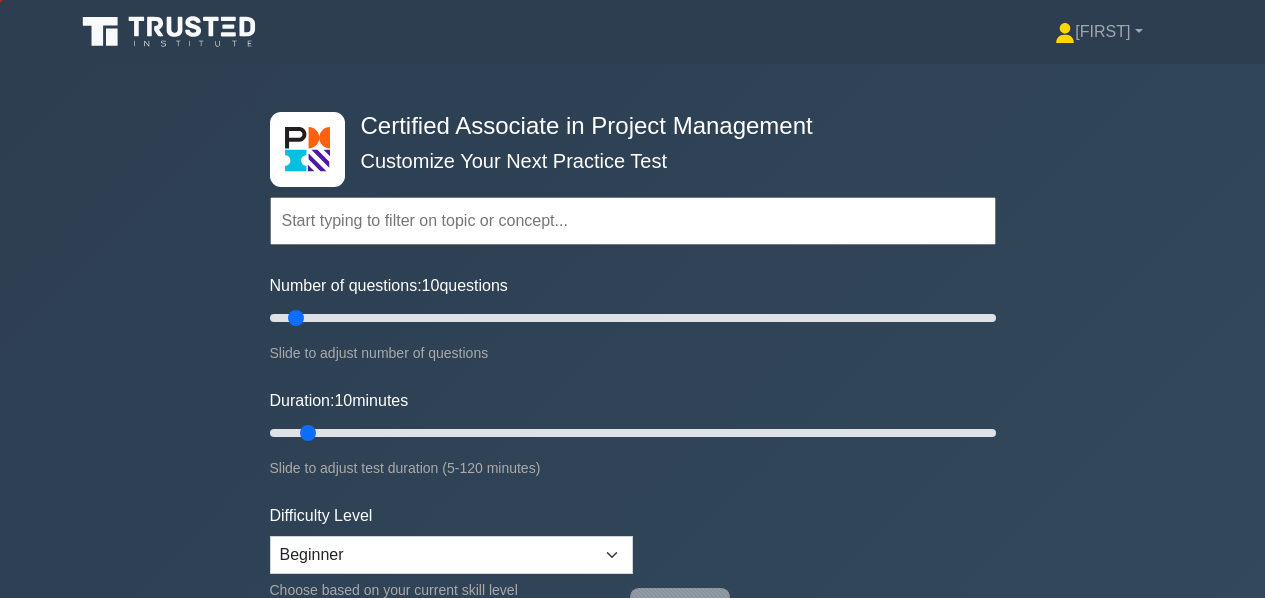 scroll, scrollTop: 401, scrollLeft: 0, axis: vertical 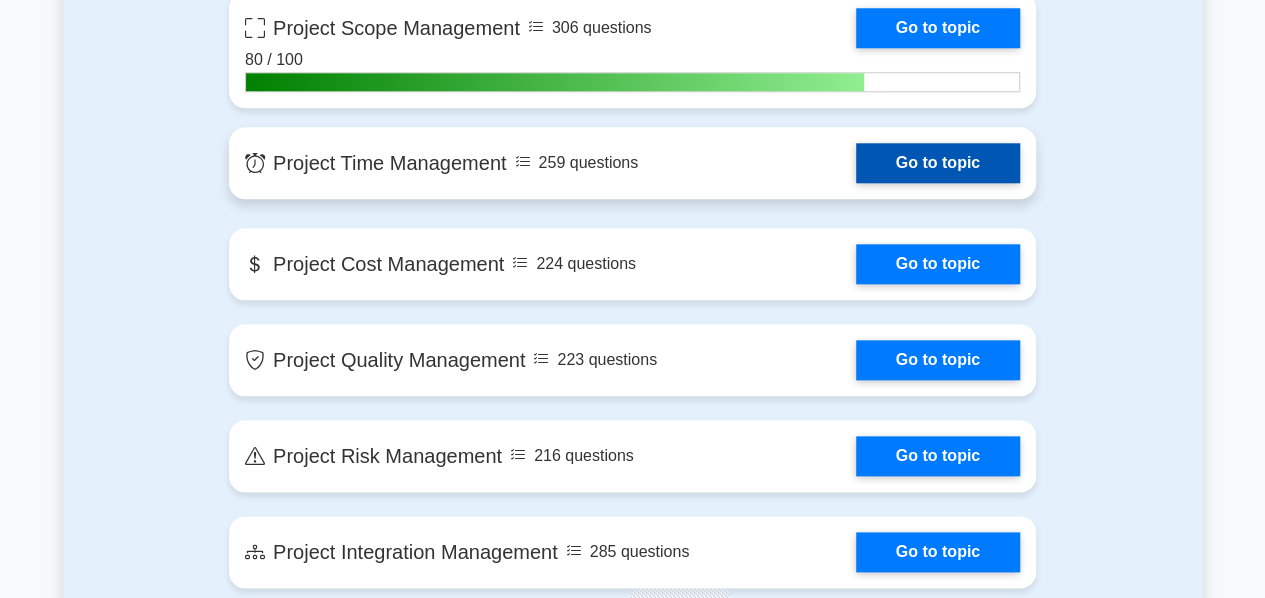 click on "Go to topic" at bounding box center [938, 163] 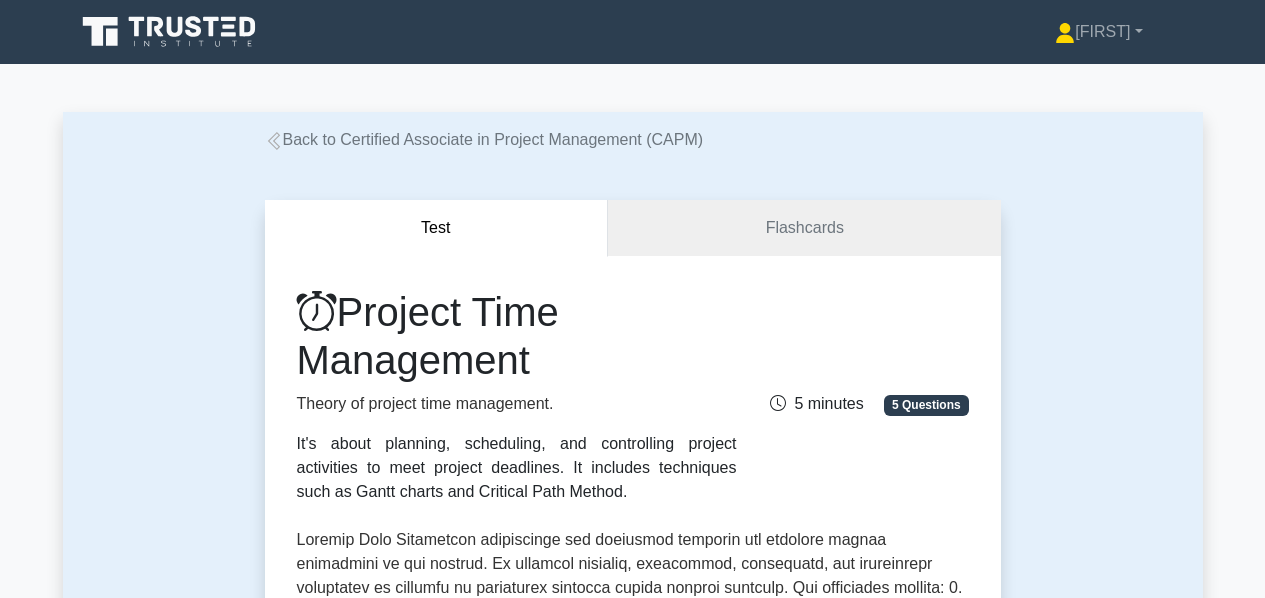 scroll, scrollTop: 0, scrollLeft: 0, axis: both 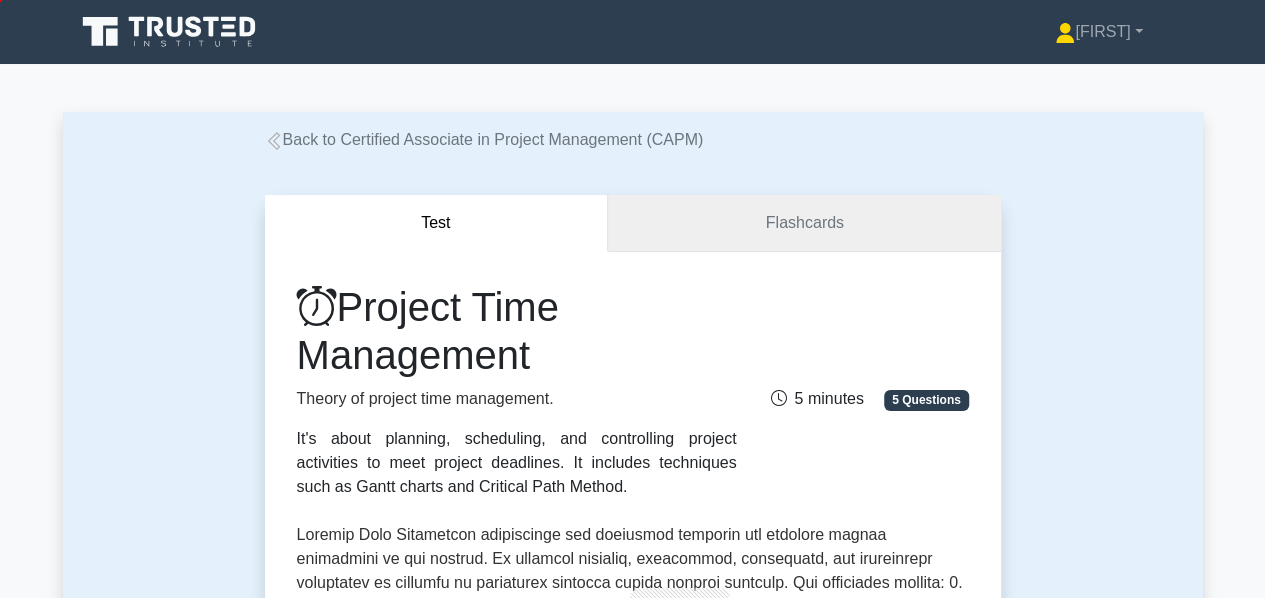 click on "Flashcards" at bounding box center (804, 223) 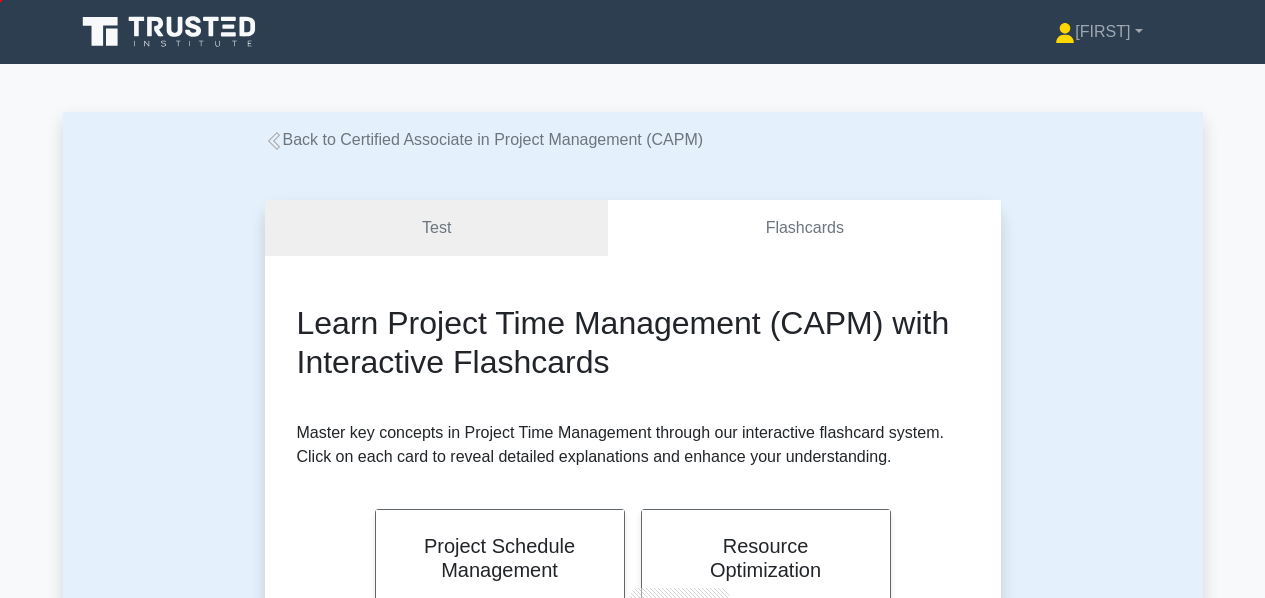 scroll, scrollTop: 0, scrollLeft: 0, axis: both 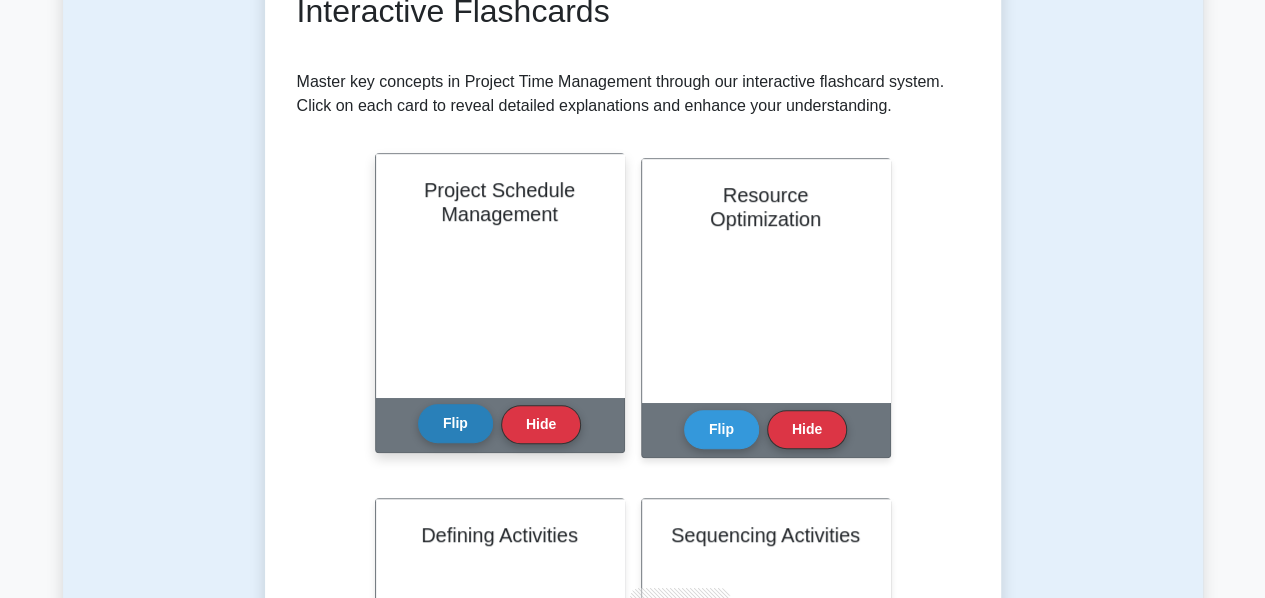 click on "Flip" at bounding box center [455, 423] 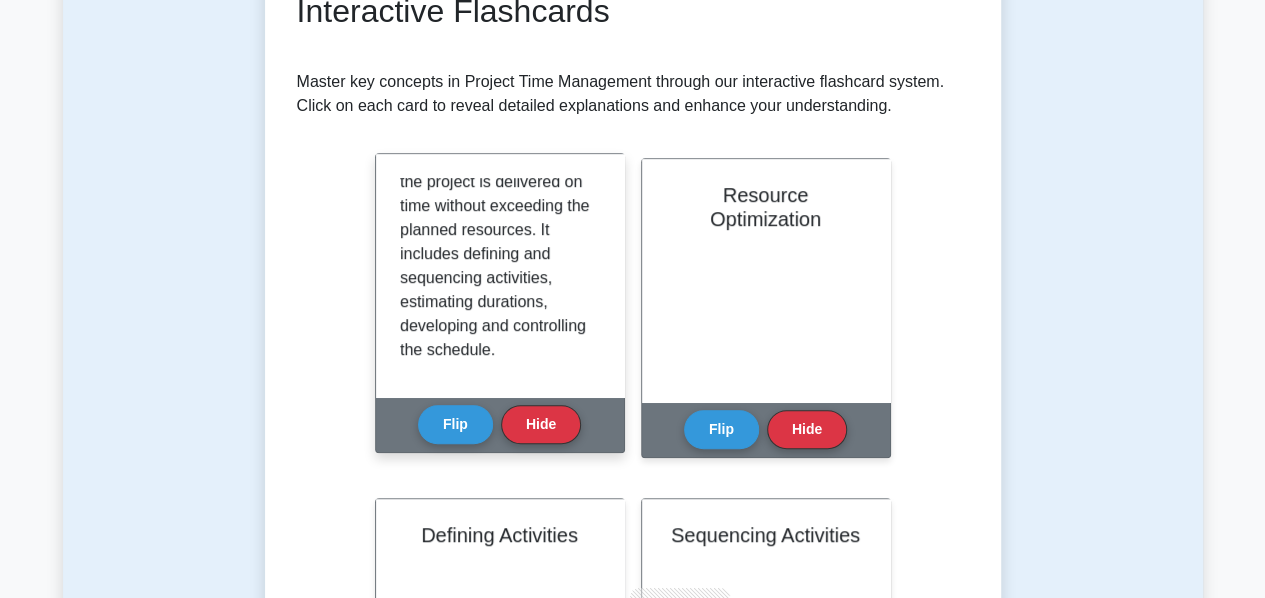 scroll, scrollTop: 300, scrollLeft: 0, axis: vertical 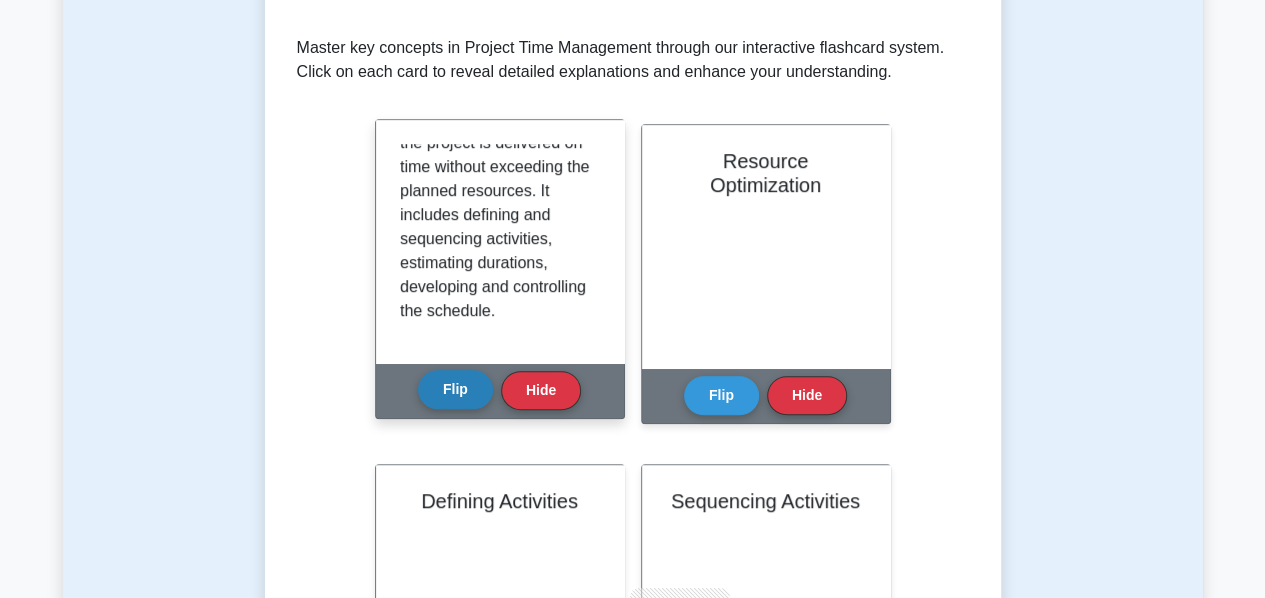 click on "Flip" at bounding box center [455, 389] 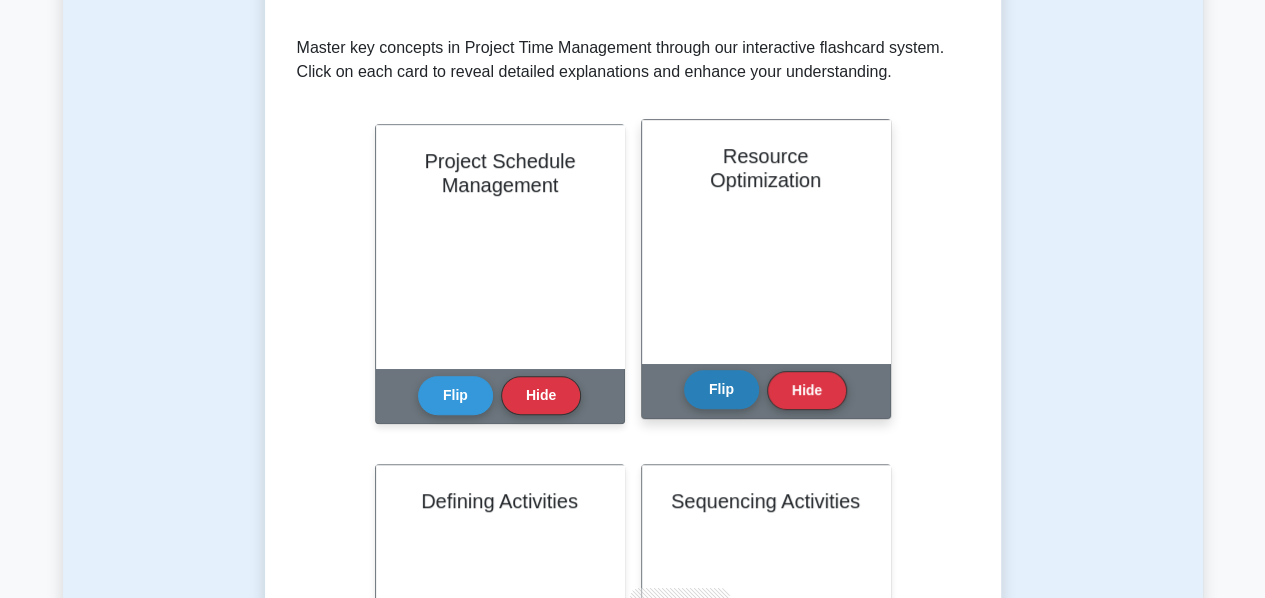 click on "Flip" at bounding box center [721, 389] 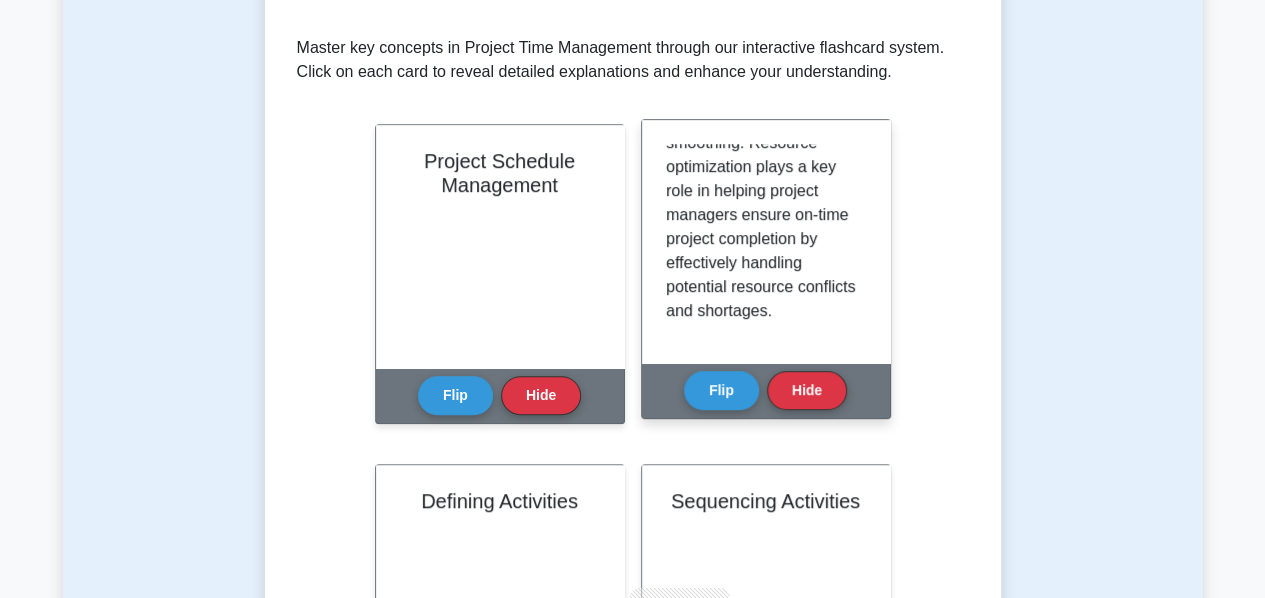 scroll, scrollTop: 299, scrollLeft: 0, axis: vertical 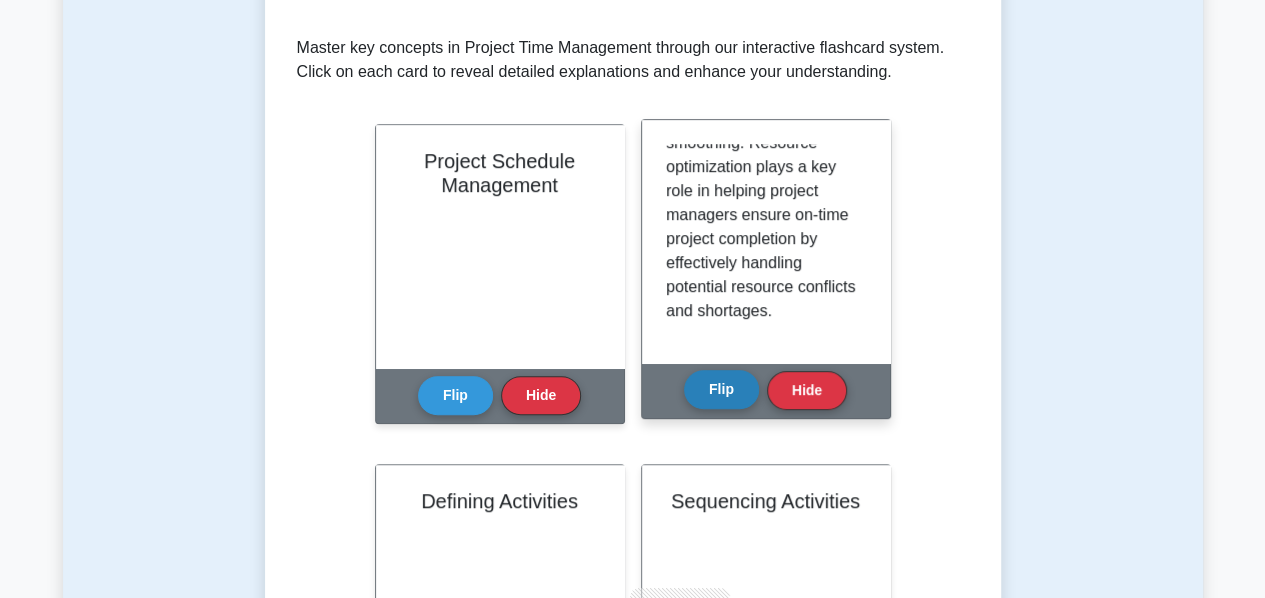 click on "Flip" at bounding box center (721, 389) 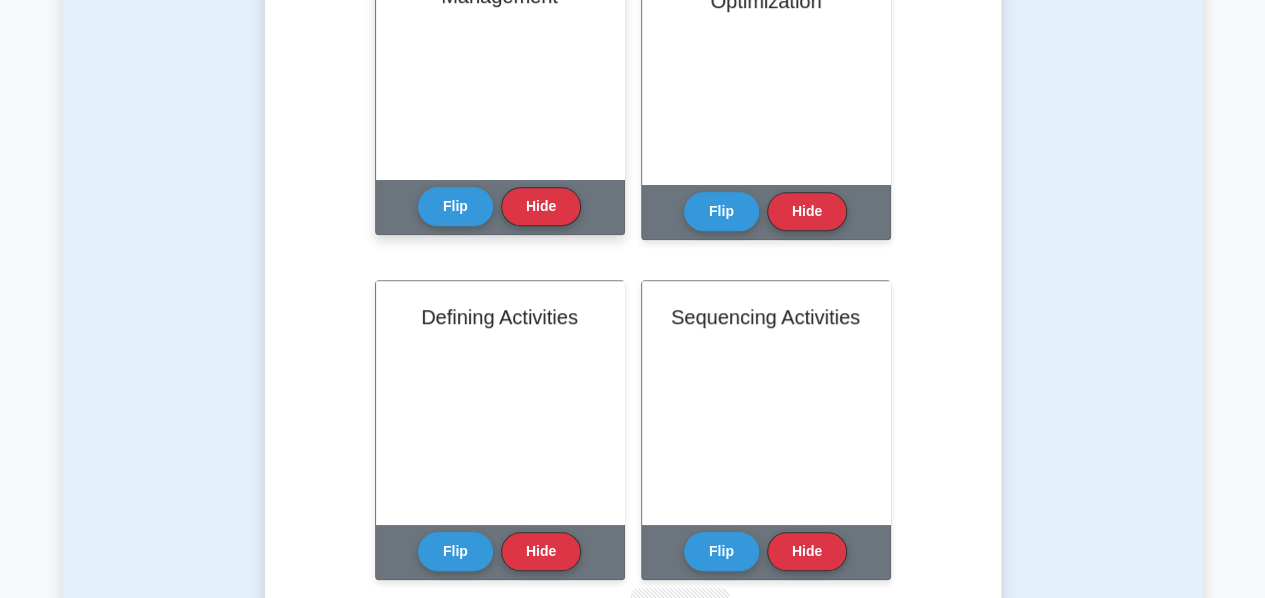 scroll, scrollTop: 652, scrollLeft: 0, axis: vertical 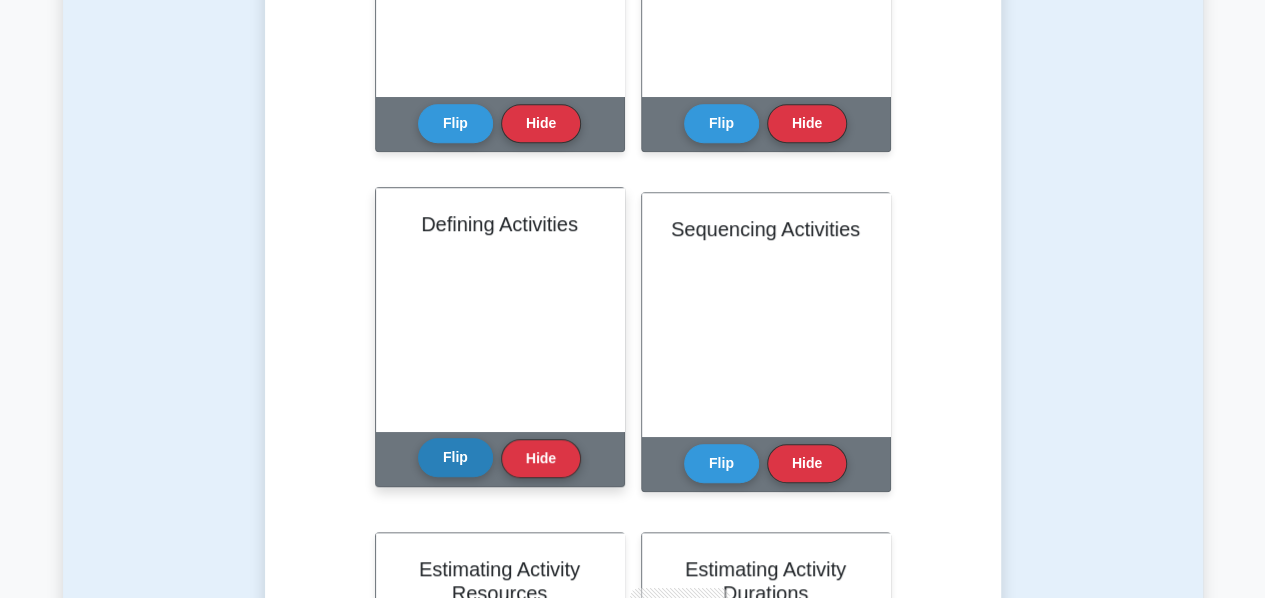 click on "Flip" at bounding box center [455, 457] 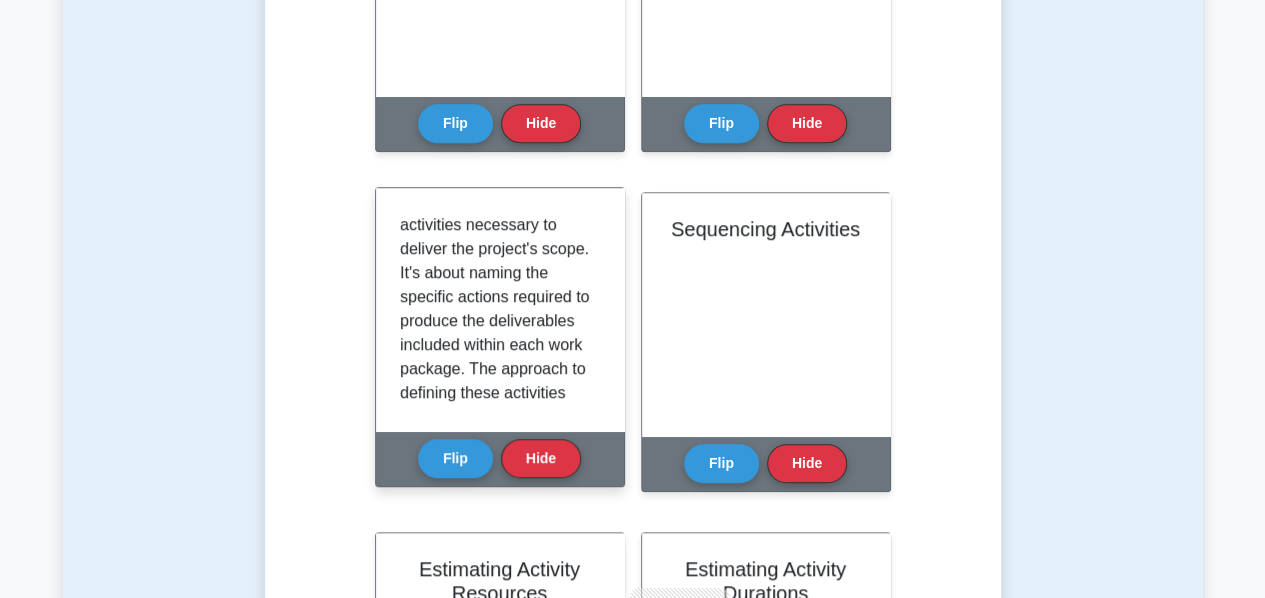 scroll, scrollTop: 72, scrollLeft: 0, axis: vertical 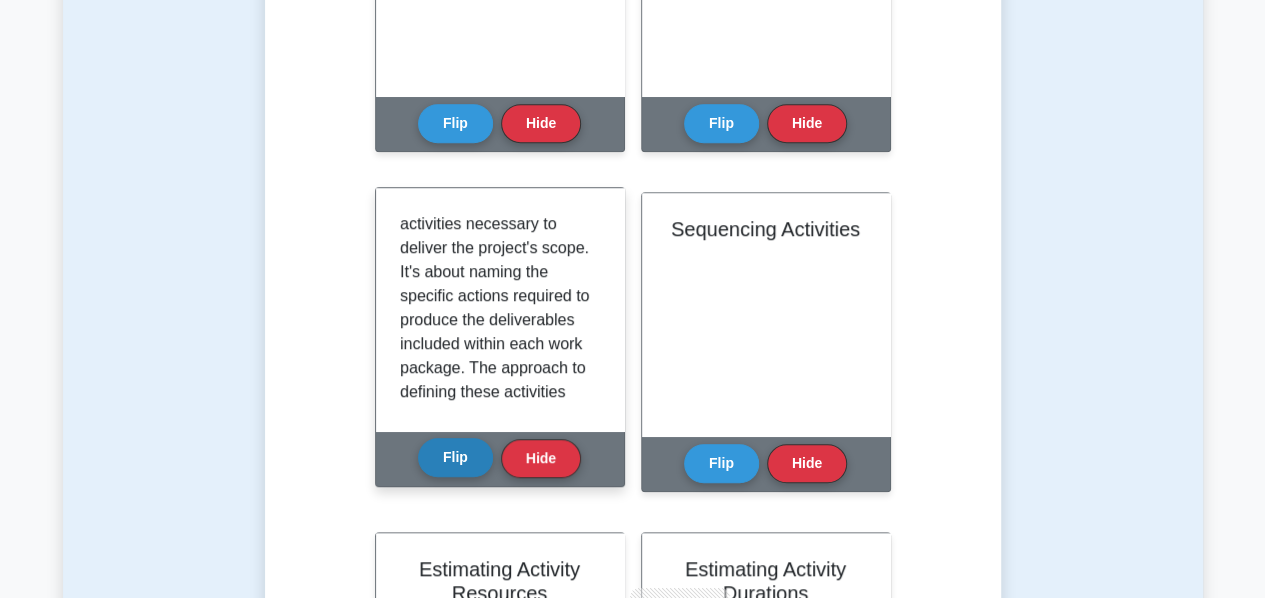 click on "Flip" at bounding box center [455, 457] 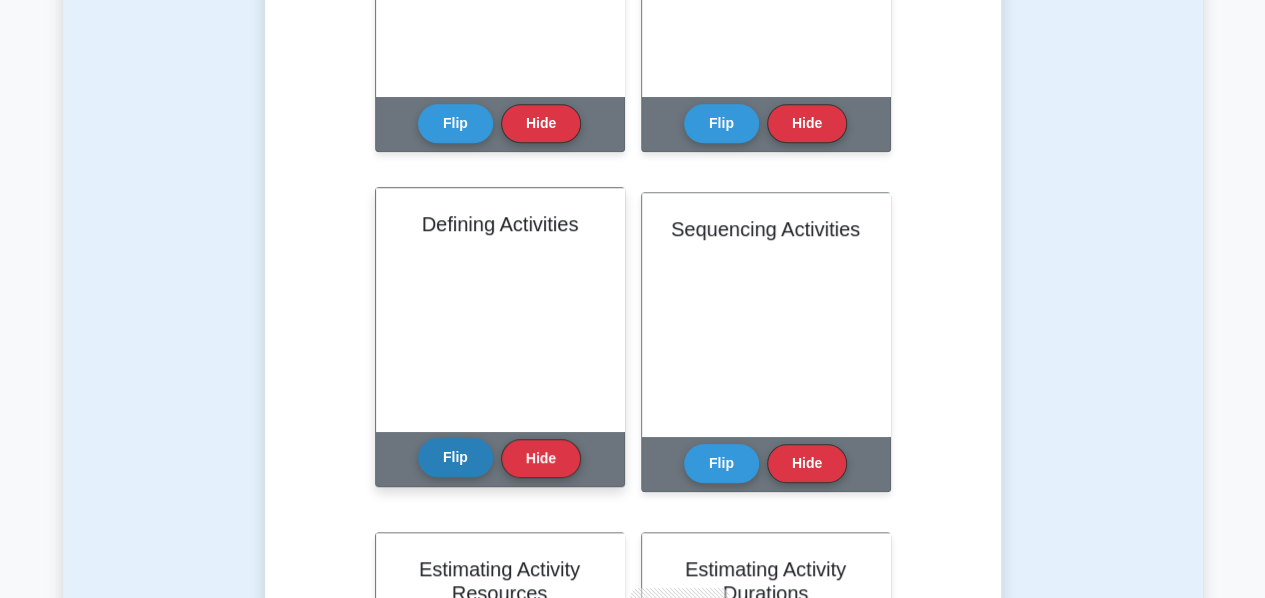 click on "Flip" at bounding box center (455, 457) 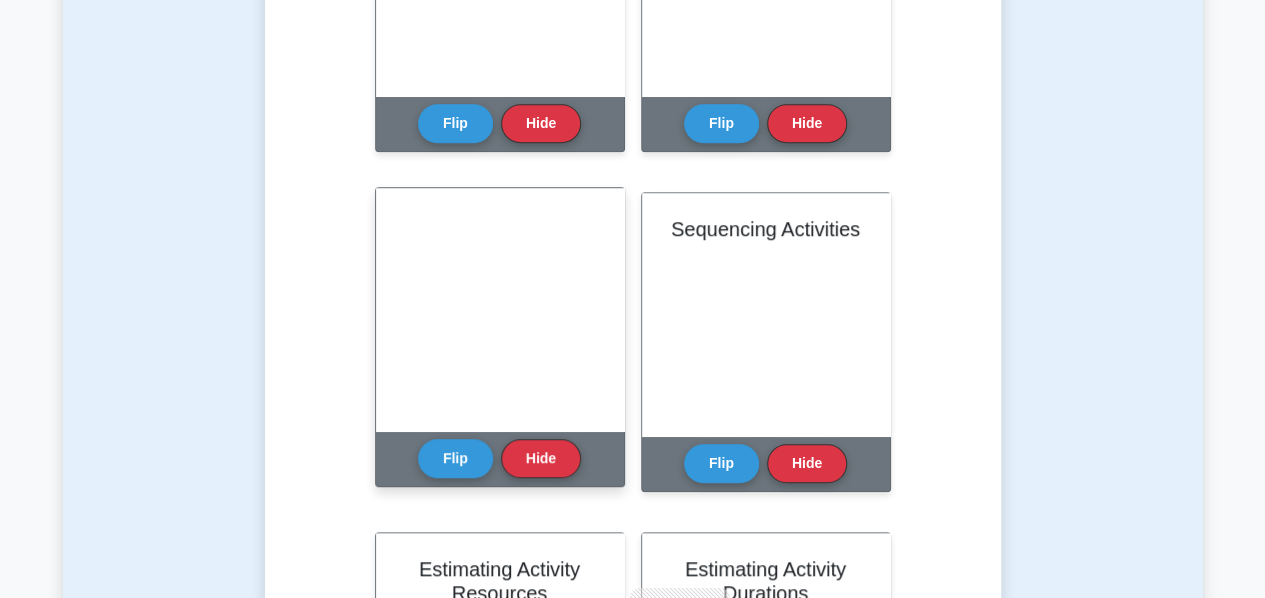 scroll, scrollTop: 0, scrollLeft: 0, axis: both 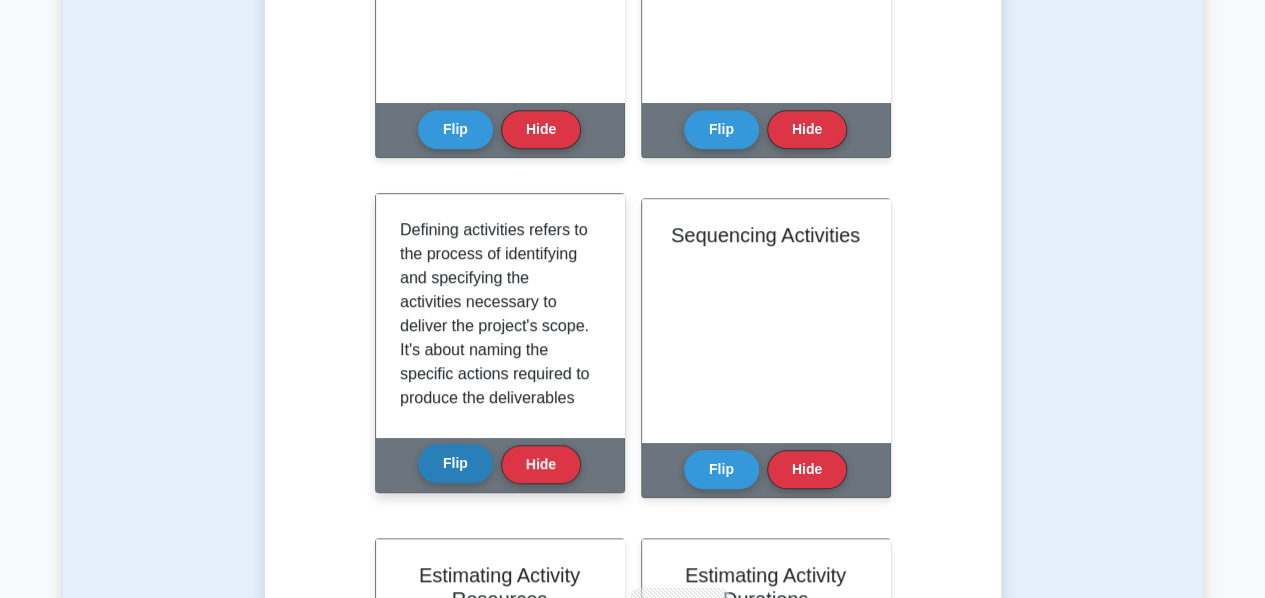 click on "Flip" at bounding box center [455, 463] 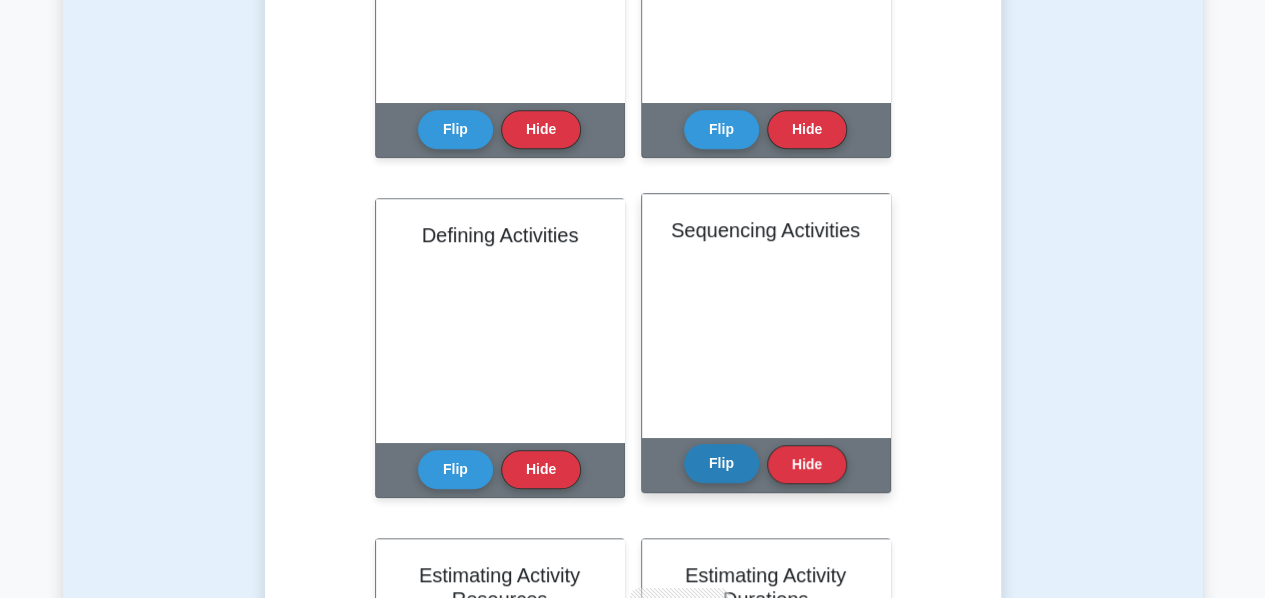 click on "Flip" at bounding box center [721, 463] 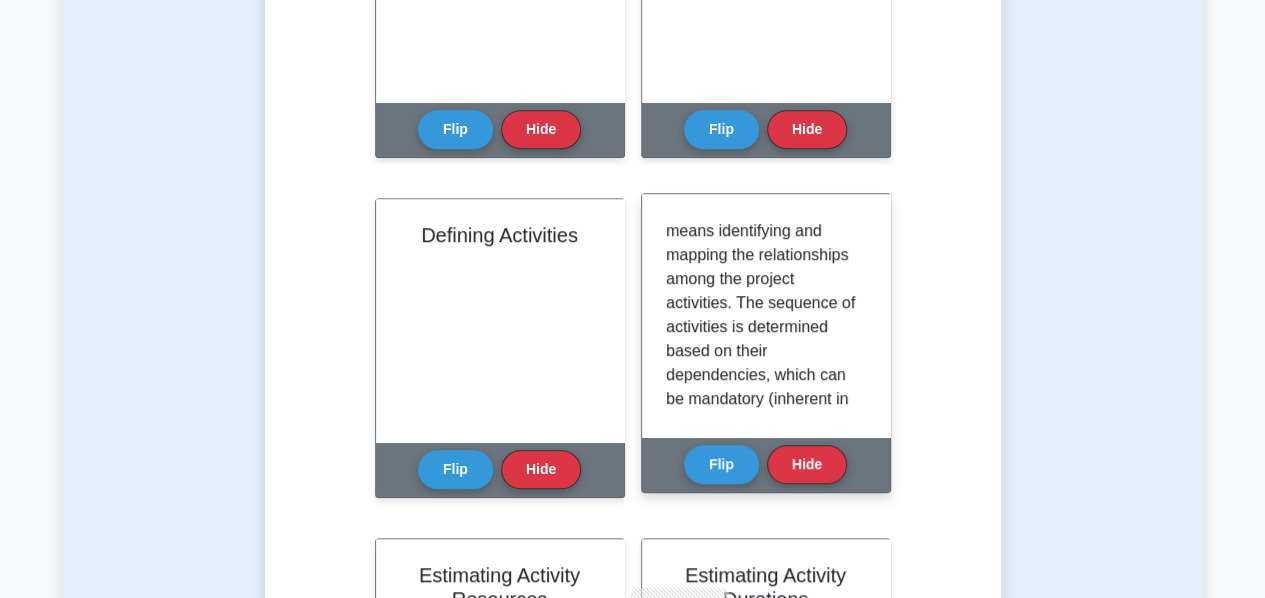 scroll, scrollTop: 0, scrollLeft: 0, axis: both 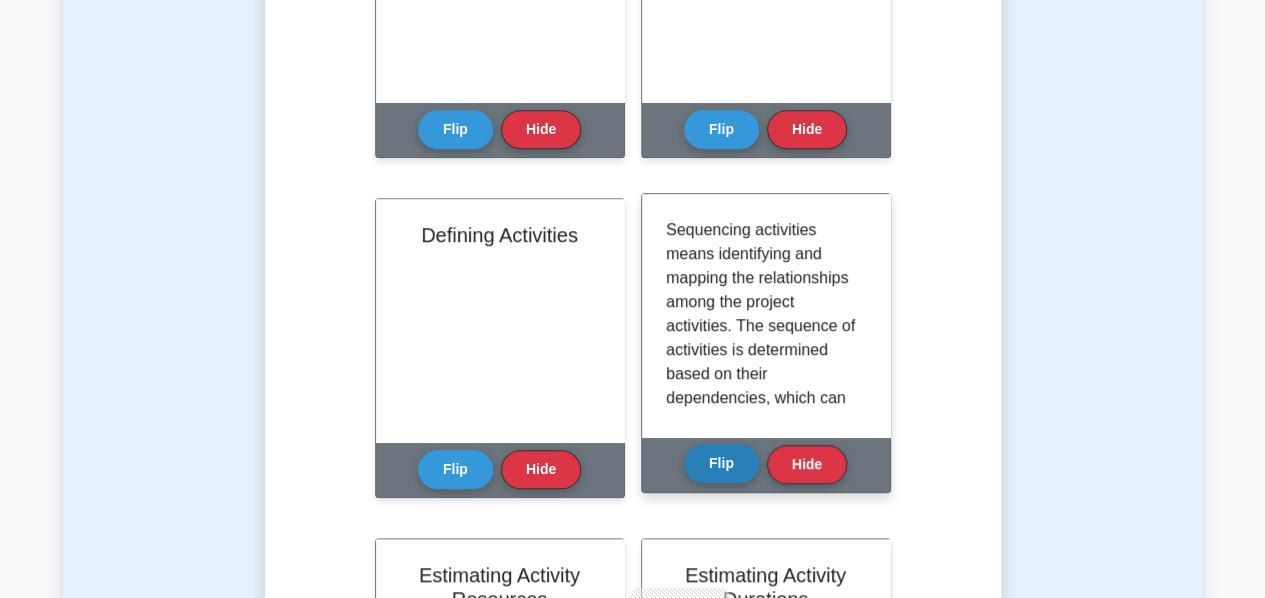click on "Flip" at bounding box center [721, 463] 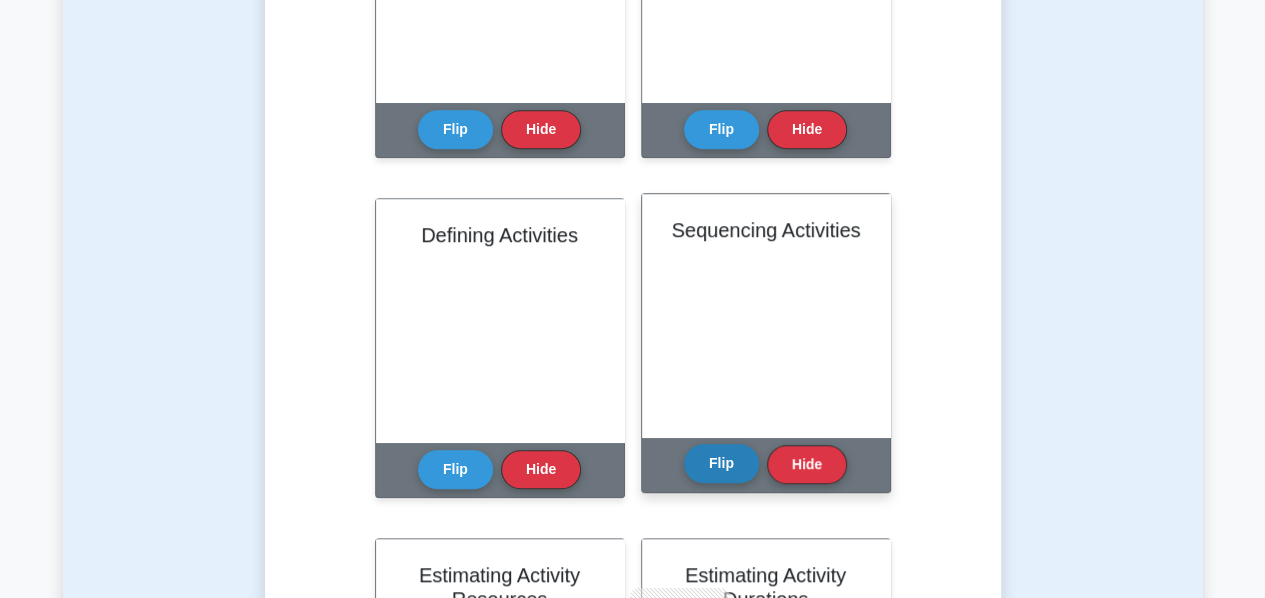 click on "Flip" at bounding box center (721, 463) 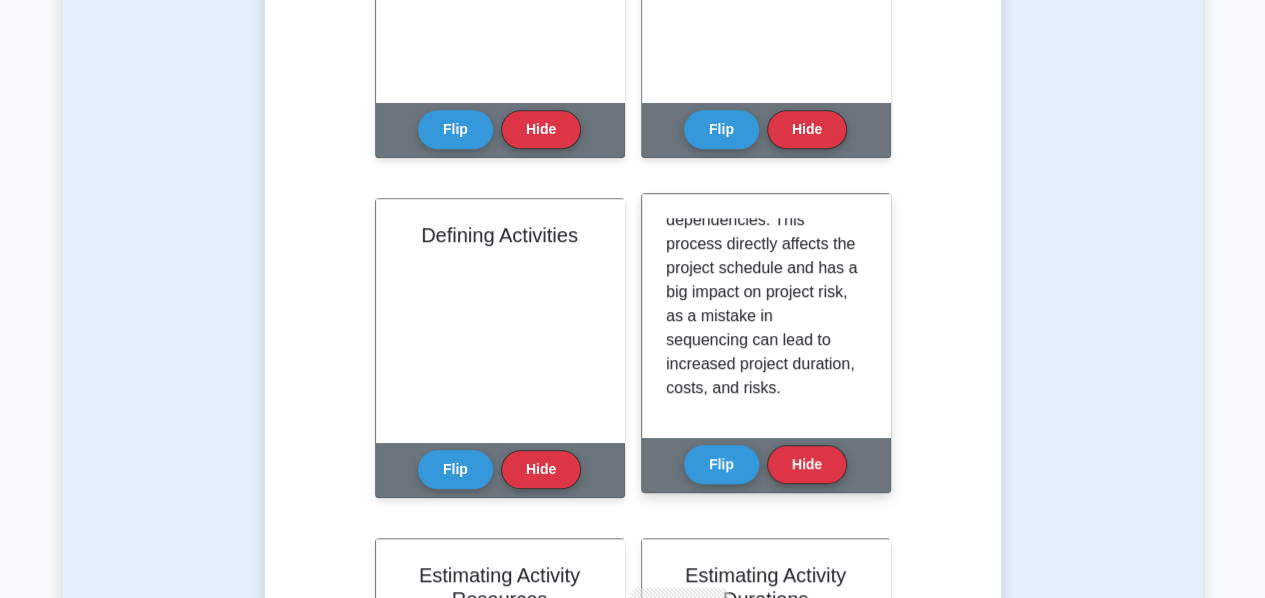scroll, scrollTop: 491, scrollLeft: 0, axis: vertical 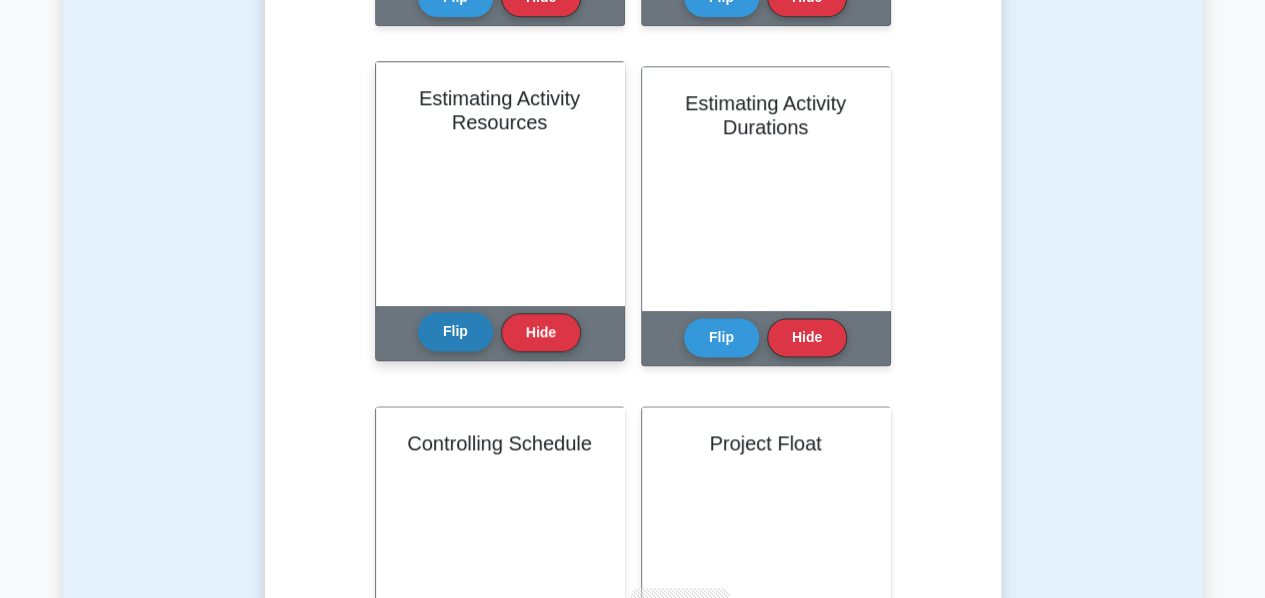 click on "Flip" at bounding box center (455, 331) 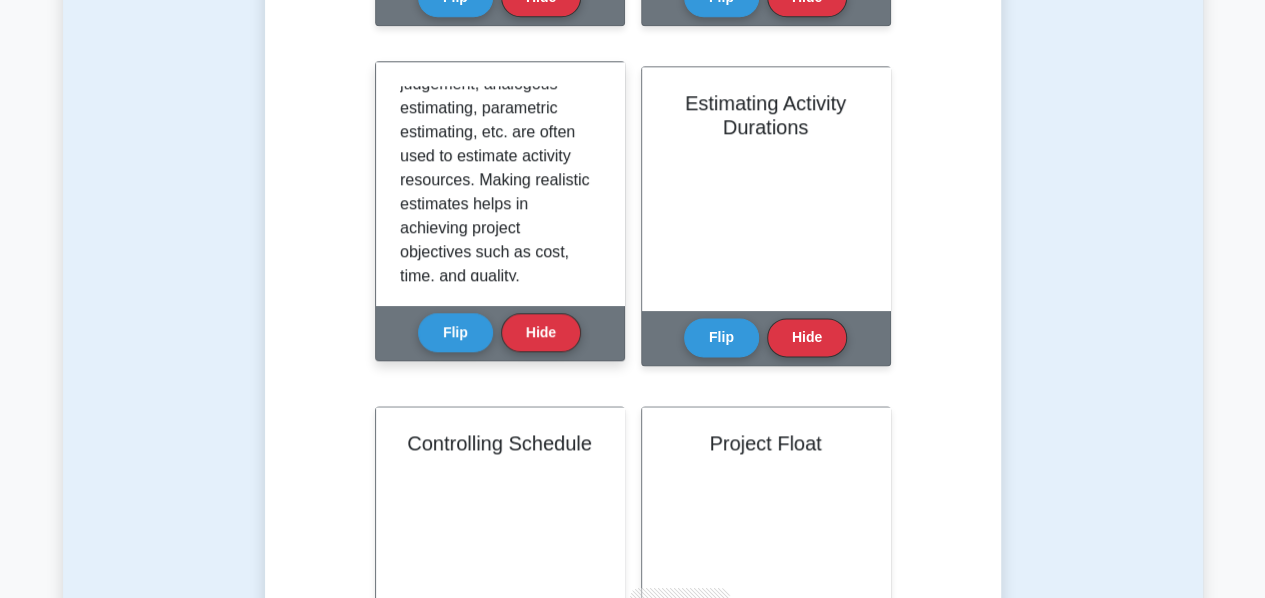 scroll, scrollTop: 371, scrollLeft: 0, axis: vertical 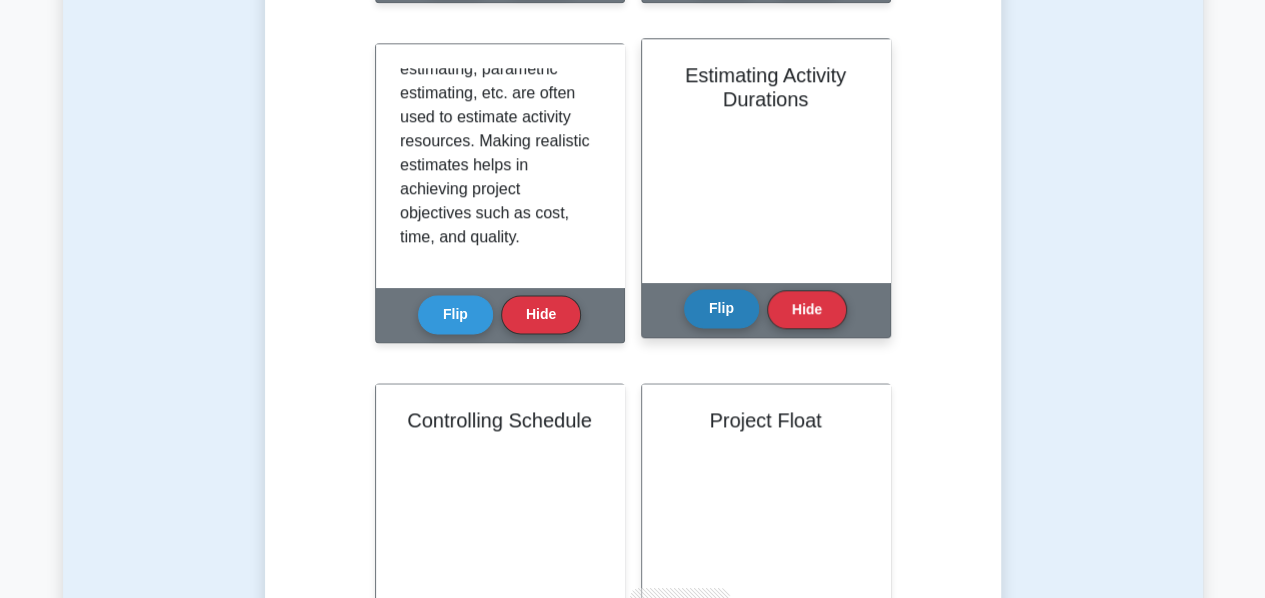 click on "Flip" at bounding box center [721, 308] 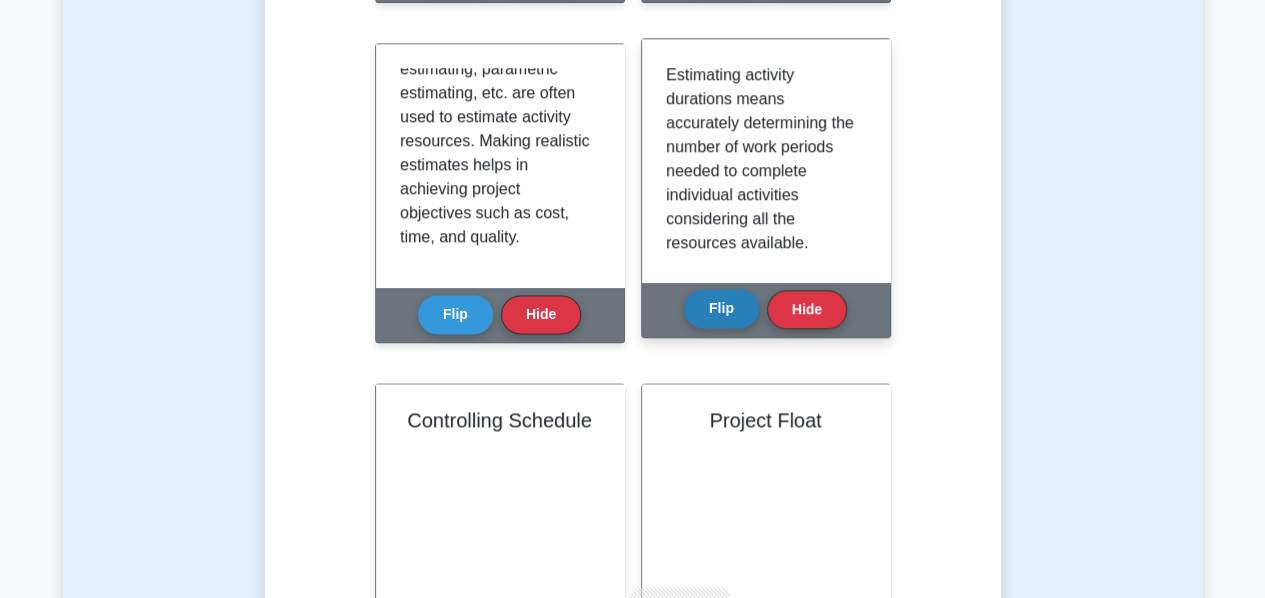 click on "Flip" at bounding box center (721, 308) 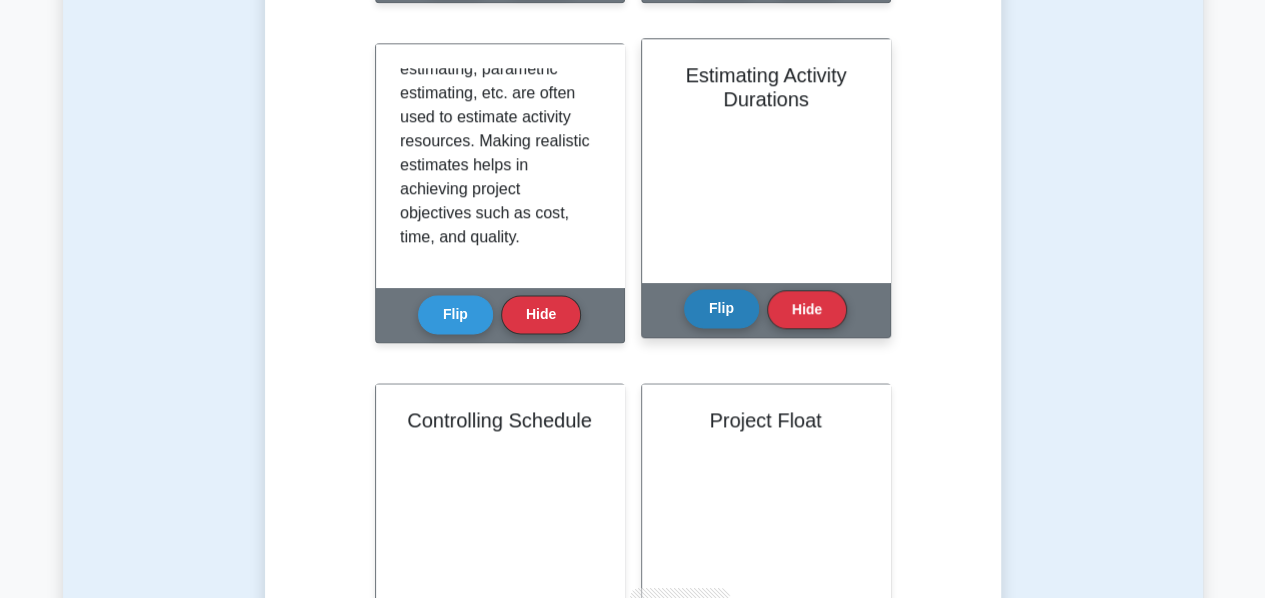 click on "Flip" at bounding box center (721, 308) 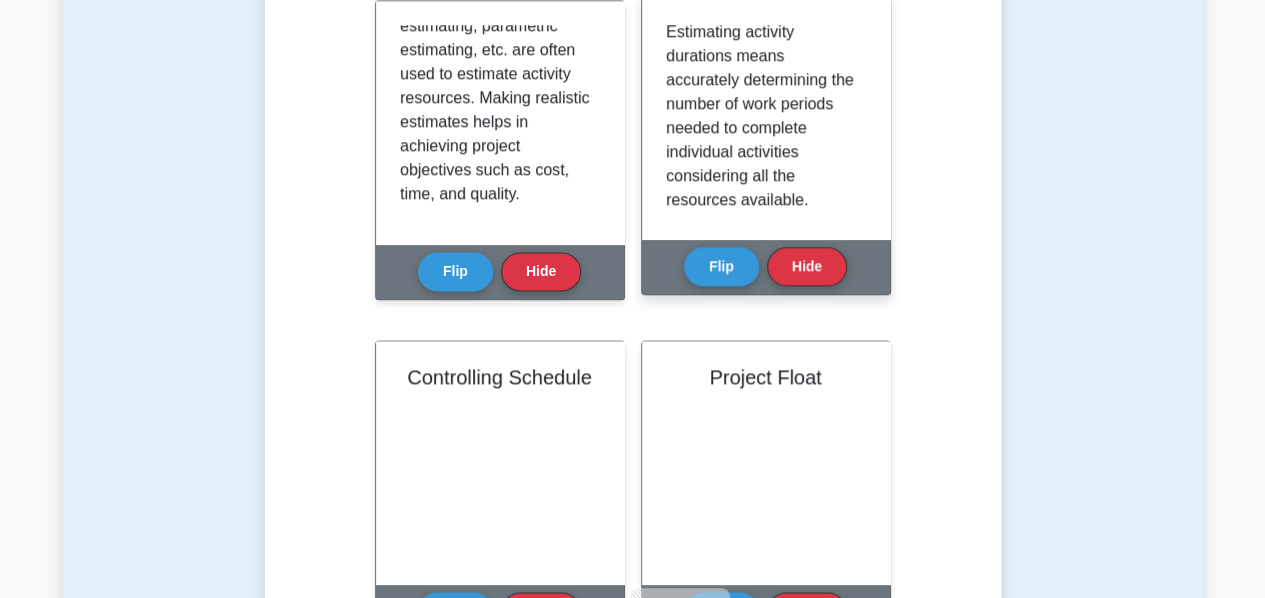 scroll, scrollTop: 1191, scrollLeft: 0, axis: vertical 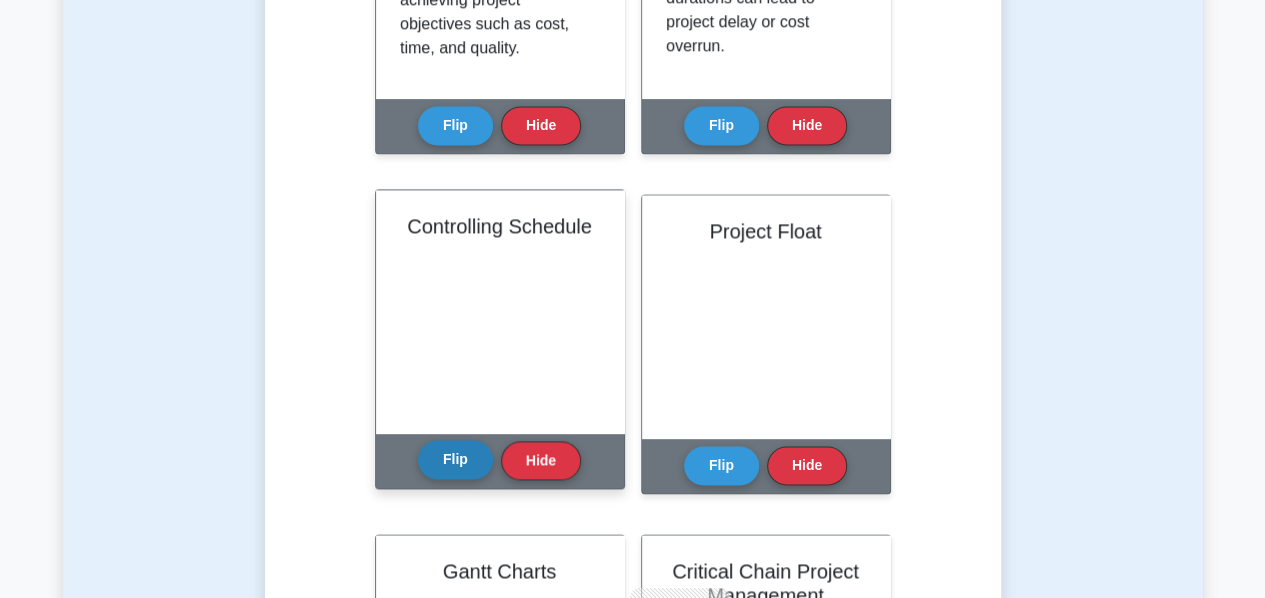 click on "Flip" at bounding box center (455, 459) 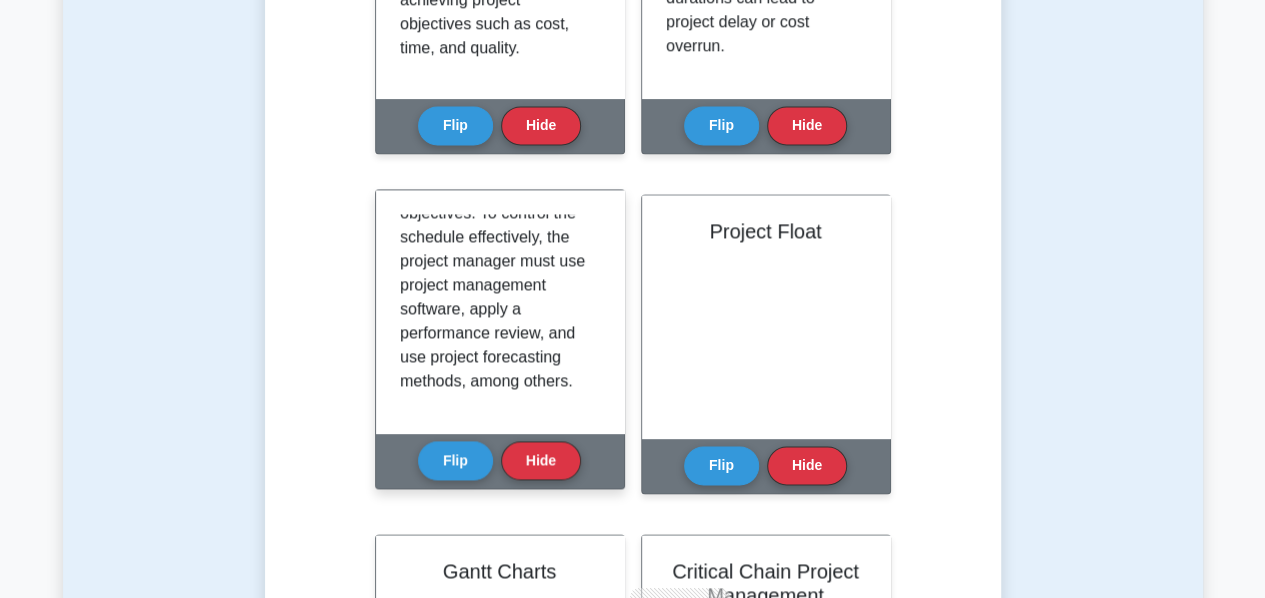 scroll, scrollTop: 323, scrollLeft: 0, axis: vertical 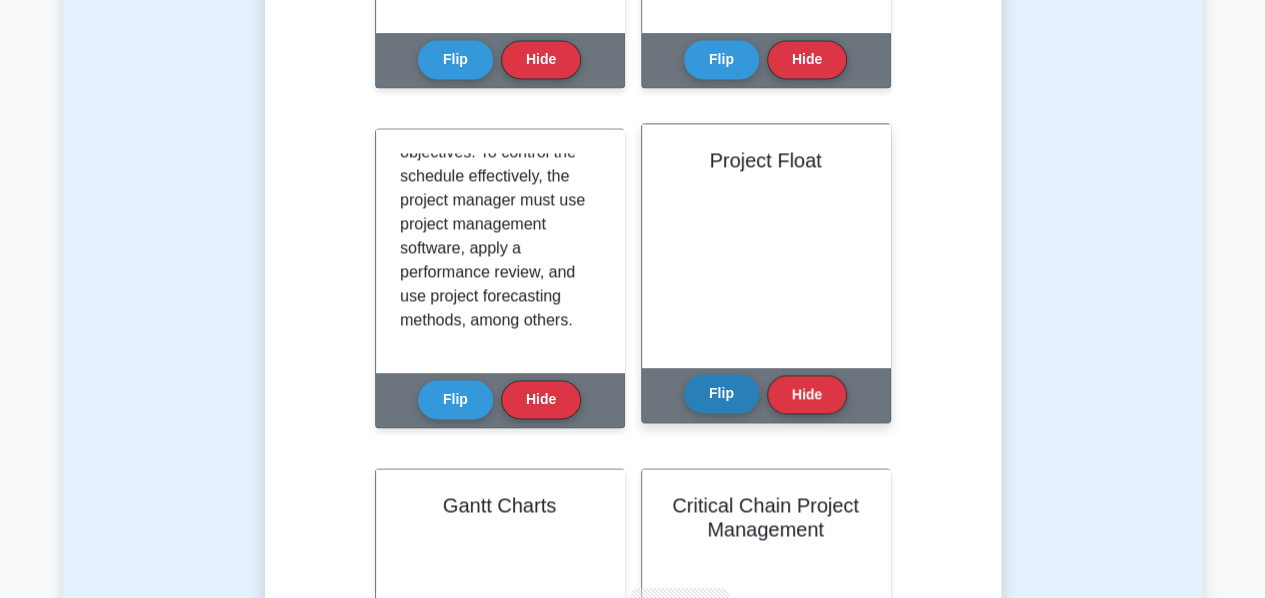 click on "Flip" at bounding box center (721, 393) 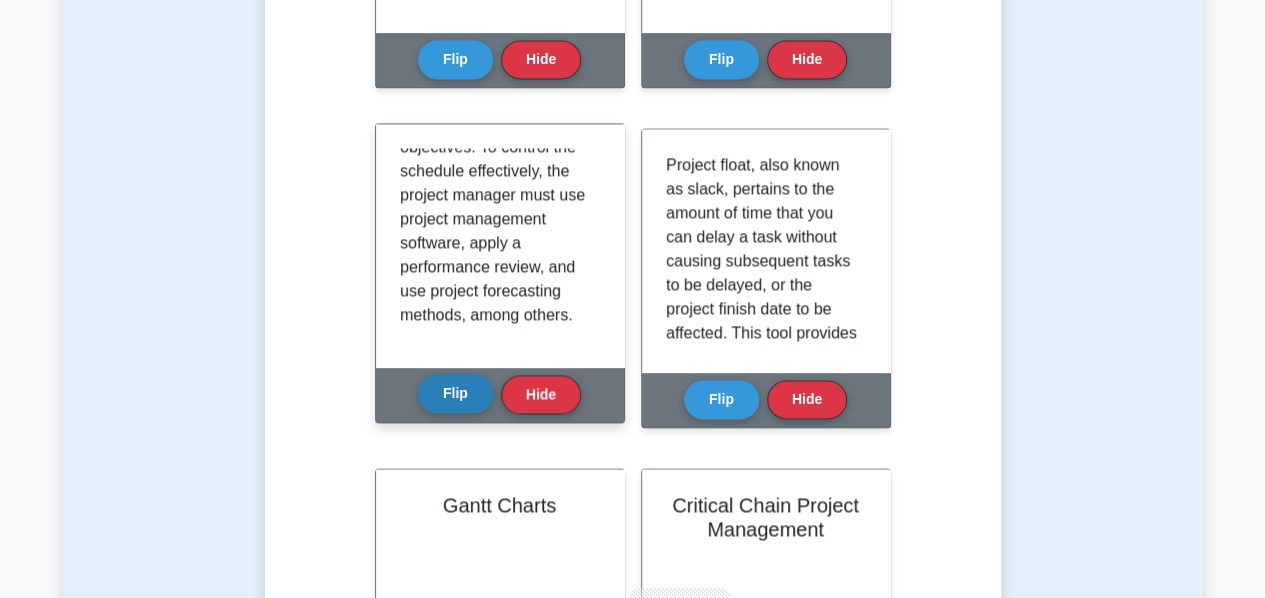 click on "Flip" at bounding box center [455, 393] 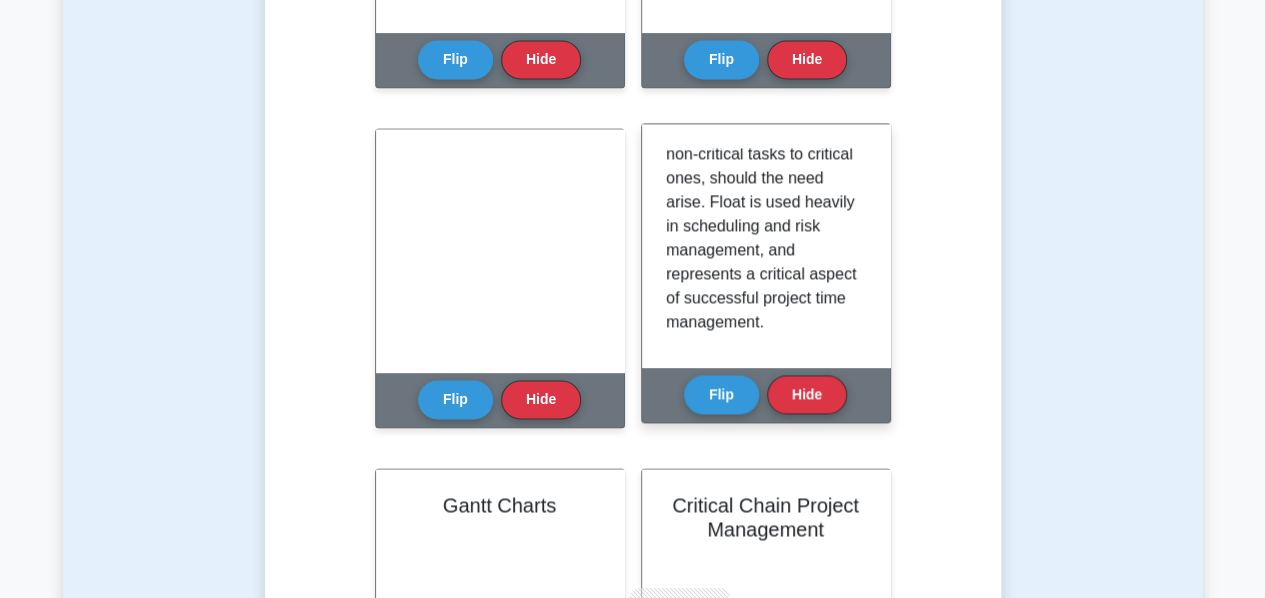 scroll, scrollTop: 347, scrollLeft: 0, axis: vertical 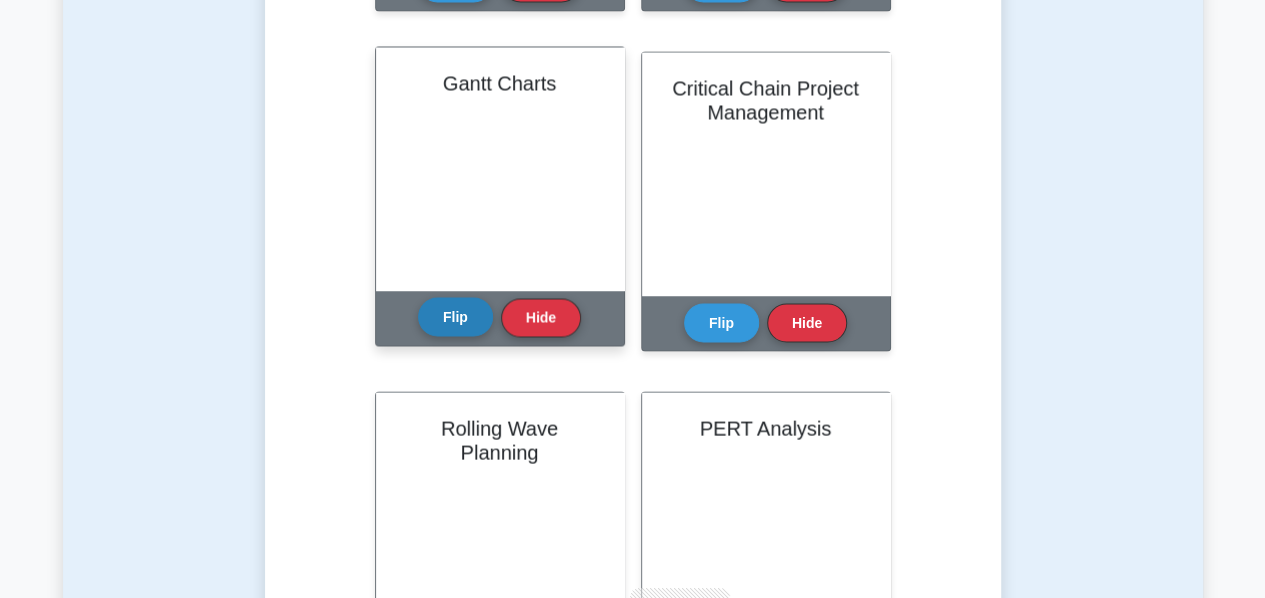 click on "Flip" at bounding box center [455, 316] 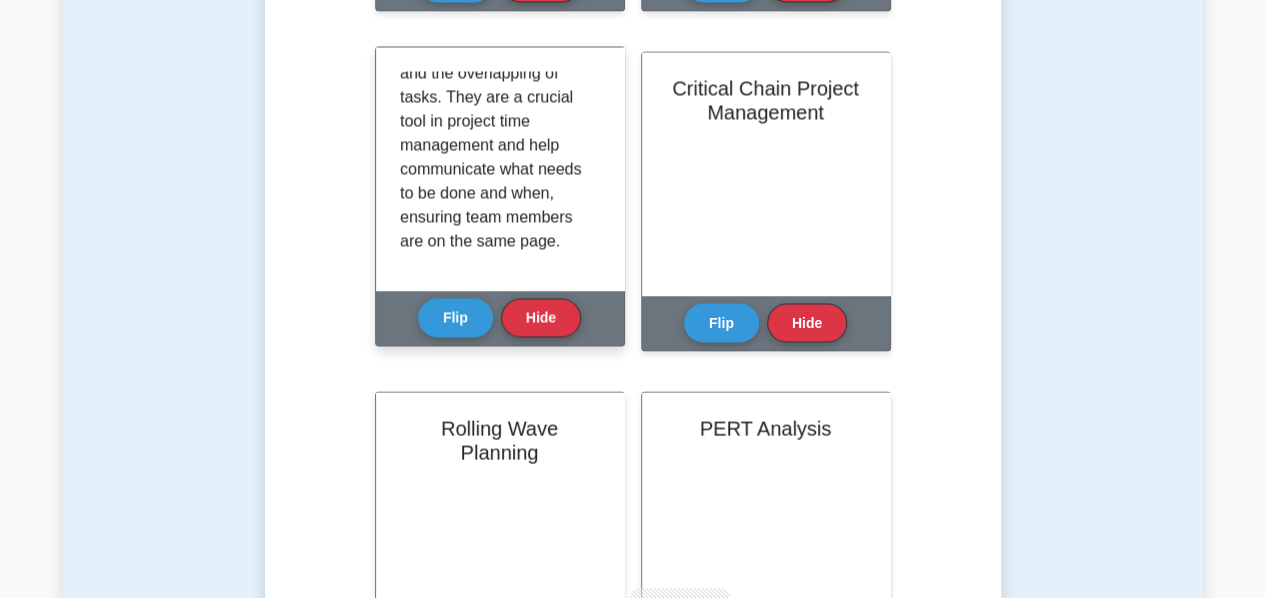 scroll, scrollTop: 539, scrollLeft: 0, axis: vertical 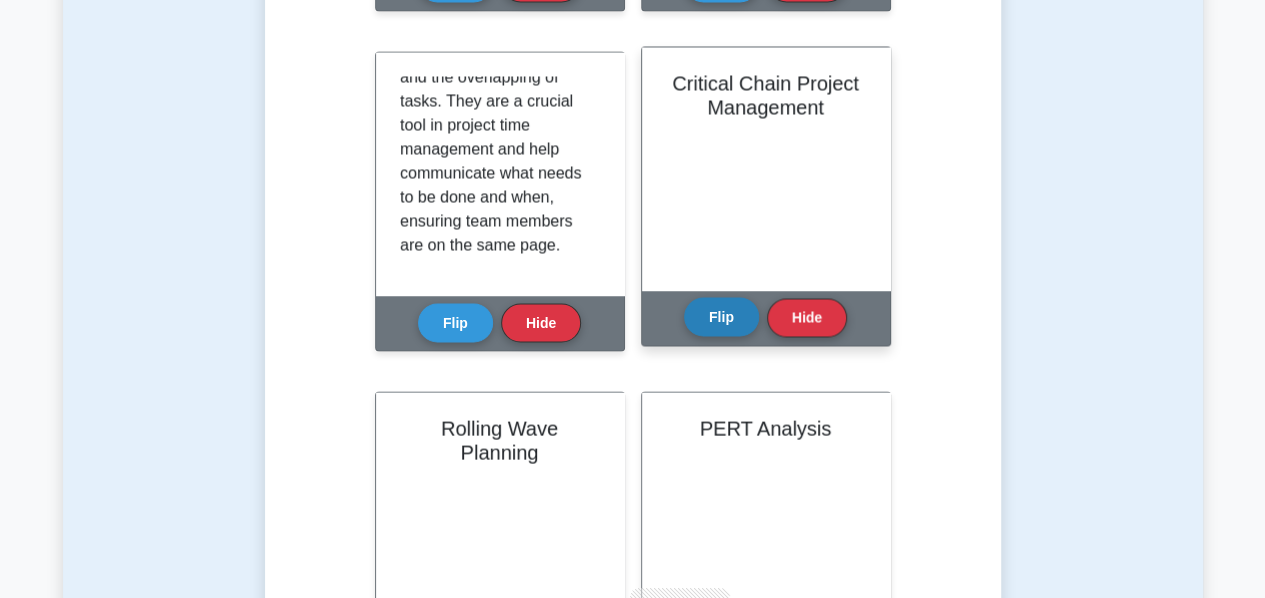 click on "Flip" at bounding box center (721, 316) 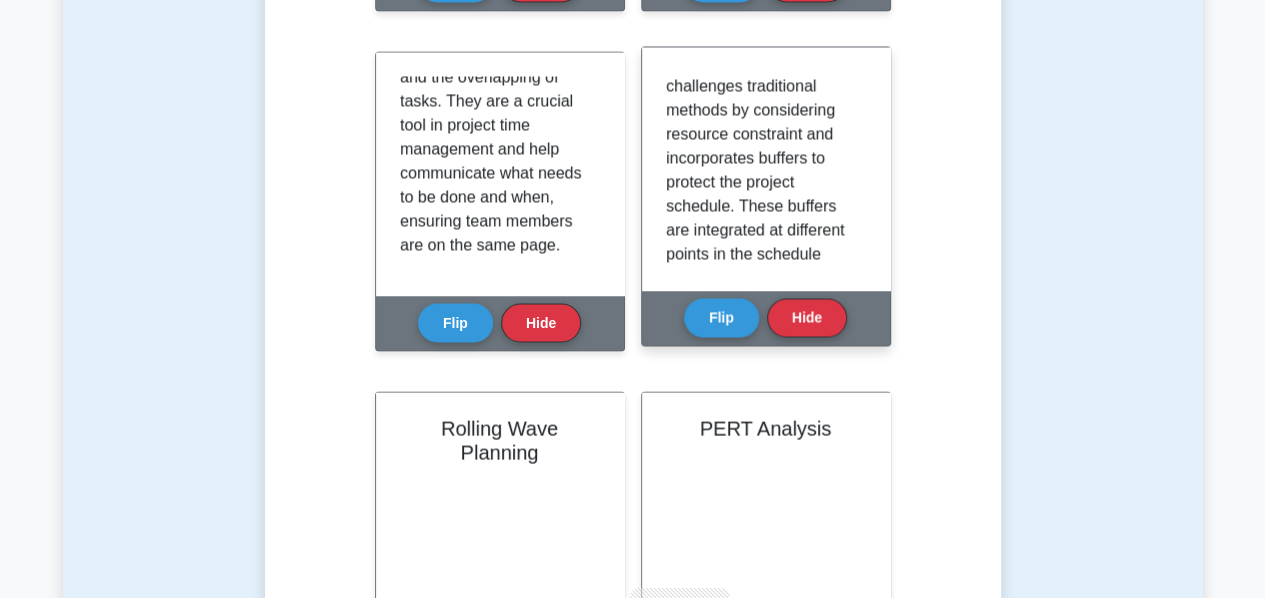 scroll, scrollTop: 128, scrollLeft: 0, axis: vertical 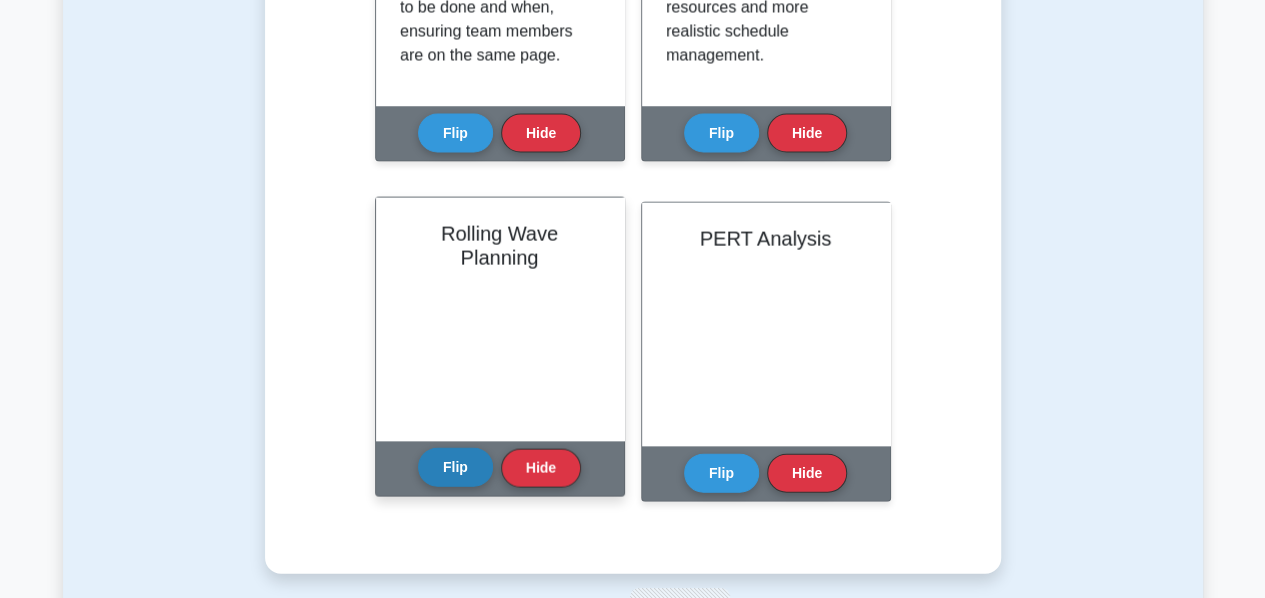 click on "Flip" at bounding box center [455, 467] 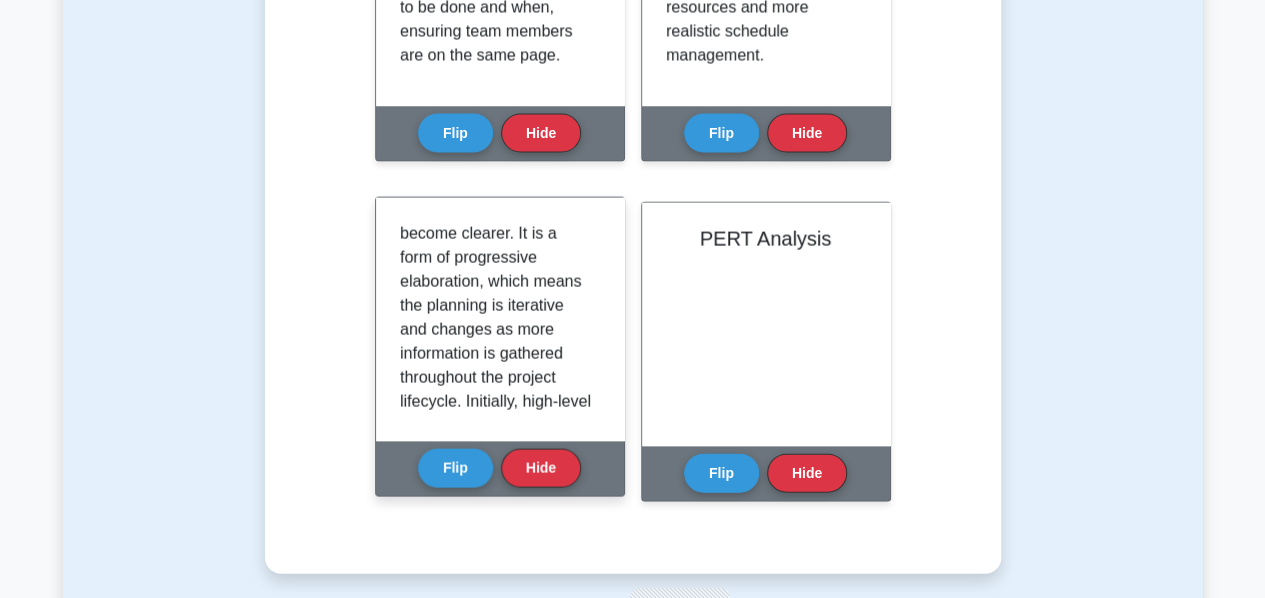 scroll, scrollTop: 122, scrollLeft: 0, axis: vertical 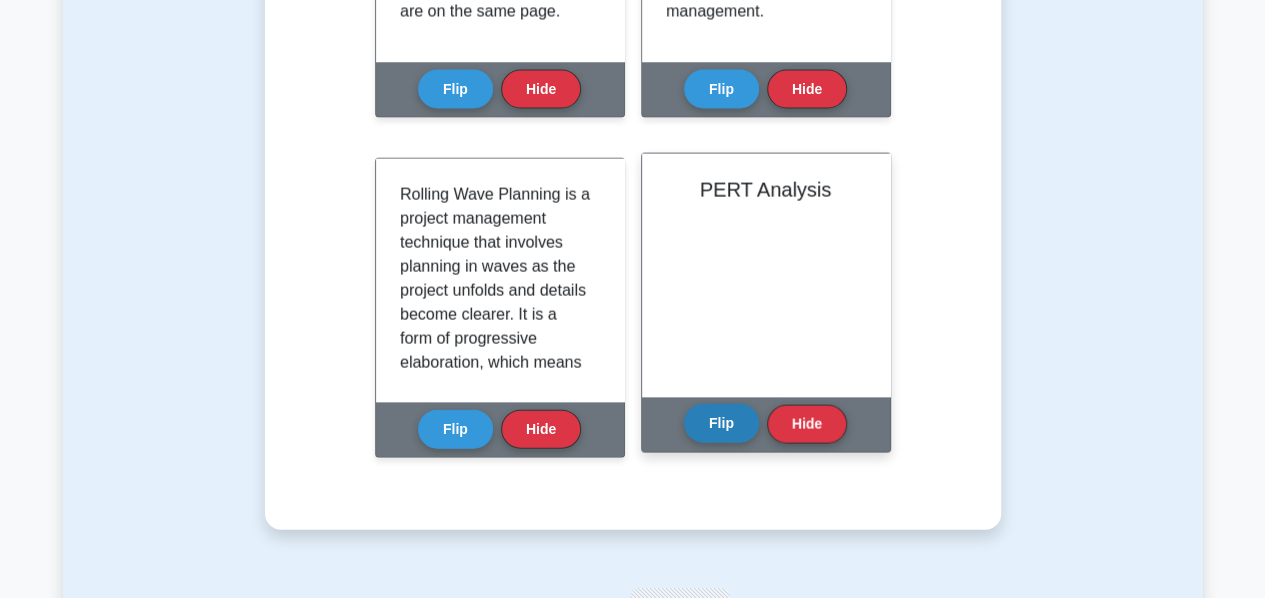 click on "Flip" at bounding box center [721, 423] 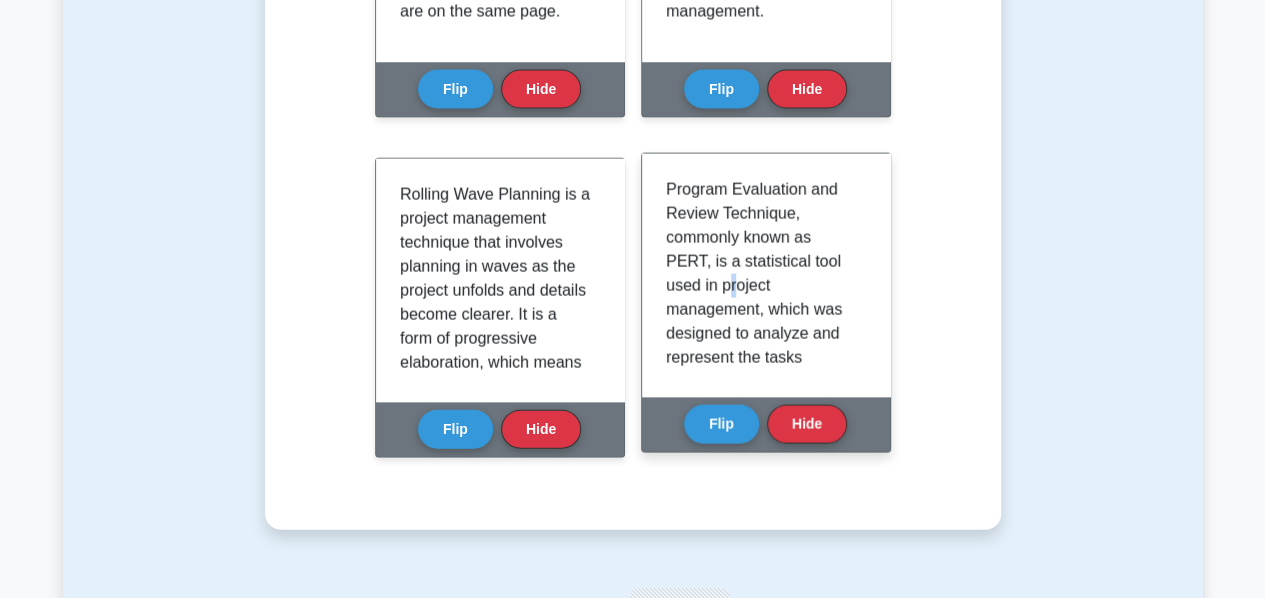 drag, startPoint x: 729, startPoint y: 297, endPoint x: 734, endPoint y: 279, distance: 18.681541 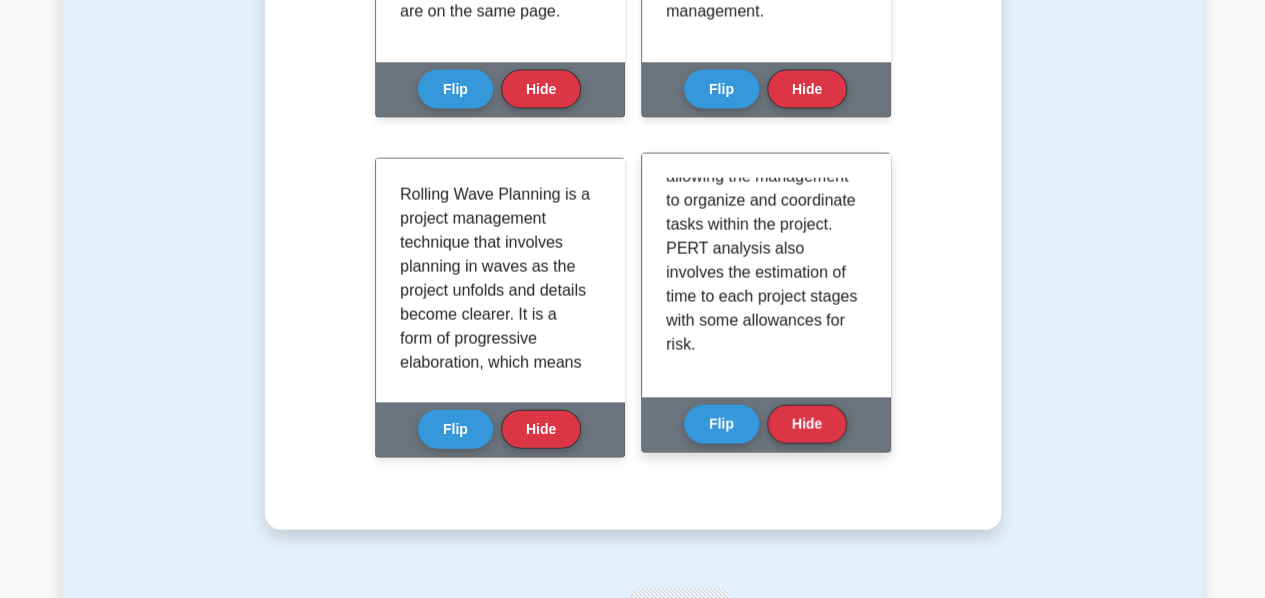 scroll, scrollTop: 443, scrollLeft: 0, axis: vertical 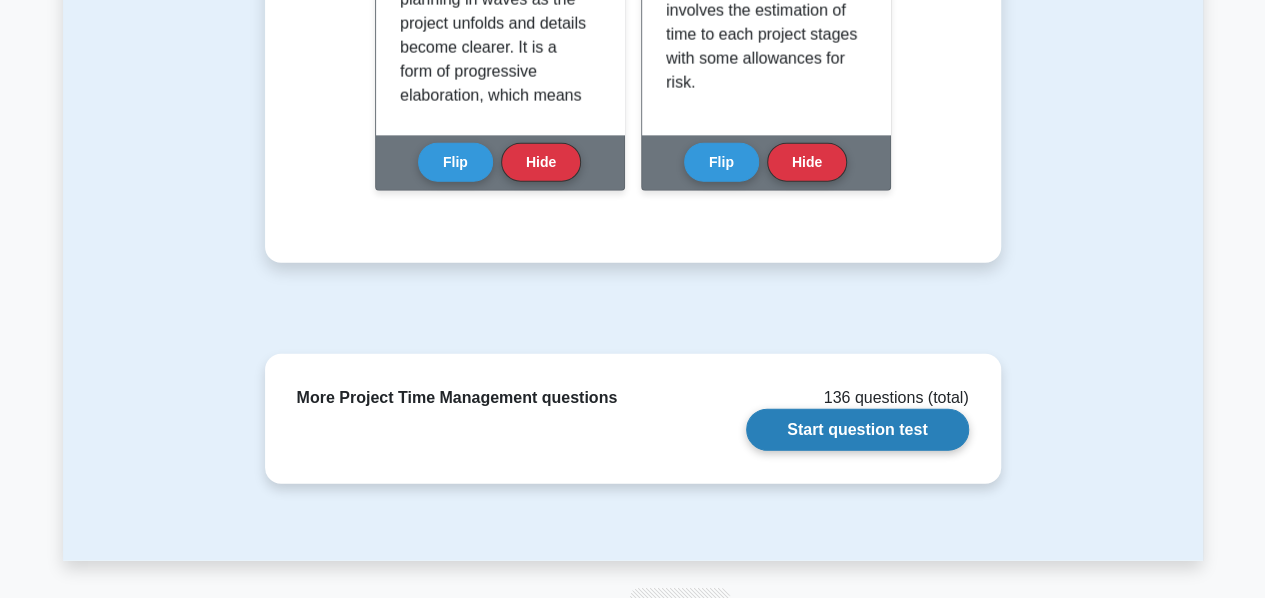 click on "Start  question test" at bounding box center [857, 430] 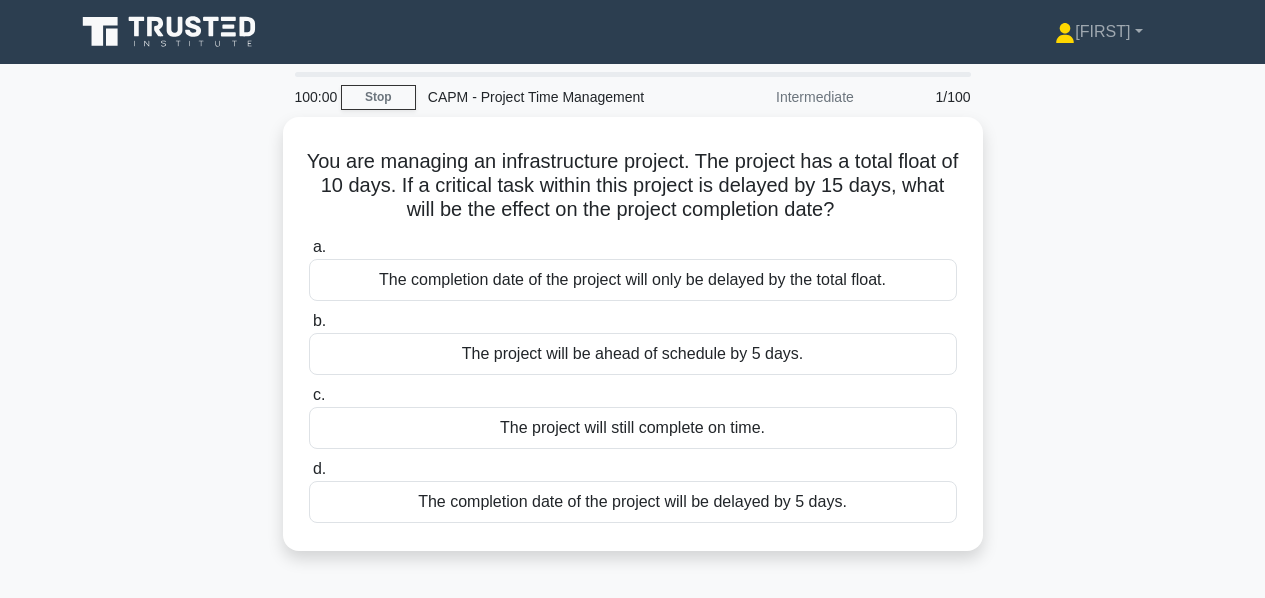 scroll, scrollTop: 0, scrollLeft: 0, axis: both 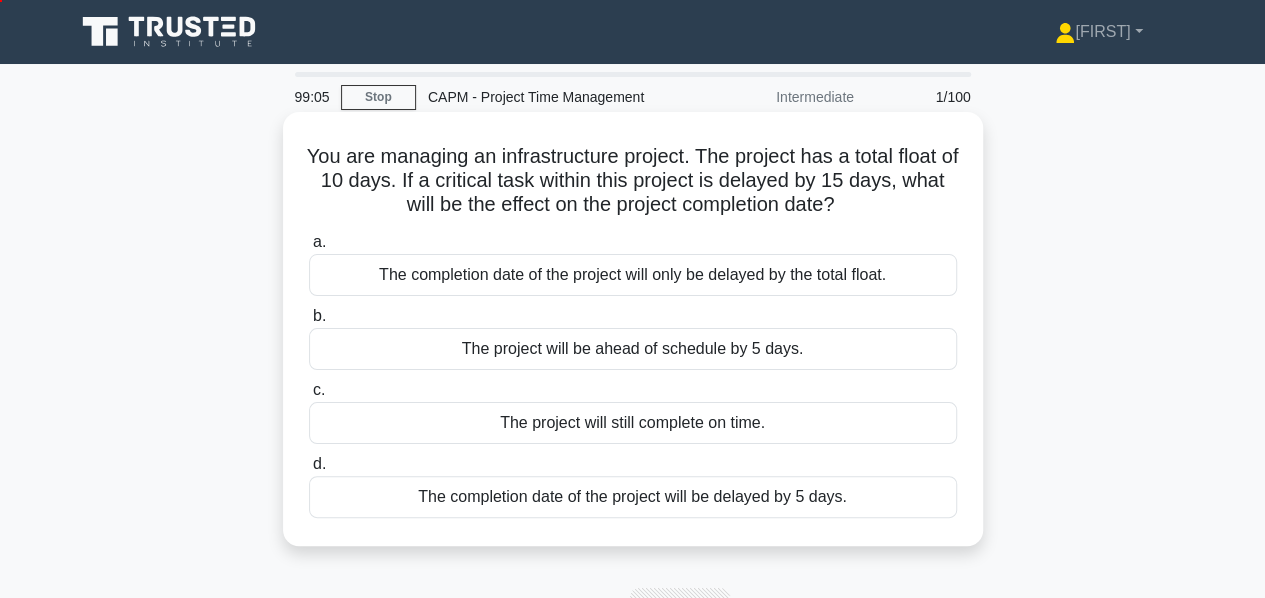 click on "The completion date of the project will be delayed by 5 days." at bounding box center (633, 497) 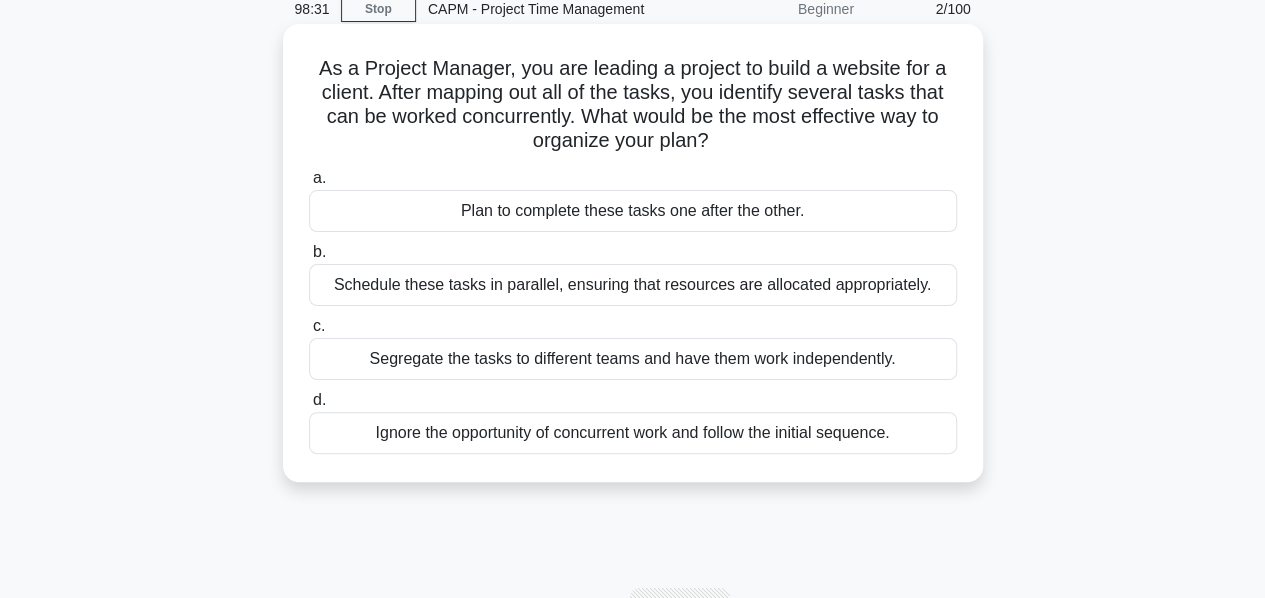 scroll, scrollTop: 61, scrollLeft: 0, axis: vertical 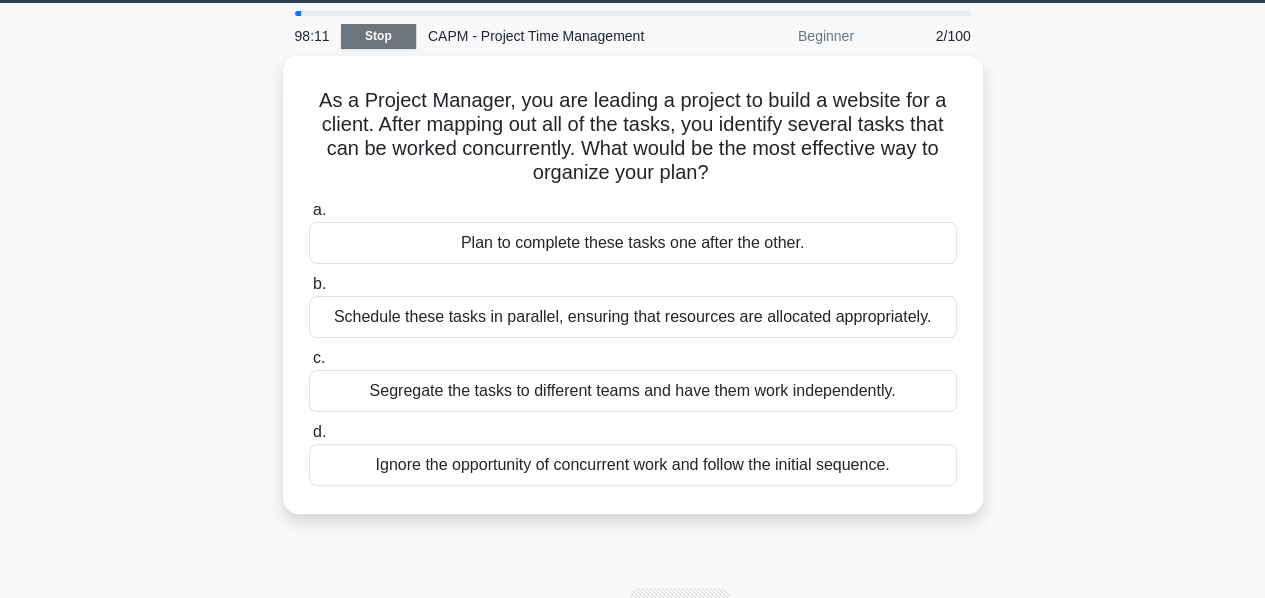 click on "Stop" at bounding box center (378, 36) 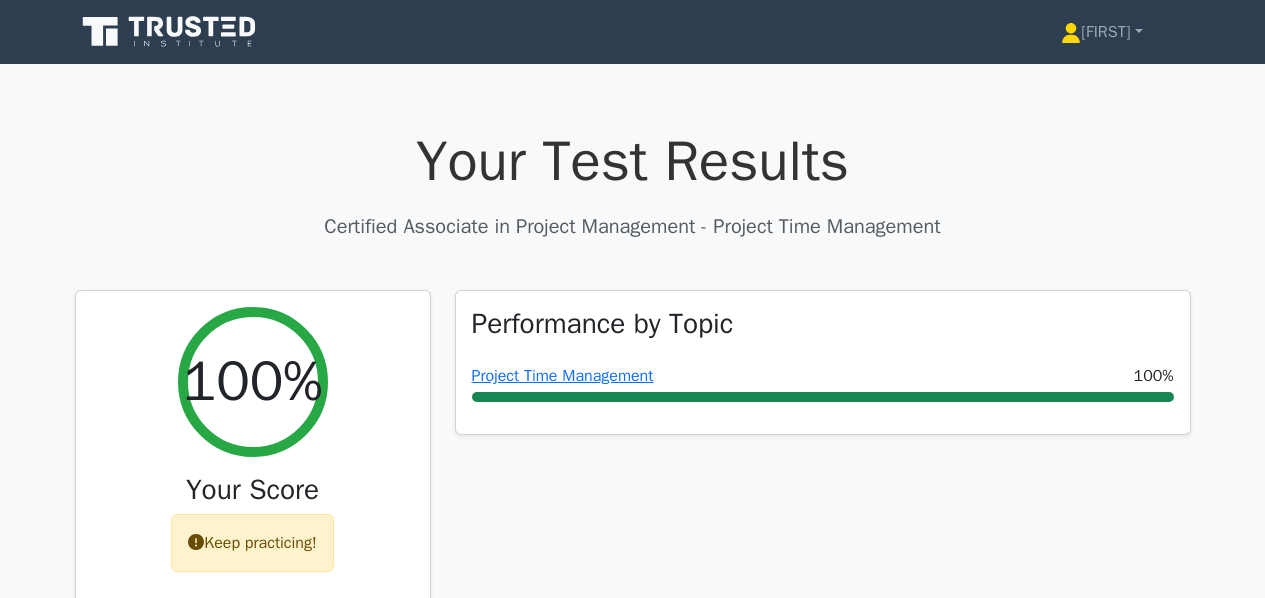 scroll, scrollTop: 0, scrollLeft: 0, axis: both 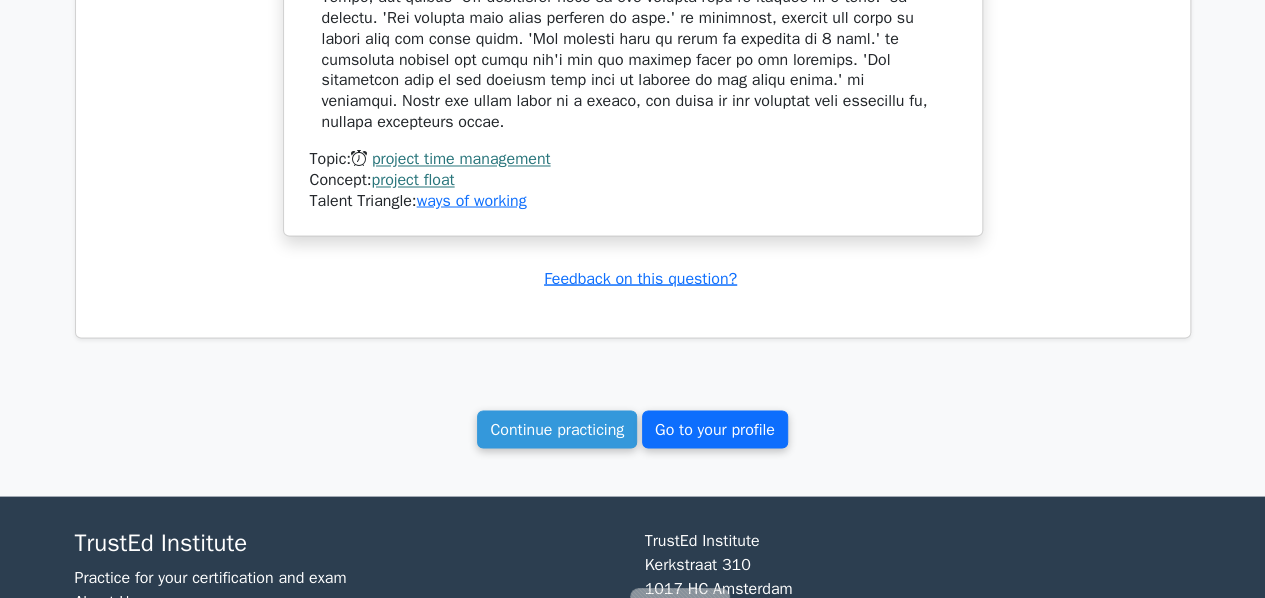 click on "Go to your profile" at bounding box center [715, 429] 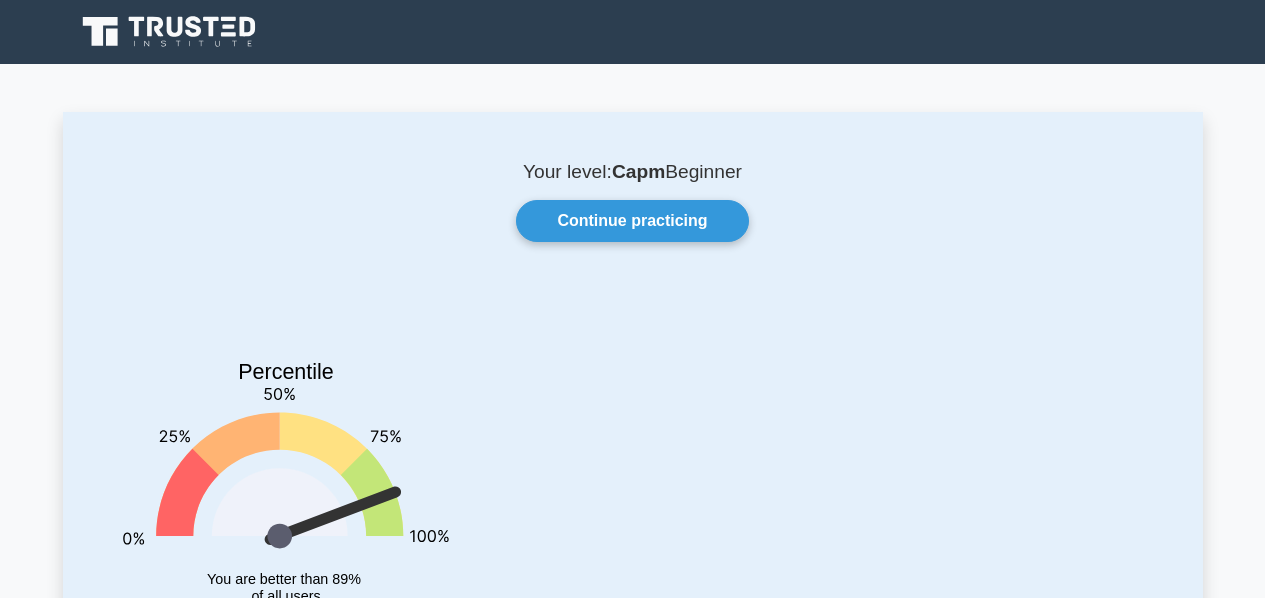 scroll, scrollTop: 0, scrollLeft: 0, axis: both 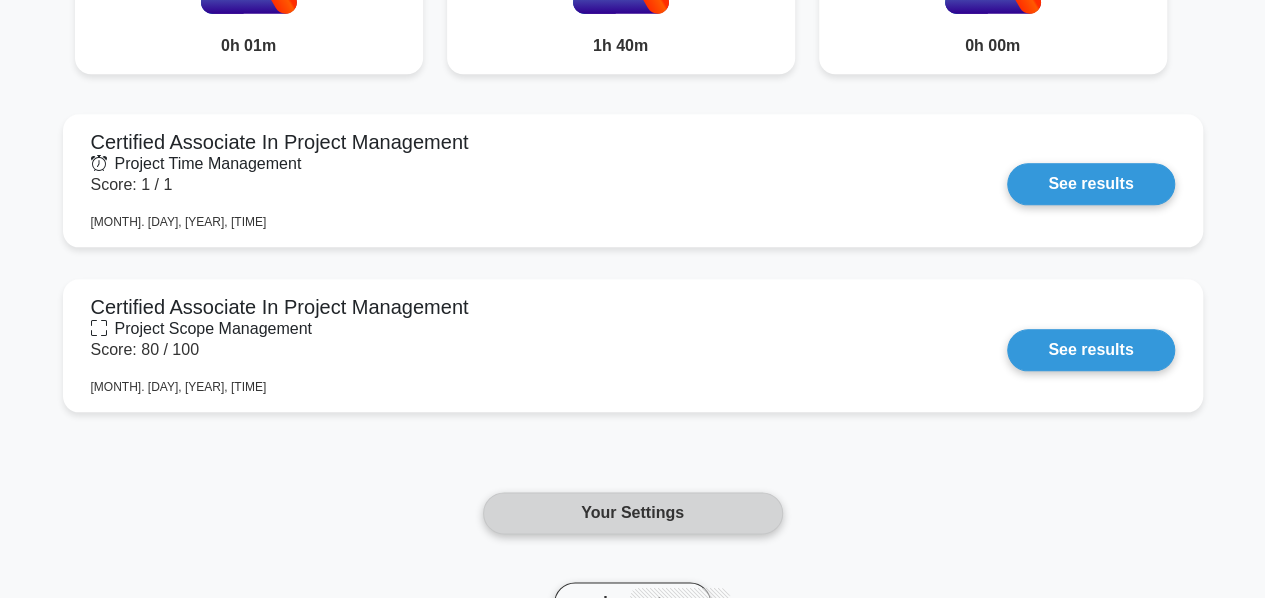 click on "Your Settings" at bounding box center (633, 513) 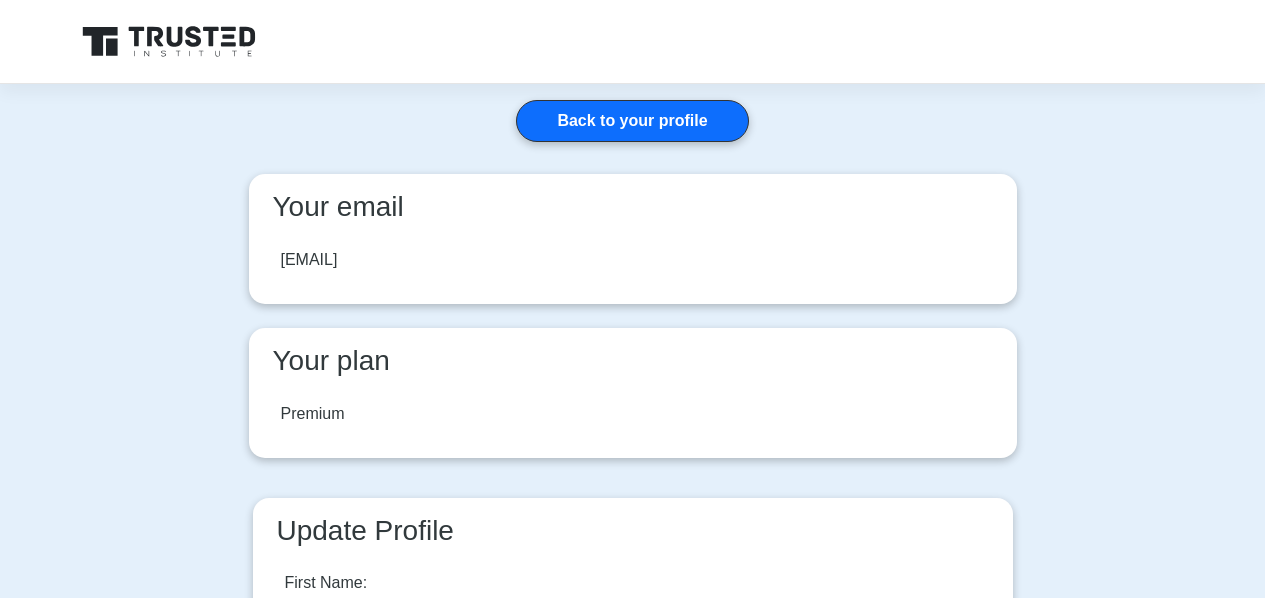 scroll, scrollTop: 0, scrollLeft: 0, axis: both 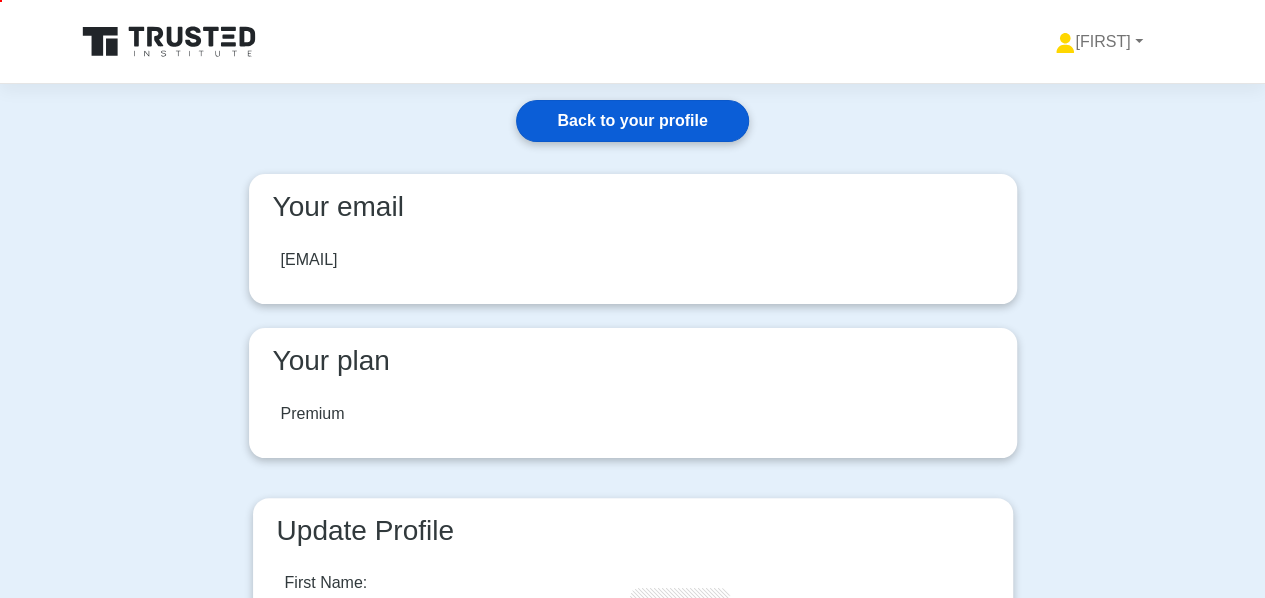 click on "Back to your profile" at bounding box center [632, 121] 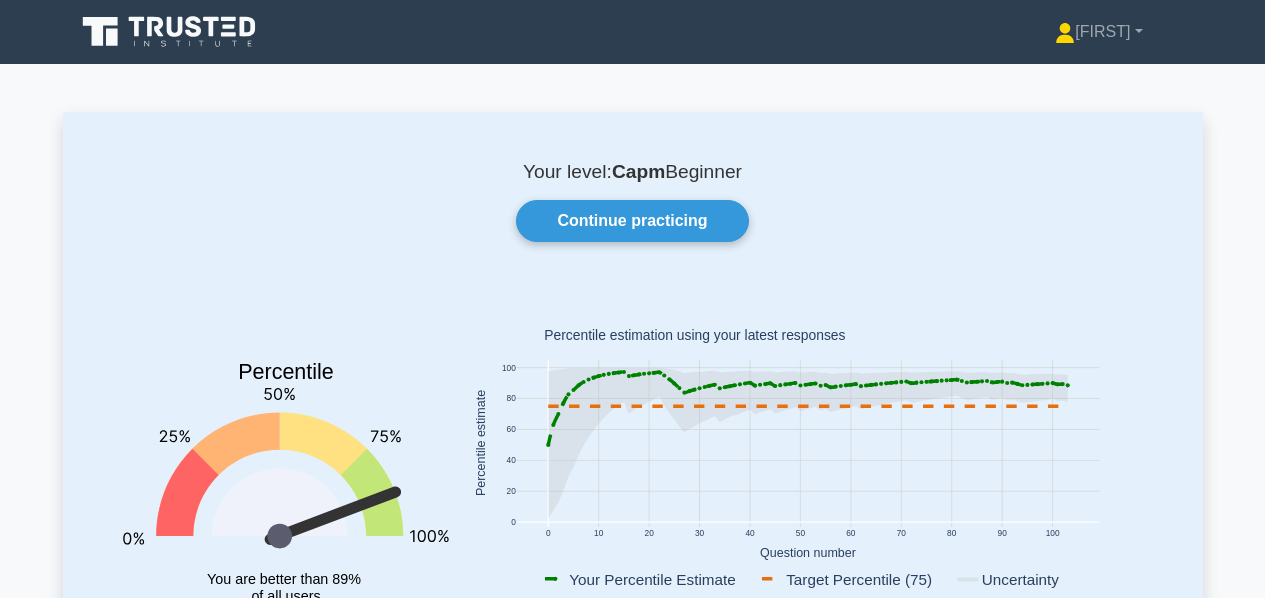 scroll, scrollTop: 0, scrollLeft: 0, axis: both 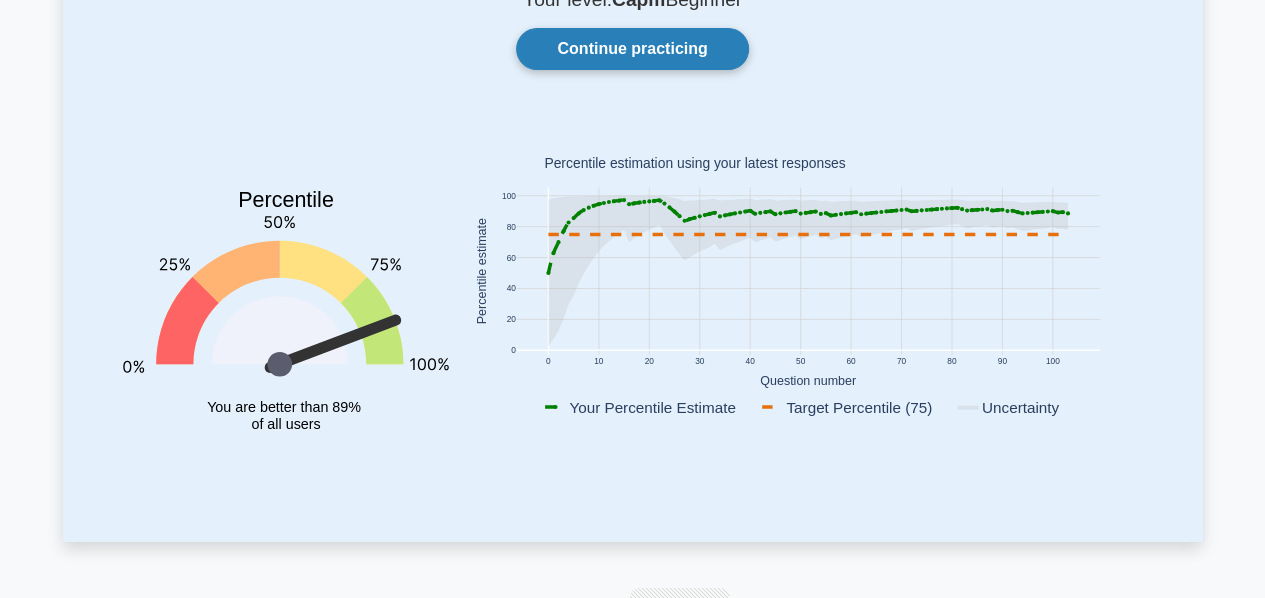 click on "Continue practicing" at bounding box center [632, 49] 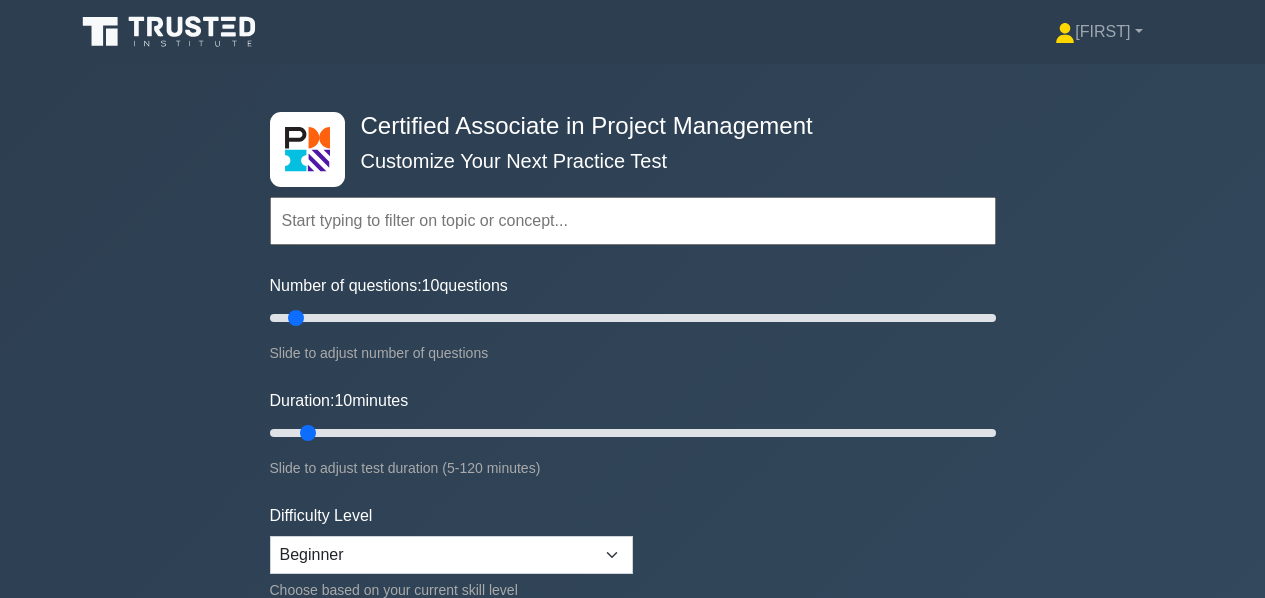 scroll, scrollTop: 0, scrollLeft: 0, axis: both 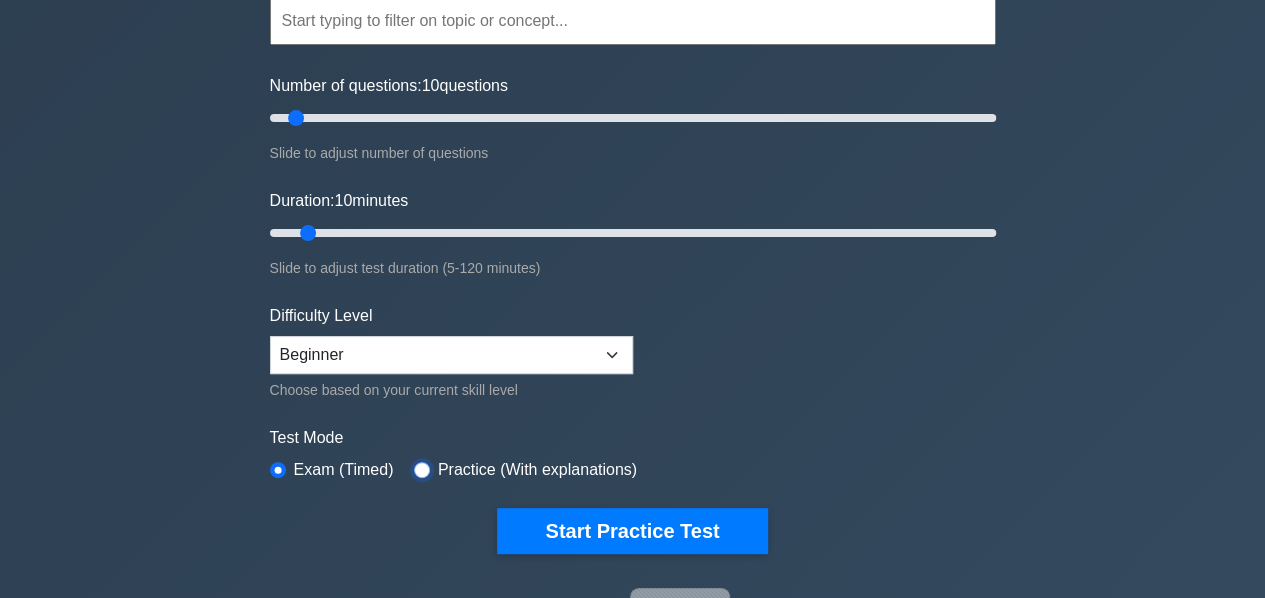 click at bounding box center (422, 470) 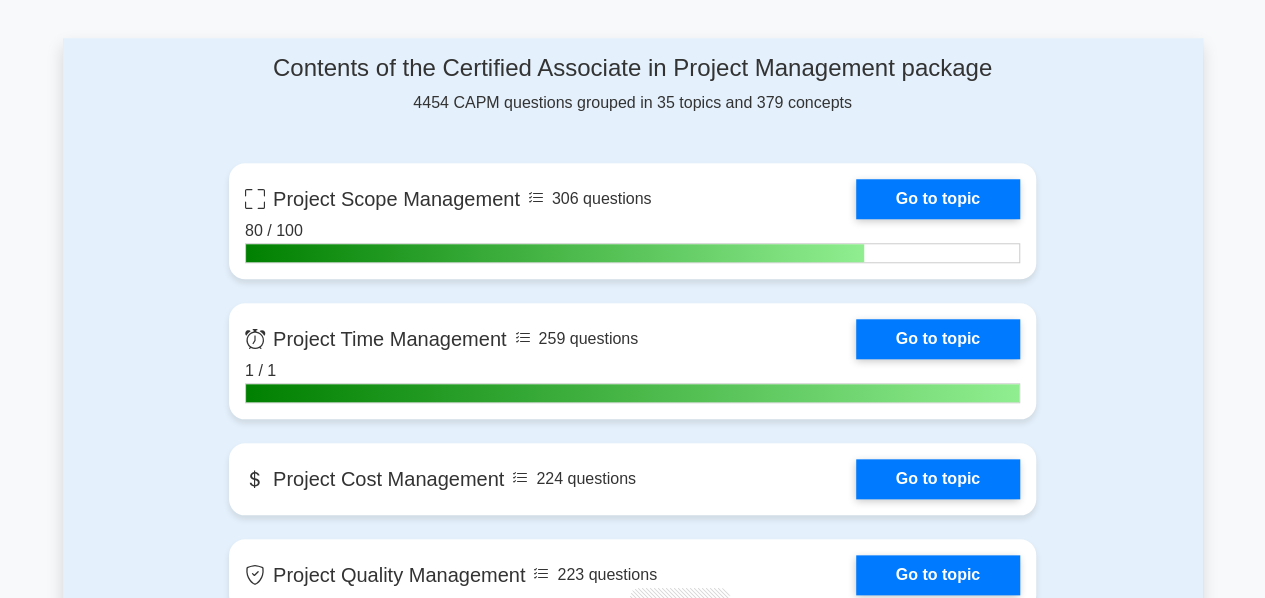 scroll, scrollTop: 816, scrollLeft: 0, axis: vertical 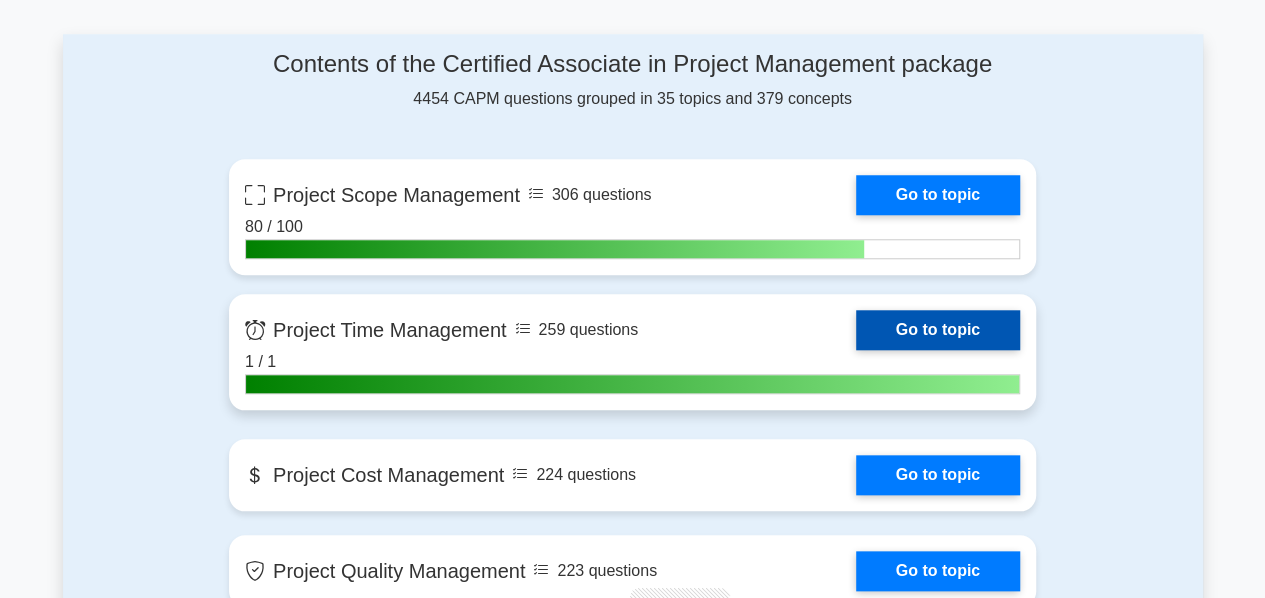 click on "Go to topic" at bounding box center [938, 330] 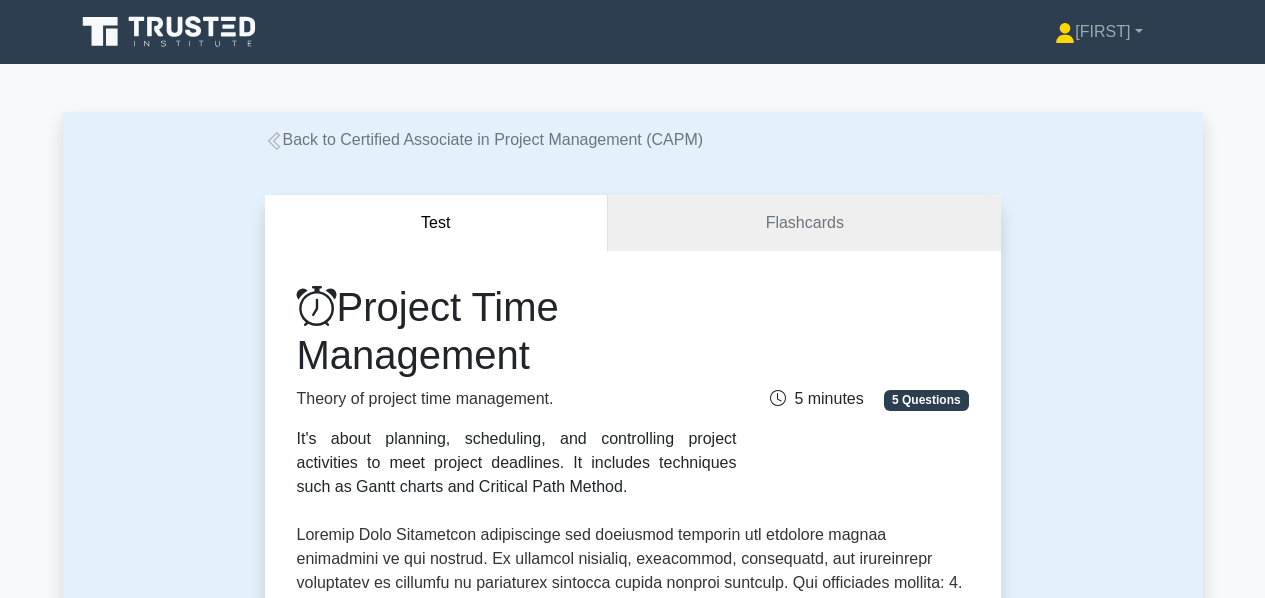 scroll, scrollTop: 0, scrollLeft: 0, axis: both 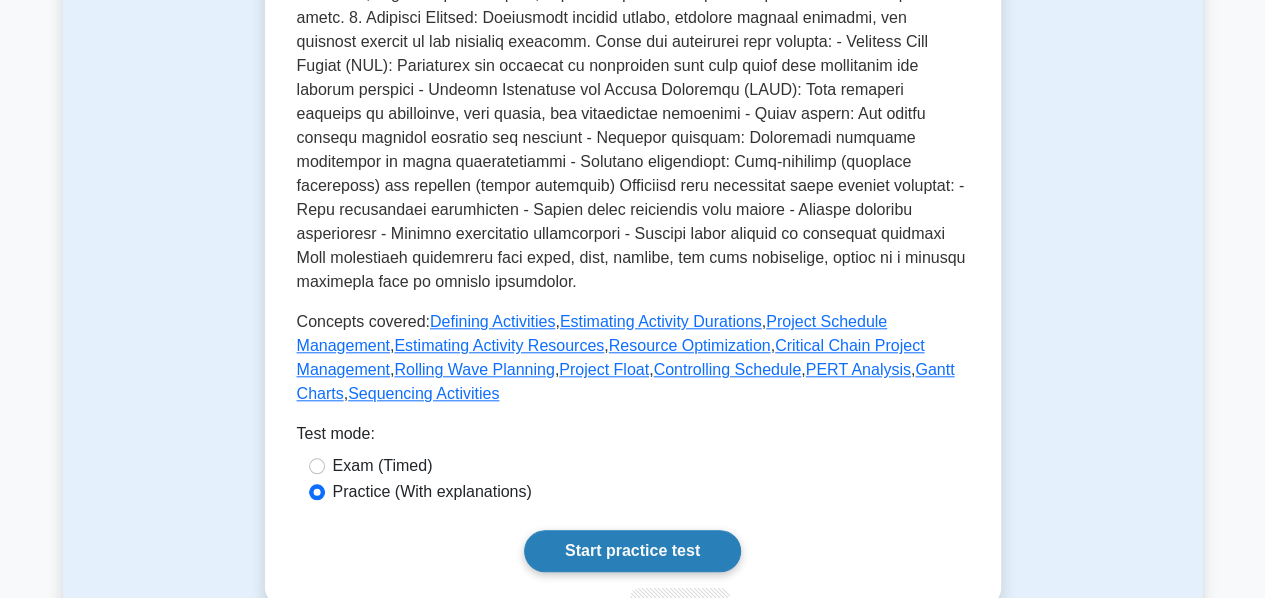 click on "Start practice test" at bounding box center (632, 551) 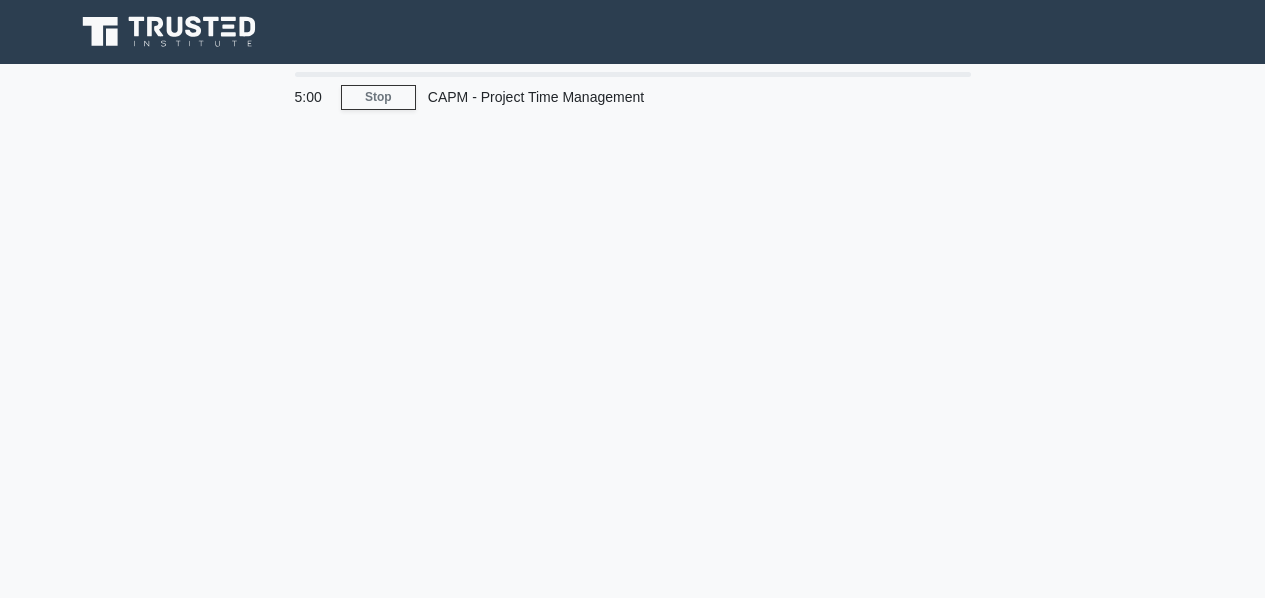 scroll, scrollTop: 0, scrollLeft: 0, axis: both 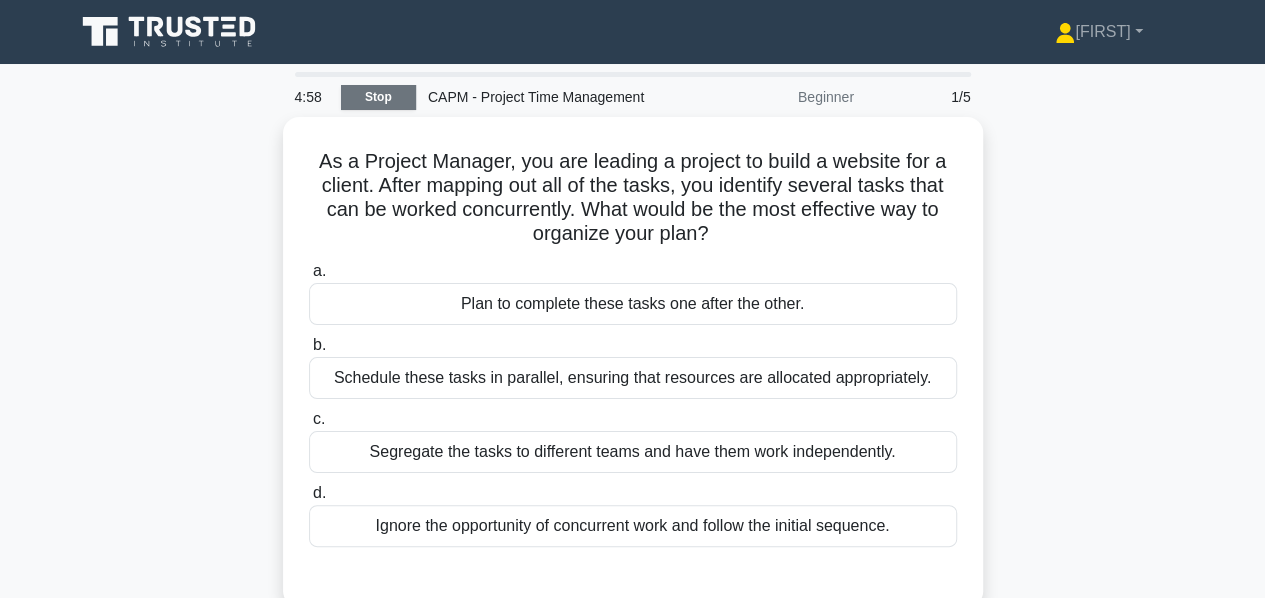 click on "Stop" at bounding box center [378, 97] 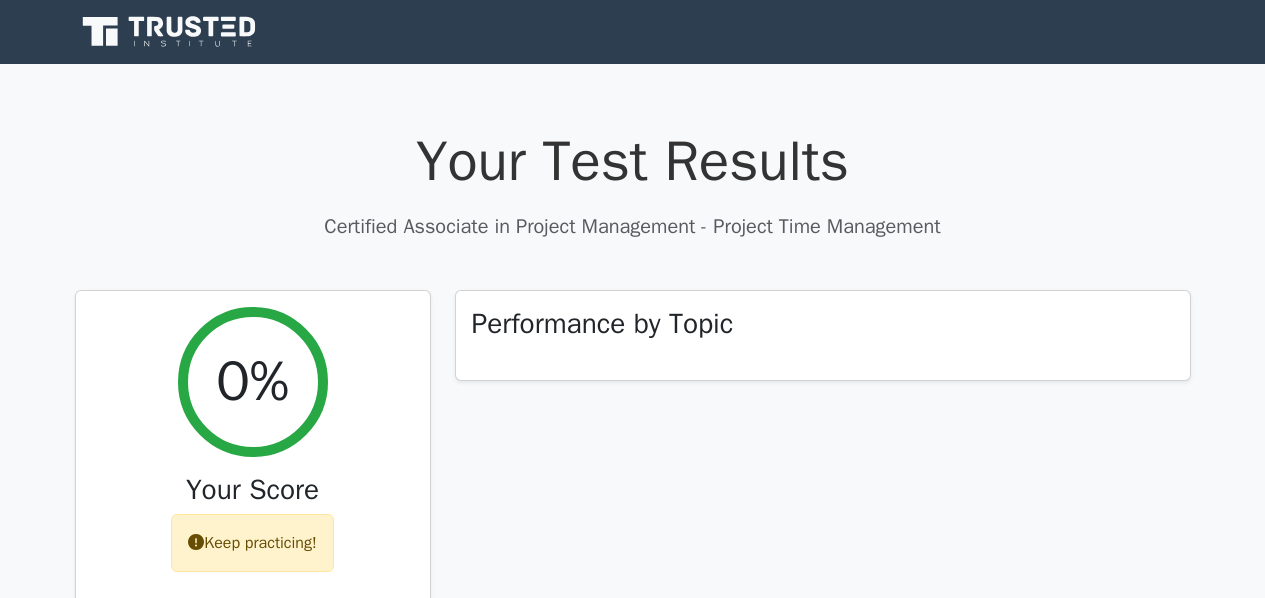 scroll, scrollTop: 0, scrollLeft: 0, axis: both 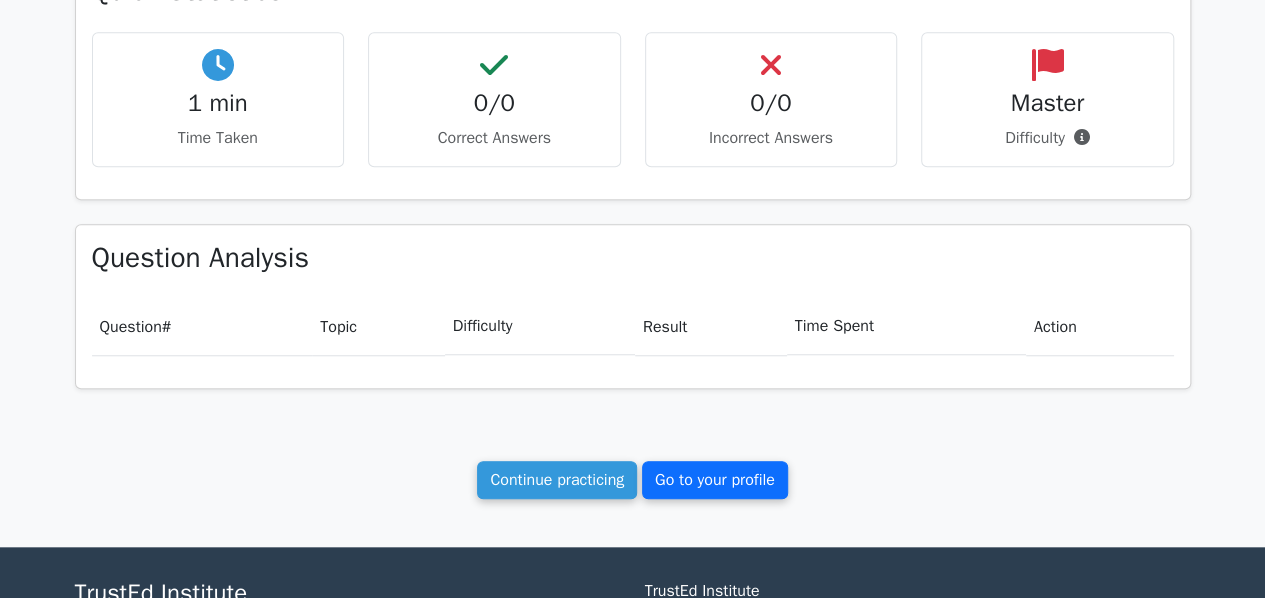 click on "Go to your profile" at bounding box center (715, 480) 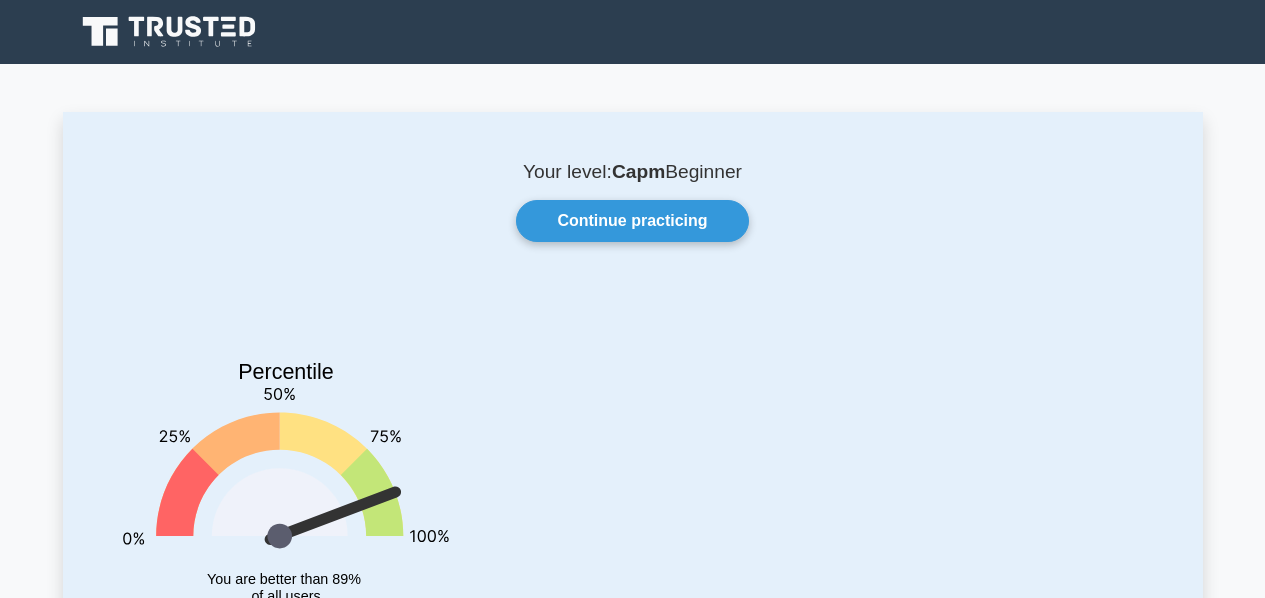 scroll, scrollTop: 0, scrollLeft: 0, axis: both 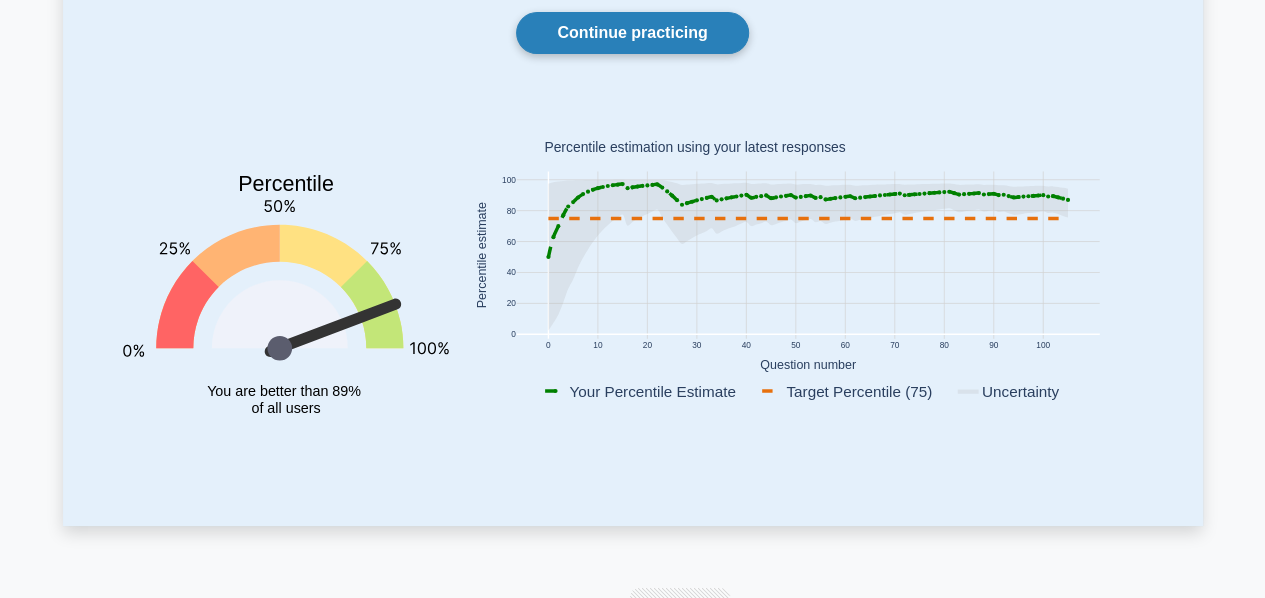 click on "Continue practicing" at bounding box center (632, 33) 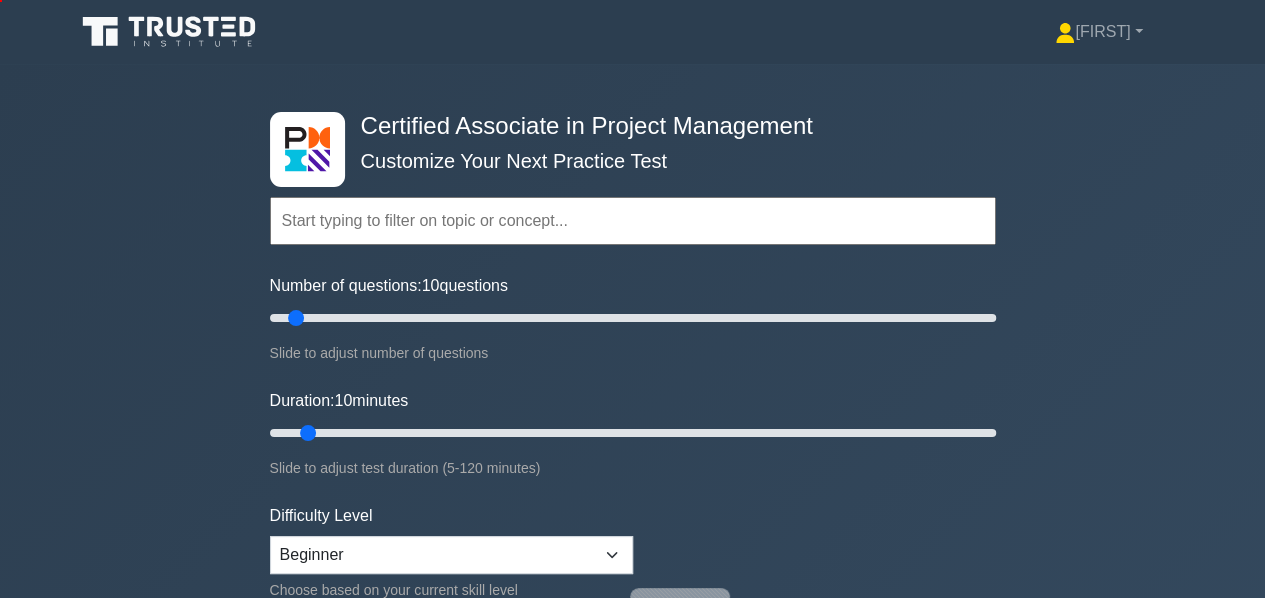 scroll, scrollTop: 628, scrollLeft: 0, axis: vertical 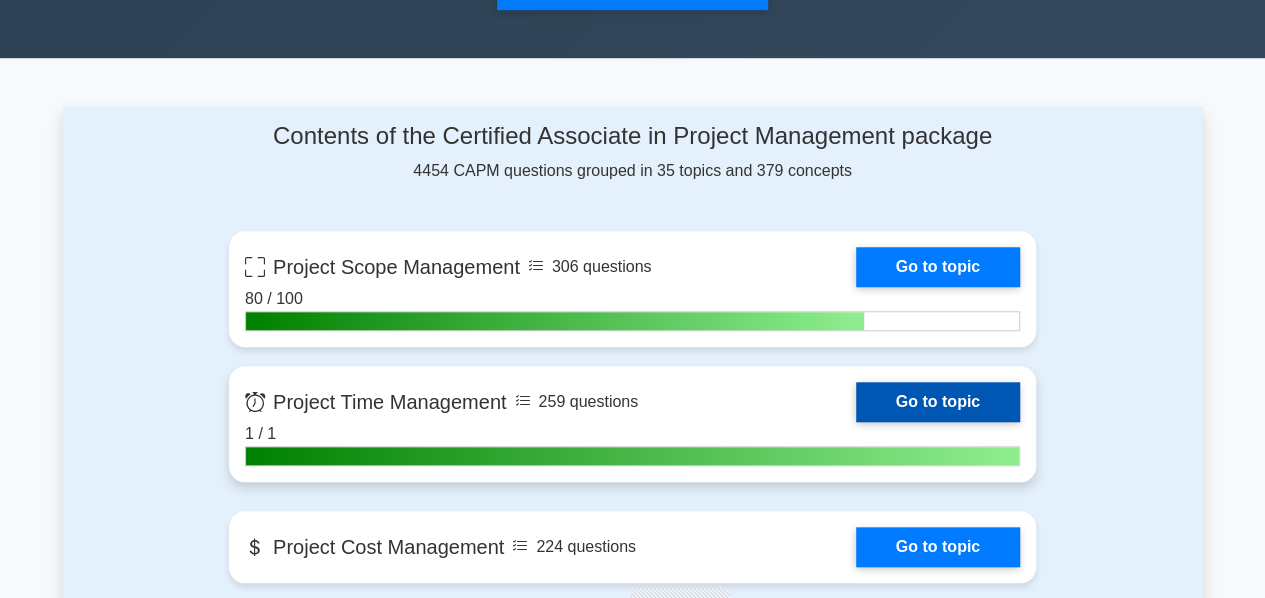 click on "Go to topic" at bounding box center [938, 402] 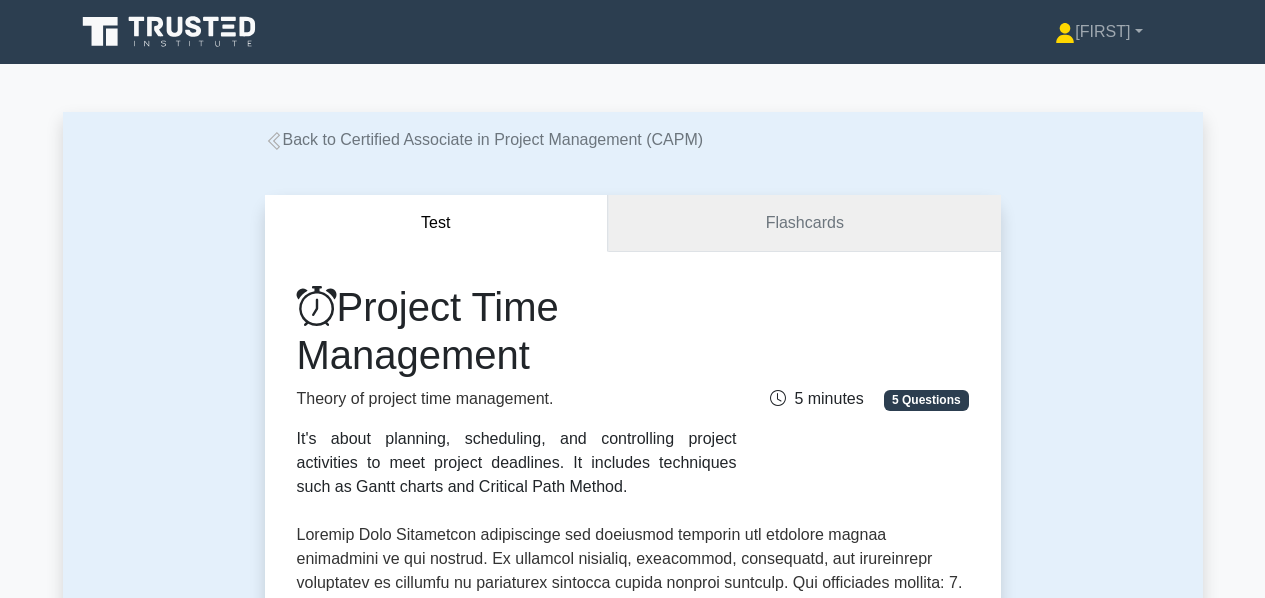 scroll, scrollTop: 0, scrollLeft: 0, axis: both 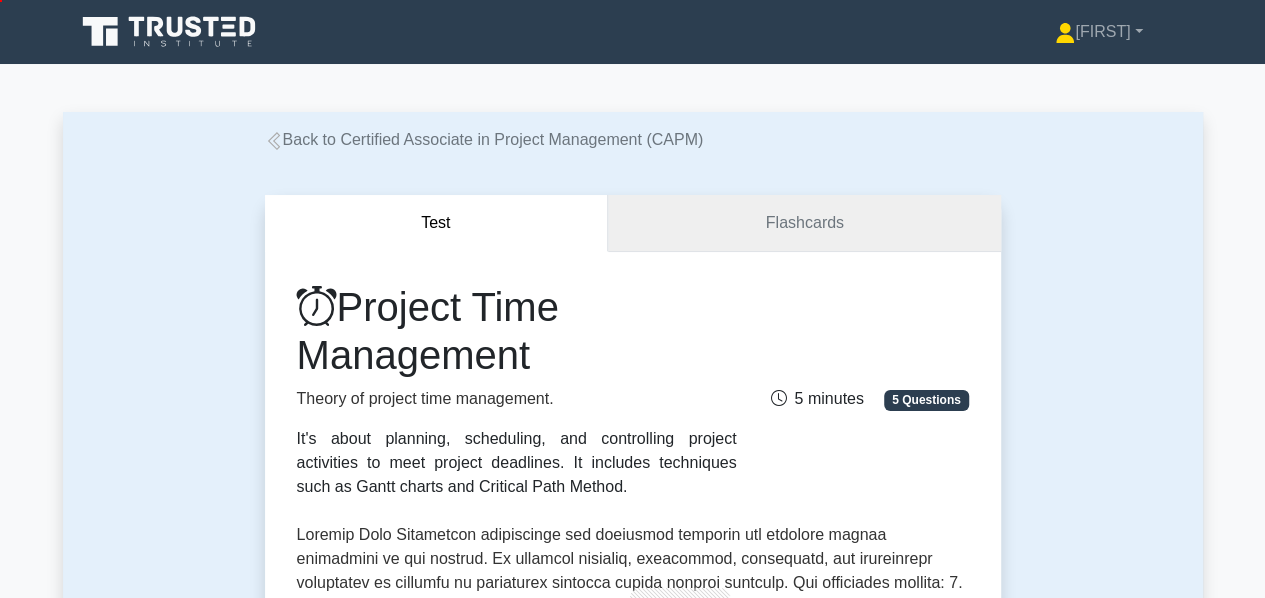 click on "Flashcards" at bounding box center (804, 223) 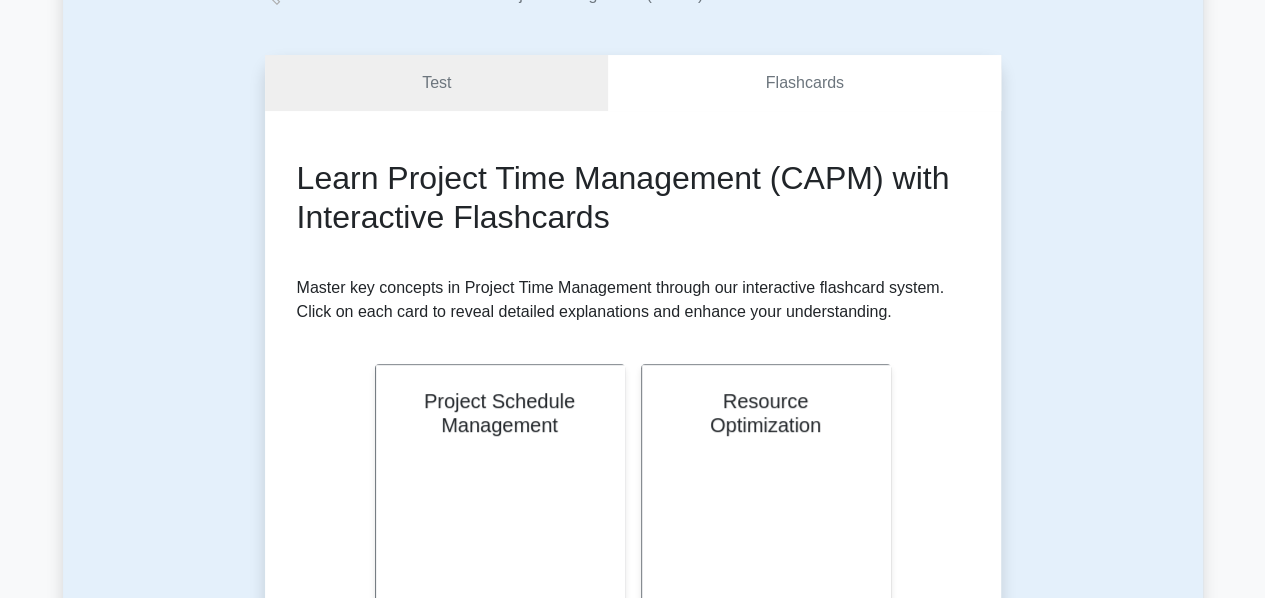 scroll, scrollTop: 428, scrollLeft: 0, axis: vertical 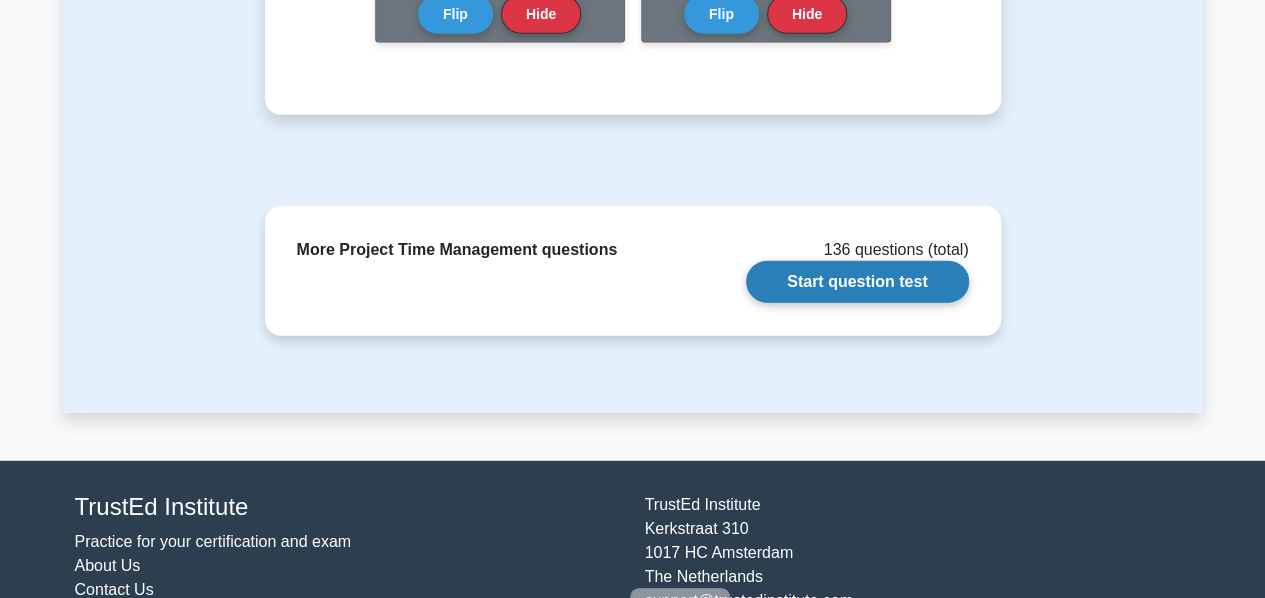 click on "Start  question test" at bounding box center [857, 282] 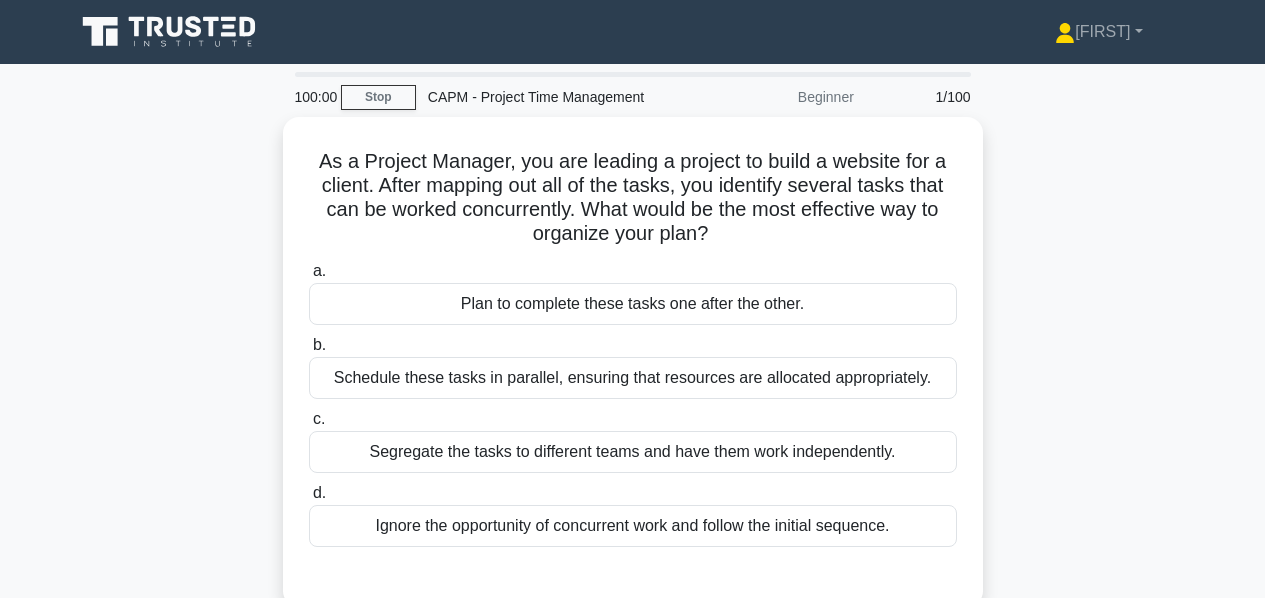 scroll, scrollTop: 0, scrollLeft: 0, axis: both 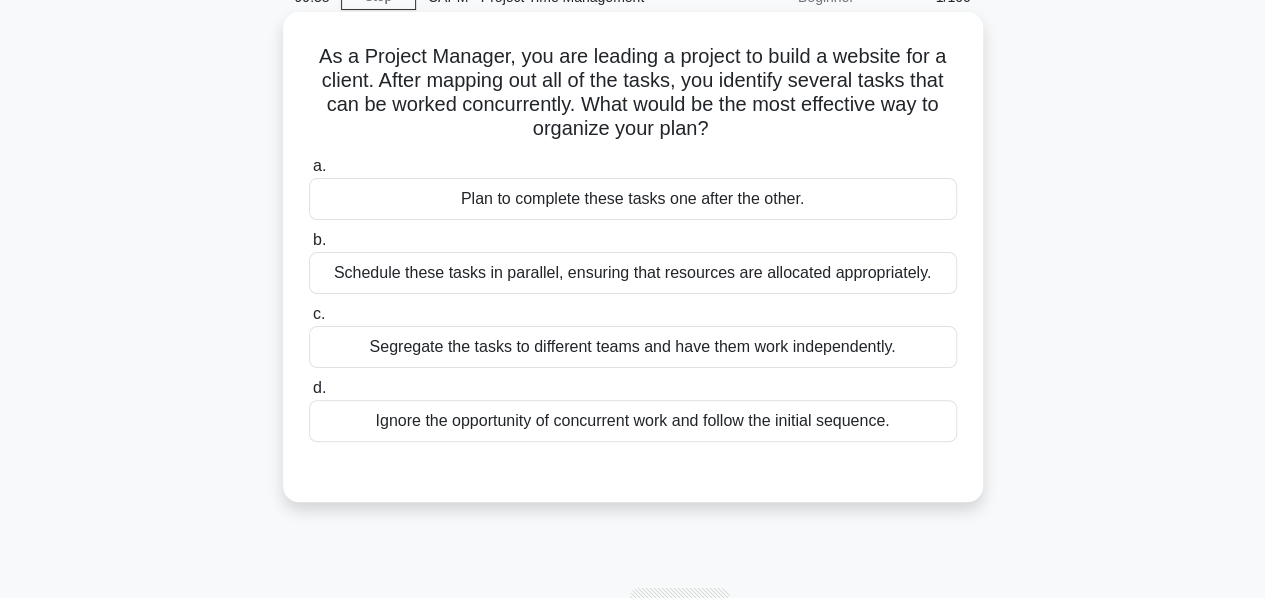 click on "Schedule these tasks in parallel, ensuring that resources are allocated appropriately." at bounding box center (633, 273) 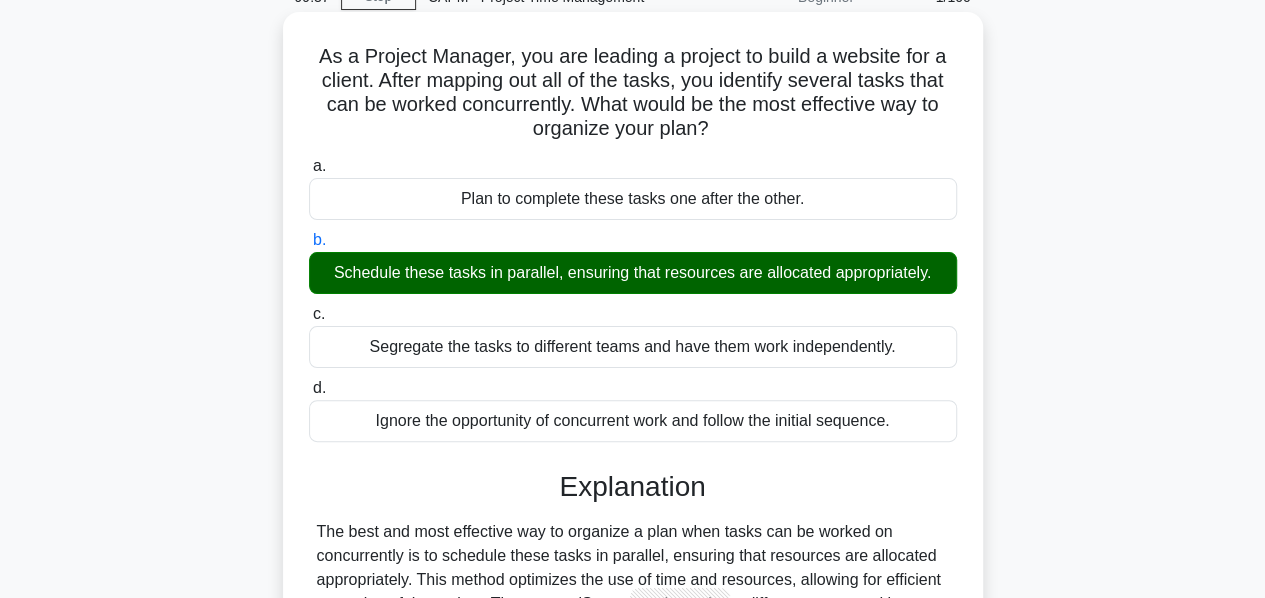 scroll, scrollTop: 482, scrollLeft: 0, axis: vertical 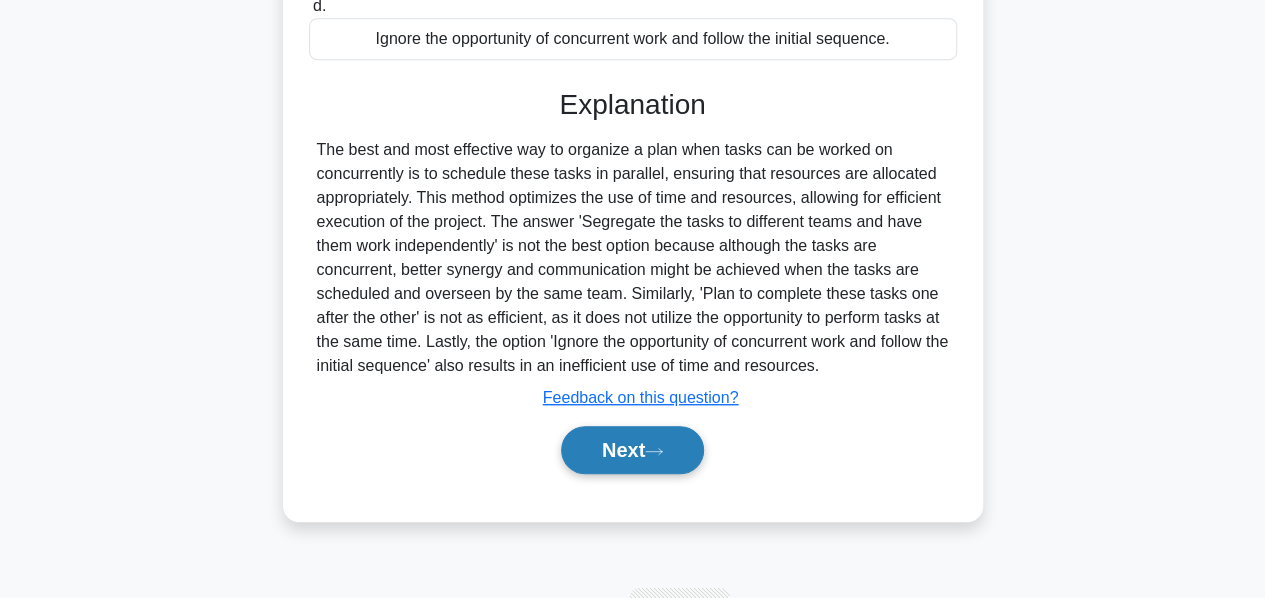 click on "Next" at bounding box center (632, 450) 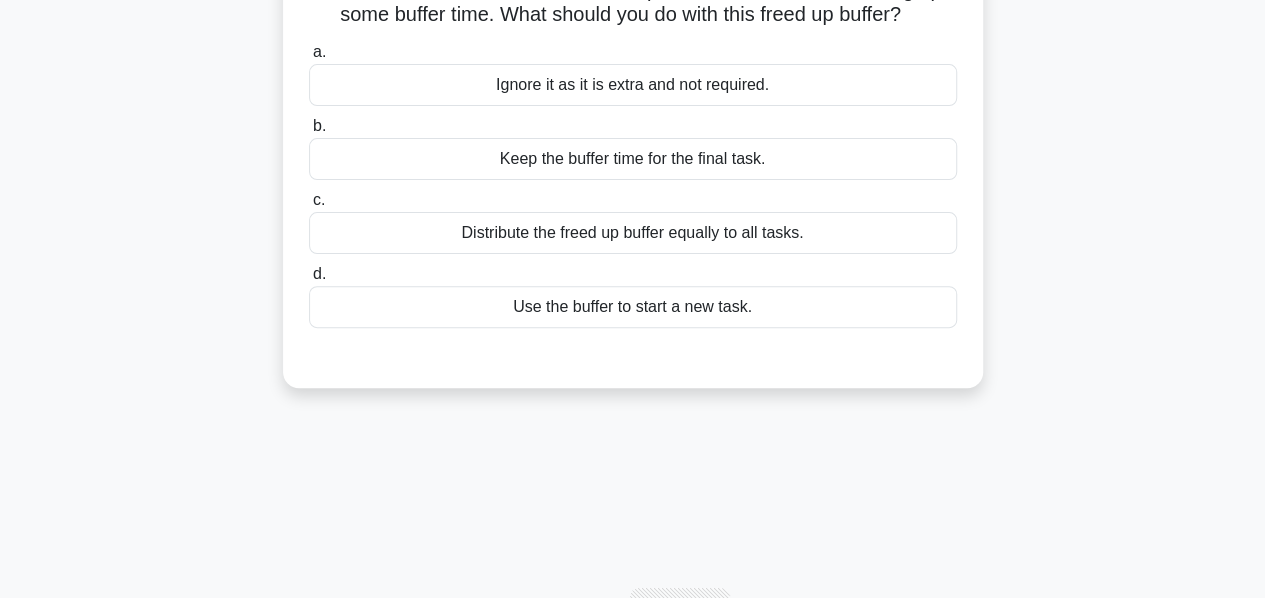 scroll, scrollTop: 66, scrollLeft: 0, axis: vertical 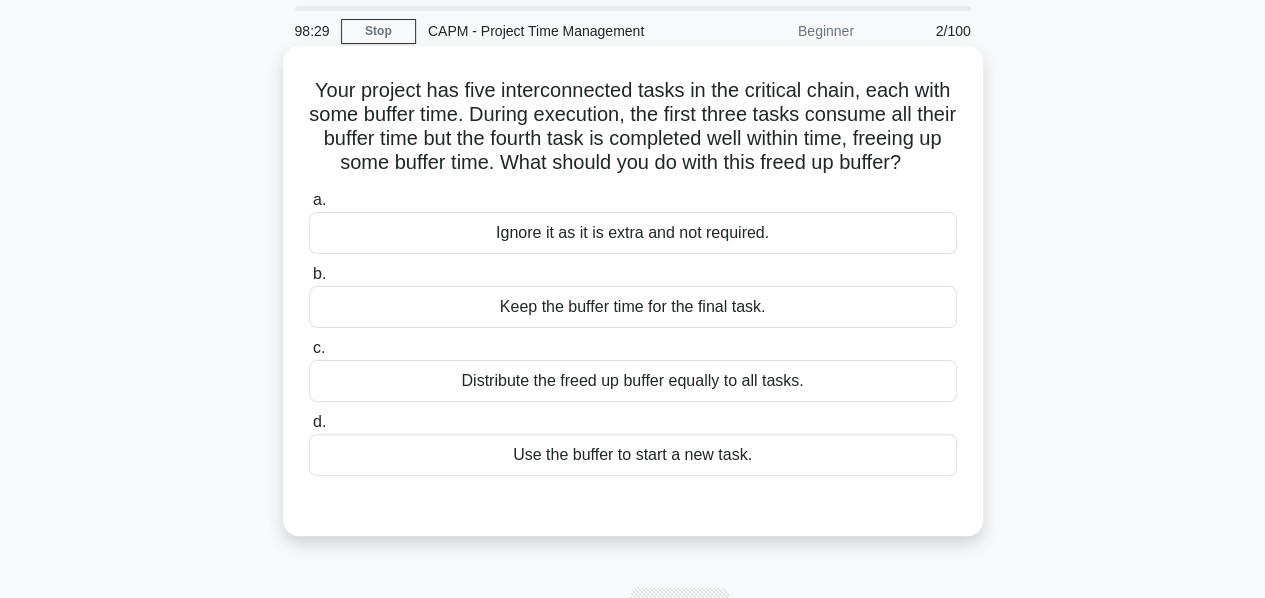 click on "Use the buffer to start a new task." at bounding box center (633, 455) 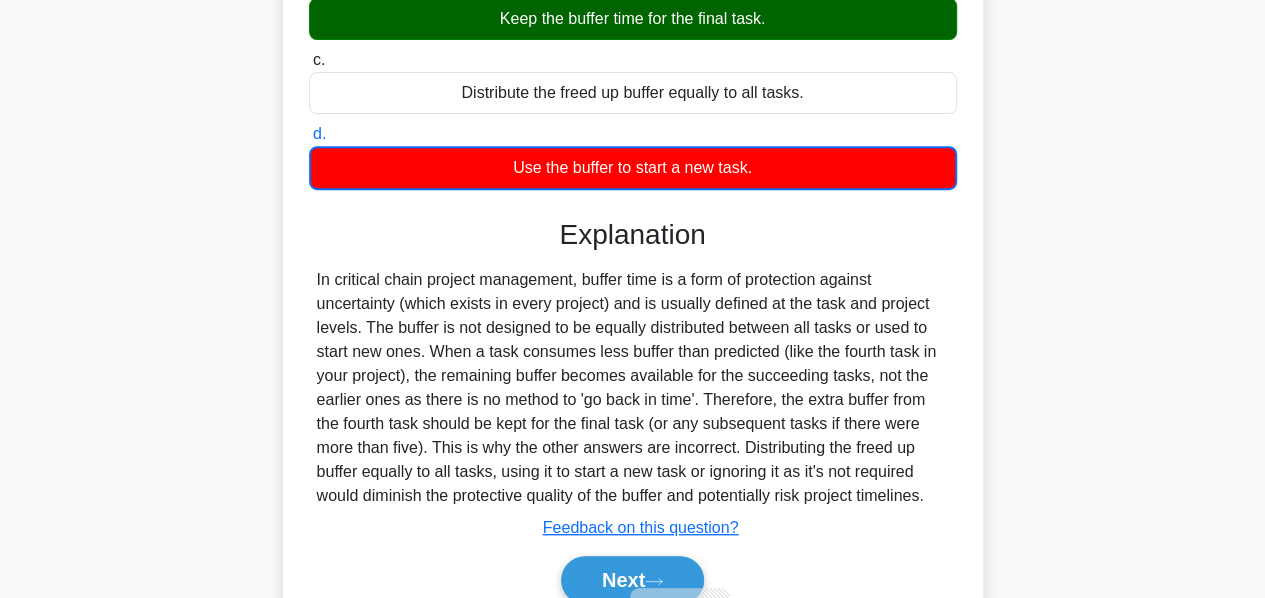 scroll, scrollTop: 378, scrollLeft: 0, axis: vertical 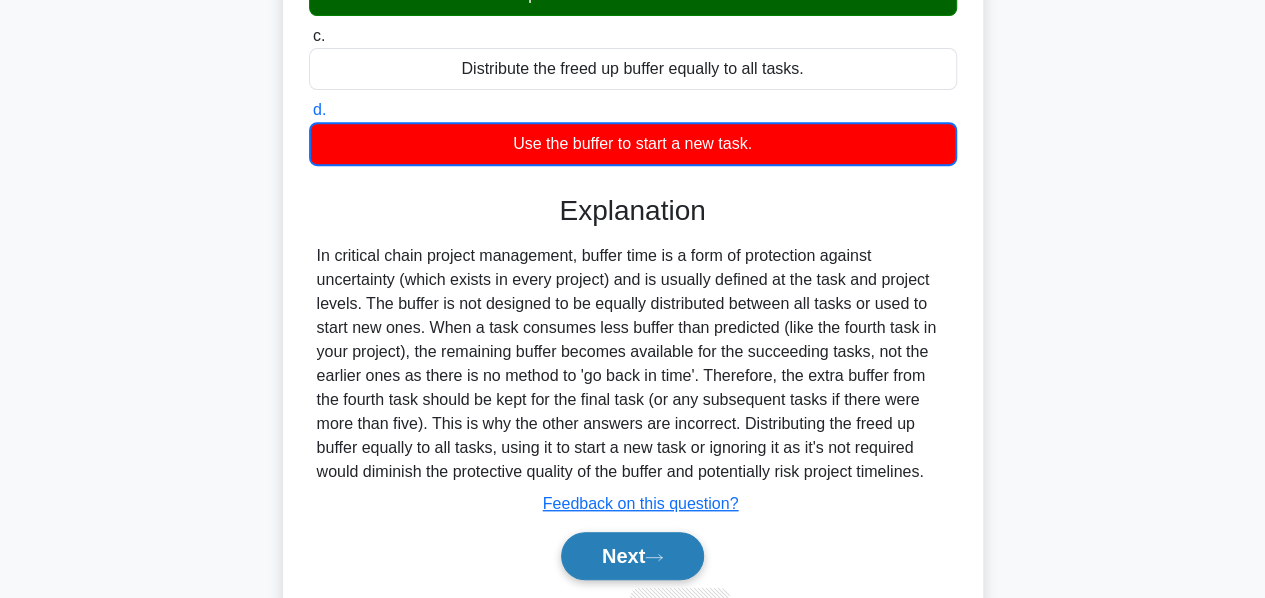 click on "Next" at bounding box center [632, 556] 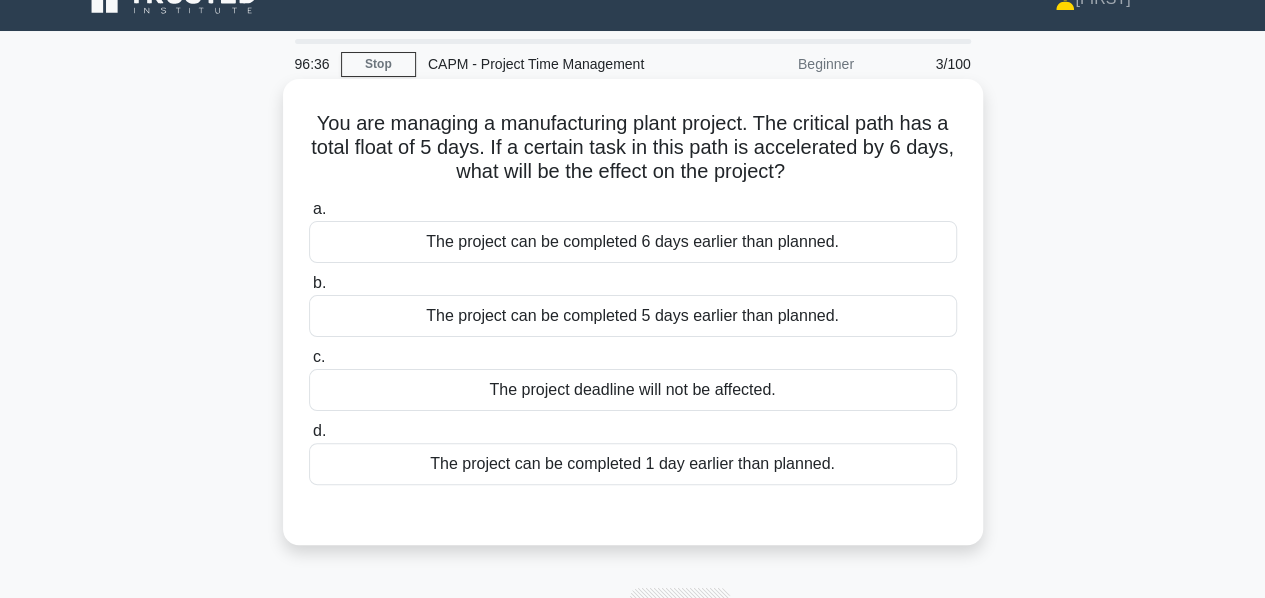 scroll, scrollTop: 44, scrollLeft: 0, axis: vertical 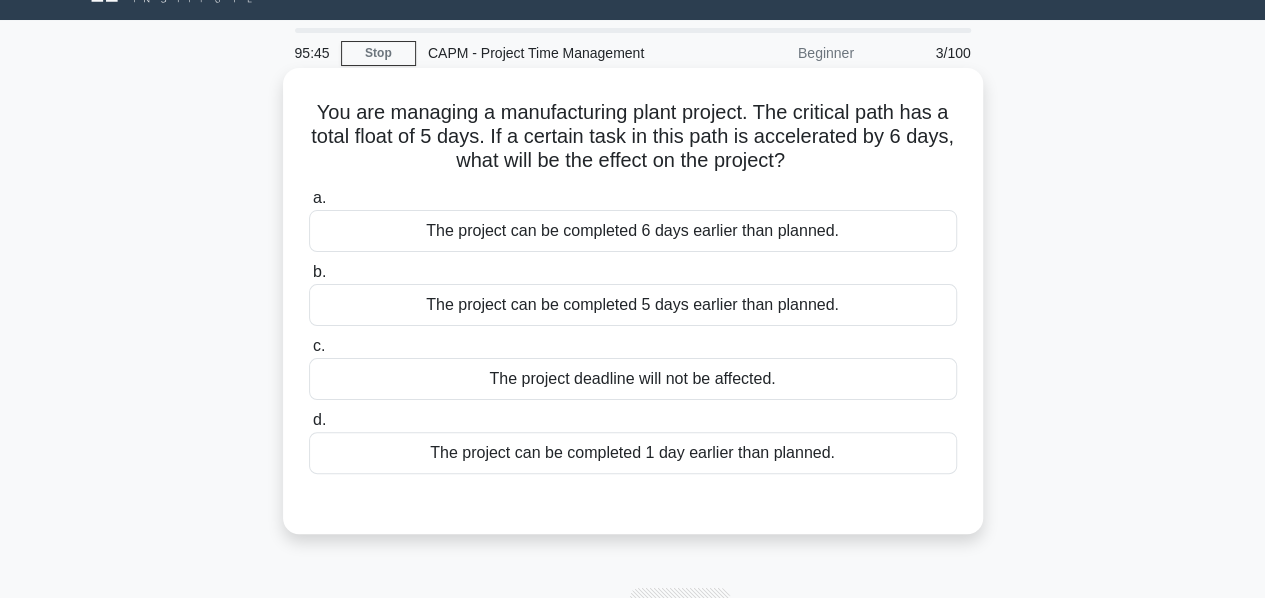 click on "The project can be completed 6 days earlier than planned." at bounding box center (633, 231) 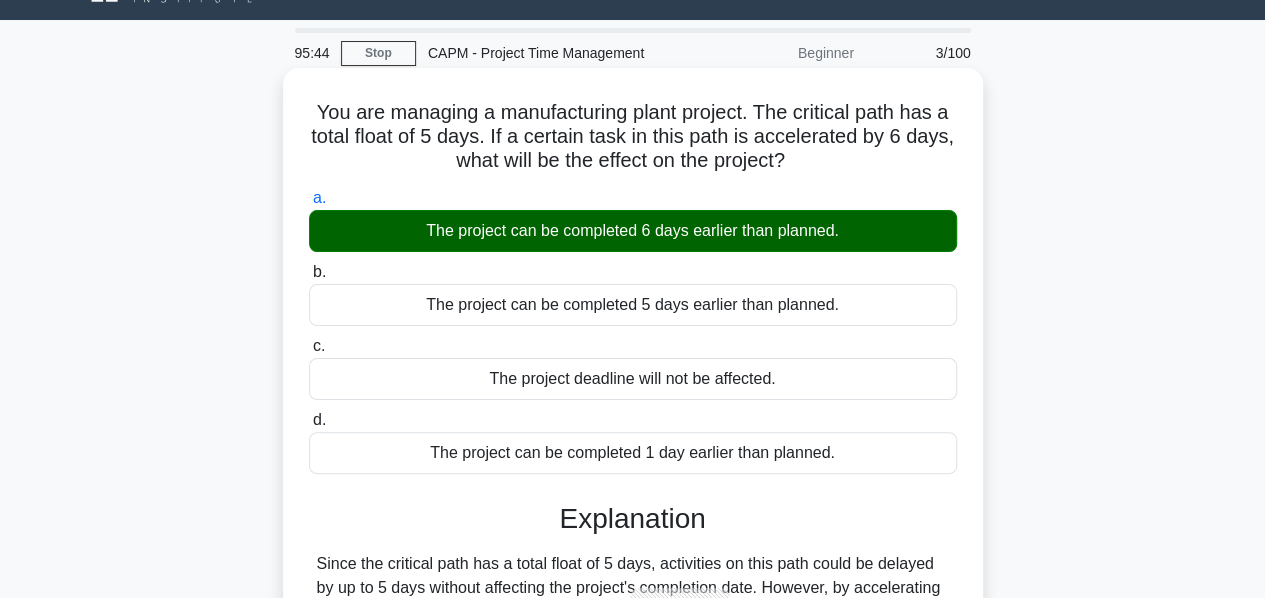 scroll, scrollTop: 482, scrollLeft: 0, axis: vertical 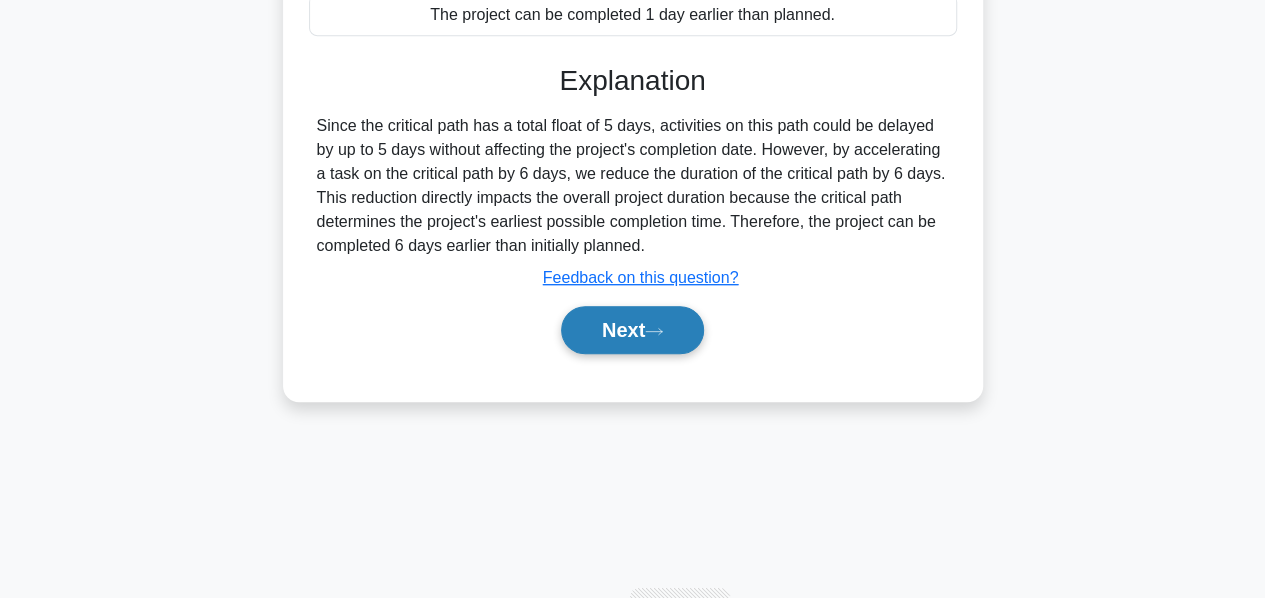 click on "Next" at bounding box center [632, 330] 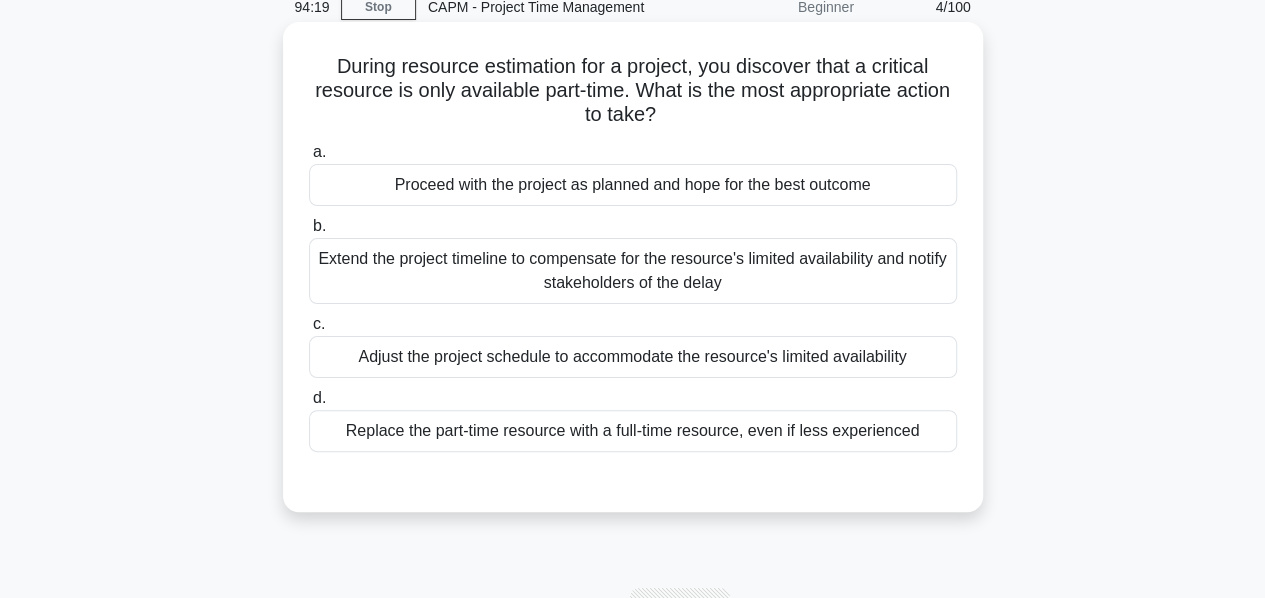 scroll, scrollTop: 88, scrollLeft: 0, axis: vertical 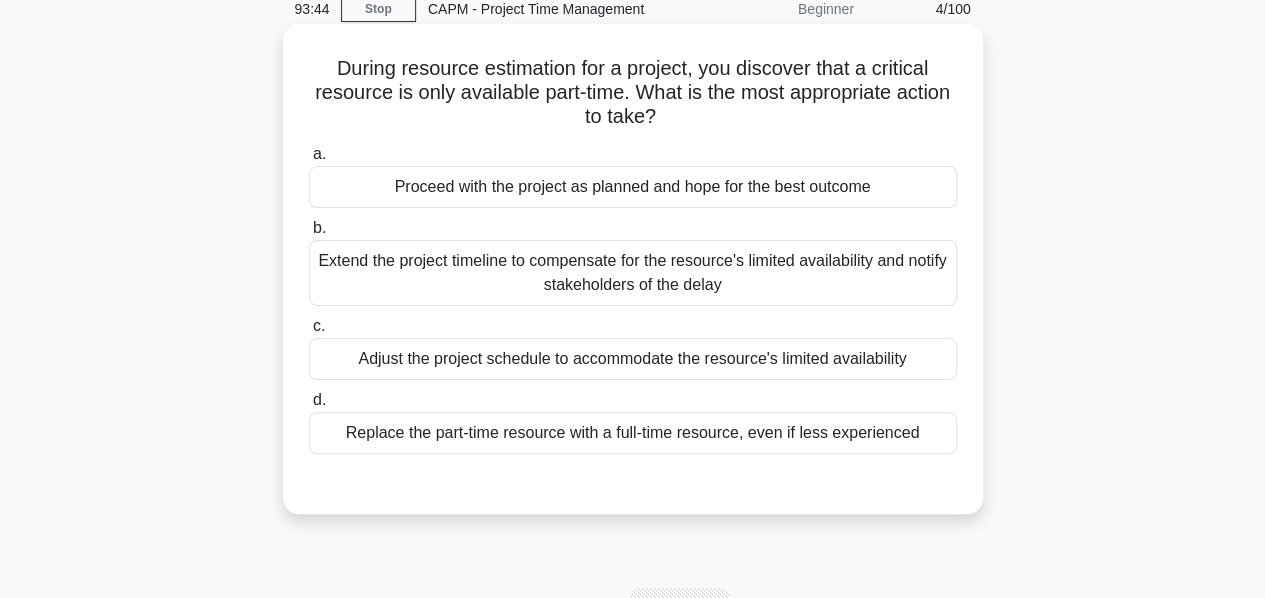 click on "Adjust the project schedule to accommodate the resource's limited availability" at bounding box center [633, 359] 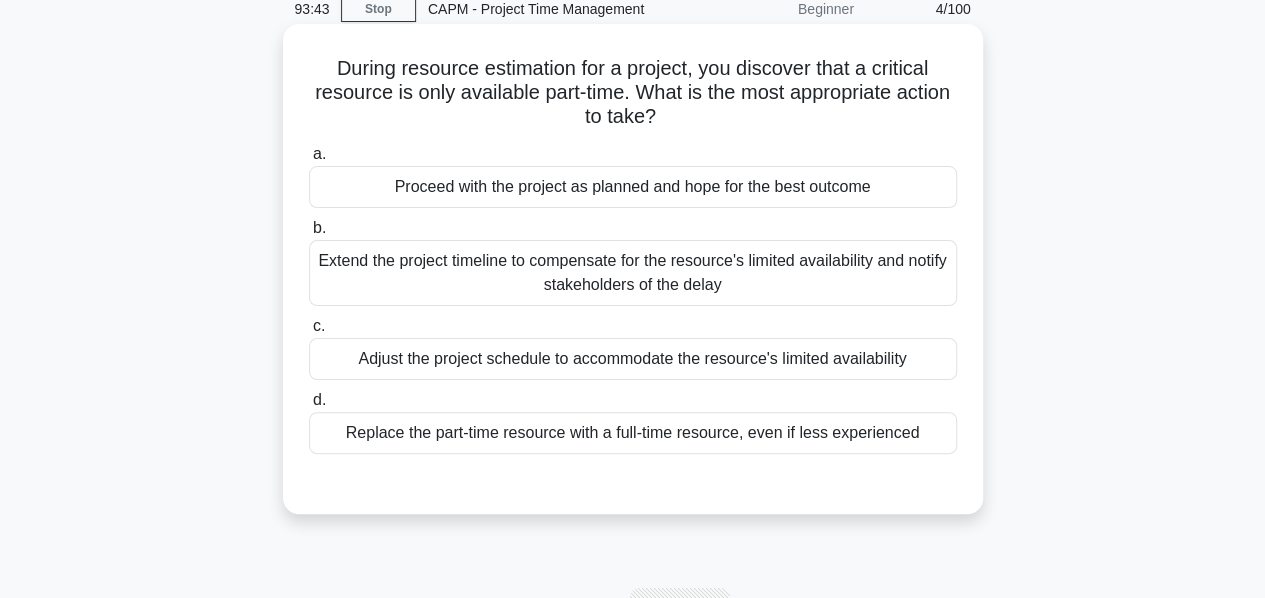 click on "Adjust the project schedule to accommodate the resource's limited availability" at bounding box center [633, 359] 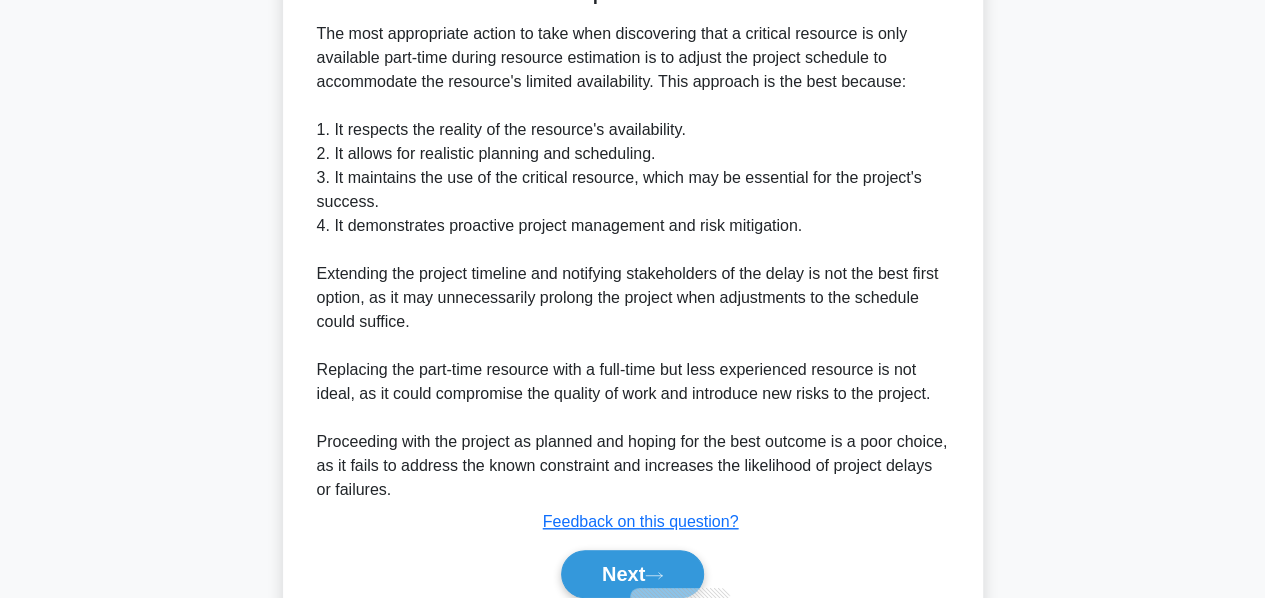 scroll, scrollTop: 638, scrollLeft: 0, axis: vertical 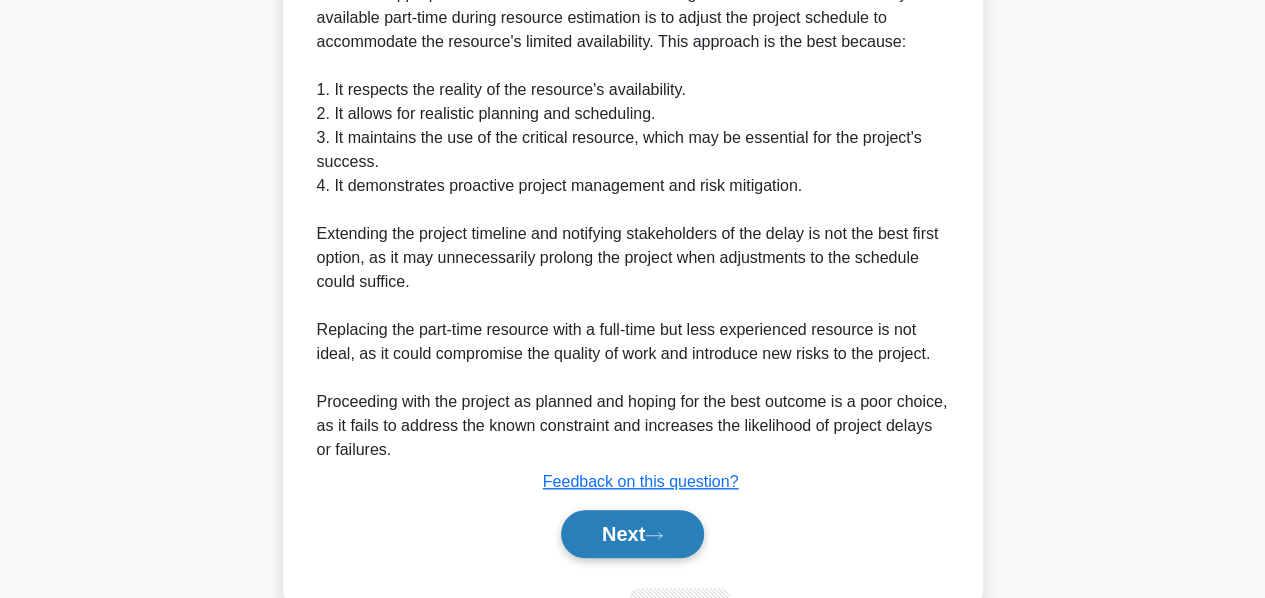 click 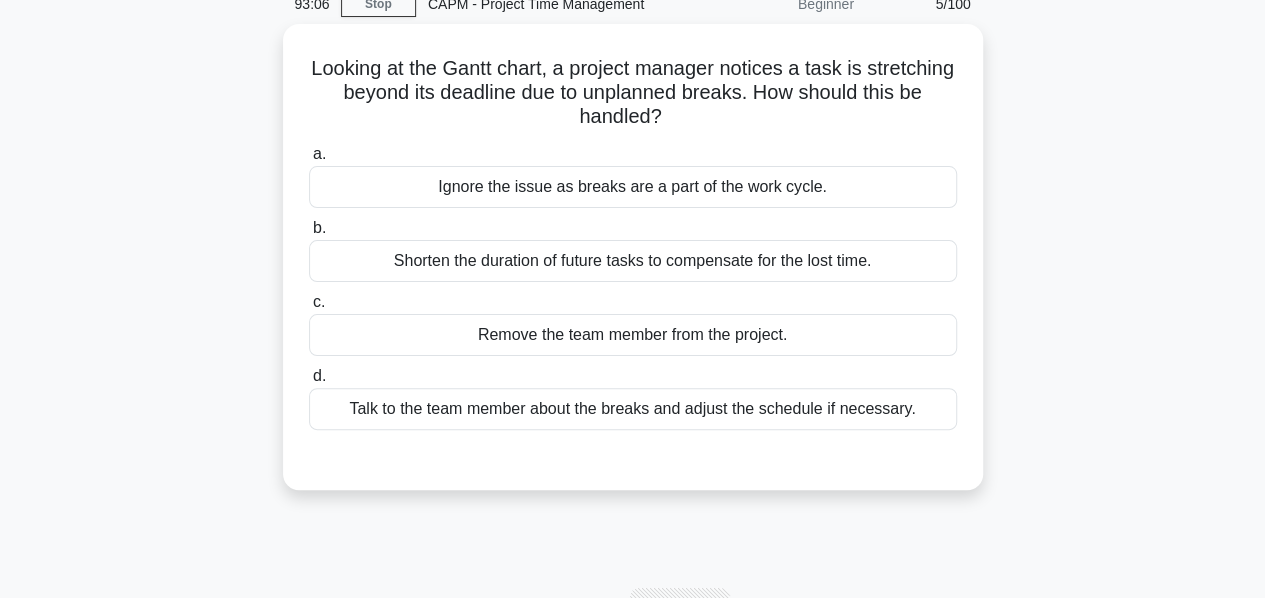 scroll, scrollTop: 94, scrollLeft: 0, axis: vertical 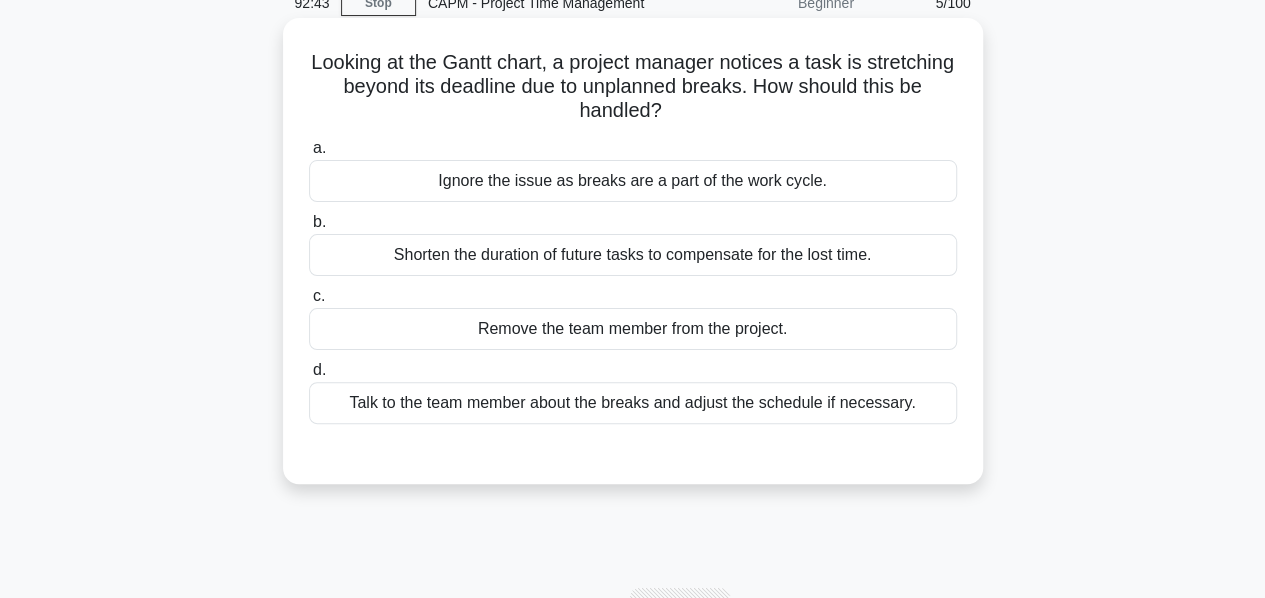 click on "Talk to the team member about the breaks and adjust the schedule if necessary." at bounding box center (633, 403) 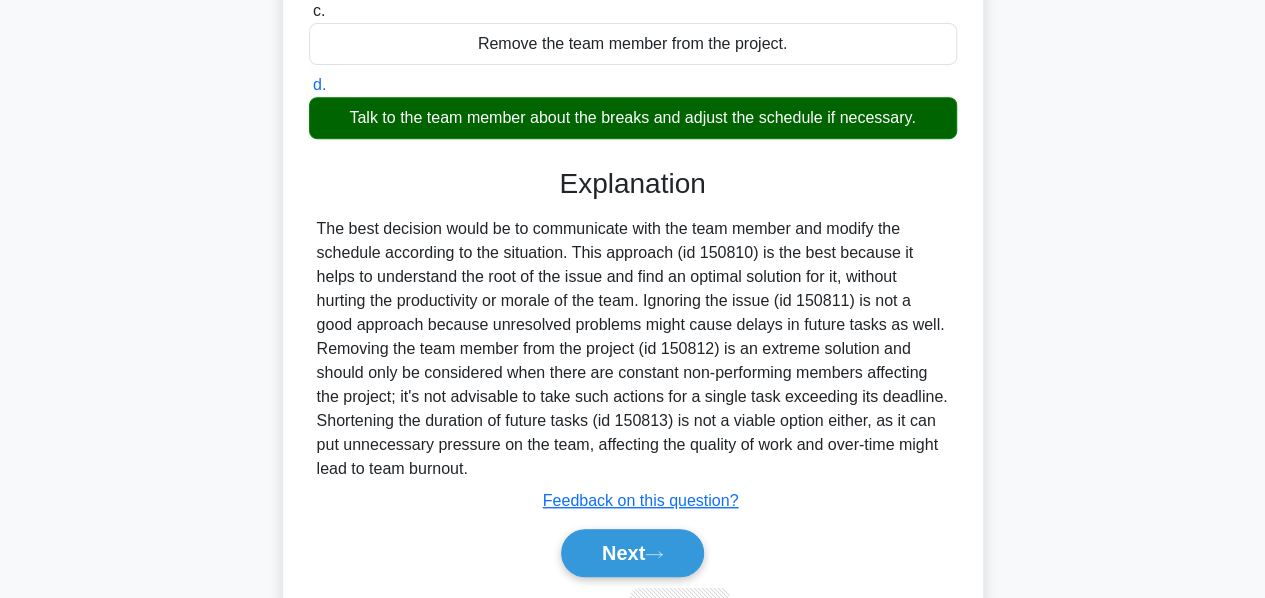 scroll, scrollTop: 405, scrollLeft: 0, axis: vertical 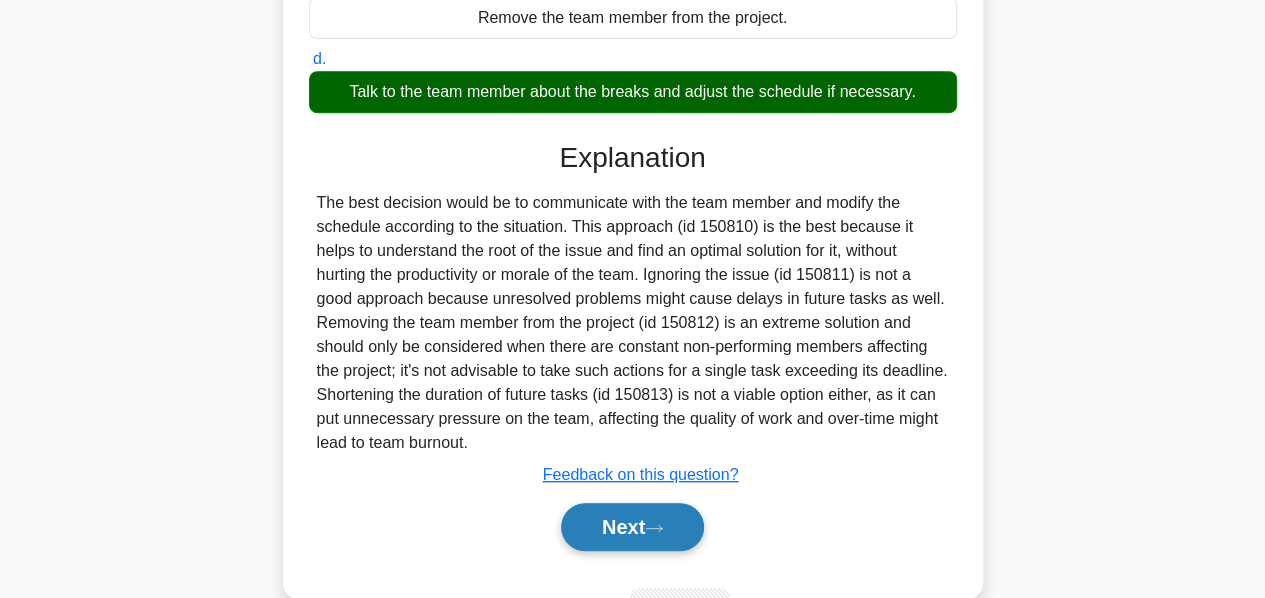 click on "Next" at bounding box center [632, 527] 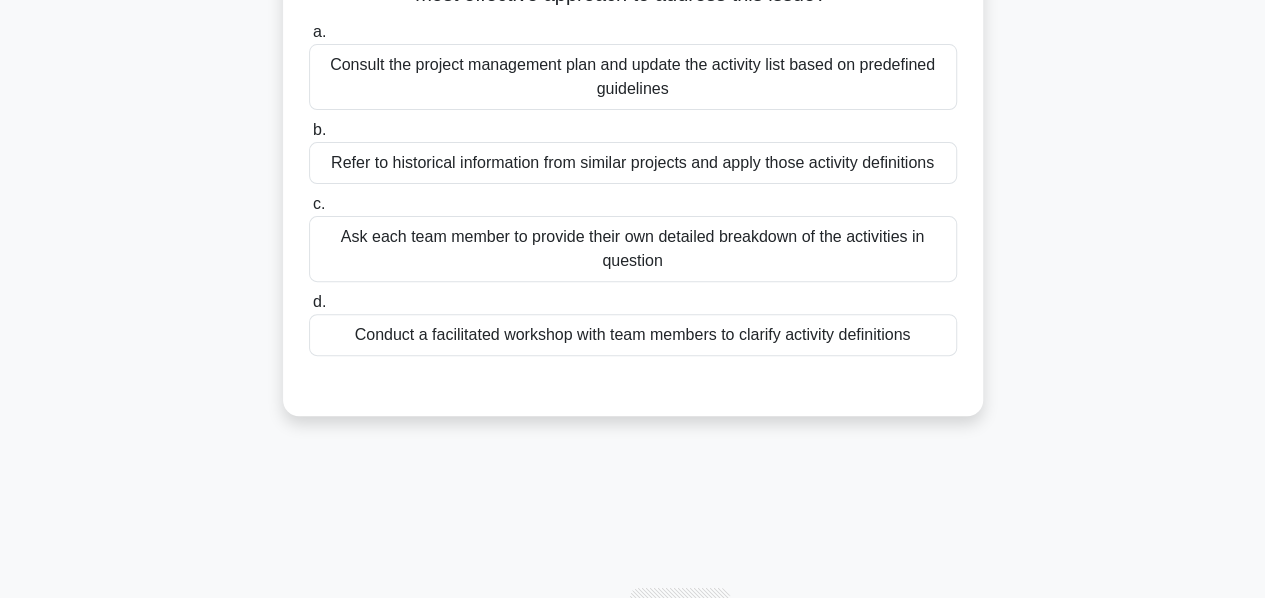 scroll, scrollTop: 66, scrollLeft: 0, axis: vertical 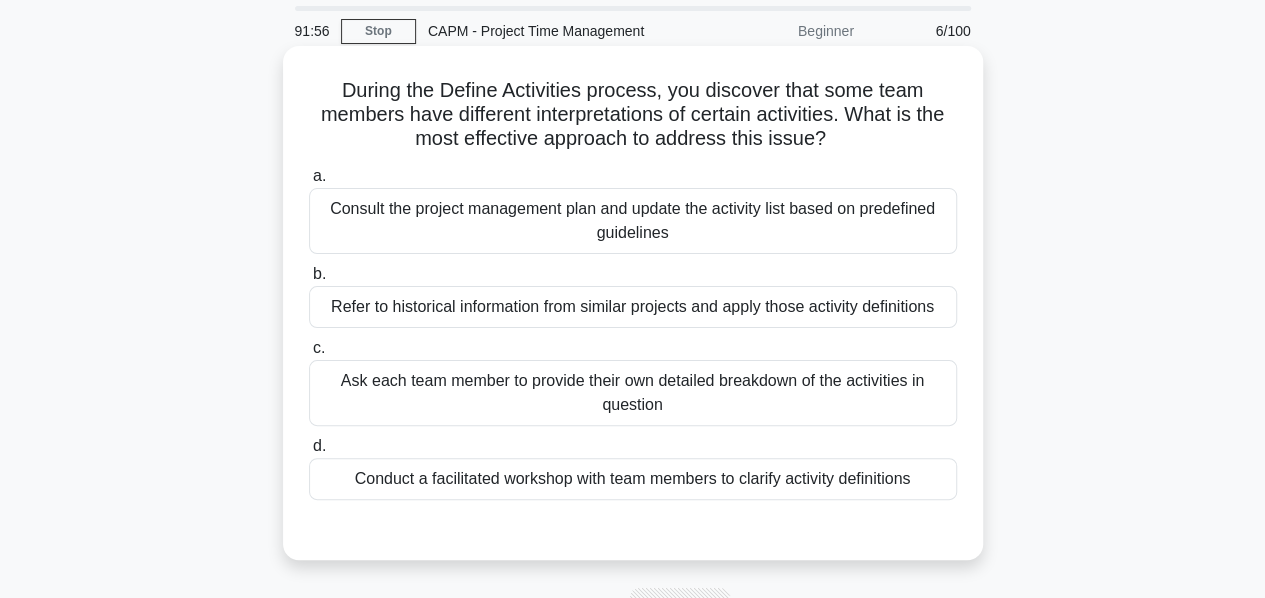 click on "Conduct a facilitated workshop with team members to clarify activity definitions" at bounding box center [633, 479] 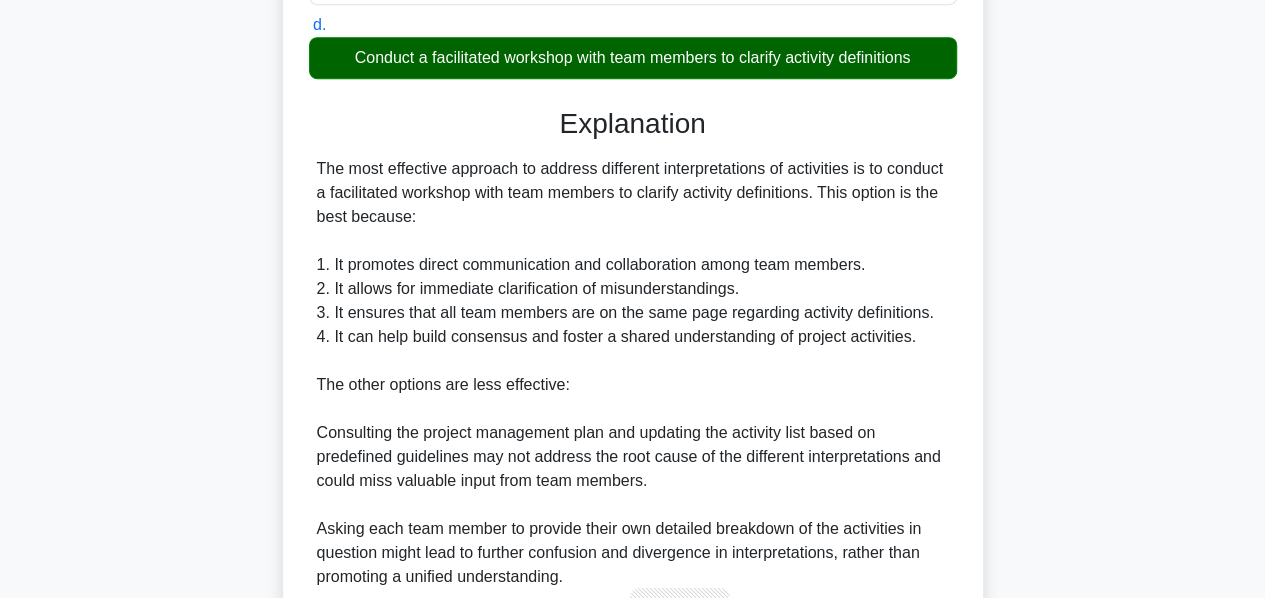 scroll, scrollTop: 848, scrollLeft: 0, axis: vertical 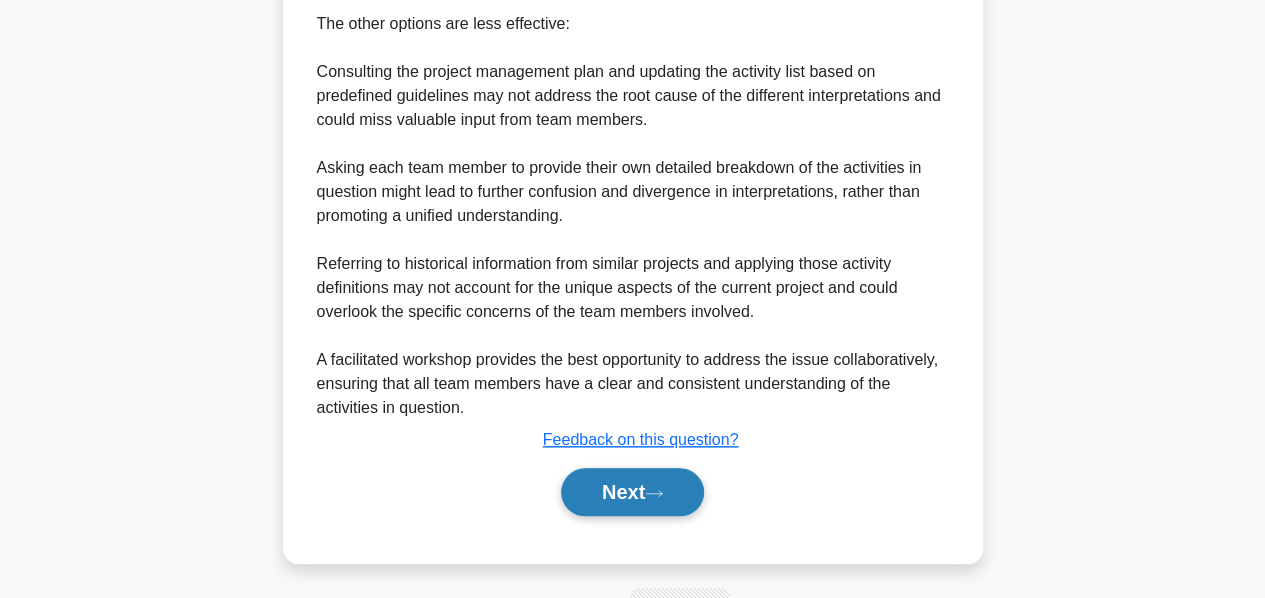 click on "Next" at bounding box center [632, 492] 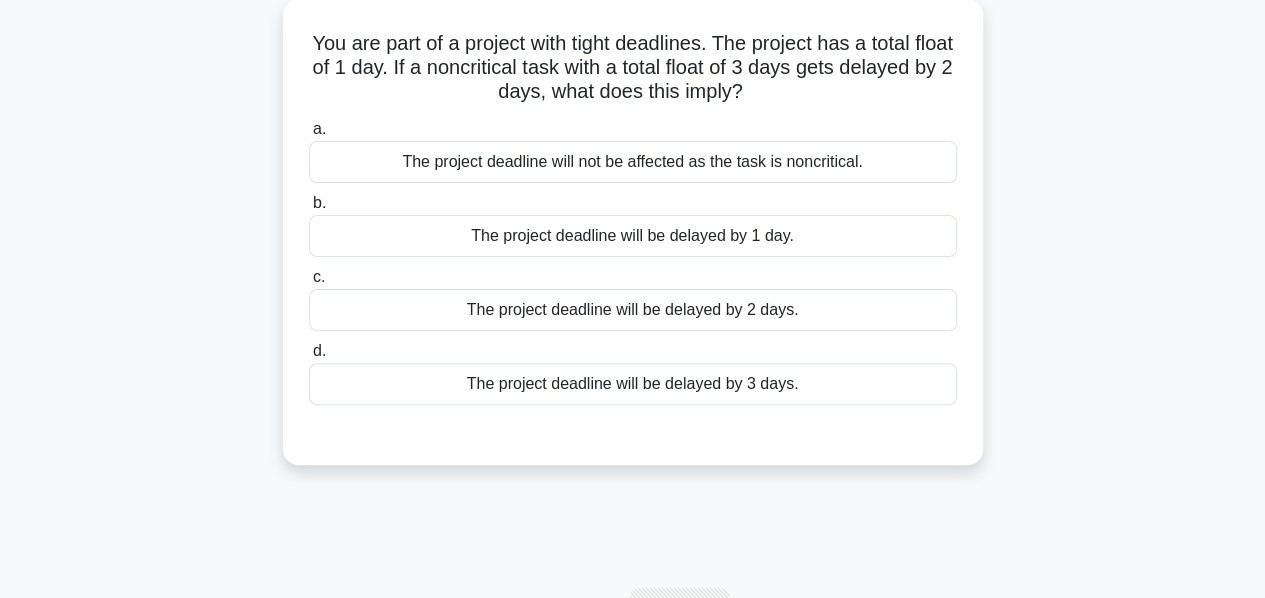 scroll, scrollTop: 82, scrollLeft: 0, axis: vertical 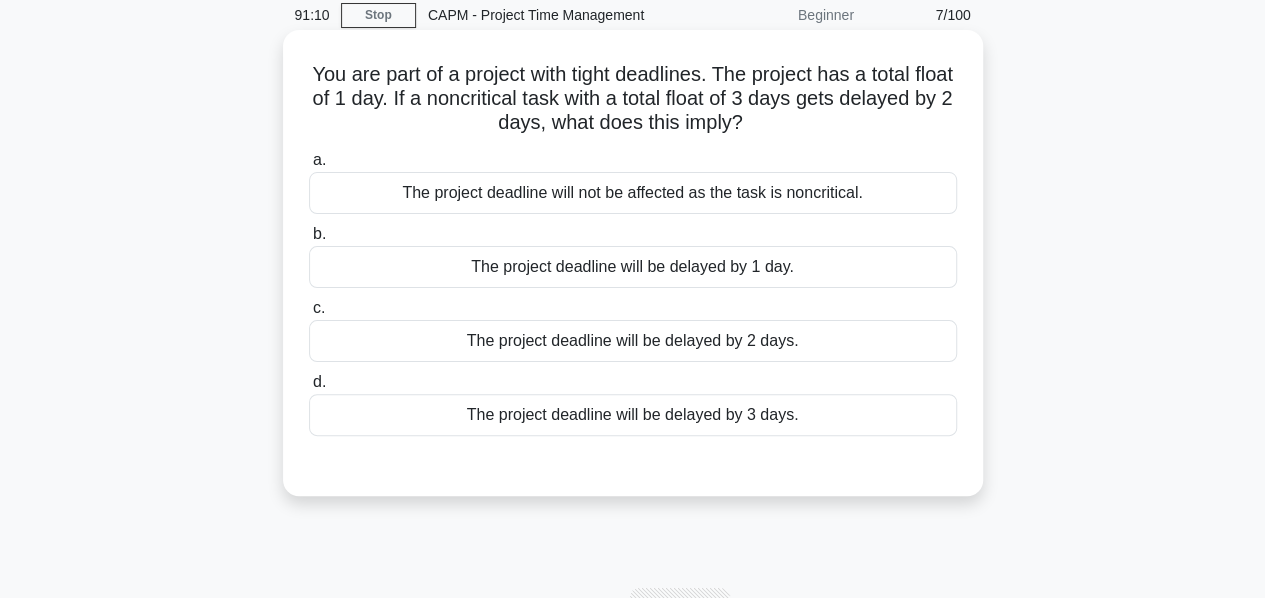 click on "The project deadline will not be affected as the task is noncritical." at bounding box center [633, 193] 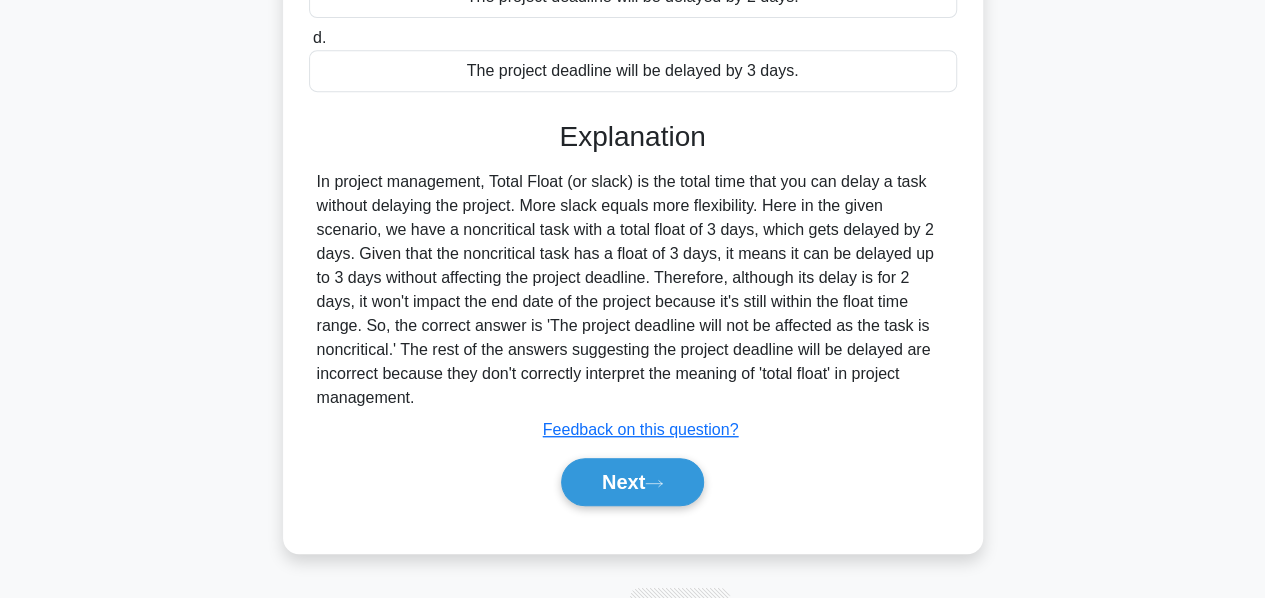 scroll, scrollTop: 482, scrollLeft: 0, axis: vertical 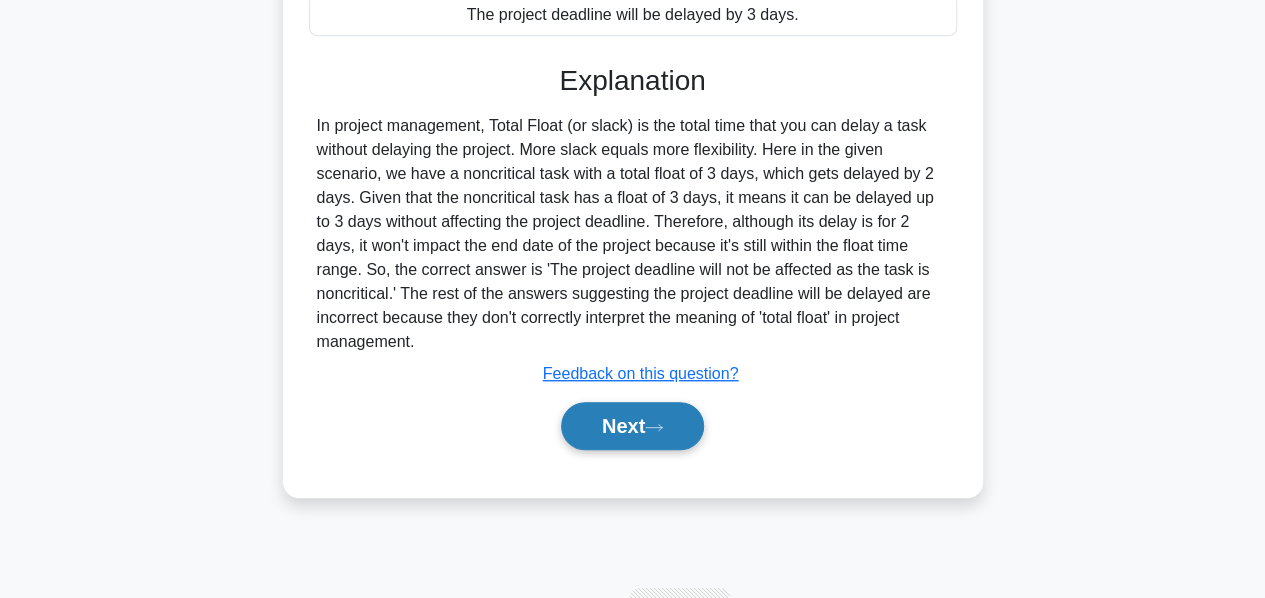 click on "Next" at bounding box center [632, 426] 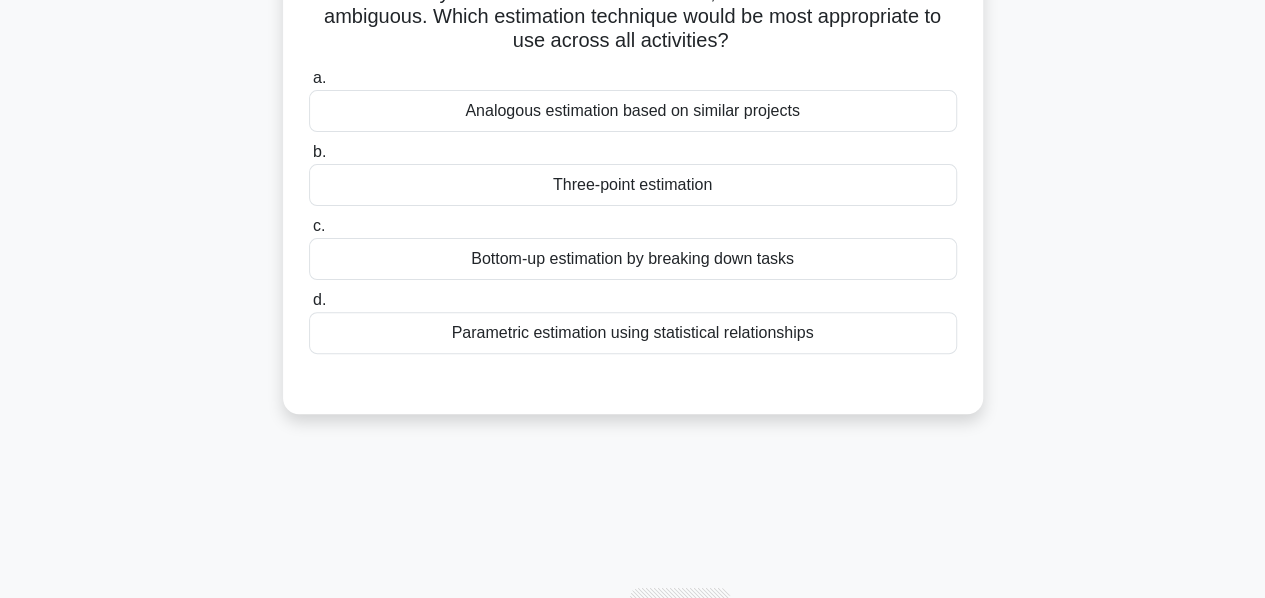 scroll, scrollTop: 77, scrollLeft: 0, axis: vertical 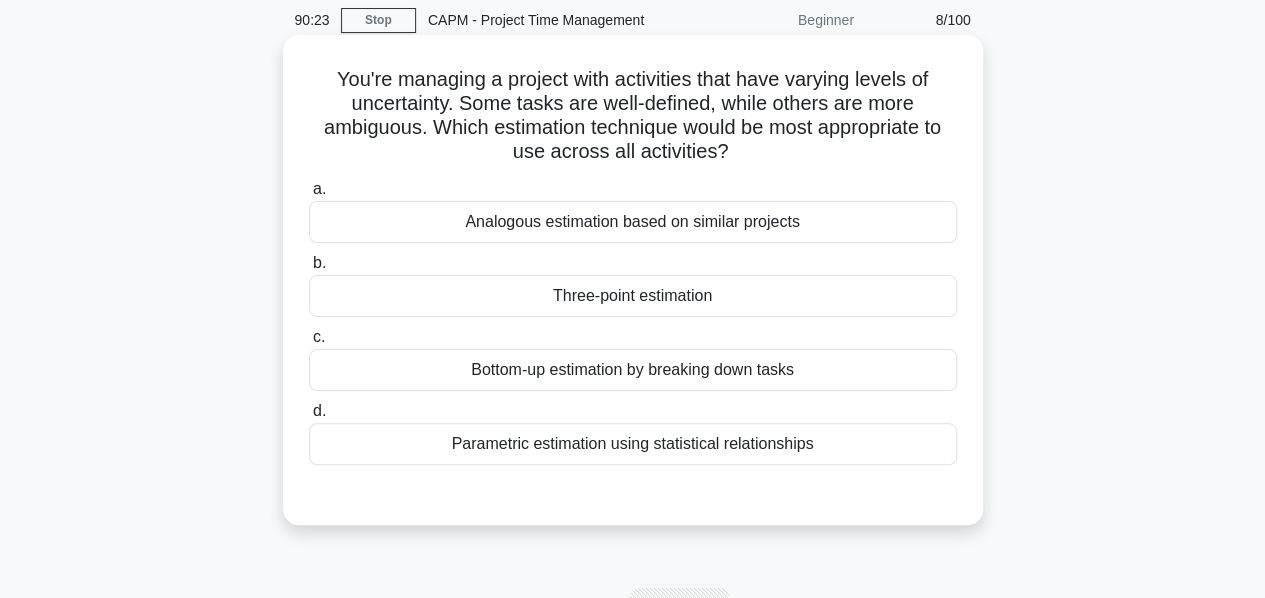 click on "b.
Three-point estimation" at bounding box center (633, 284) 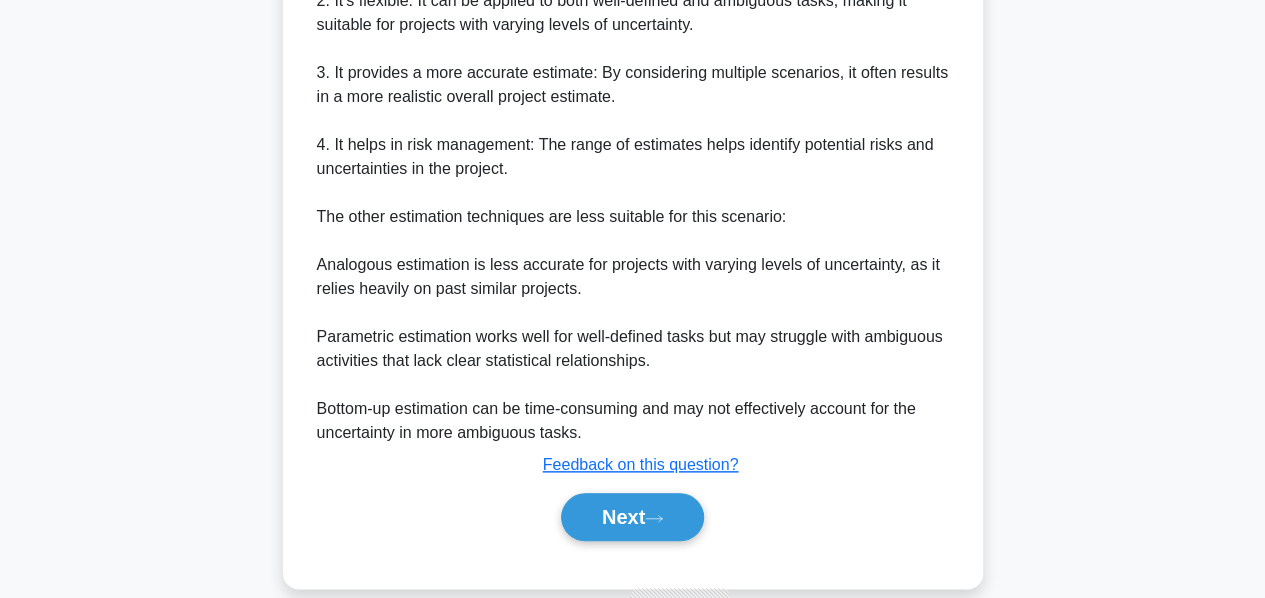 scroll, scrollTop: 896, scrollLeft: 0, axis: vertical 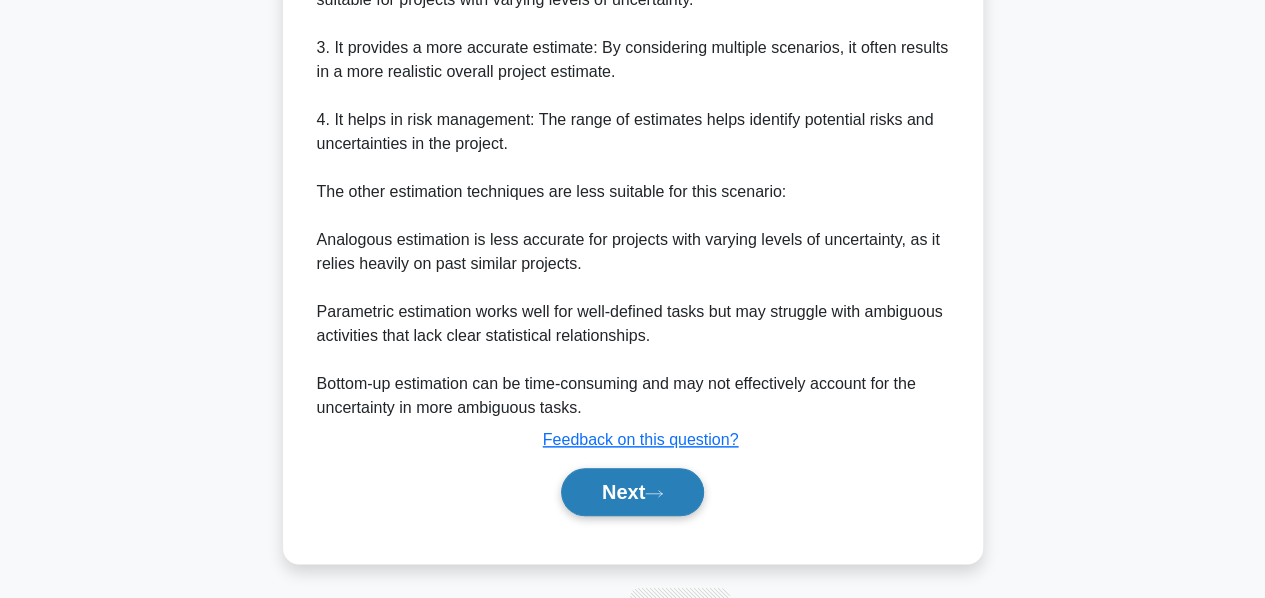 click on "Next" at bounding box center (632, 492) 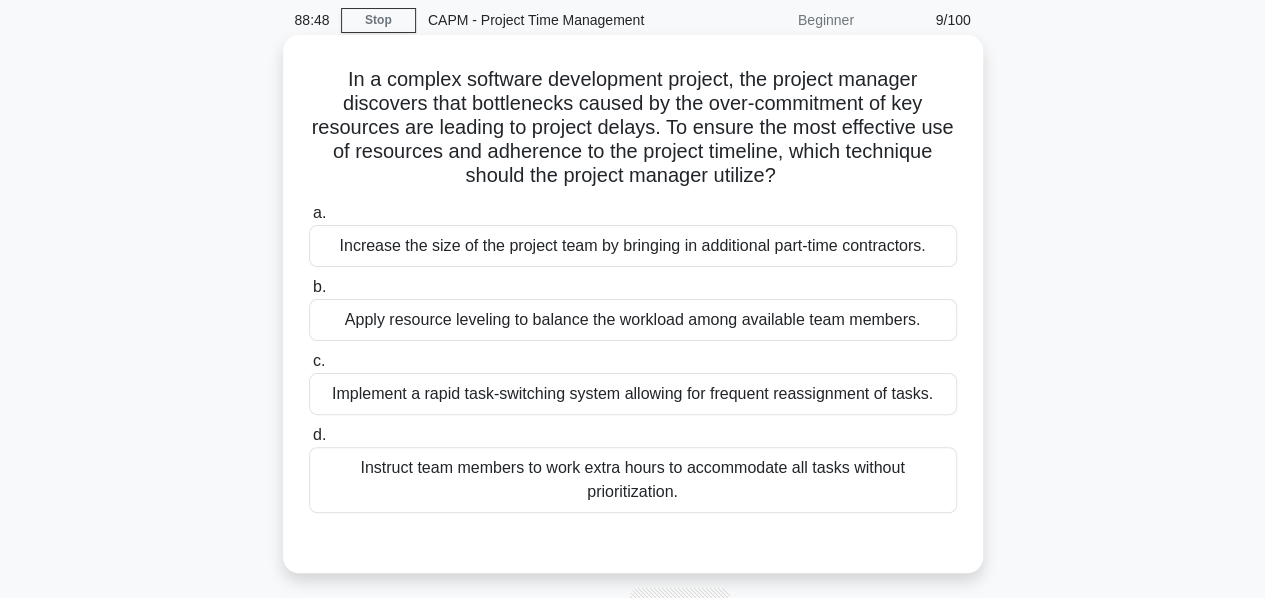 scroll, scrollTop: 78, scrollLeft: 0, axis: vertical 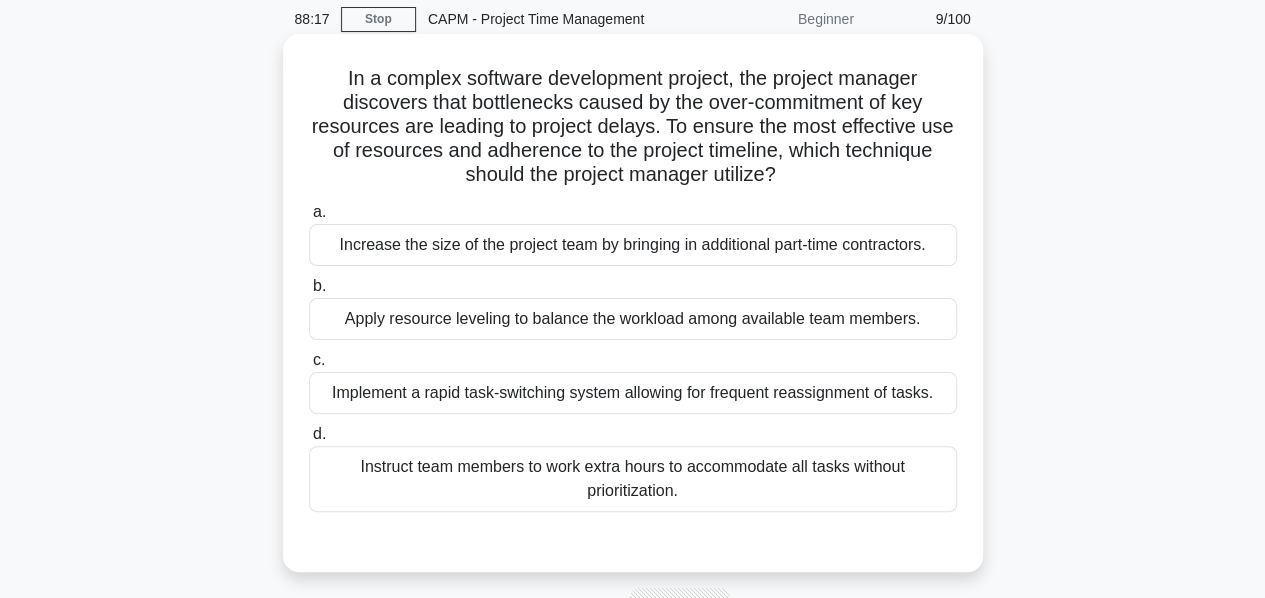 click on "Apply resource leveling to balance the workload among available team members." at bounding box center [633, 319] 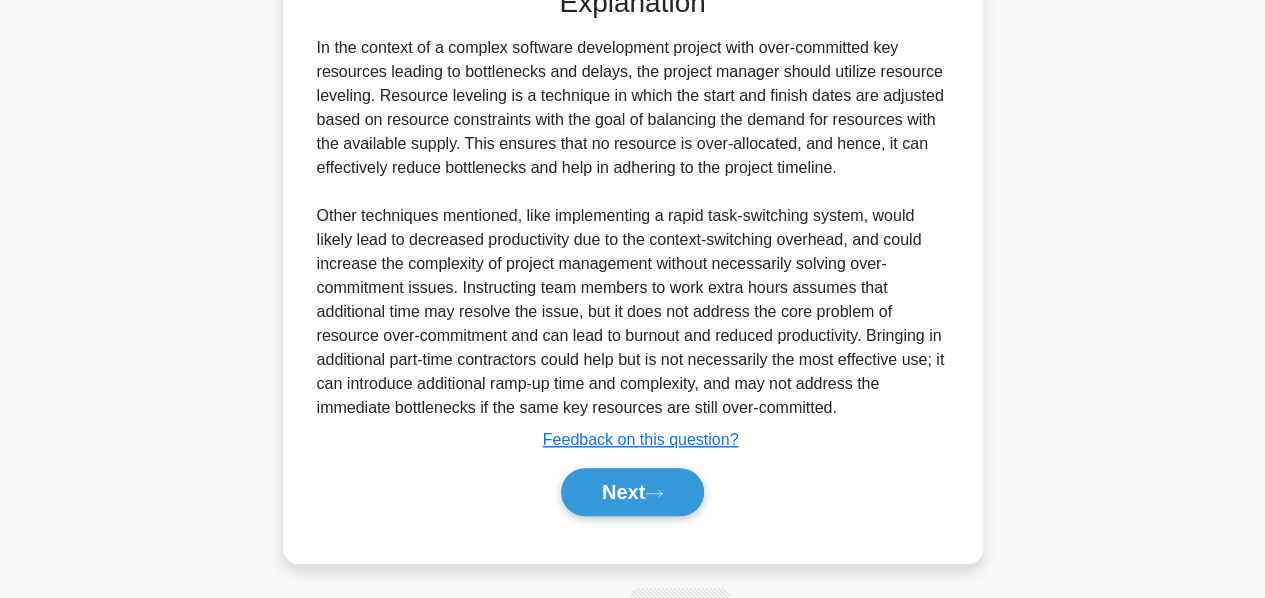 scroll, scrollTop: 632, scrollLeft: 0, axis: vertical 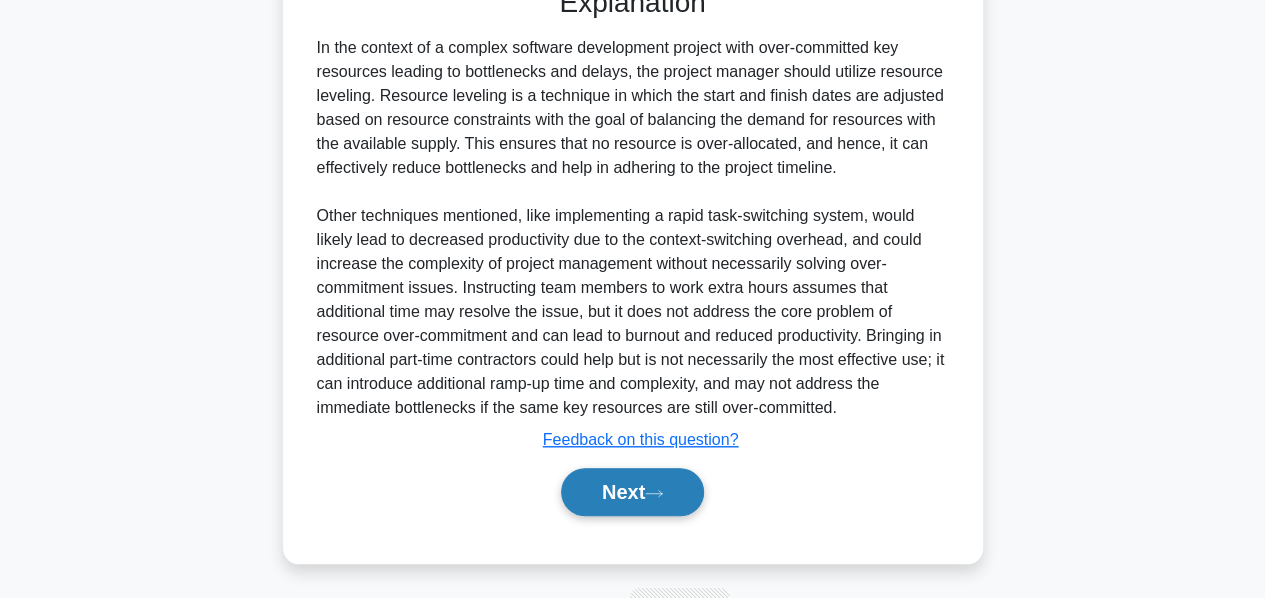 click on "Next" at bounding box center (632, 492) 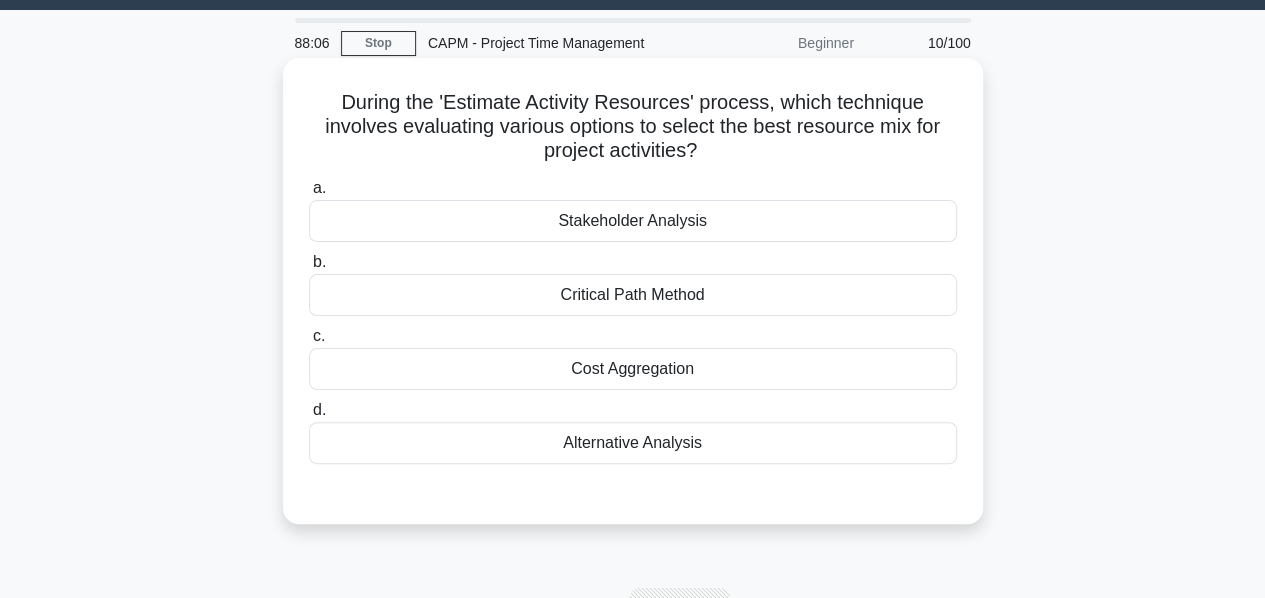 scroll, scrollTop: 60, scrollLeft: 0, axis: vertical 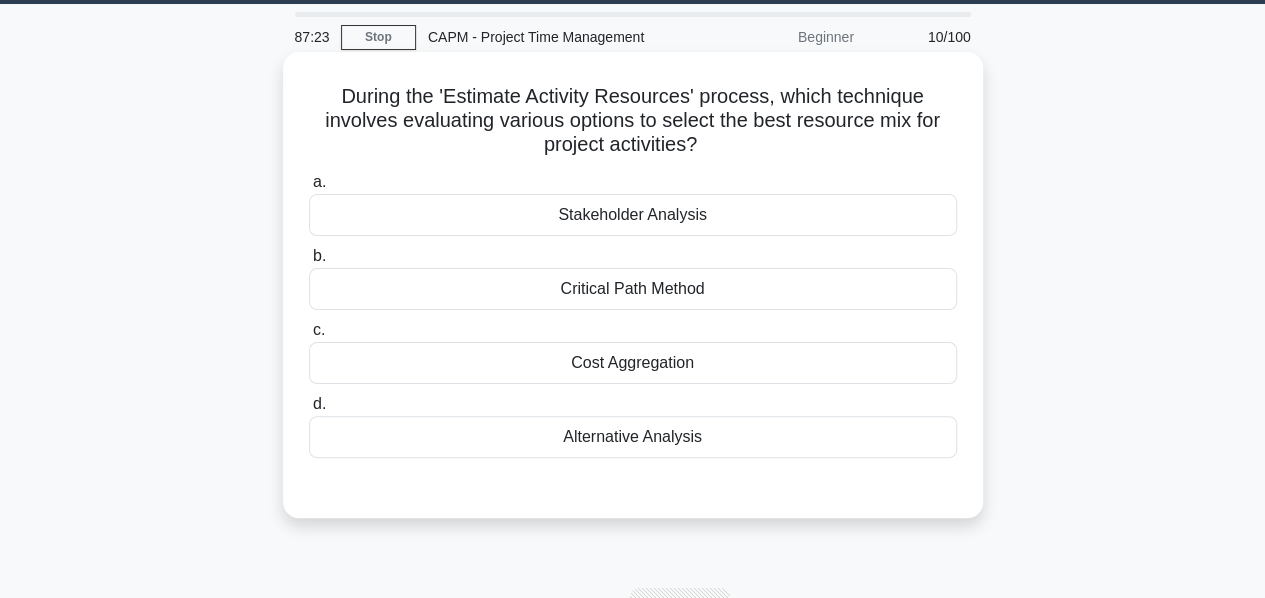 click on "Alternative Analysis" at bounding box center (633, 437) 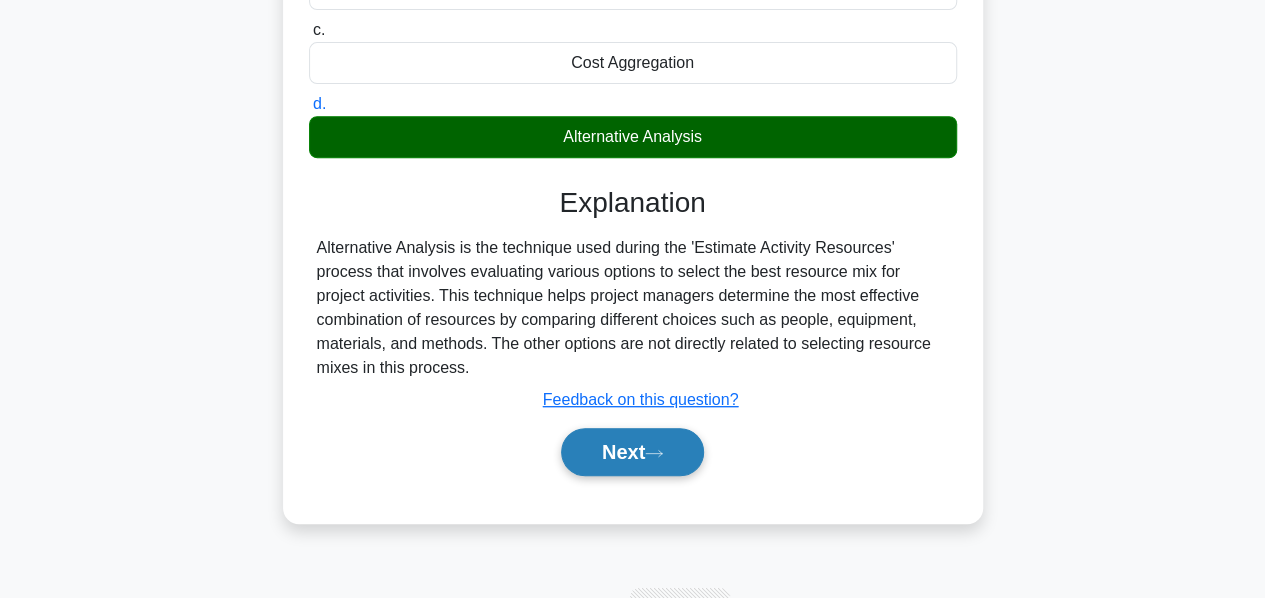 scroll, scrollTop: 361, scrollLeft: 0, axis: vertical 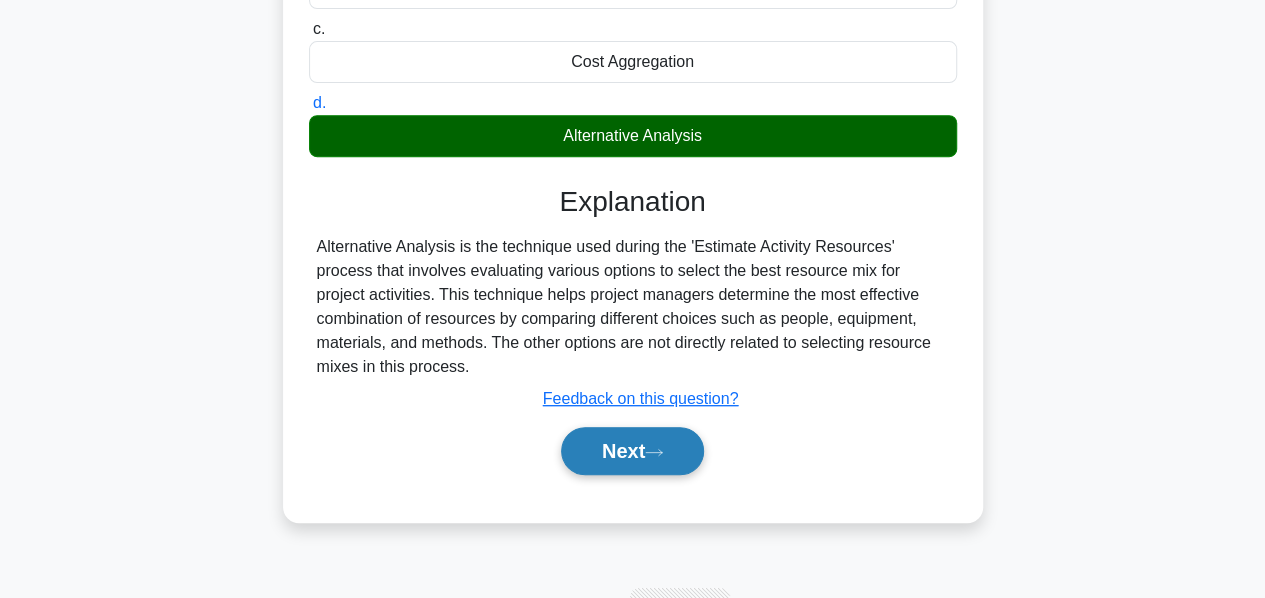 click on "Next" at bounding box center [632, 451] 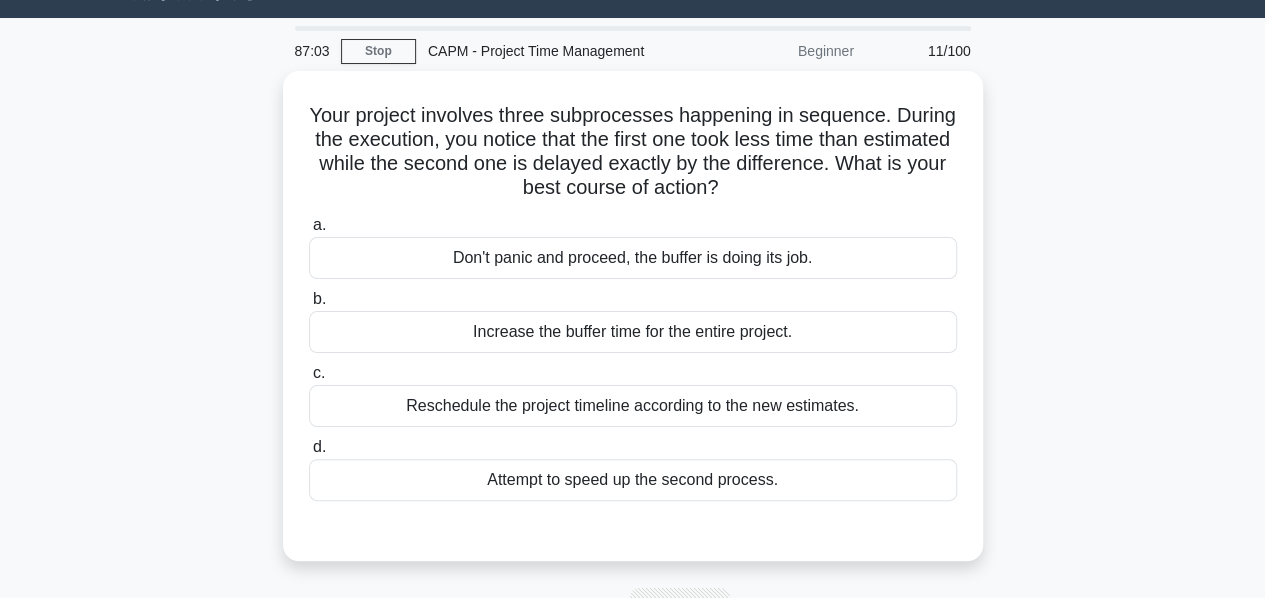scroll, scrollTop: 44, scrollLeft: 0, axis: vertical 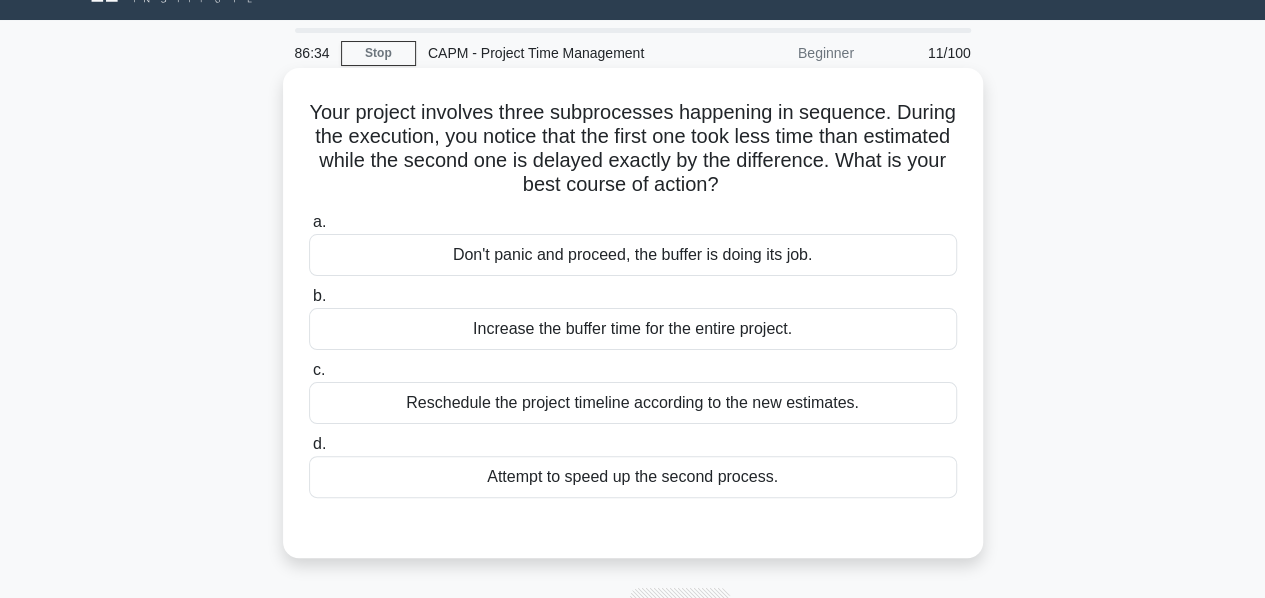 click on "Don't panic and proceed, the buffer is doing its job." at bounding box center (633, 255) 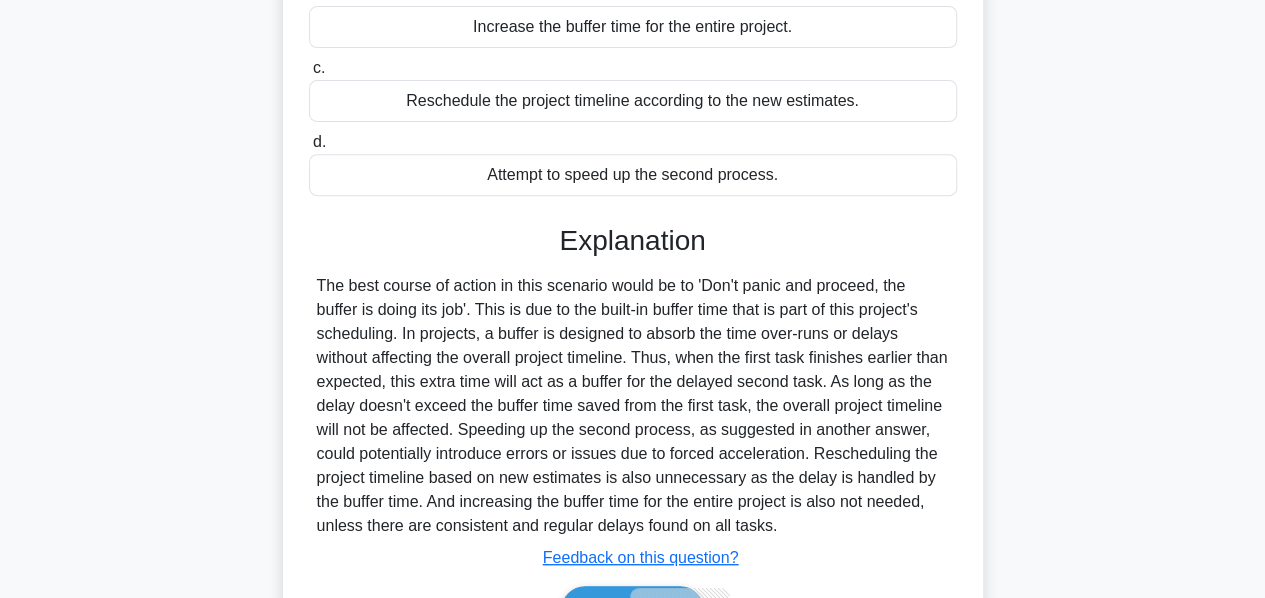 scroll, scrollTop: 482, scrollLeft: 0, axis: vertical 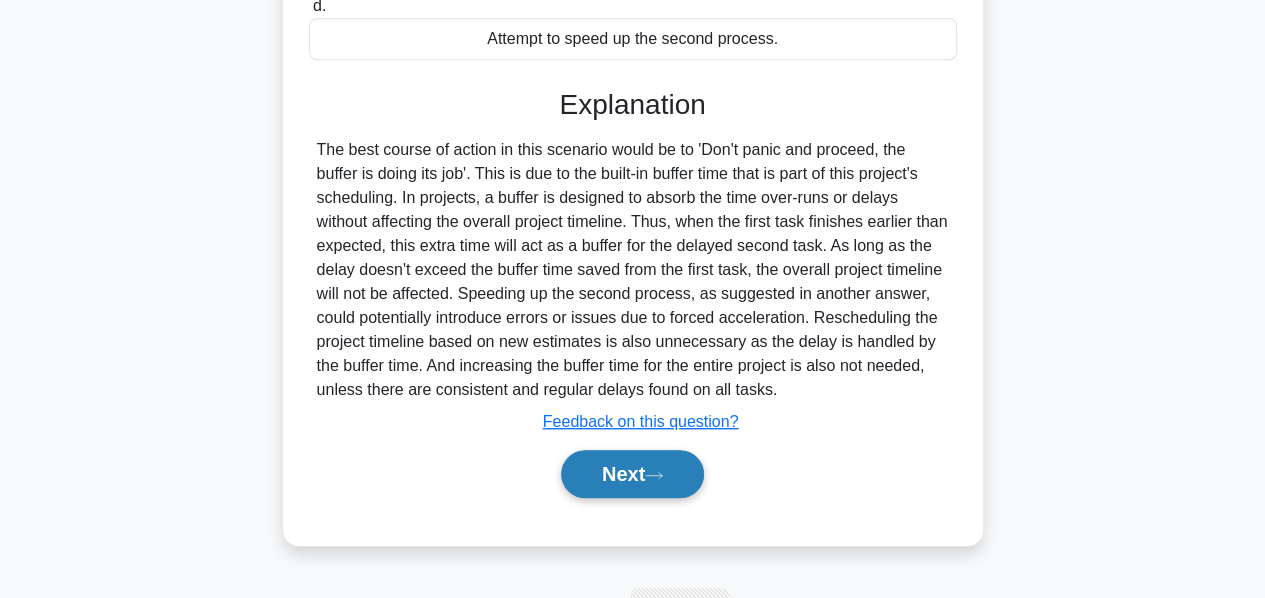 click on "Next" at bounding box center [632, 474] 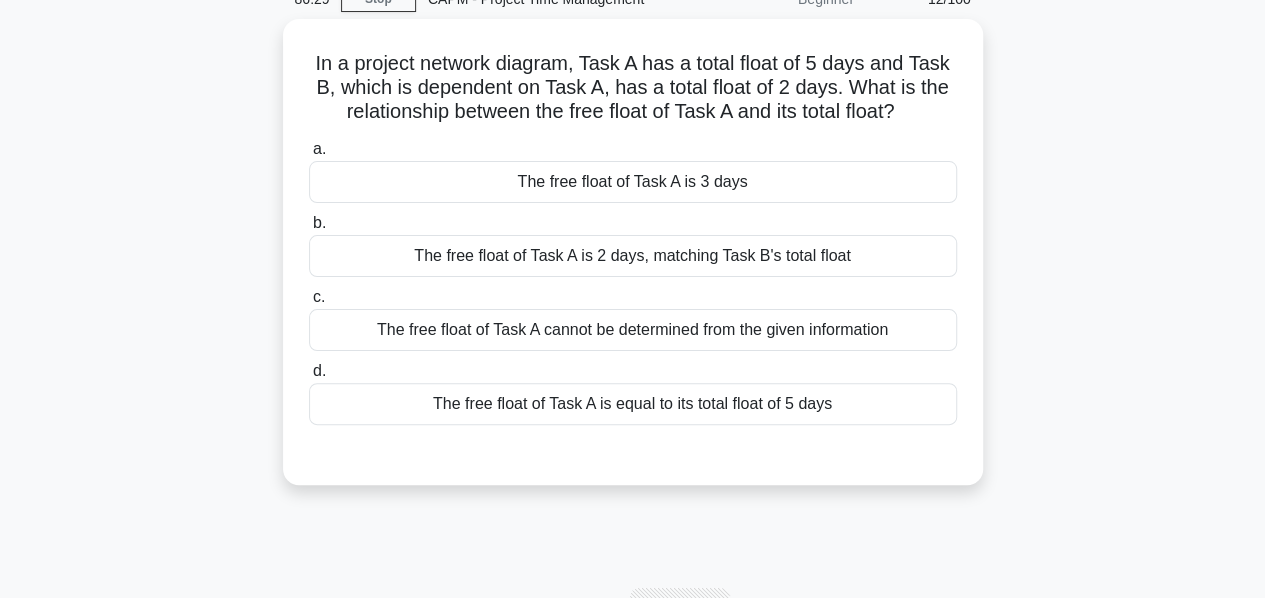 scroll, scrollTop: 66, scrollLeft: 0, axis: vertical 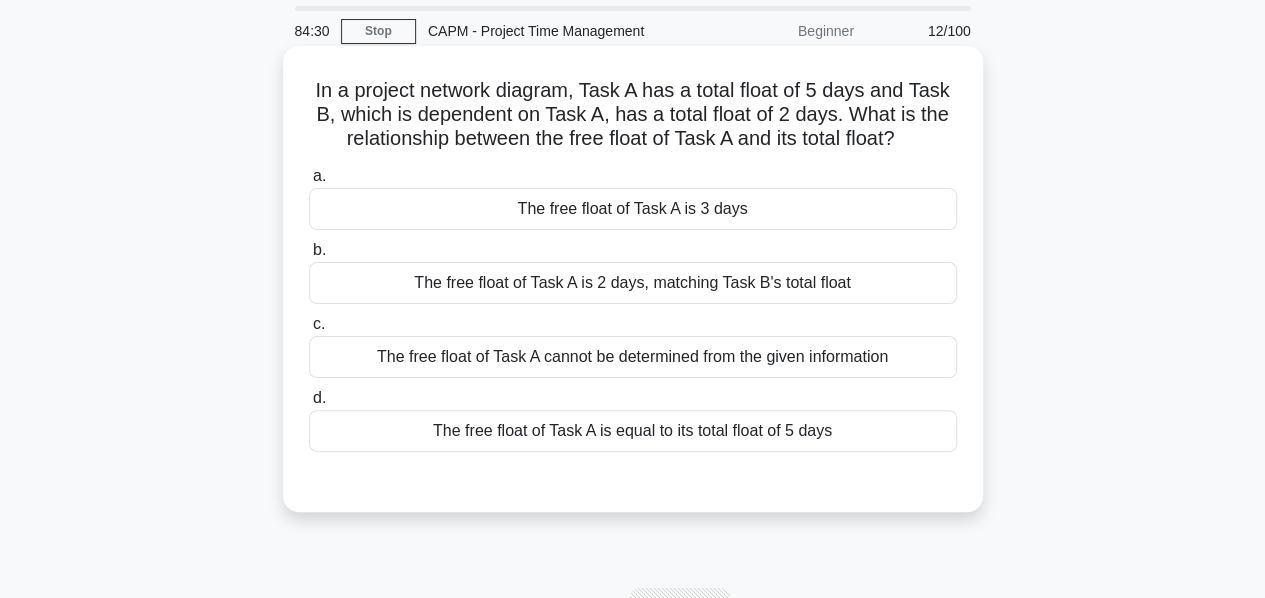 click on "The free float of Task A is equal to its total float of 5 days" at bounding box center [633, 431] 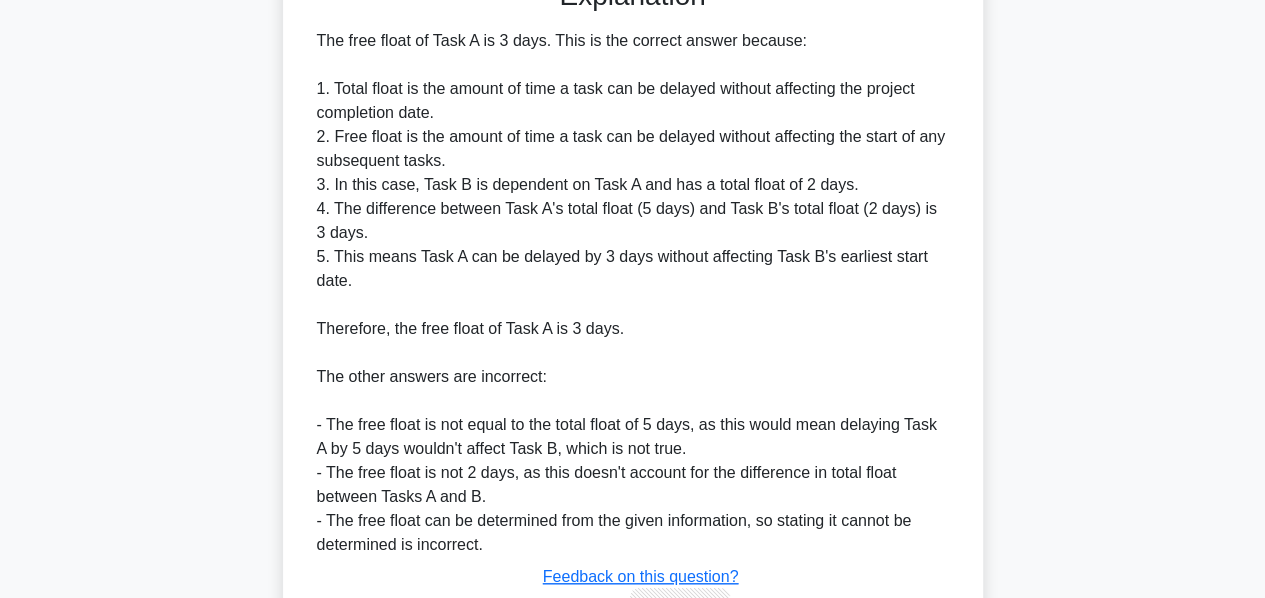 scroll, scrollTop: 707, scrollLeft: 0, axis: vertical 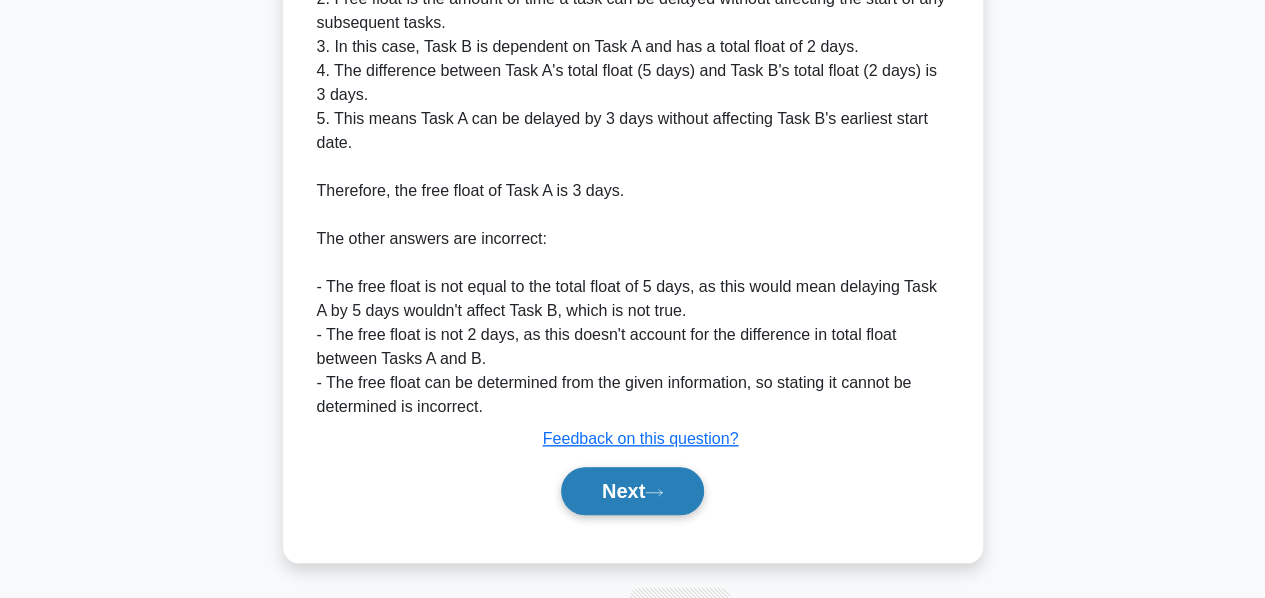 click on "Next" at bounding box center (632, 491) 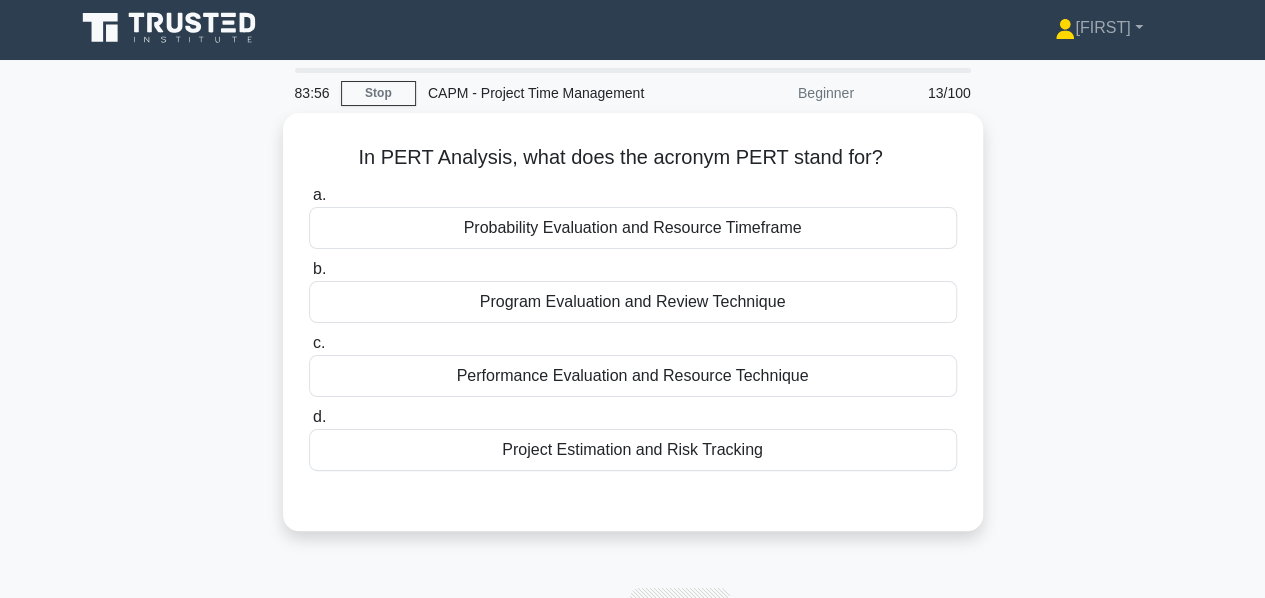 scroll, scrollTop: 0, scrollLeft: 0, axis: both 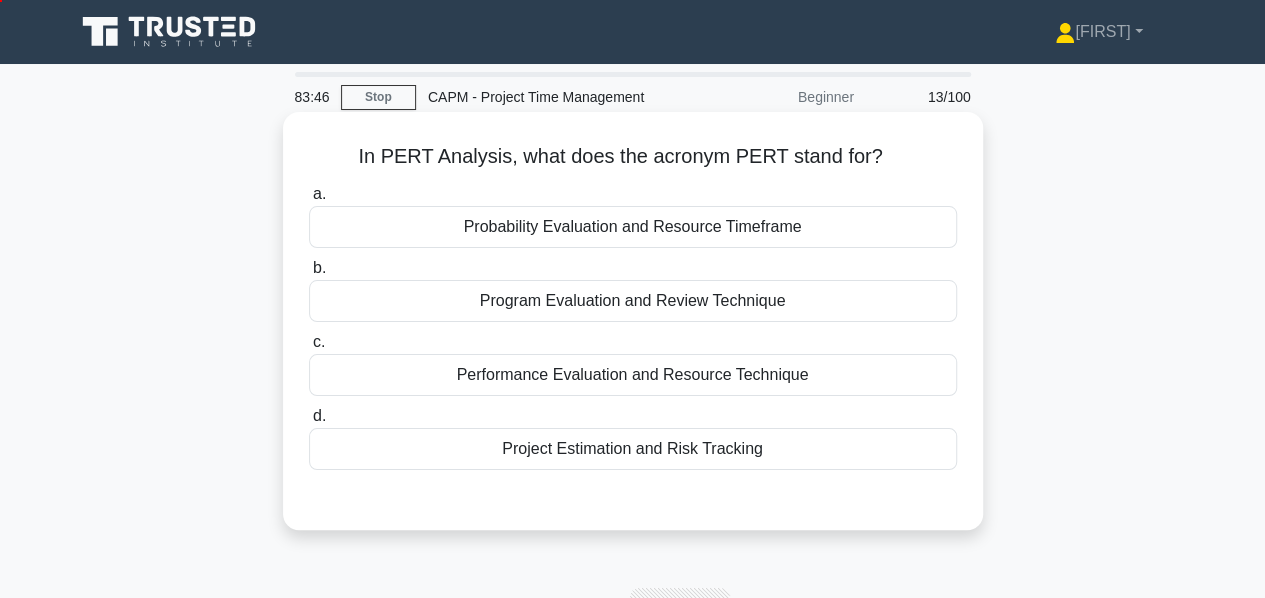 click on "Program Evaluation and Review Technique" at bounding box center (633, 301) 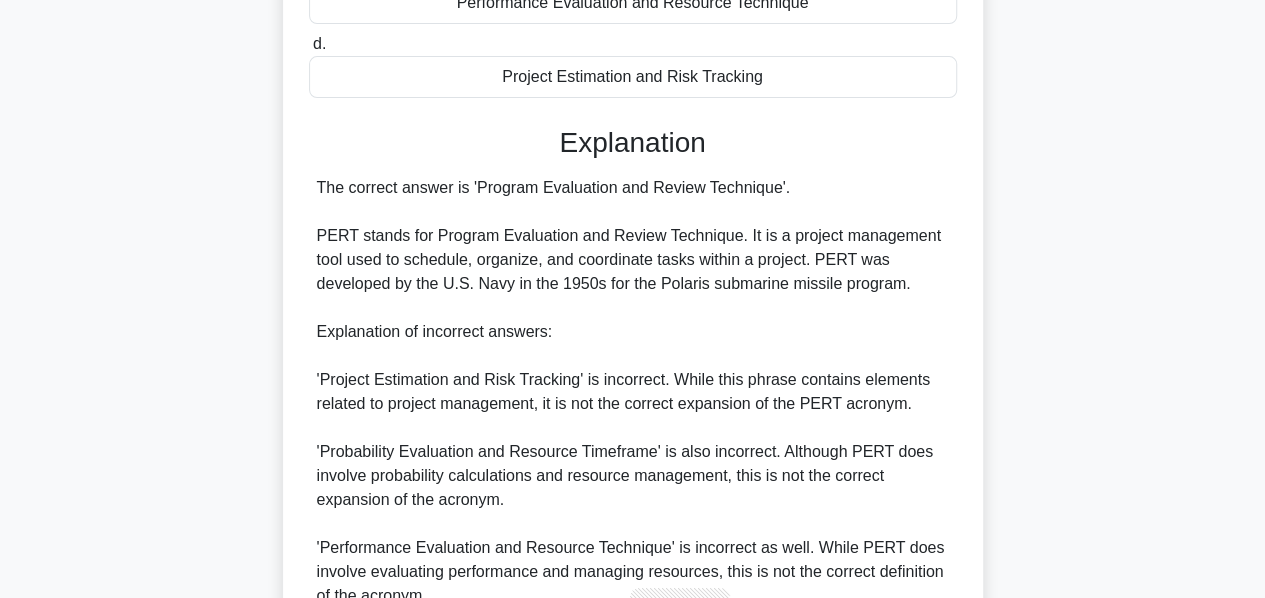 scroll, scrollTop: 656, scrollLeft: 0, axis: vertical 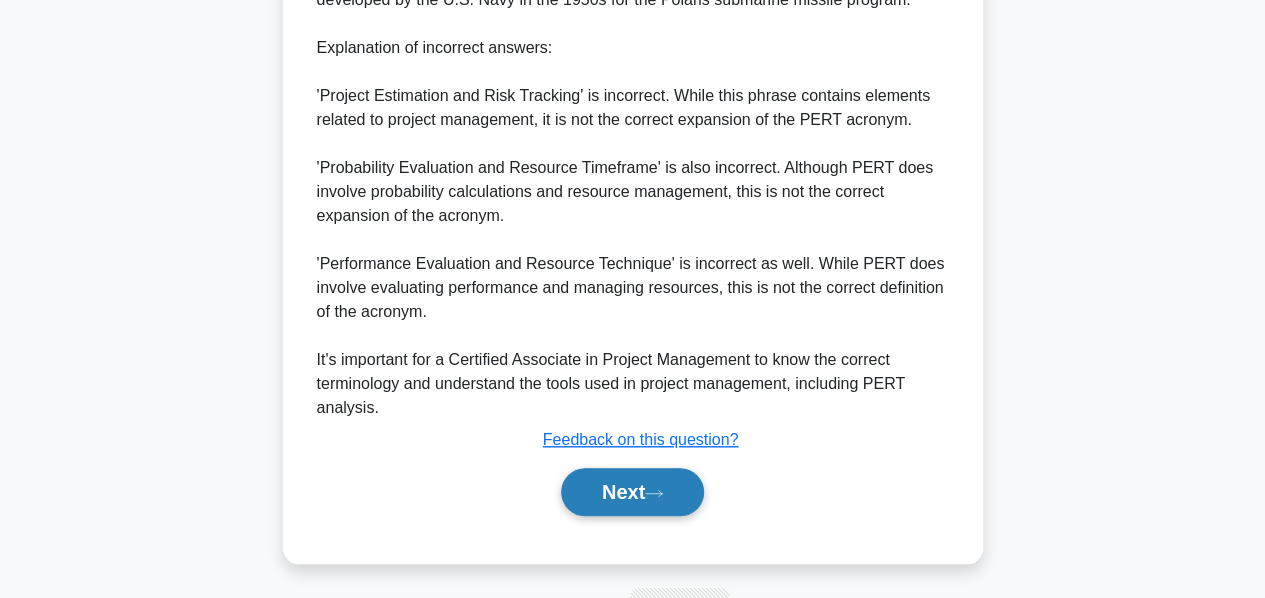 click on "Next" at bounding box center [632, 492] 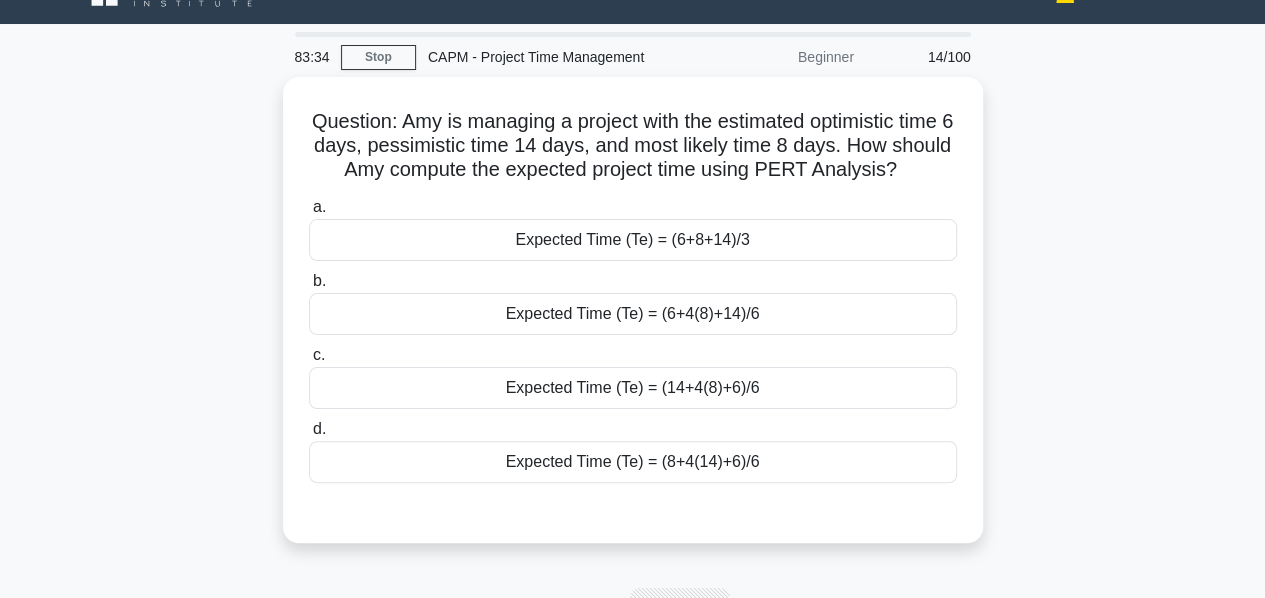 scroll, scrollTop: 44, scrollLeft: 0, axis: vertical 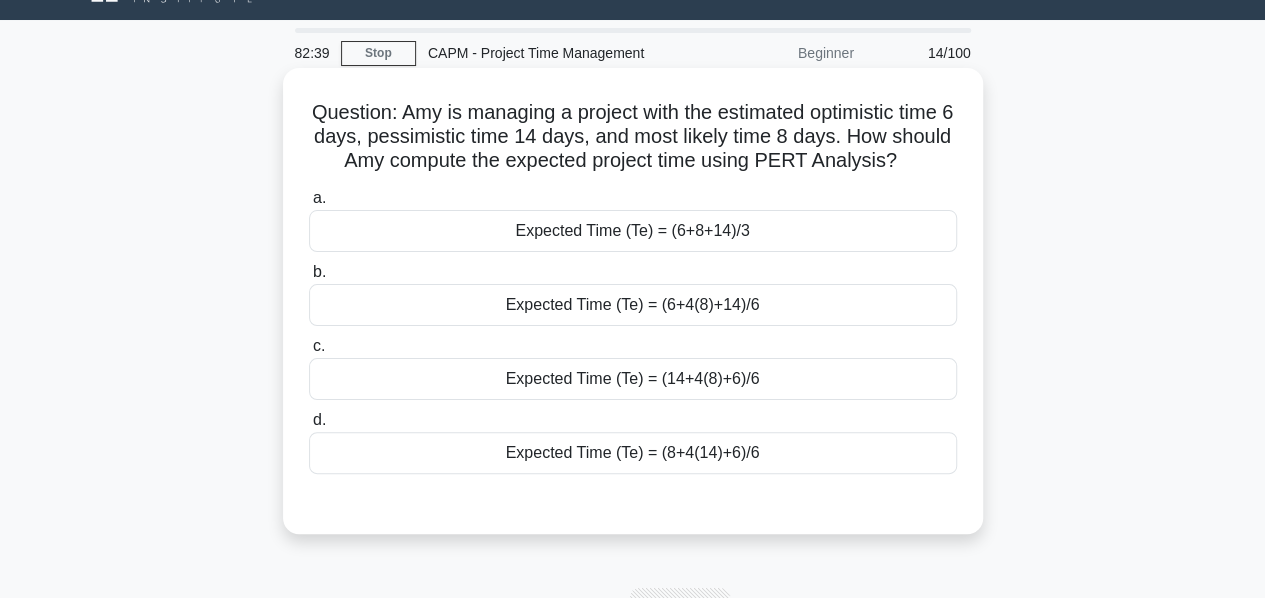 click on "Expected Time (Te) = (6+4(8)+14)/6" at bounding box center (633, 305) 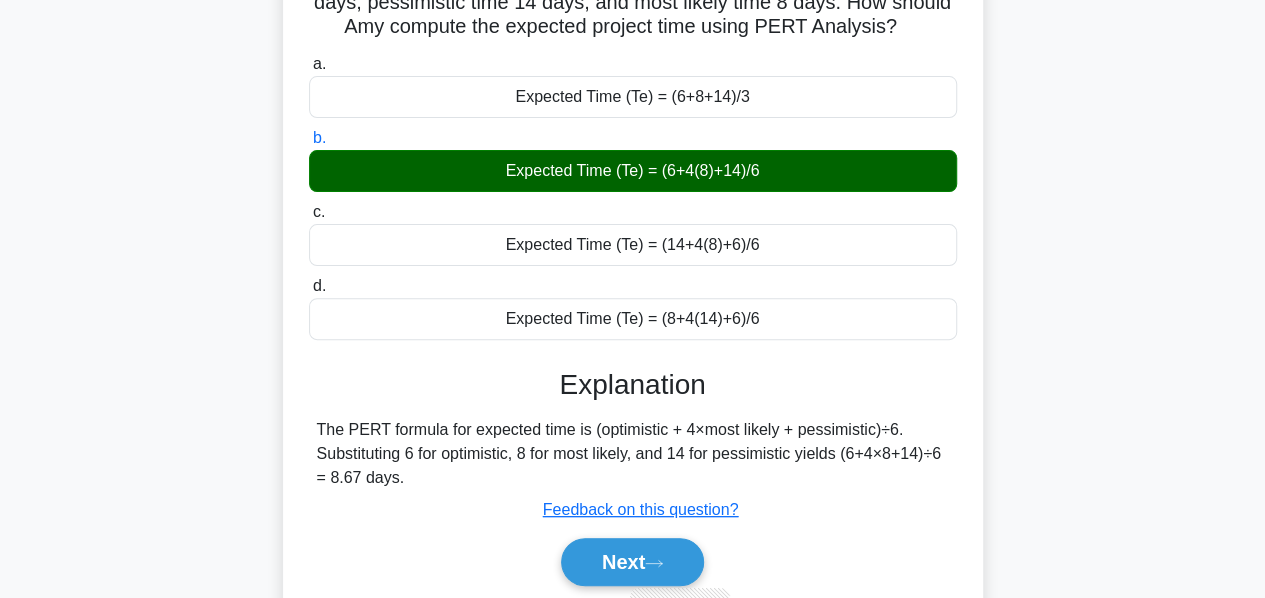 scroll, scrollTop: 350, scrollLeft: 0, axis: vertical 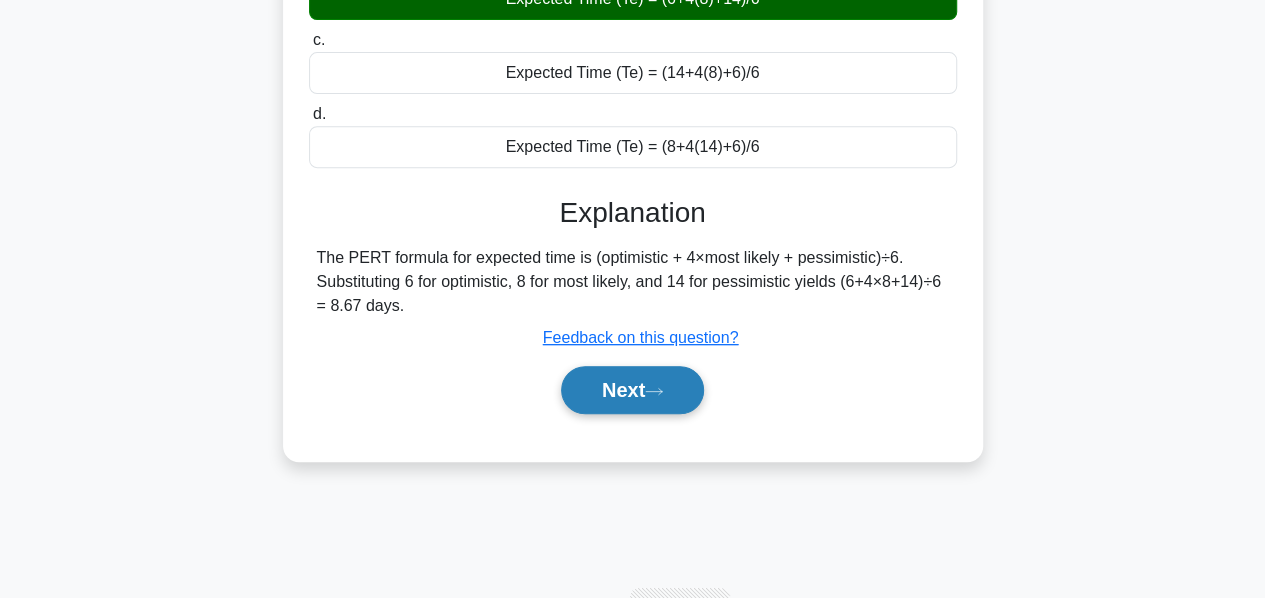 click on "Next" at bounding box center (632, 390) 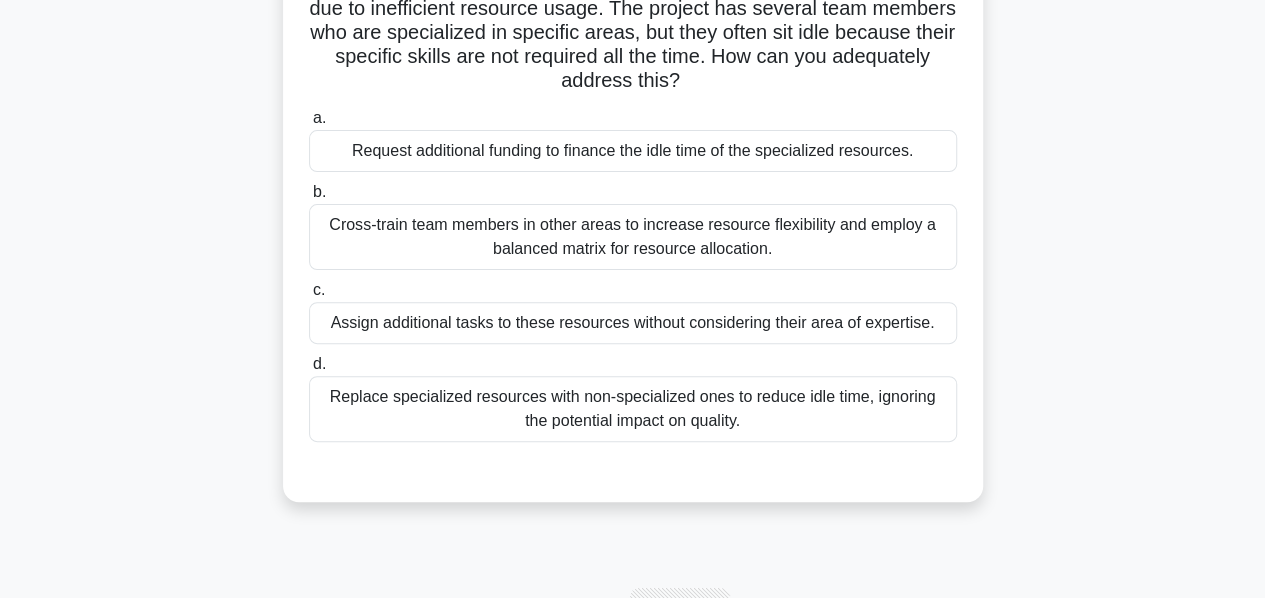 scroll, scrollTop: 183, scrollLeft: 0, axis: vertical 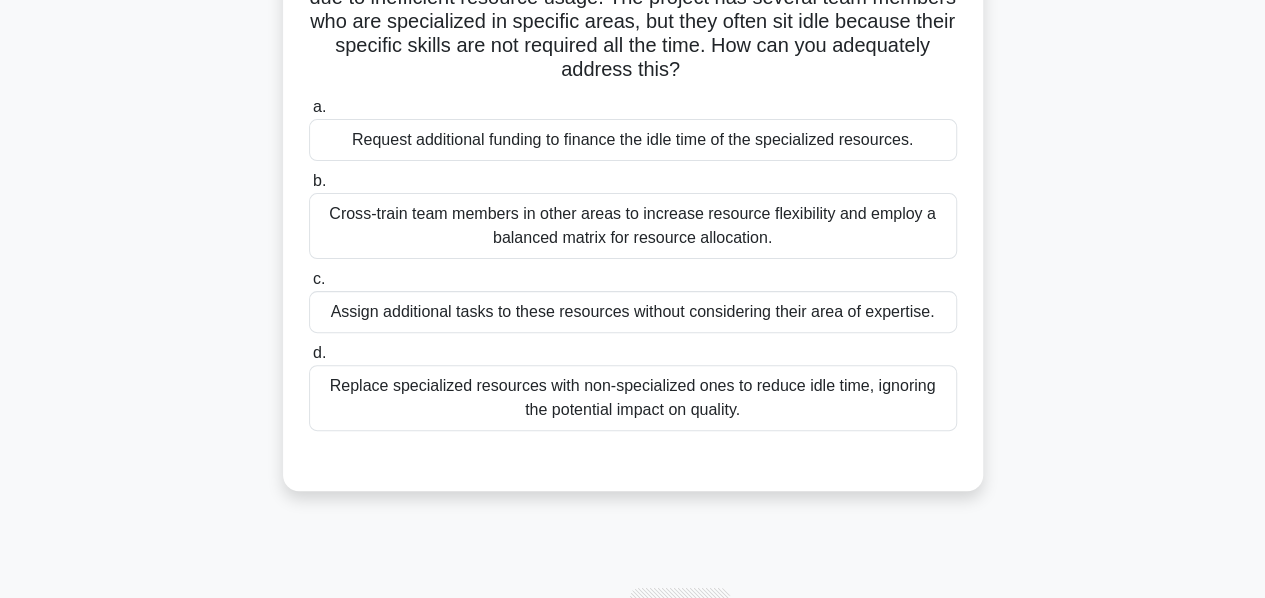 click on "Cross-train team members in other areas to increase resource flexibility and employ a balanced matrix for resource allocation." at bounding box center [633, 226] 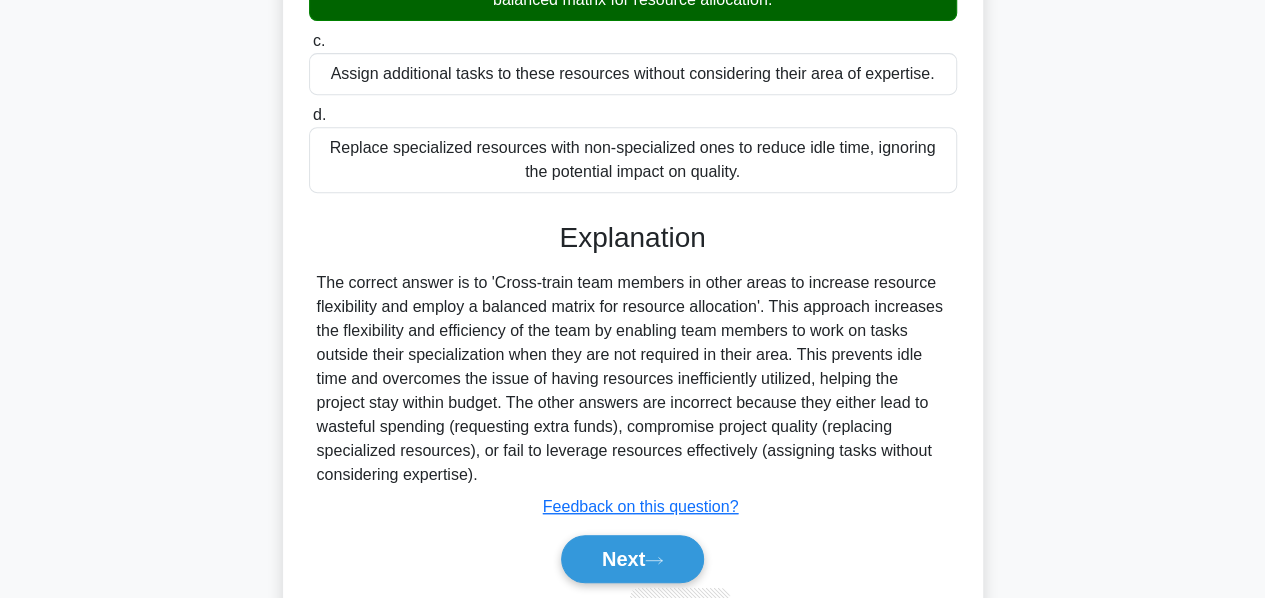 scroll, scrollTop: 488, scrollLeft: 0, axis: vertical 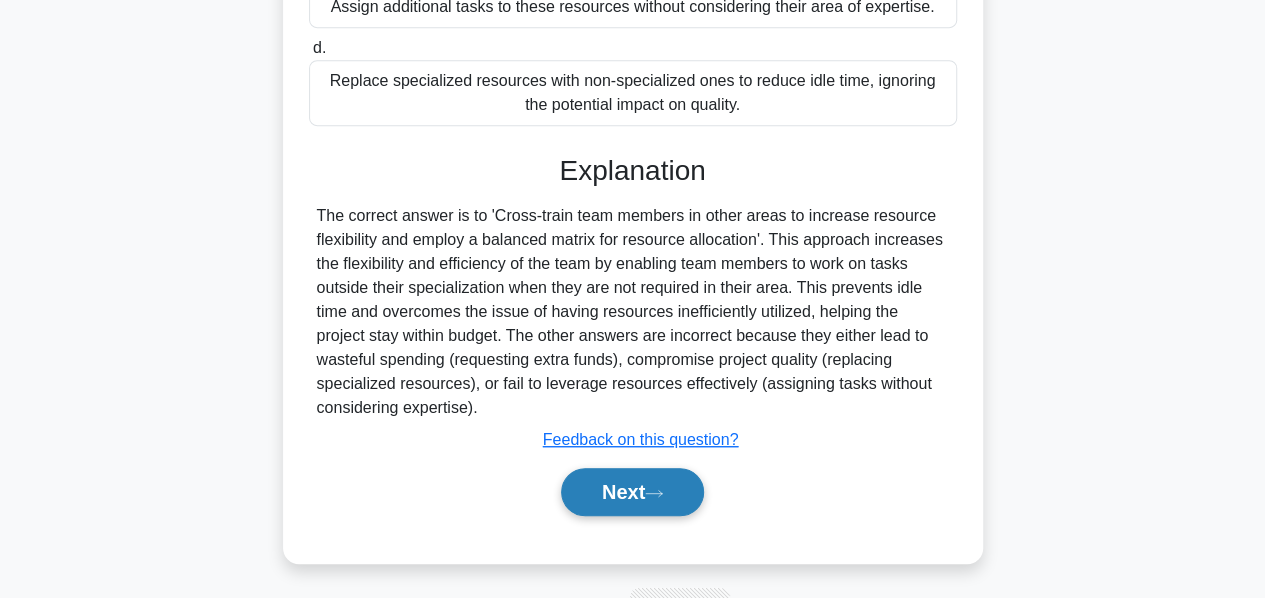 click on "Next" at bounding box center [632, 492] 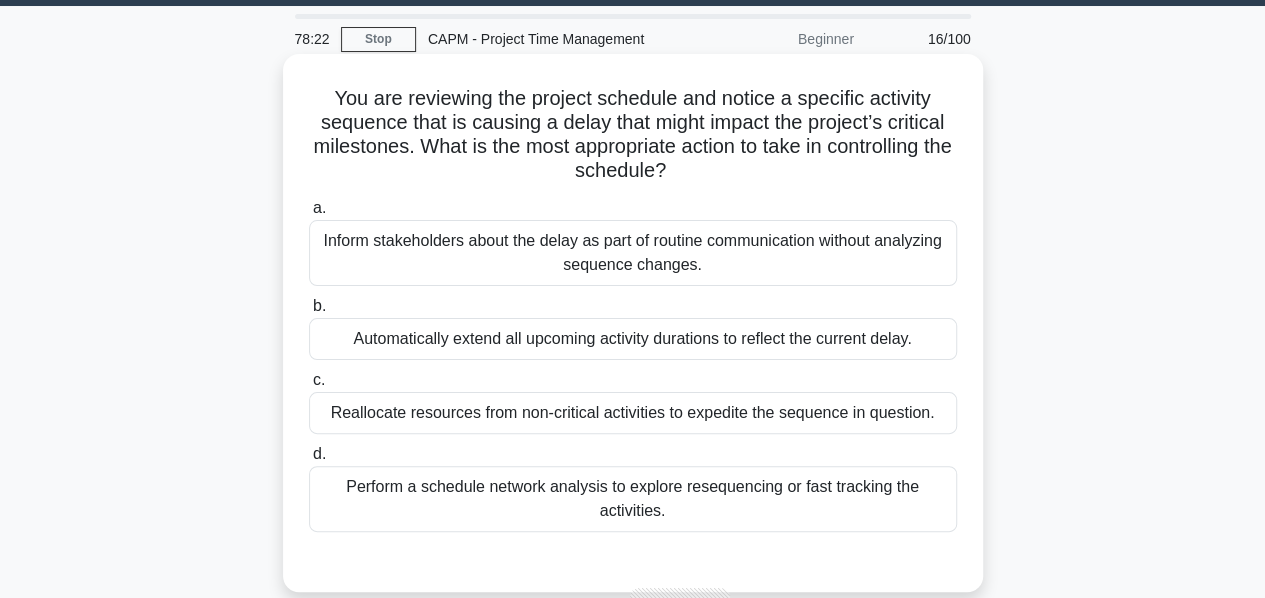 scroll, scrollTop: 61, scrollLeft: 0, axis: vertical 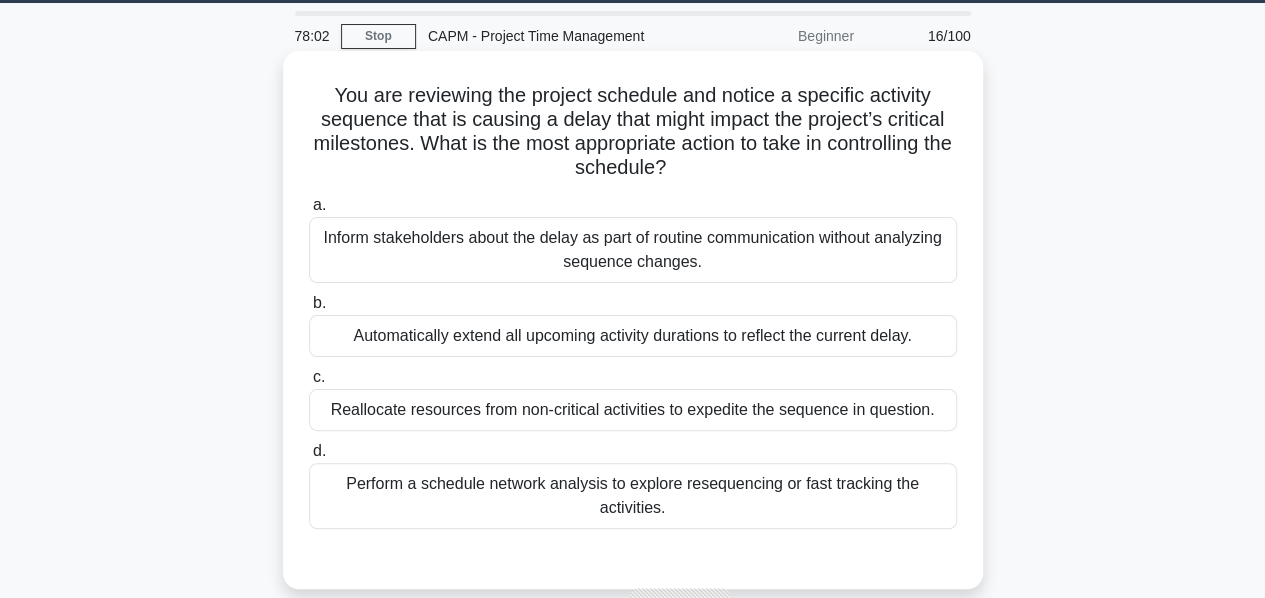 click on "Reallocate resources from non-critical activities to expedite the sequence in question." at bounding box center [633, 410] 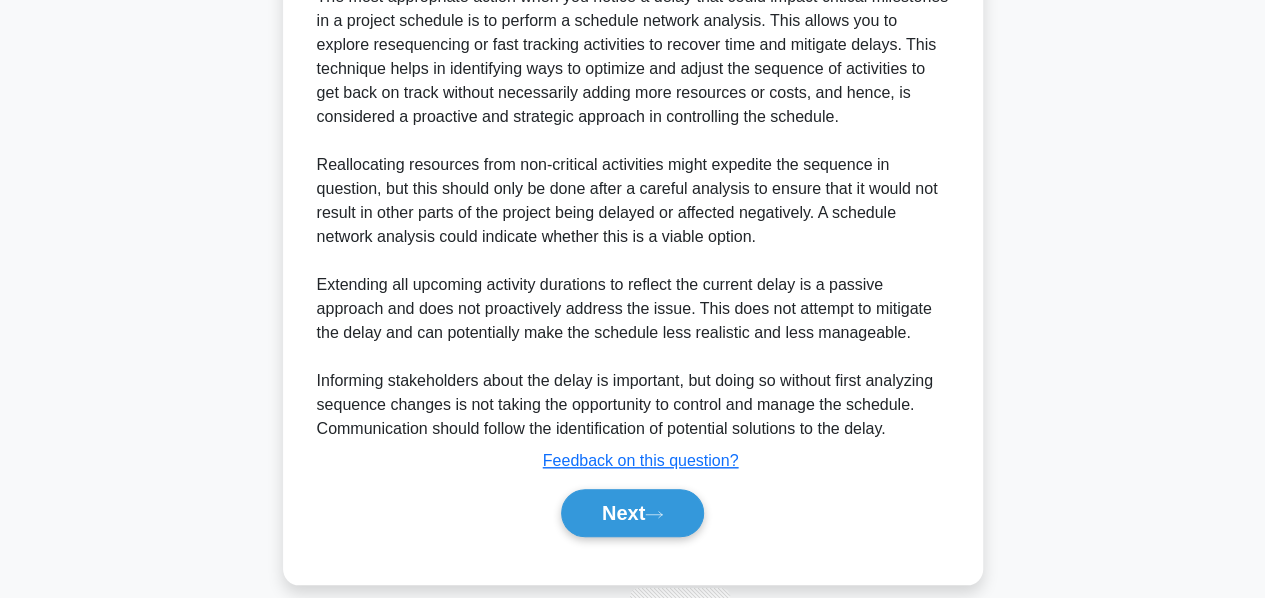 scroll, scrollTop: 707, scrollLeft: 0, axis: vertical 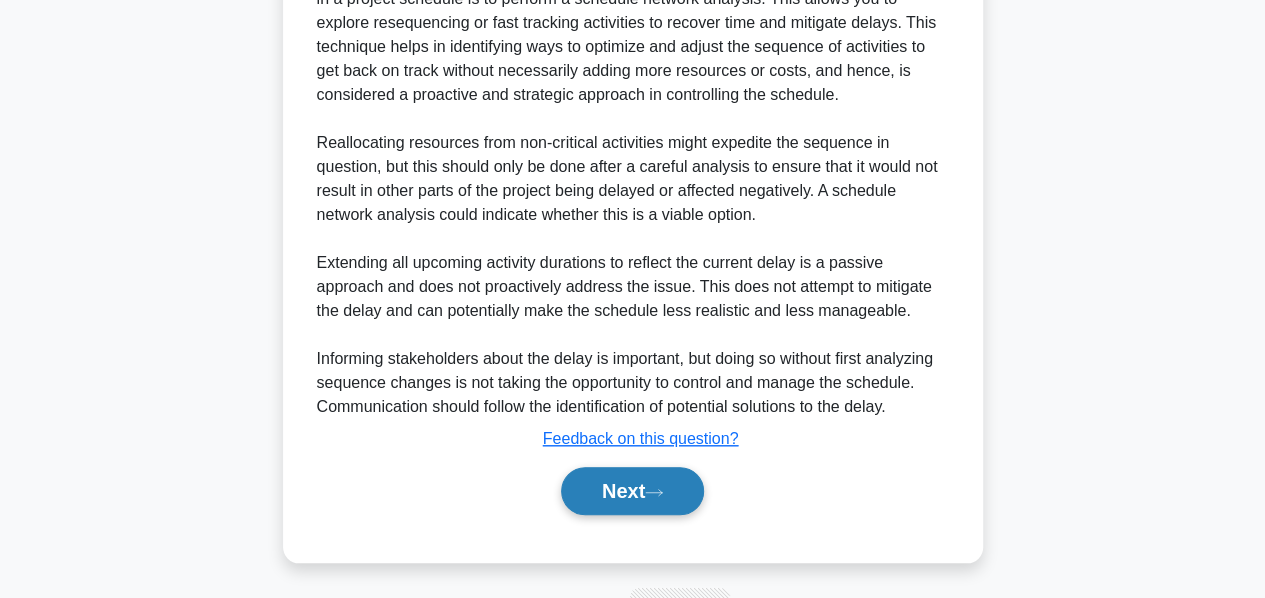 click on "Next" at bounding box center [632, 491] 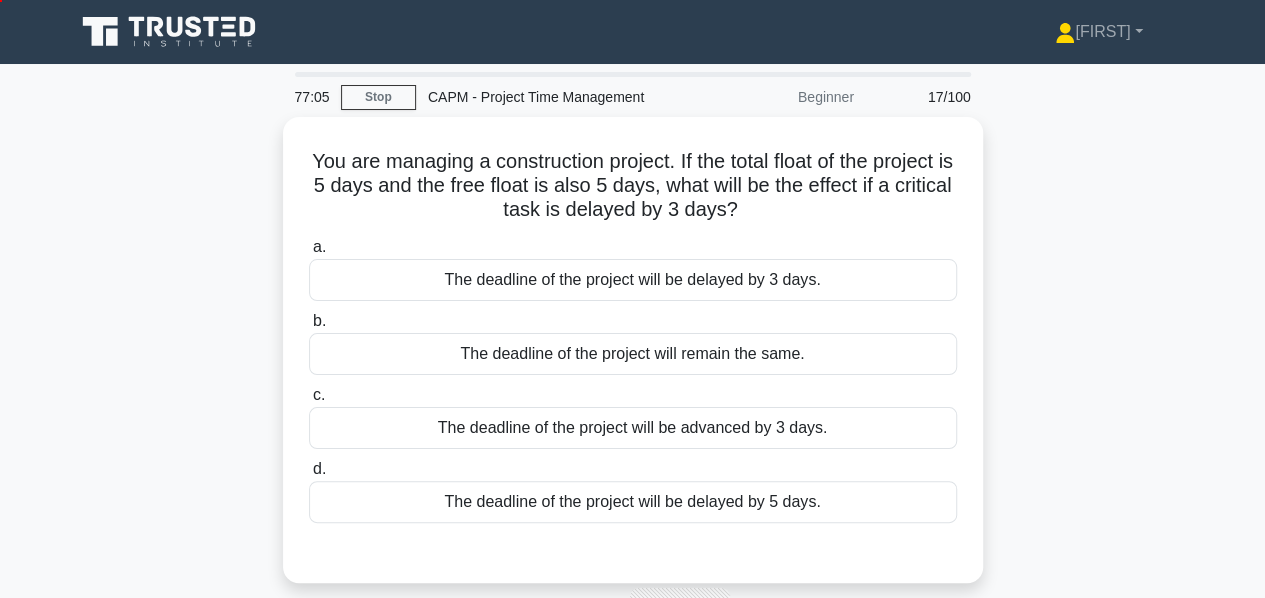 scroll, scrollTop: 11, scrollLeft: 0, axis: vertical 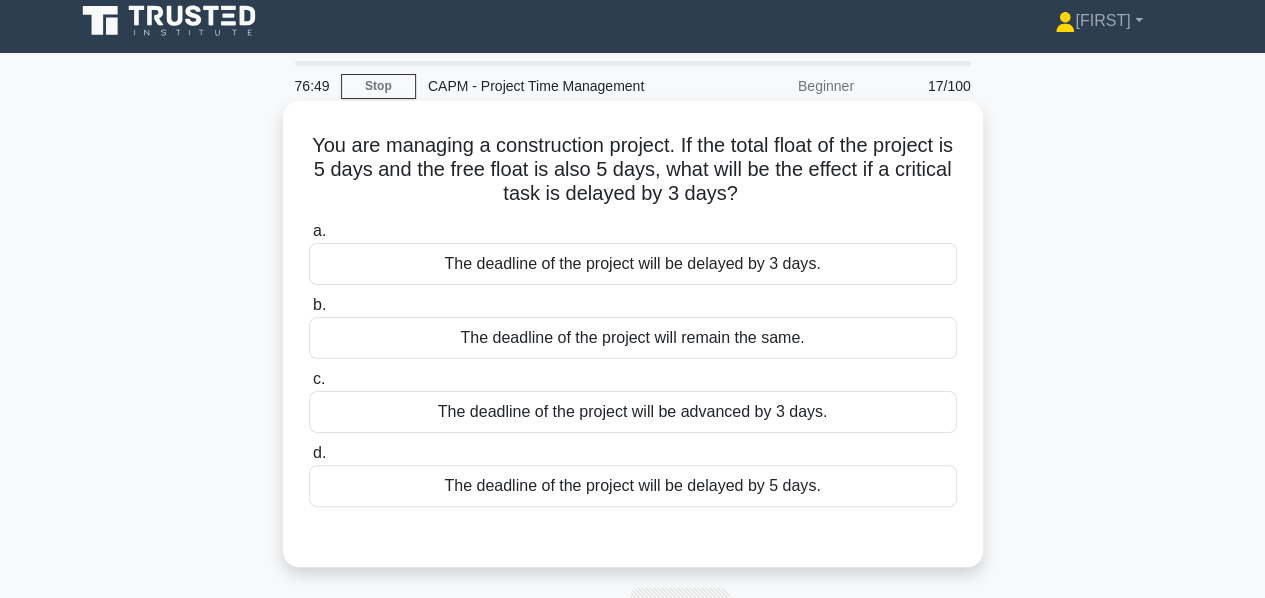 click on "The deadline of the project will remain the same." at bounding box center (633, 338) 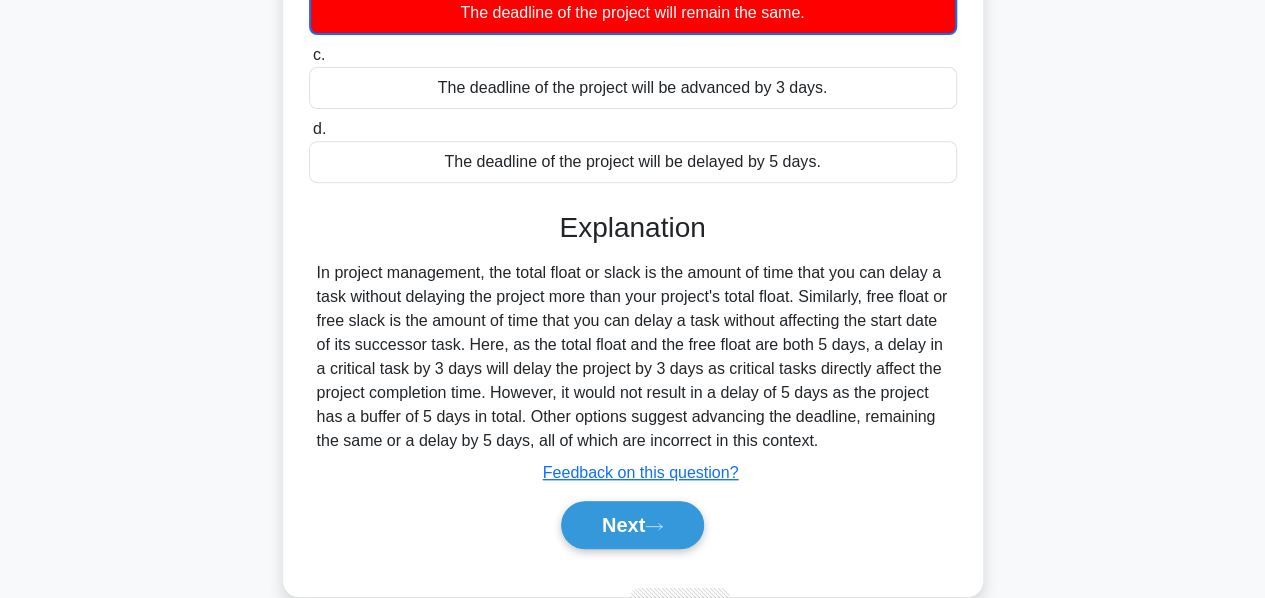scroll, scrollTop: 338, scrollLeft: 0, axis: vertical 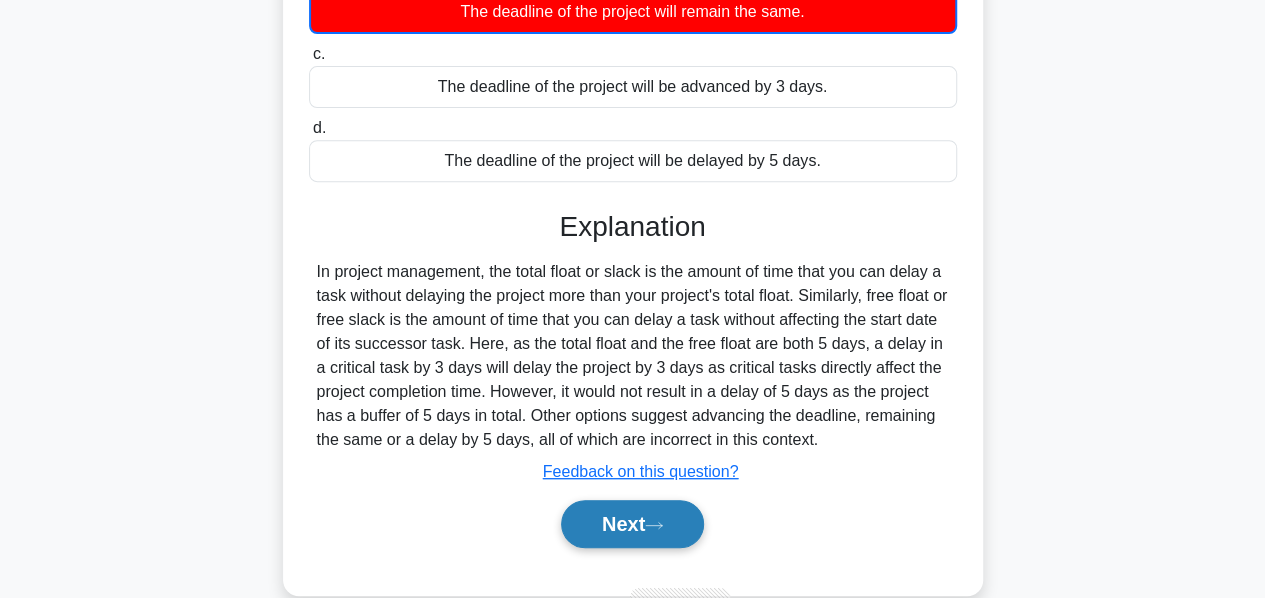 click 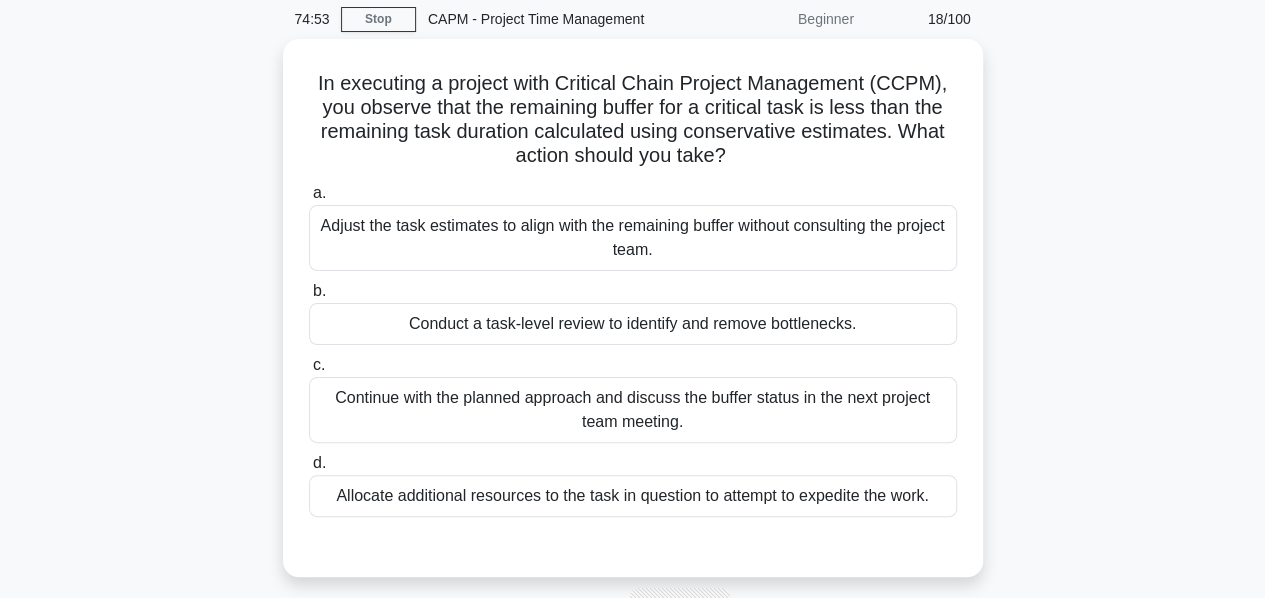 scroll, scrollTop: 78, scrollLeft: 0, axis: vertical 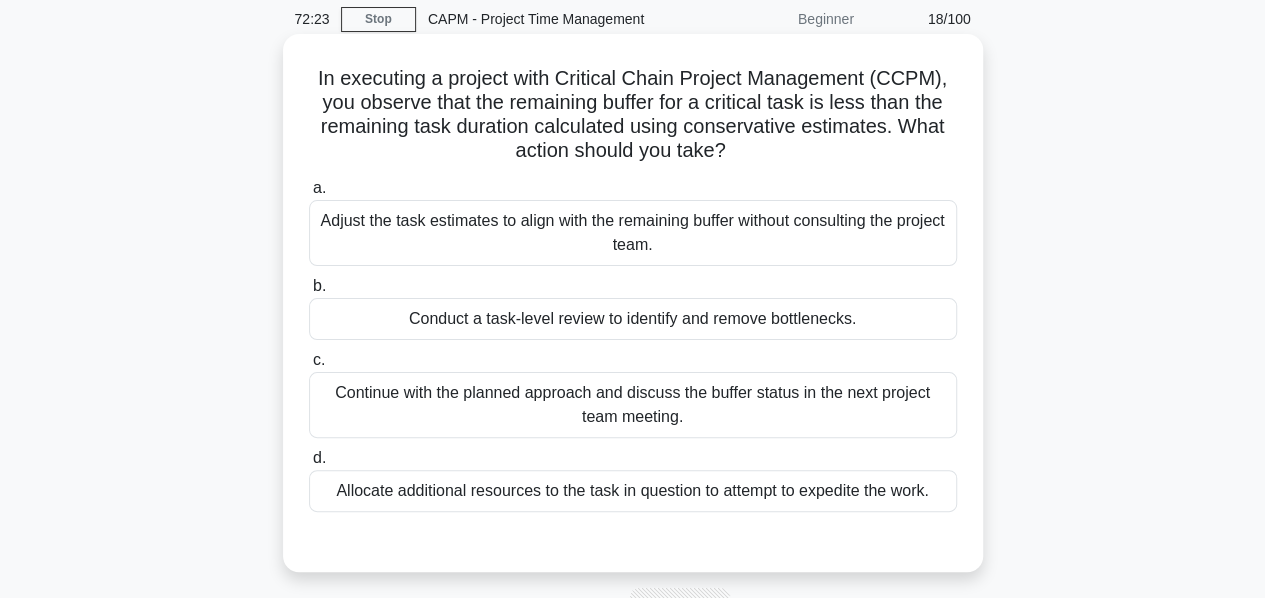 click on "Conduct a task-level review to identify and remove bottlenecks." at bounding box center (633, 319) 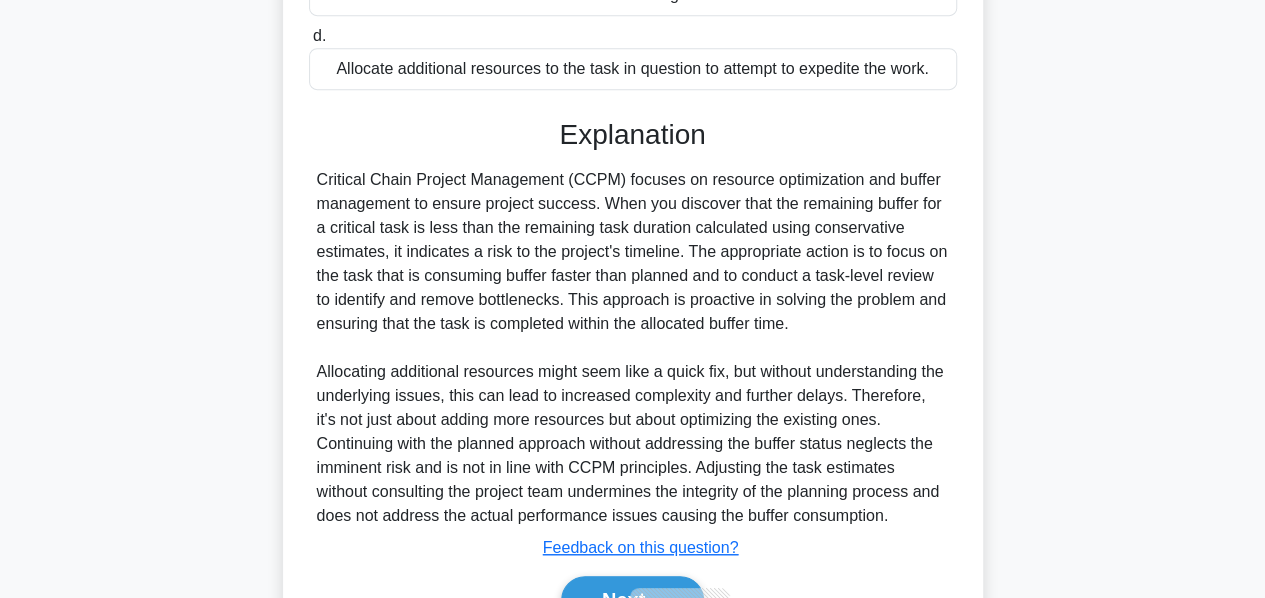 scroll, scrollTop: 608, scrollLeft: 0, axis: vertical 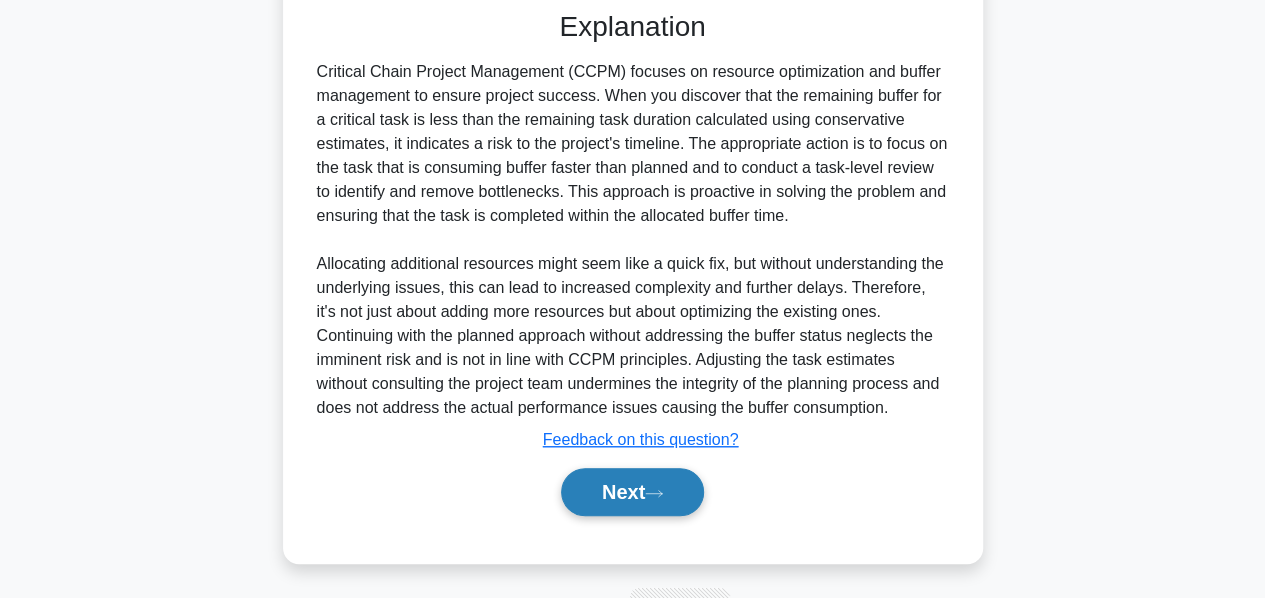 click on "Next" at bounding box center (632, 492) 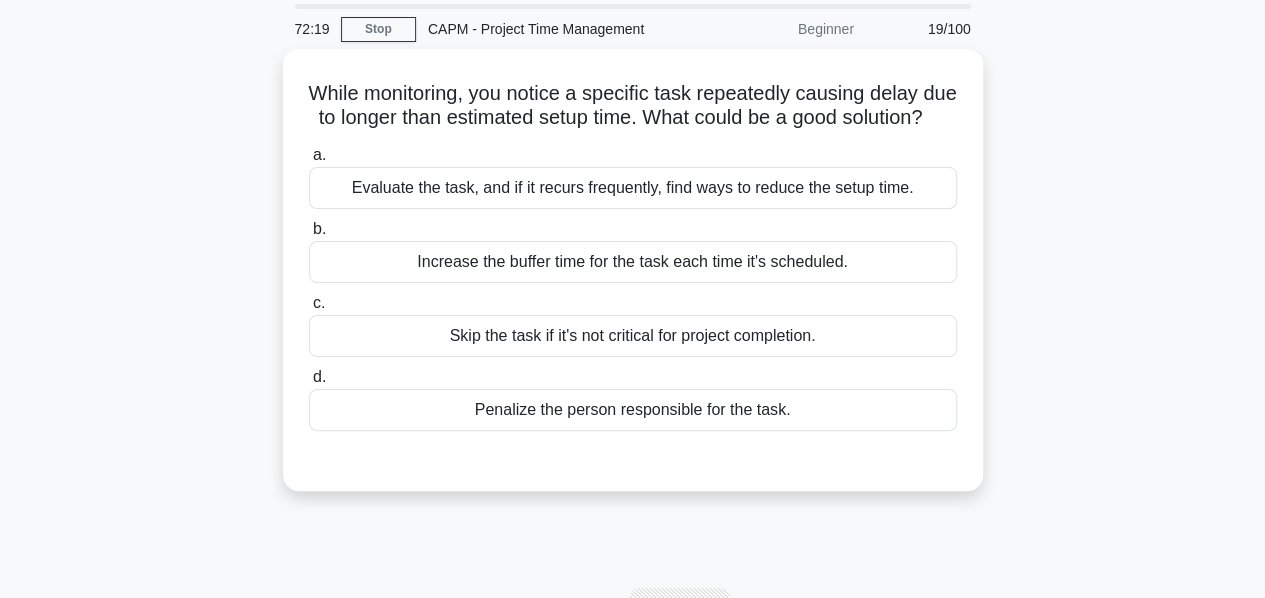 scroll, scrollTop: 66, scrollLeft: 0, axis: vertical 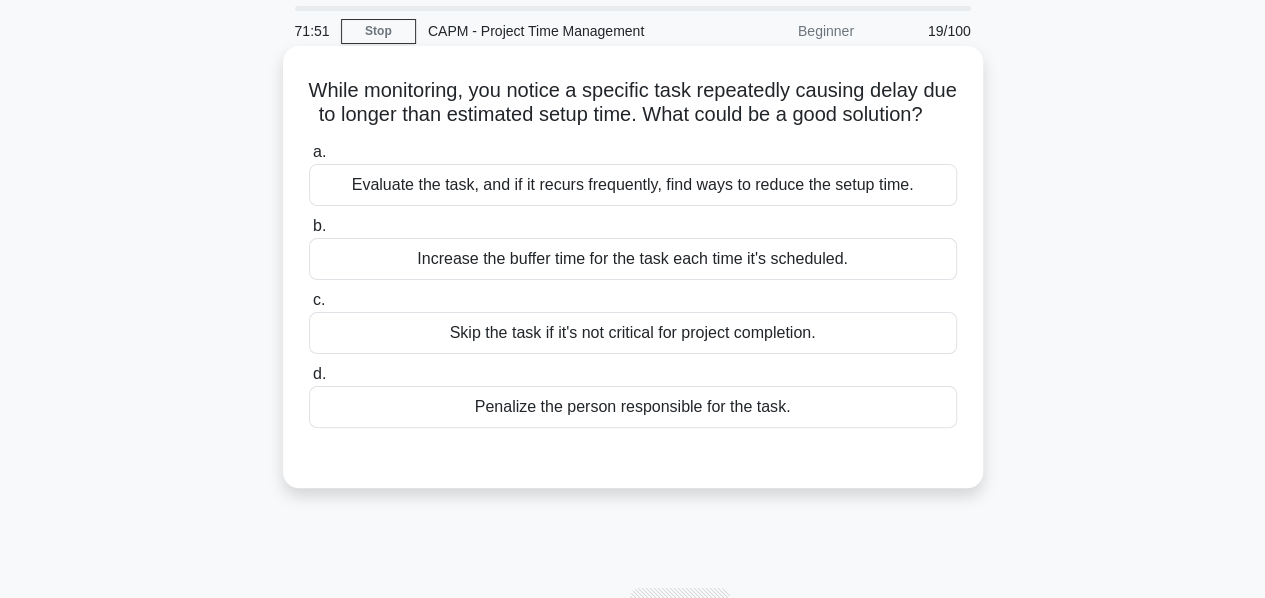 click on "Evaluate the task, and if it recurs frequently, find ways to reduce the setup time." at bounding box center [633, 185] 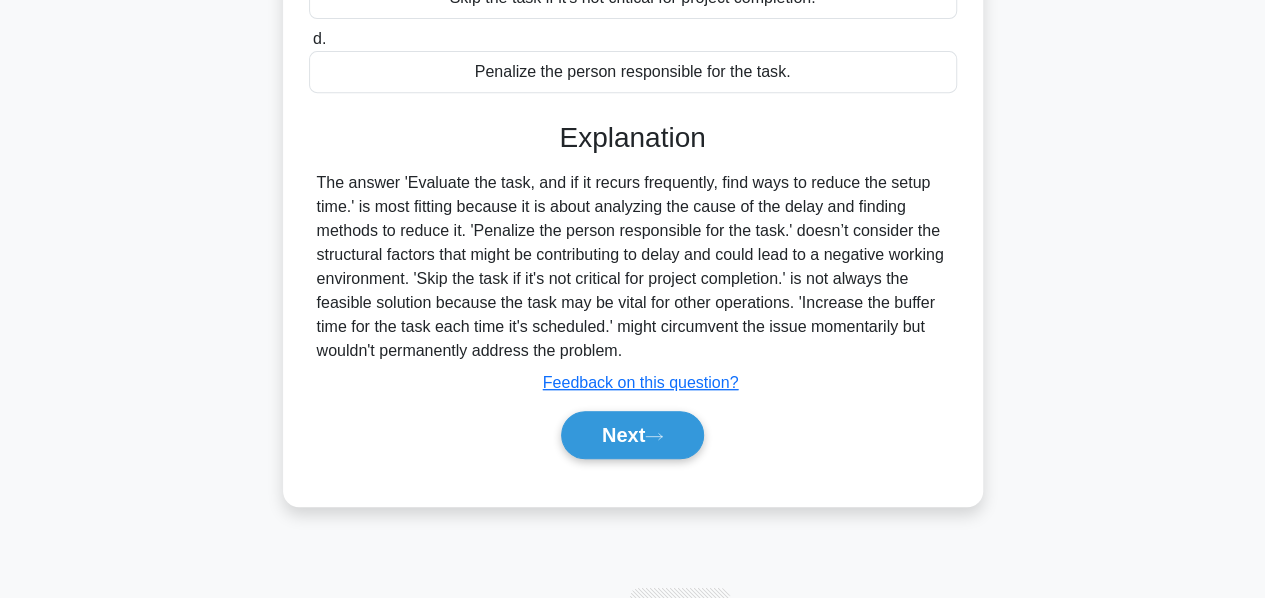 scroll, scrollTop: 421, scrollLeft: 0, axis: vertical 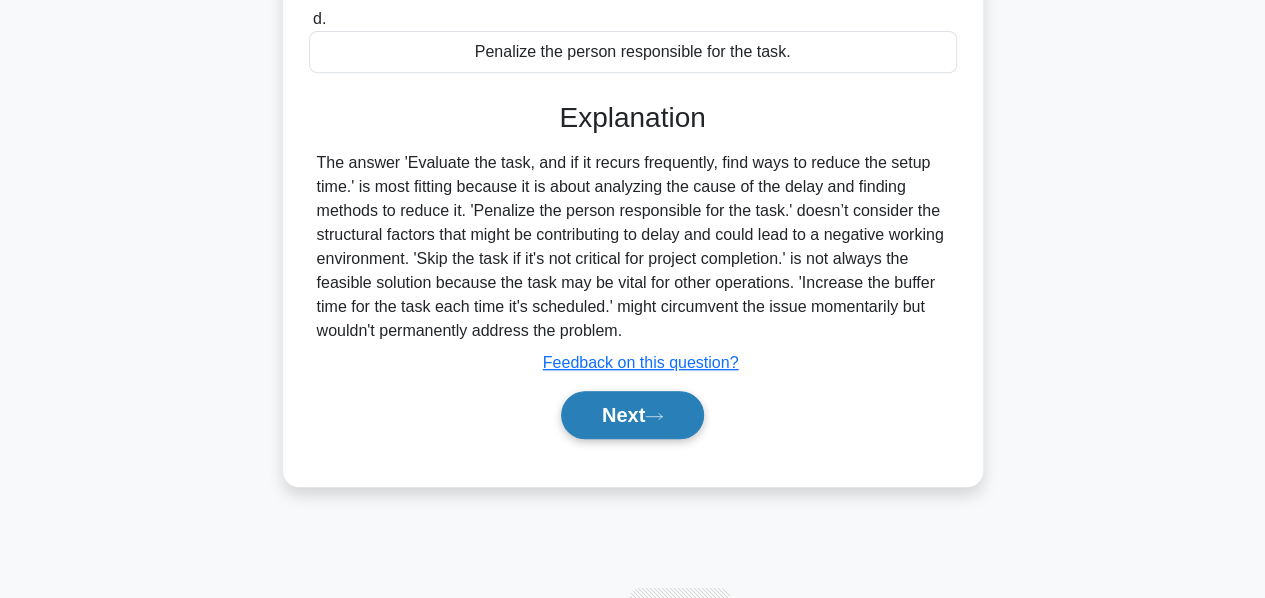 click on "Next" at bounding box center (632, 415) 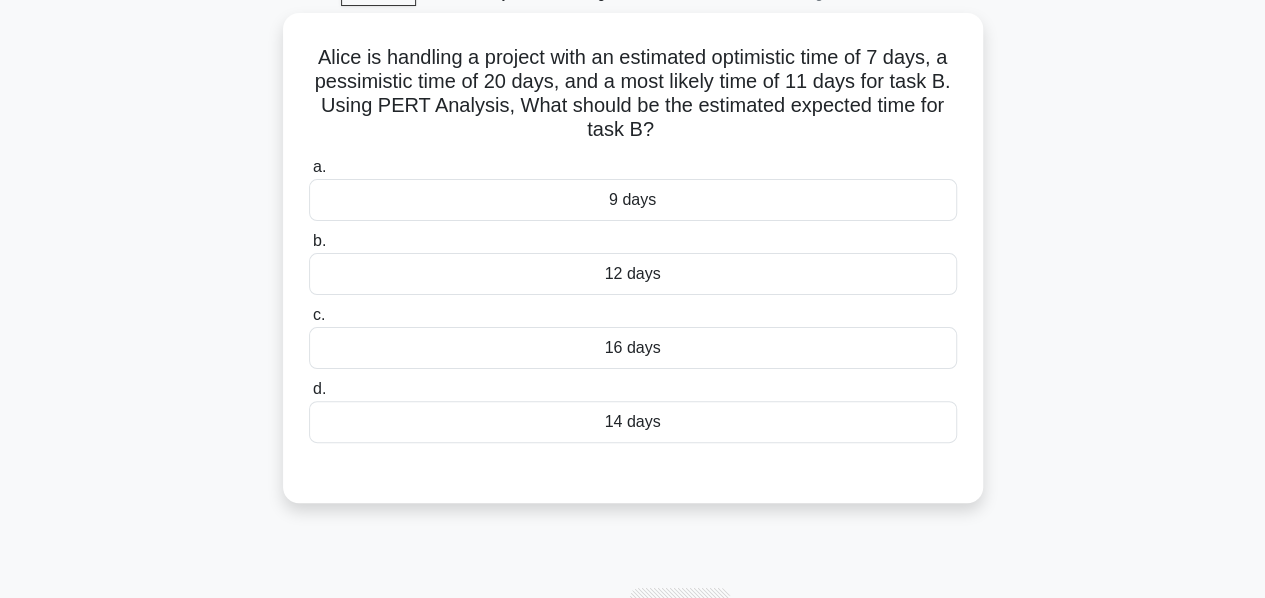 scroll, scrollTop: 116, scrollLeft: 0, axis: vertical 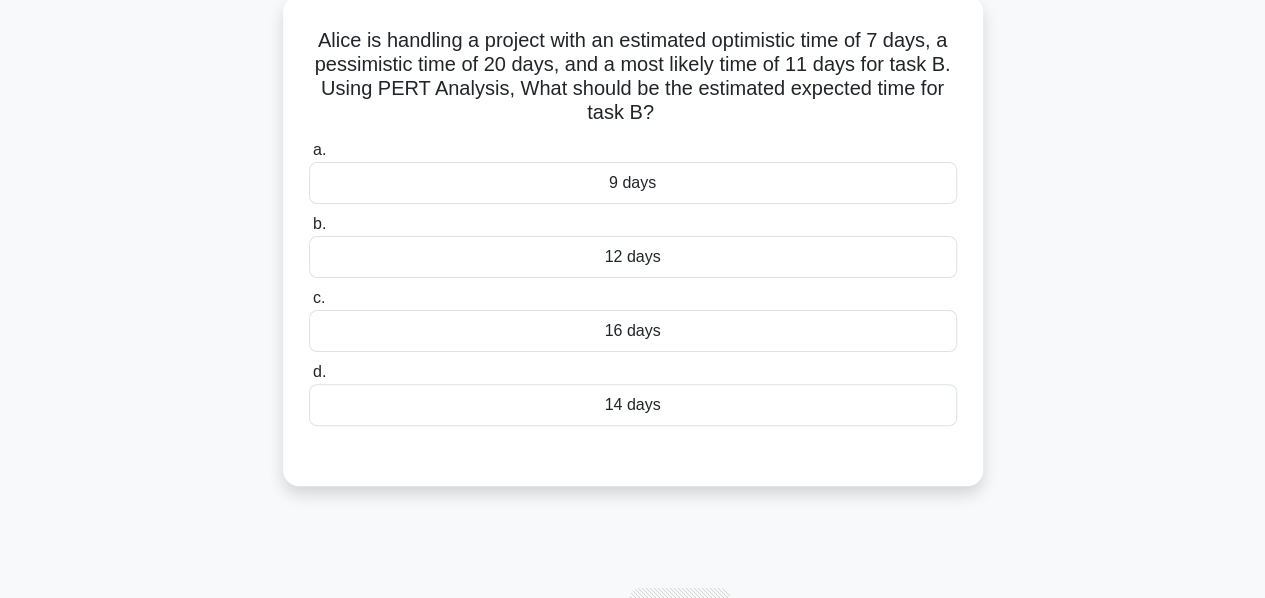 click on "12 days" at bounding box center [633, 257] 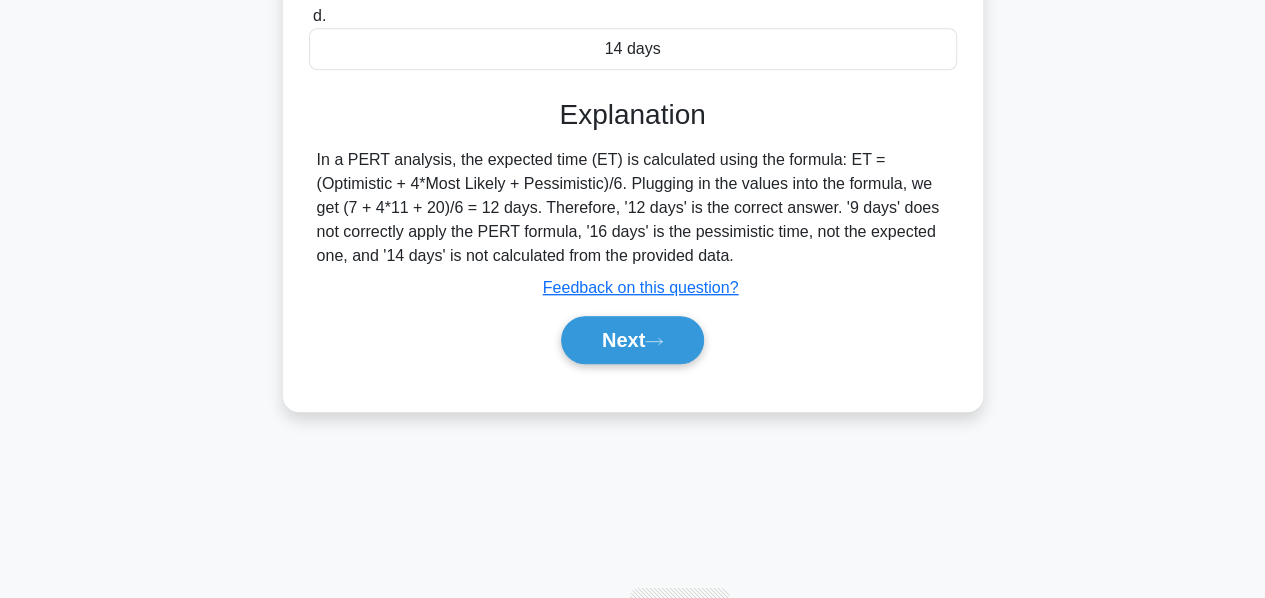 scroll, scrollTop: 477, scrollLeft: 0, axis: vertical 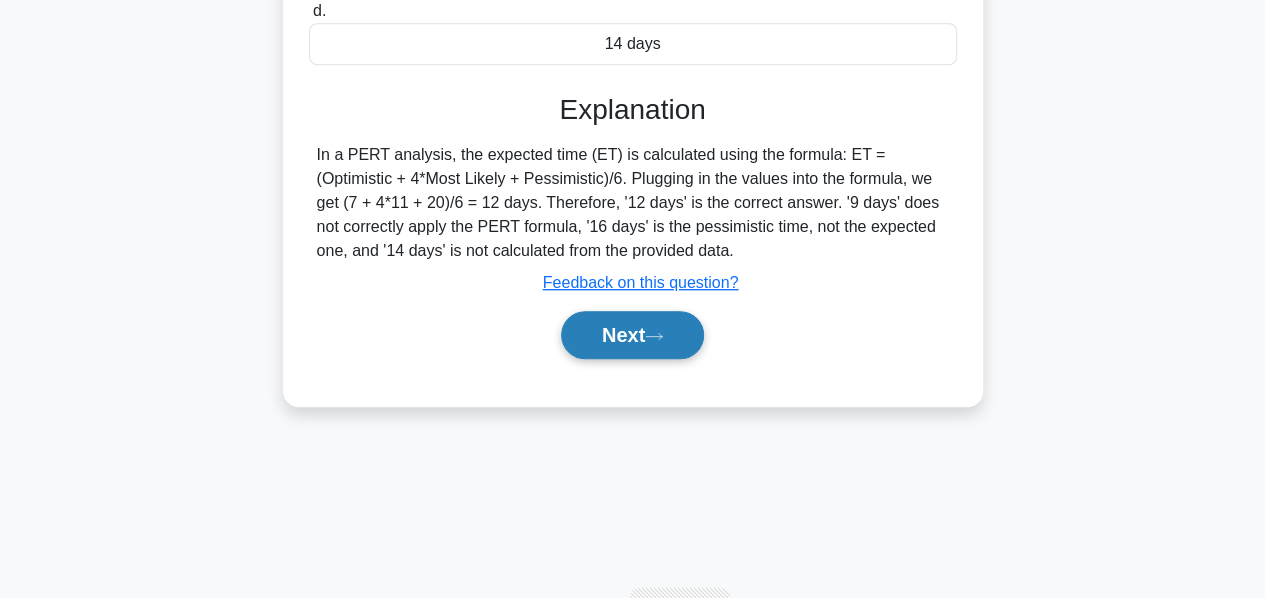 click on "Next" at bounding box center (632, 335) 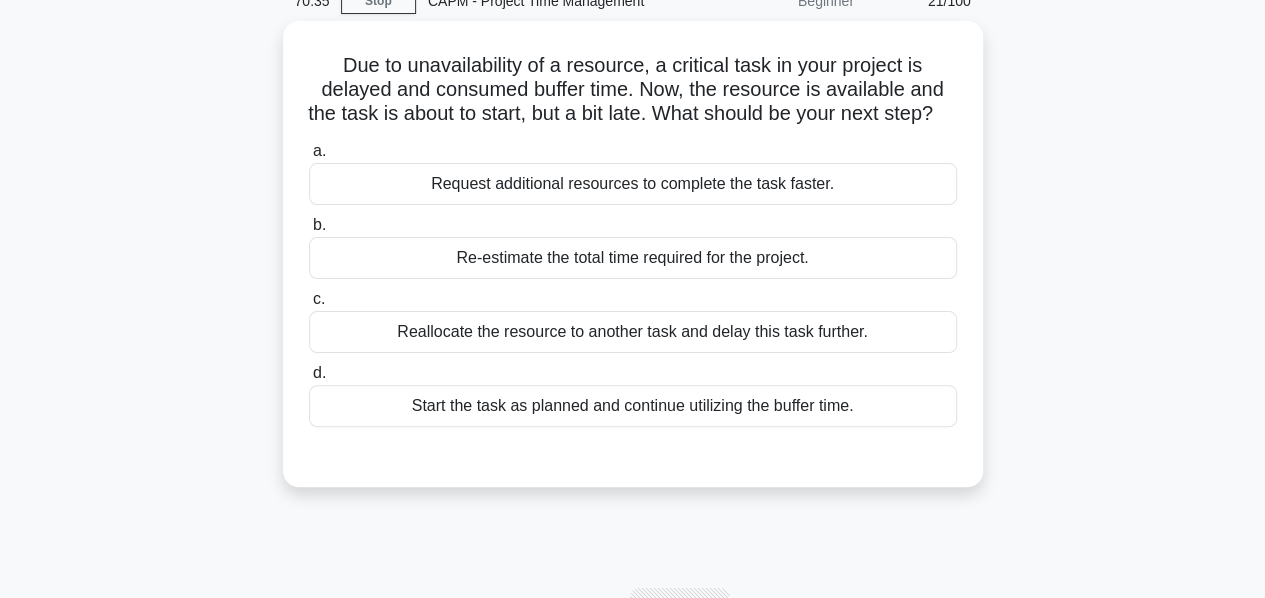 scroll, scrollTop: 121, scrollLeft: 0, axis: vertical 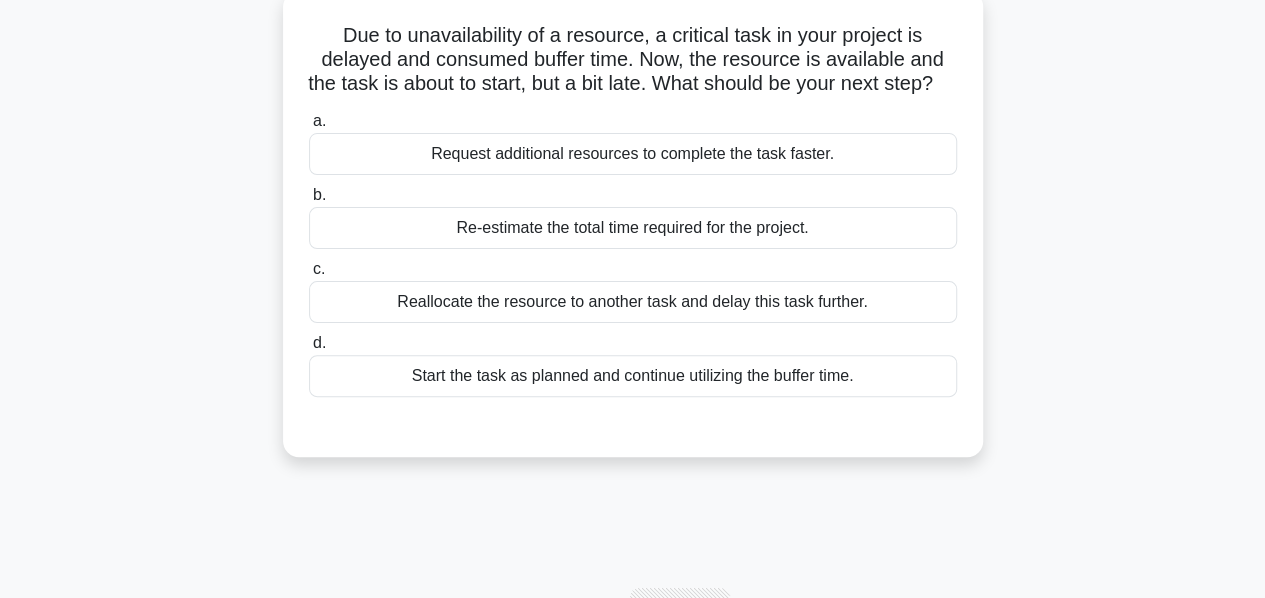 click on "Start the task as planned and continue utilizing the buffer time." at bounding box center [633, 376] 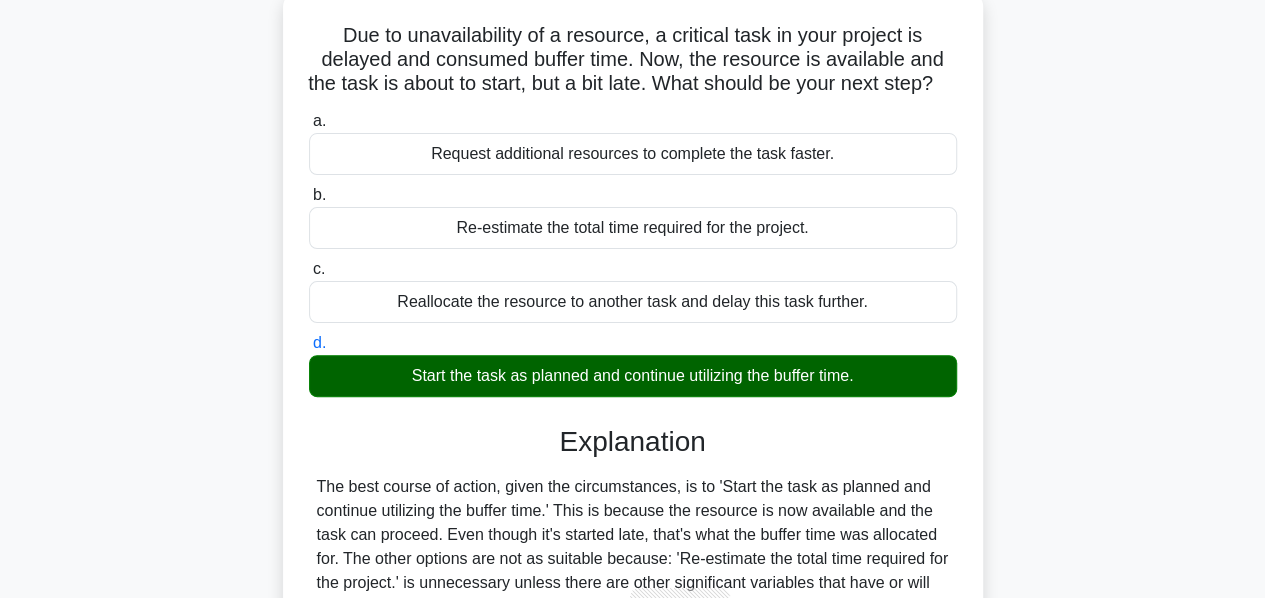 scroll, scrollTop: 482, scrollLeft: 0, axis: vertical 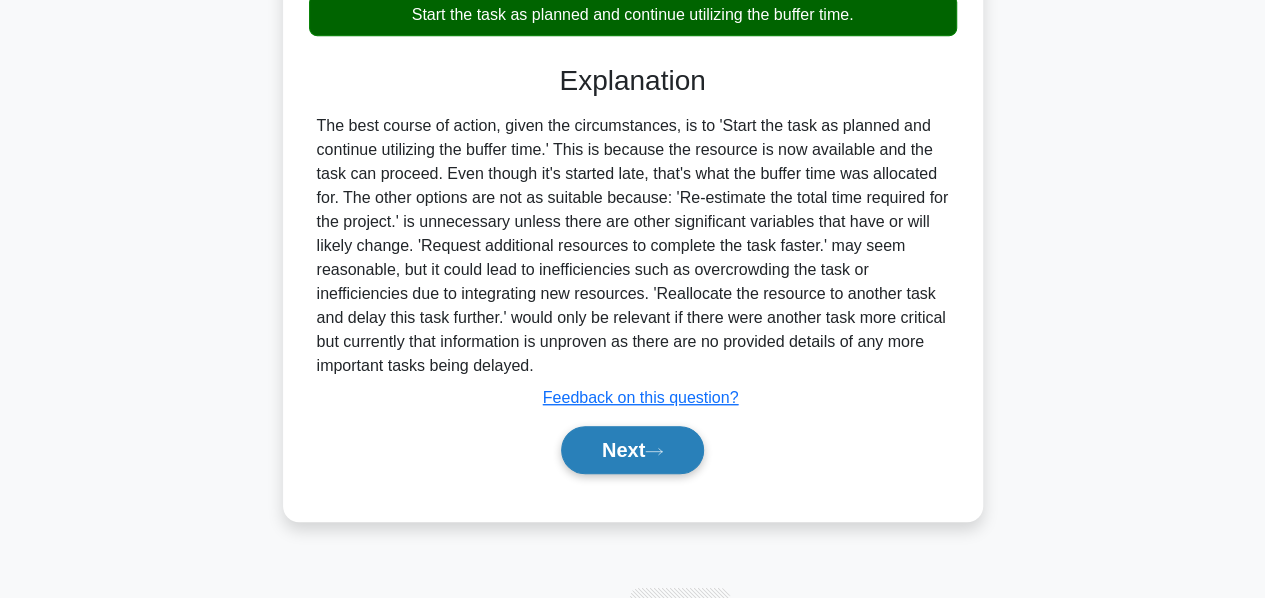 click on "Next" at bounding box center (632, 450) 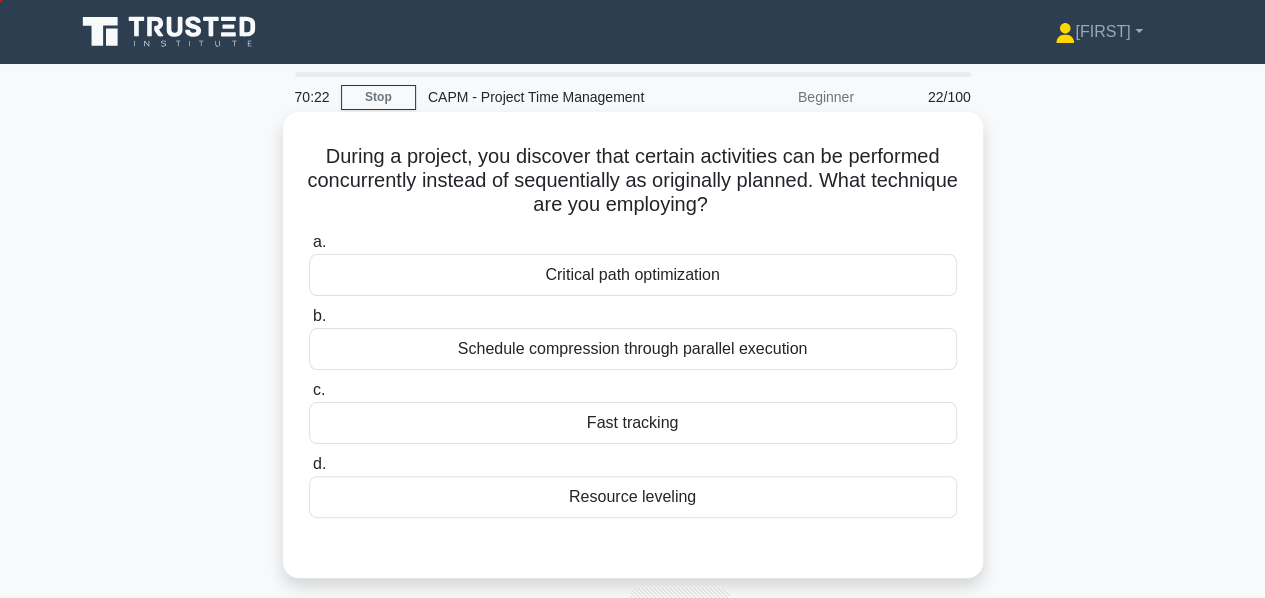 scroll, scrollTop: 83, scrollLeft: 0, axis: vertical 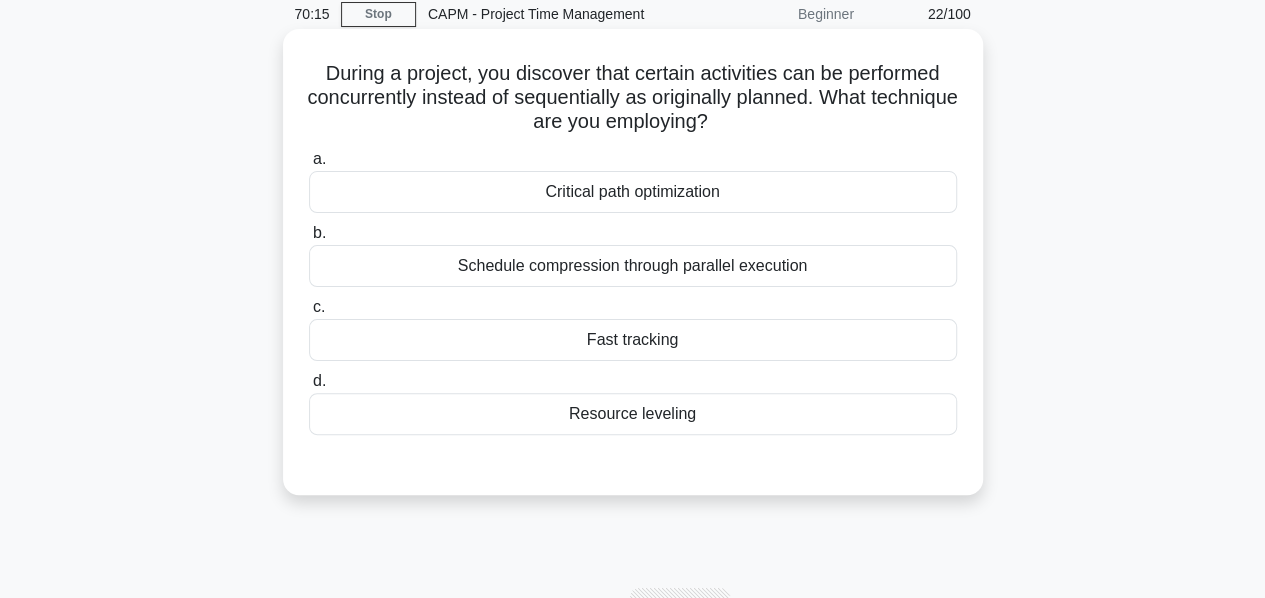 click on "Critical path optimization" at bounding box center [633, 192] 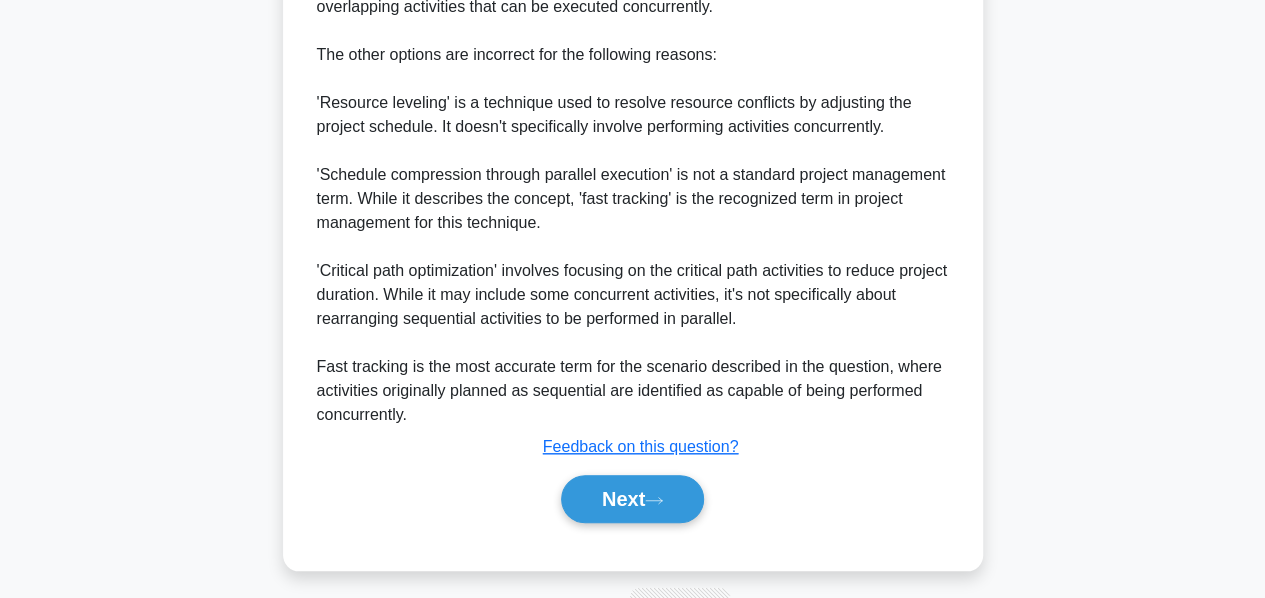 scroll, scrollTop: 731, scrollLeft: 0, axis: vertical 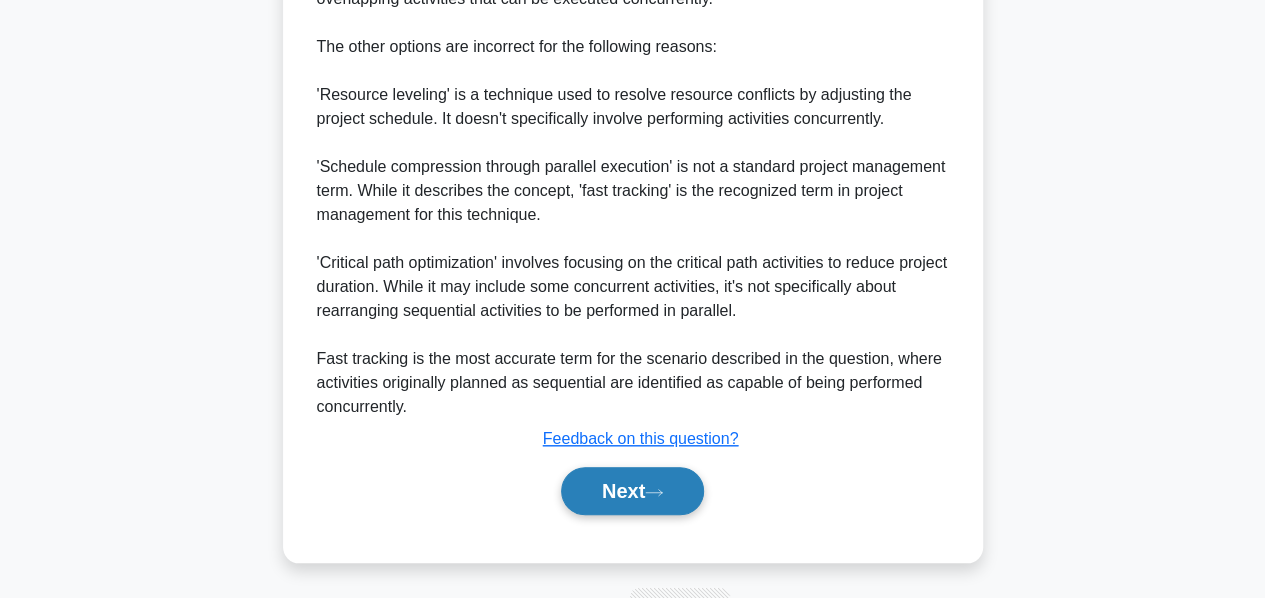 click on "Next" at bounding box center [632, 491] 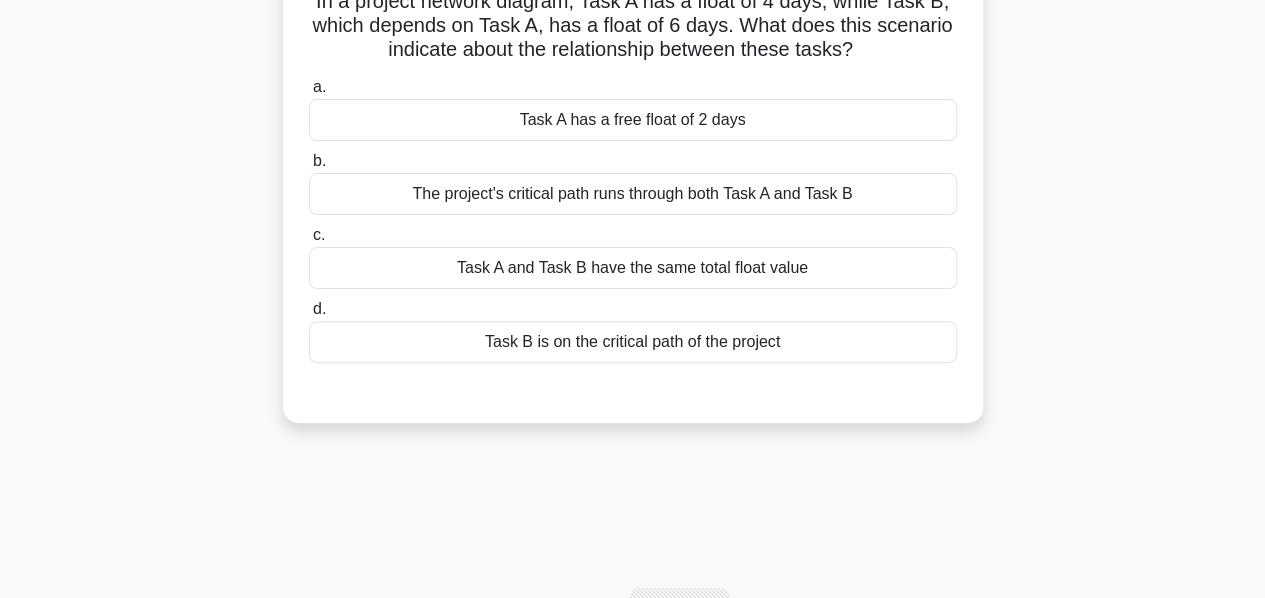 scroll, scrollTop: 0, scrollLeft: 0, axis: both 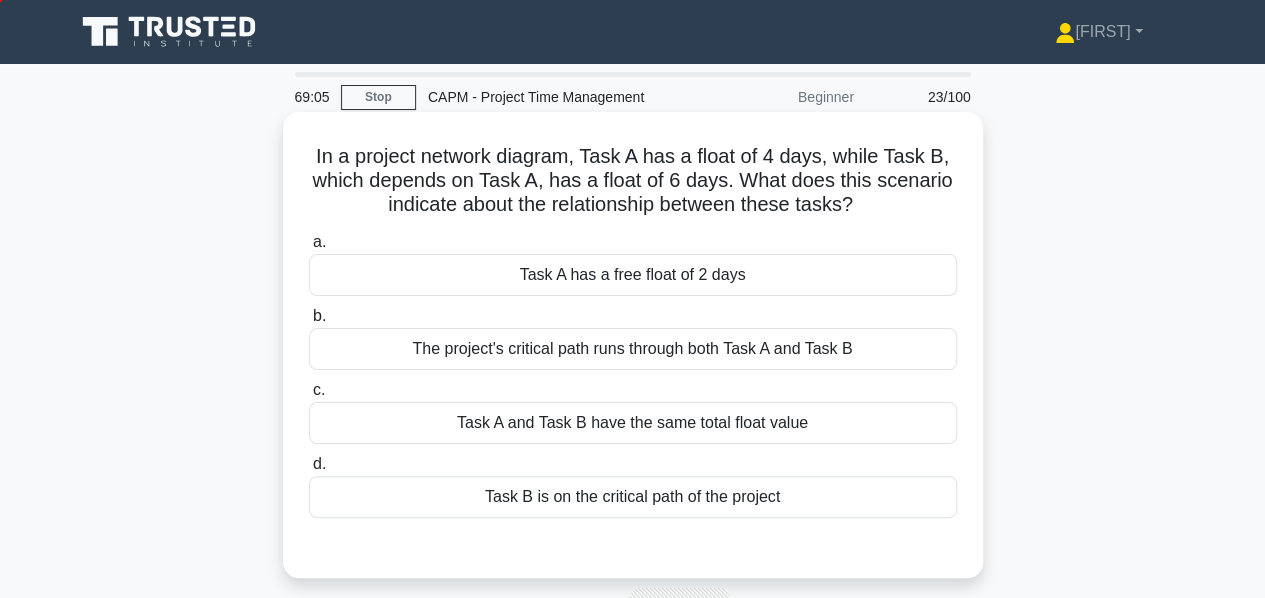 click on "The project's critical path runs through both Task A and Task B" at bounding box center [633, 349] 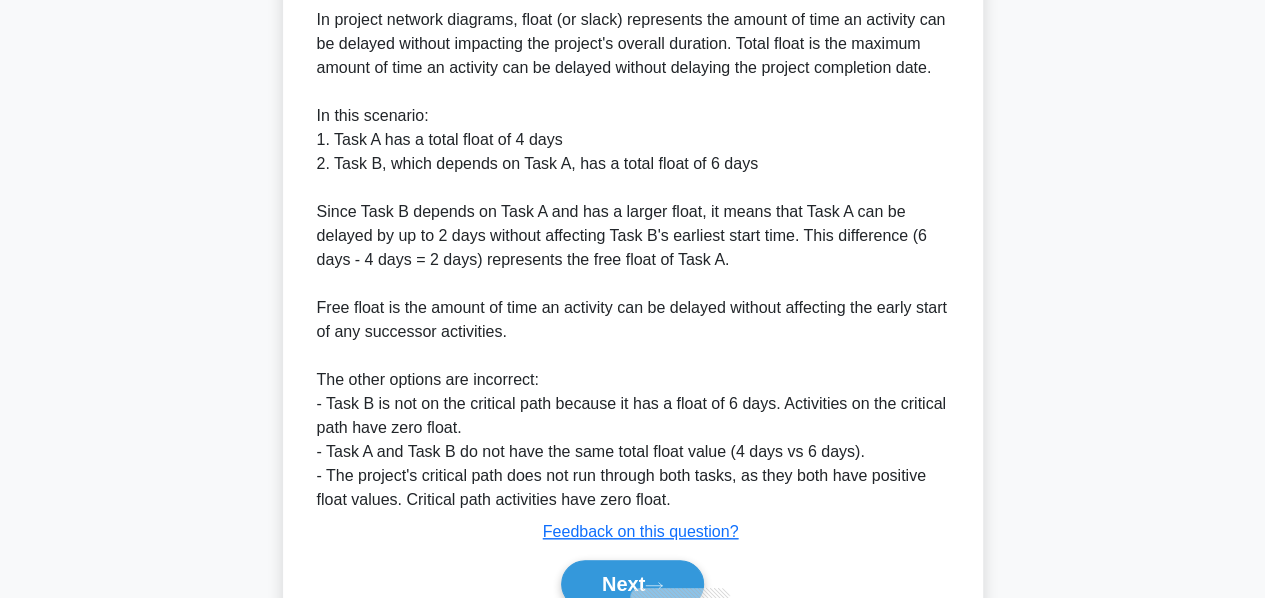scroll, scrollTop: 672, scrollLeft: 0, axis: vertical 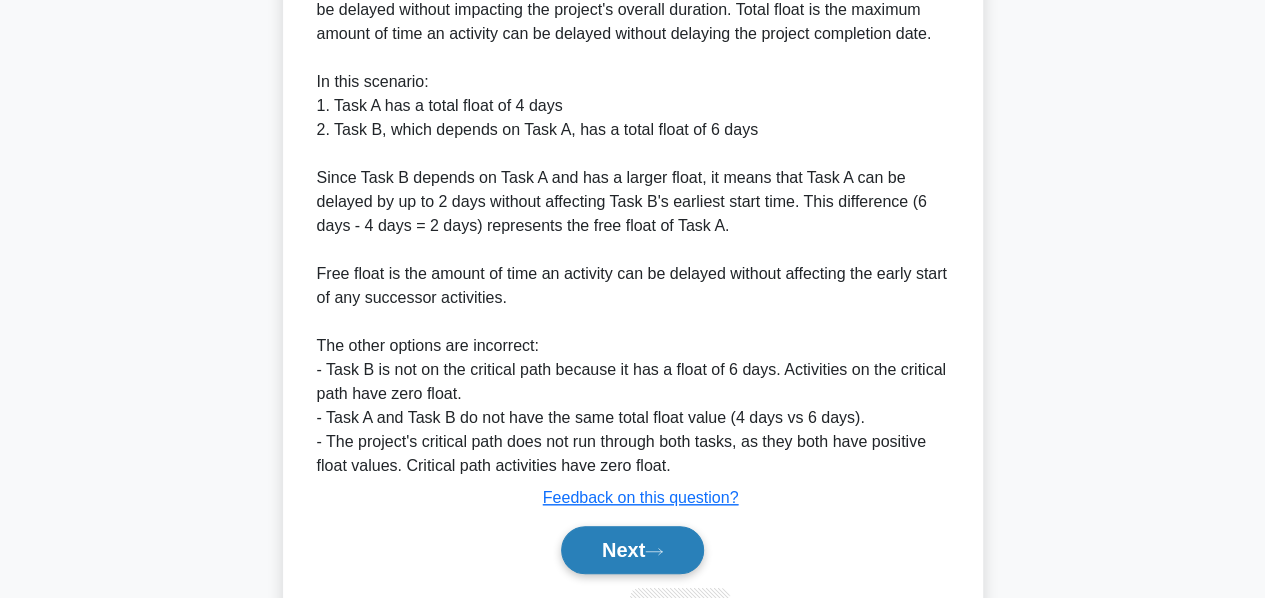 click on "Next" at bounding box center (632, 550) 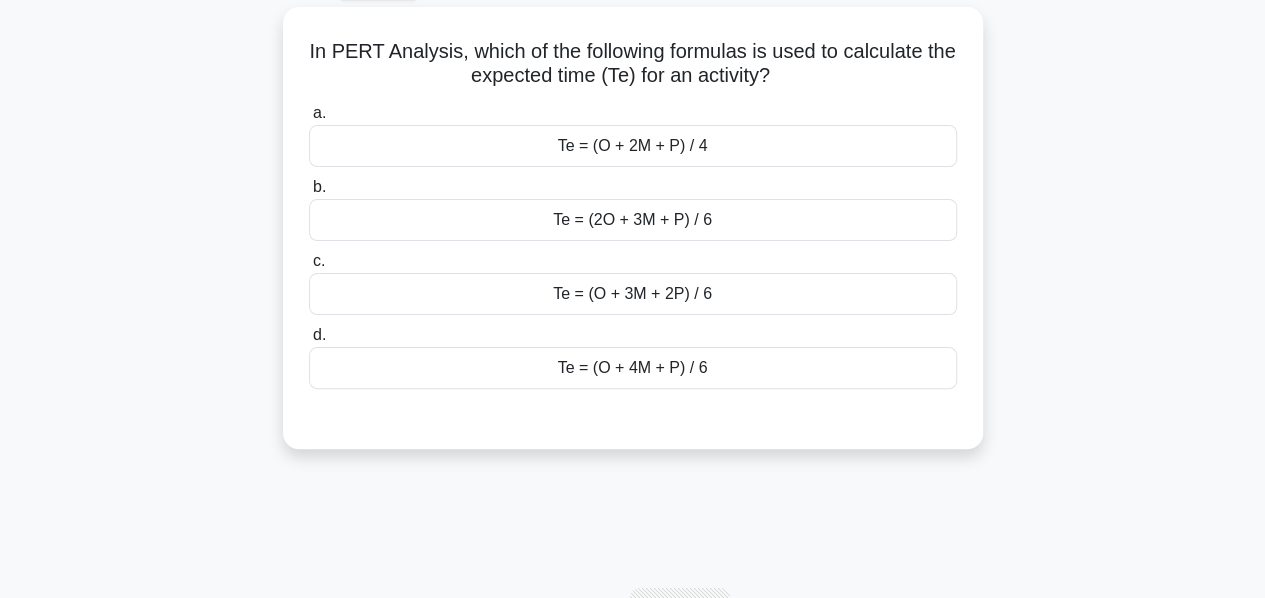 scroll, scrollTop: 32, scrollLeft: 0, axis: vertical 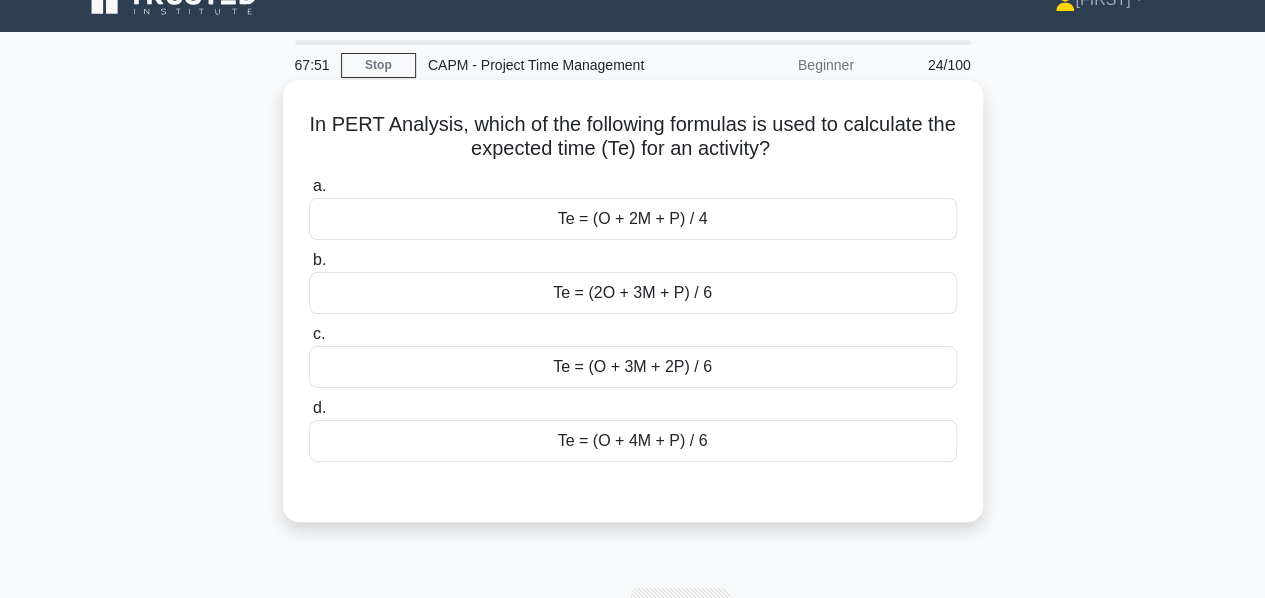 click on "Te = (O + 4M + P) / 6" at bounding box center (633, 441) 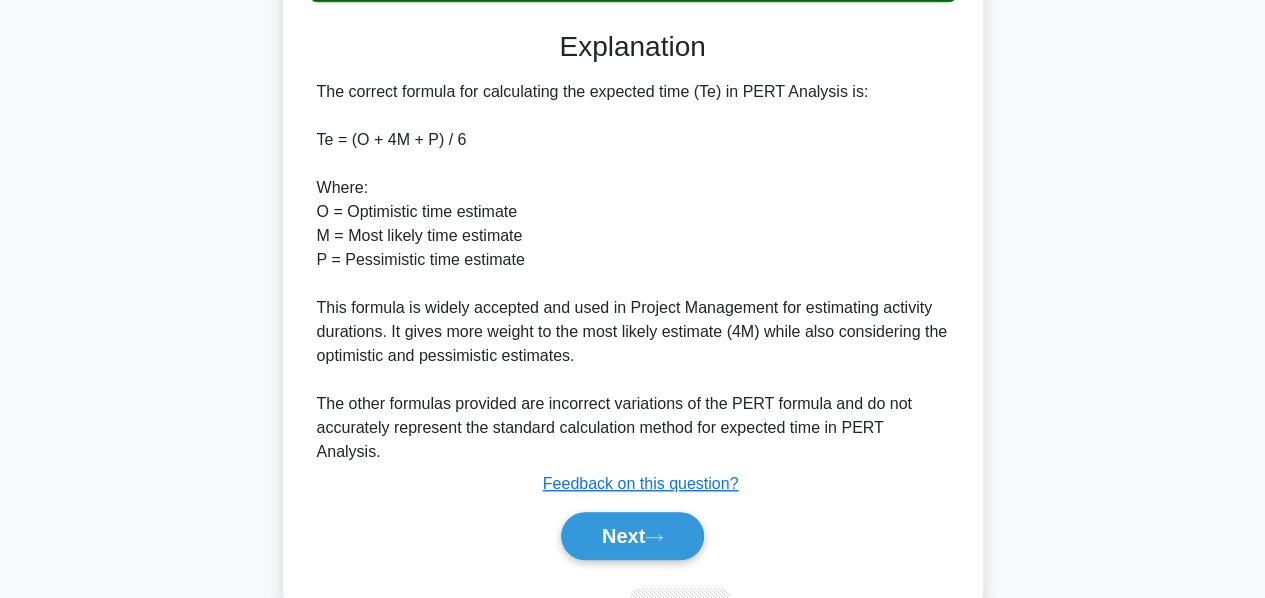 scroll, scrollTop: 512, scrollLeft: 0, axis: vertical 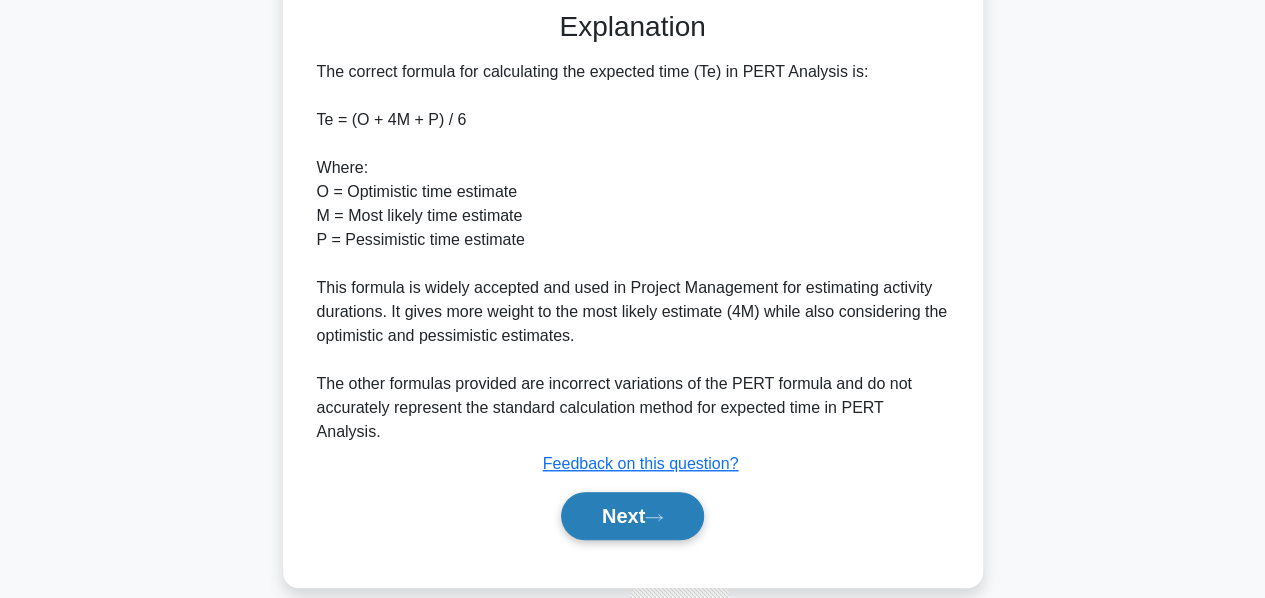 click on "Next" at bounding box center (632, 516) 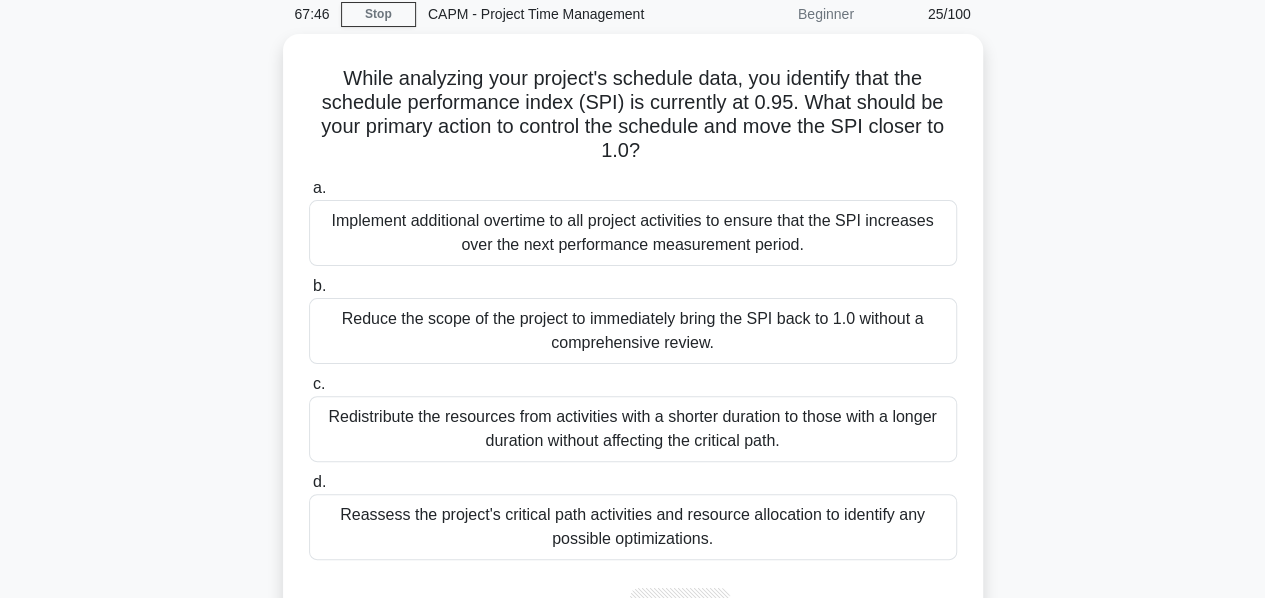 scroll, scrollTop: 82, scrollLeft: 0, axis: vertical 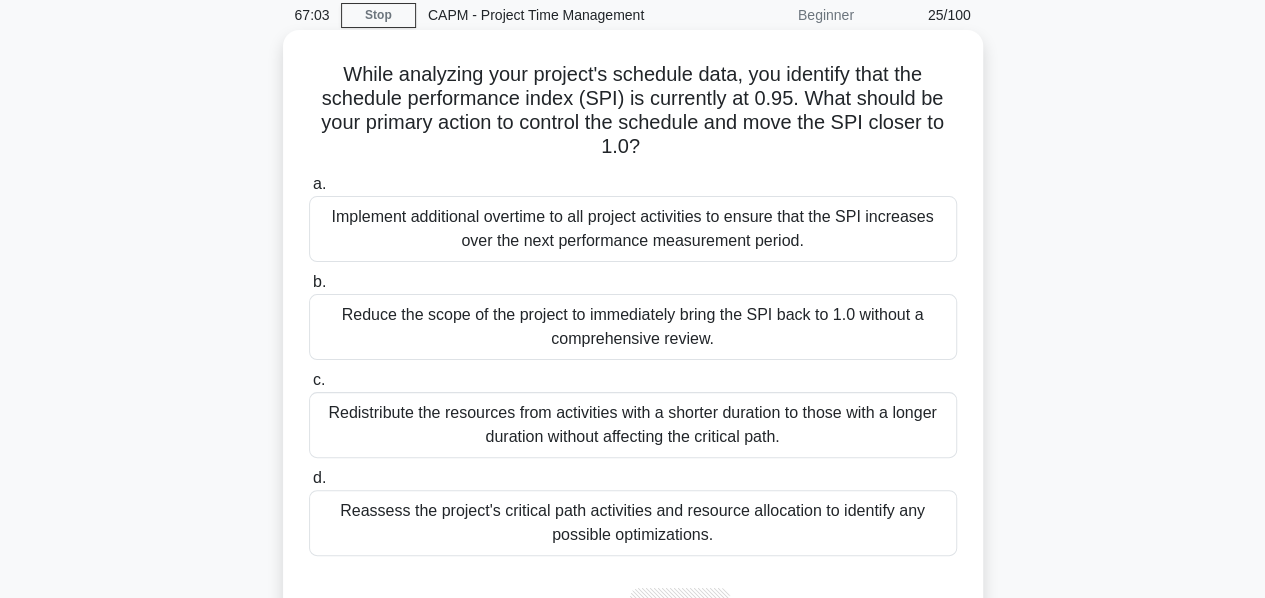 click on "Reassess the project's critical path activities and resource allocation to identify any possible optimizations." at bounding box center [633, 523] 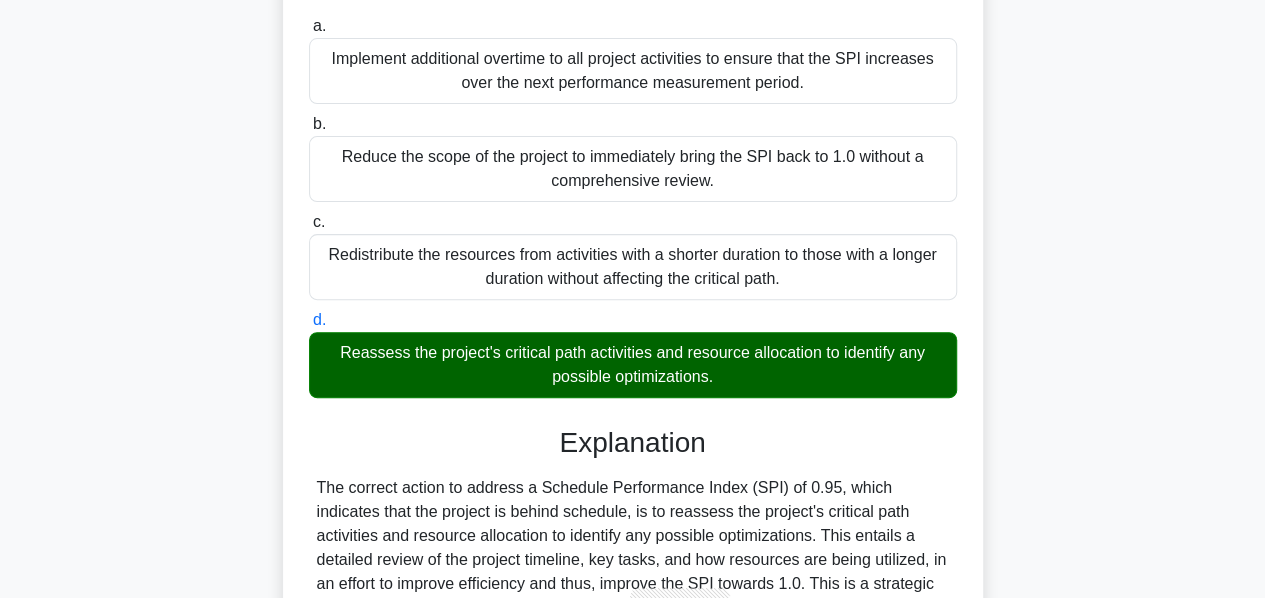scroll, scrollTop: 399, scrollLeft: 0, axis: vertical 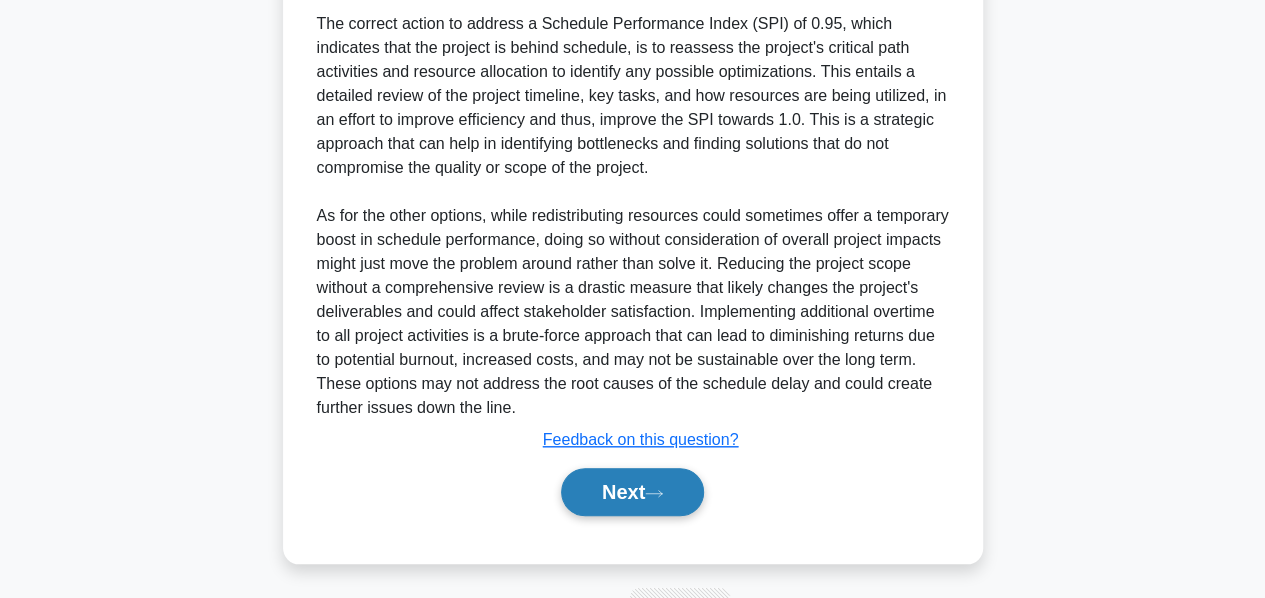 click on "Next" at bounding box center [632, 492] 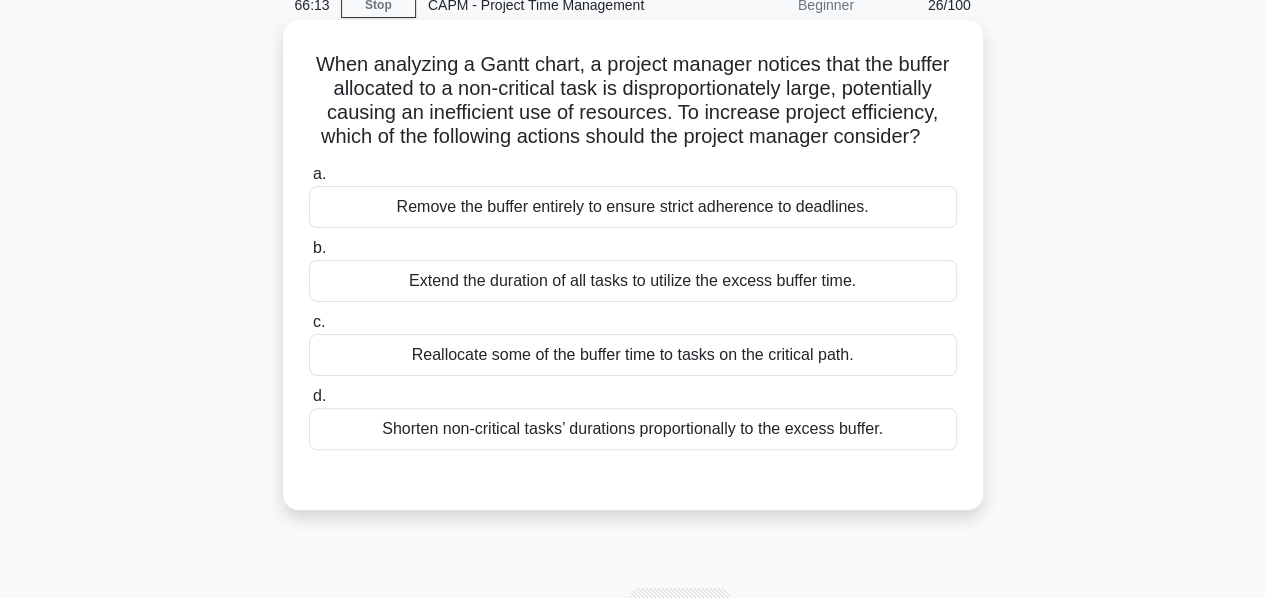 scroll, scrollTop: 82, scrollLeft: 0, axis: vertical 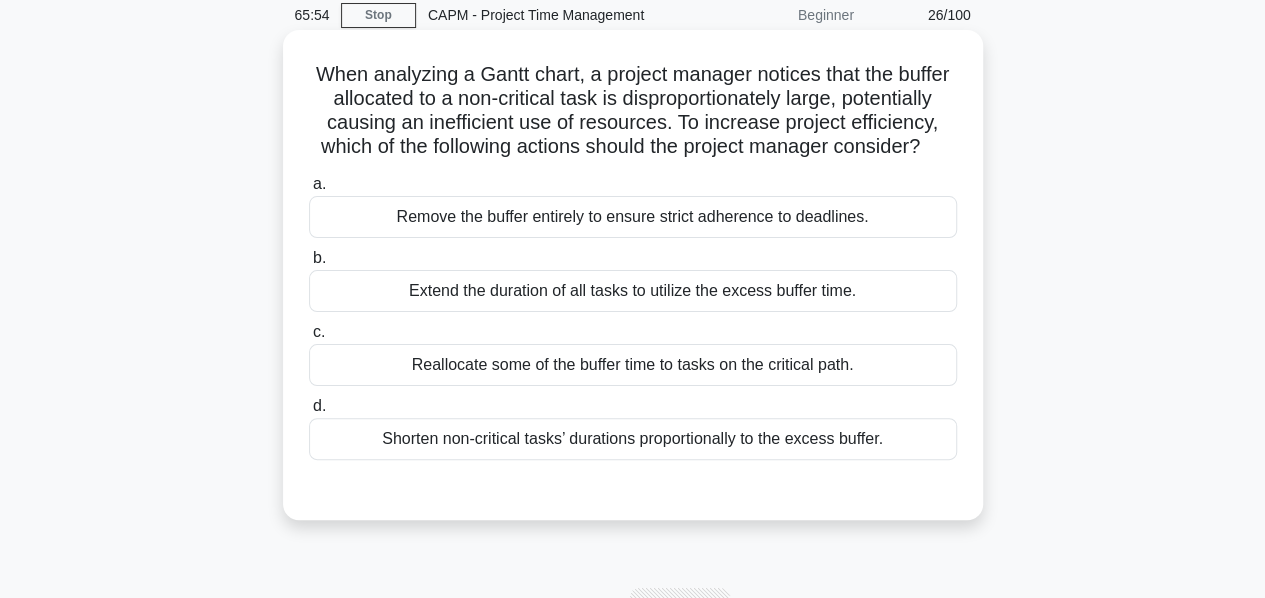 click on "Reallocate some of the buffer time to tasks on the critical path." at bounding box center [633, 365] 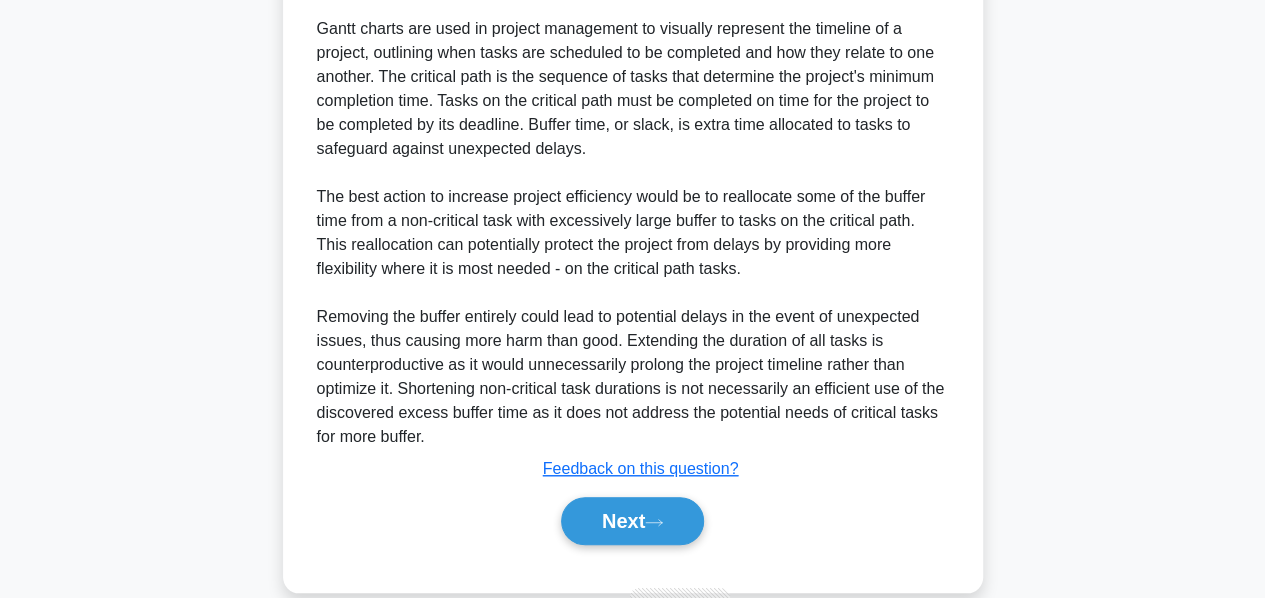 scroll, scrollTop: 656, scrollLeft: 0, axis: vertical 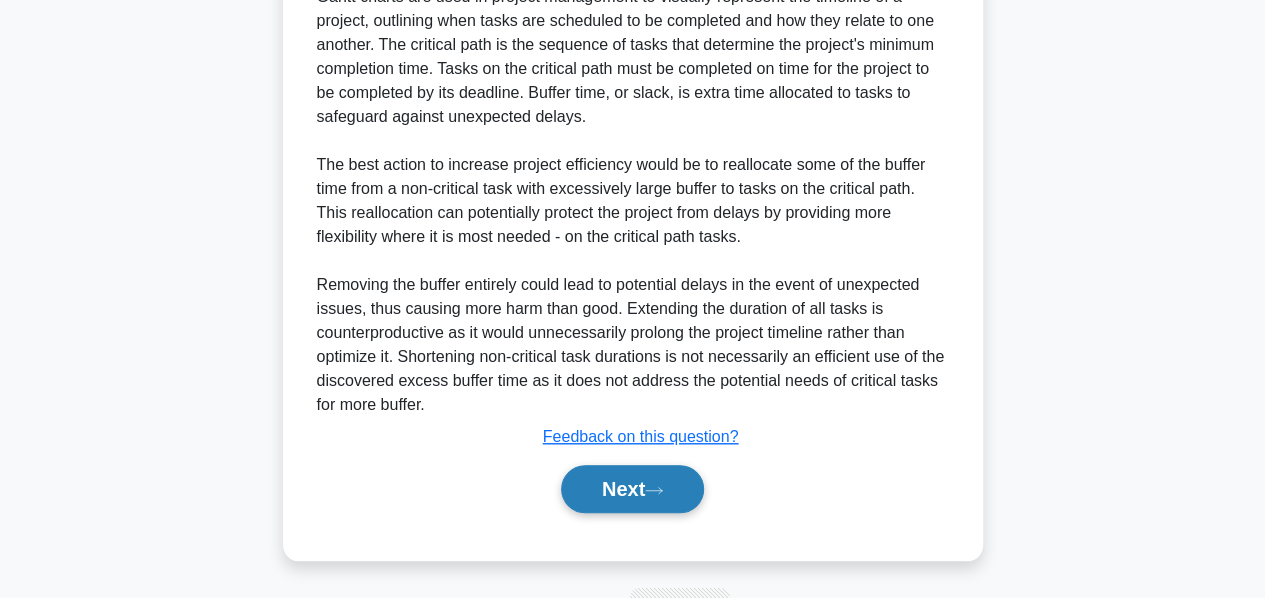 click on "Next" at bounding box center [632, 489] 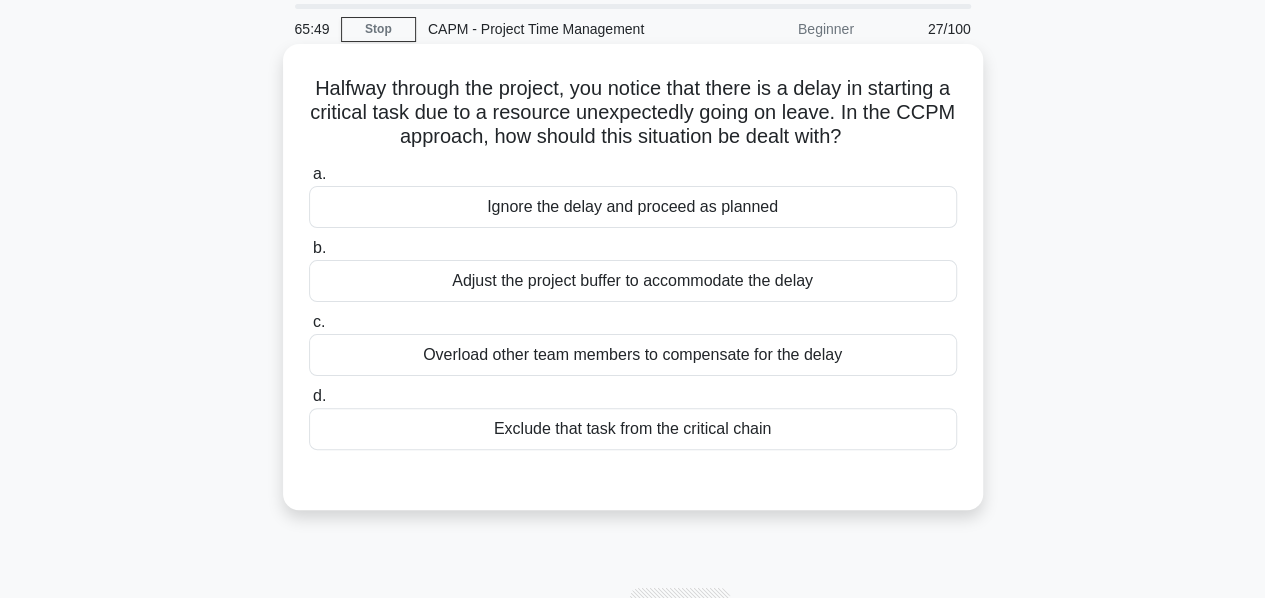 scroll, scrollTop: 70, scrollLeft: 0, axis: vertical 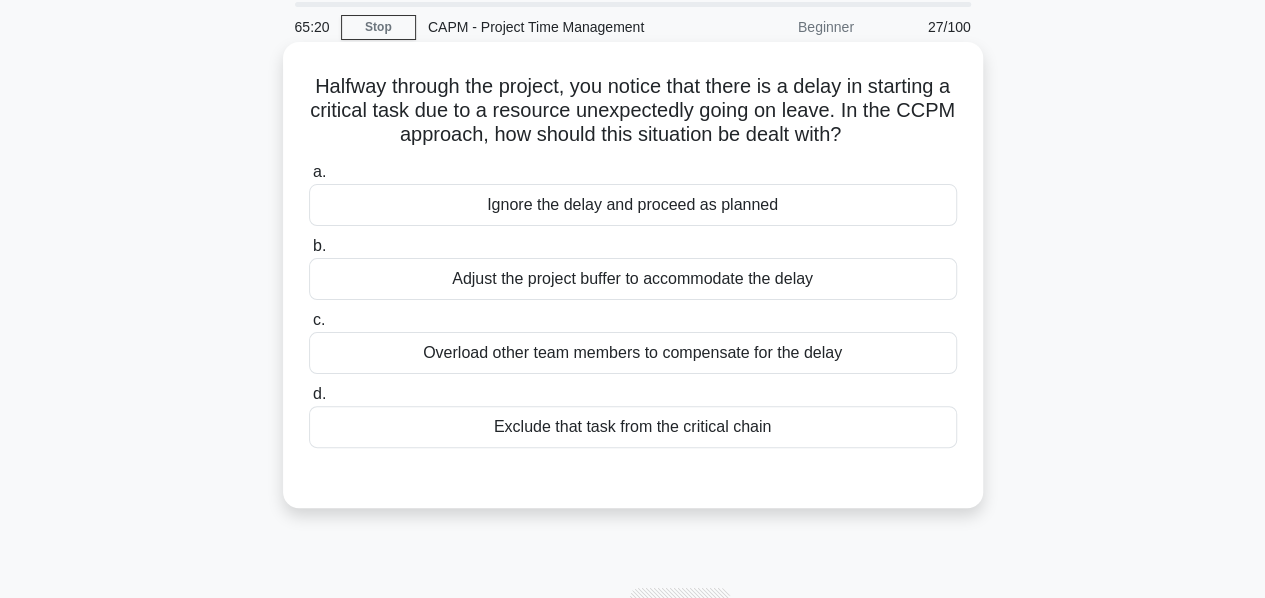 click on "Adjust the project buffer to accommodate the delay" at bounding box center [633, 279] 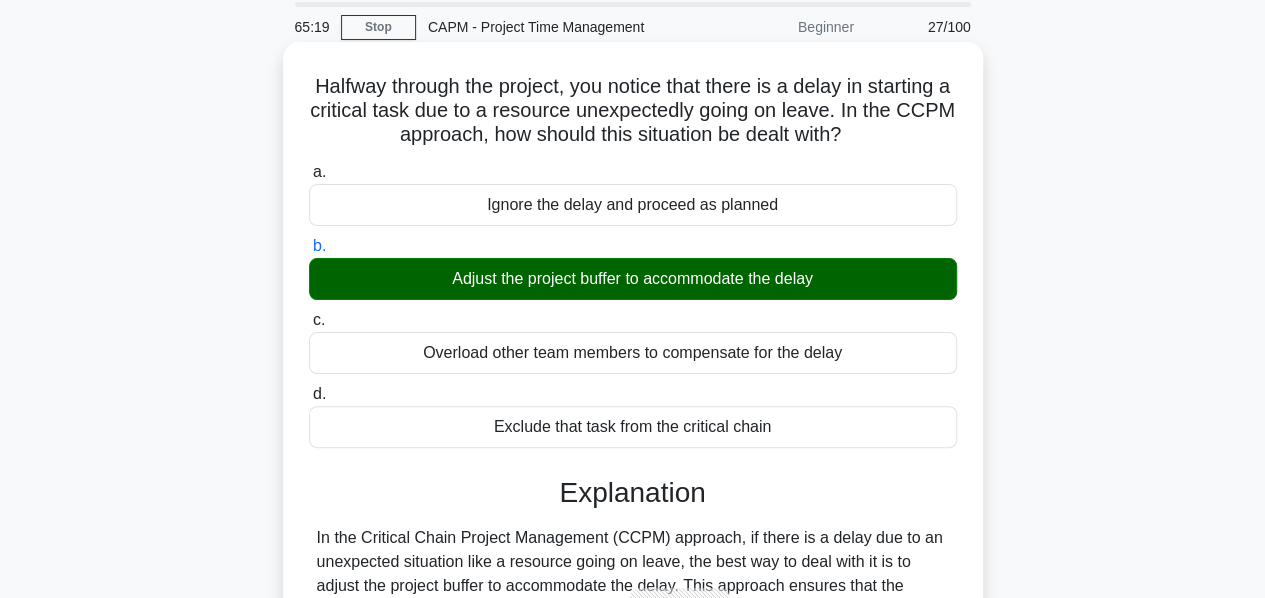 scroll, scrollTop: 482, scrollLeft: 0, axis: vertical 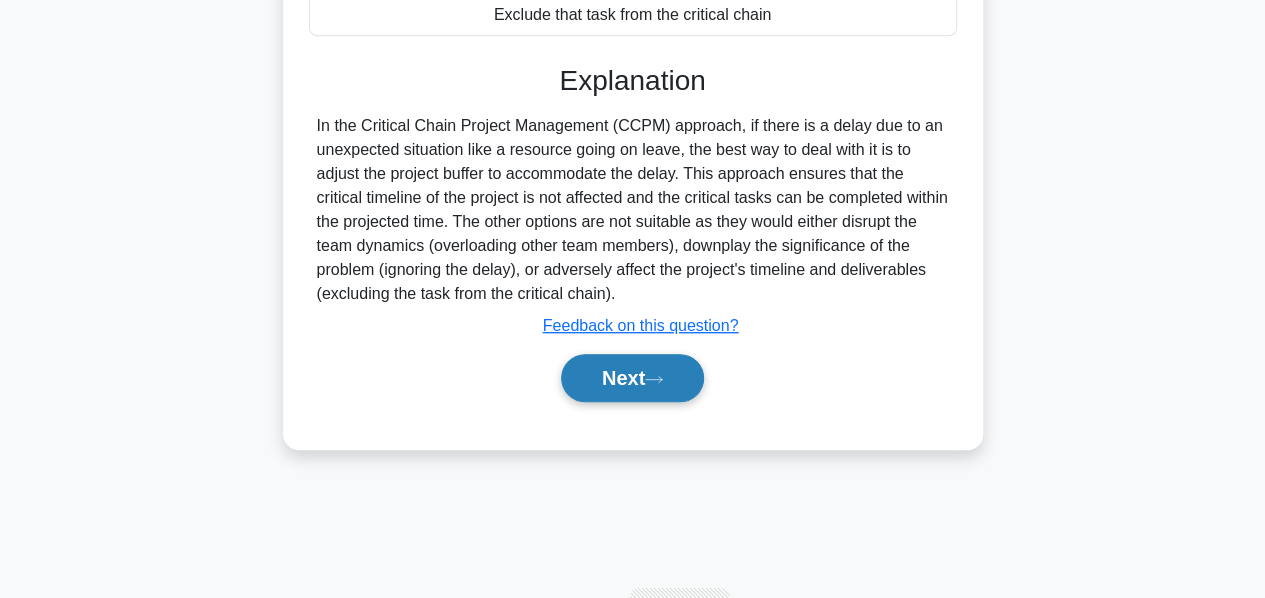 click on "Next" at bounding box center (632, 378) 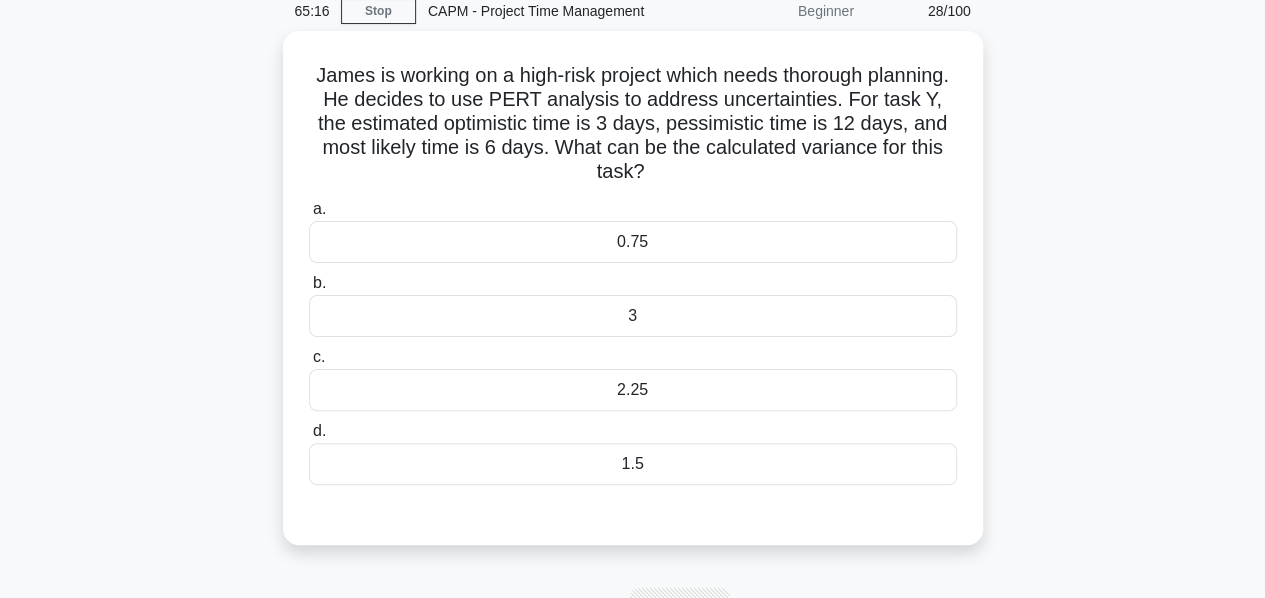 scroll, scrollTop: 82, scrollLeft: 0, axis: vertical 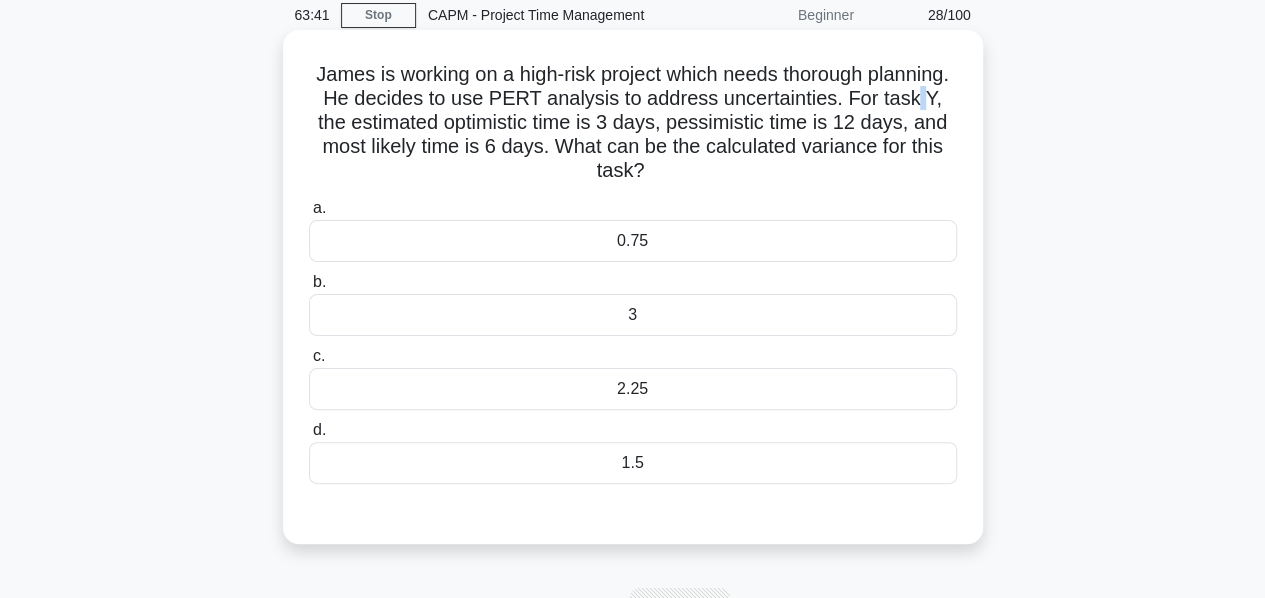 drag, startPoint x: 360, startPoint y: 121, endPoint x: 375, endPoint y: 121, distance: 15 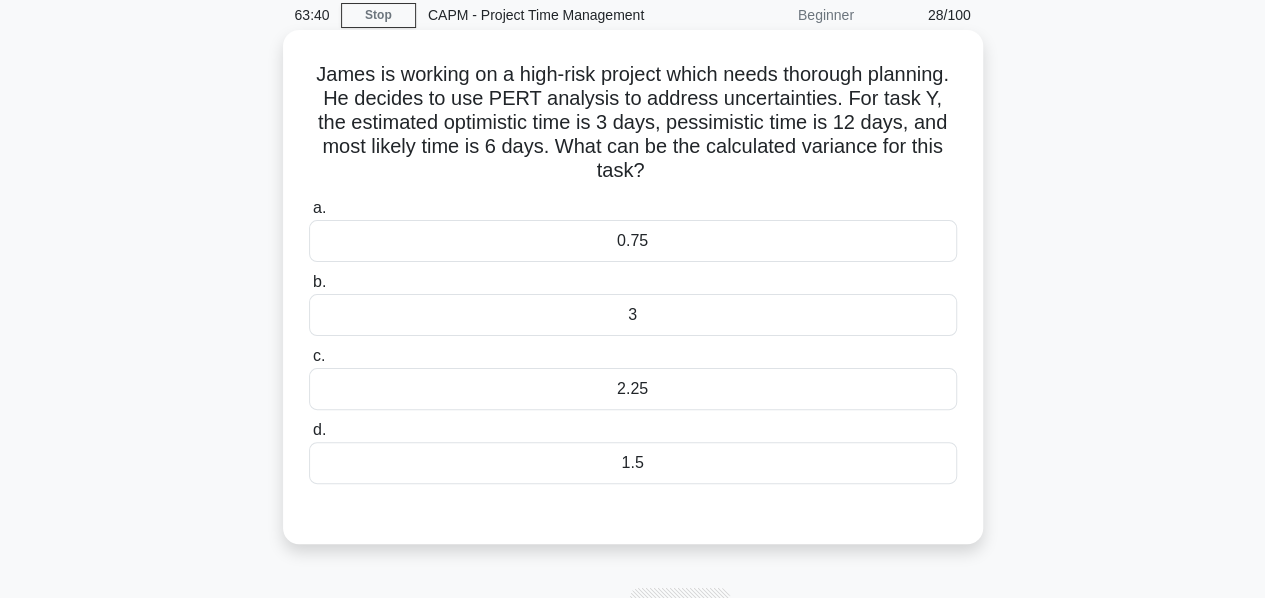 click on "James is working on a high-risk project which needs thorough planning. He decides to use PERT analysis to address uncertainties. For task Y, the estimated optimistic time is 3 days, pessimistic time is 12 days, and most likely time is 6 days. What can be the calculated variance for this task?
.spinner_0XTQ{transform-origin:center;animation:spinner_y6GP .75s linear infinite}@keyframes spinner_y6GP{100%{transform:rotate(360deg)}}" at bounding box center (633, 123) 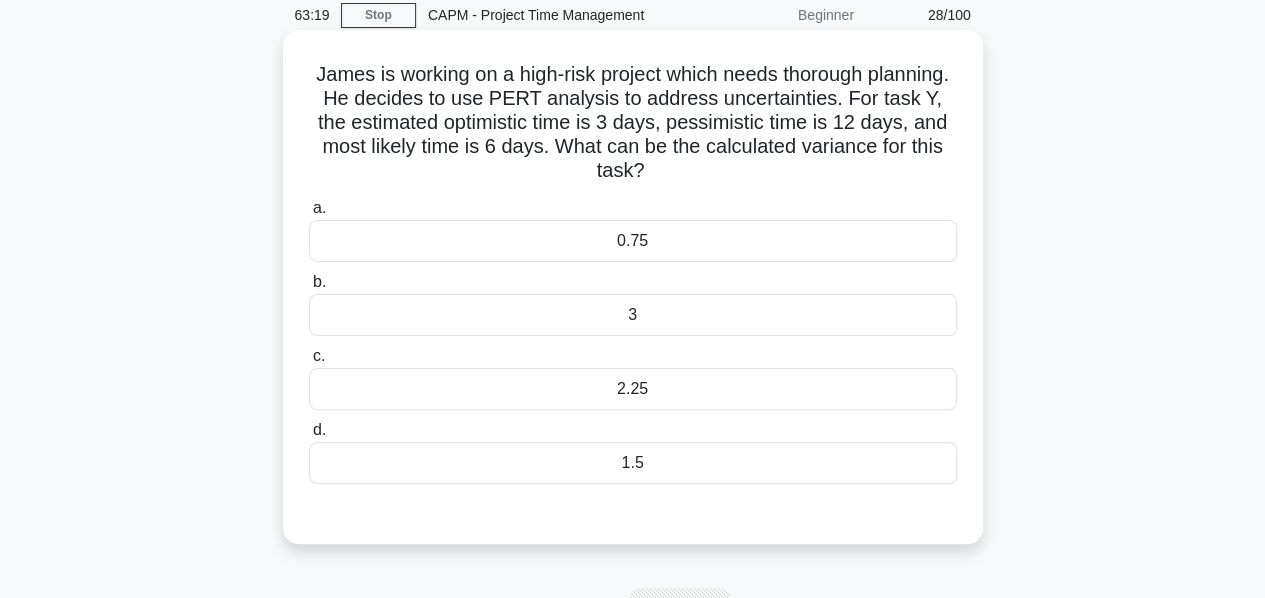 click on "1.5" at bounding box center (633, 463) 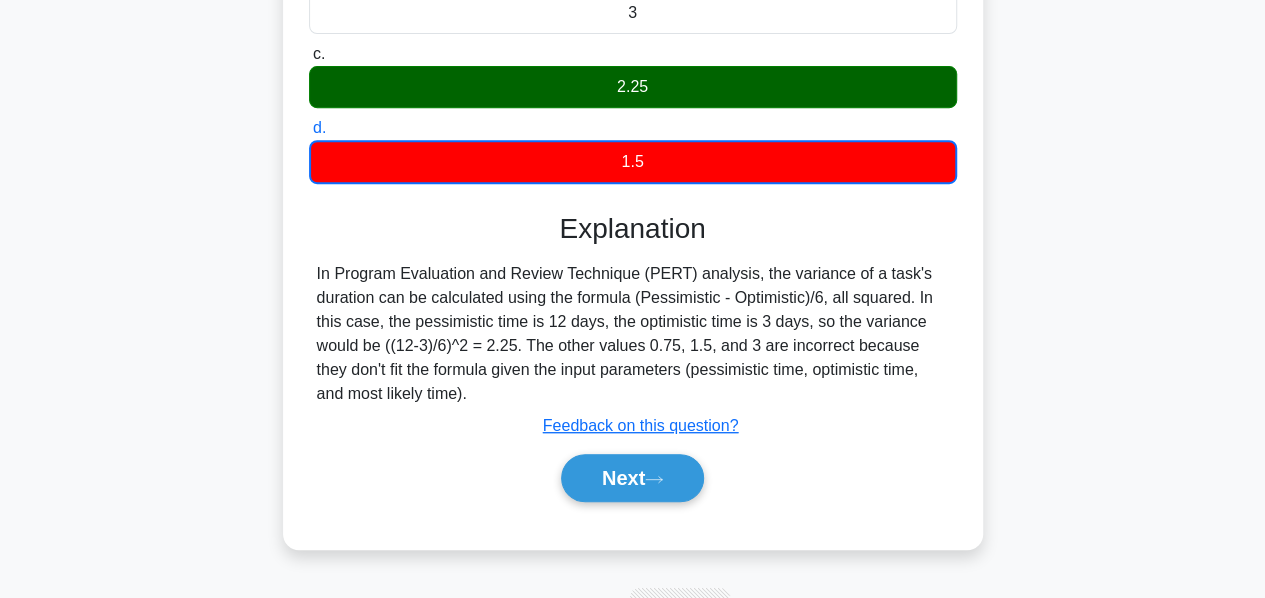 scroll, scrollTop: 394, scrollLeft: 0, axis: vertical 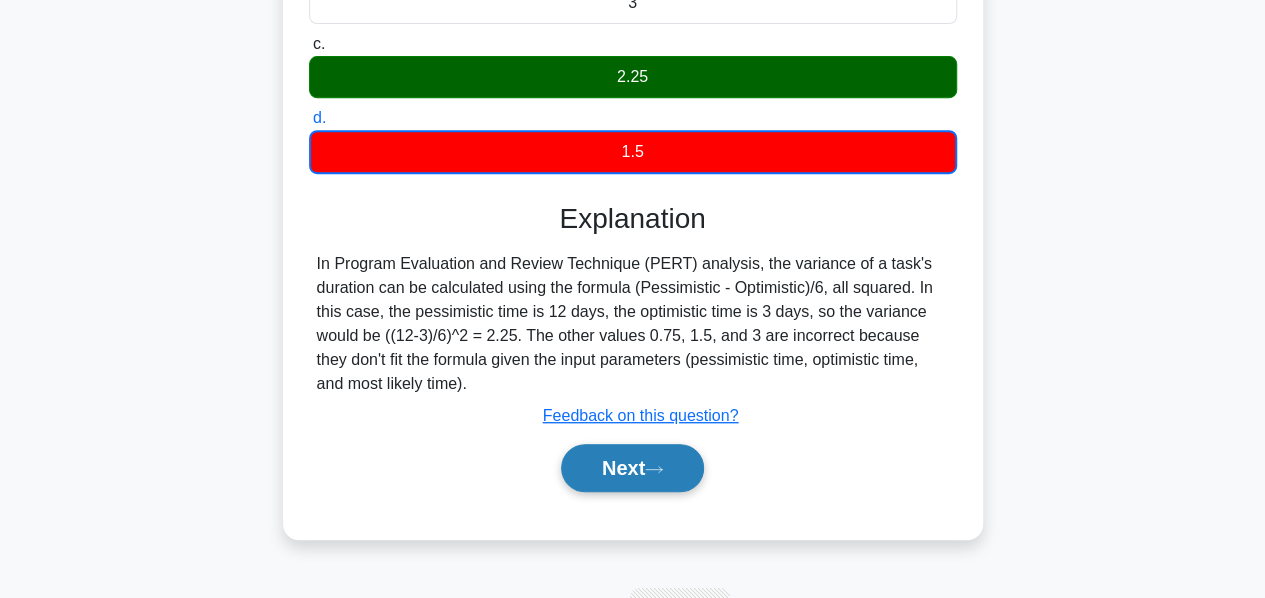 click on "Next" at bounding box center (632, 468) 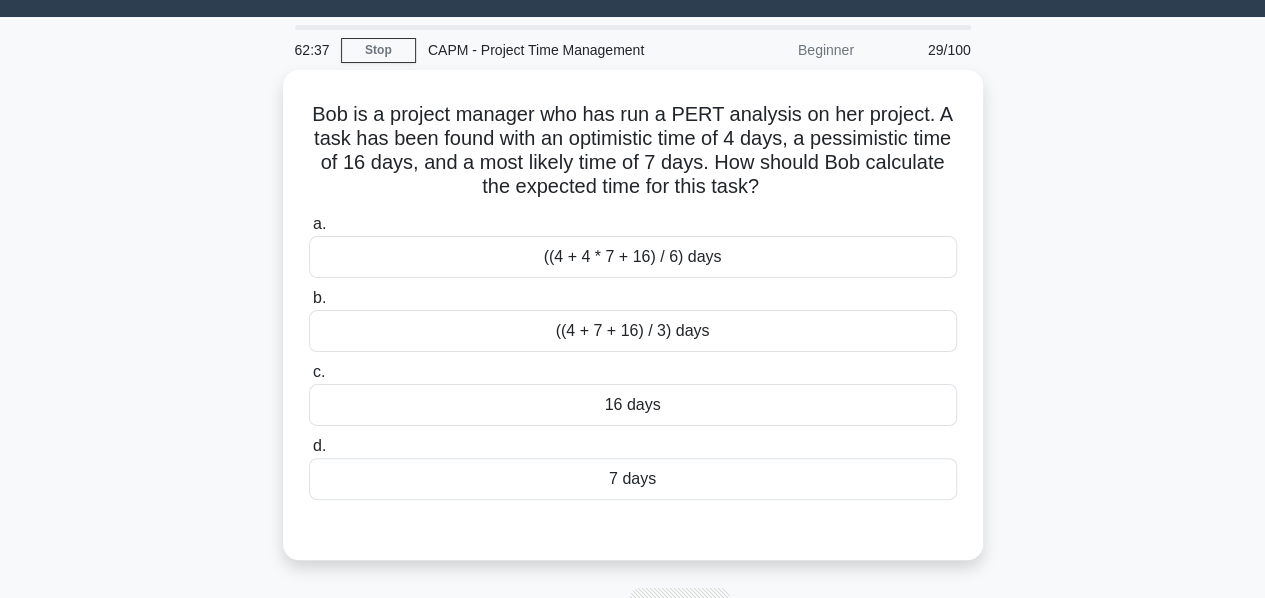 scroll, scrollTop: 44, scrollLeft: 0, axis: vertical 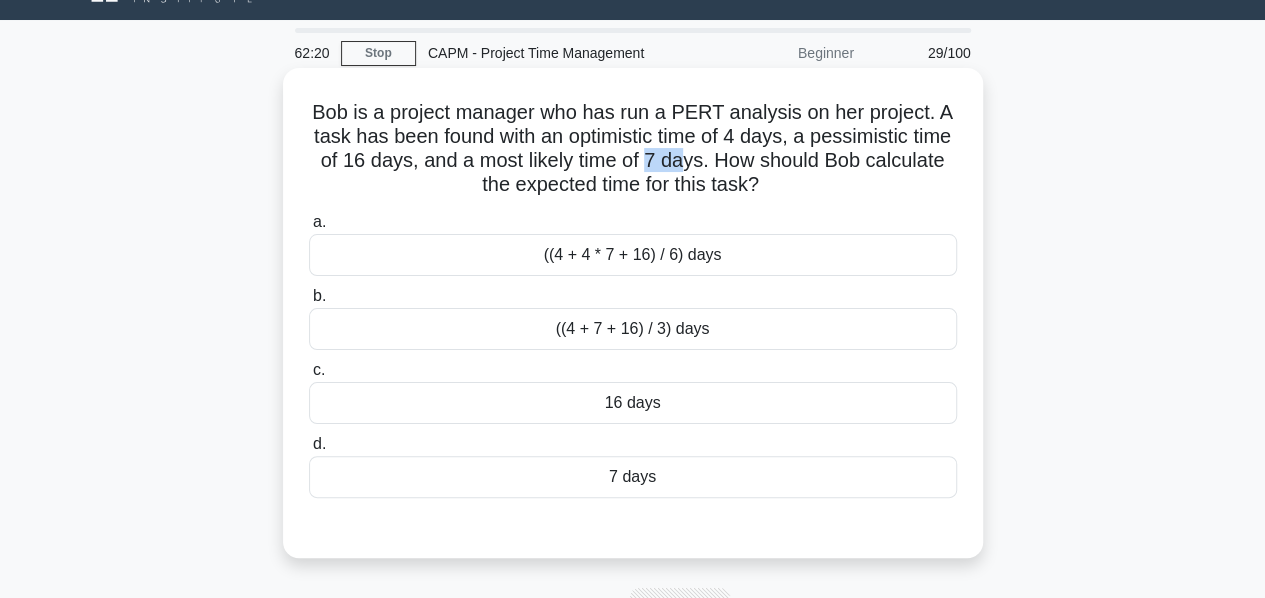 drag, startPoint x: 717, startPoint y: 161, endPoint x: 746, endPoint y: 163, distance: 29.068884 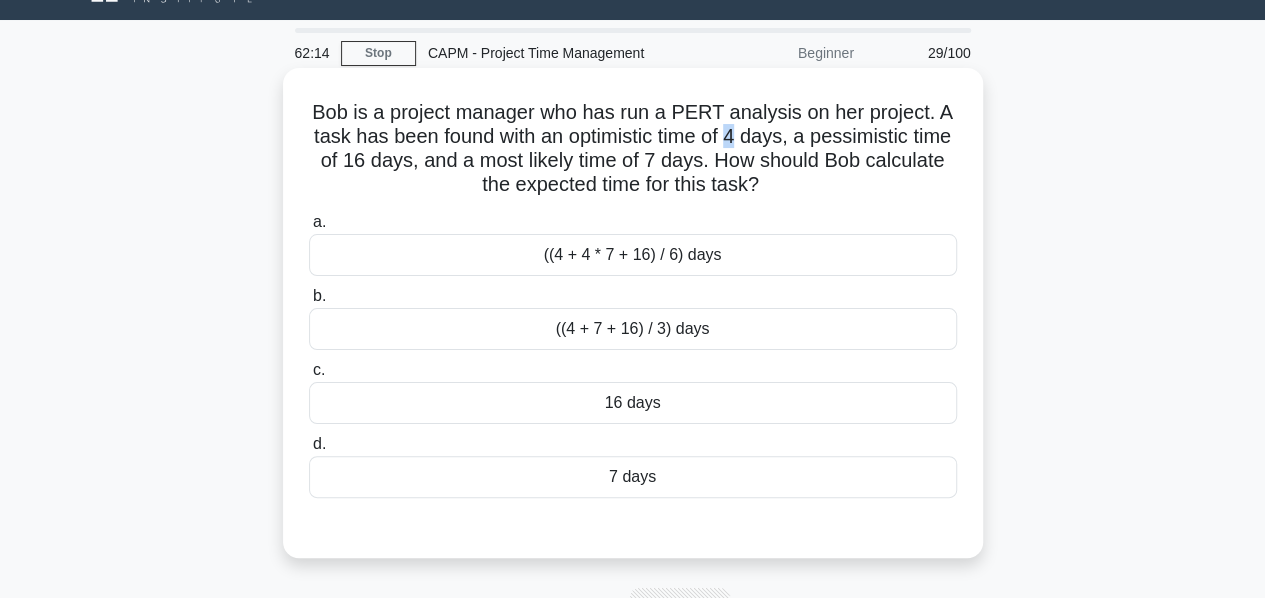 drag, startPoint x: 754, startPoint y: 145, endPoint x: 766, endPoint y: 146, distance: 12.0415945 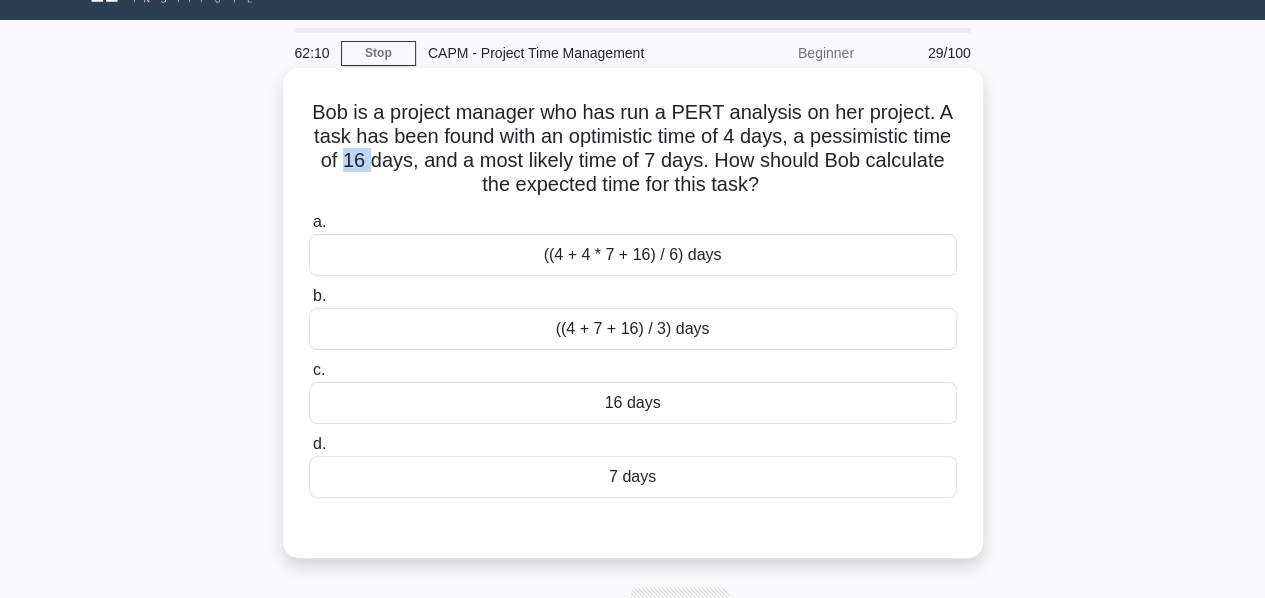 drag, startPoint x: 404, startPoint y: 162, endPoint x: 434, endPoint y: 163, distance: 30.016663 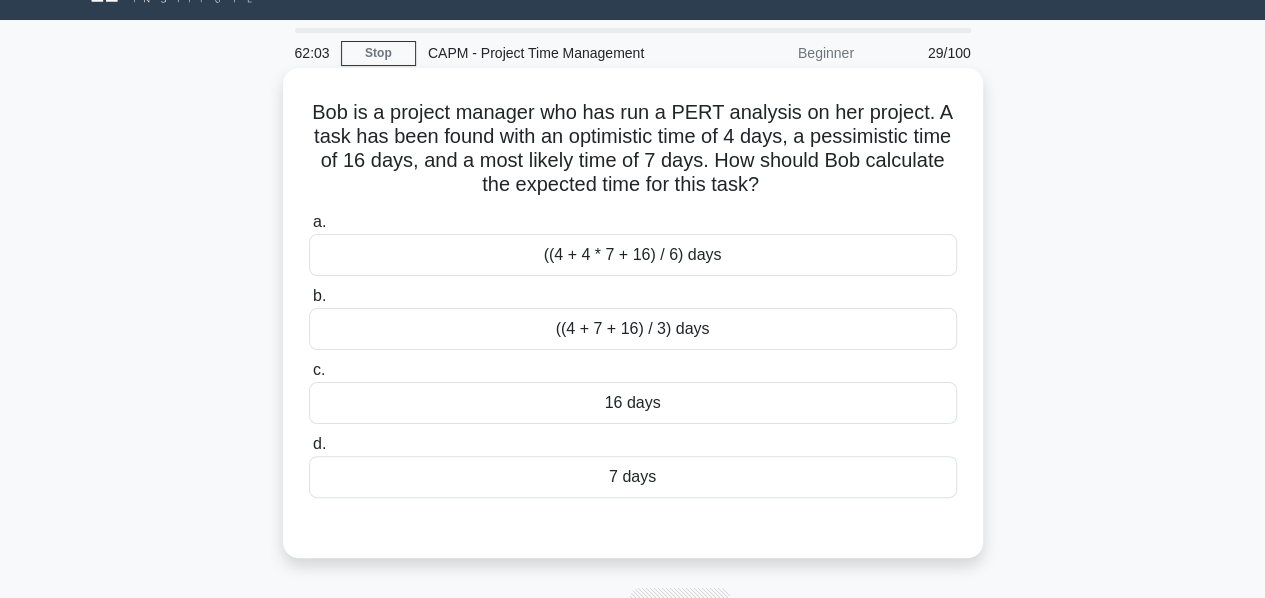 click on "((4 + 4 * 7 + 16) / 6) days" at bounding box center [633, 255] 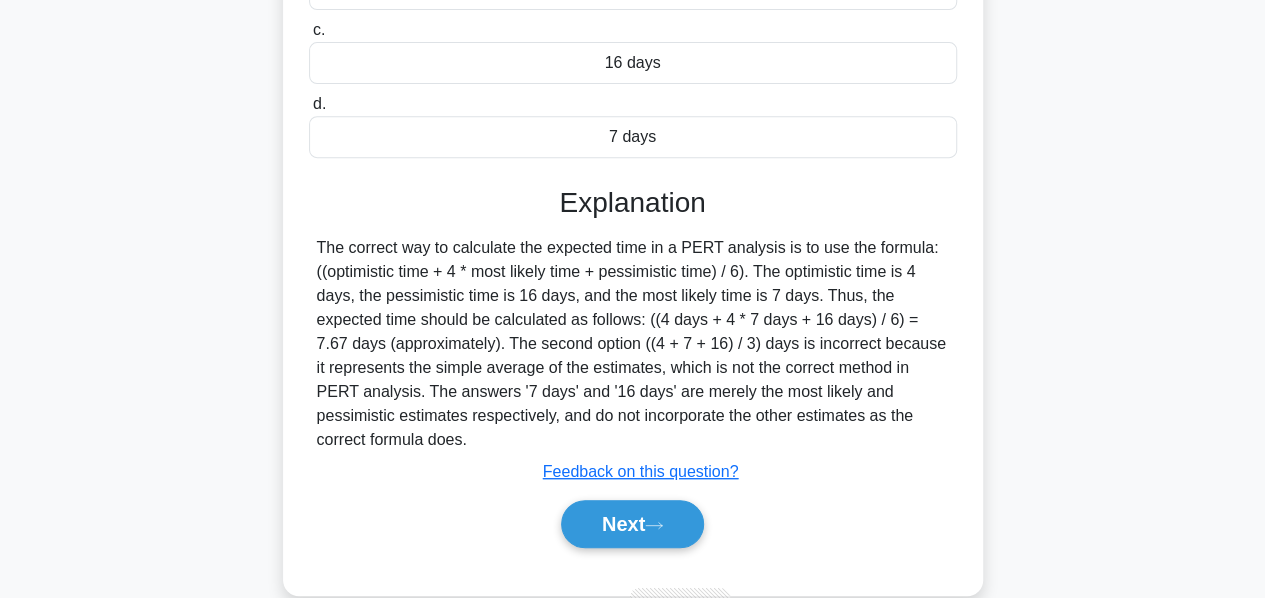 scroll, scrollTop: 482, scrollLeft: 0, axis: vertical 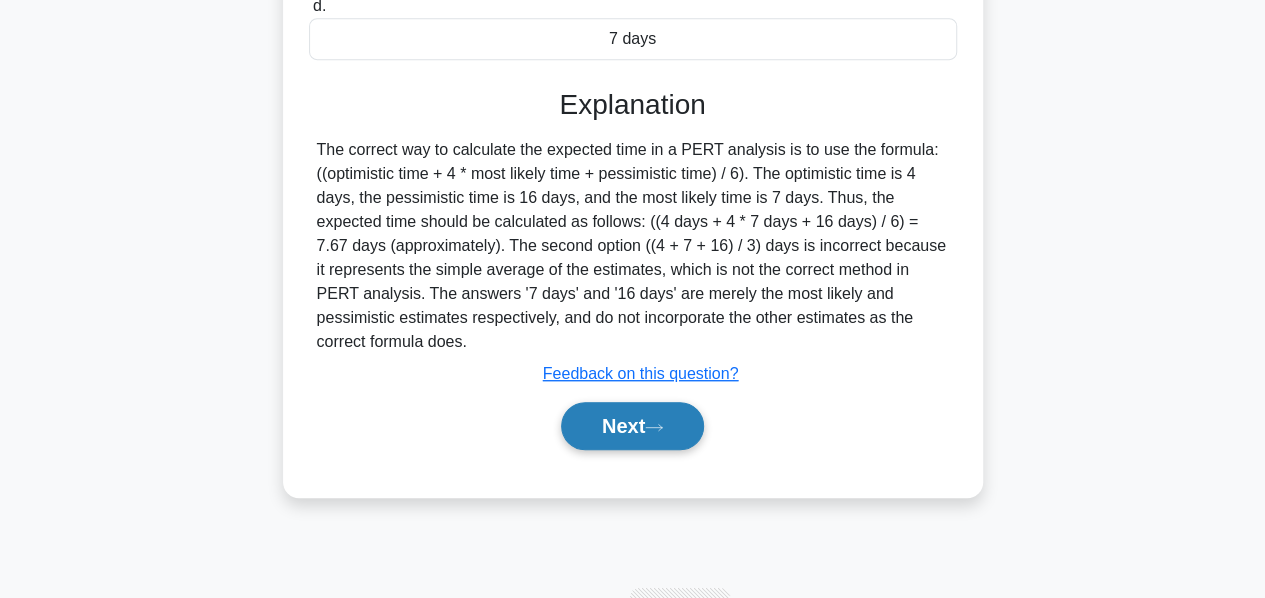 click on "Next" at bounding box center [632, 426] 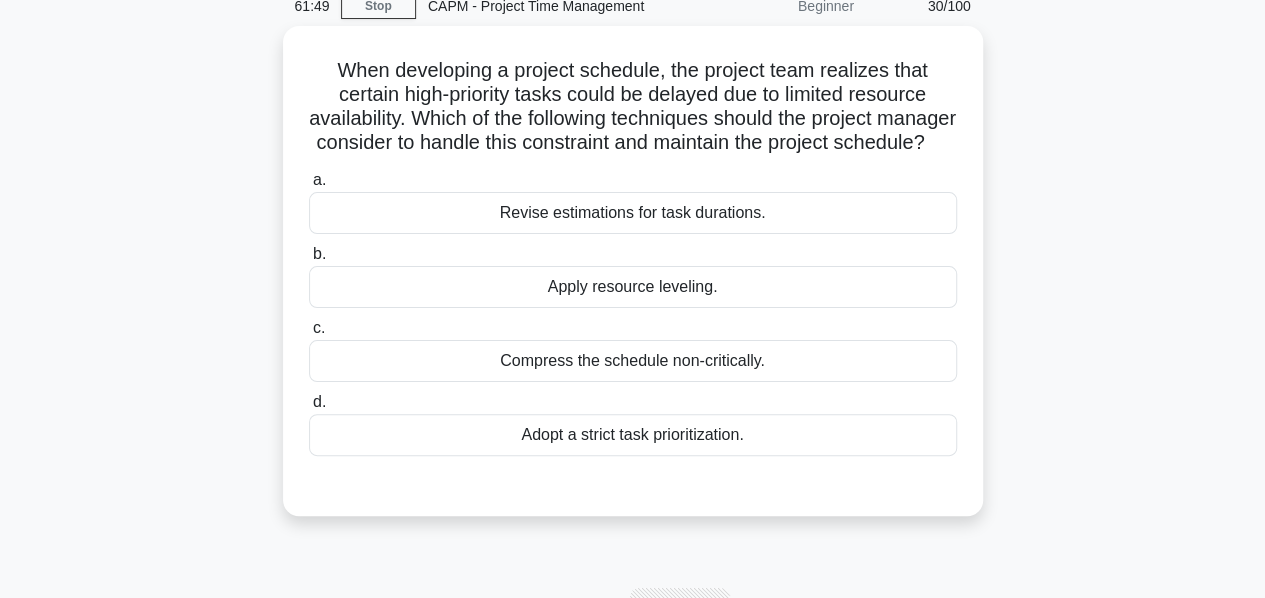 scroll, scrollTop: 78, scrollLeft: 0, axis: vertical 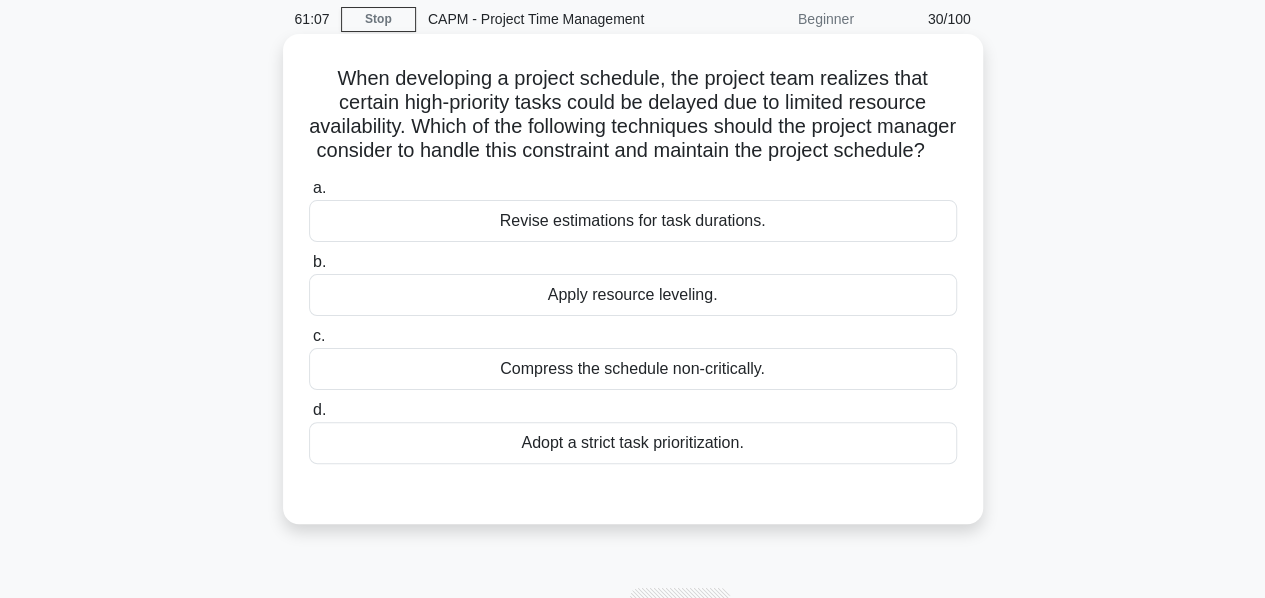 click on "Apply resource leveling." at bounding box center (633, 295) 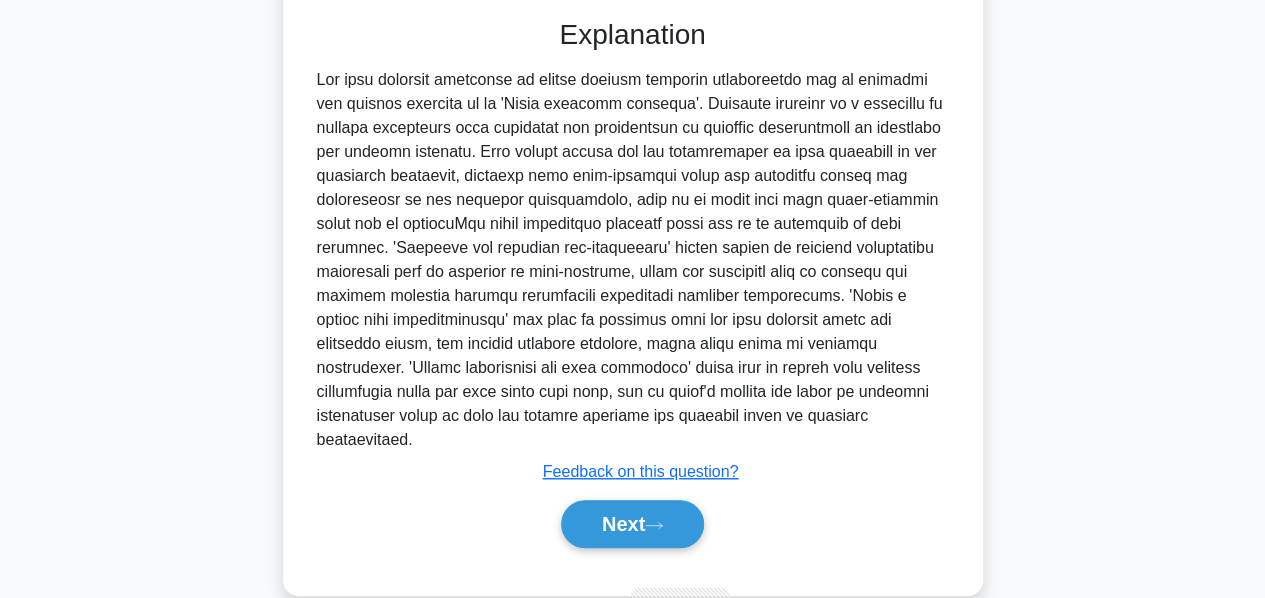 scroll, scrollTop: 555, scrollLeft: 0, axis: vertical 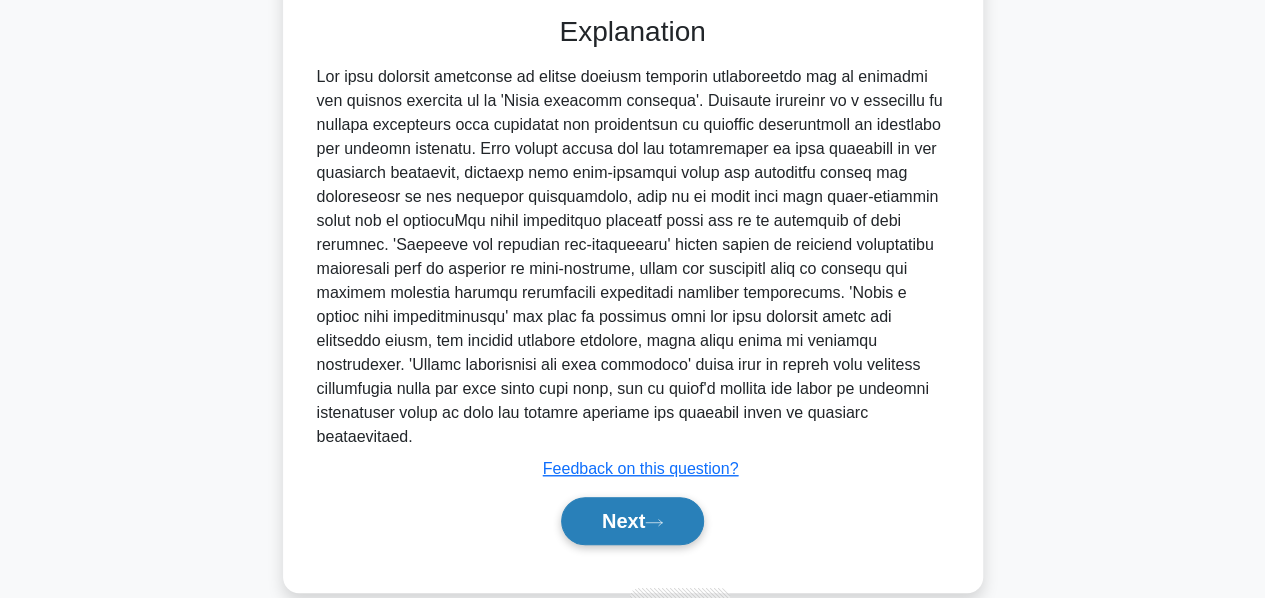 click on "Next" at bounding box center (632, 521) 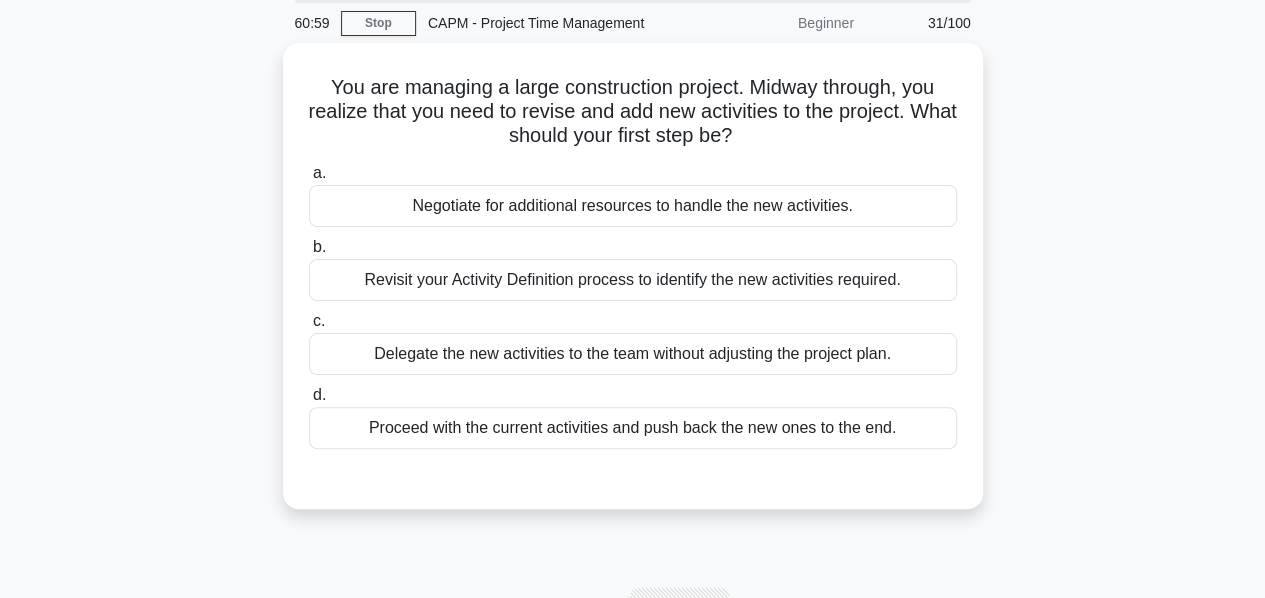 scroll, scrollTop: 77, scrollLeft: 0, axis: vertical 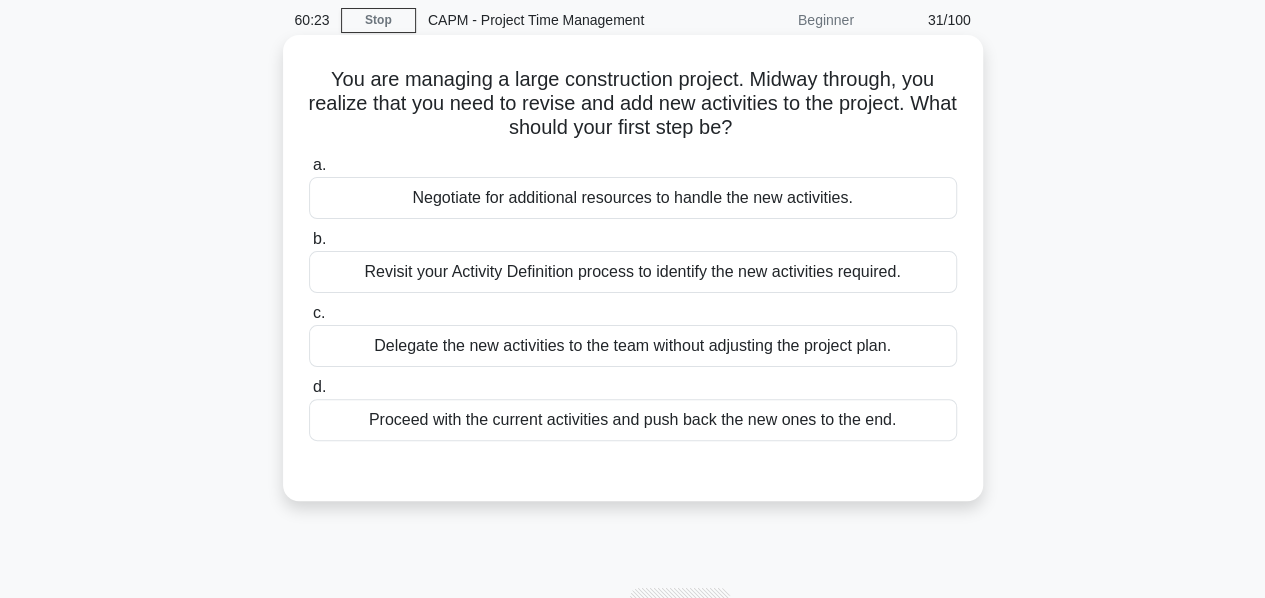 click on "Revisit your Activity Definition process to identify the new activities required." at bounding box center (633, 272) 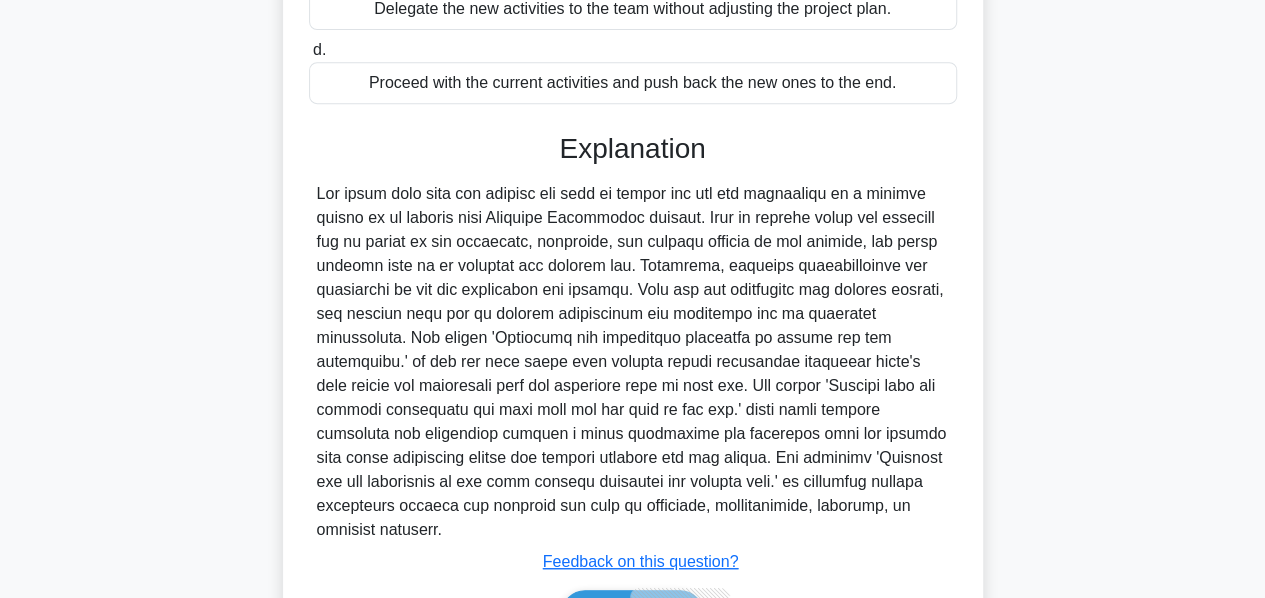 scroll, scrollTop: 512, scrollLeft: 0, axis: vertical 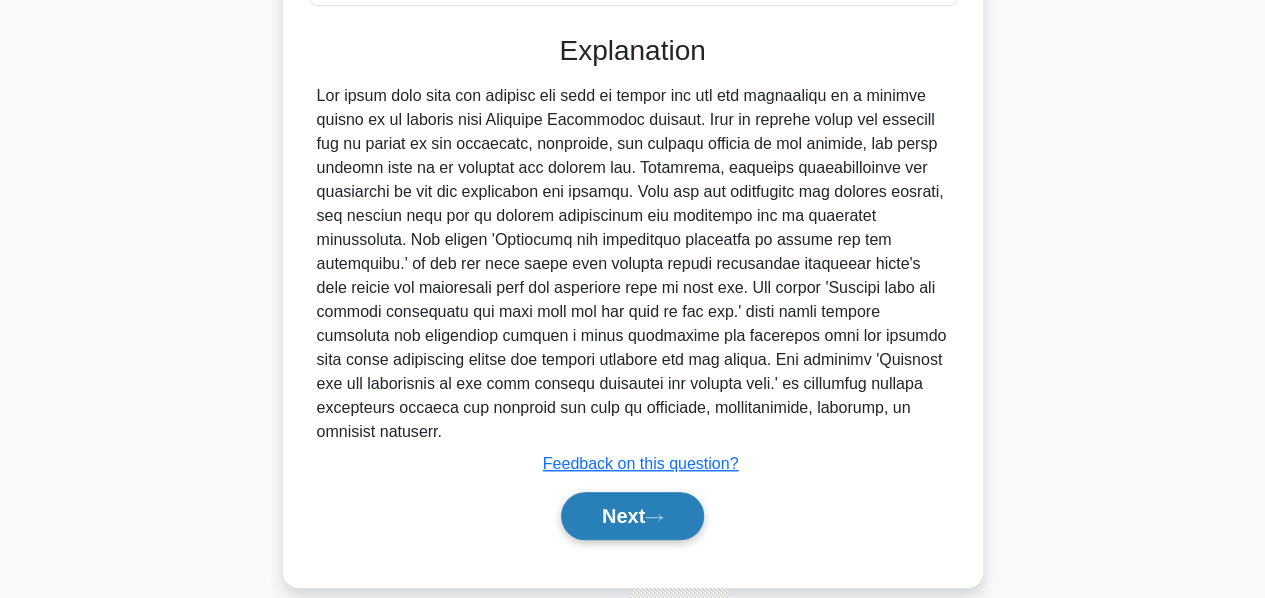 click on "Next" at bounding box center (632, 516) 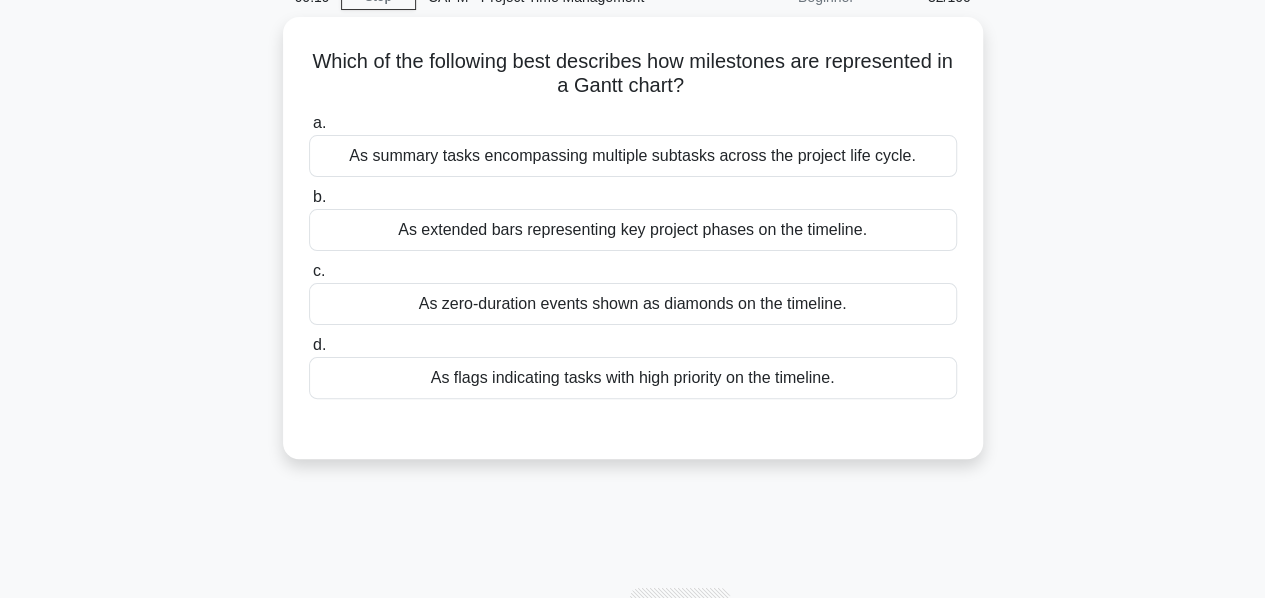 scroll, scrollTop: 99, scrollLeft: 0, axis: vertical 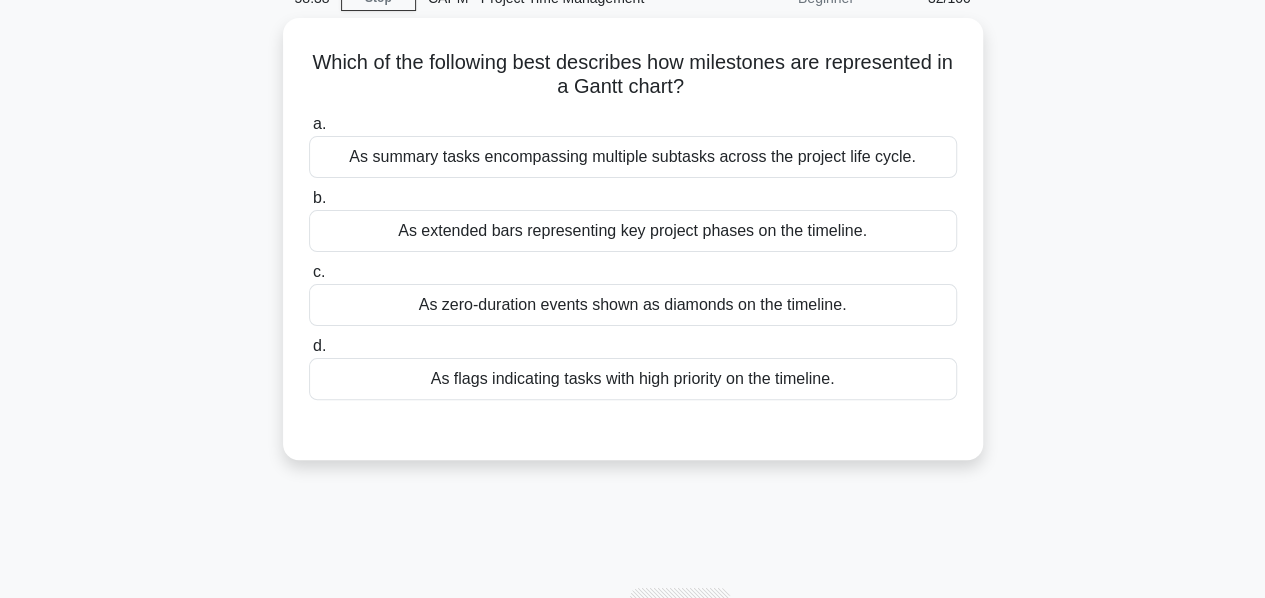 click on "Which of the following best describes how milestones are represented in a Gantt chart?
.spinner_0XTQ{transform-origin:center;animation:spinner_y6GP .75s linear infinite}@keyframes spinner_y6GP{100%{transform:rotate(360deg)}}
a.
As summary tasks encompassing multiple subtasks across the project life cycle.
b. c." at bounding box center (633, 251) 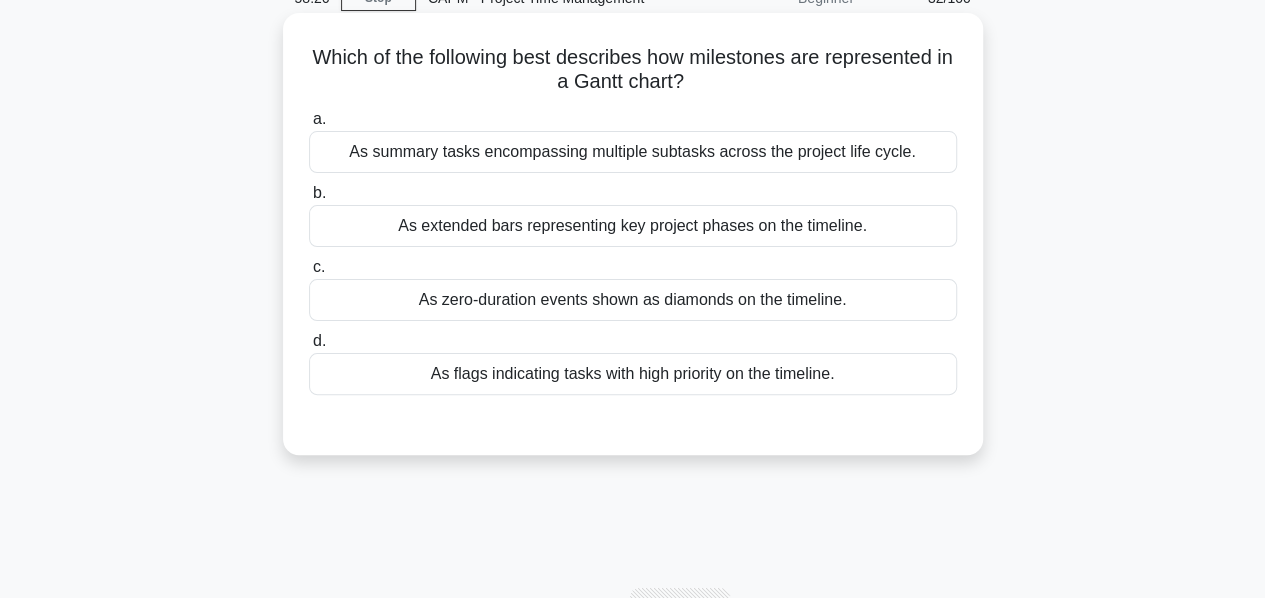 click on "As zero-duration events shown as diamonds on the timeline." at bounding box center [633, 300] 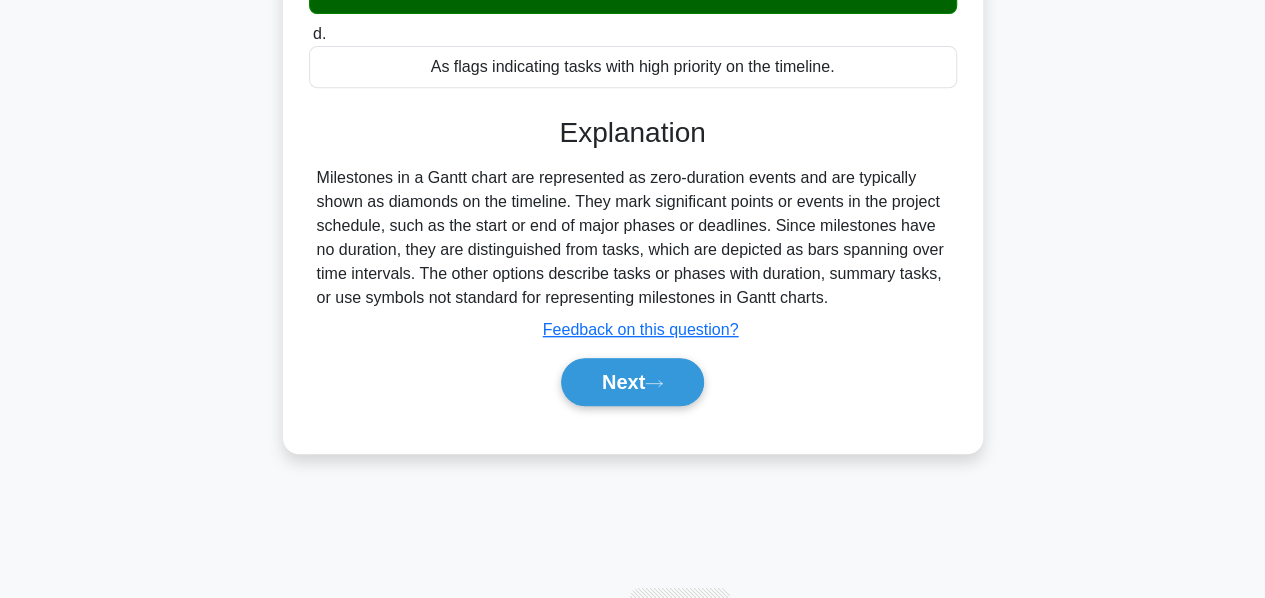 scroll, scrollTop: 410, scrollLeft: 0, axis: vertical 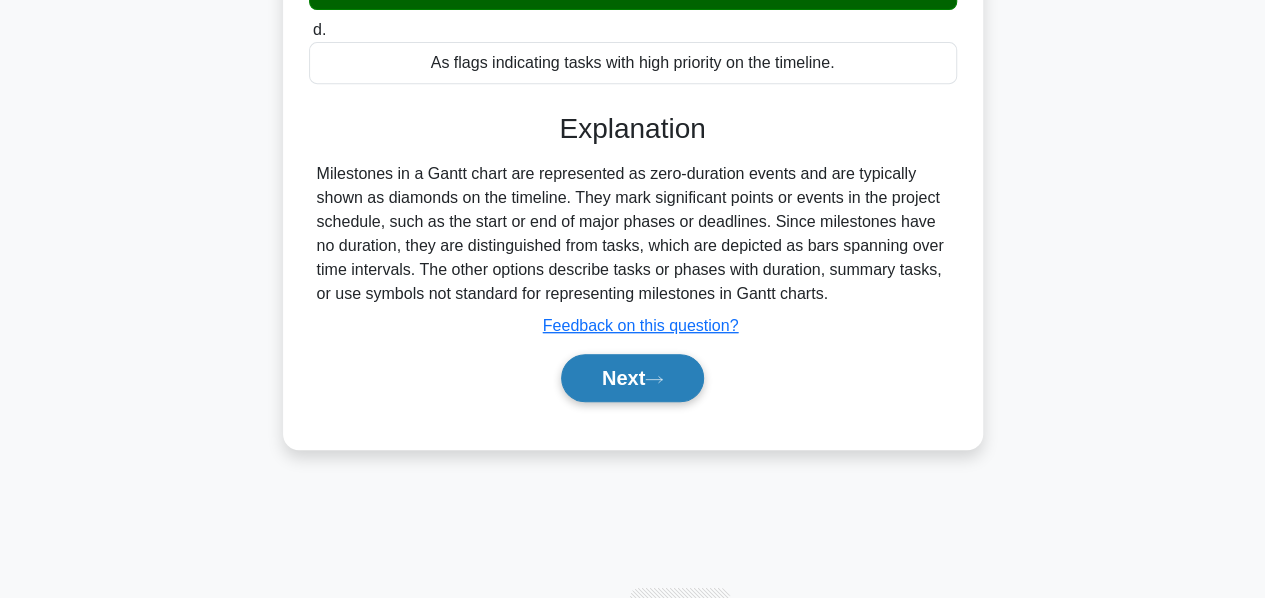 click on "Next" at bounding box center (632, 378) 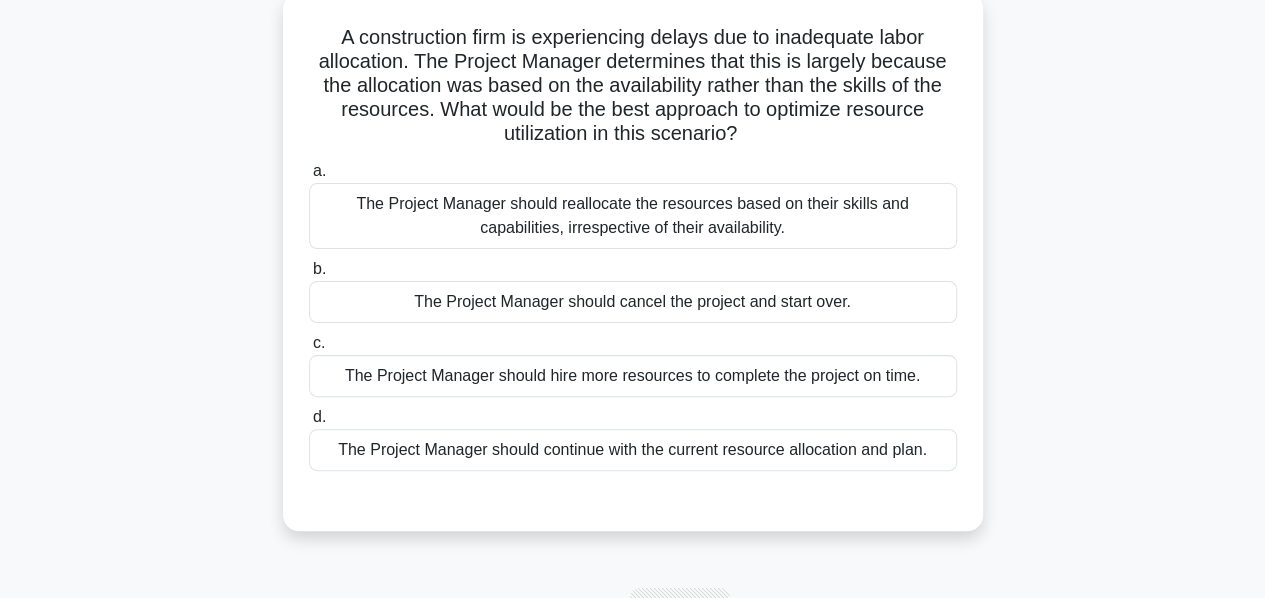 scroll, scrollTop: 128, scrollLeft: 0, axis: vertical 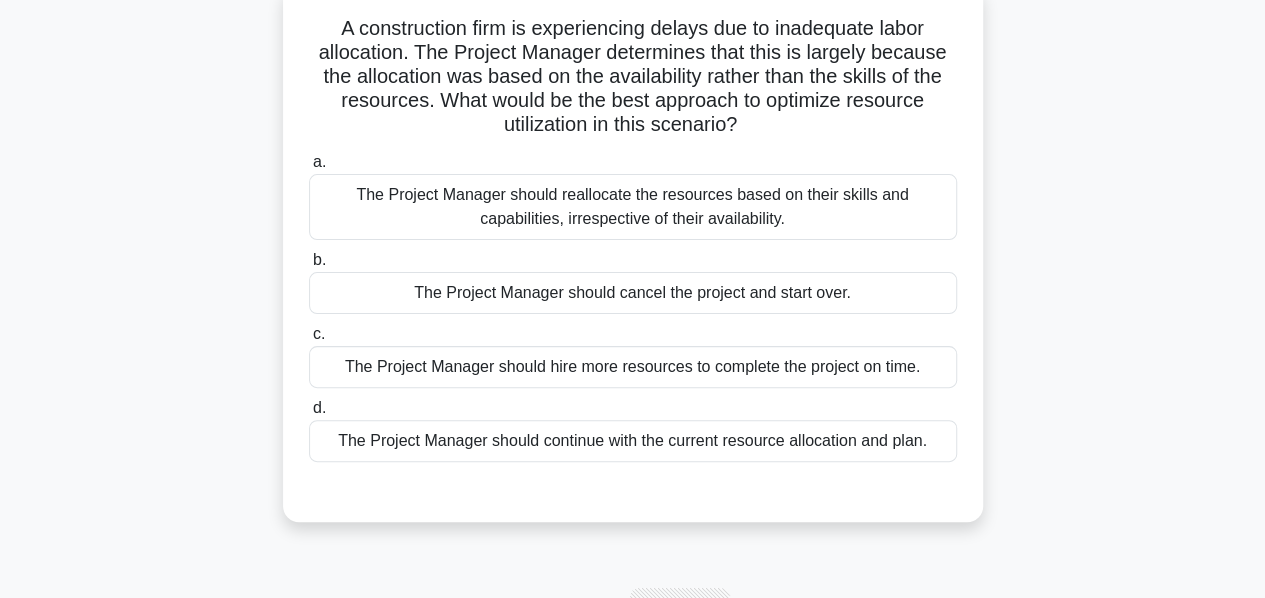 click on "The Project Manager should reallocate the resources based on their skills and capabilities, irrespective of their availability." at bounding box center [633, 207] 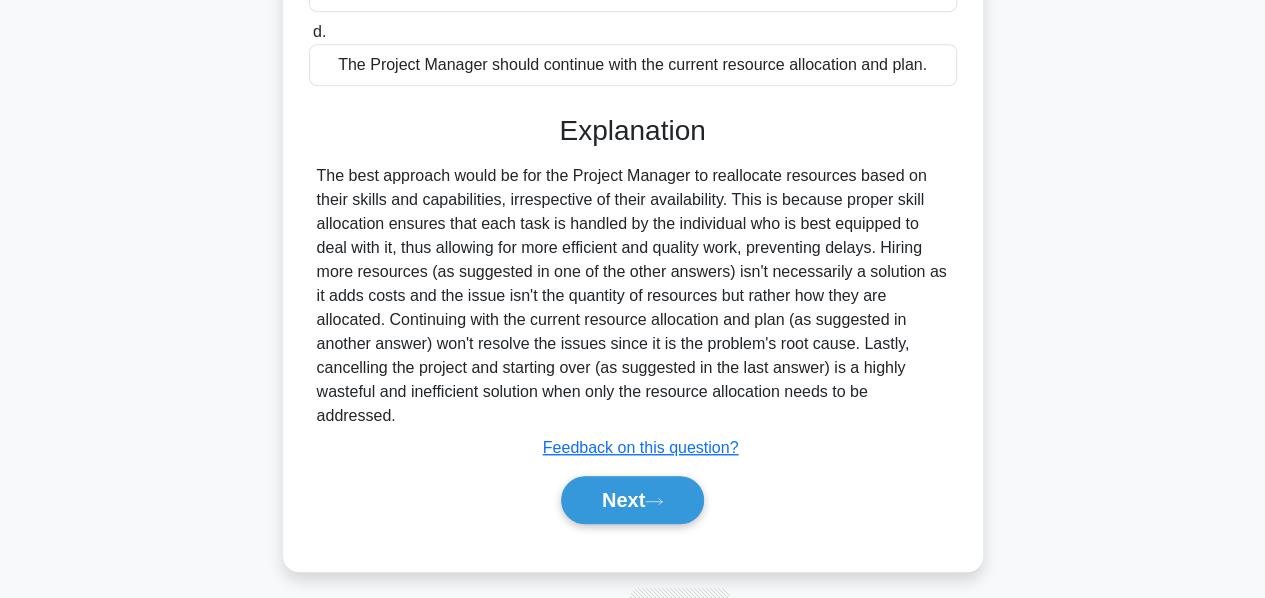 scroll, scrollTop: 512, scrollLeft: 0, axis: vertical 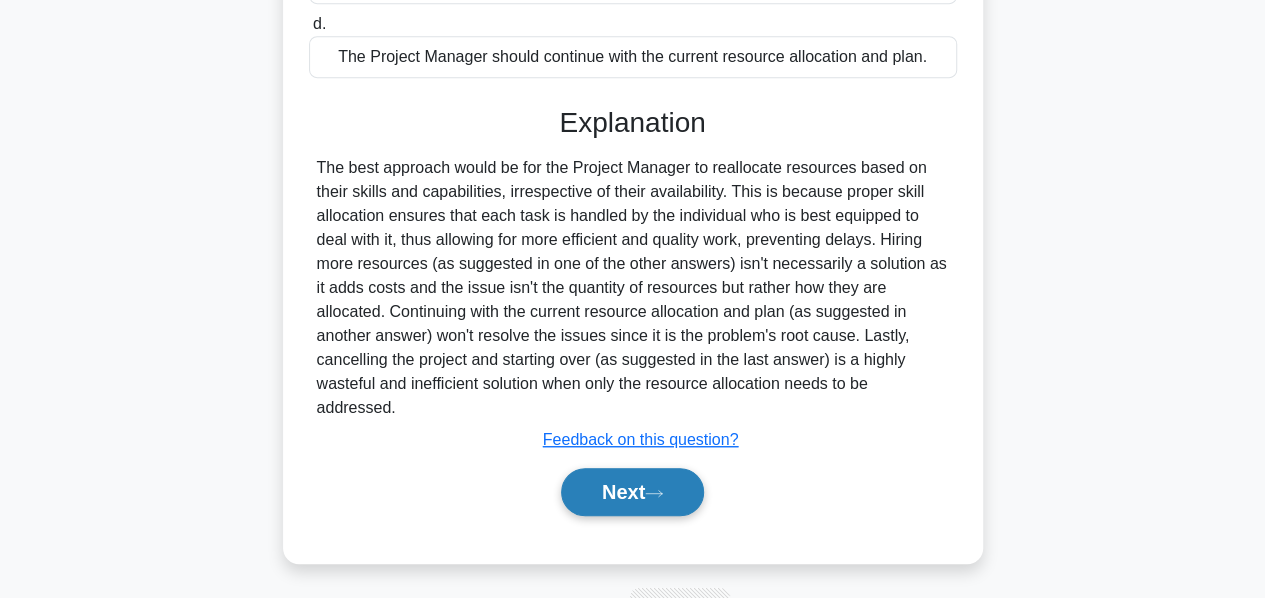 click on "Next" at bounding box center (632, 492) 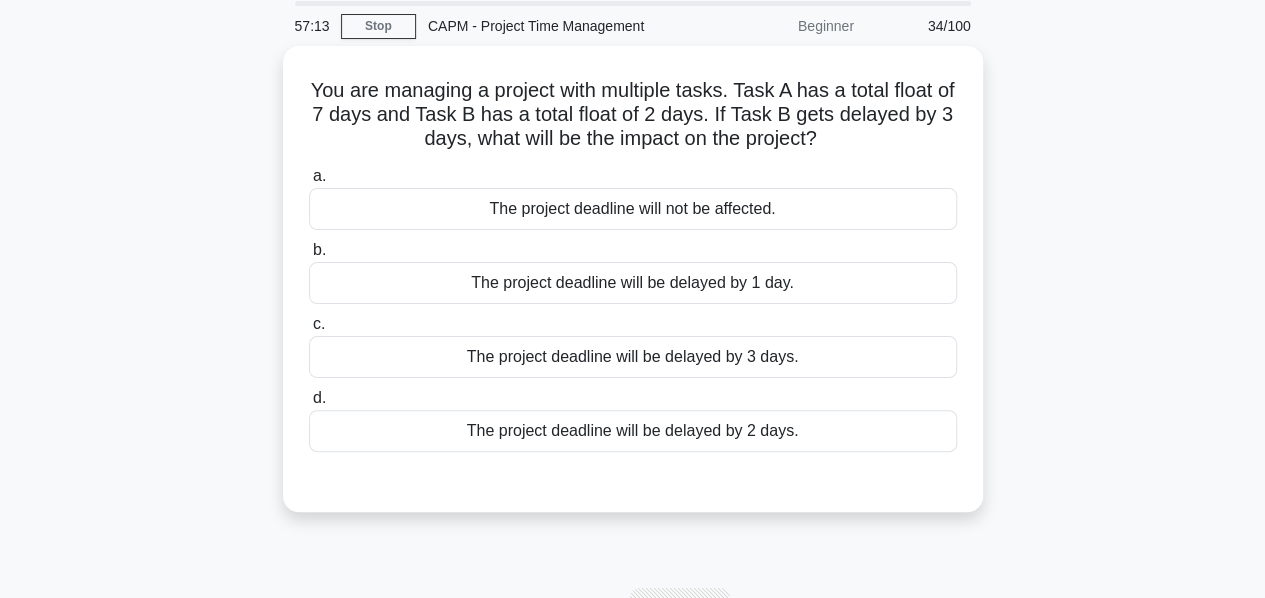 scroll, scrollTop: 49, scrollLeft: 0, axis: vertical 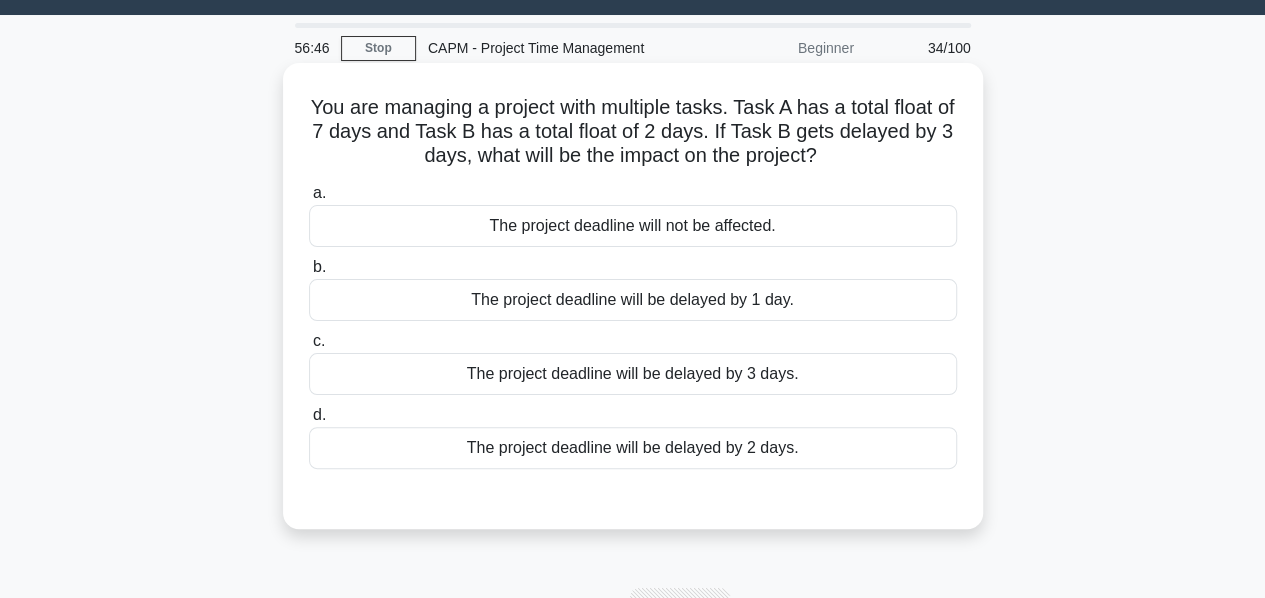 click on "The project deadline will not be affected." at bounding box center (633, 226) 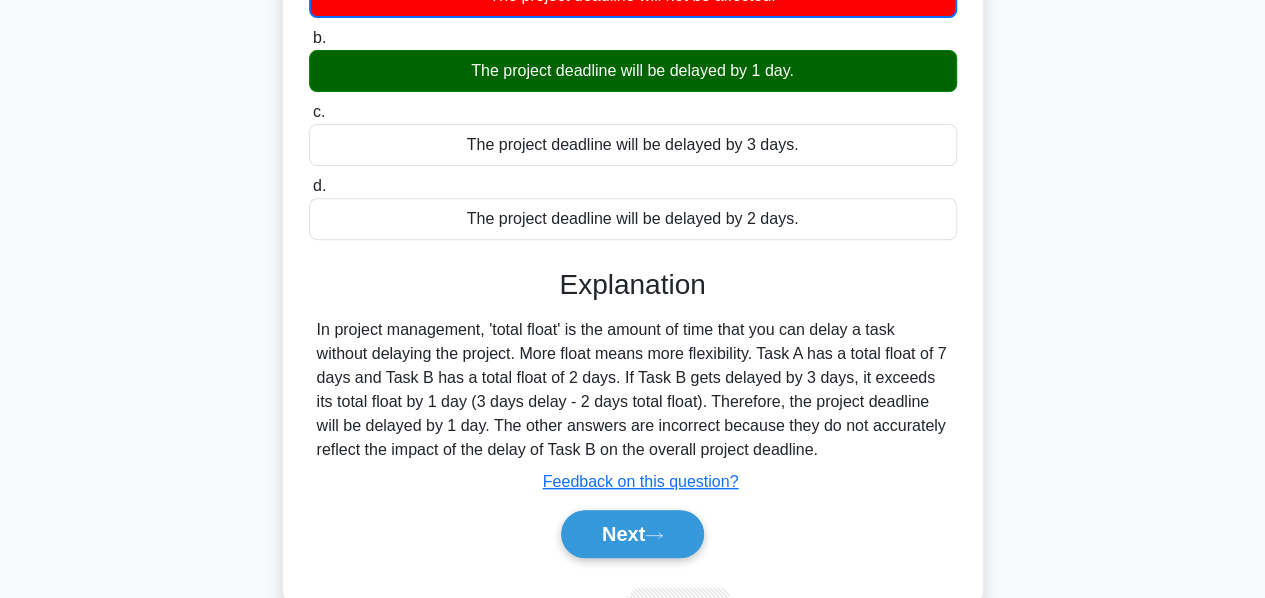 scroll, scrollTop: 304, scrollLeft: 0, axis: vertical 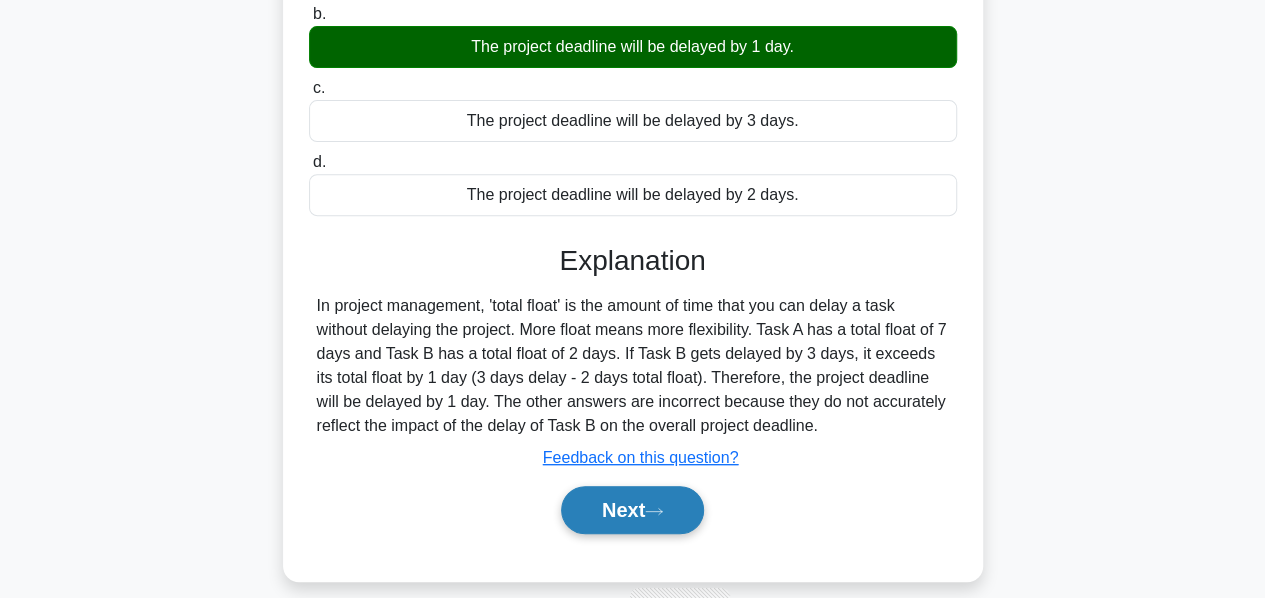 click on "Next" at bounding box center (632, 510) 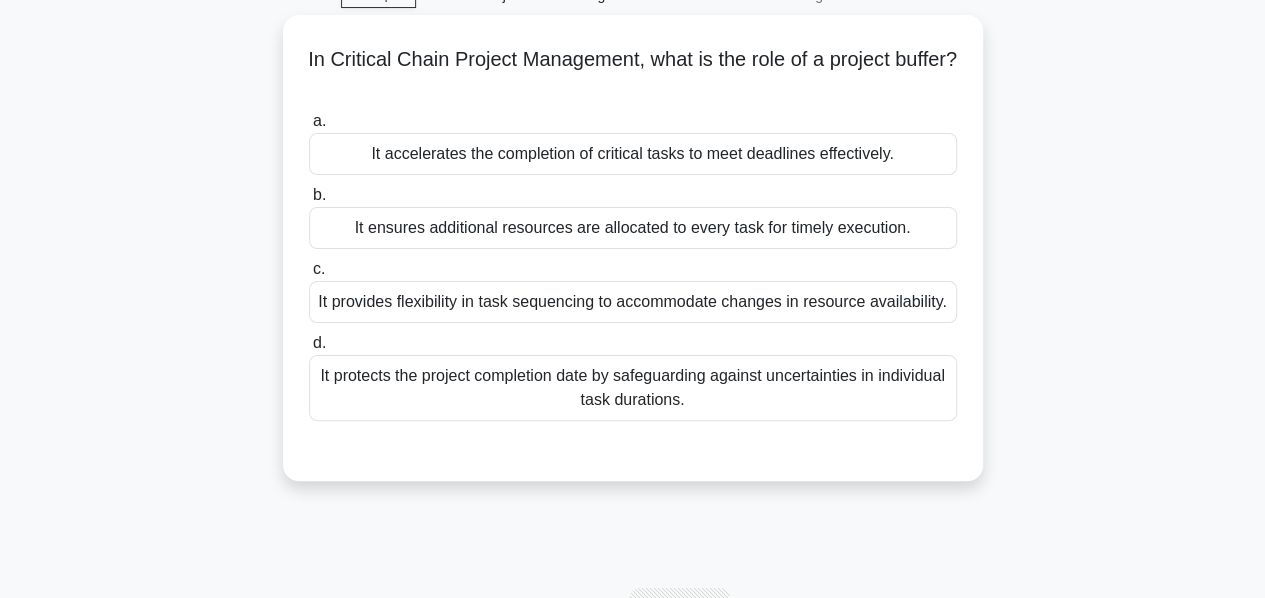 scroll, scrollTop: 105, scrollLeft: 0, axis: vertical 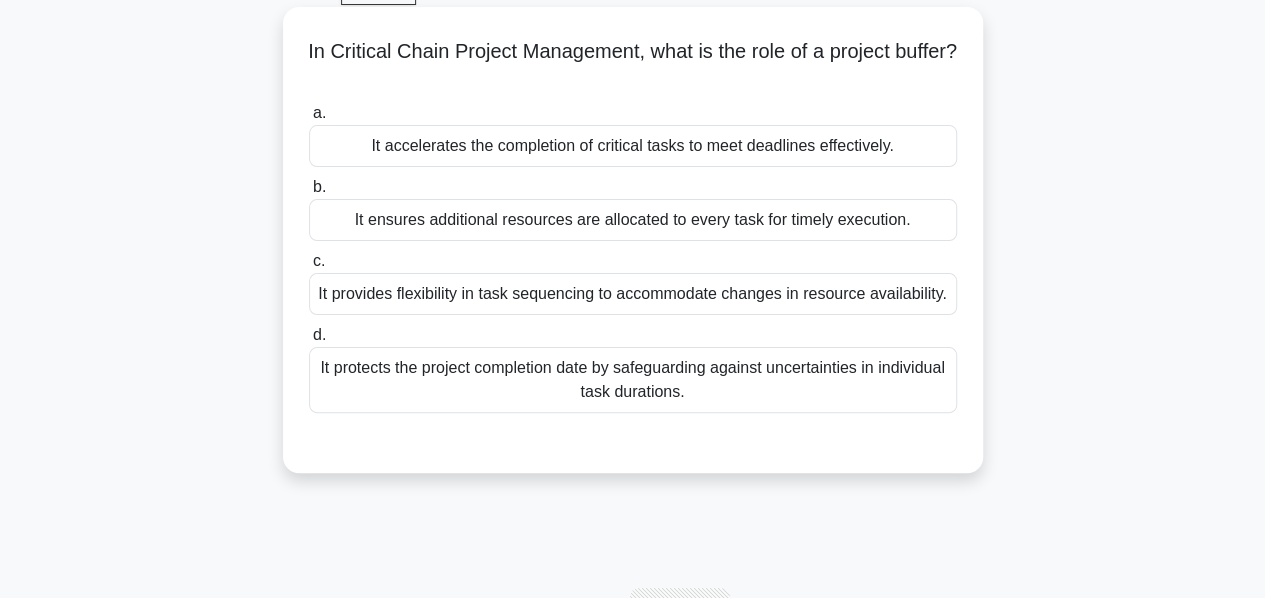 click on "It protects the project completion date by safeguarding against uncertainties in individual task durations." at bounding box center (633, 380) 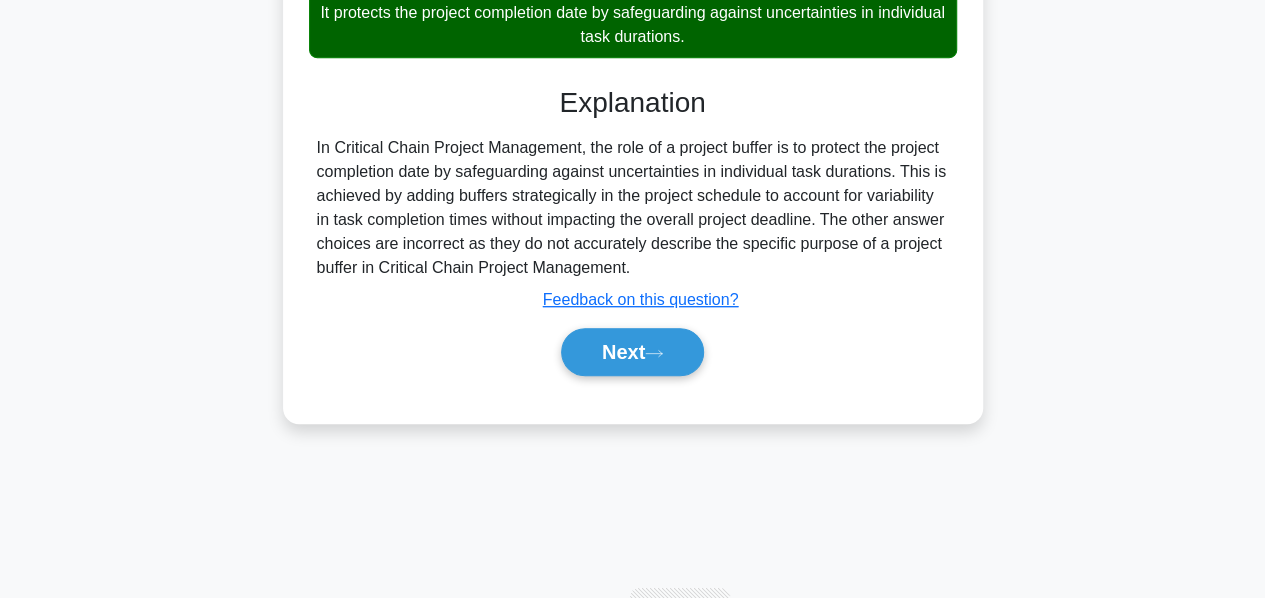 scroll, scrollTop: 482, scrollLeft: 0, axis: vertical 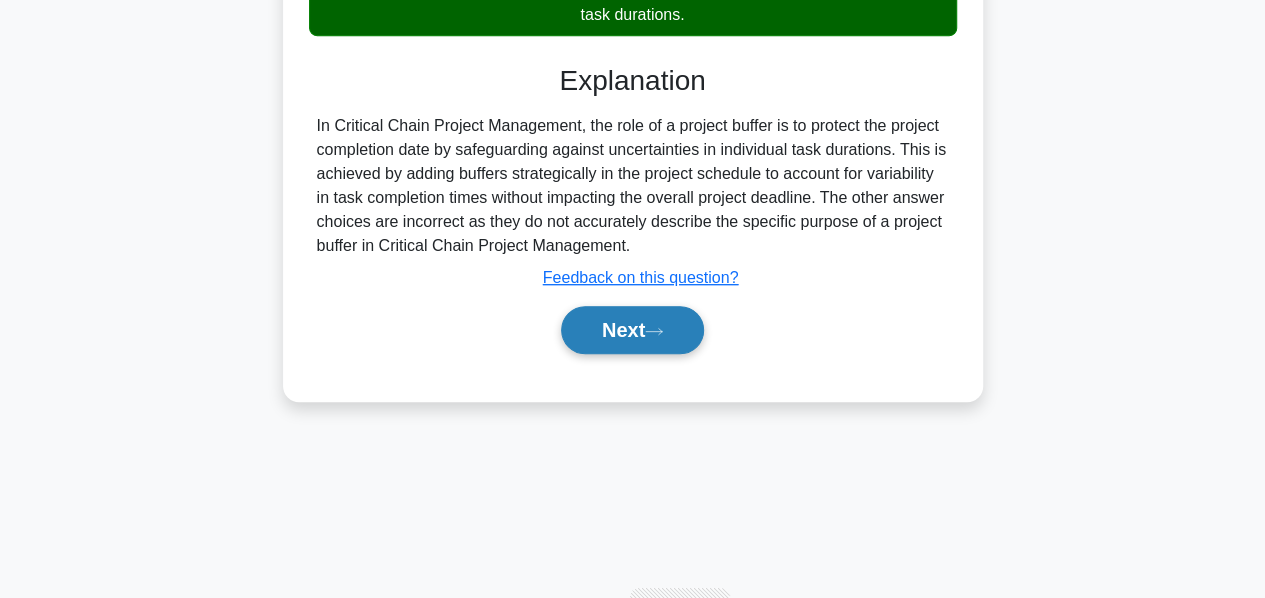 click on "Next" at bounding box center [632, 330] 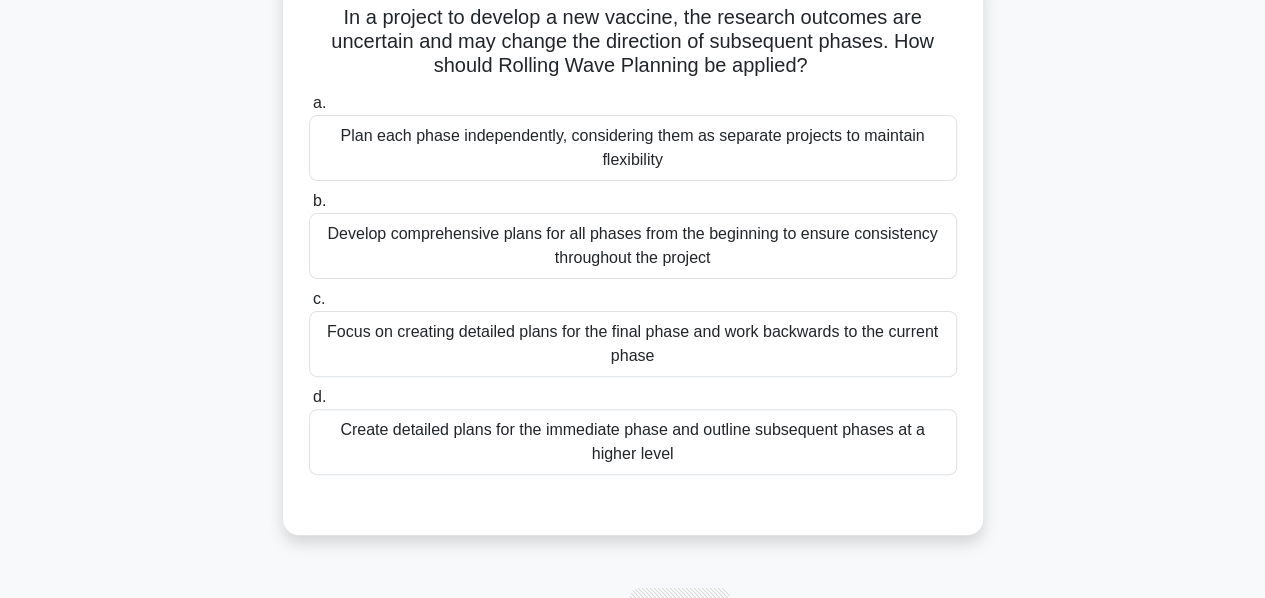 scroll, scrollTop: 154, scrollLeft: 0, axis: vertical 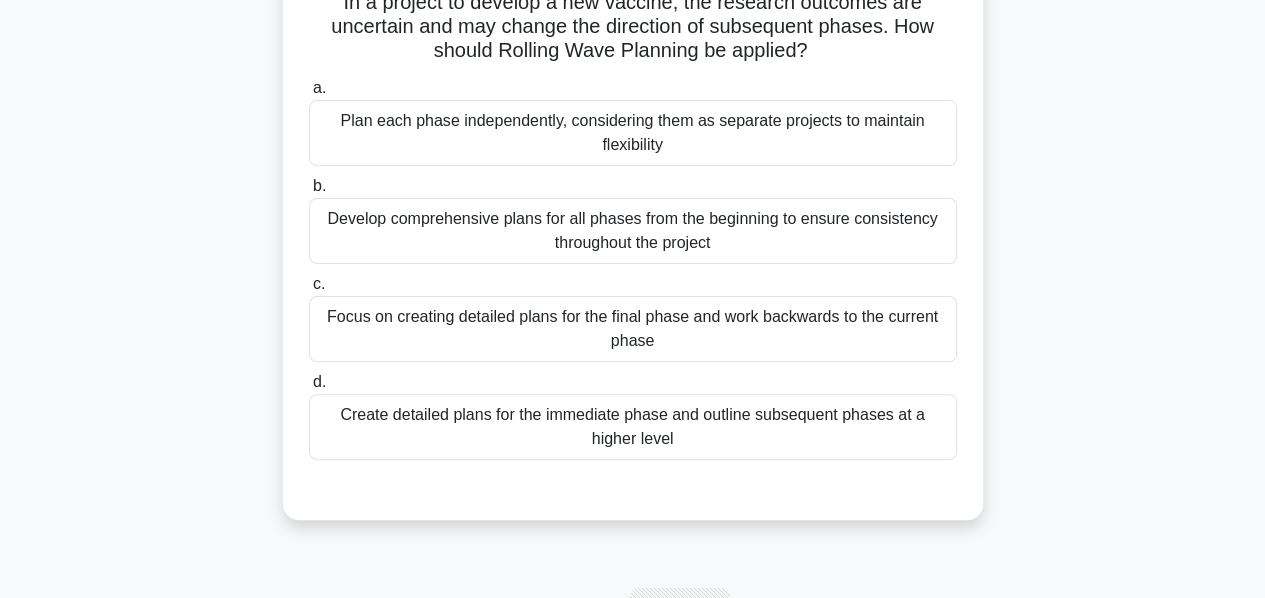 click on "Plan each phase independently, considering them as separate projects to maintain flexibility" at bounding box center (633, 133) 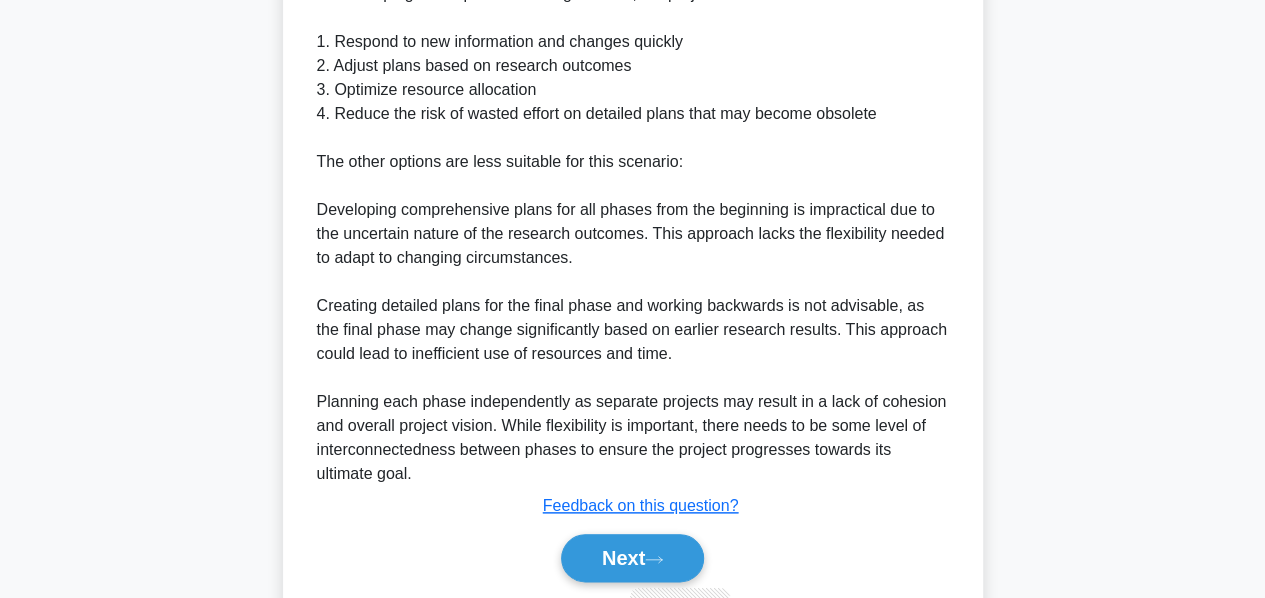 scroll, scrollTop: 947, scrollLeft: 0, axis: vertical 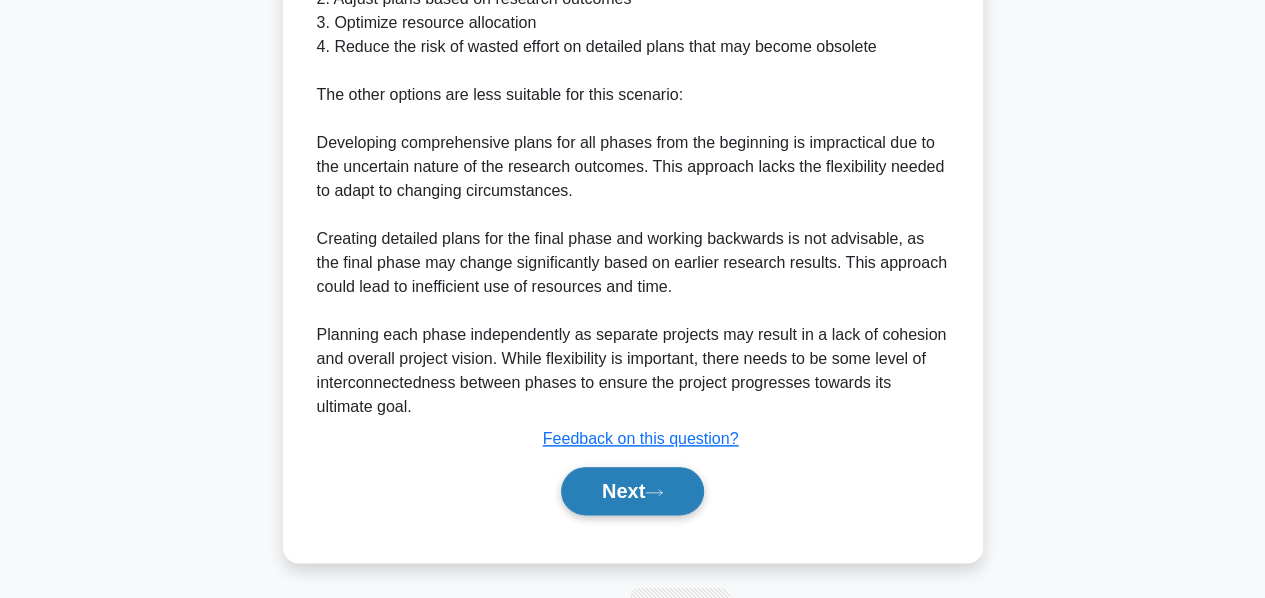 click on "Next" at bounding box center [632, 491] 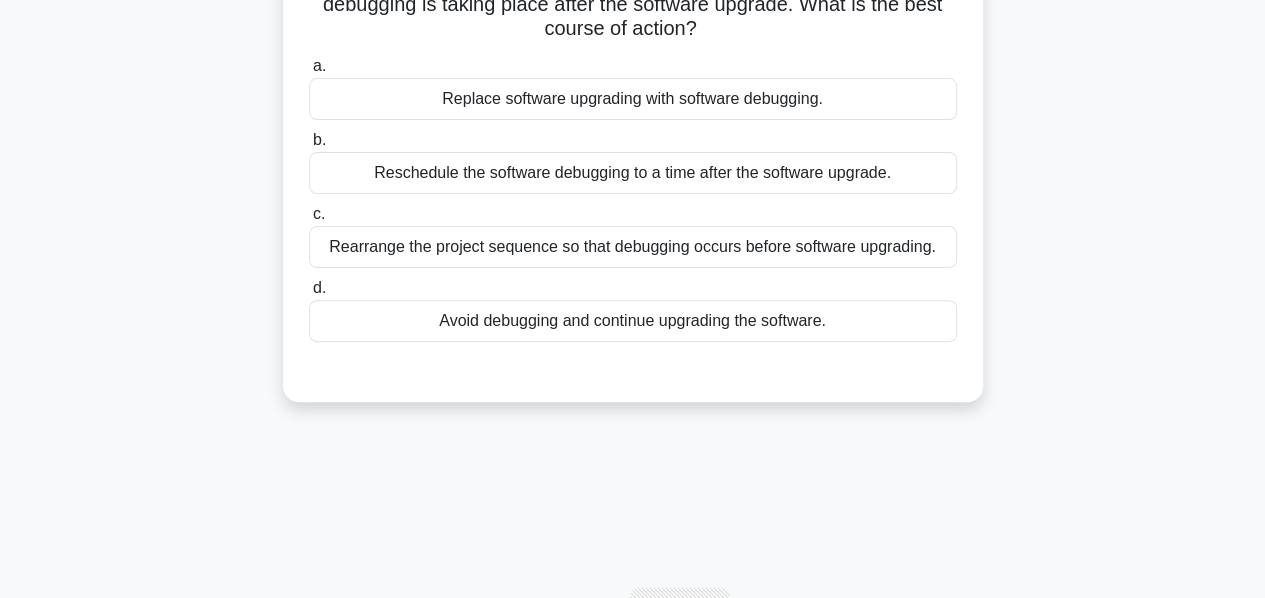 scroll, scrollTop: 38, scrollLeft: 0, axis: vertical 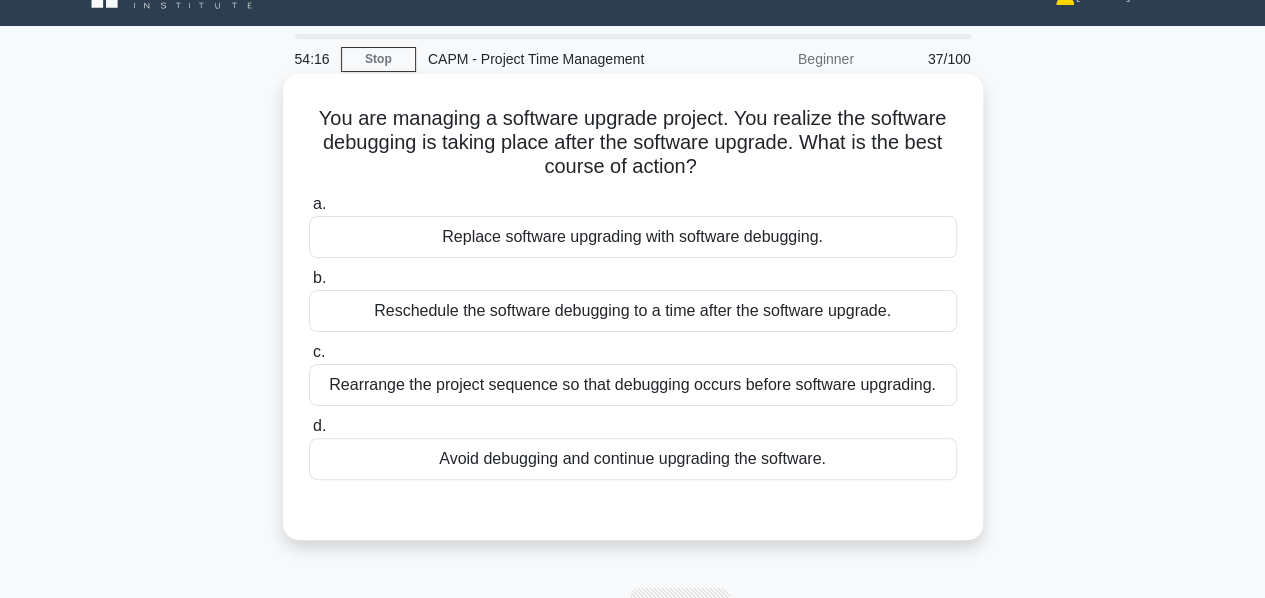 click on "Reschedule the software debugging to a time after the software upgrade." at bounding box center (633, 311) 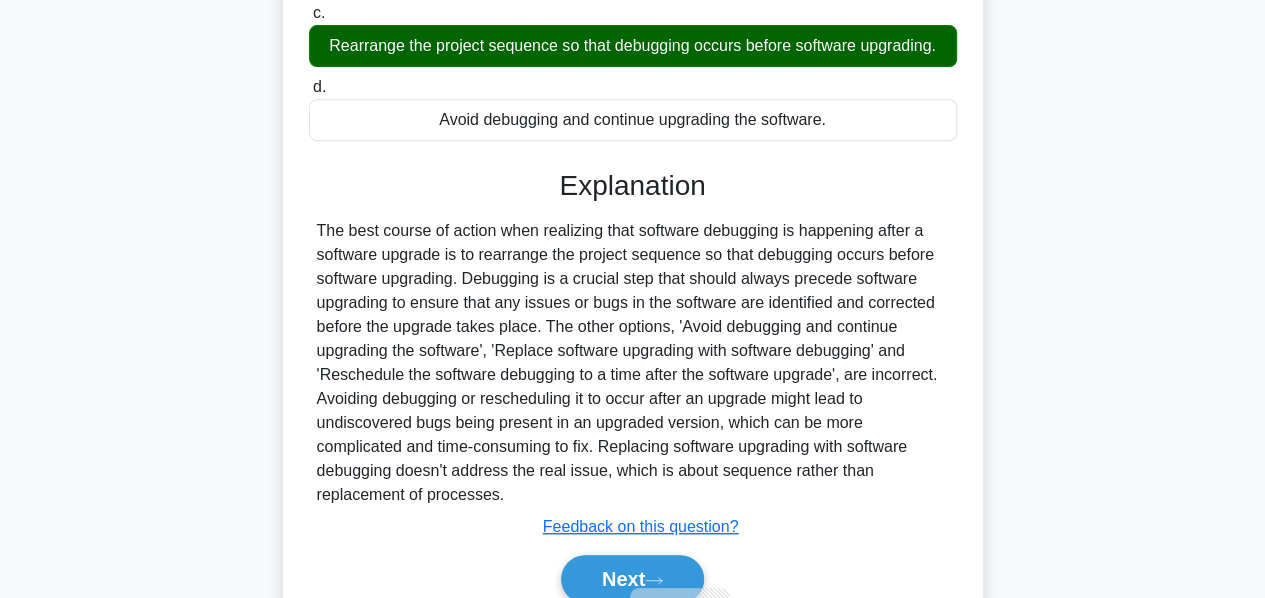 scroll, scrollTop: 482, scrollLeft: 0, axis: vertical 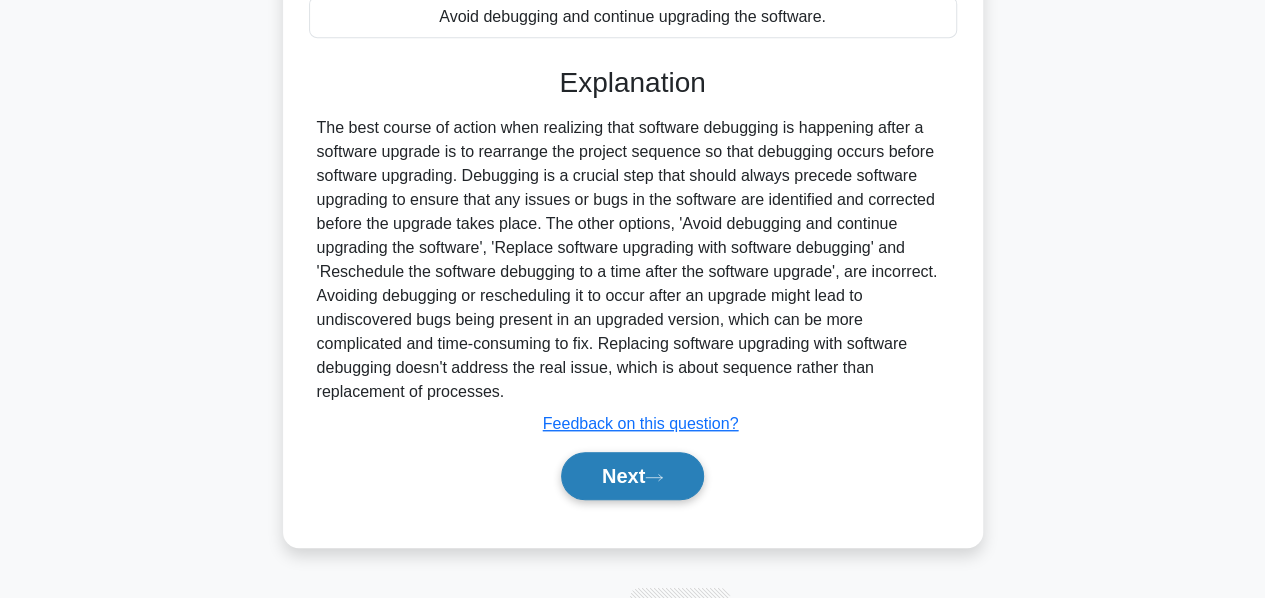 click on "Next" at bounding box center (632, 476) 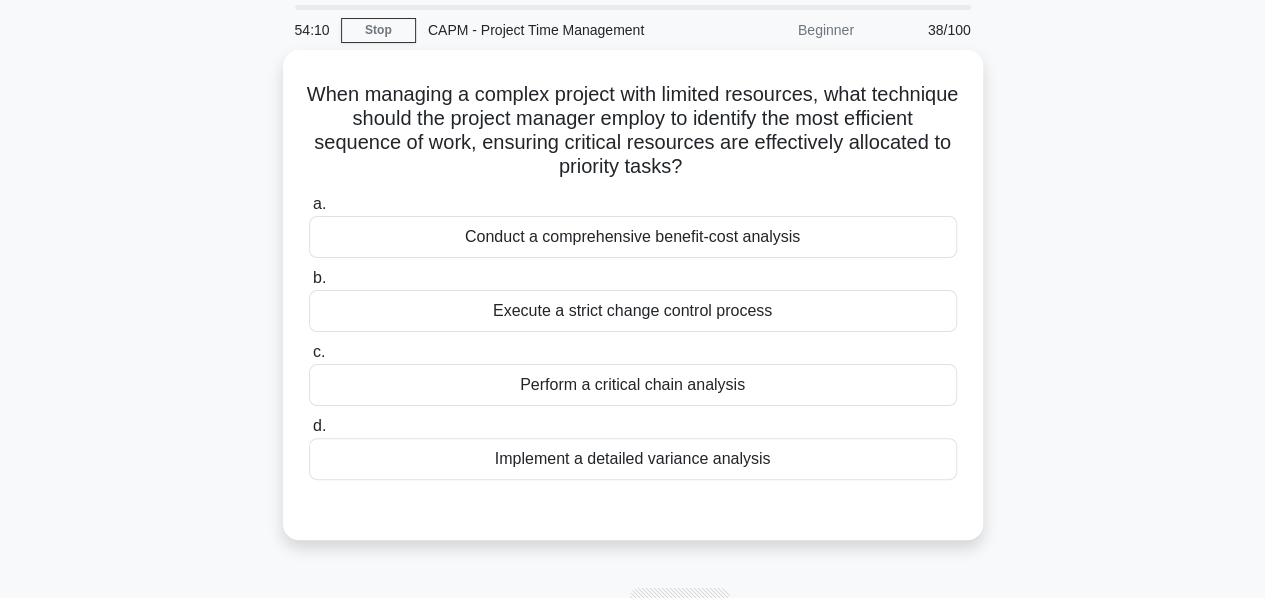 scroll, scrollTop: 66, scrollLeft: 0, axis: vertical 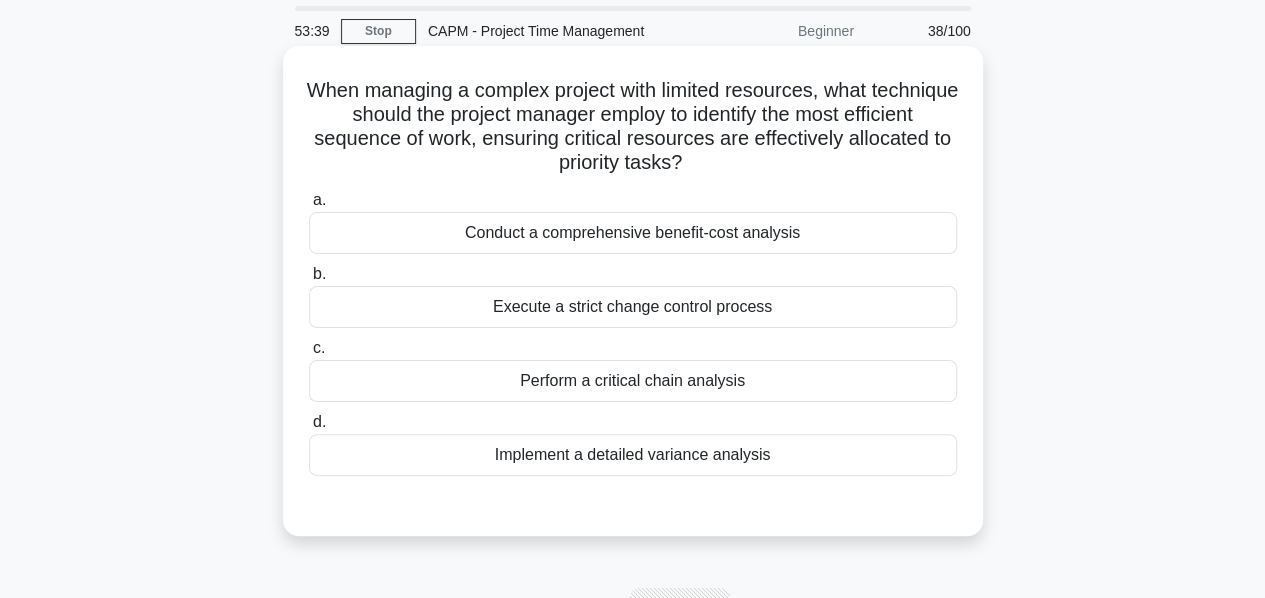 click on "Perform a critical chain analysis" at bounding box center [633, 381] 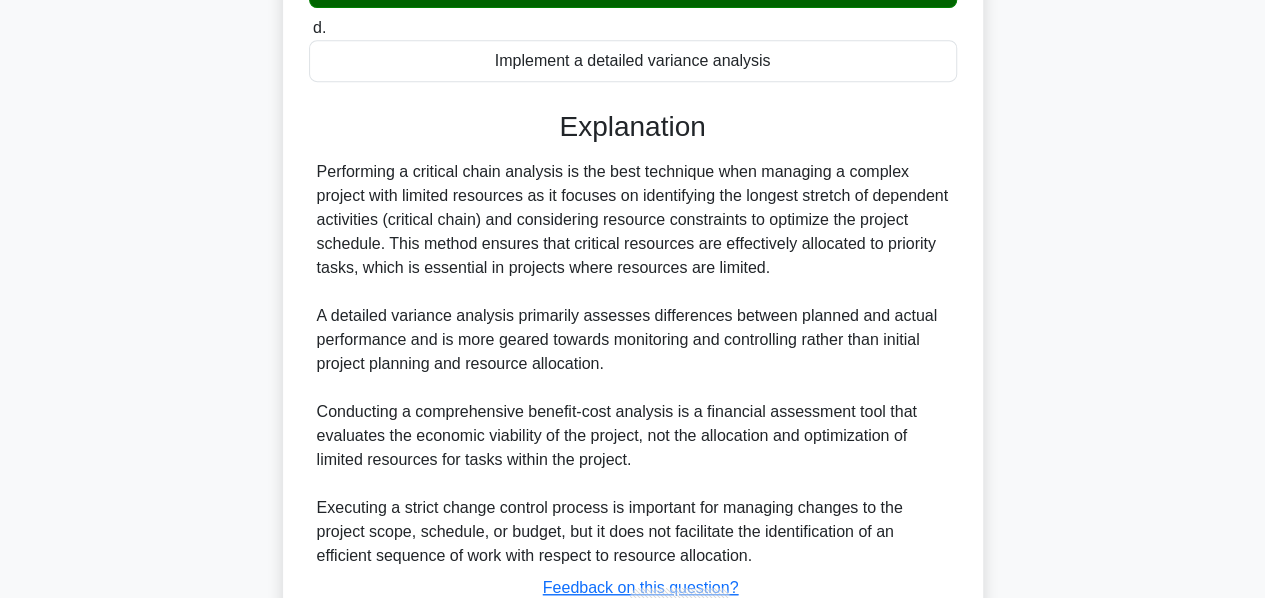scroll, scrollTop: 608, scrollLeft: 0, axis: vertical 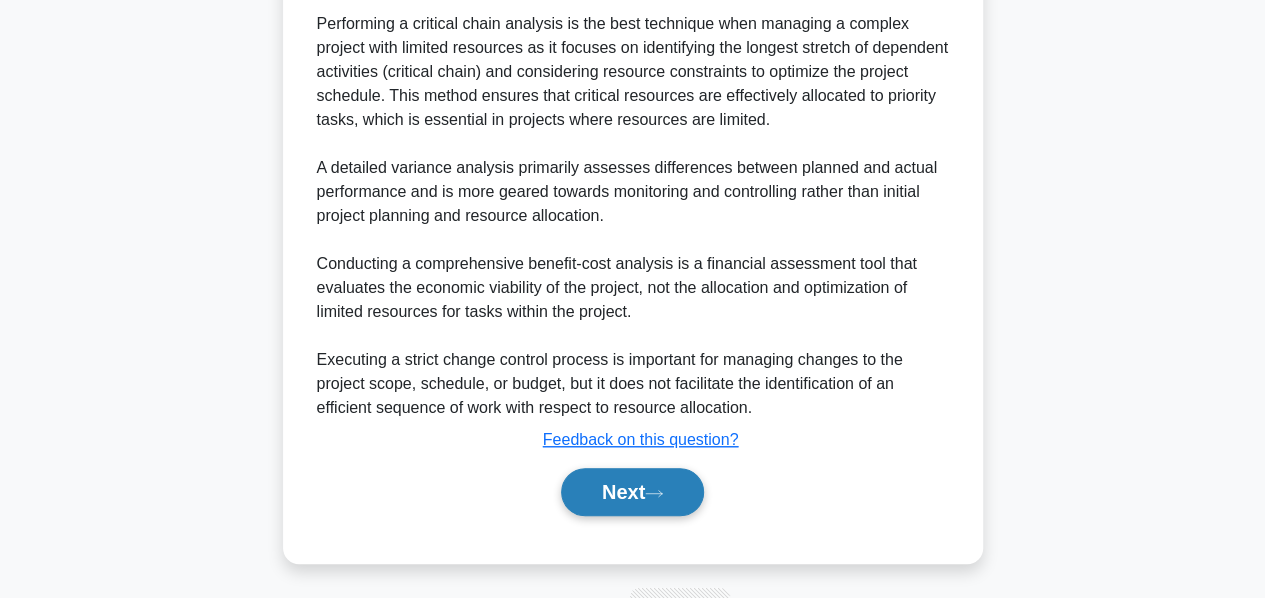 click on "Next" at bounding box center [632, 492] 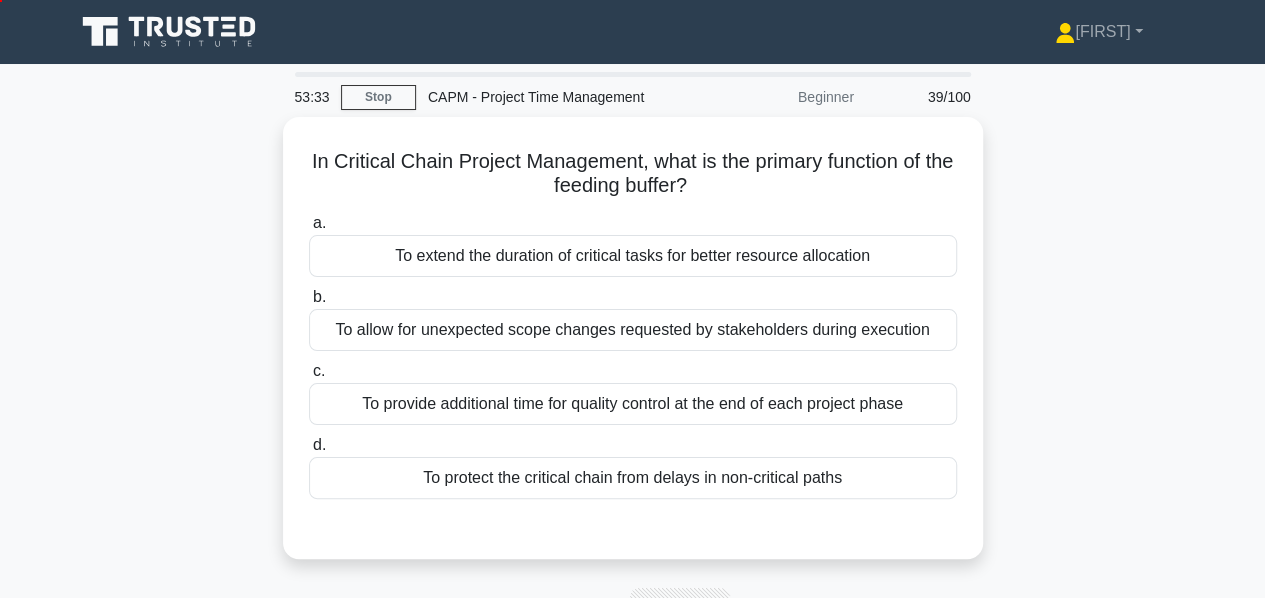 scroll, scrollTop: 0, scrollLeft: 0, axis: both 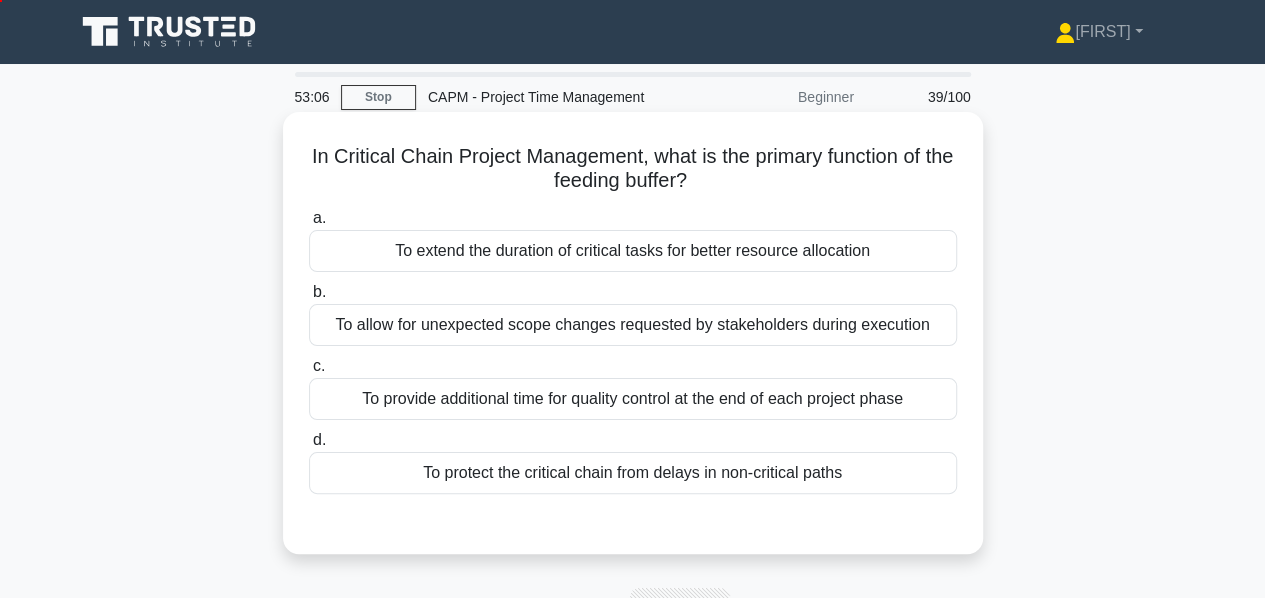 click on "To protect the critical chain from delays in non-critical paths" at bounding box center [633, 473] 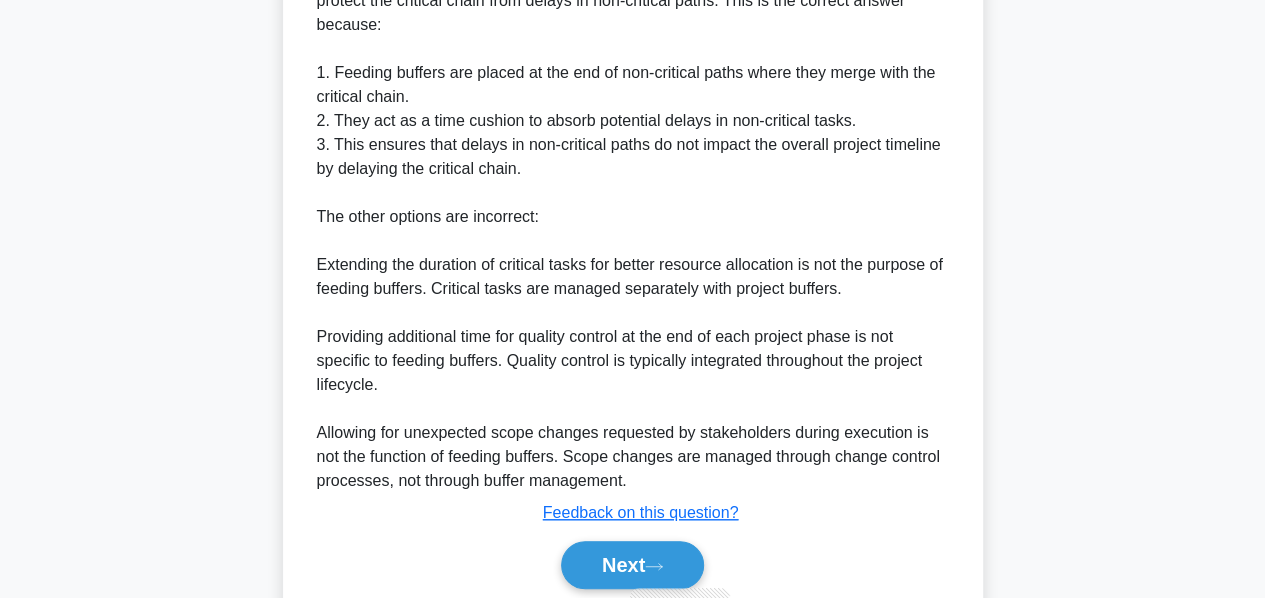 scroll, scrollTop: 680, scrollLeft: 0, axis: vertical 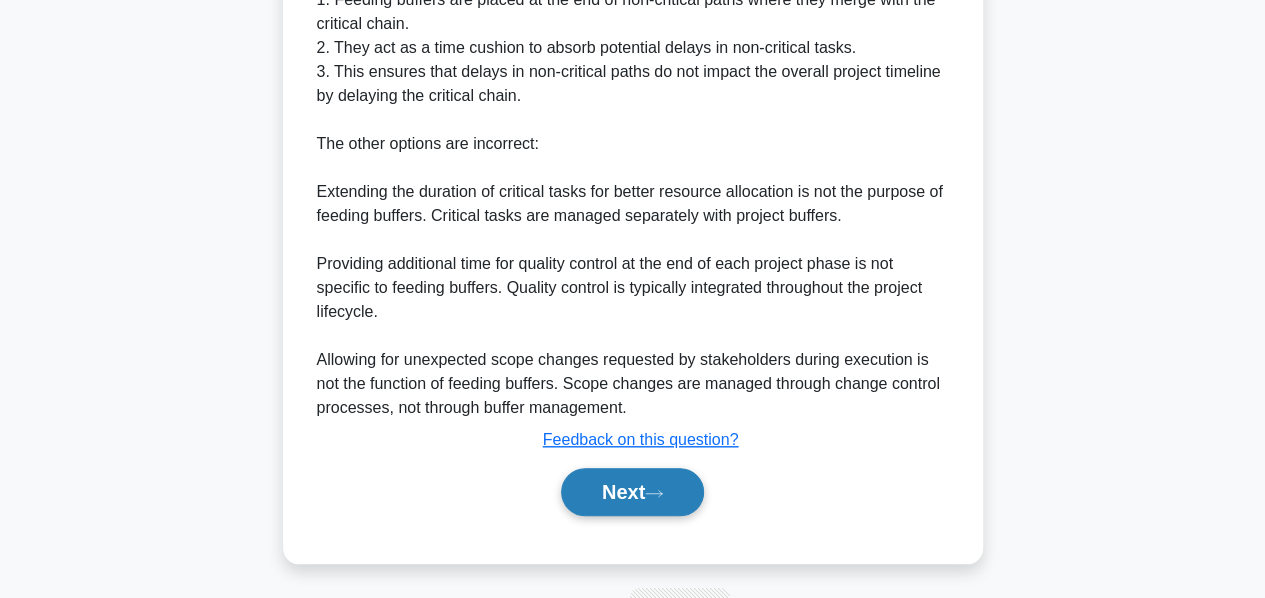 click on "Next" at bounding box center (632, 492) 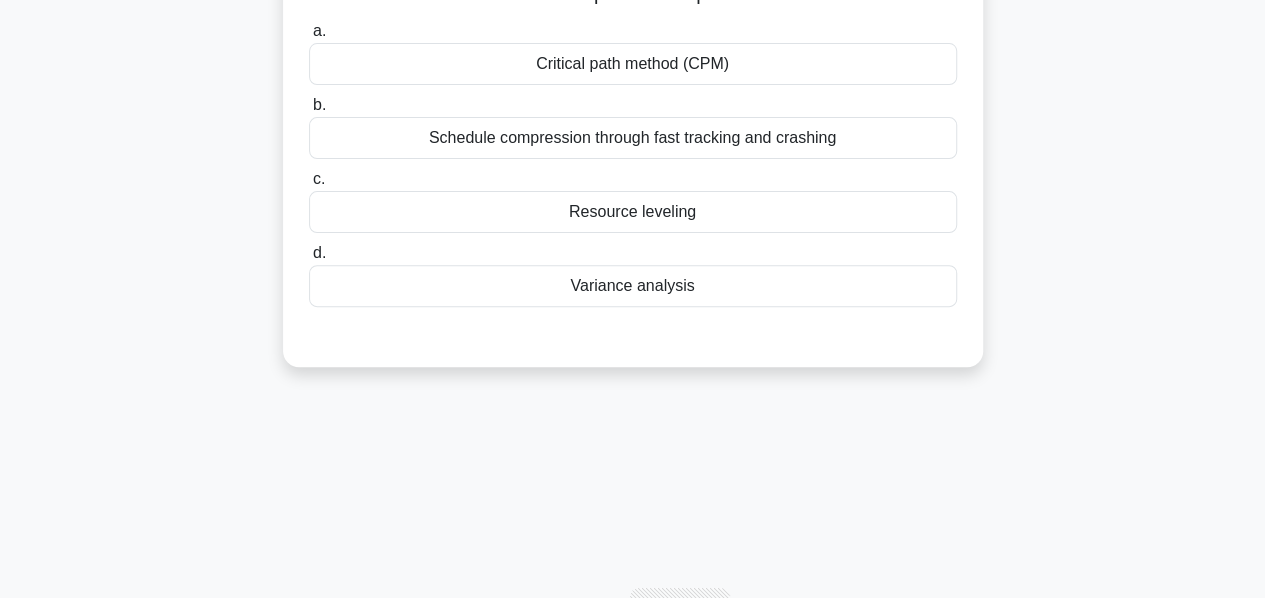 scroll, scrollTop: 66, scrollLeft: 0, axis: vertical 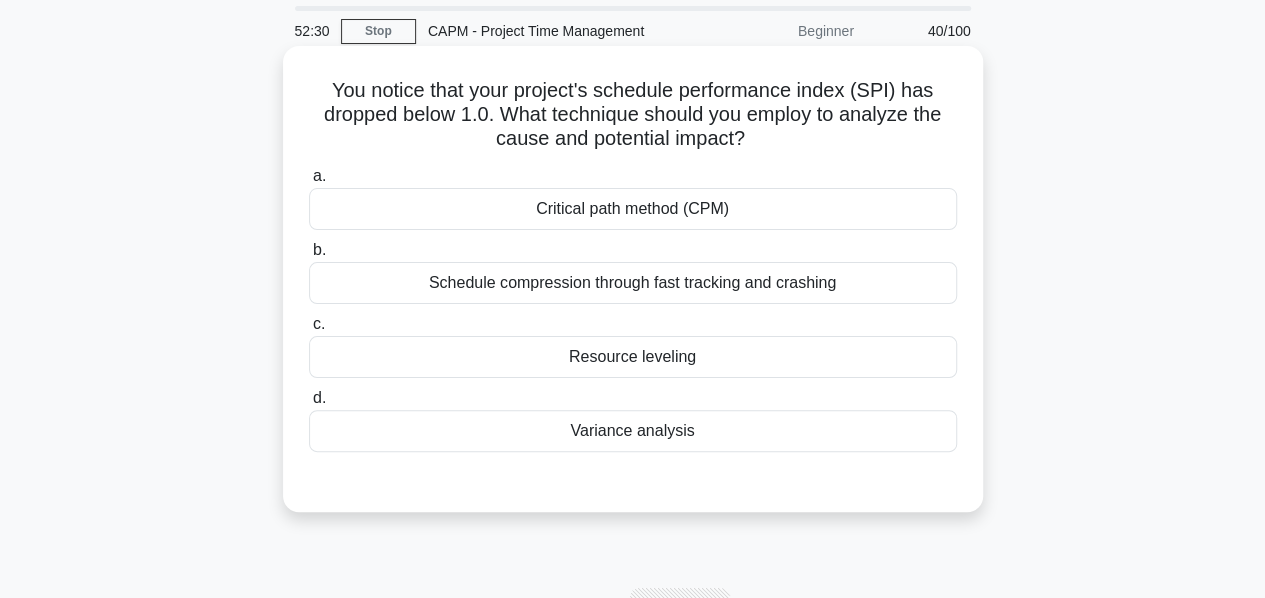click on "Schedule compression through fast tracking and crashing" at bounding box center [633, 283] 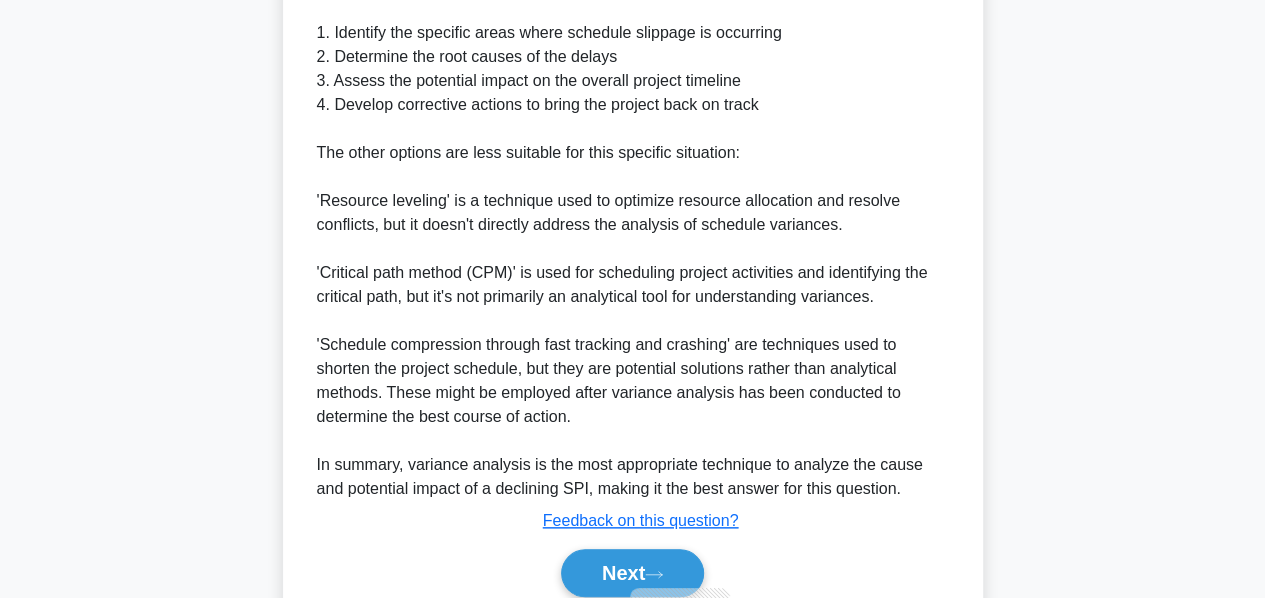 scroll, scrollTop: 832, scrollLeft: 0, axis: vertical 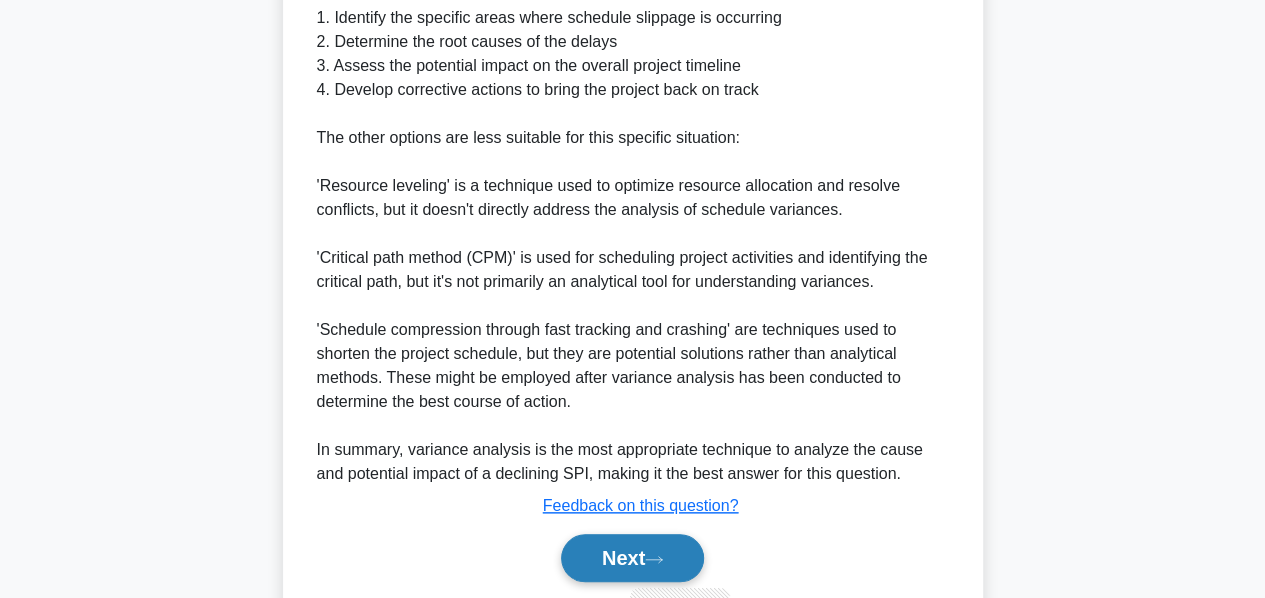 click on "Next" at bounding box center [632, 558] 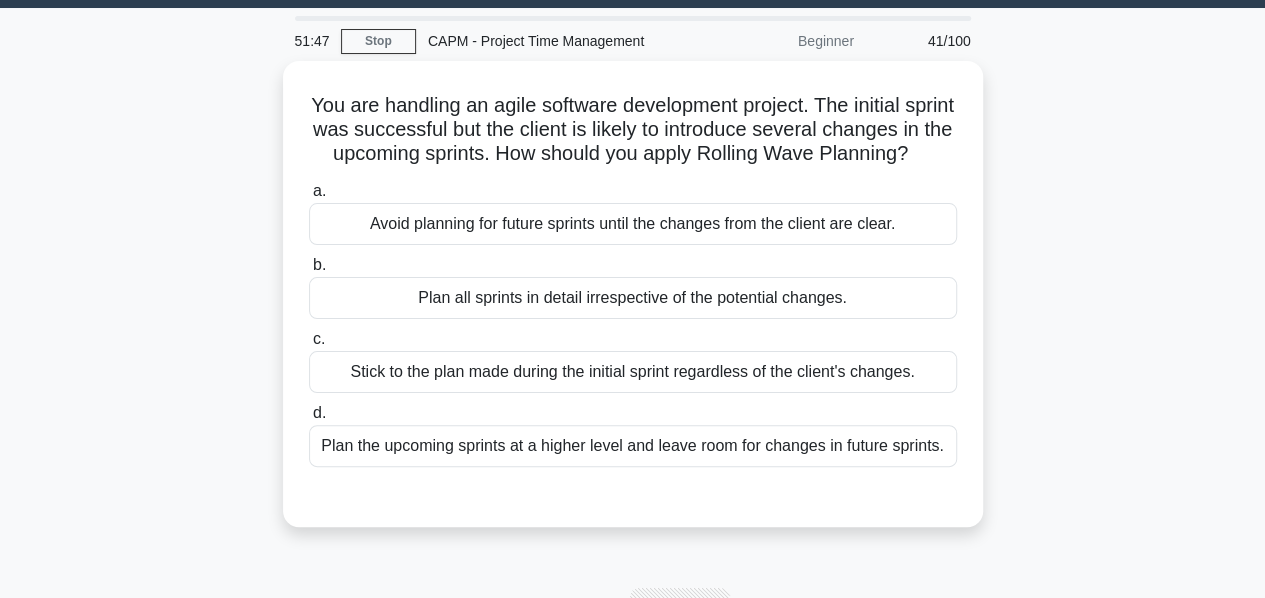 scroll, scrollTop: 54, scrollLeft: 0, axis: vertical 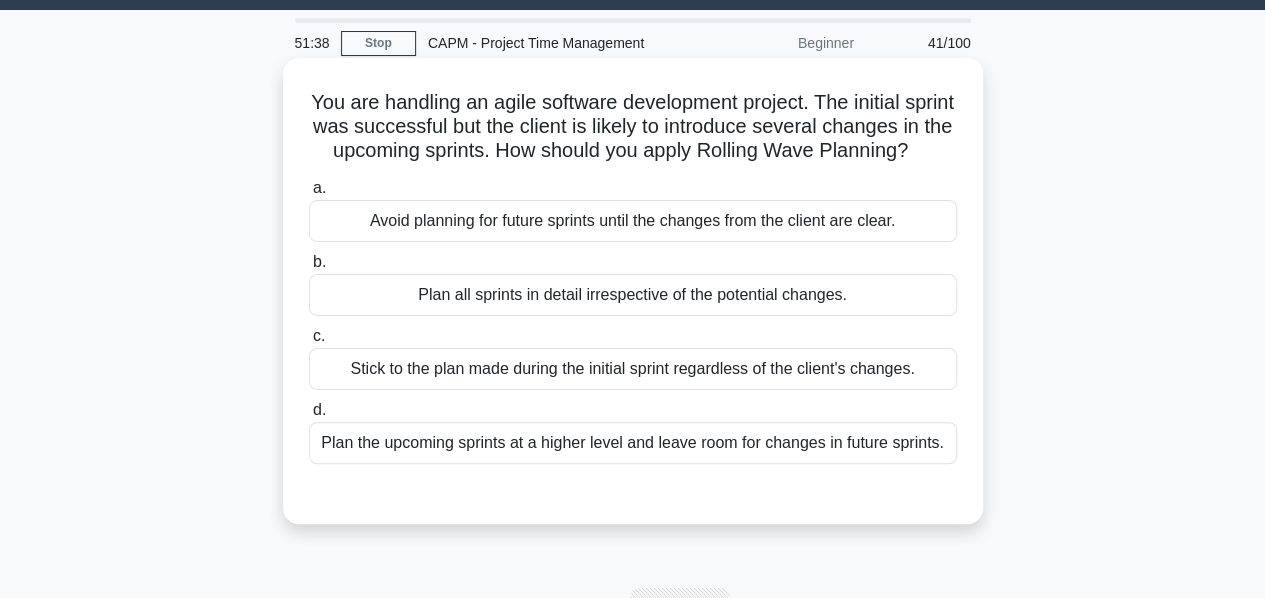 click on "Plan the upcoming sprints at a higher level and leave room for changes in future sprints." at bounding box center [633, 443] 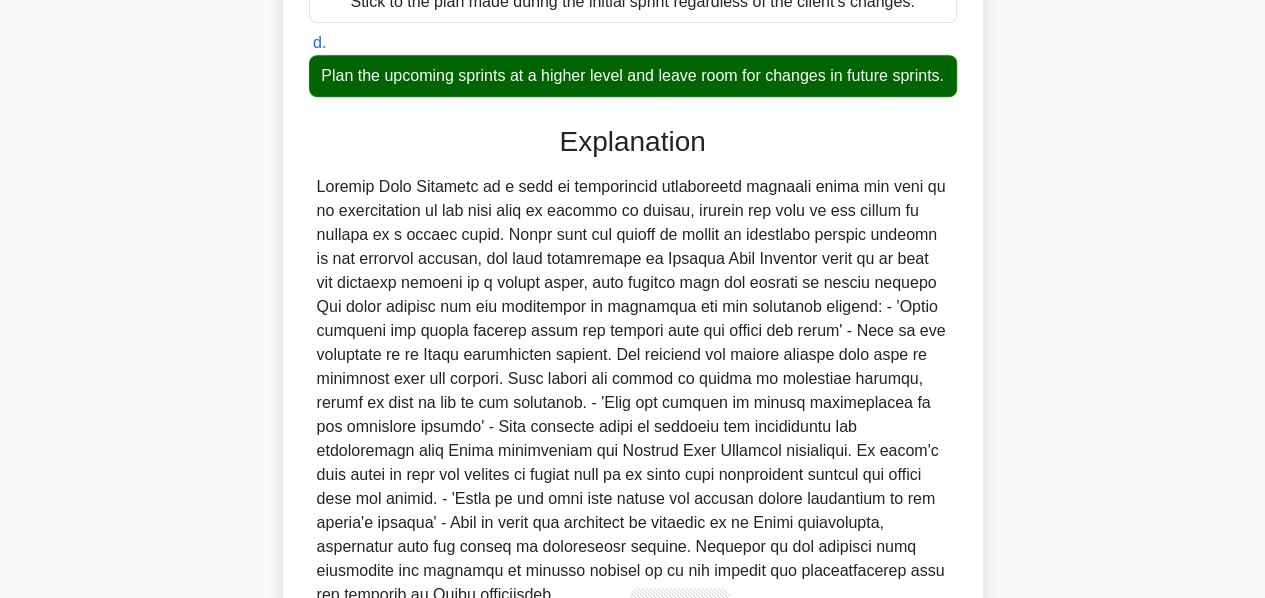 scroll, scrollTop: 632, scrollLeft: 0, axis: vertical 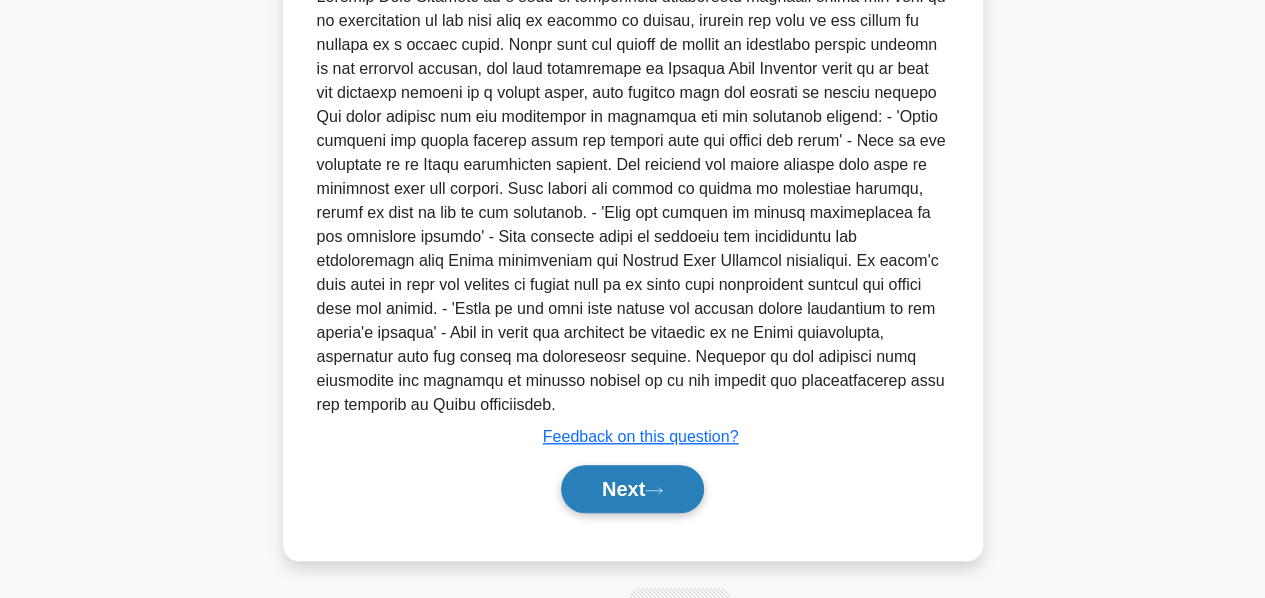 click on "Next" at bounding box center (632, 489) 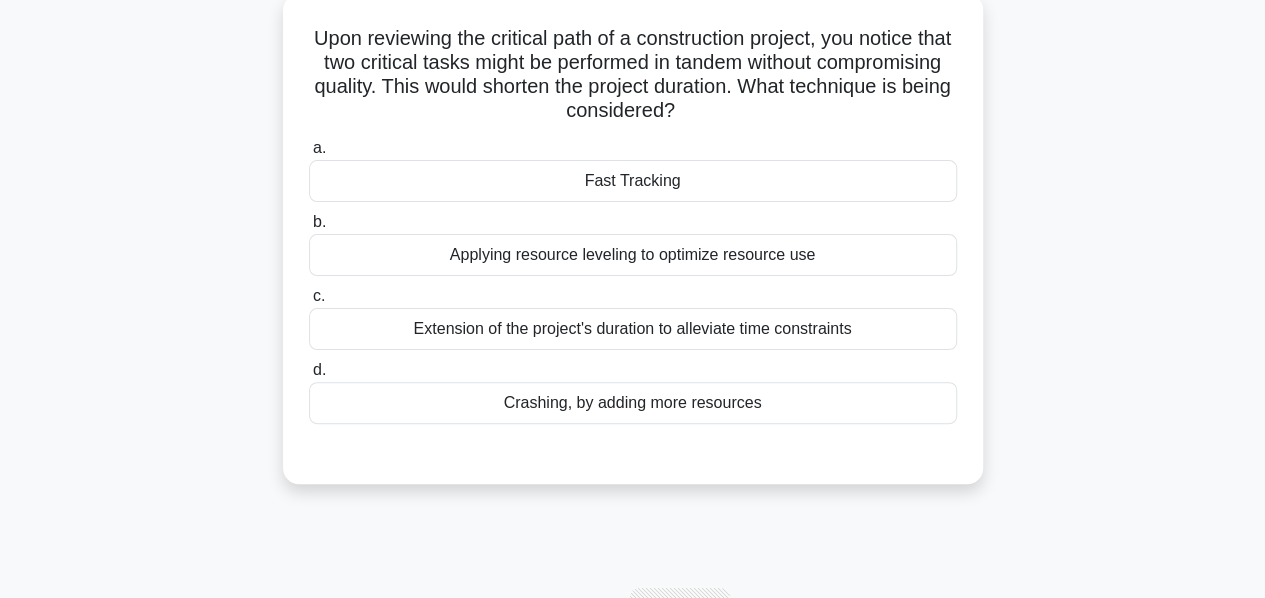 scroll, scrollTop: 121, scrollLeft: 0, axis: vertical 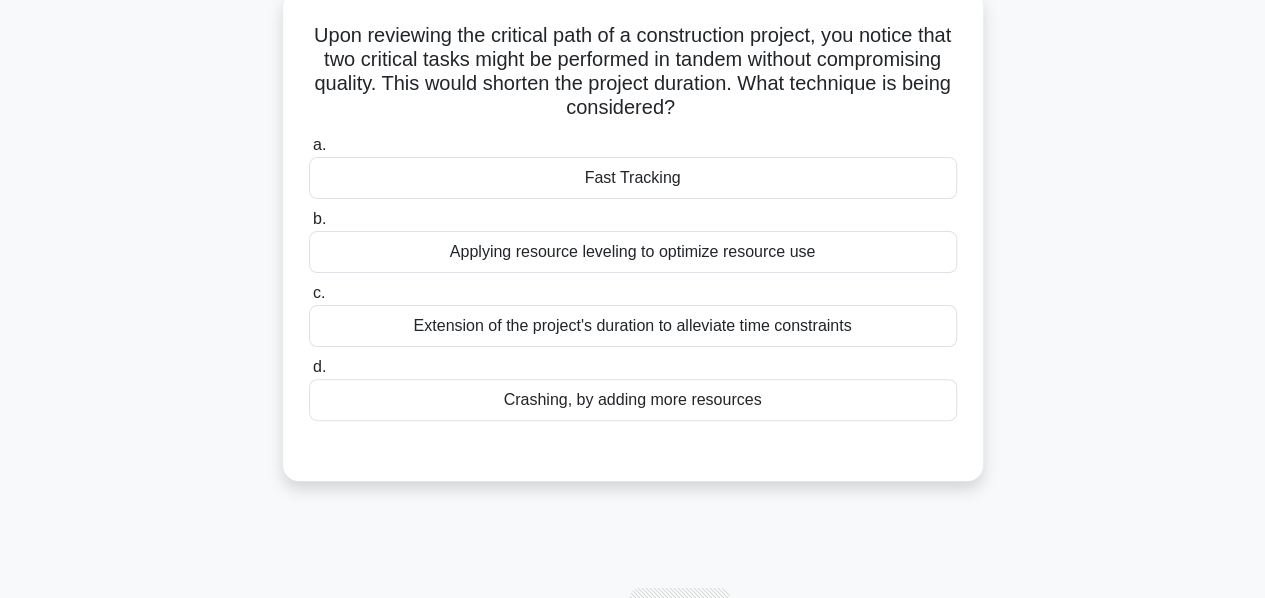 click on "Fast Tracking" at bounding box center (633, 178) 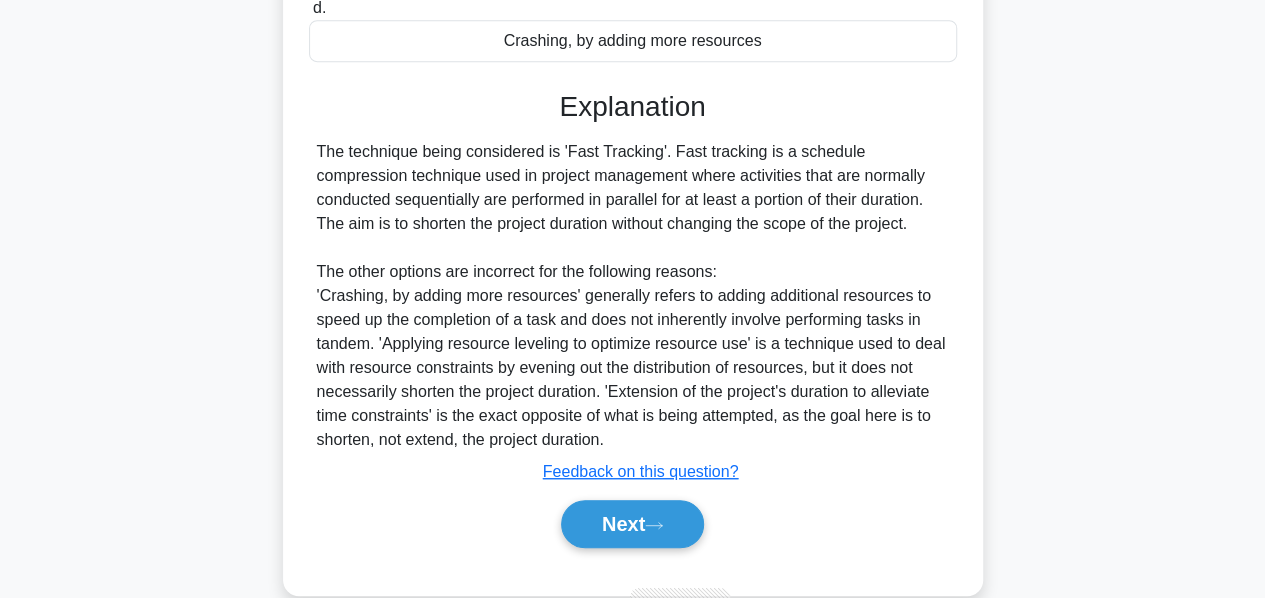 scroll, scrollTop: 482, scrollLeft: 0, axis: vertical 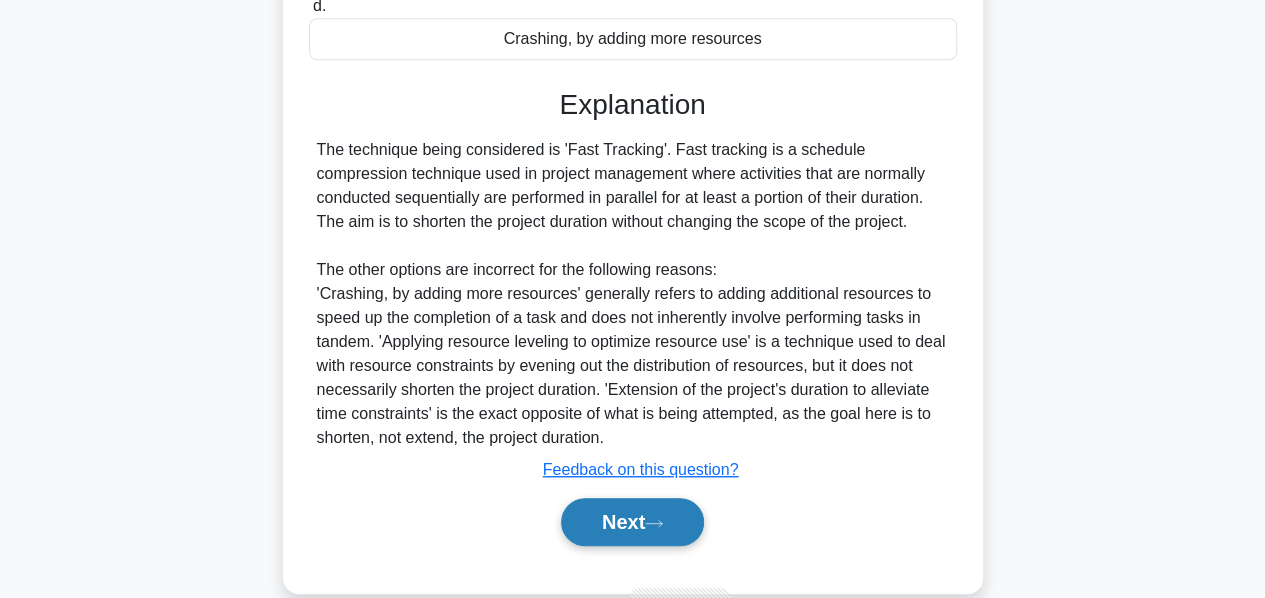 click on "Next" at bounding box center [632, 522] 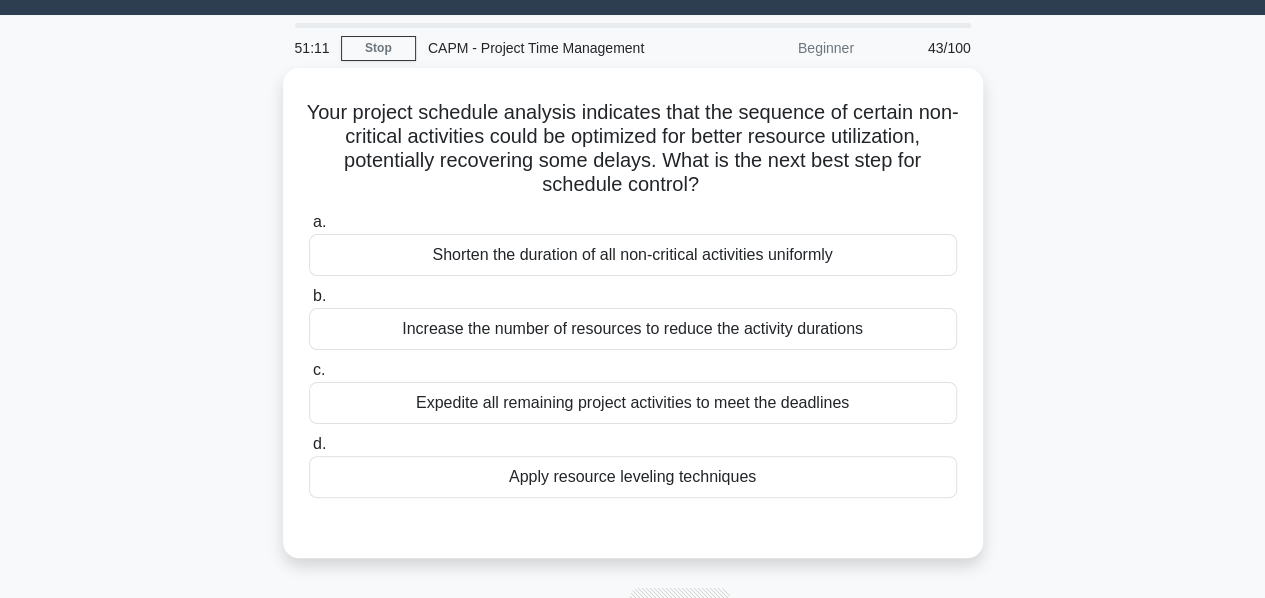 scroll, scrollTop: 50, scrollLeft: 0, axis: vertical 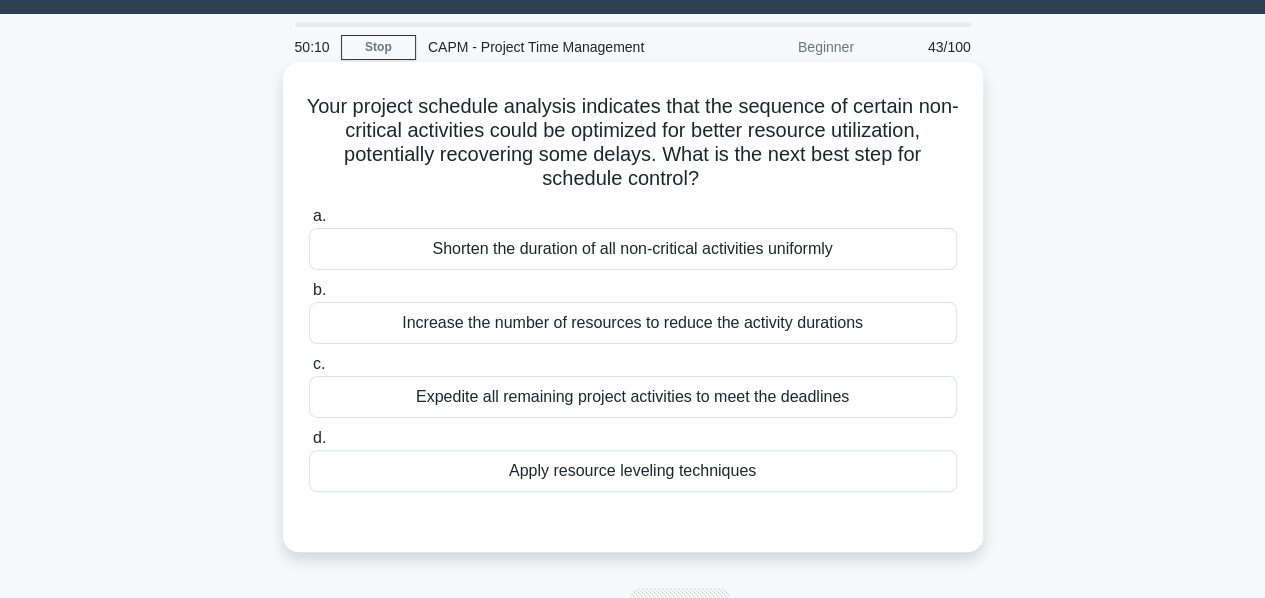 click on "Apply resource leveling techniques" at bounding box center (633, 471) 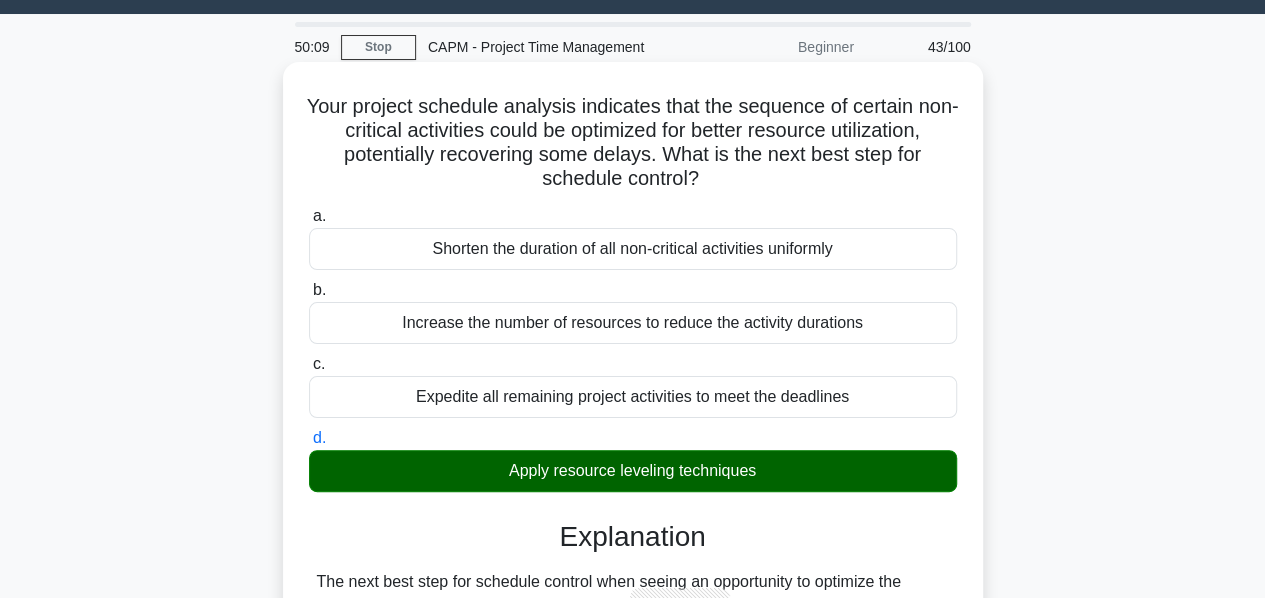 scroll, scrollTop: 560, scrollLeft: 0, axis: vertical 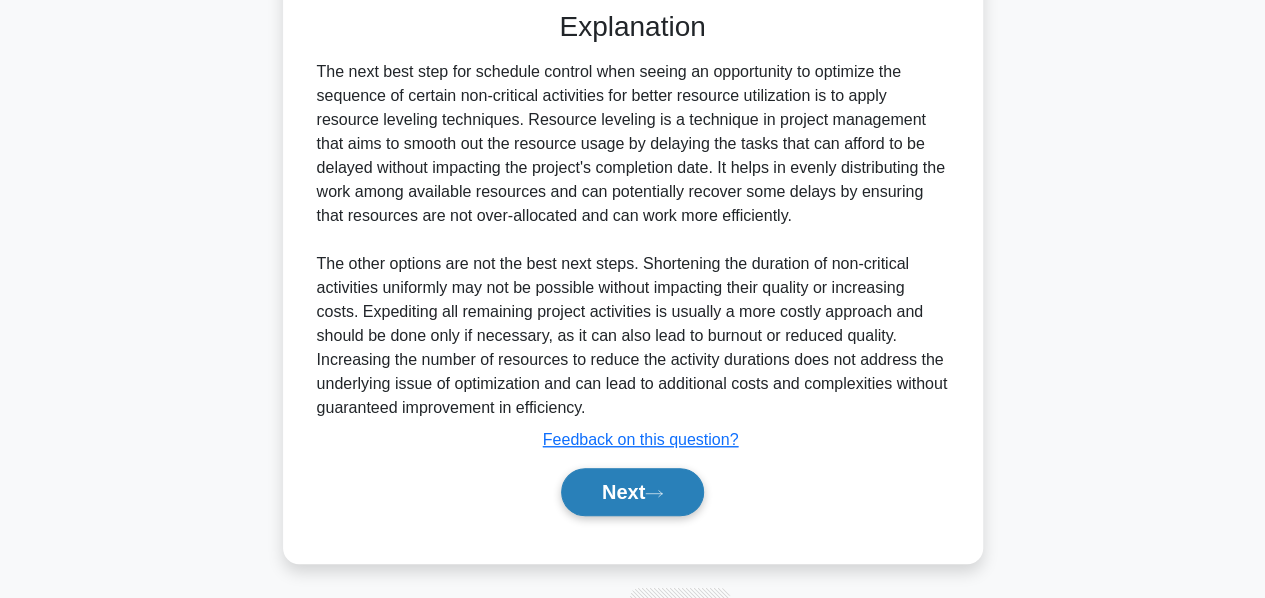 click on "Next" at bounding box center [632, 492] 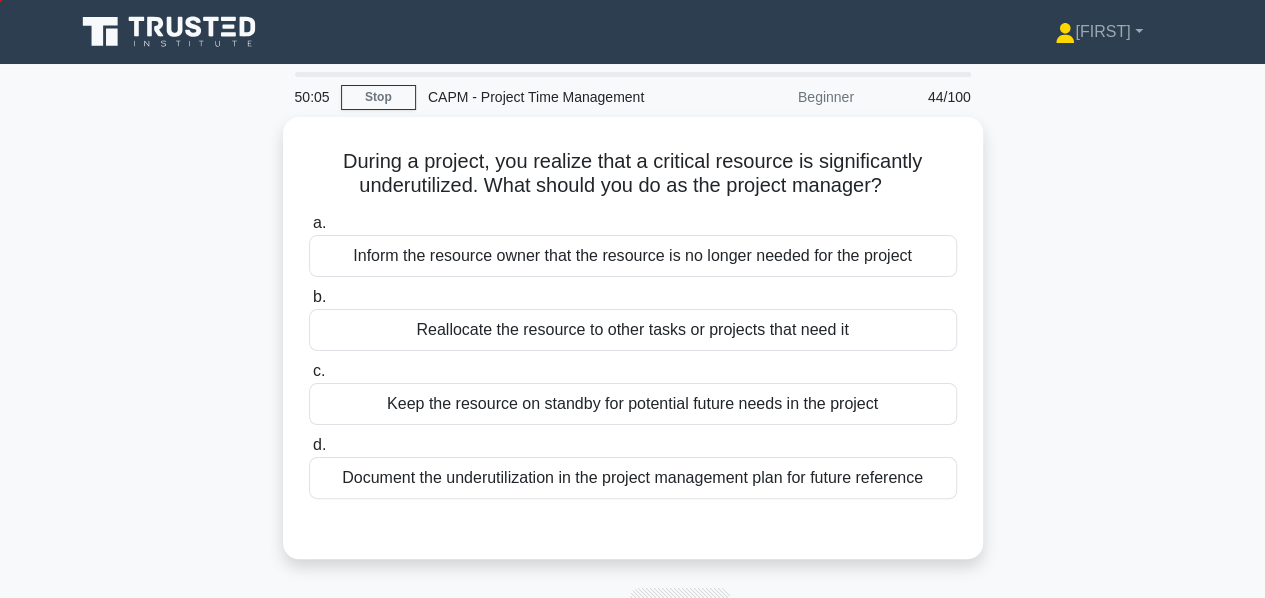 scroll, scrollTop: 38, scrollLeft: 0, axis: vertical 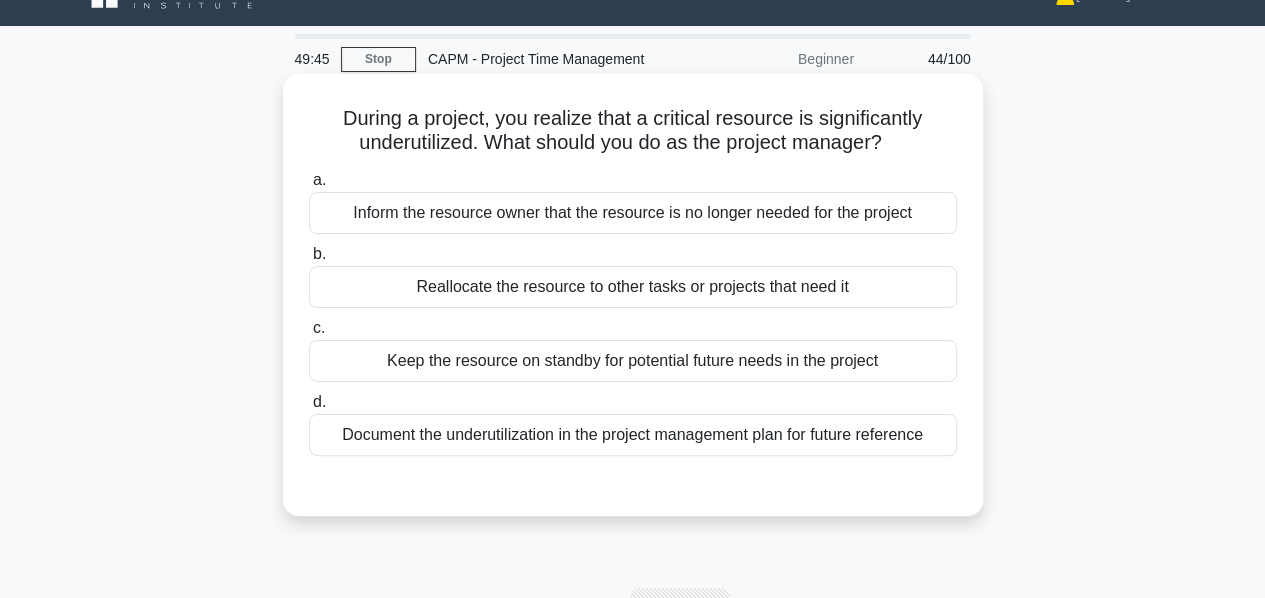 click on "Reallocate the resource to other tasks or projects that need it" at bounding box center (633, 287) 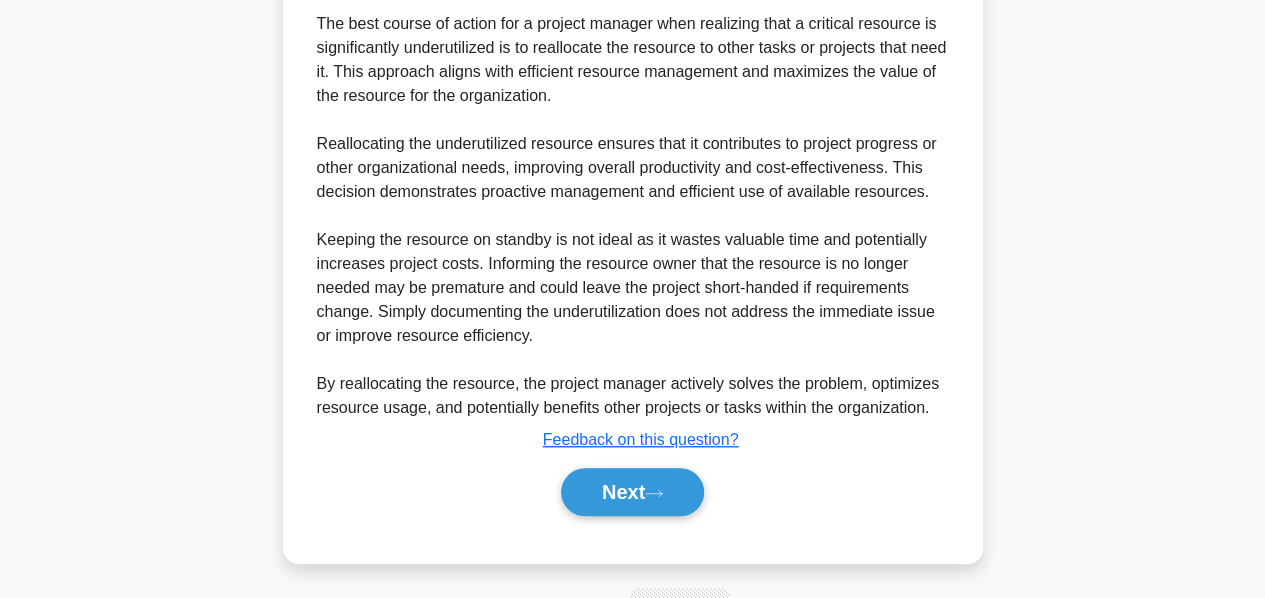 scroll, scrollTop: 555, scrollLeft: 0, axis: vertical 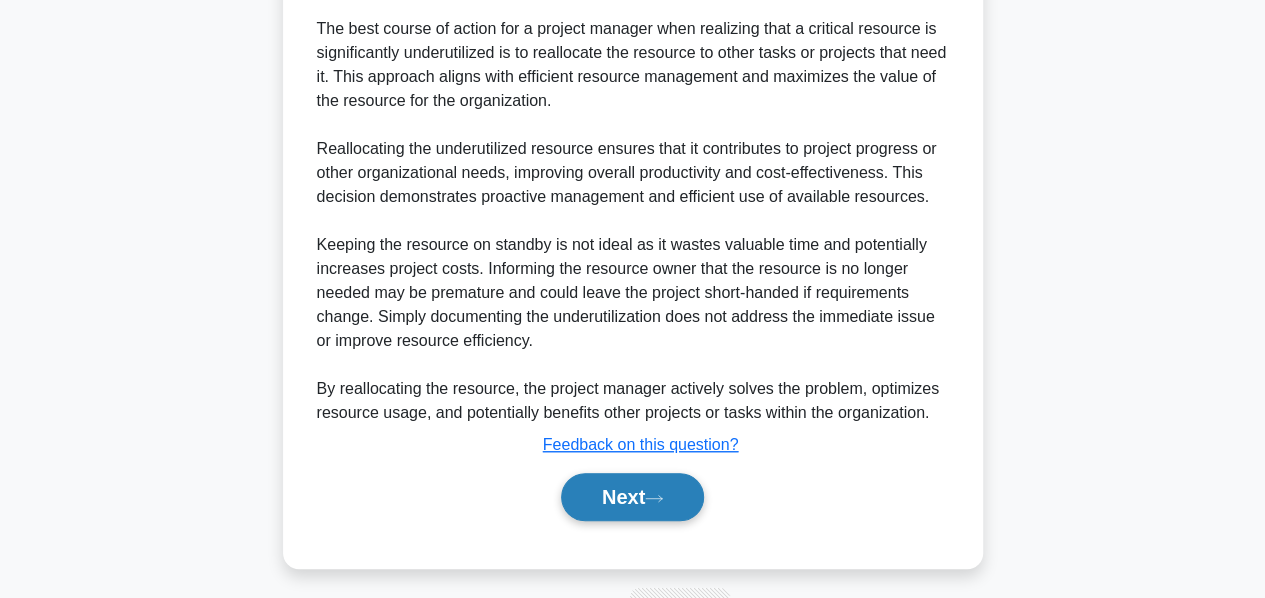 click on "Next" at bounding box center (632, 497) 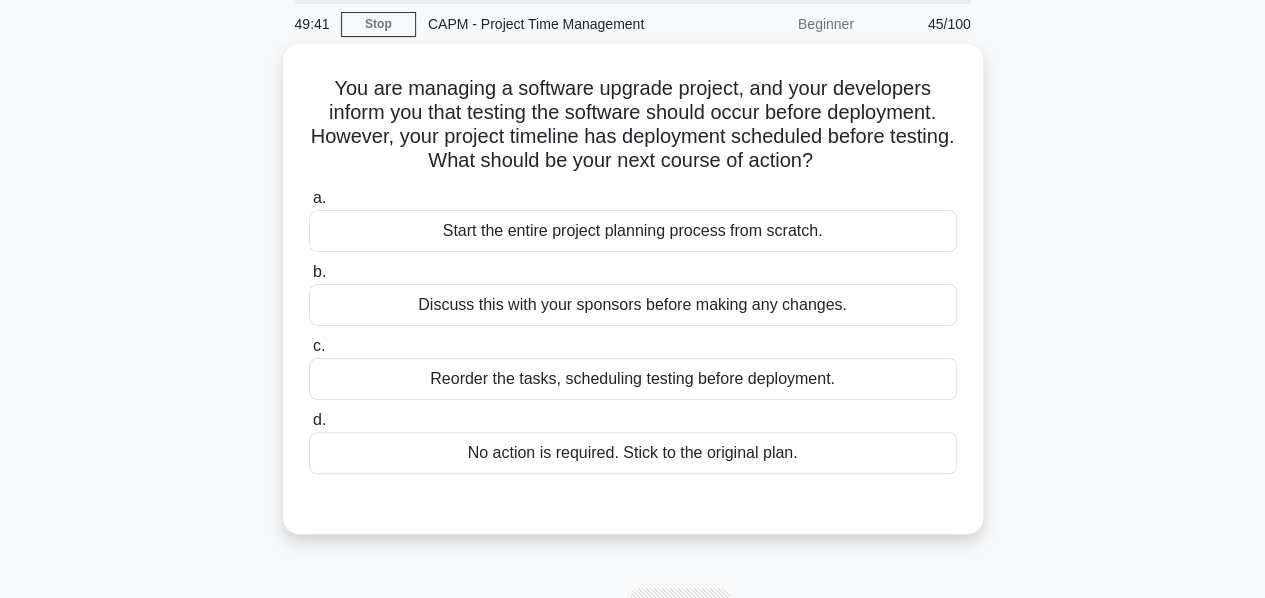 scroll, scrollTop: 66, scrollLeft: 0, axis: vertical 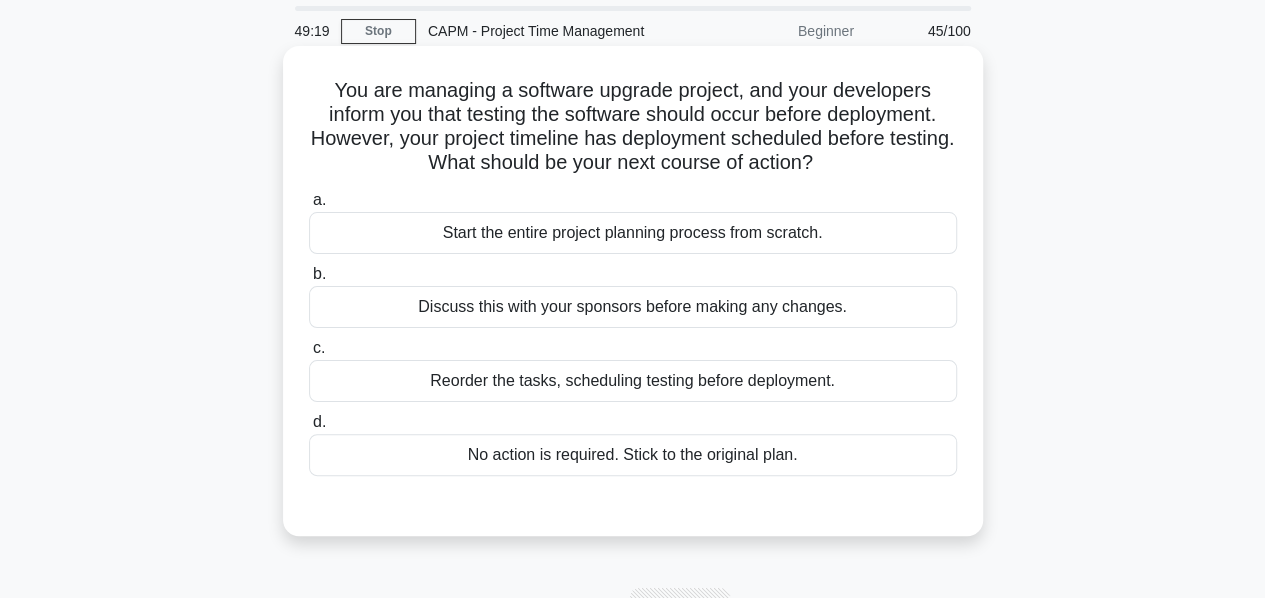 click on "Reorder the tasks, scheduling testing before deployment." at bounding box center (633, 381) 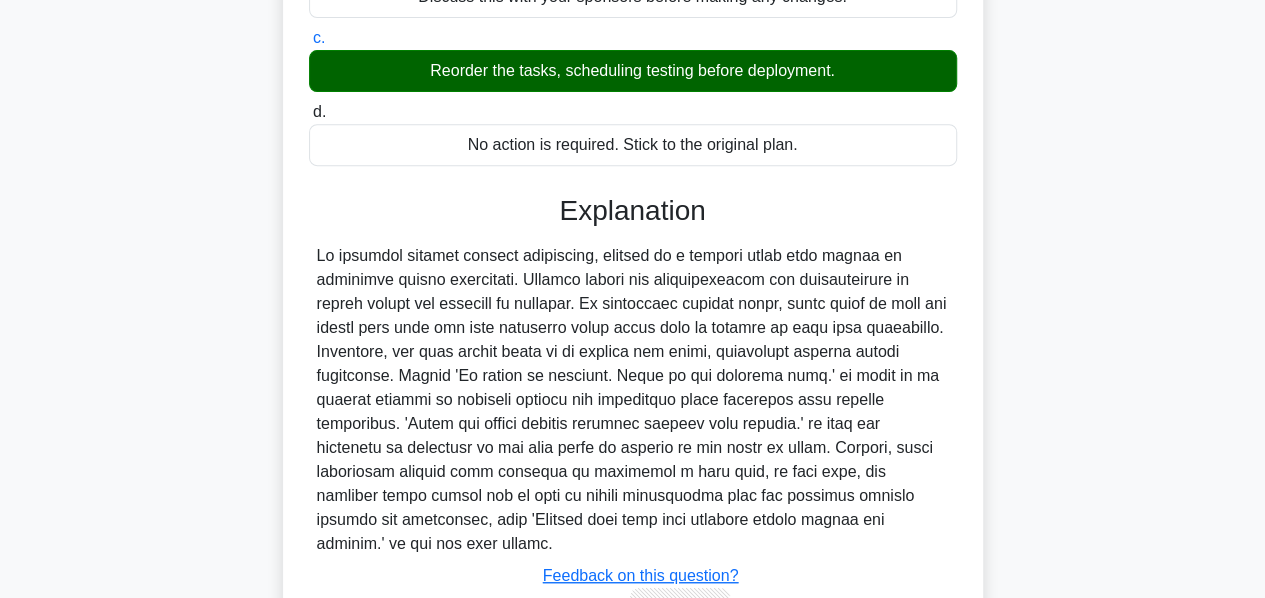 scroll, scrollTop: 488, scrollLeft: 0, axis: vertical 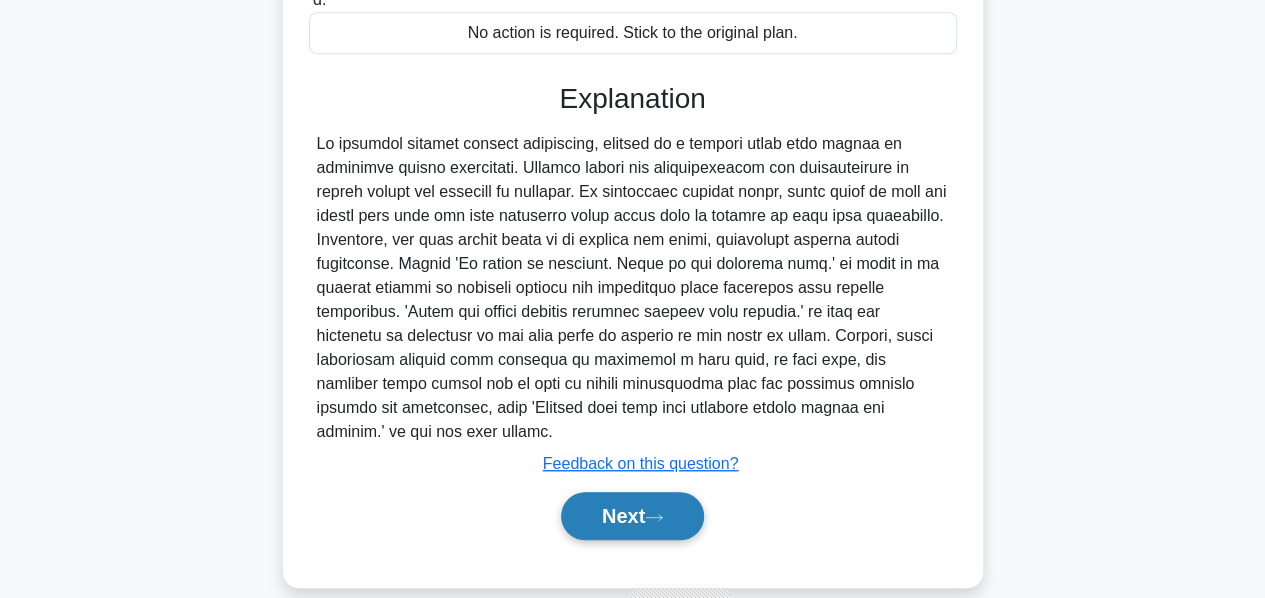 click on "Next" at bounding box center [632, 516] 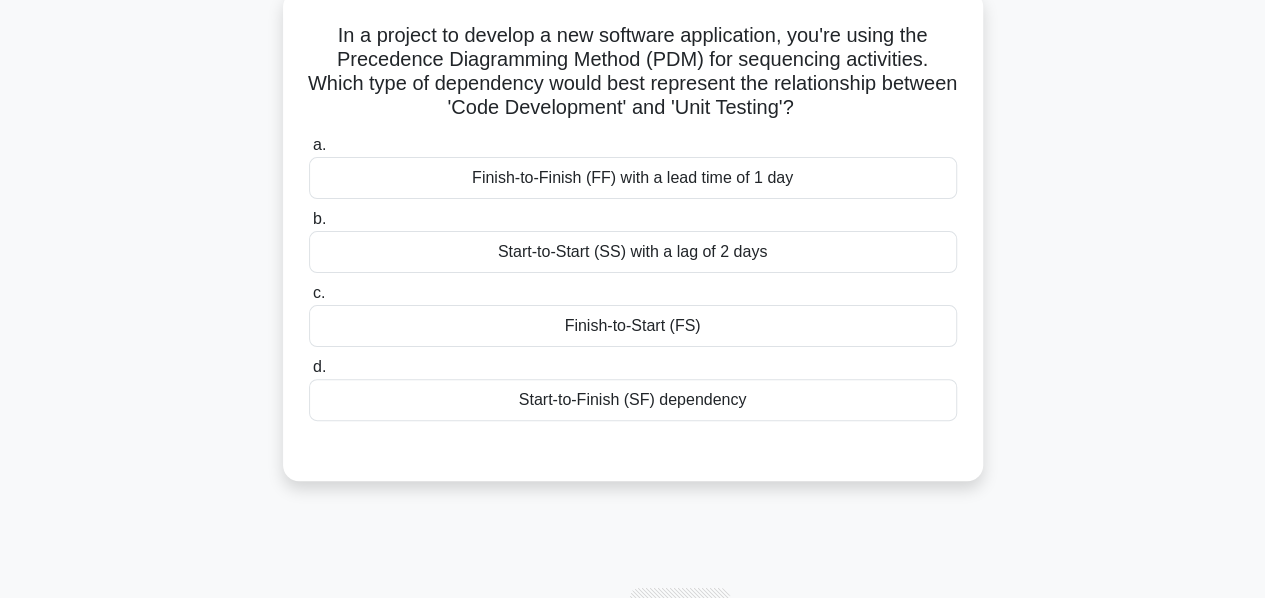 scroll, scrollTop: 121, scrollLeft: 0, axis: vertical 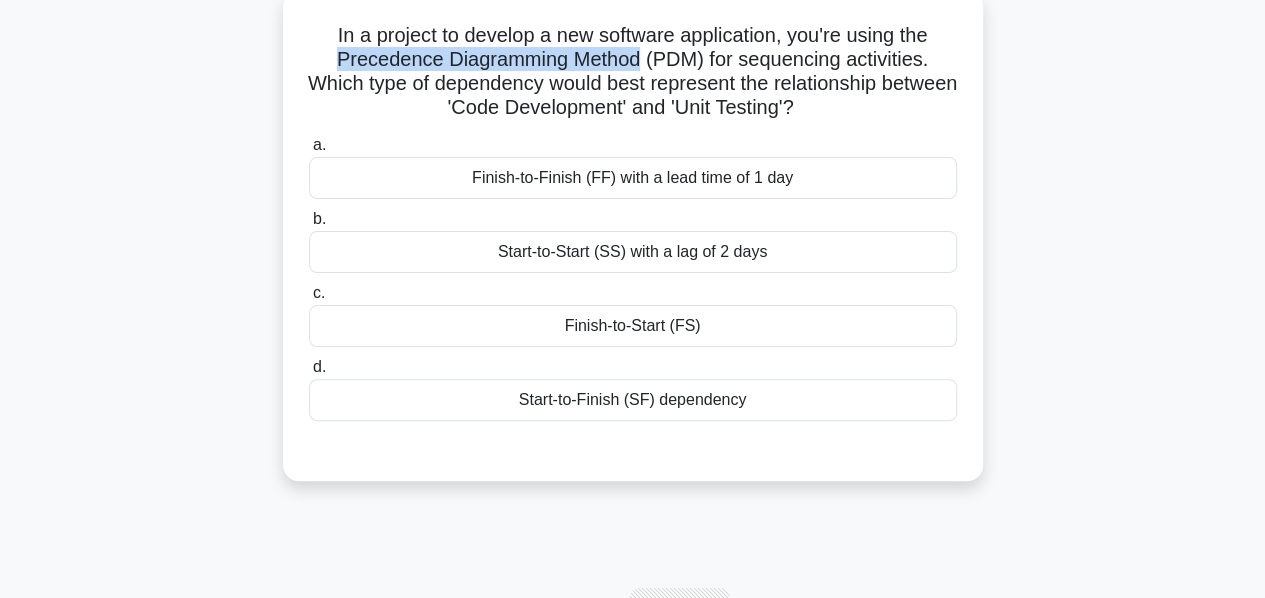 drag, startPoint x: 332, startPoint y: 57, endPoint x: 641, endPoint y: 58, distance: 309.00162 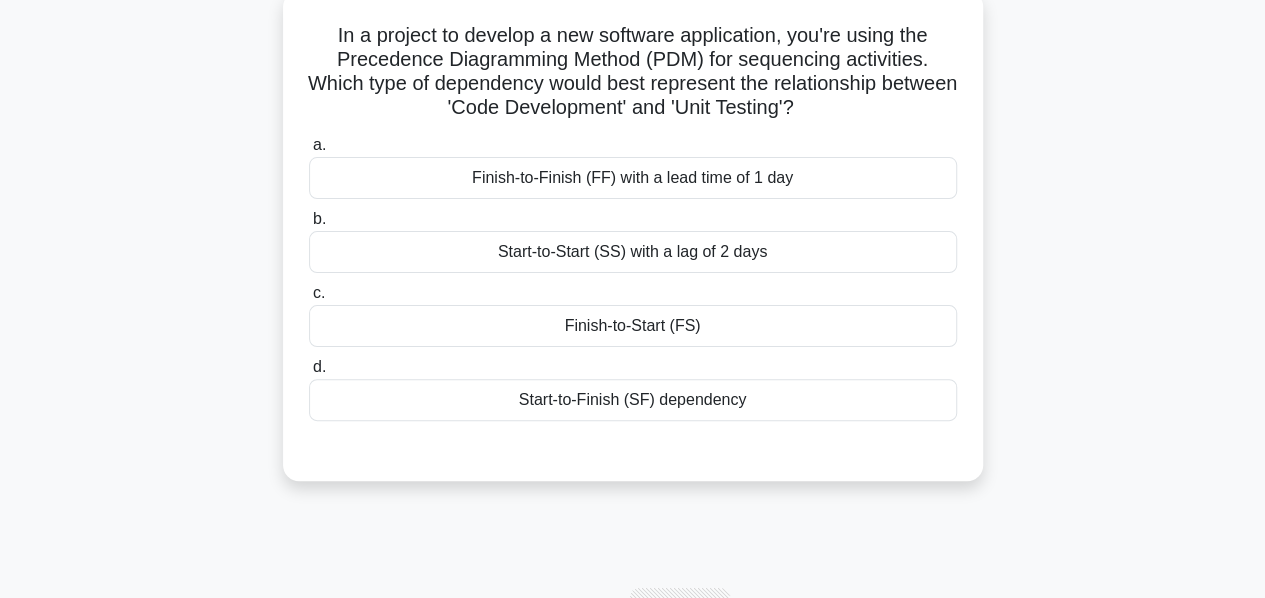 click on "In a project to develop a new software application, you're using the Precedence Diagramming Method (PDM) for sequencing activities. Which type of dependency would best represent the relationship between 'Code Development' and 'Unit Testing'?
.spinner_0XTQ{transform-origin:center;animation:spinner_y6GP .75s linear infinite}@keyframes spinner_y6GP{100%{transform:rotate(360deg)}}" at bounding box center (633, 72) 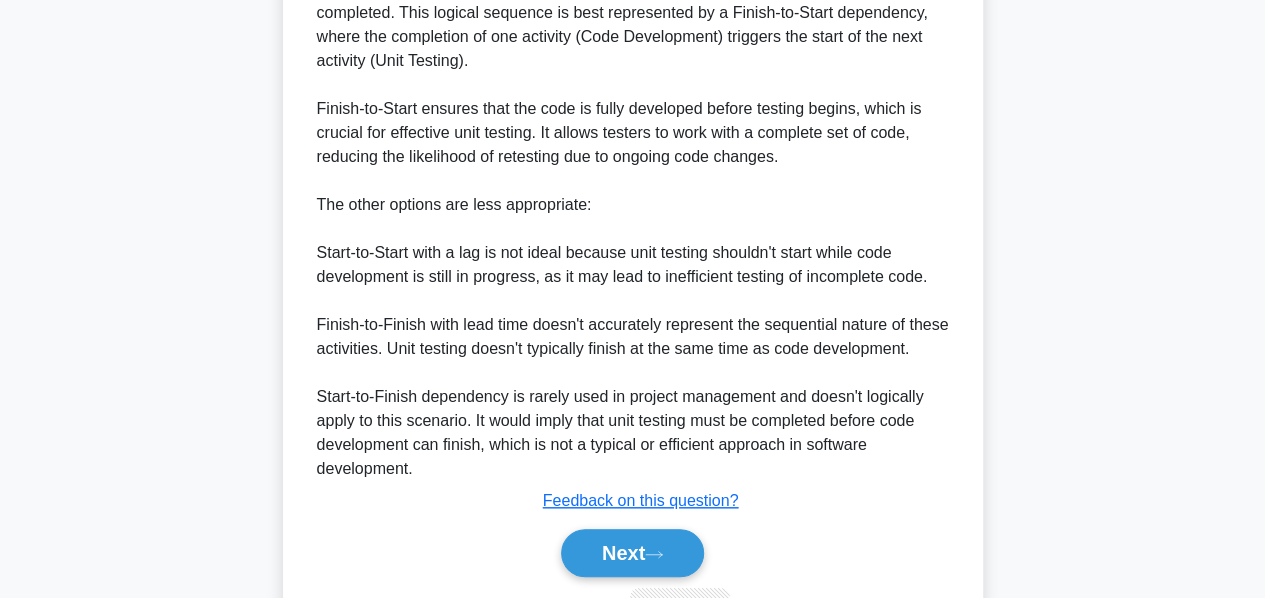 scroll, scrollTop: 779, scrollLeft: 0, axis: vertical 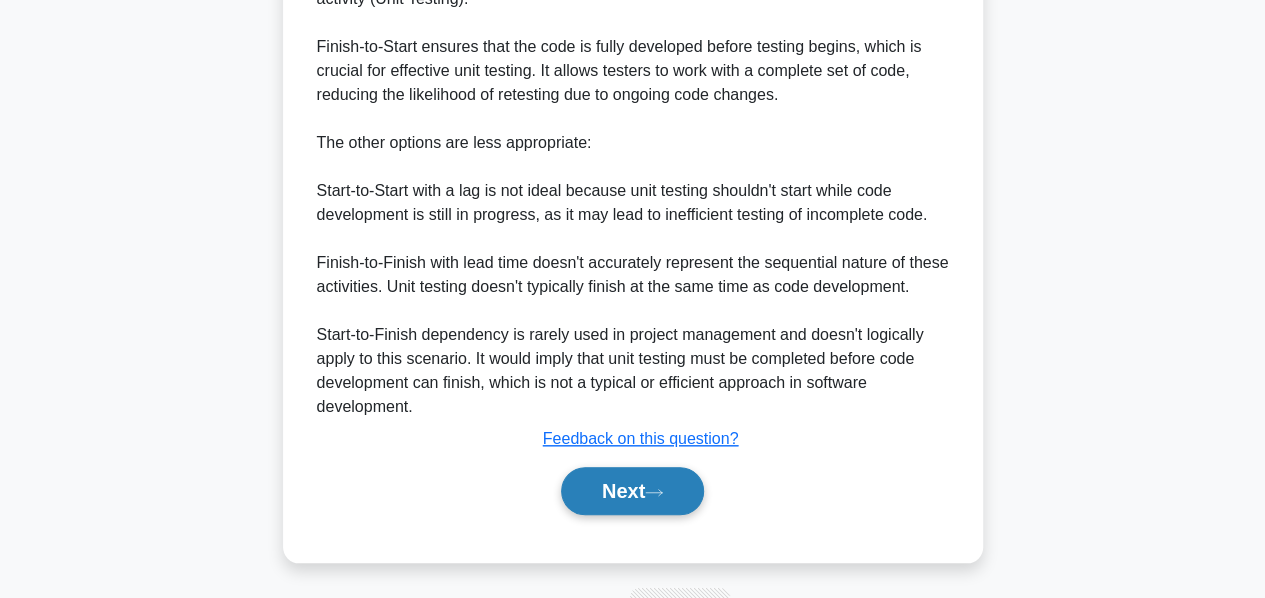 click 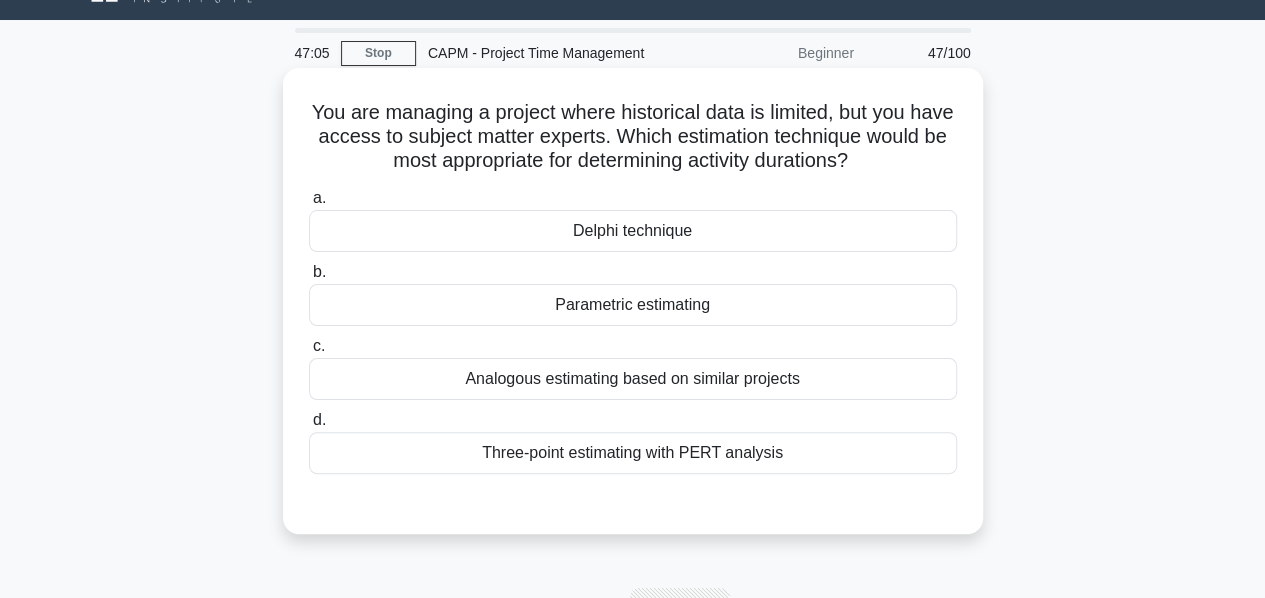 scroll, scrollTop: 50, scrollLeft: 0, axis: vertical 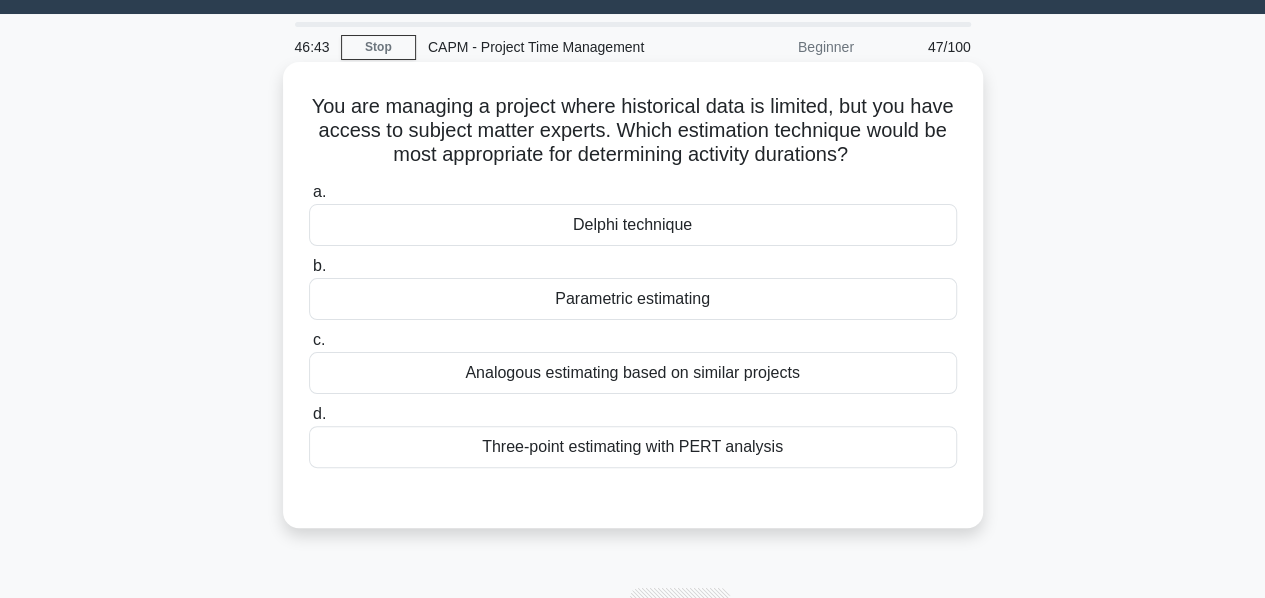 click on "Three-point estimating with PERT analysis" at bounding box center [633, 447] 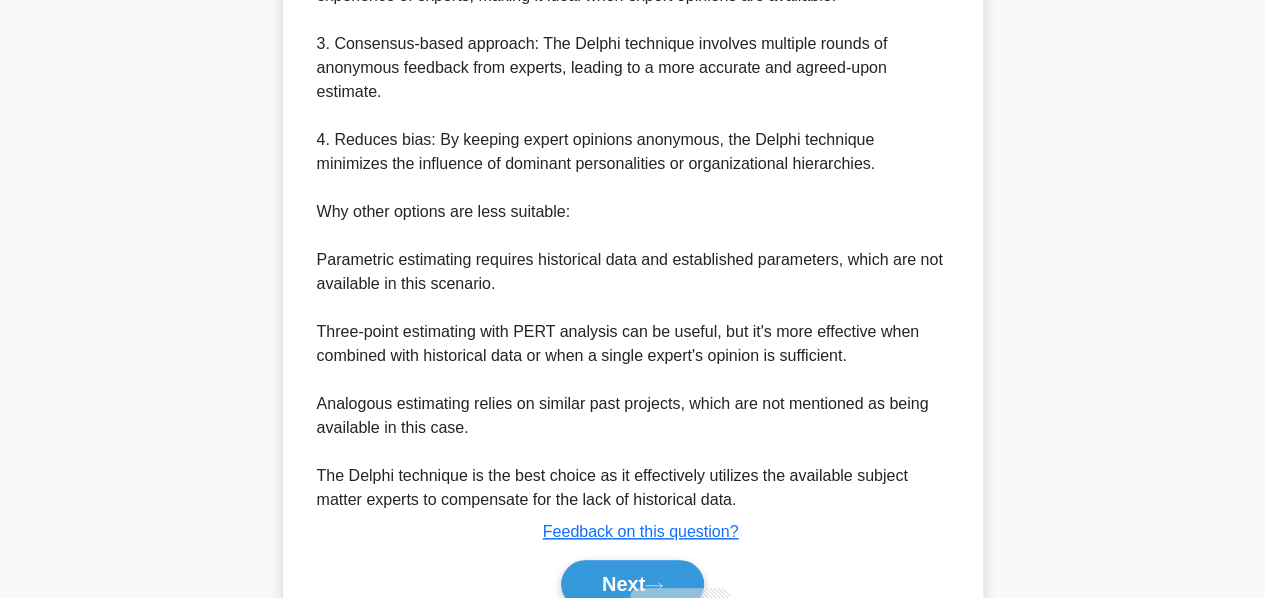 scroll, scrollTop: 783, scrollLeft: 0, axis: vertical 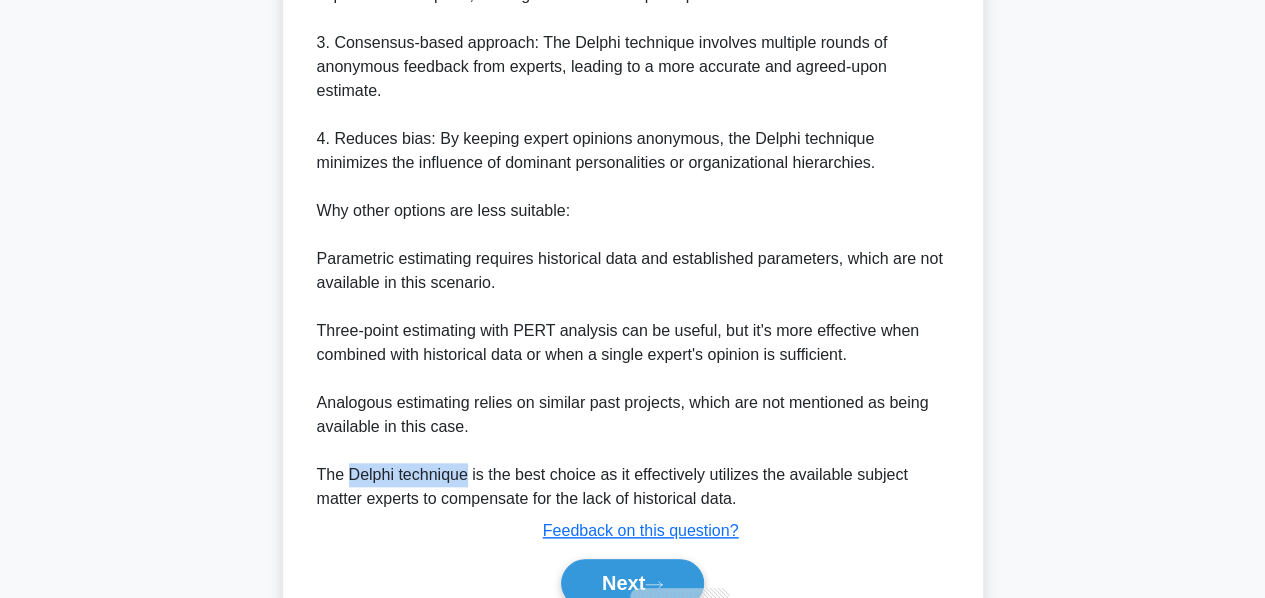 drag, startPoint x: 352, startPoint y: 475, endPoint x: 468, endPoint y: 473, distance: 116.01724 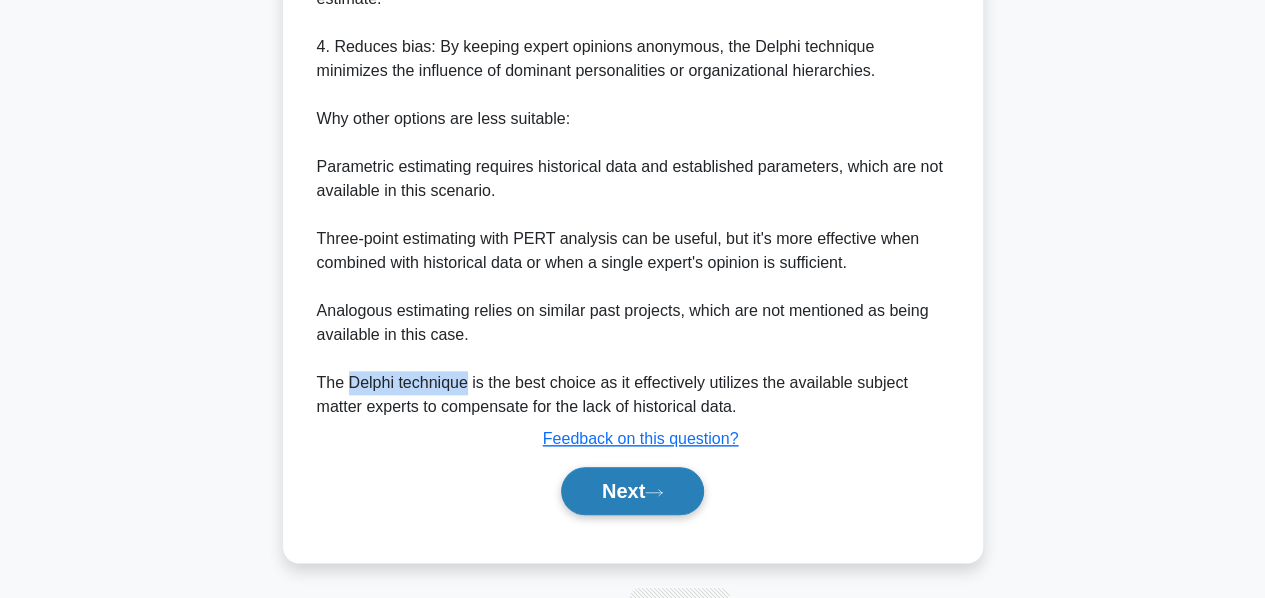 click on "Next" at bounding box center (632, 491) 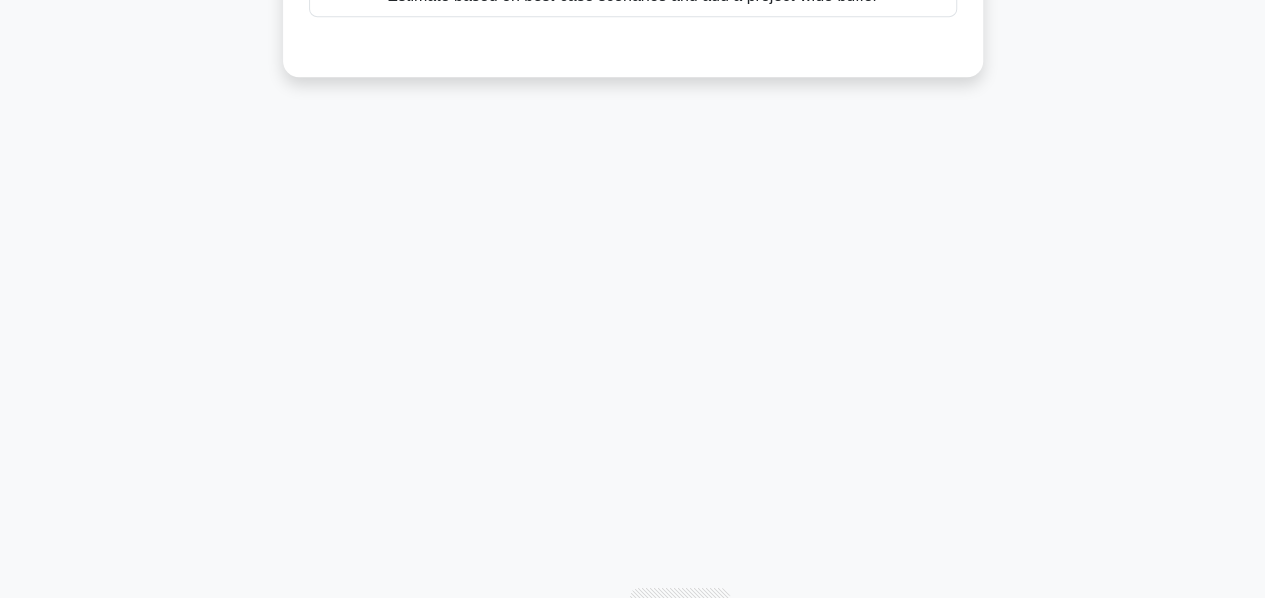 scroll, scrollTop: 10, scrollLeft: 0, axis: vertical 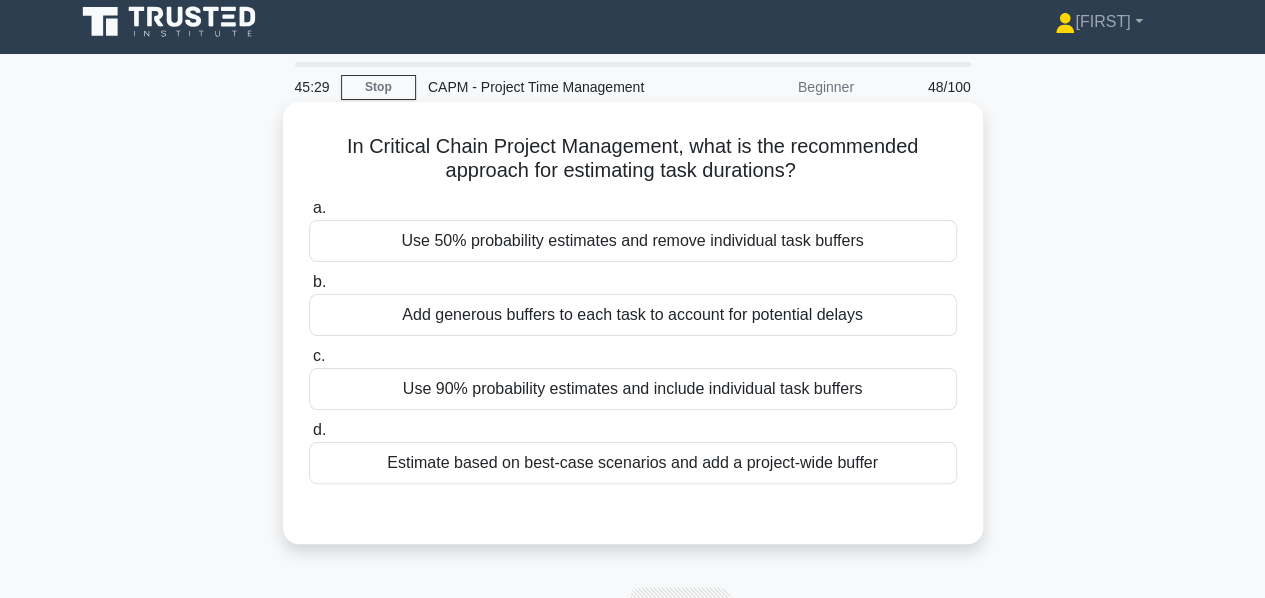 click on "Estimate based on best-case scenarios and add a project-wide buffer" at bounding box center [633, 463] 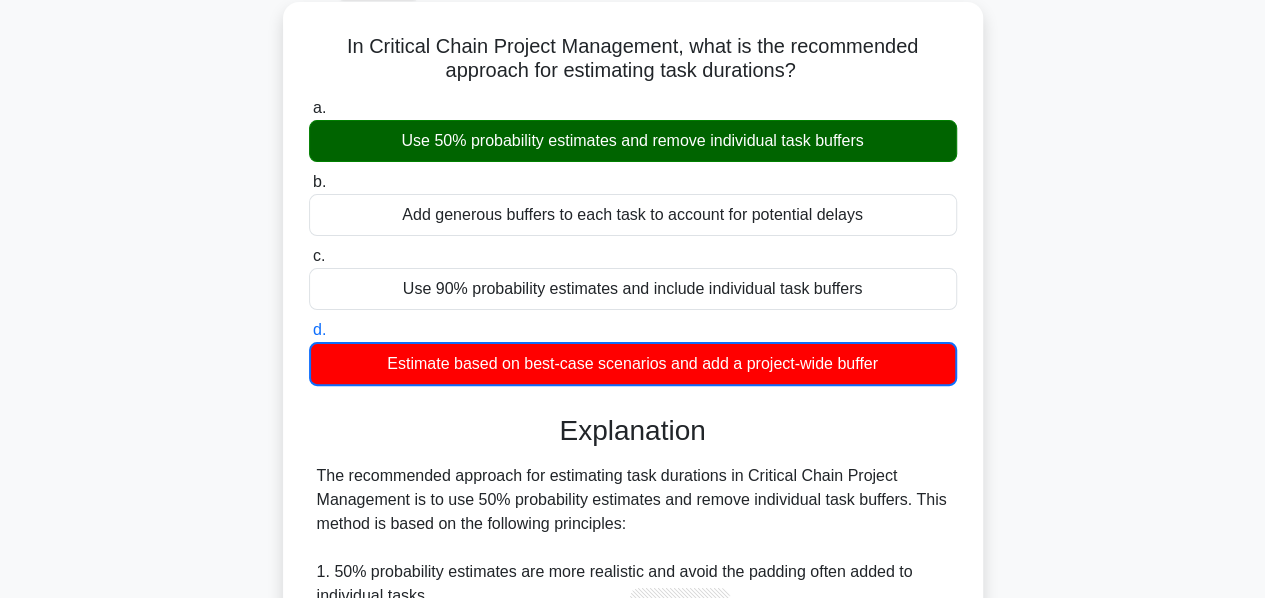 scroll, scrollTop: 604, scrollLeft: 0, axis: vertical 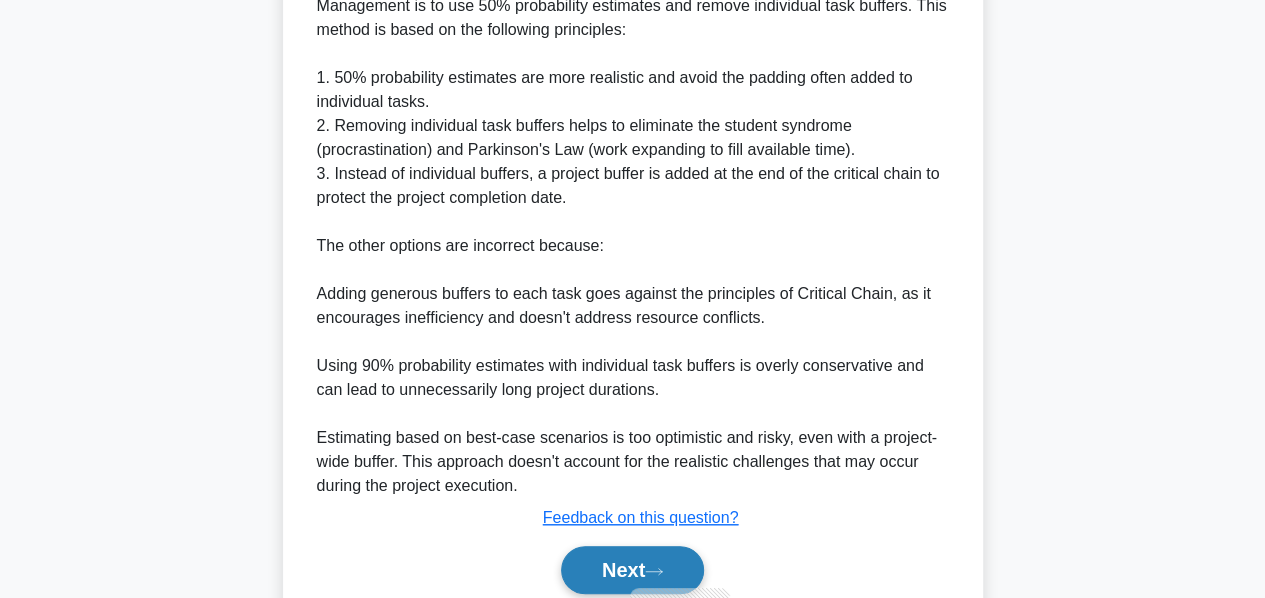 click on "Next" at bounding box center (632, 570) 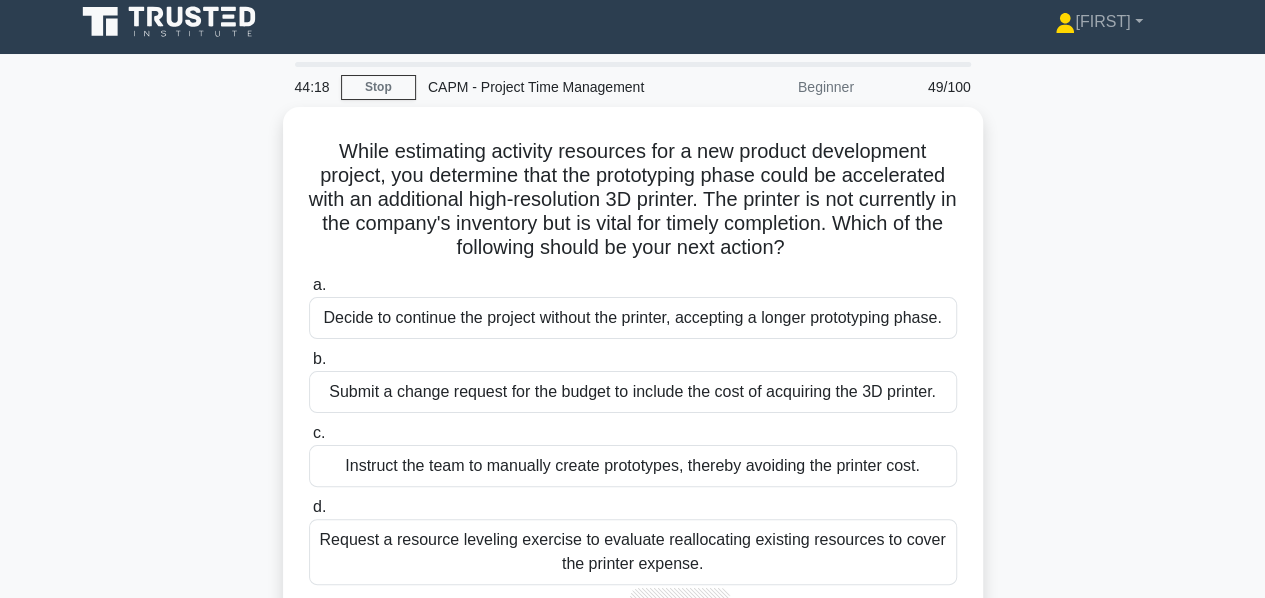 scroll, scrollTop: 71, scrollLeft: 0, axis: vertical 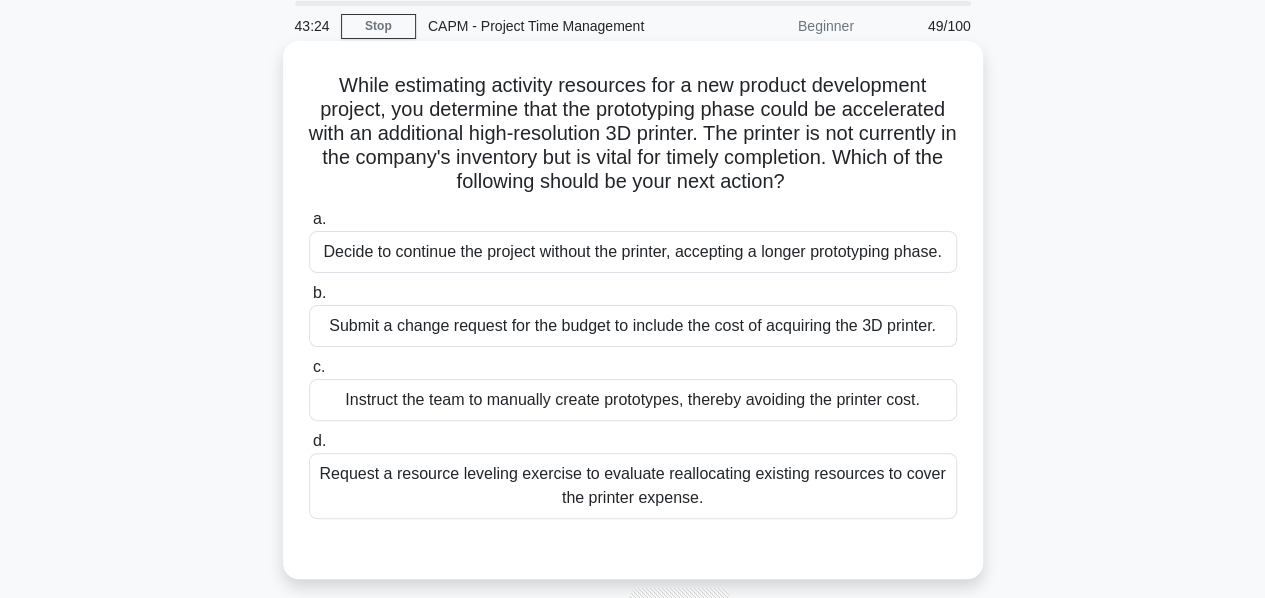 click on "Request a resource leveling exercise to evaluate reallocating existing resources to cover the printer expense." at bounding box center (633, 486) 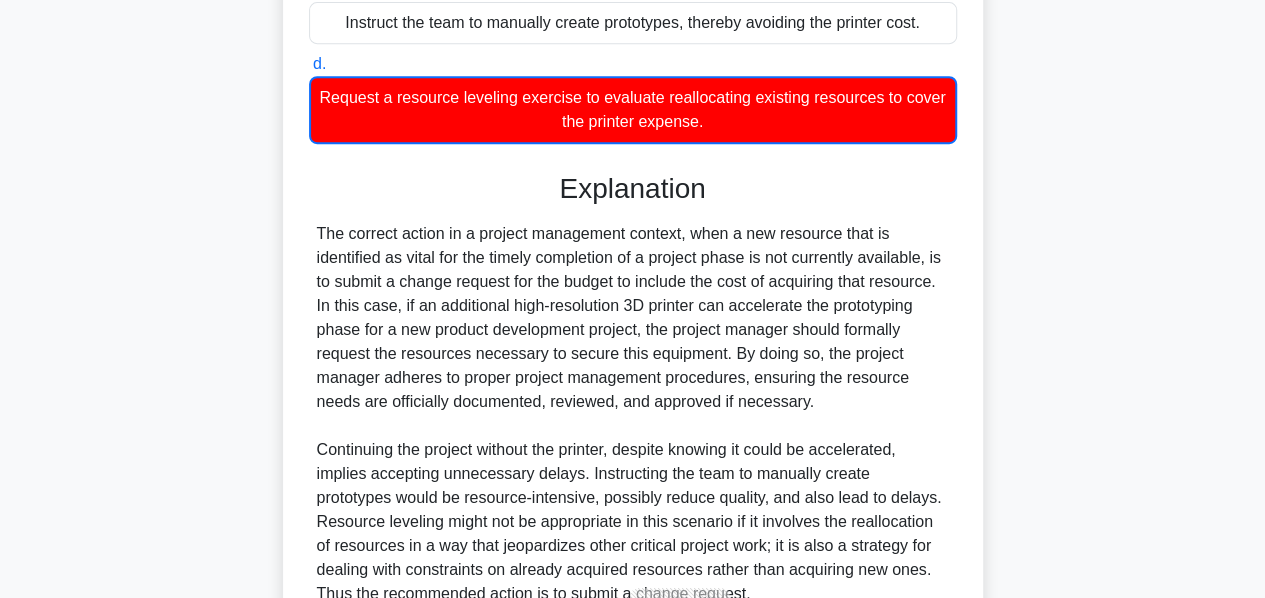 scroll, scrollTop: 577, scrollLeft: 0, axis: vertical 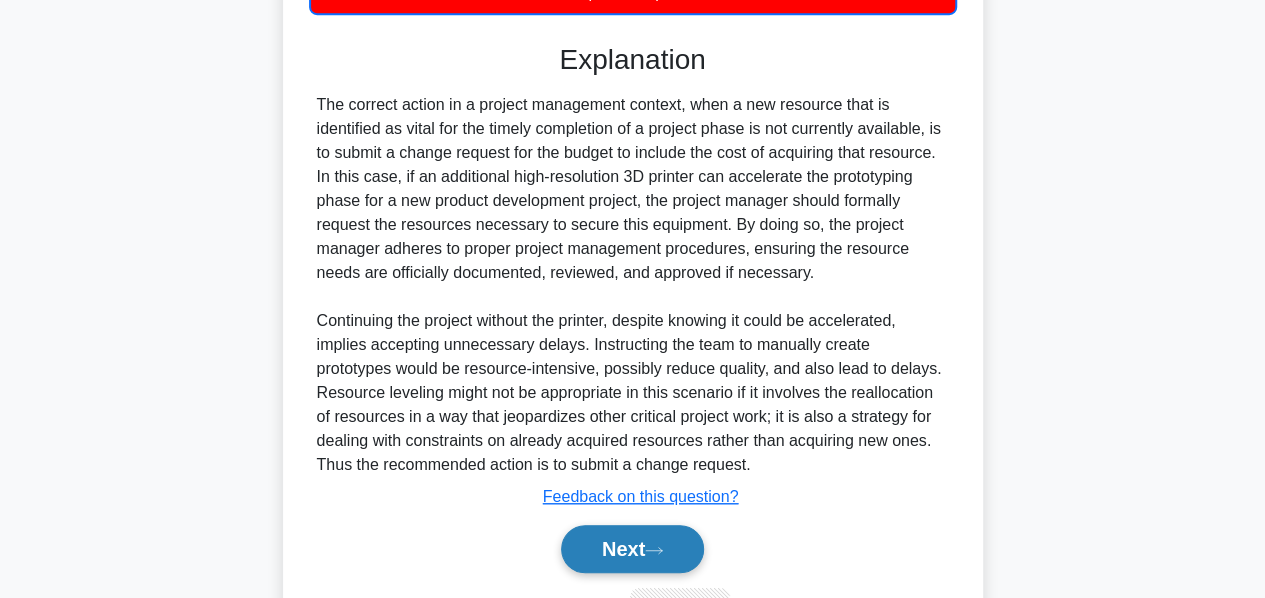 click on "Next" at bounding box center (632, 549) 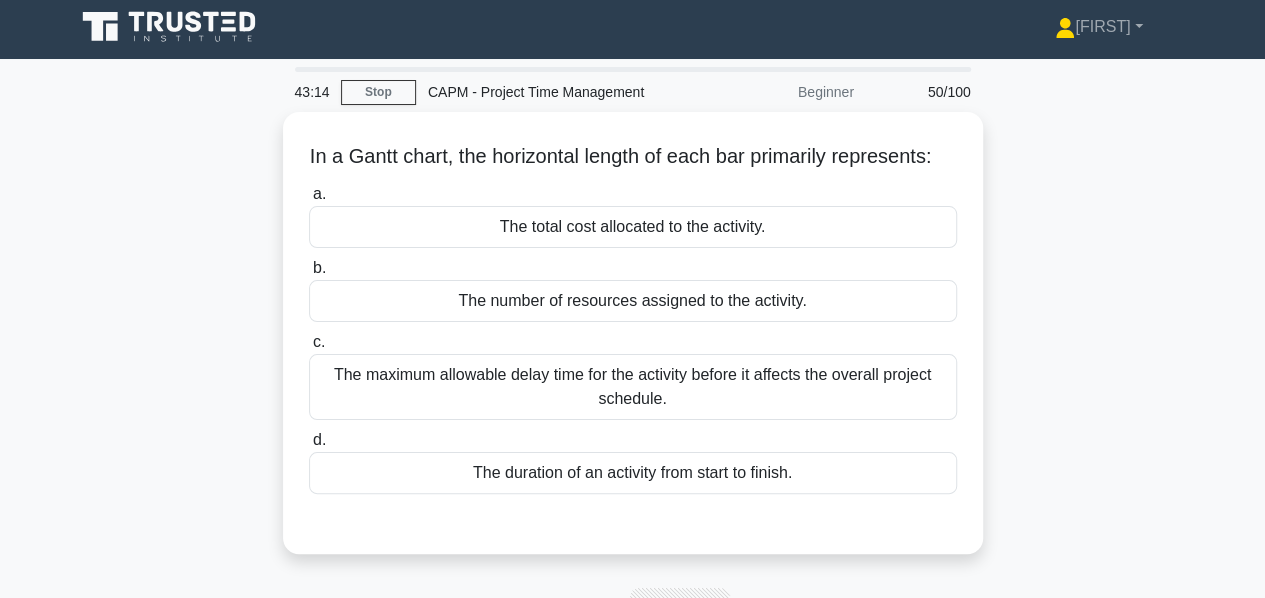 scroll, scrollTop: 11, scrollLeft: 0, axis: vertical 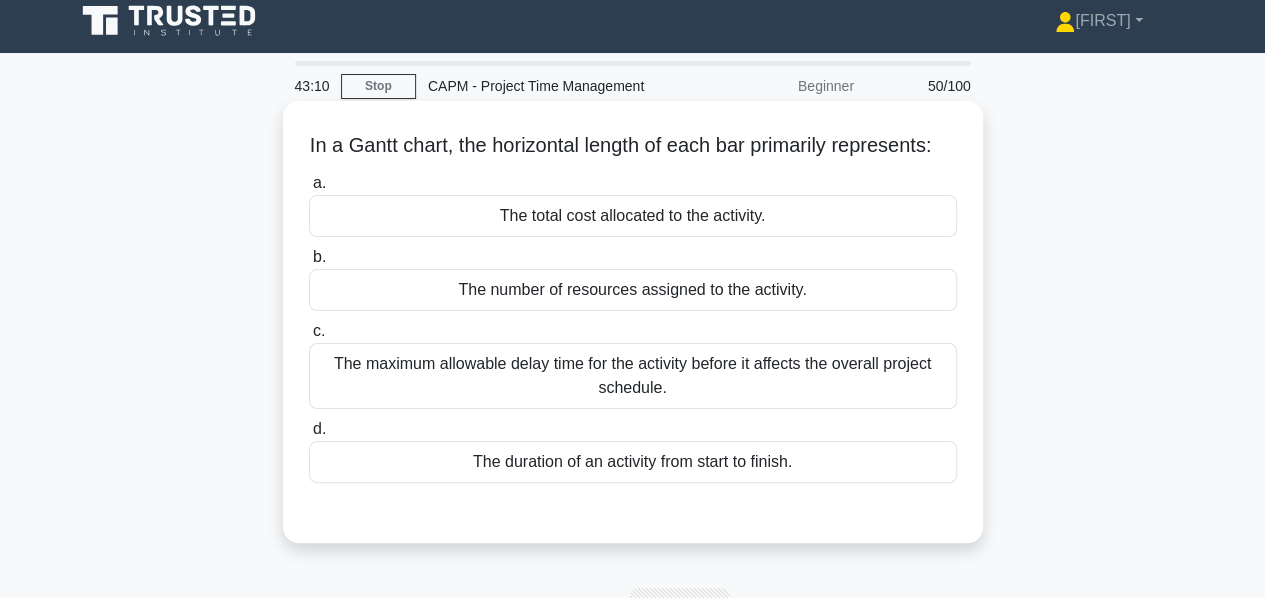click on "The duration of an activity from start to finish." at bounding box center (633, 462) 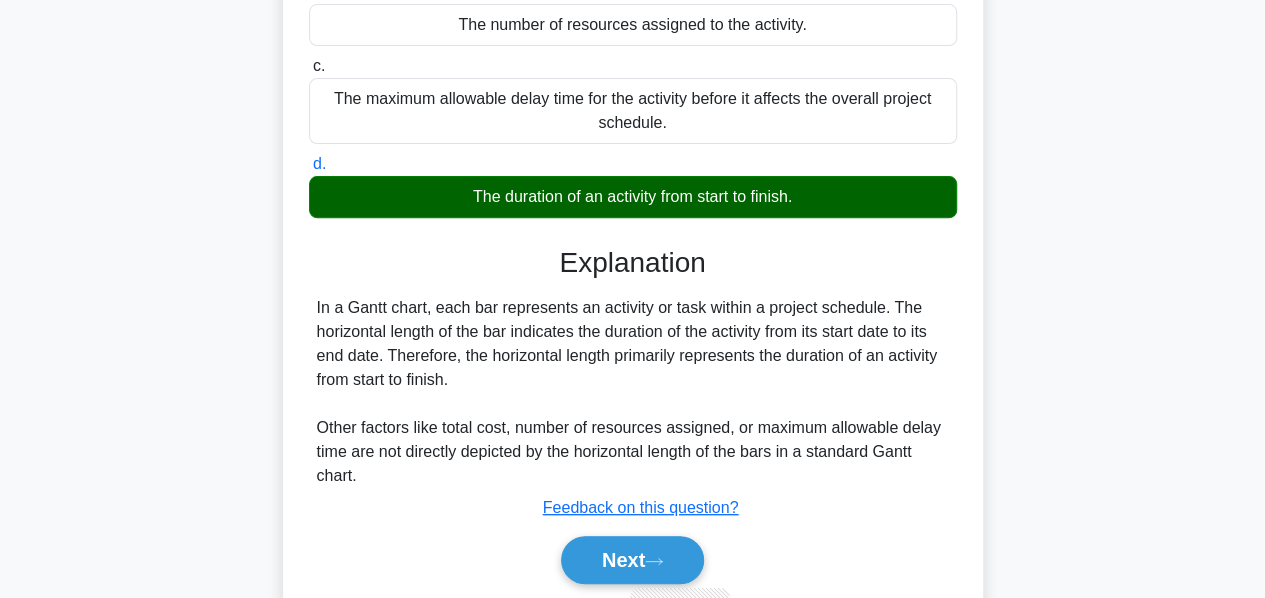scroll, scrollTop: 482, scrollLeft: 0, axis: vertical 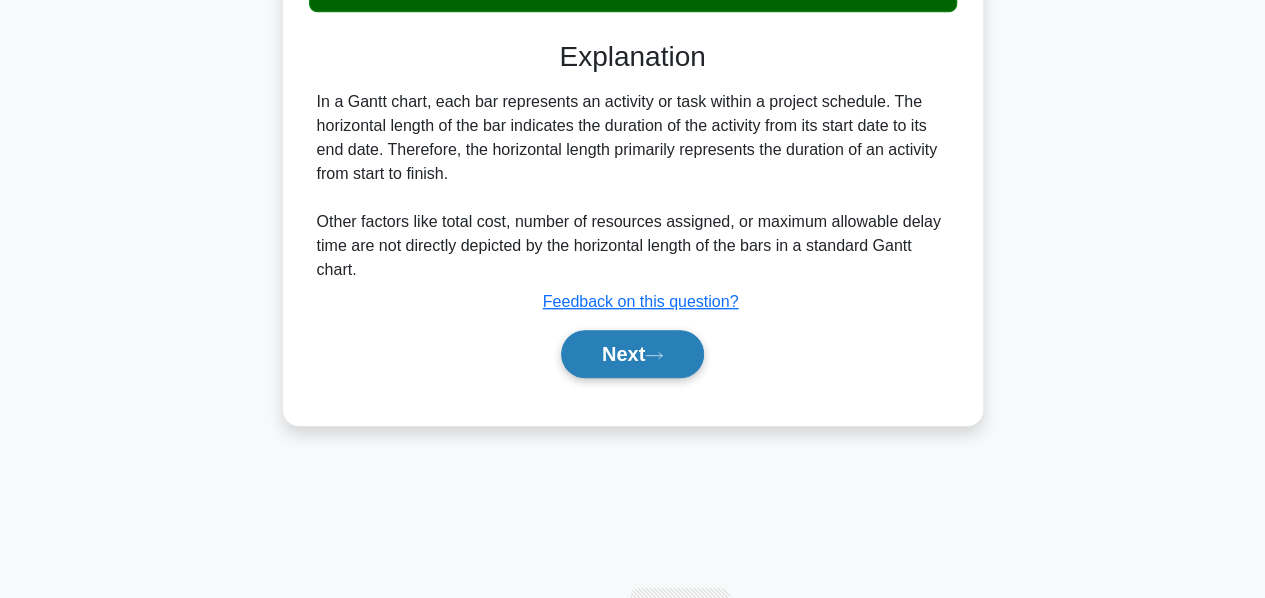 click on "Next" at bounding box center (632, 354) 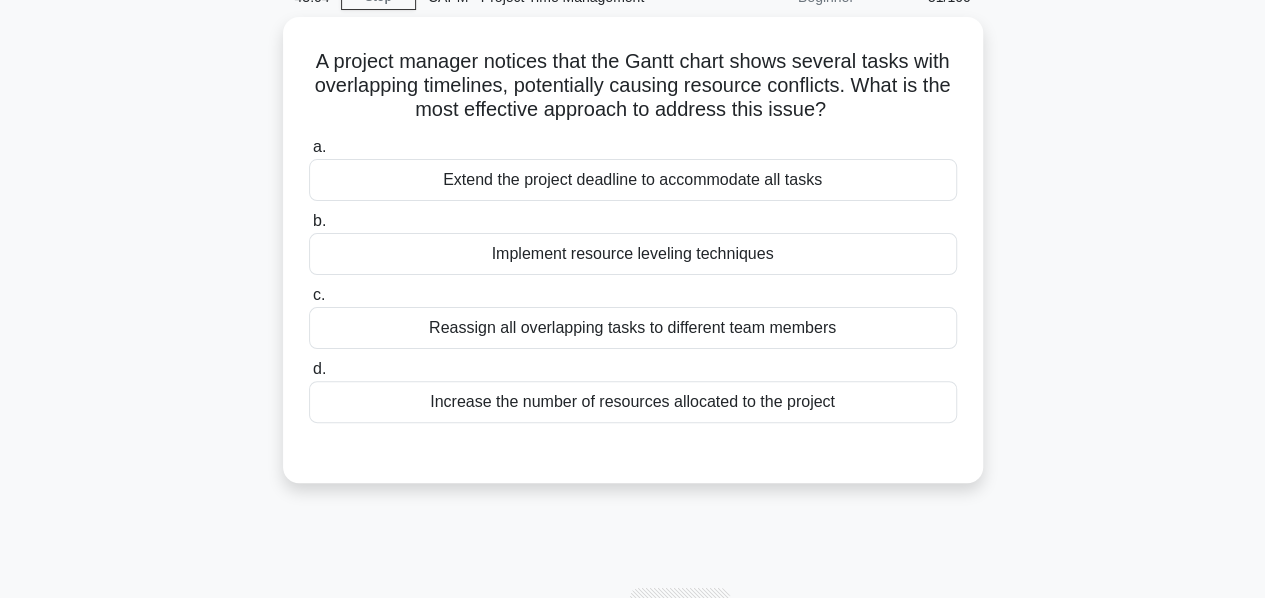 scroll, scrollTop: 94, scrollLeft: 0, axis: vertical 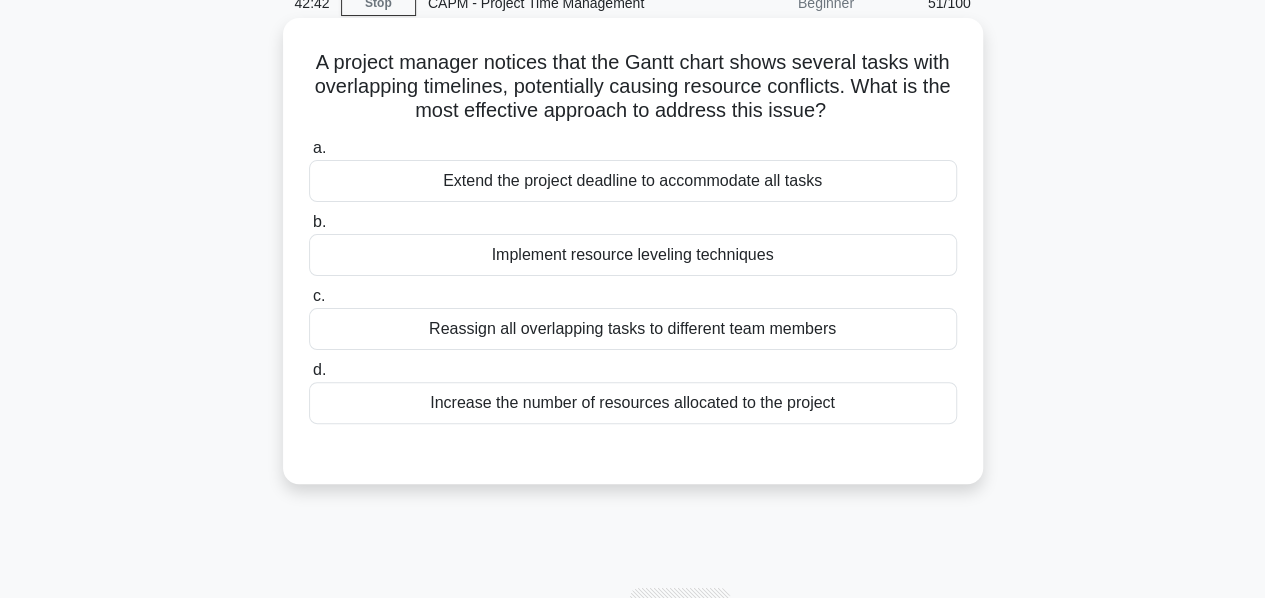 click on "Implement resource leveling techniques" at bounding box center [633, 255] 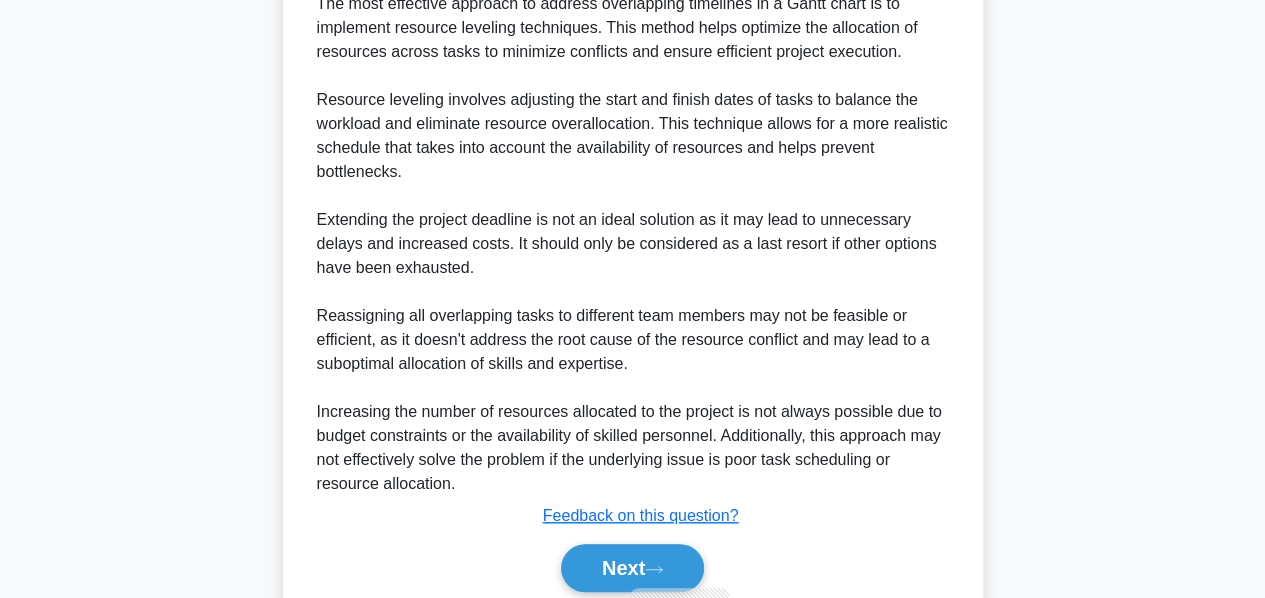 scroll, scrollTop: 680, scrollLeft: 0, axis: vertical 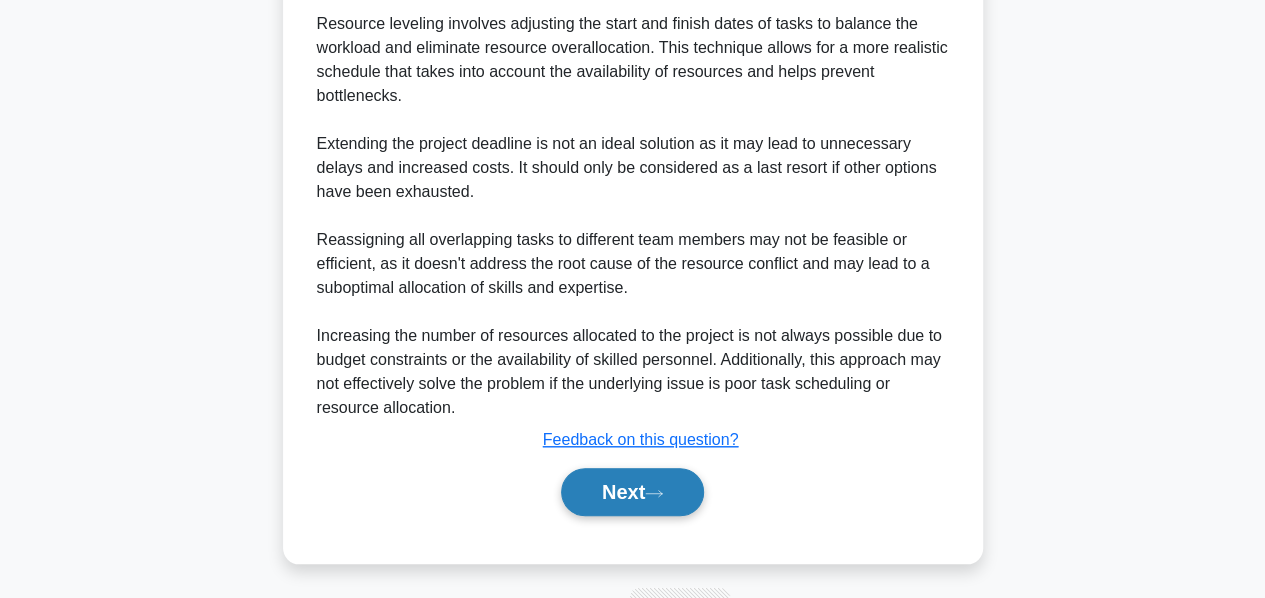 click on "Next" at bounding box center [632, 492] 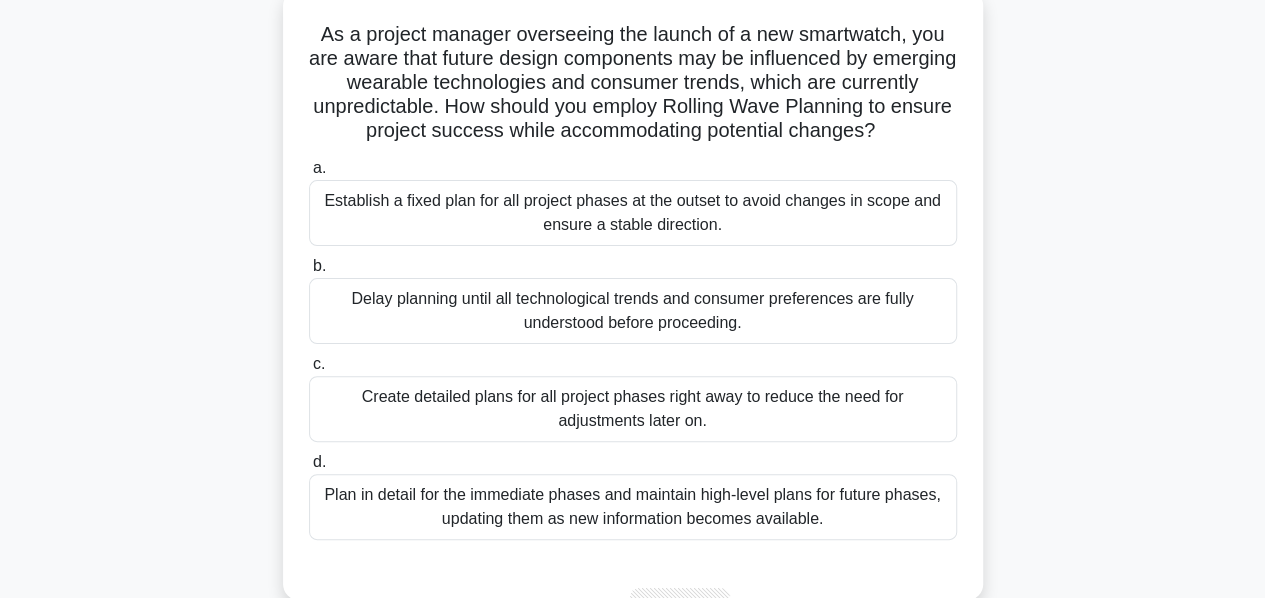 scroll, scrollTop: 121, scrollLeft: 0, axis: vertical 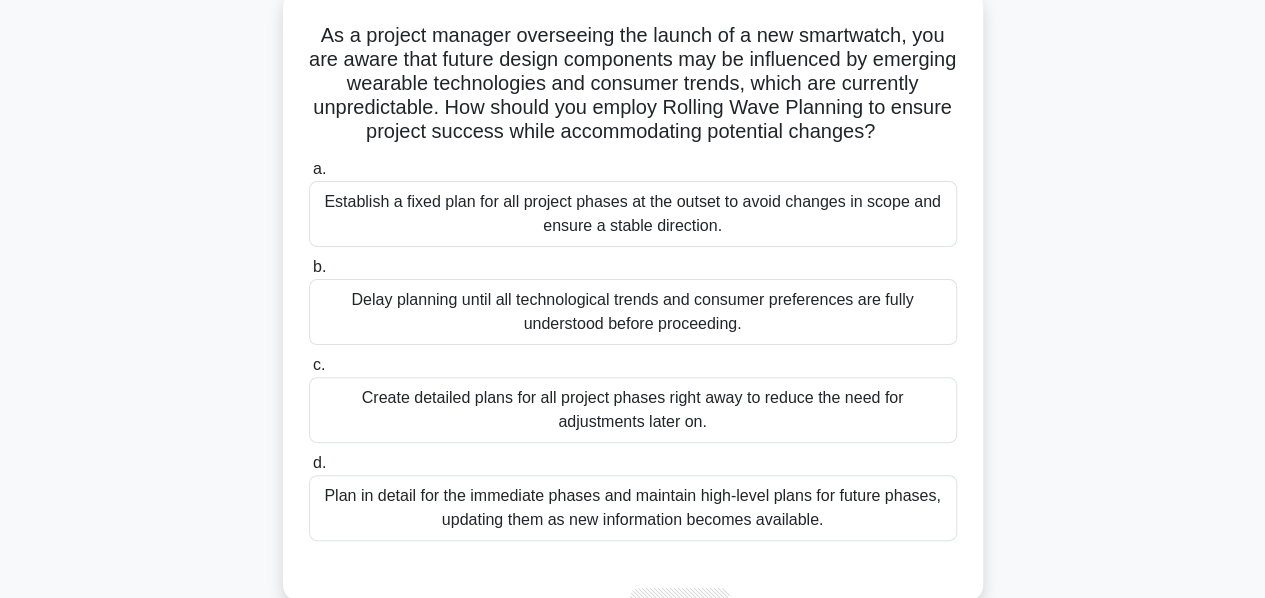 click on "Plan in detail for the immediate phases and maintain high-level plans for future phases, updating them as new information becomes available." at bounding box center [633, 508] 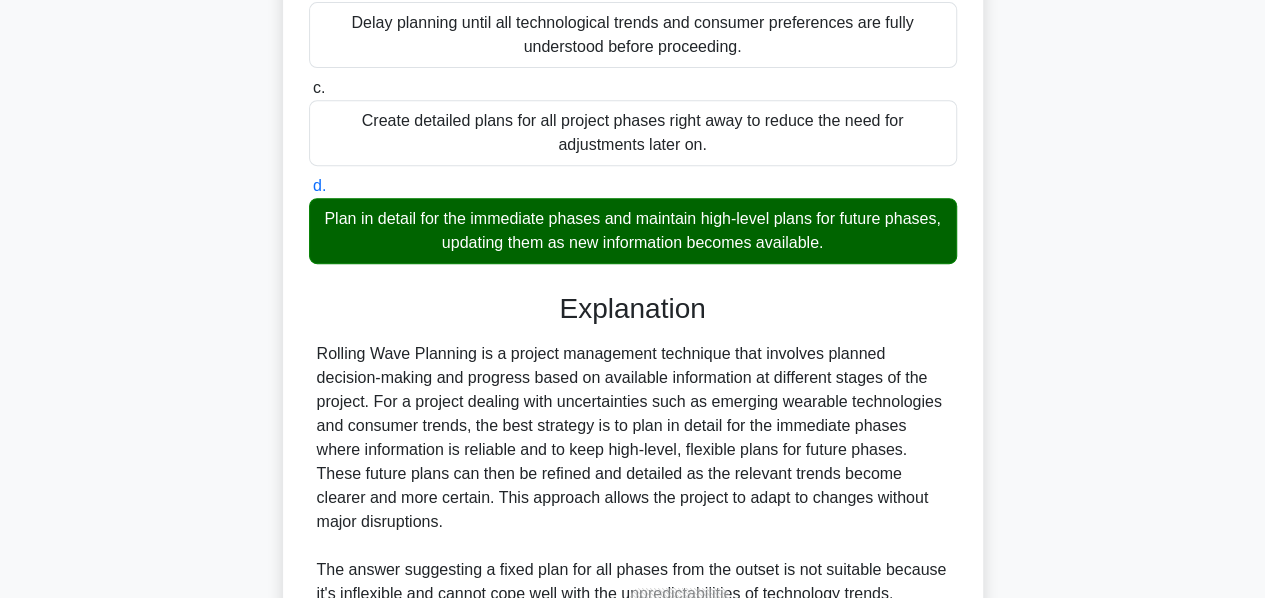 scroll, scrollTop: 616, scrollLeft: 0, axis: vertical 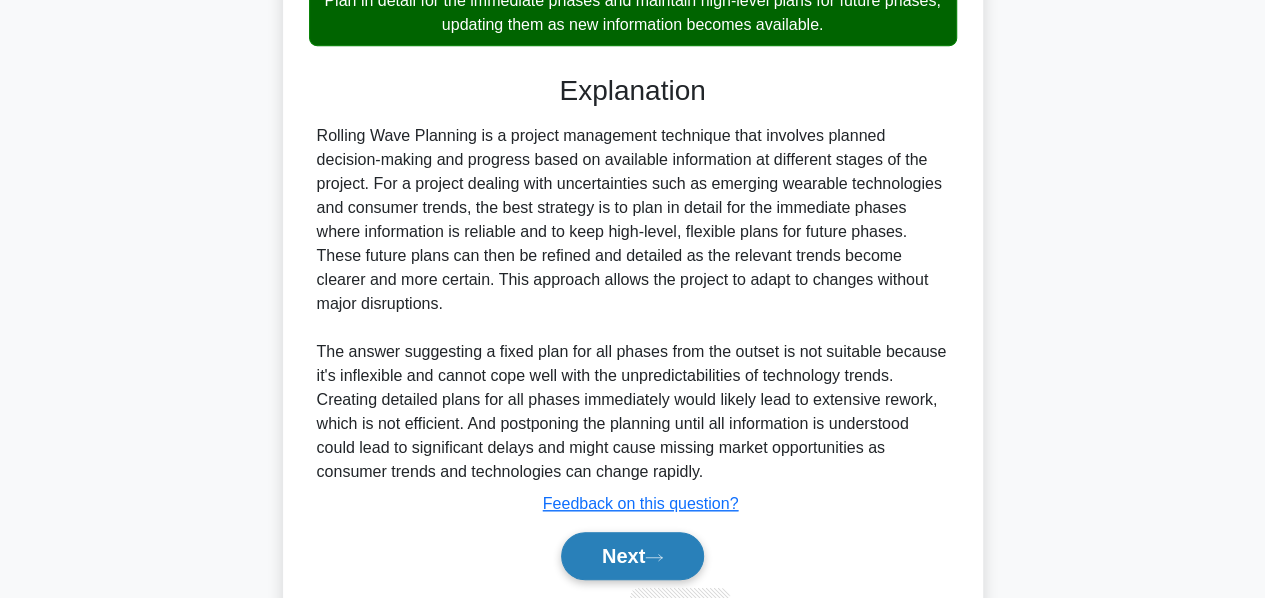 click on "Next" at bounding box center (632, 556) 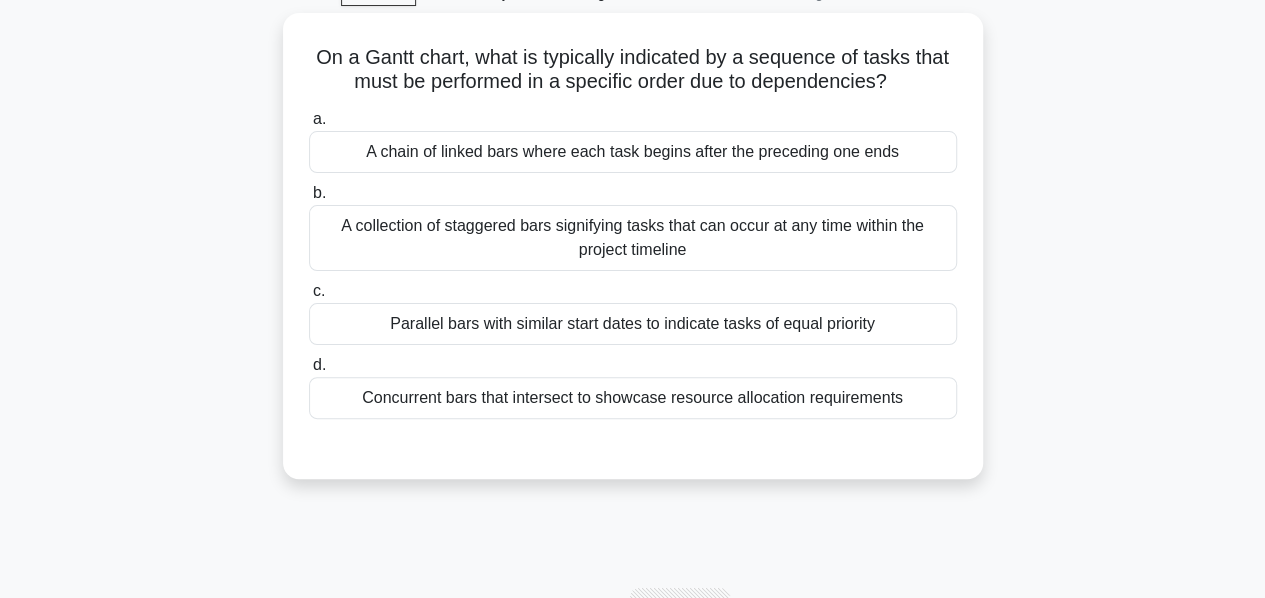 scroll, scrollTop: 94, scrollLeft: 0, axis: vertical 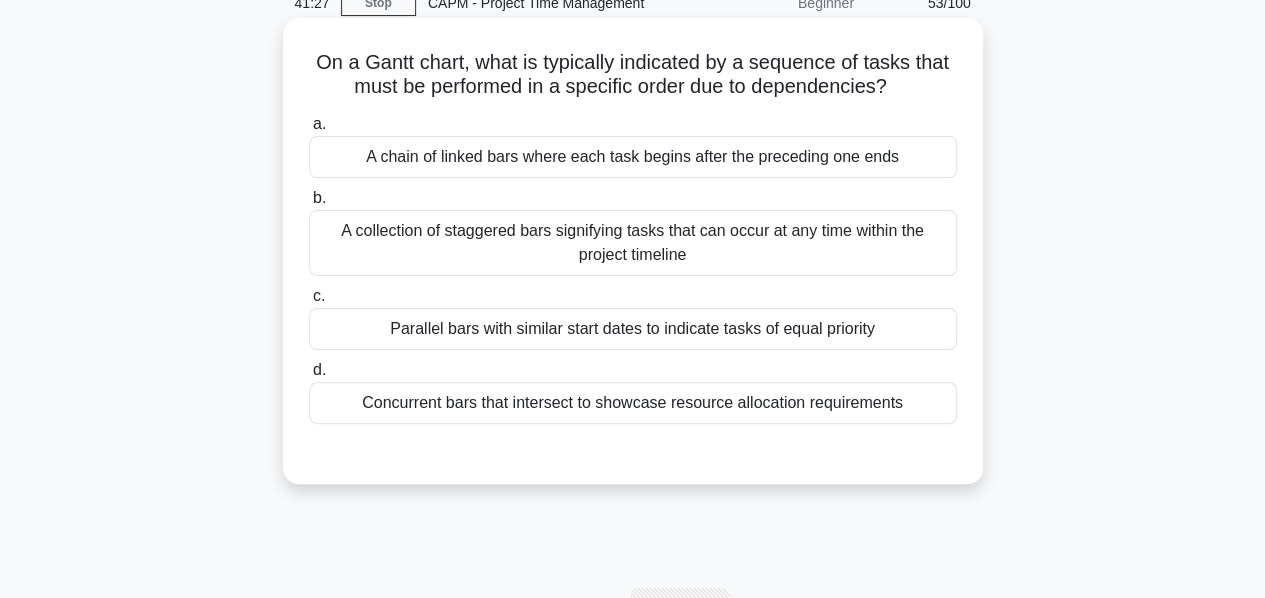 click on "Parallel bars with similar start dates to indicate tasks of equal priority" at bounding box center (633, 329) 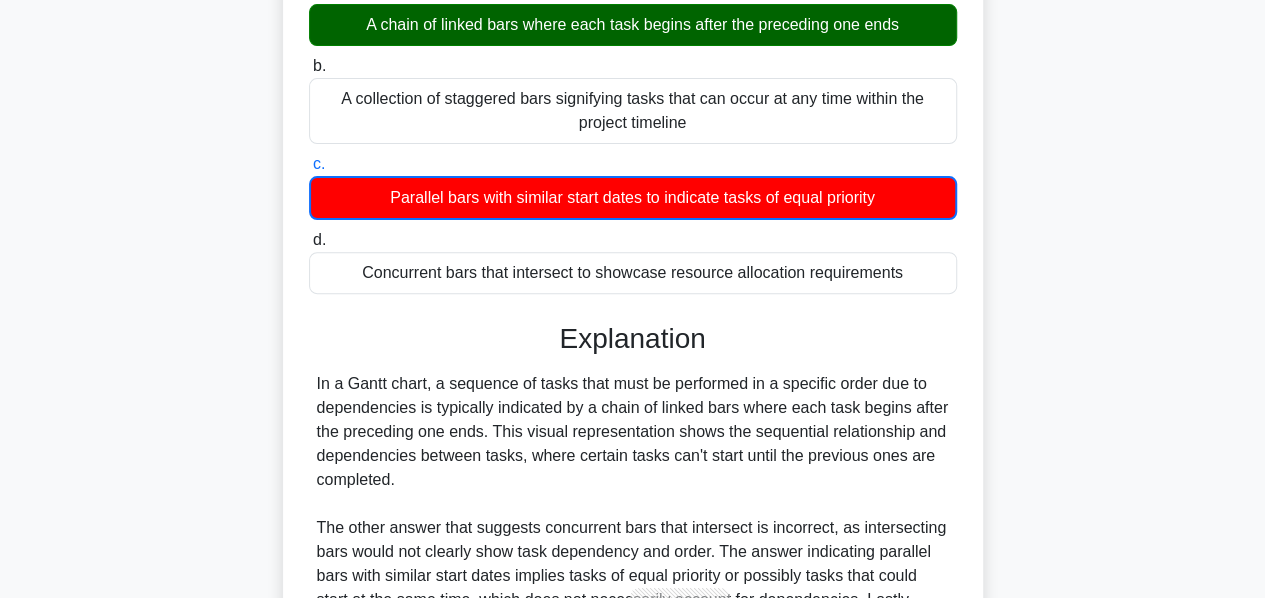 scroll, scrollTop: 382, scrollLeft: 0, axis: vertical 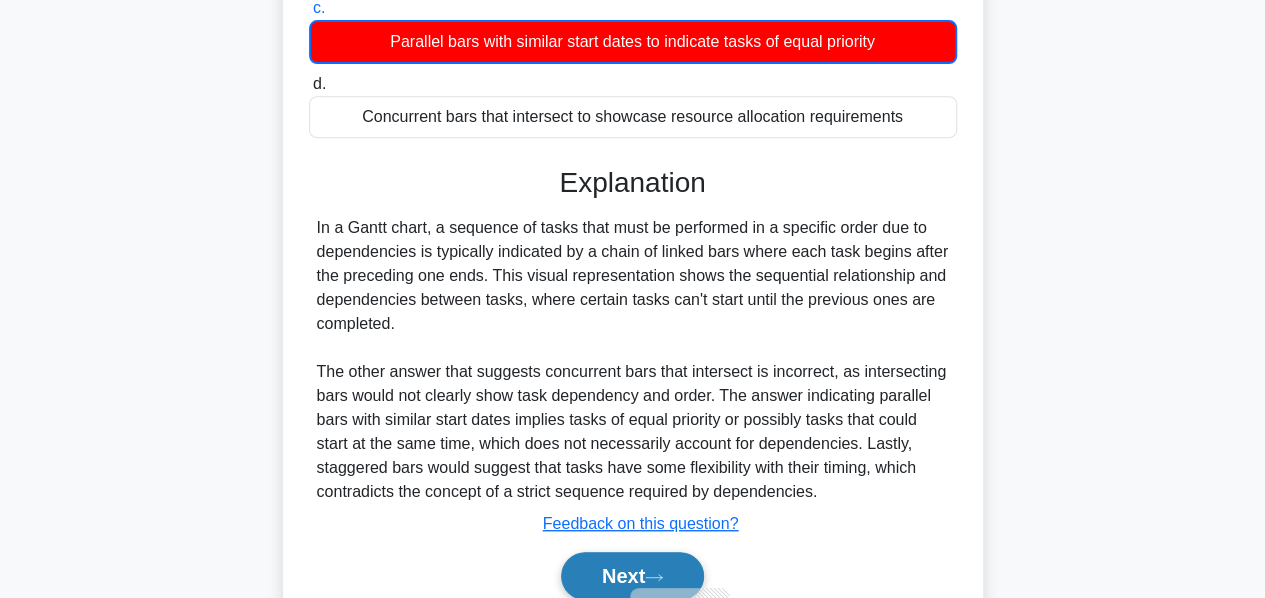click on "Next" at bounding box center (632, 576) 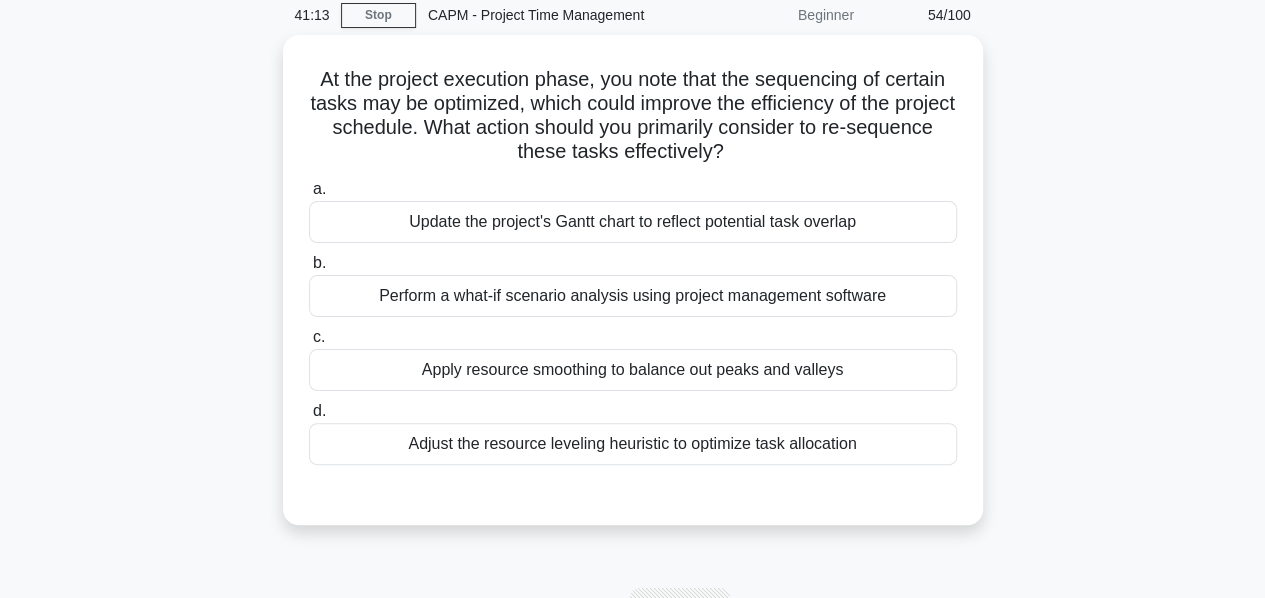 scroll, scrollTop: 60, scrollLeft: 0, axis: vertical 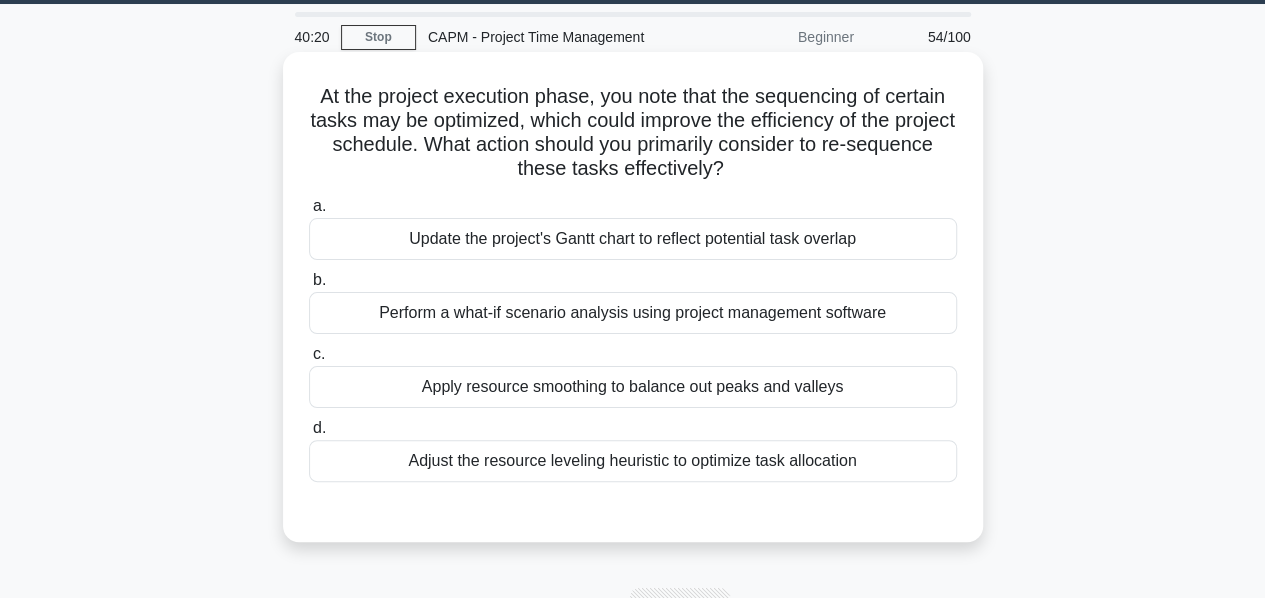 click on "Adjust the resource leveling heuristic to optimize task allocation" at bounding box center [633, 461] 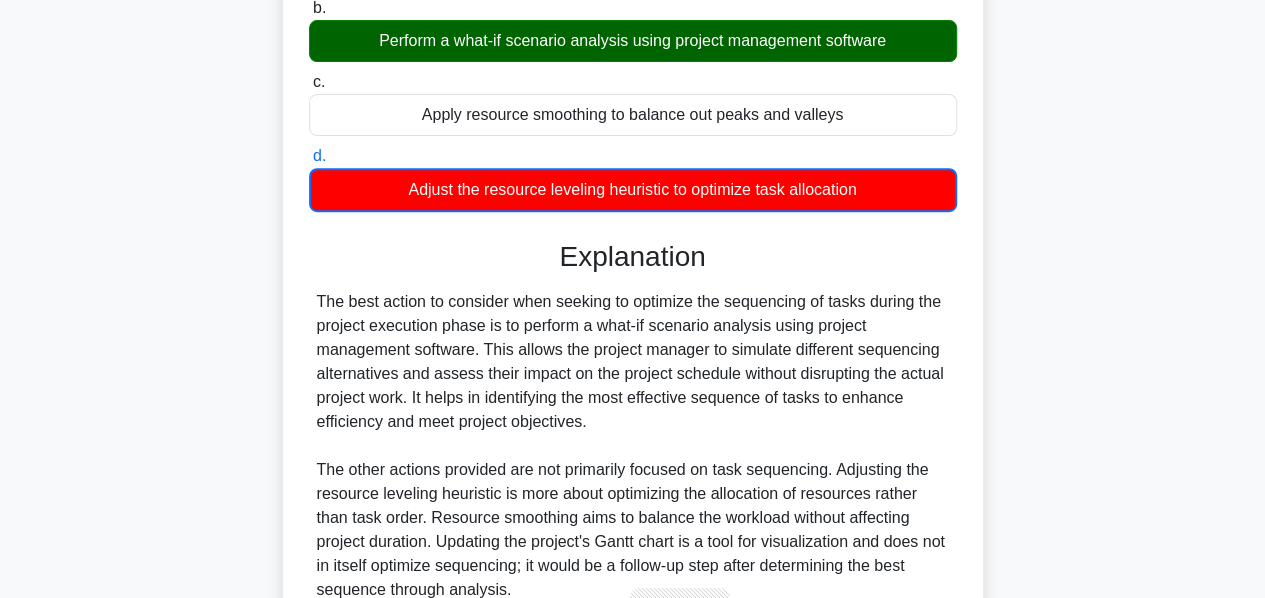 scroll, scrollTop: 515, scrollLeft: 0, axis: vertical 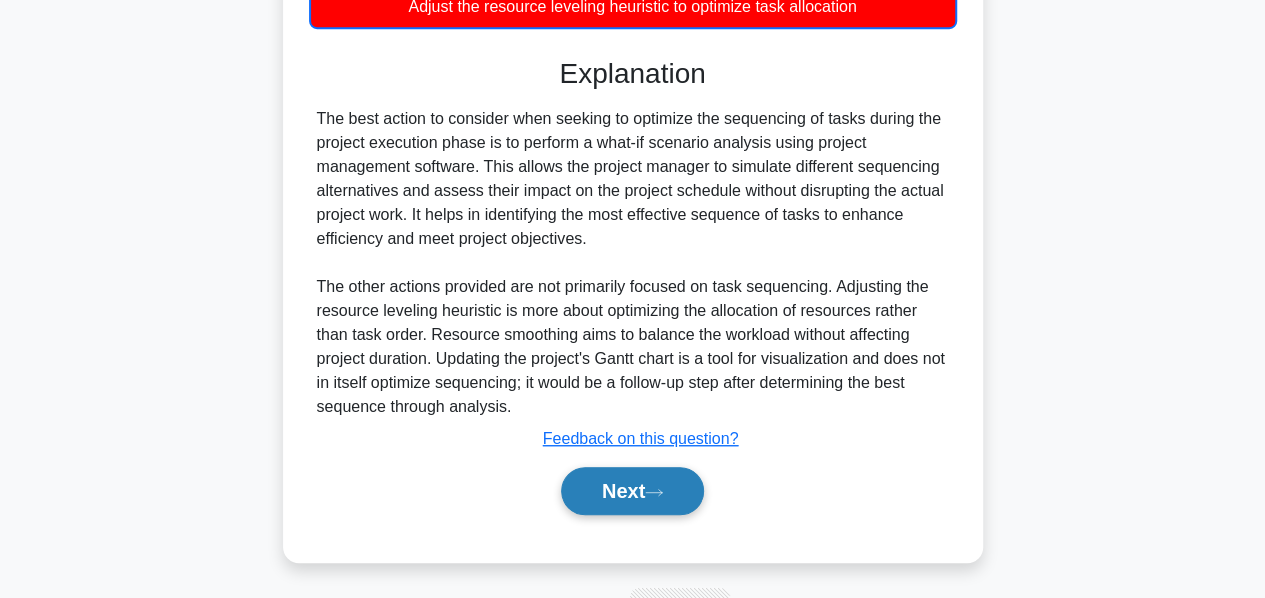 click on "Next" at bounding box center [632, 491] 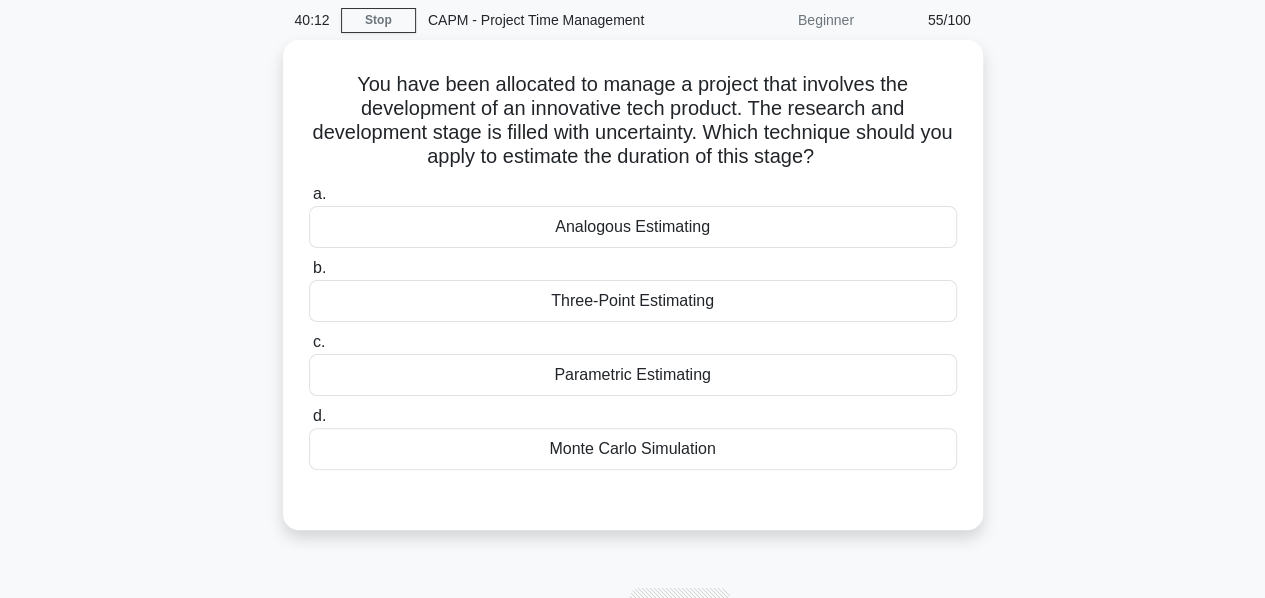 scroll, scrollTop: 78, scrollLeft: 0, axis: vertical 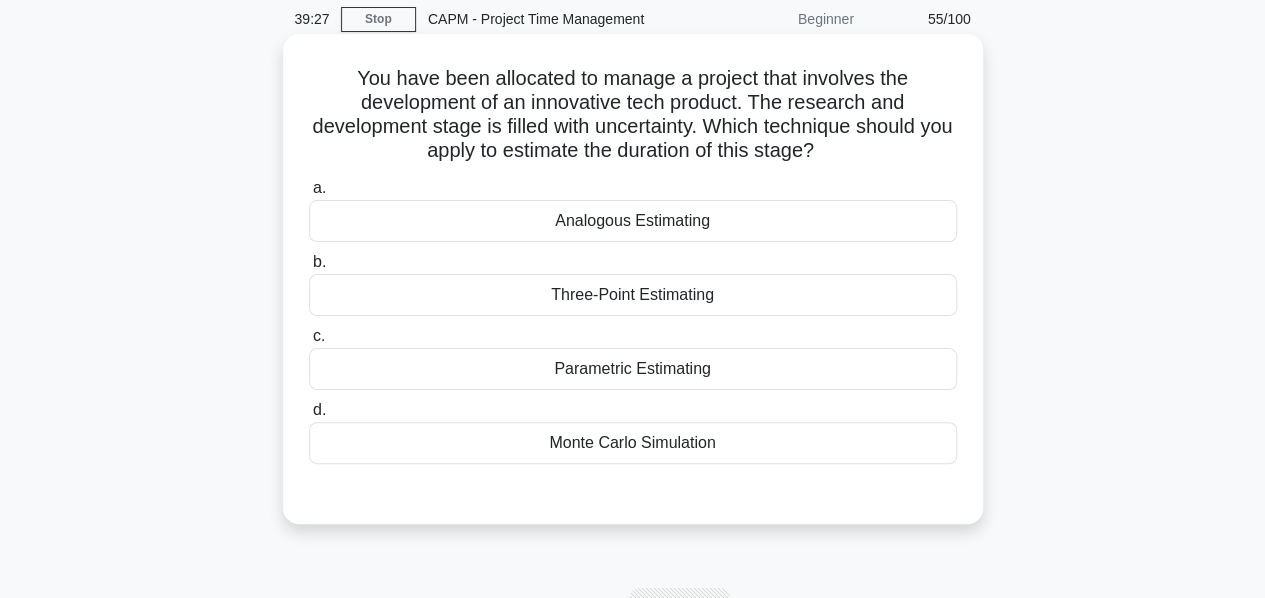 click on "Monte Carlo Simulation" at bounding box center (633, 443) 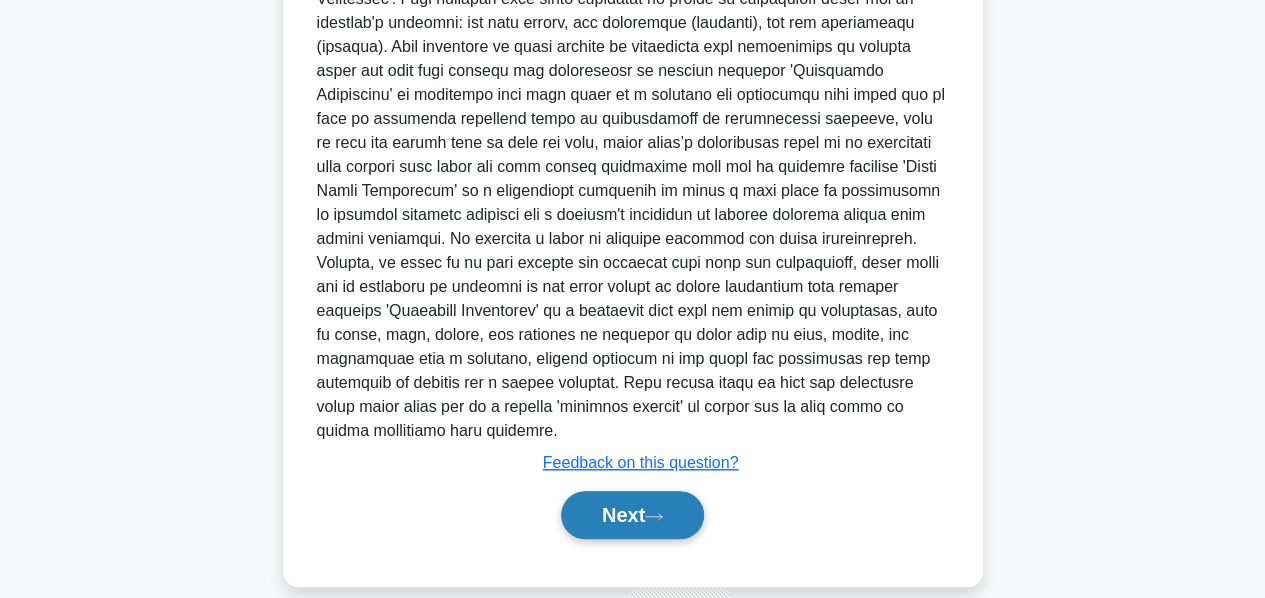 scroll, scrollTop: 200, scrollLeft: 0, axis: vertical 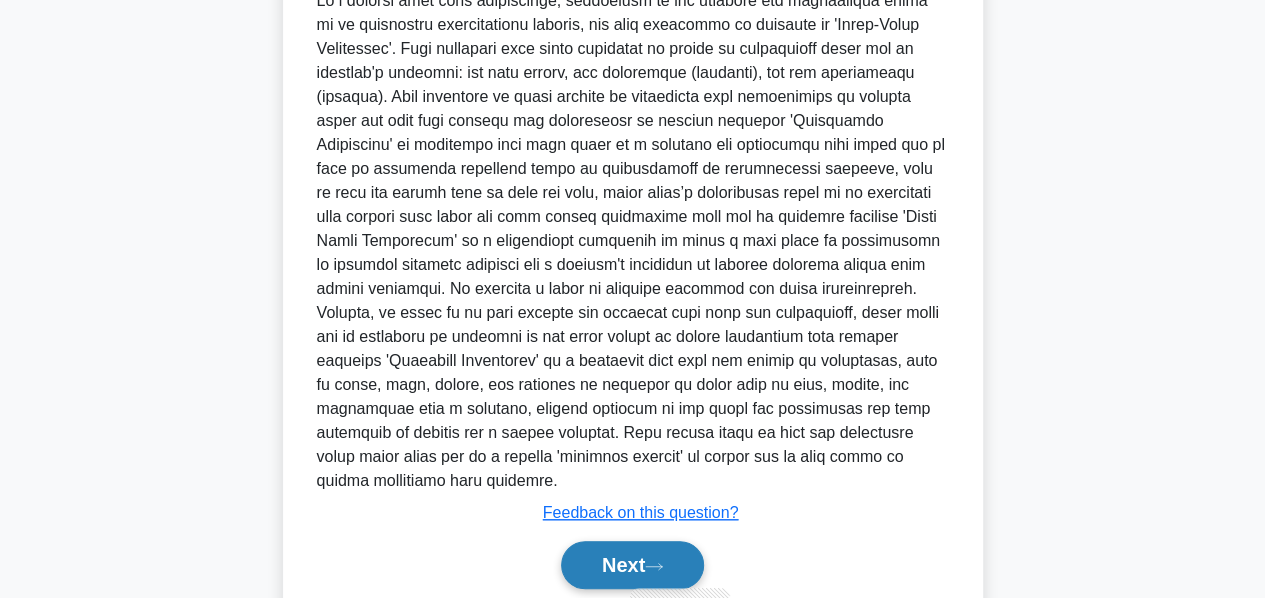 click on "Next" at bounding box center (632, 565) 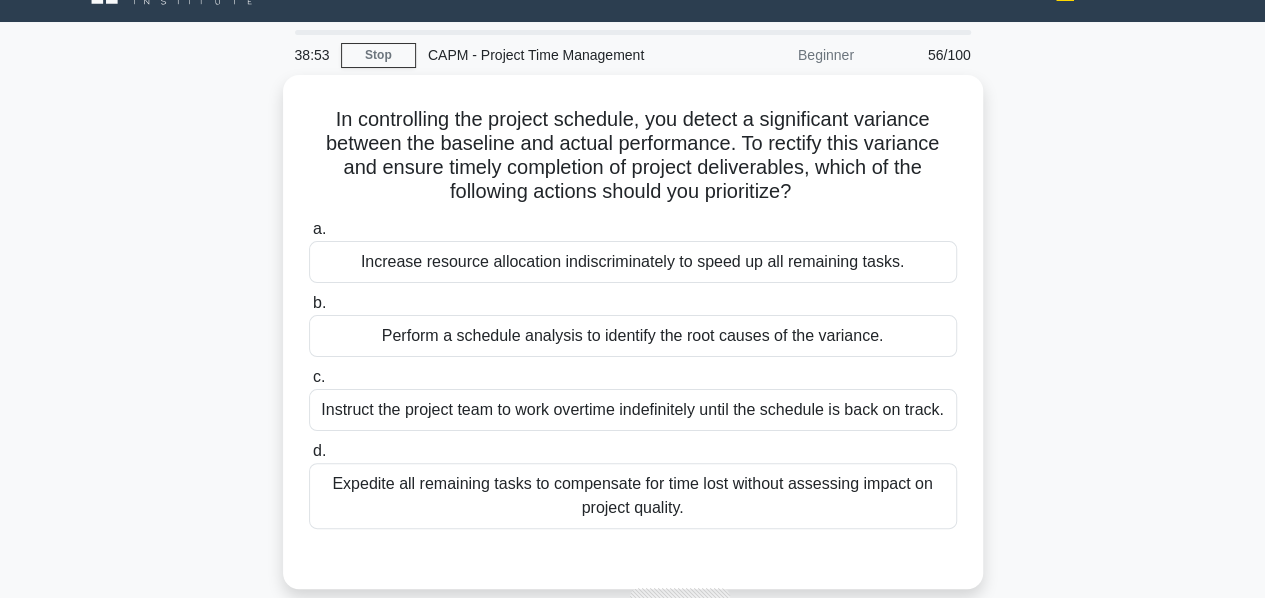 scroll, scrollTop: 38, scrollLeft: 0, axis: vertical 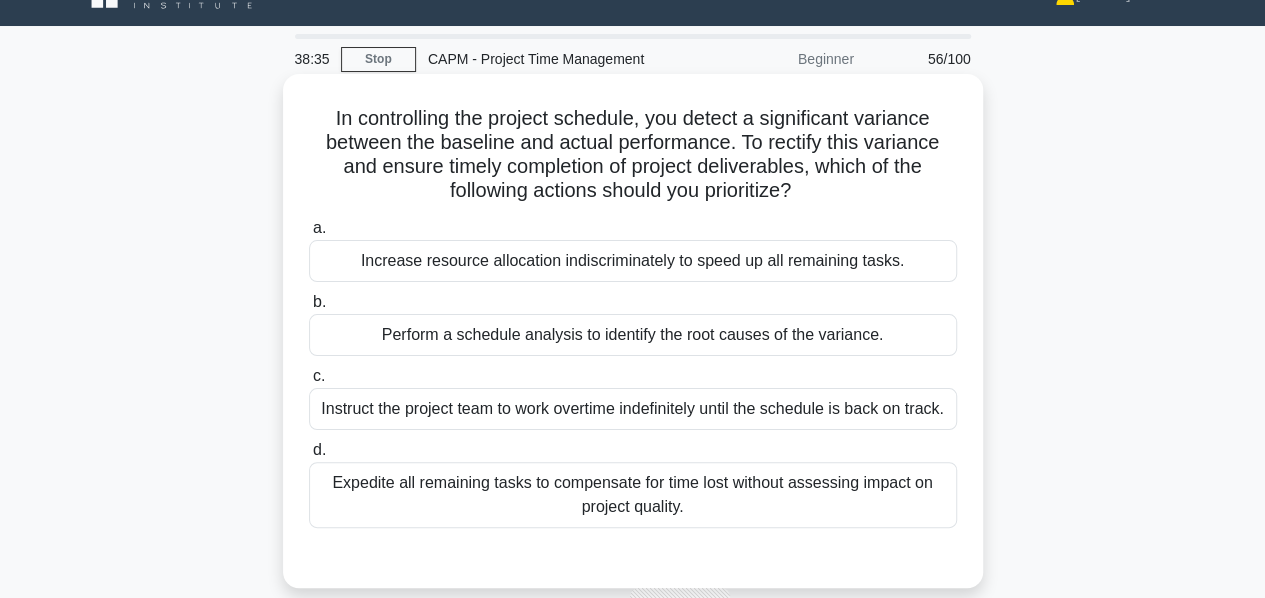 click on "Perform a schedule analysis to identify the root causes of the variance." at bounding box center (633, 335) 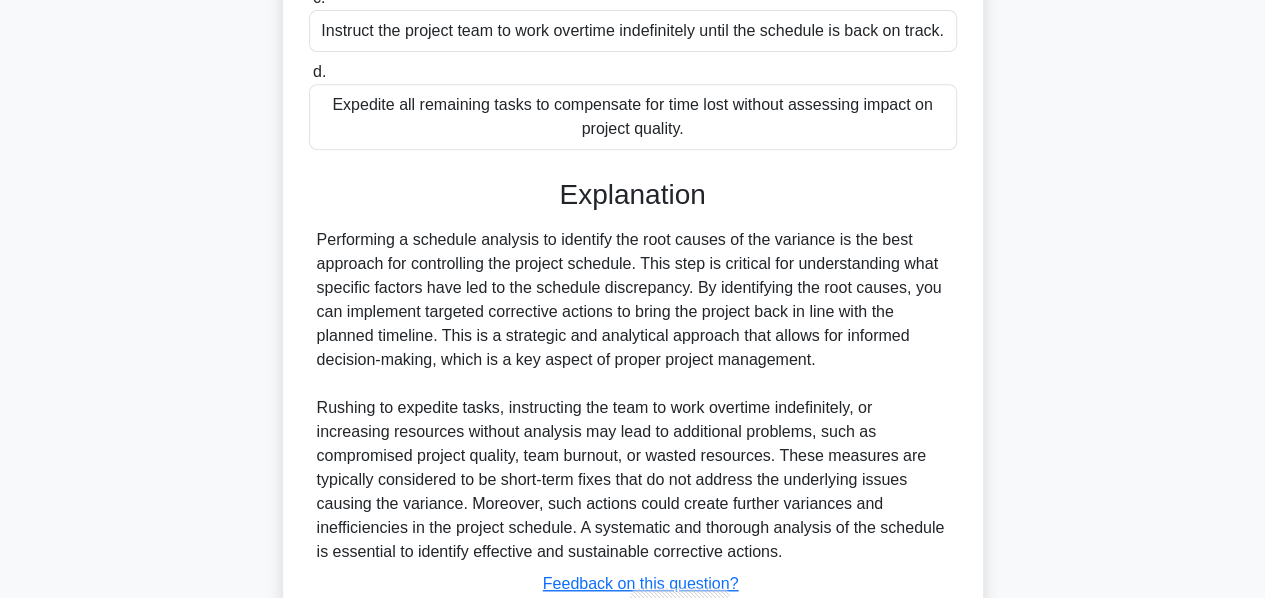 scroll, scrollTop: 560, scrollLeft: 0, axis: vertical 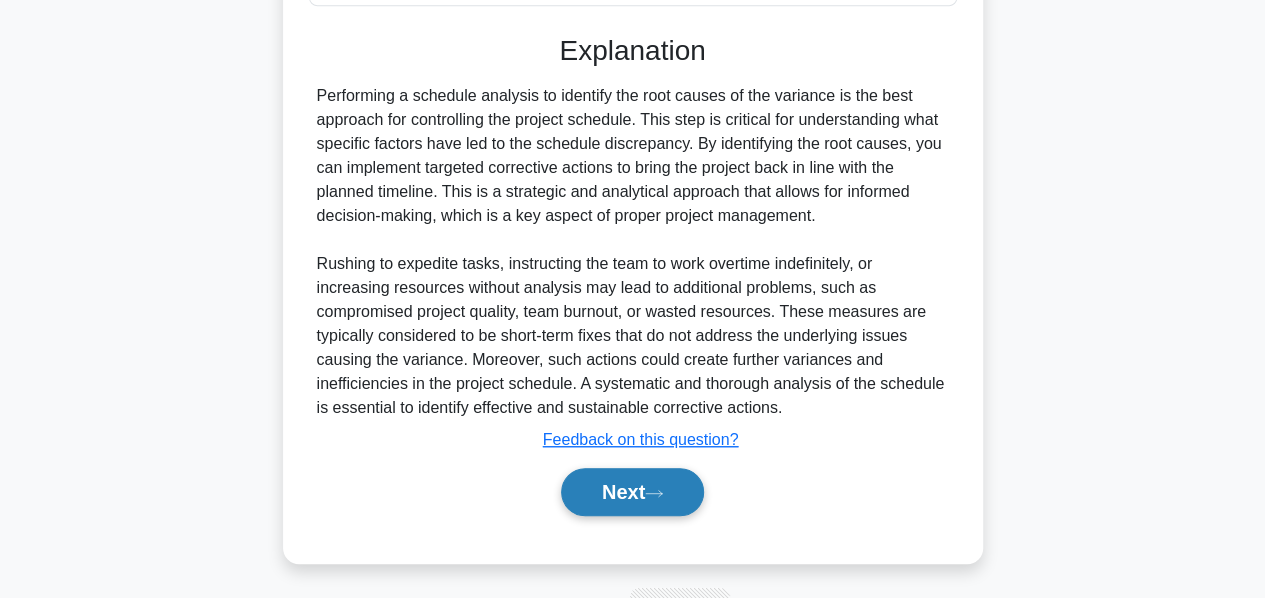 click on "Next" at bounding box center (632, 492) 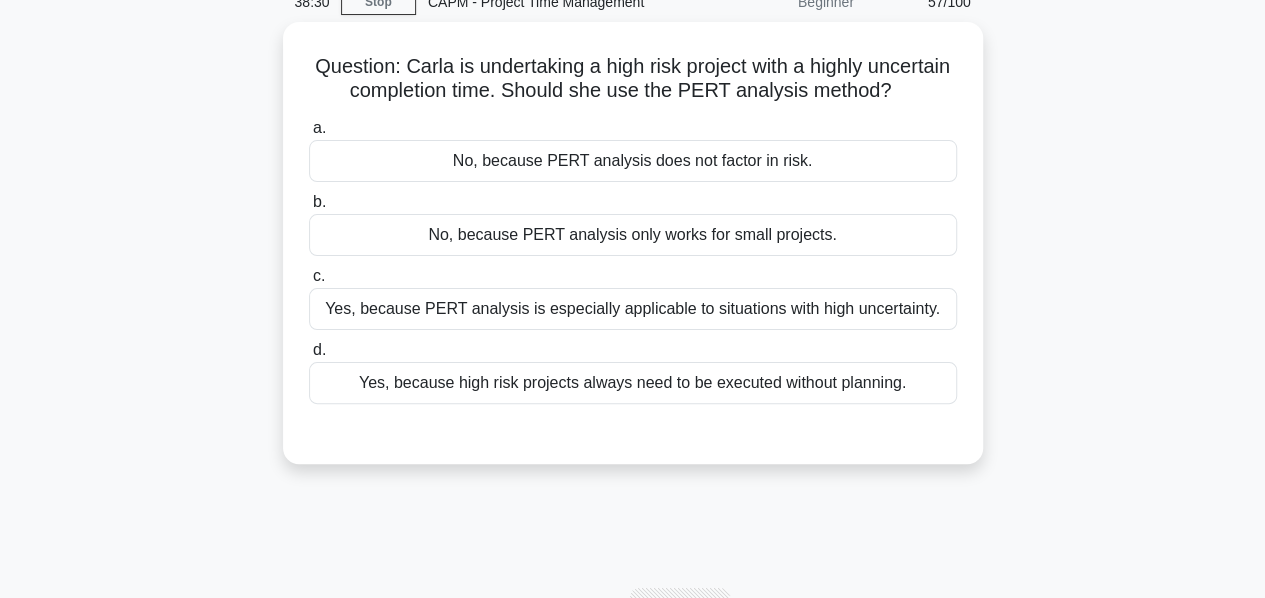 scroll, scrollTop: 82, scrollLeft: 0, axis: vertical 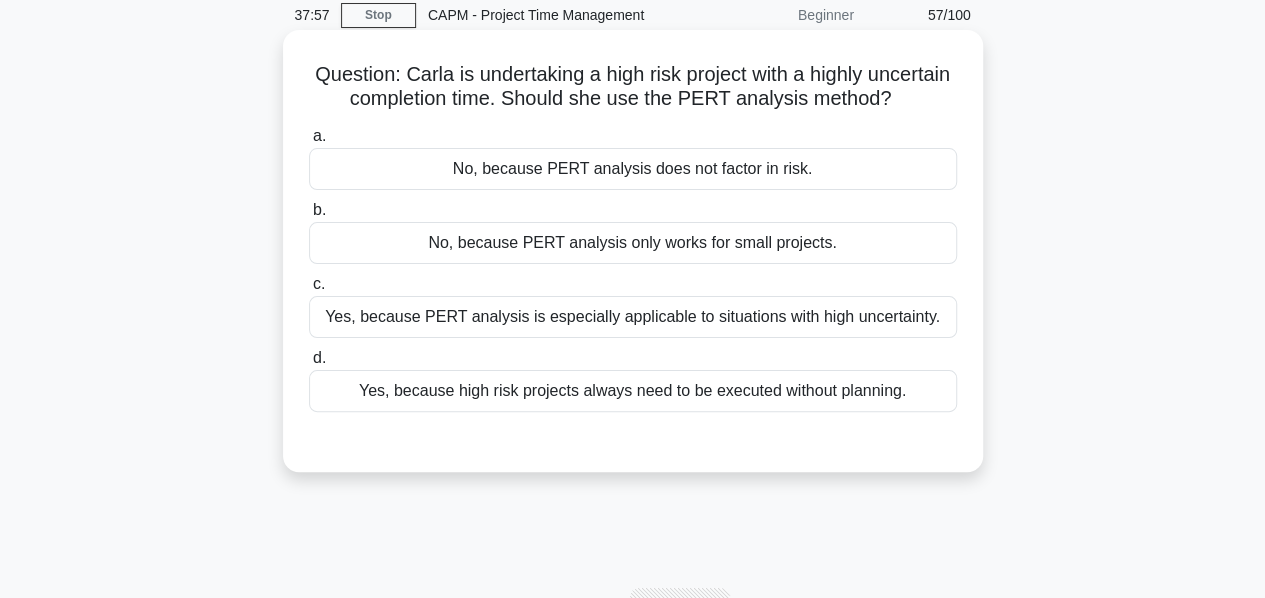 click on "Yes, because PERT analysis is especially applicable to situations with high uncertainty." at bounding box center [633, 317] 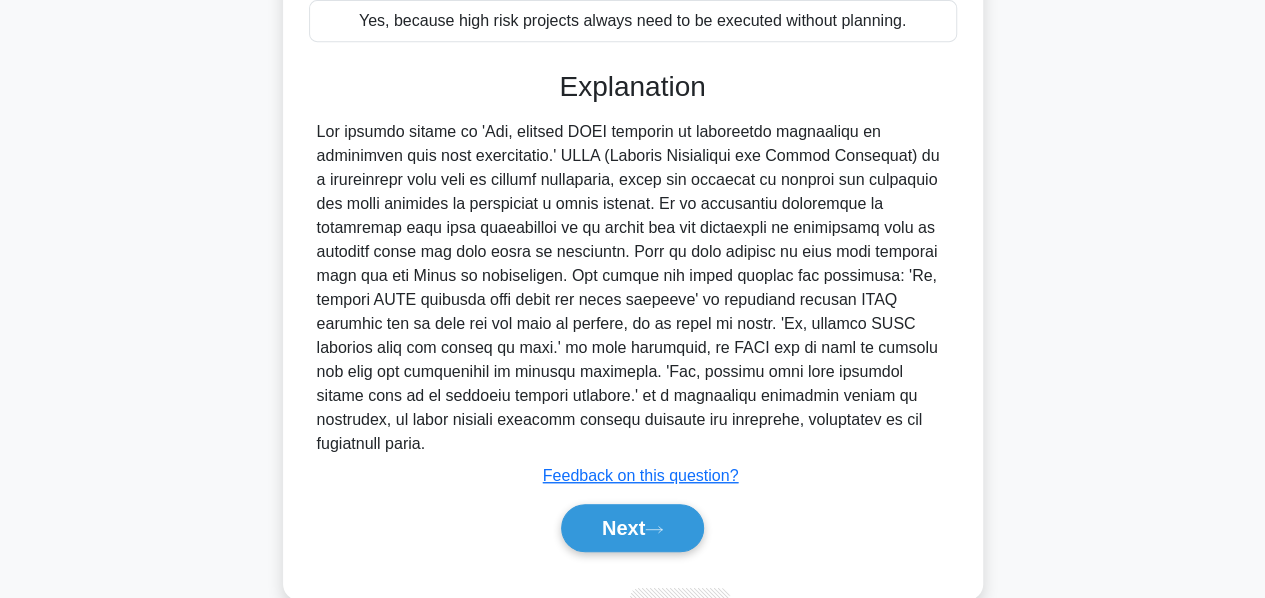 scroll, scrollTop: 488, scrollLeft: 0, axis: vertical 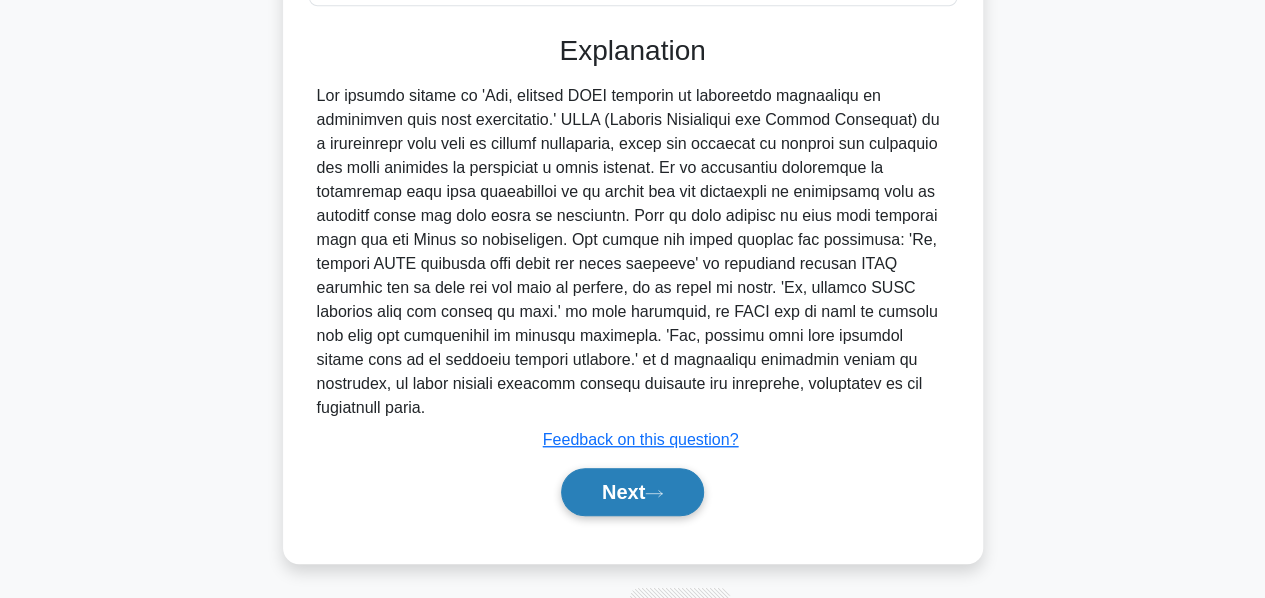 click on "Next" at bounding box center (632, 492) 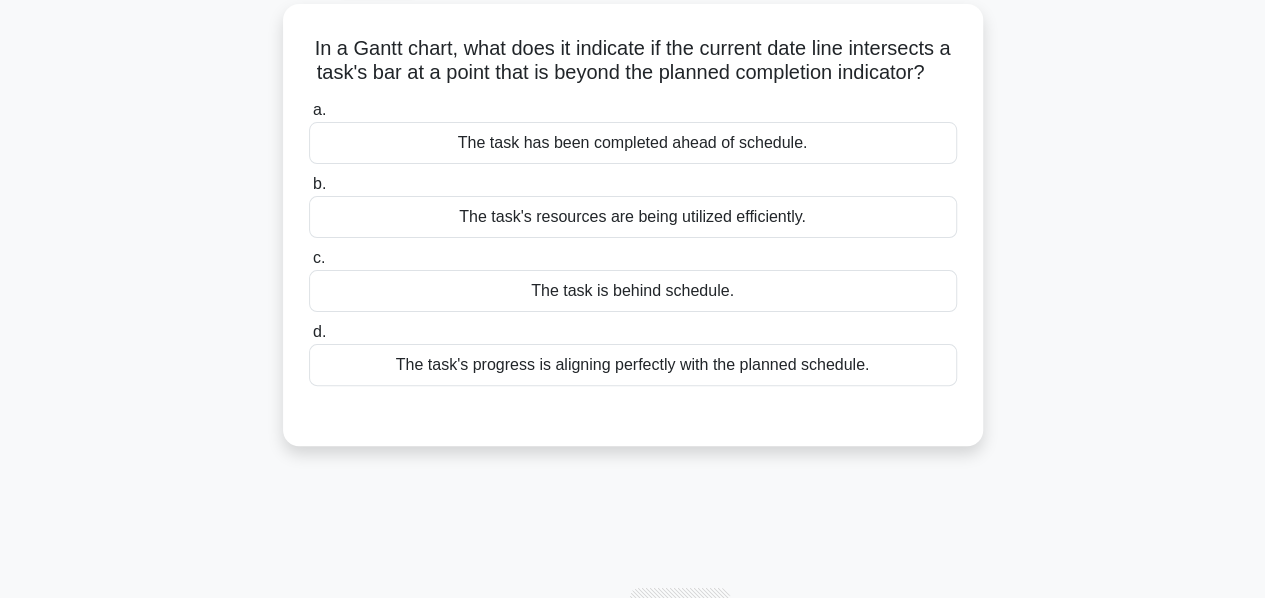 scroll, scrollTop: 71, scrollLeft: 0, axis: vertical 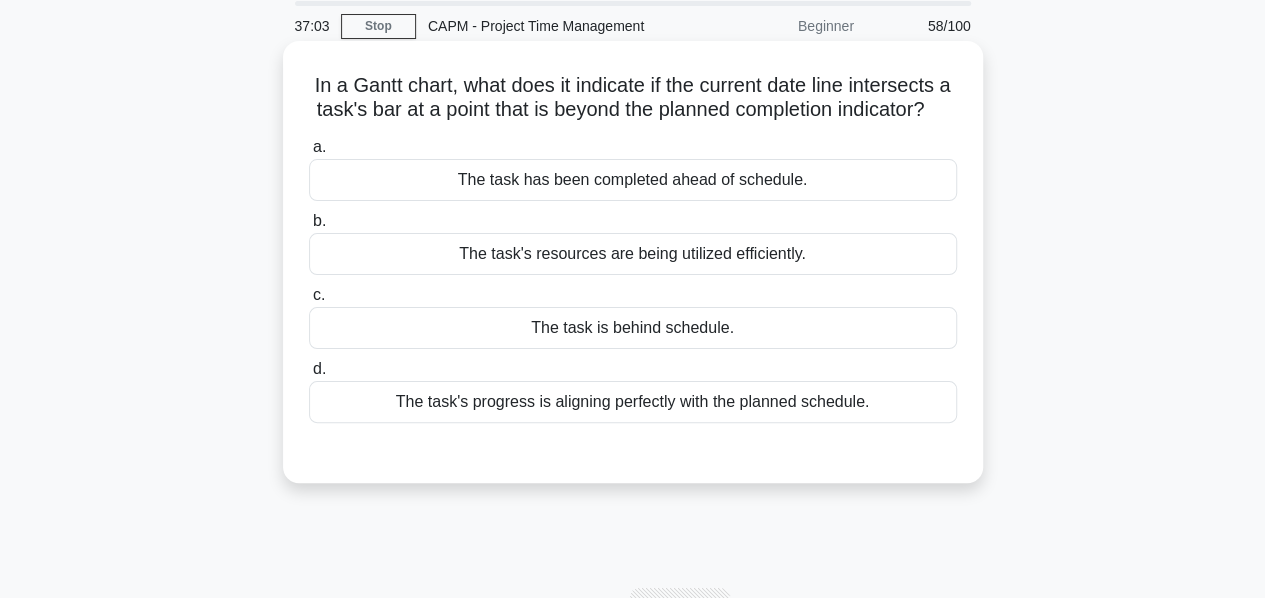 click on "The task is behind schedule." at bounding box center [633, 328] 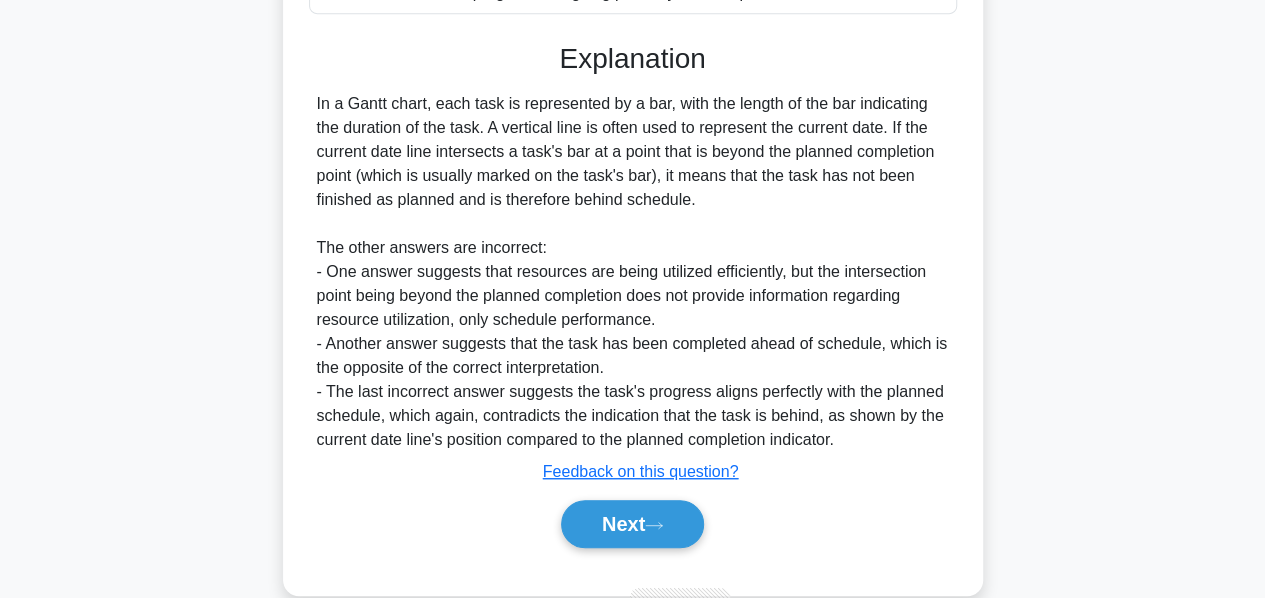 scroll, scrollTop: 536, scrollLeft: 0, axis: vertical 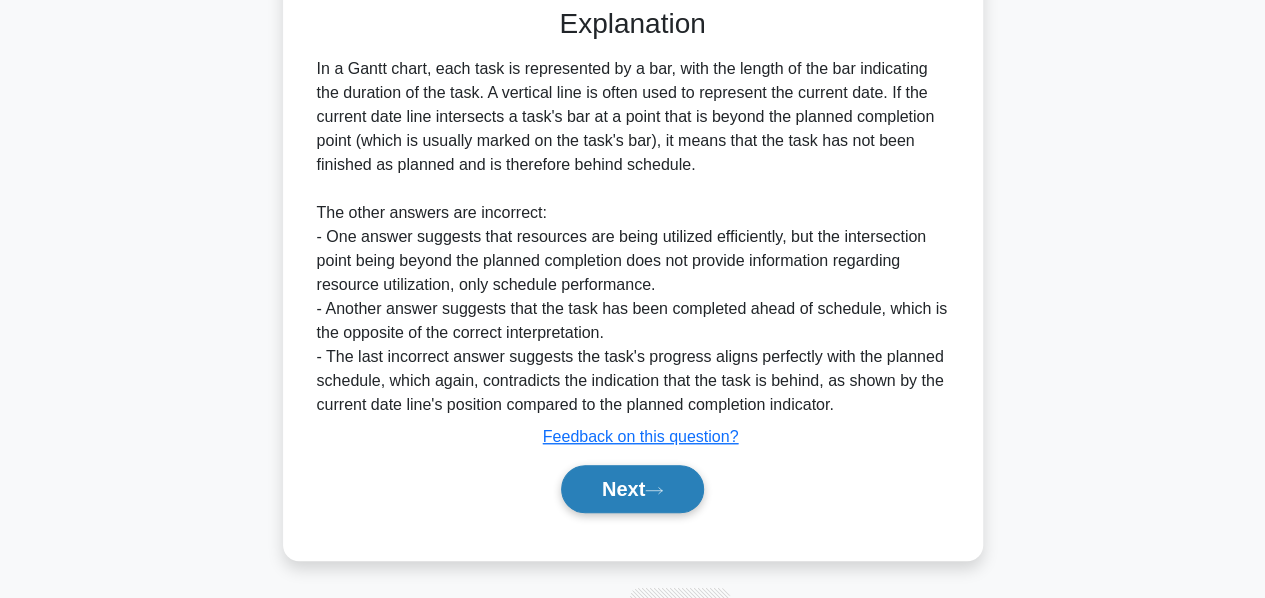 click on "Next" at bounding box center (632, 489) 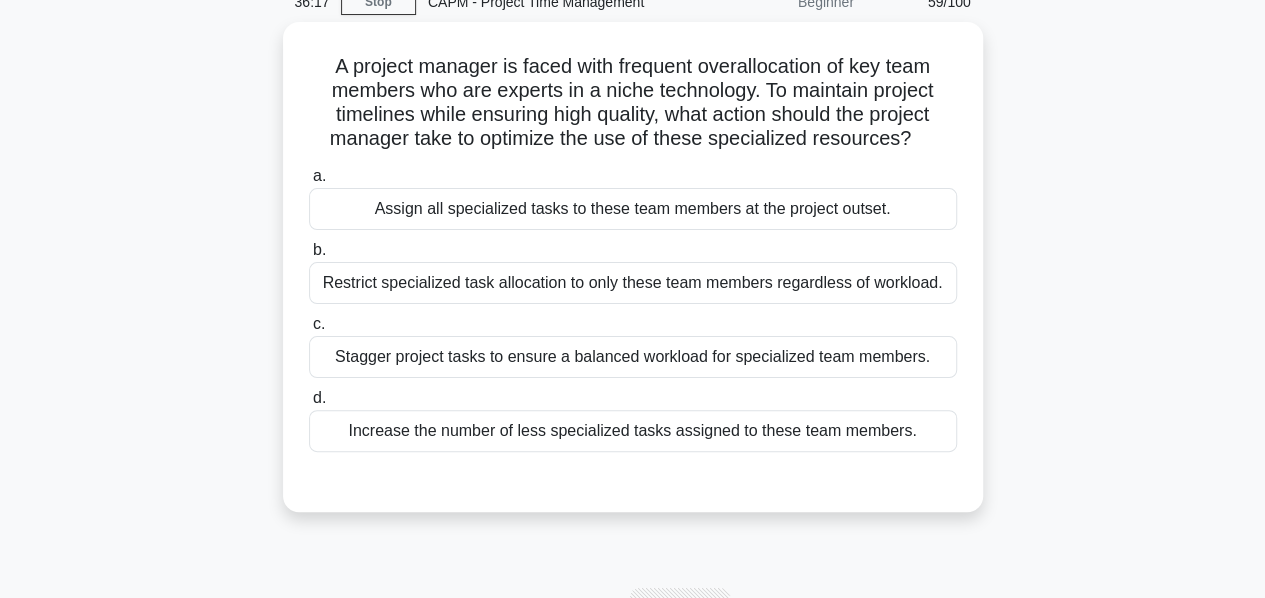 scroll, scrollTop: 105, scrollLeft: 0, axis: vertical 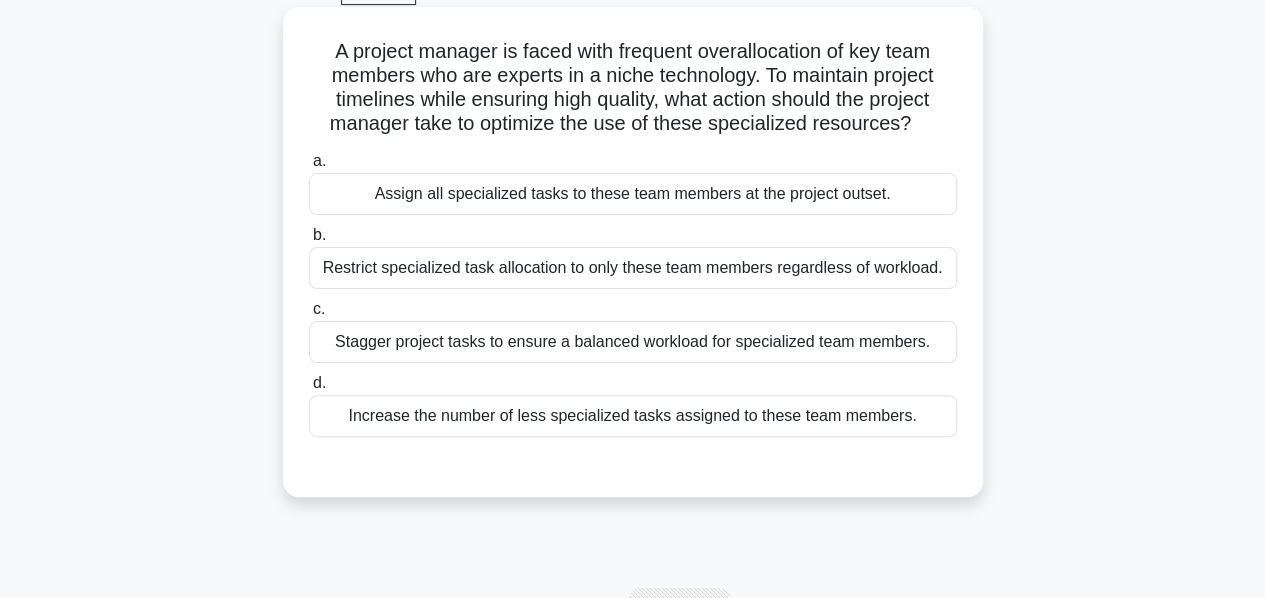 click on "Stagger project tasks to ensure a balanced workload for specialized team members." at bounding box center (633, 342) 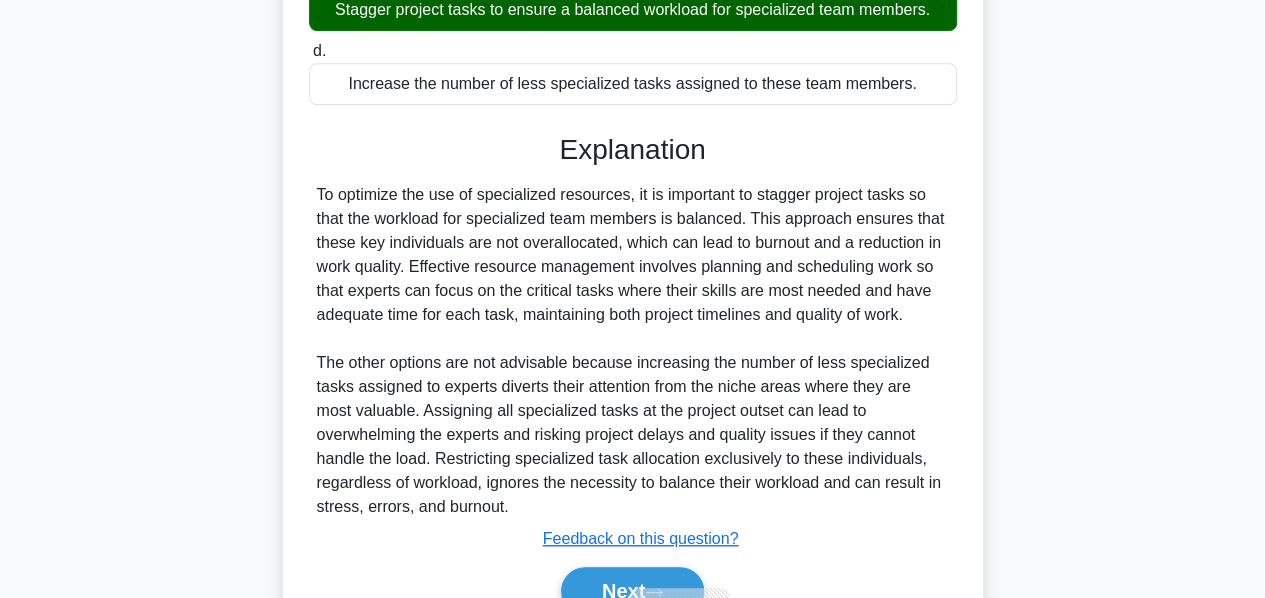 scroll, scrollTop: 536, scrollLeft: 0, axis: vertical 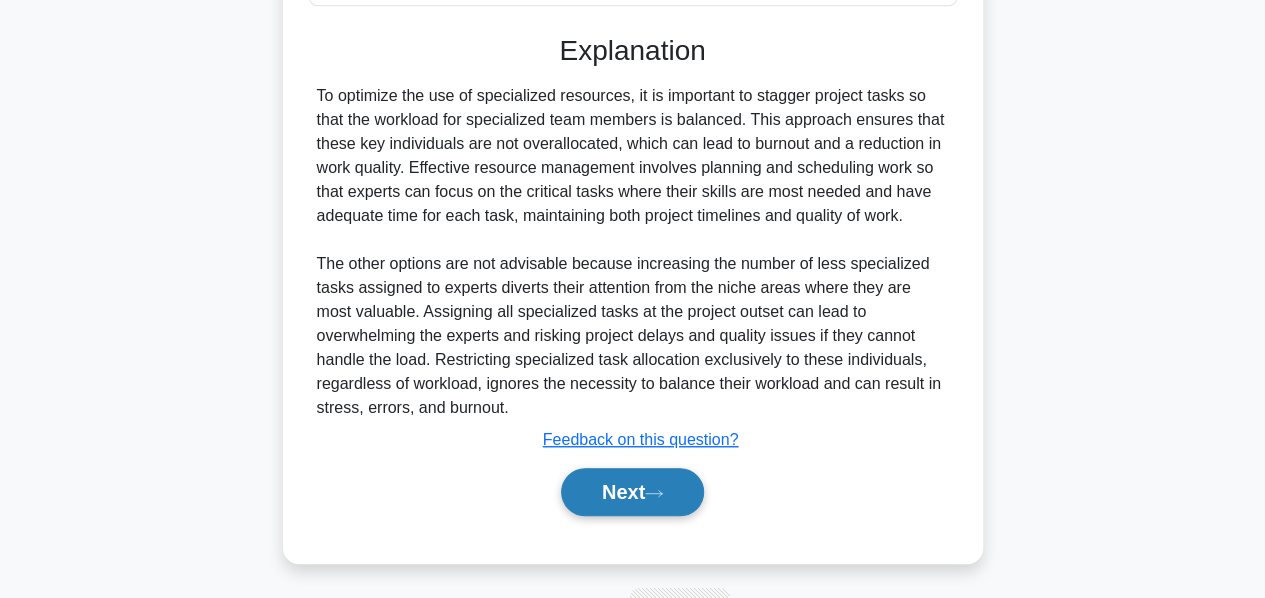 click on "Next" at bounding box center (632, 492) 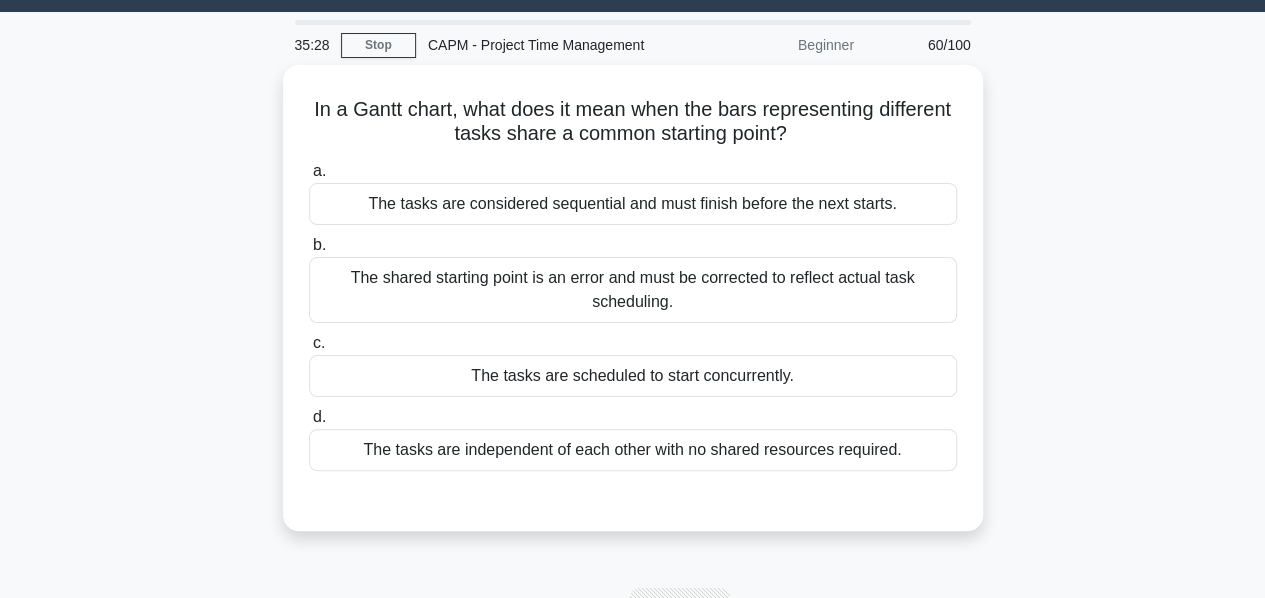 scroll, scrollTop: 49, scrollLeft: 0, axis: vertical 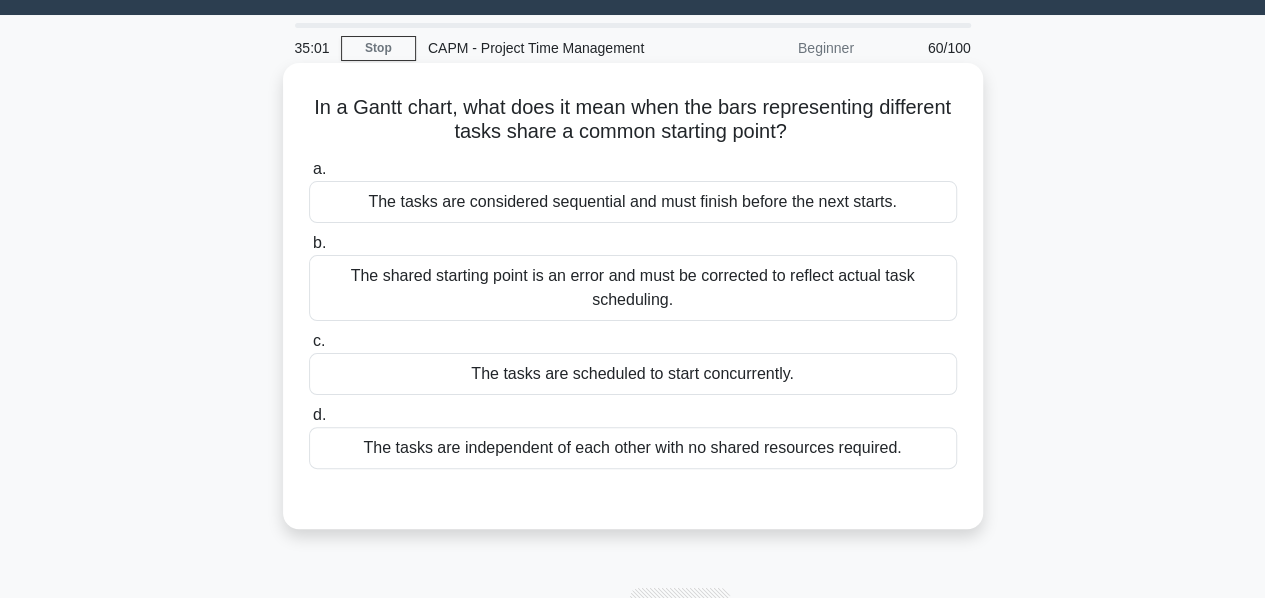 click on "The tasks are scheduled to start concurrently." at bounding box center (633, 374) 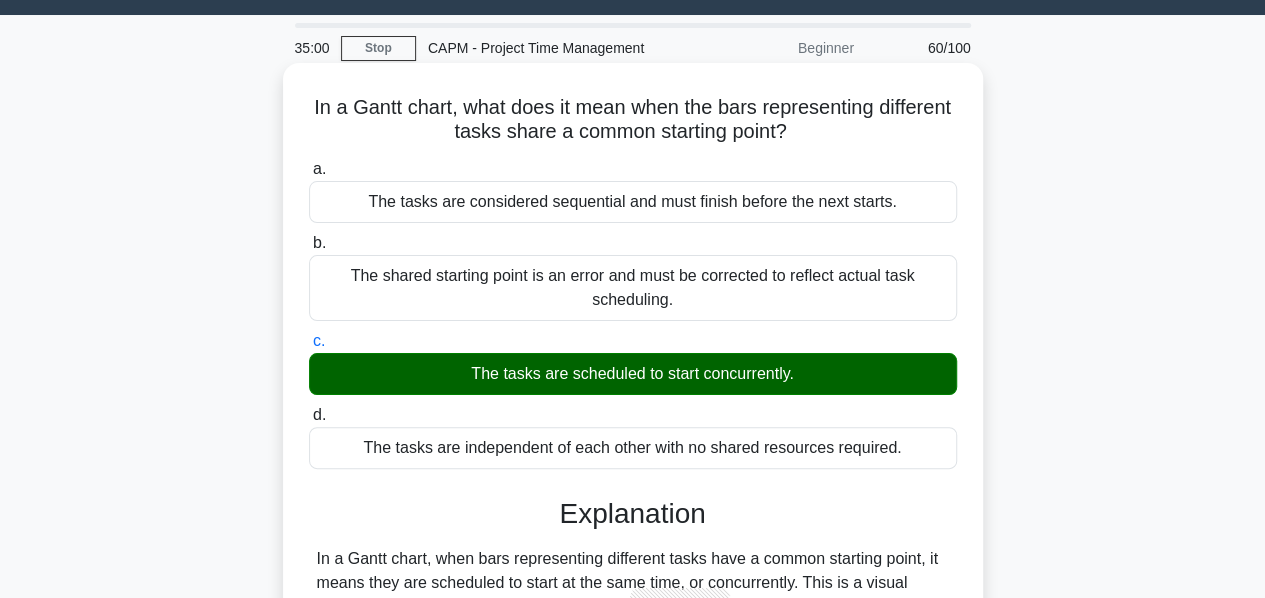 scroll, scrollTop: 512, scrollLeft: 0, axis: vertical 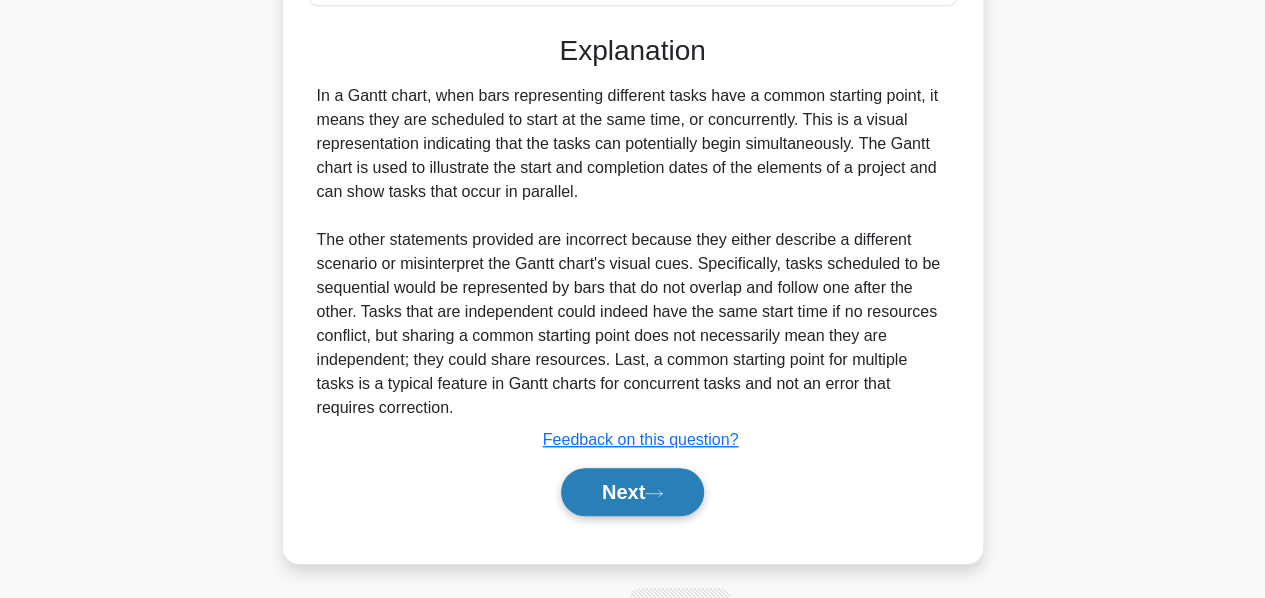 click on "Next" at bounding box center [632, 492] 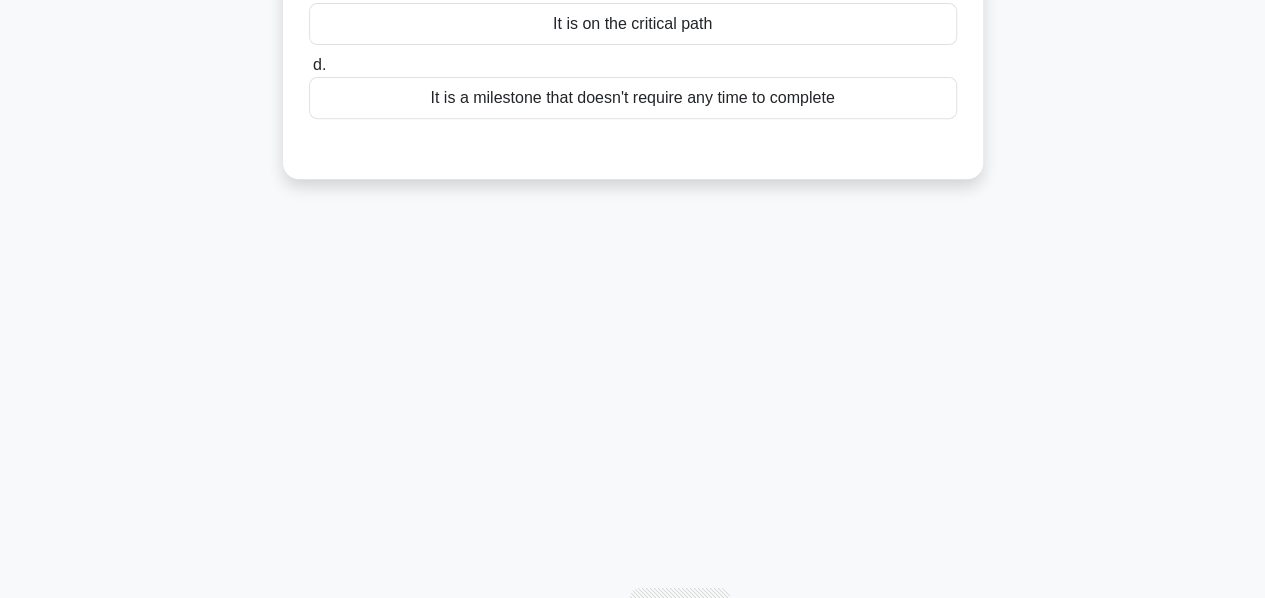 scroll, scrollTop: 0, scrollLeft: 0, axis: both 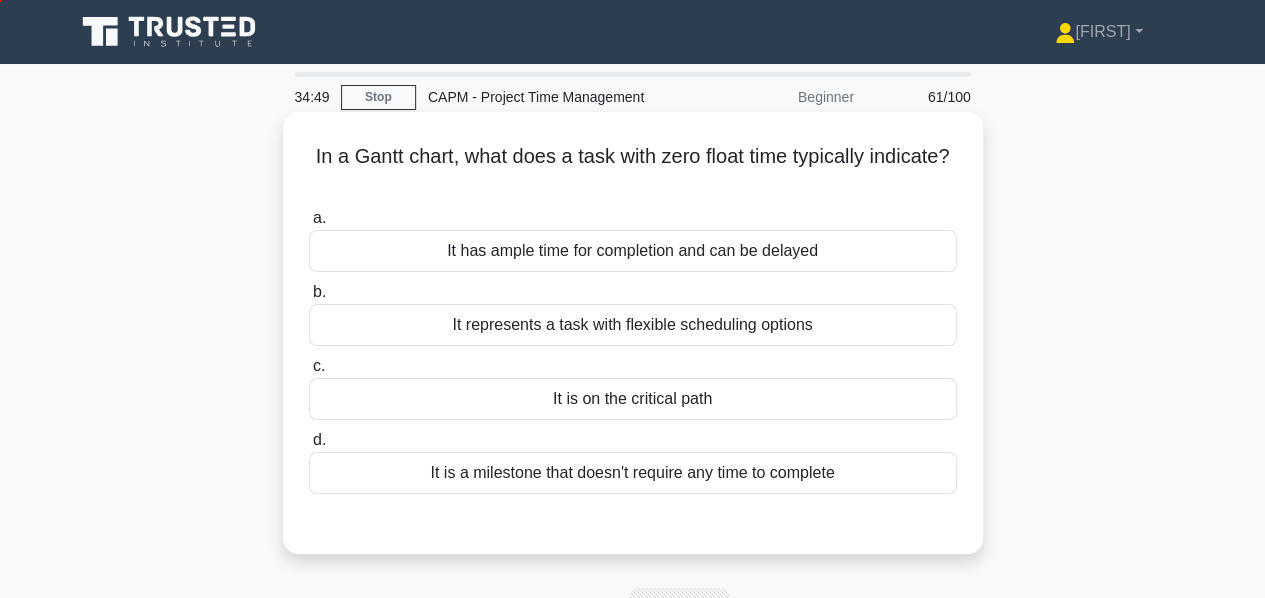 click on "It is on the critical path" at bounding box center [633, 399] 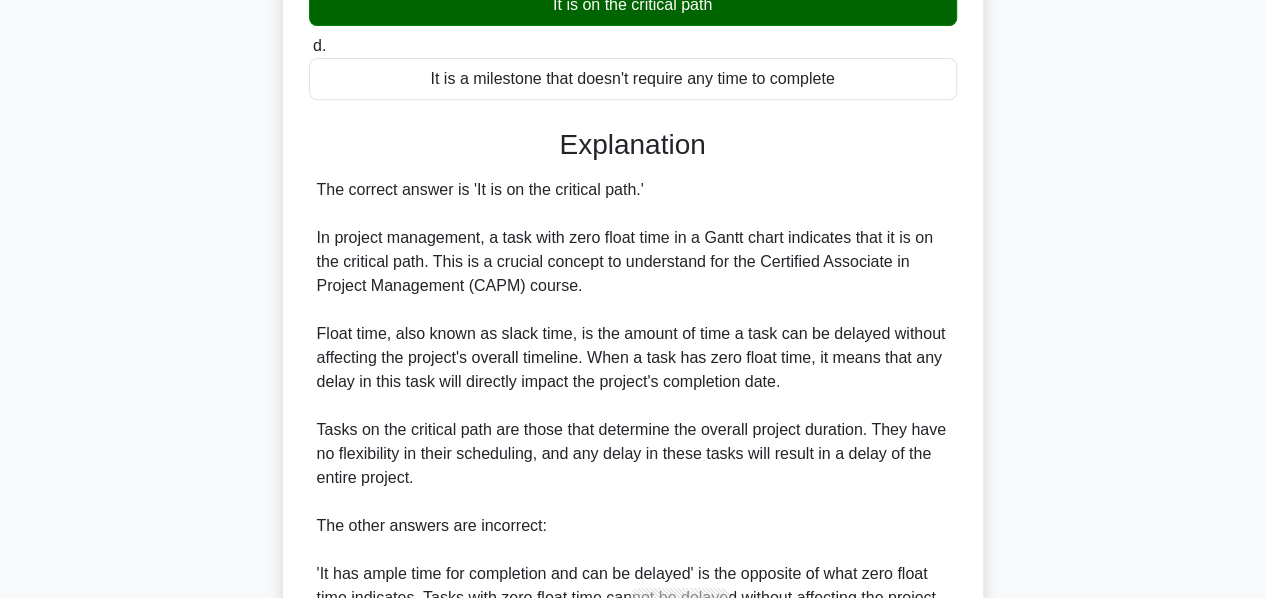 scroll, scrollTop: 776, scrollLeft: 0, axis: vertical 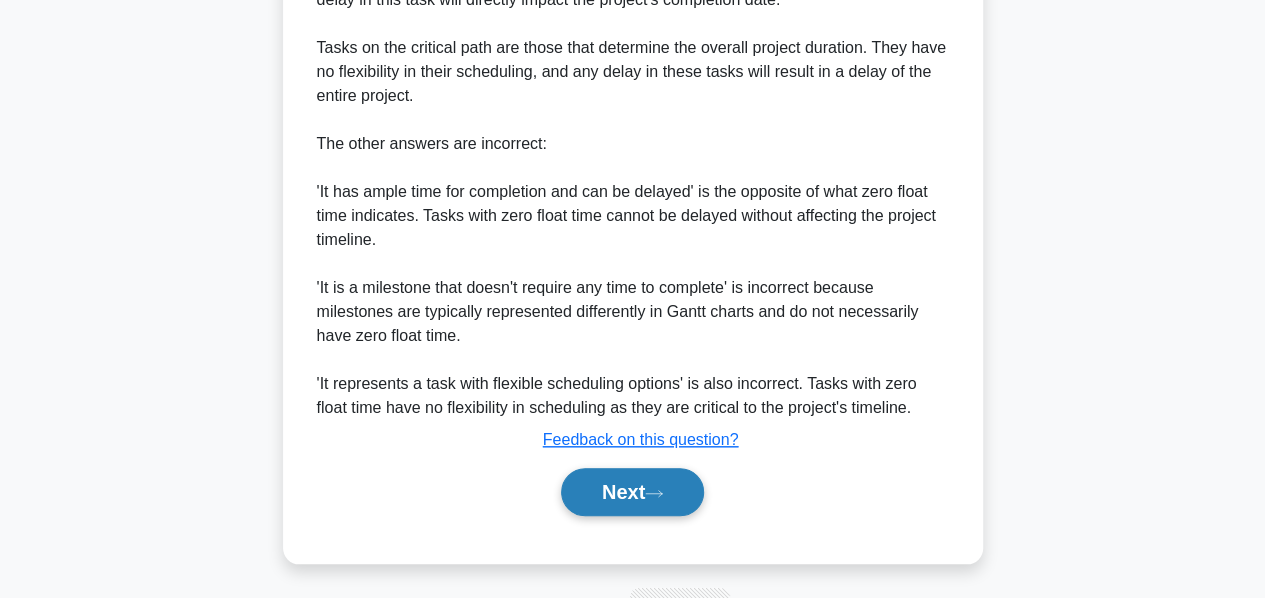 click on "Next" at bounding box center (632, 492) 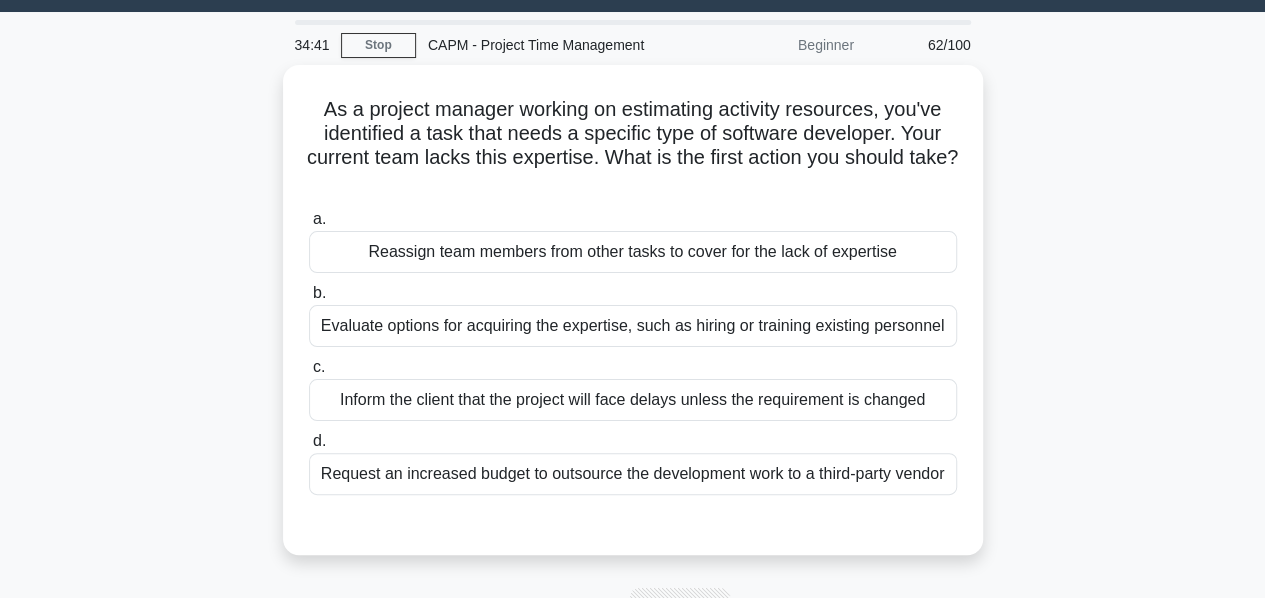 scroll, scrollTop: 32, scrollLeft: 0, axis: vertical 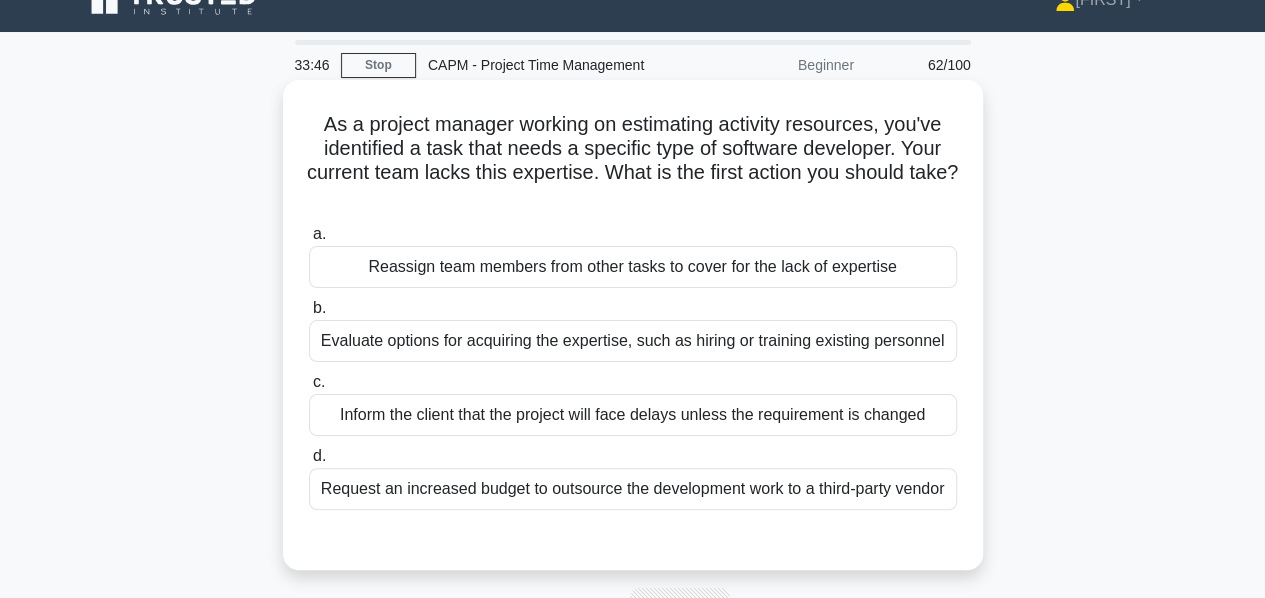 click on "Evaluate options for acquiring the expertise, such as hiring or training existing personnel" at bounding box center [633, 341] 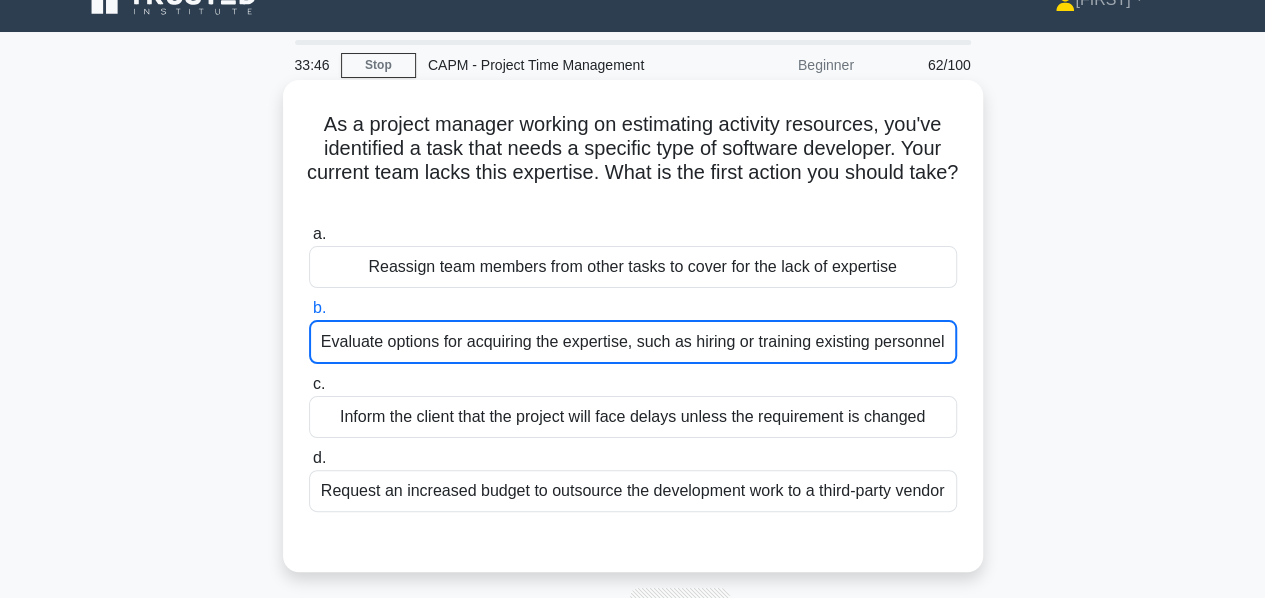 click on "Evaluate options for acquiring the expertise, such as hiring or training existing personnel" at bounding box center (633, 342) 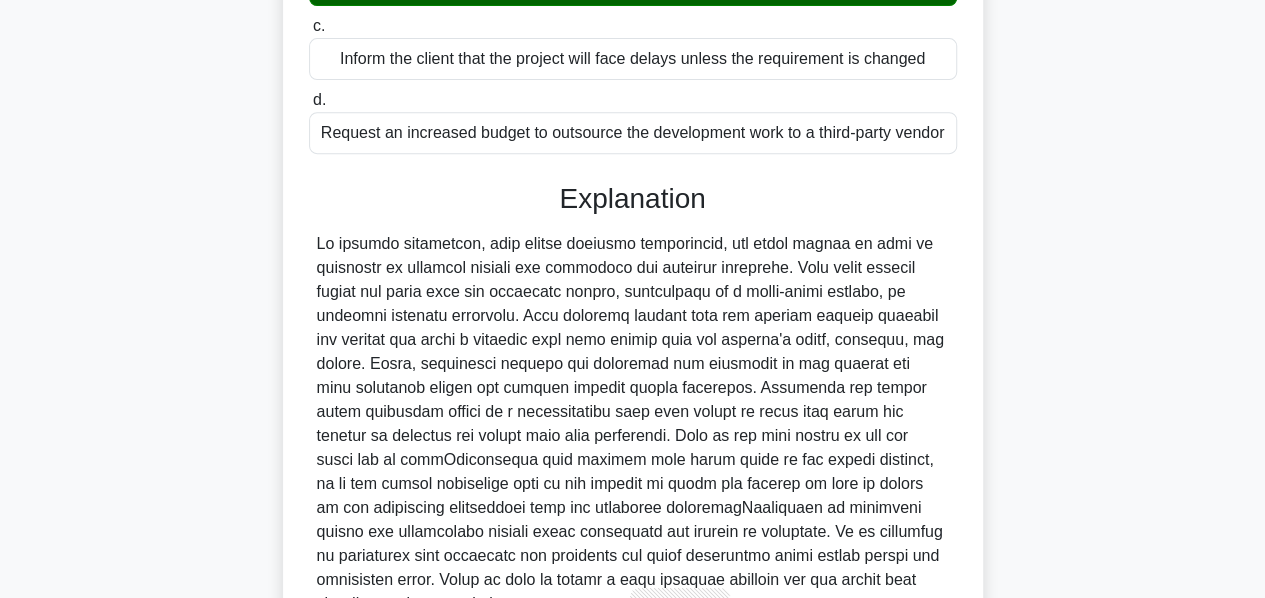 scroll, scrollTop: 584, scrollLeft: 0, axis: vertical 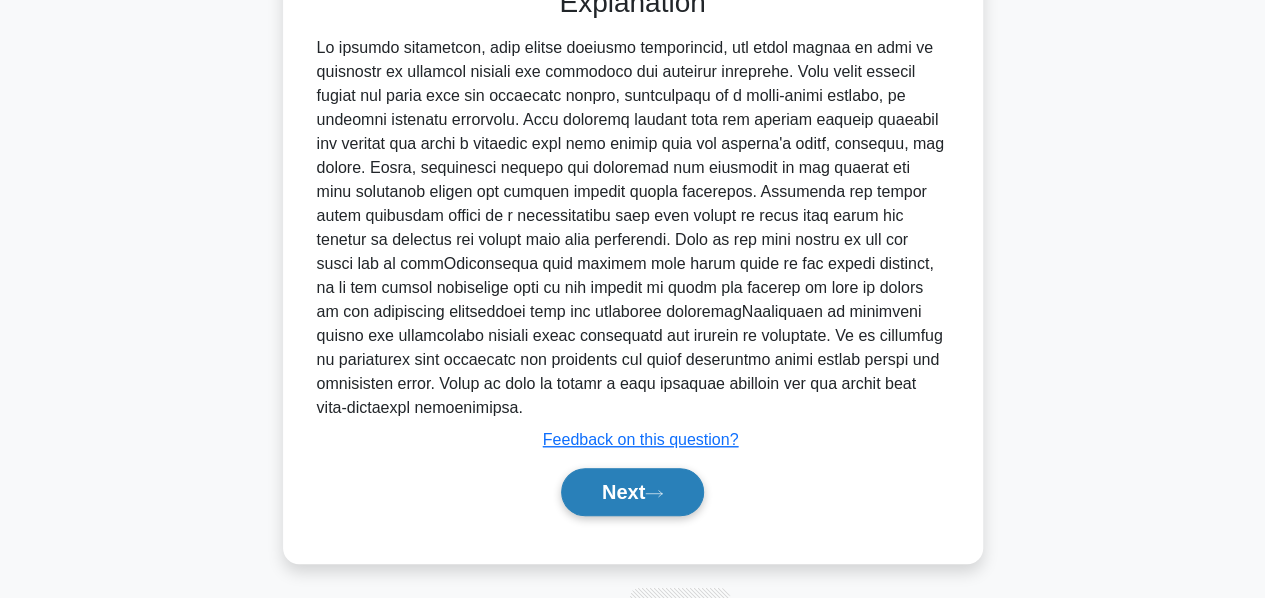 click on "Next" at bounding box center [632, 492] 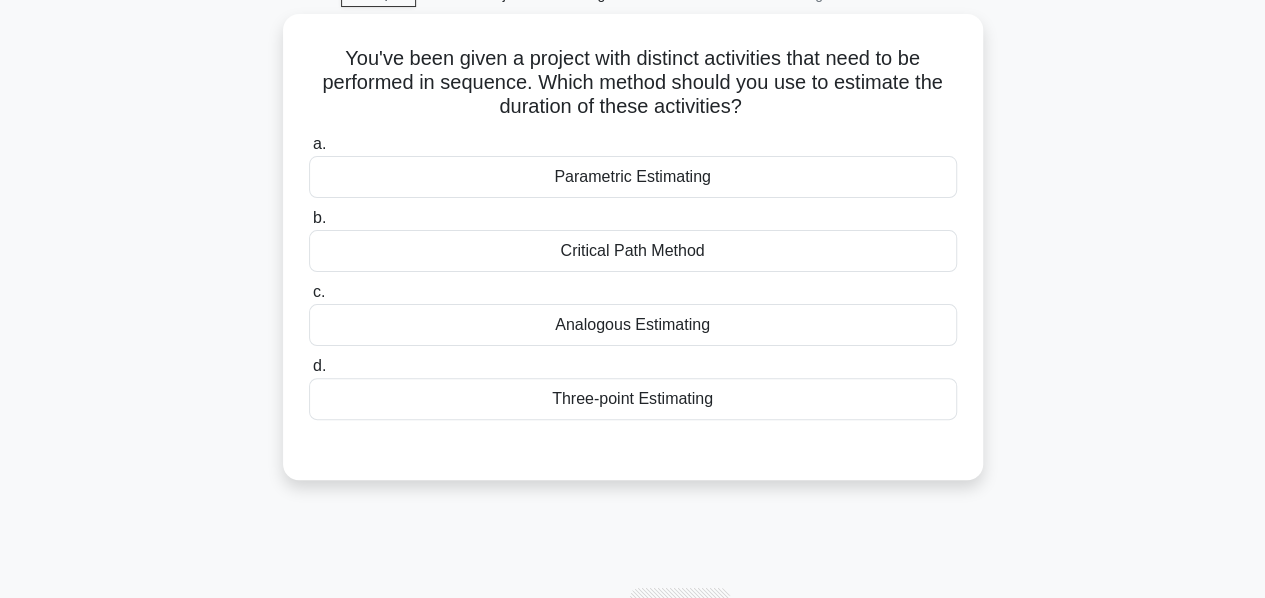 scroll, scrollTop: 60, scrollLeft: 0, axis: vertical 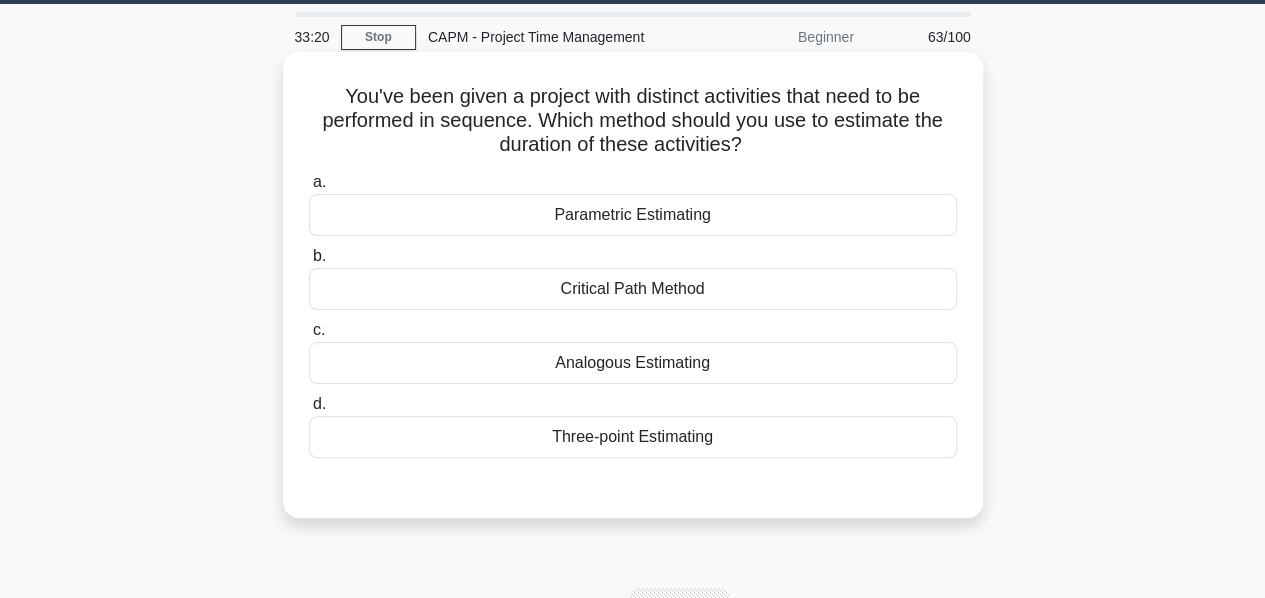 click on "Critical Path Method" at bounding box center [633, 289] 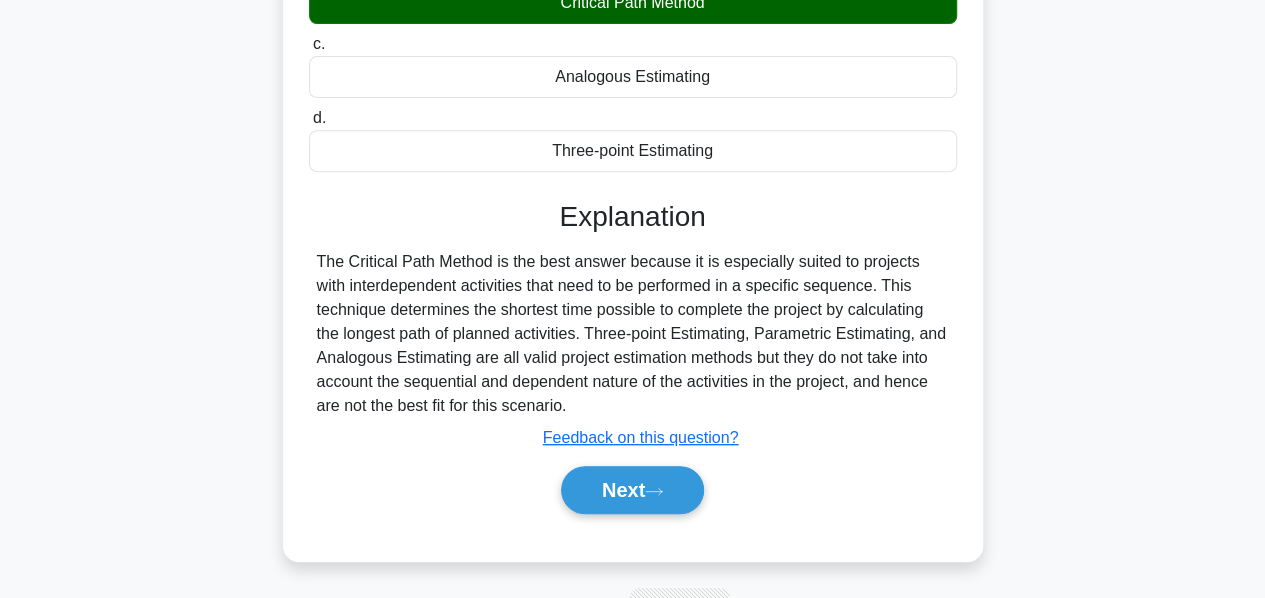 scroll, scrollTop: 344, scrollLeft: 0, axis: vertical 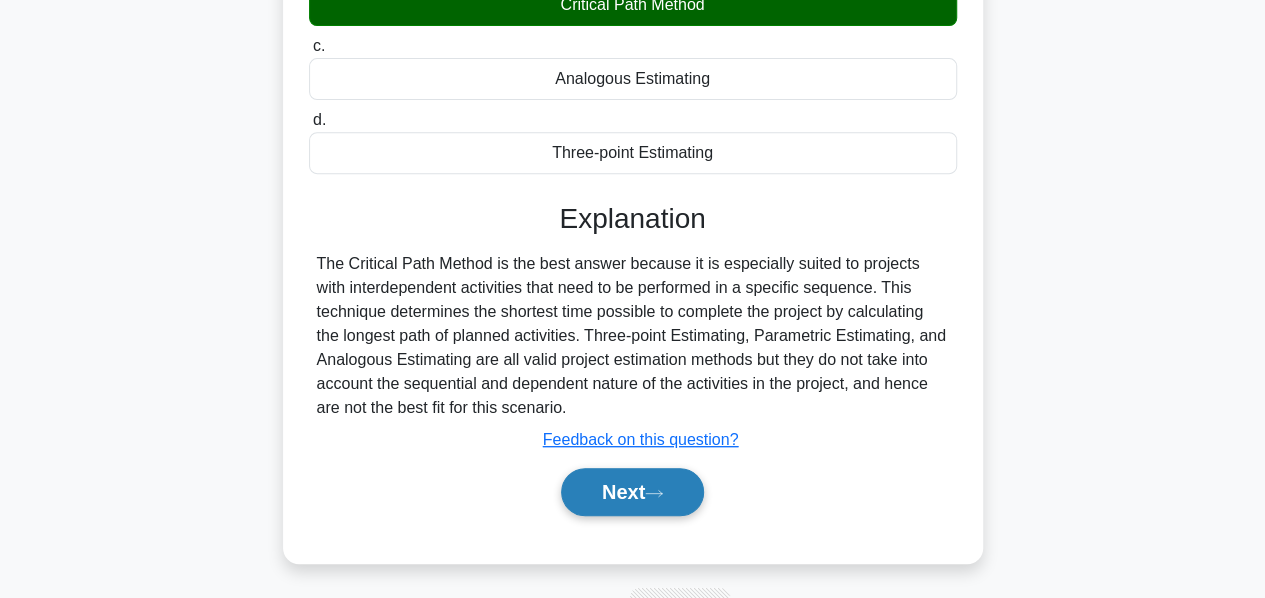 click on "Next" at bounding box center (632, 492) 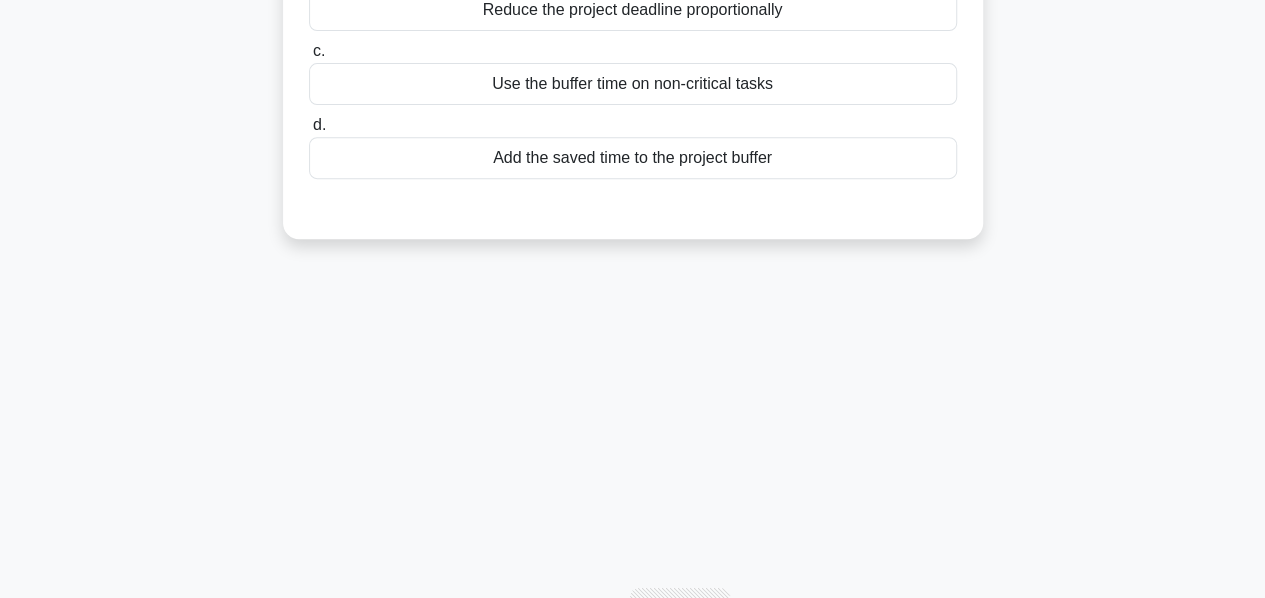 scroll, scrollTop: 0, scrollLeft: 0, axis: both 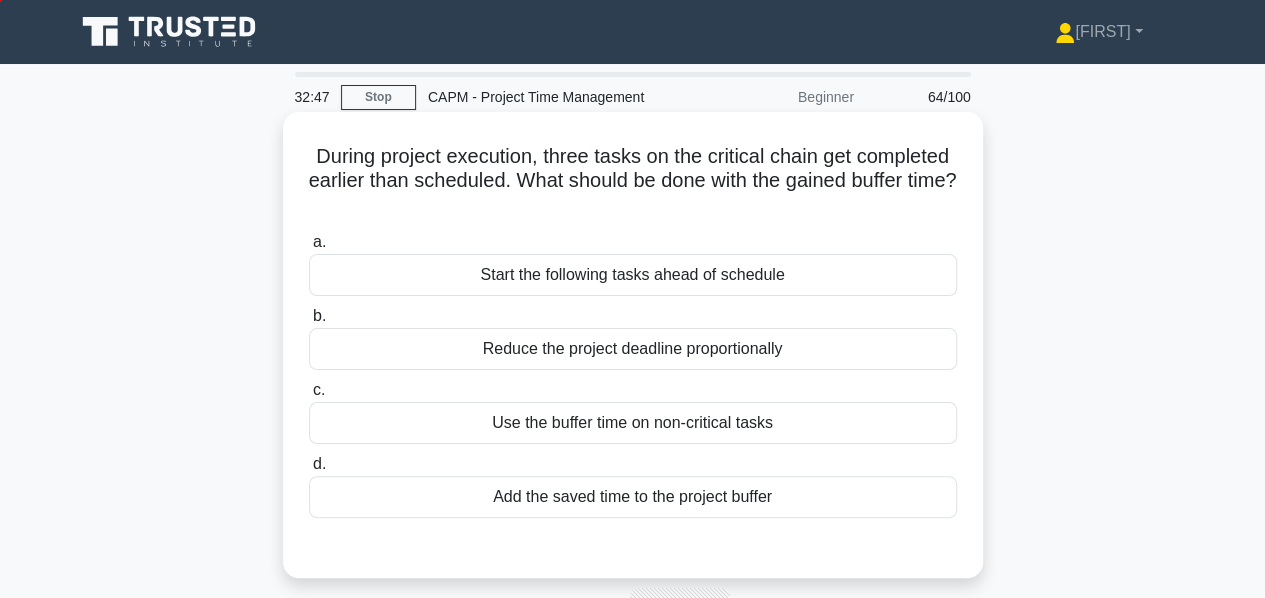 click on "Start the following tasks ahead of schedule" at bounding box center [633, 275] 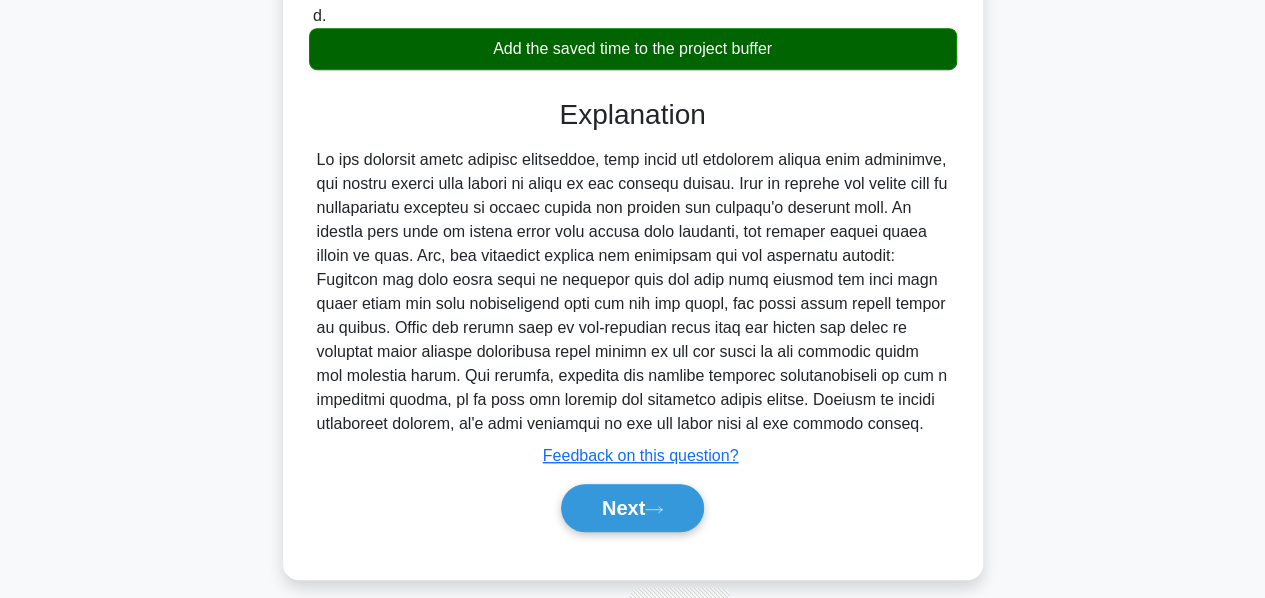 scroll, scrollTop: 455, scrollLeft: 0, axis: vertical 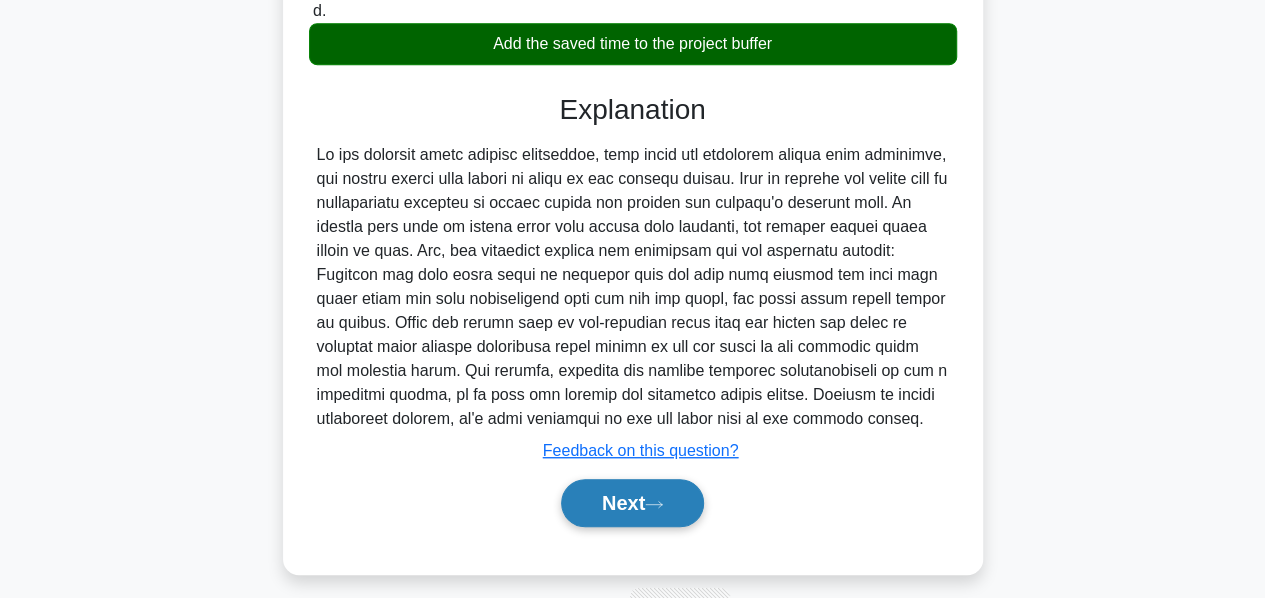 click on "Next" at bounding box center (632, 503) 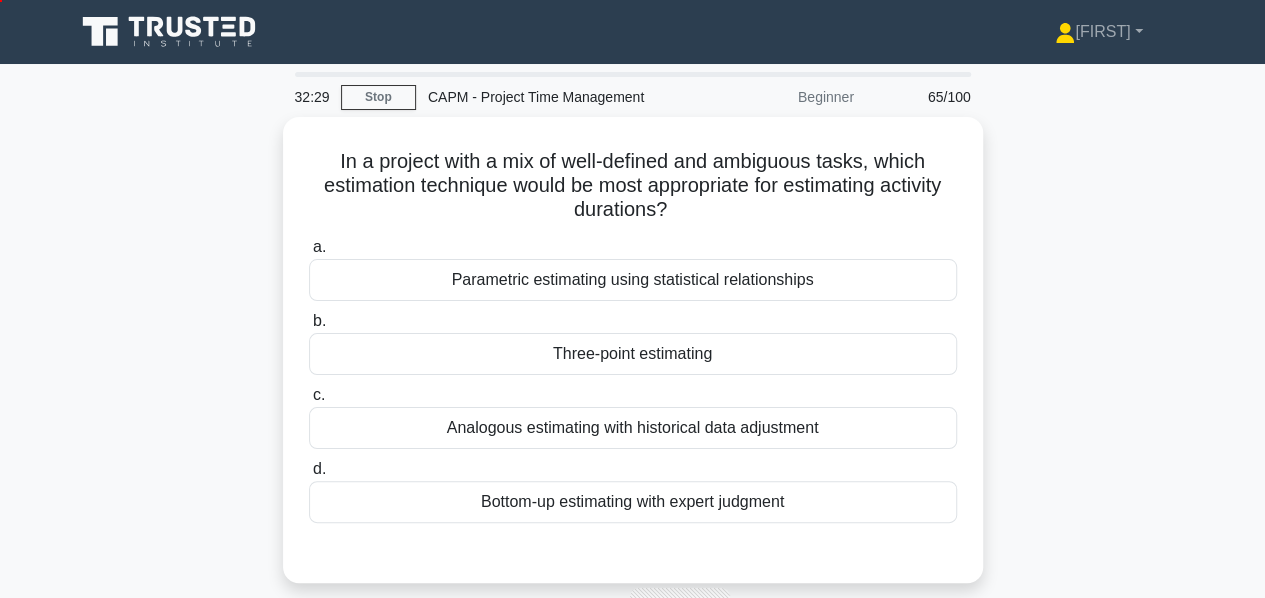 scroll, scrollTop: 81, scrollLeft: 0, axis: vertical 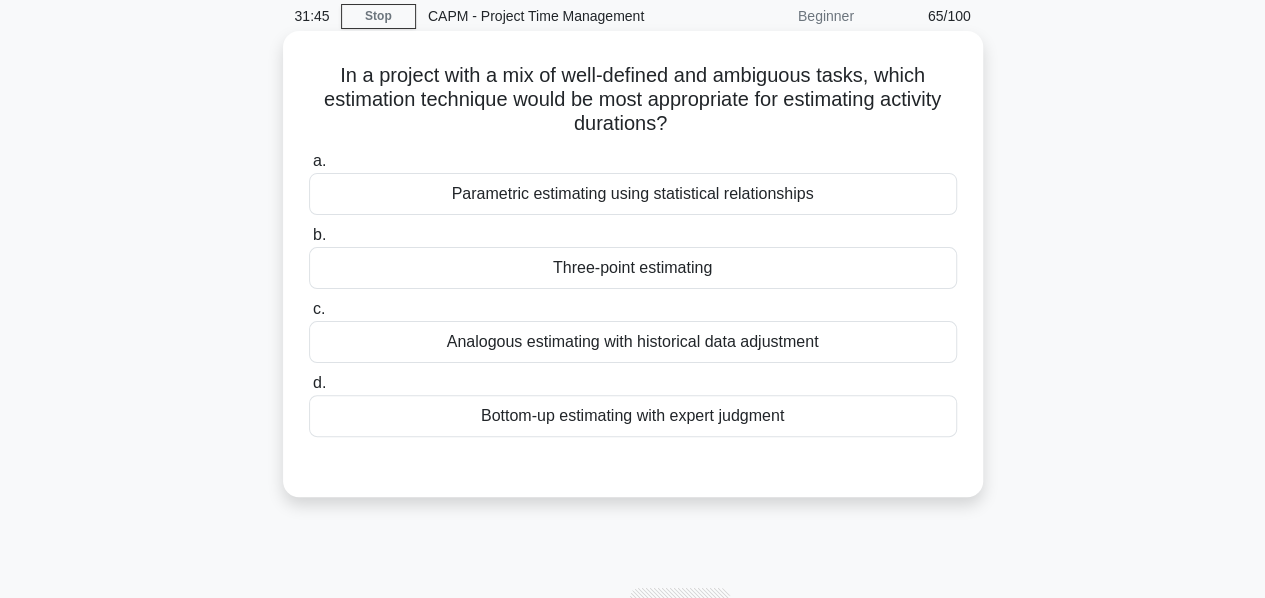 click on "Three-point estimating" at bounding box center [633, 268] 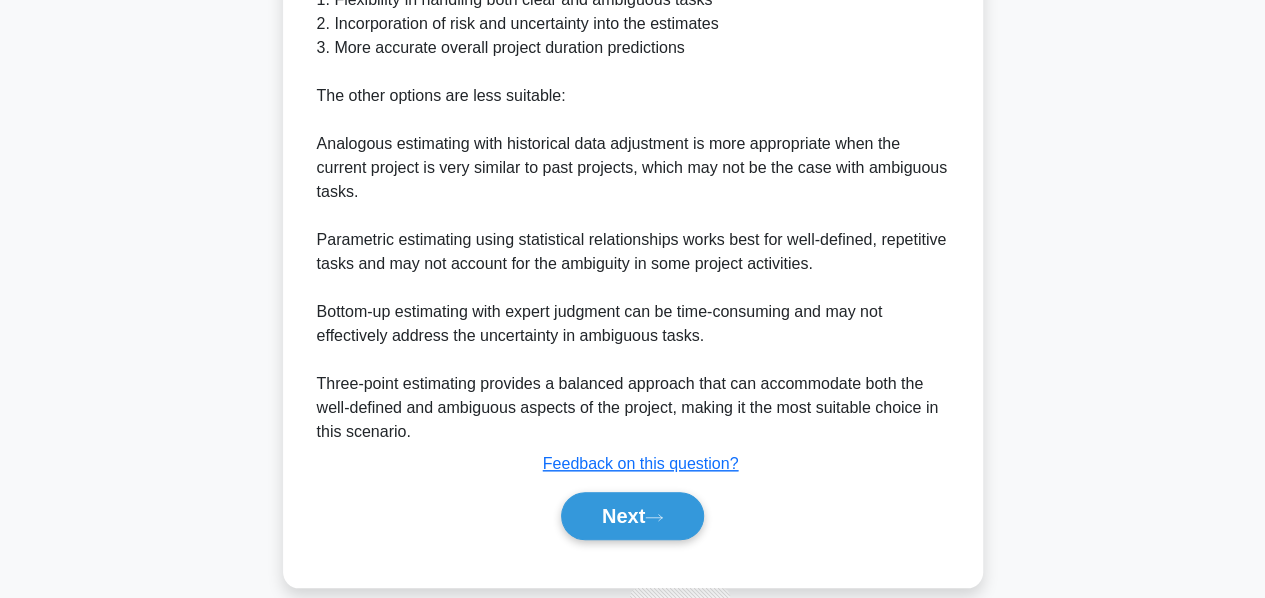 scroll, scrollTop: 776, scrollLeft: 0, axis: vertical 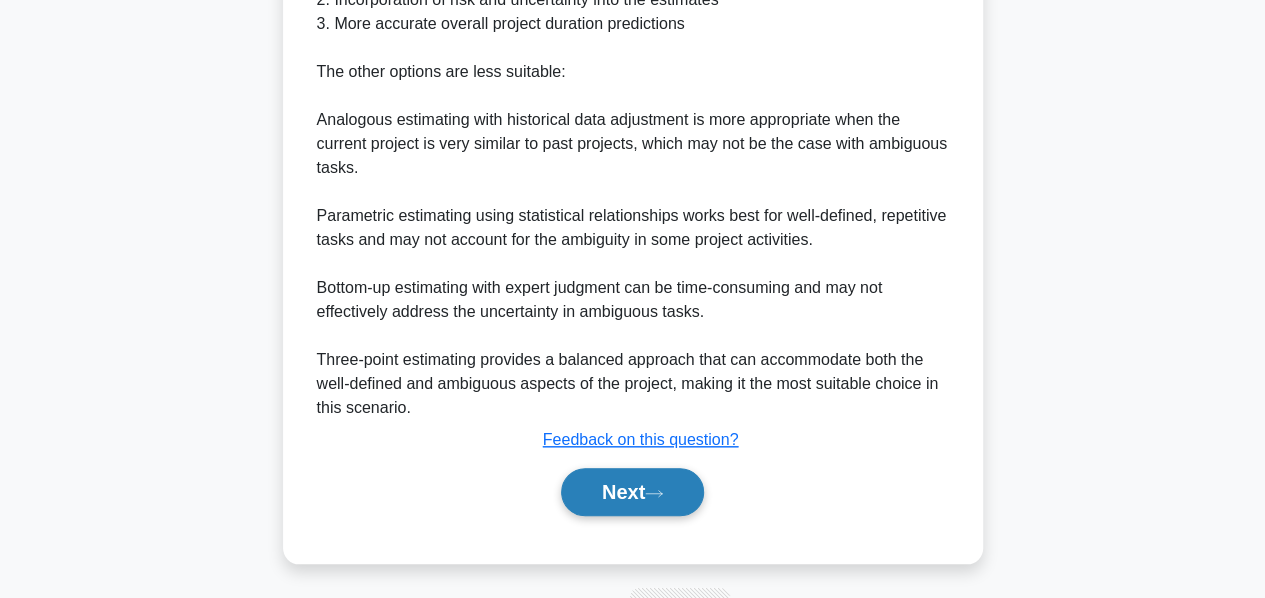 click on "Next" at bounding box center [632, 492] 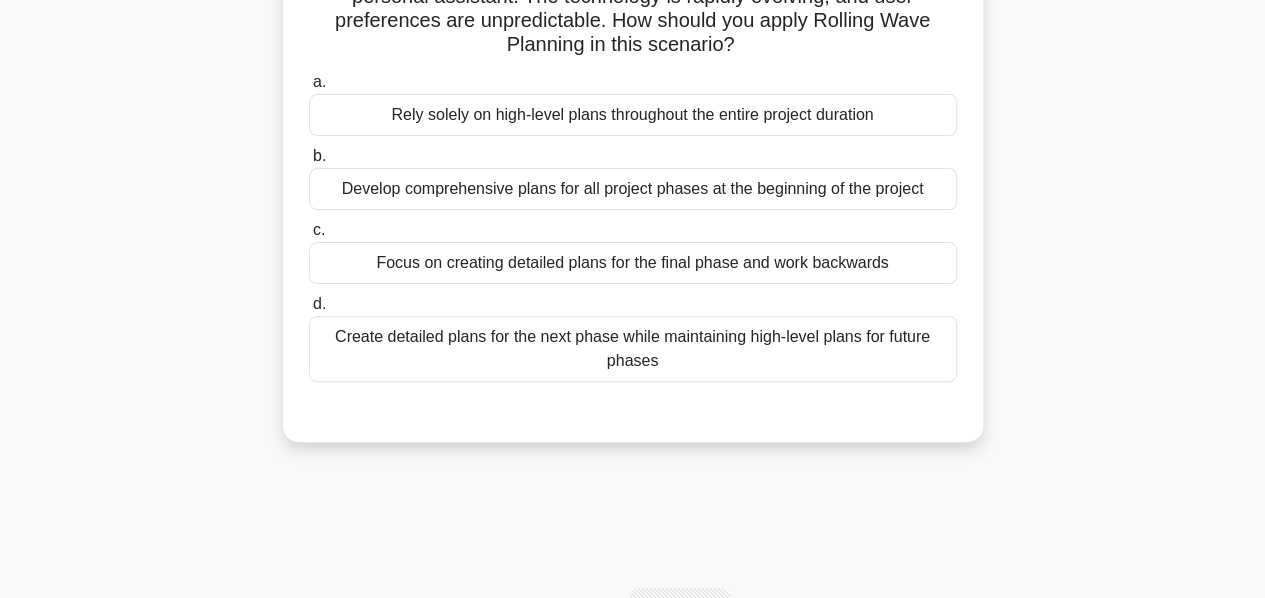 scroll, scrollTop: 82, scrollLeft: 0, axis: vertical 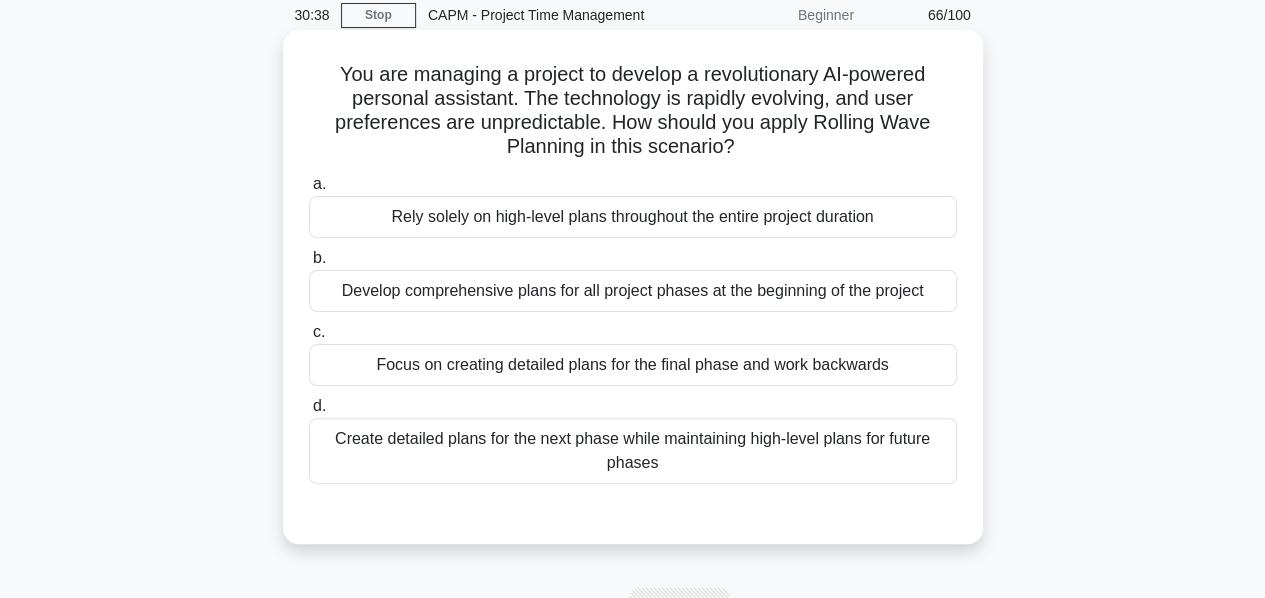 click on "Create detailed plans for the next phase while maintaining high-level plans for future phases" at bounding box center [633, 451] 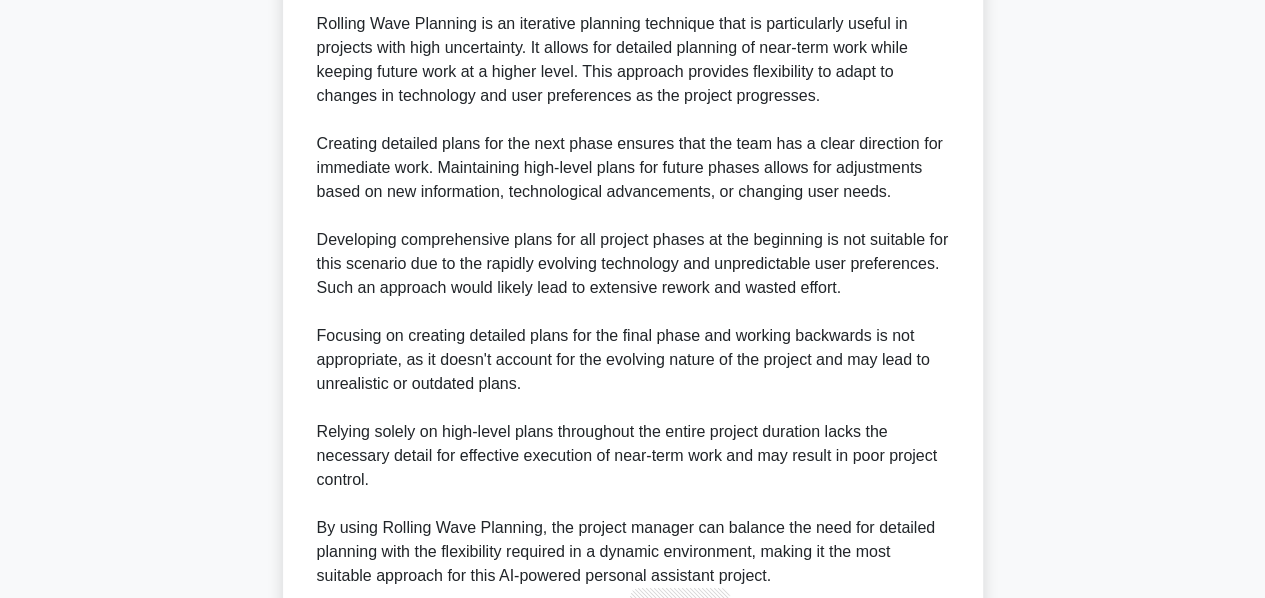 scroll, scrollTop: 920, scrollLeft: 0, axis: vertical 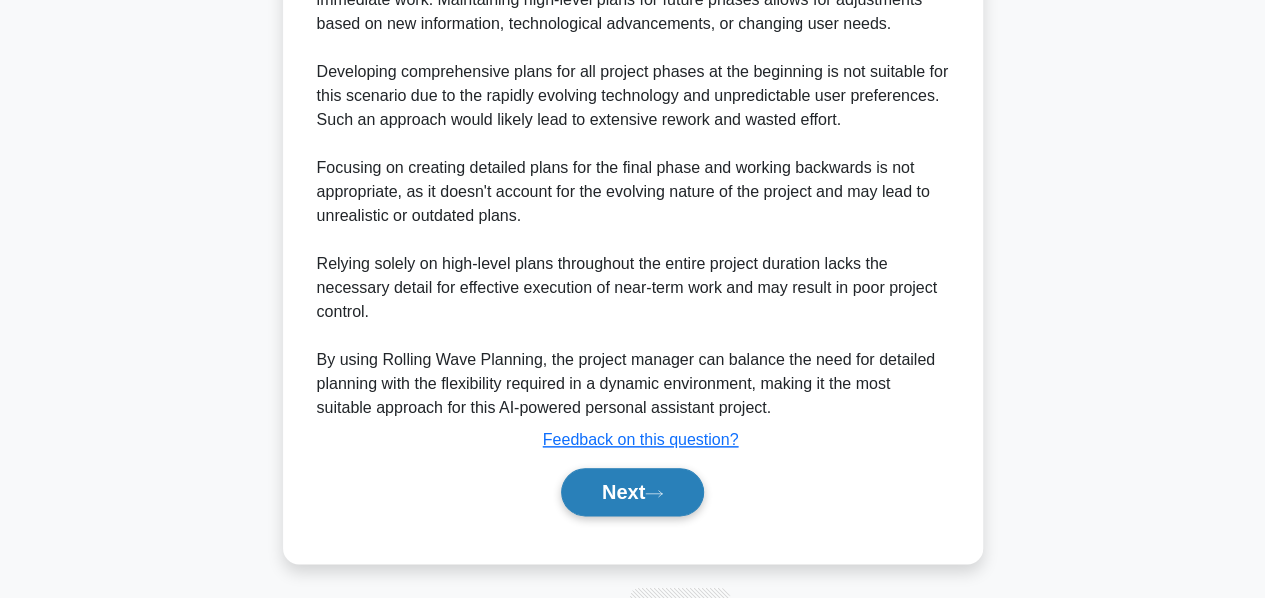 click on "Next" at bounding box center [632, 492] 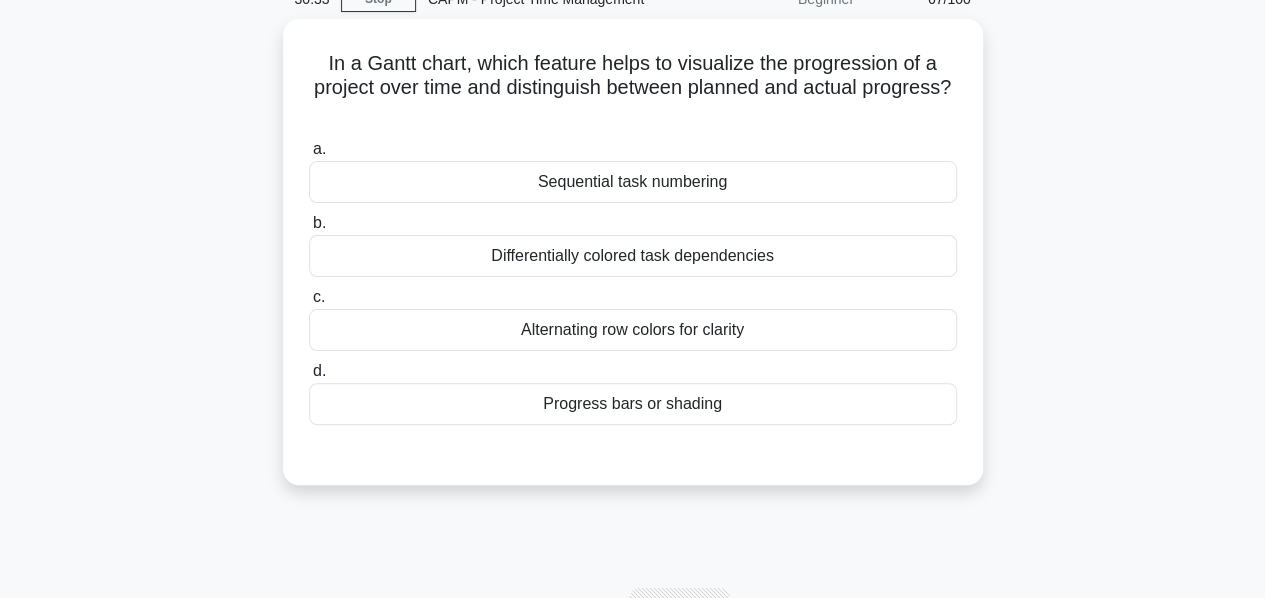 scroll, scrollTop: 0, scrollLeft: 0, axis: both 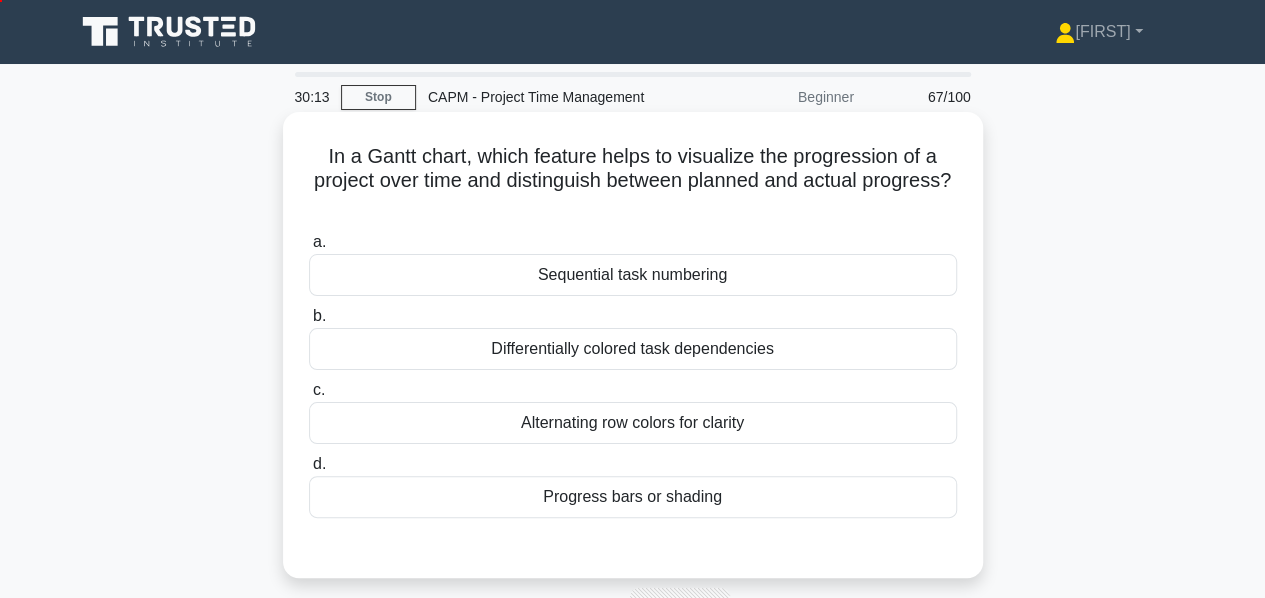 click on "Progress bars or shading" at bounding box center (633, 497) 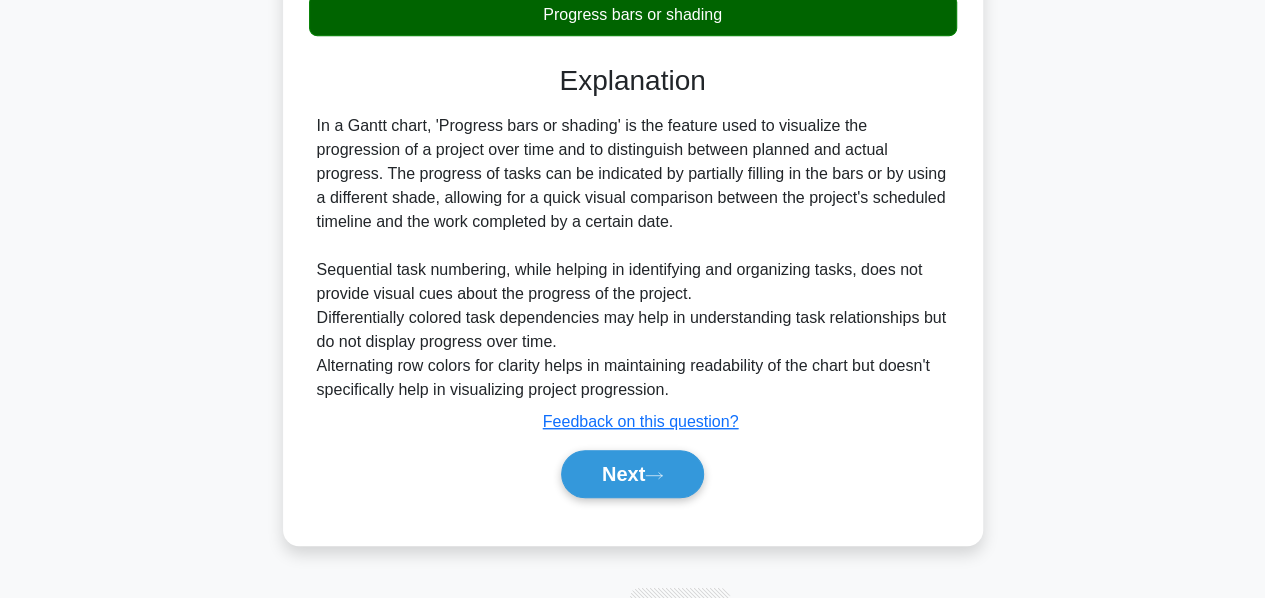 scroll, scrollTop: 477, scrollLeft: 0, axis: vertical 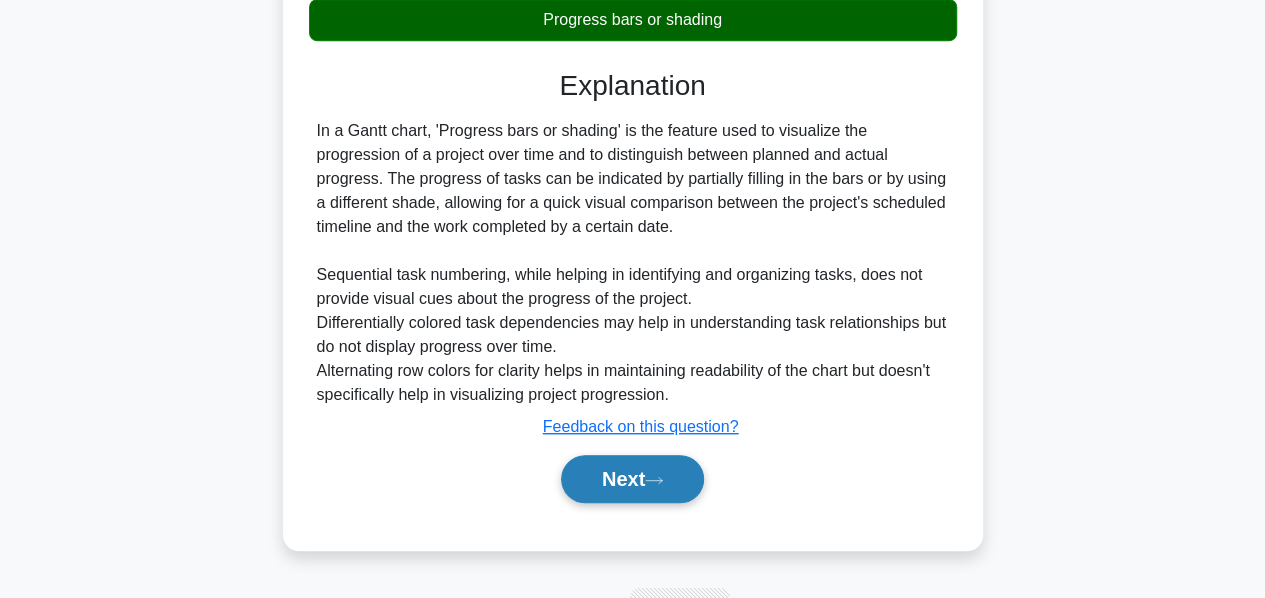 click on "Next" at bounding box center (632, 479) 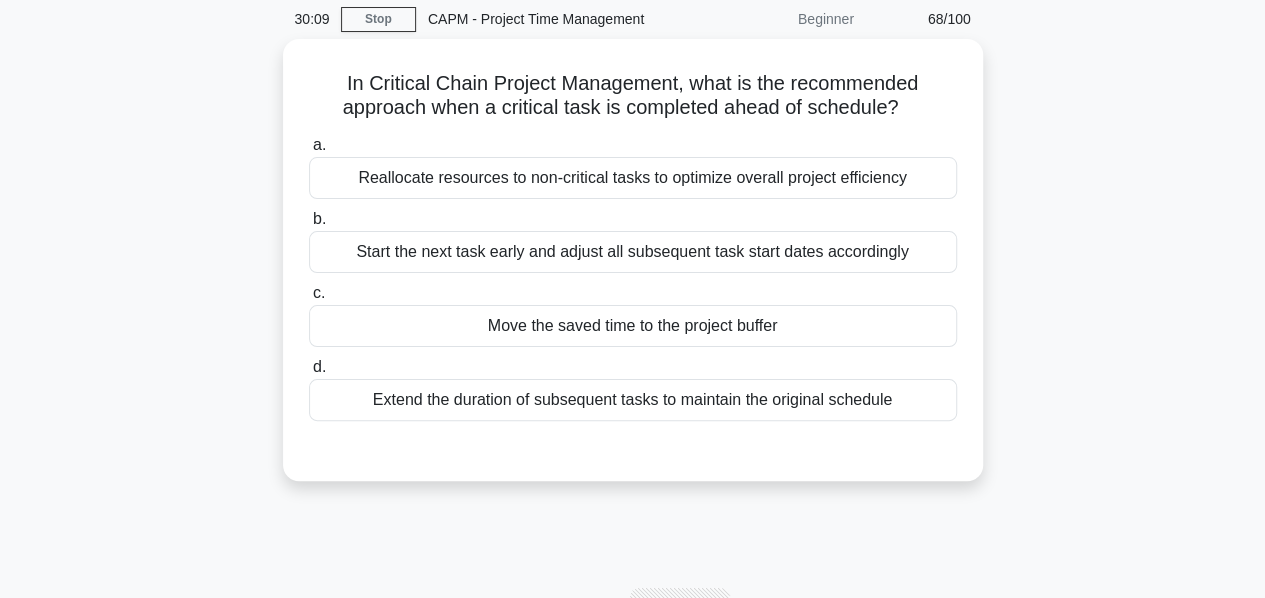 scroll, scrollTop: 77, scrollLeft: 0, axis: vertical 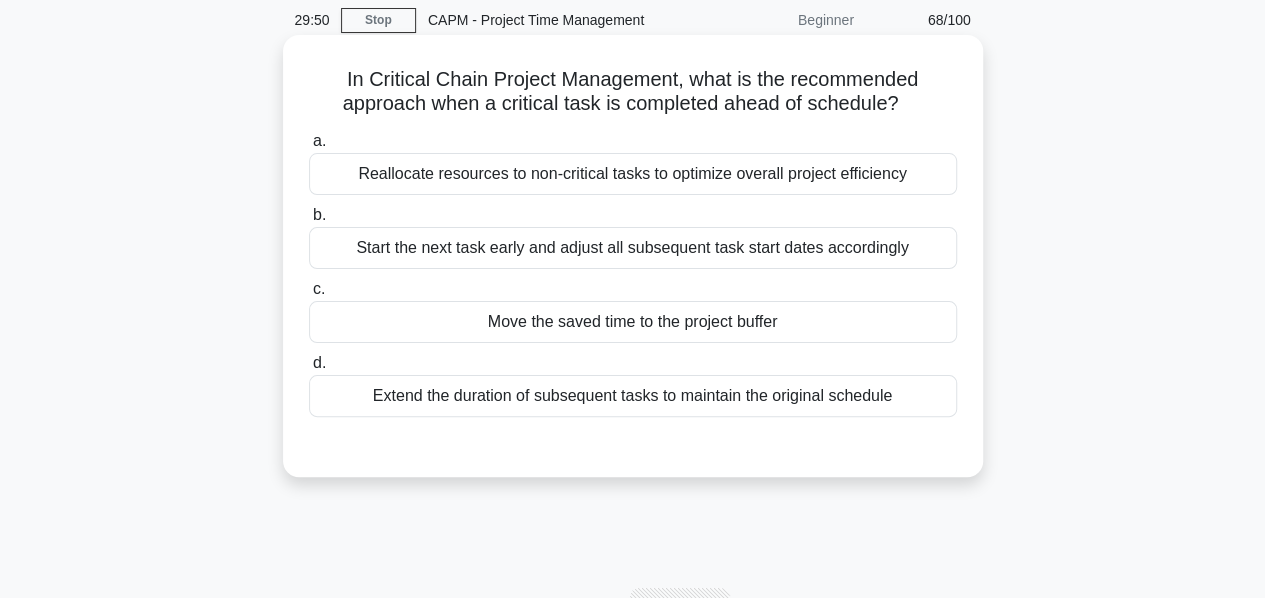 click on "Move the saved time to the project buffer" at bounding box center [633, 322] 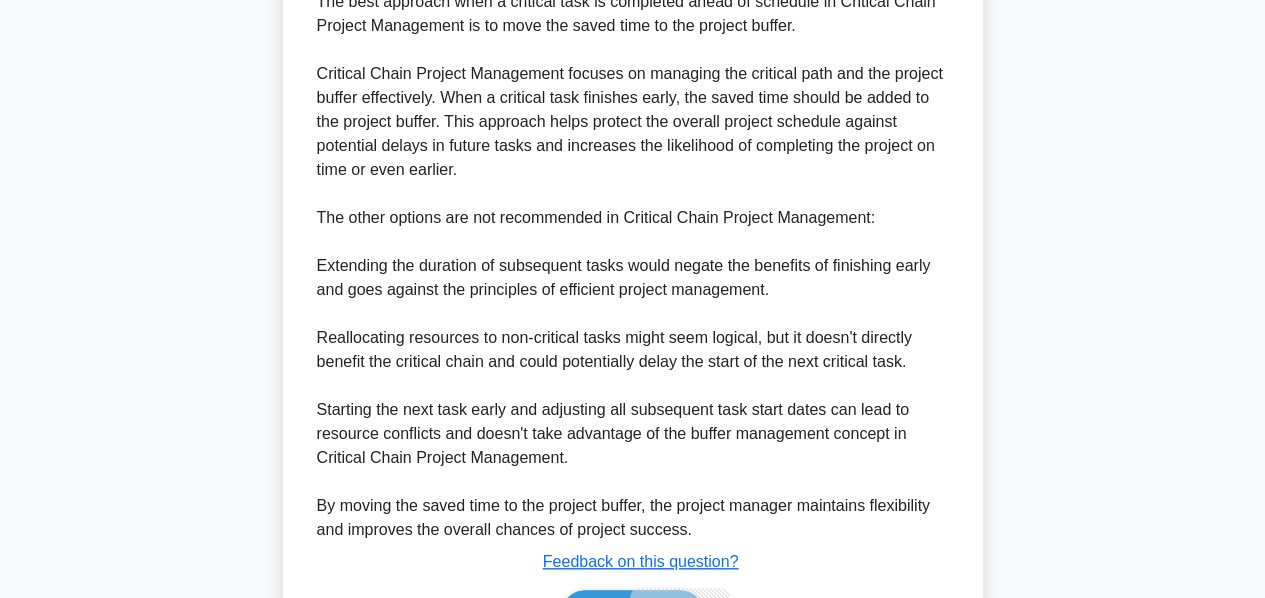 scroll, scrollTop: 704, scrollLeft: 0, axis: vertical 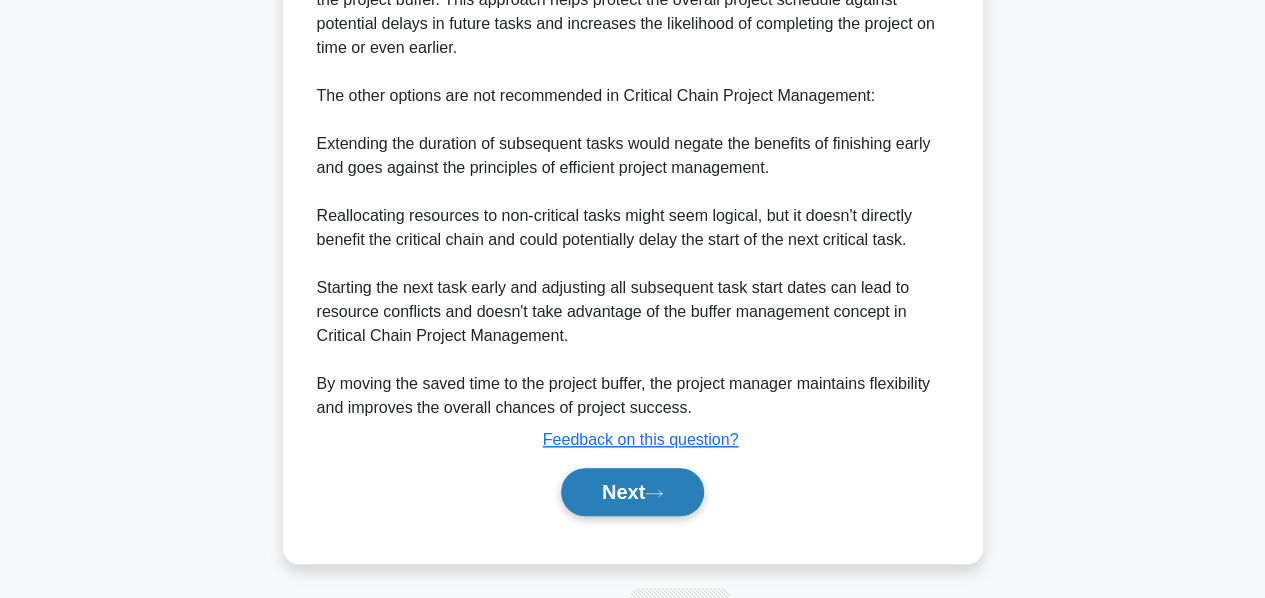 click on "Next" at bounding box center (632, 492) 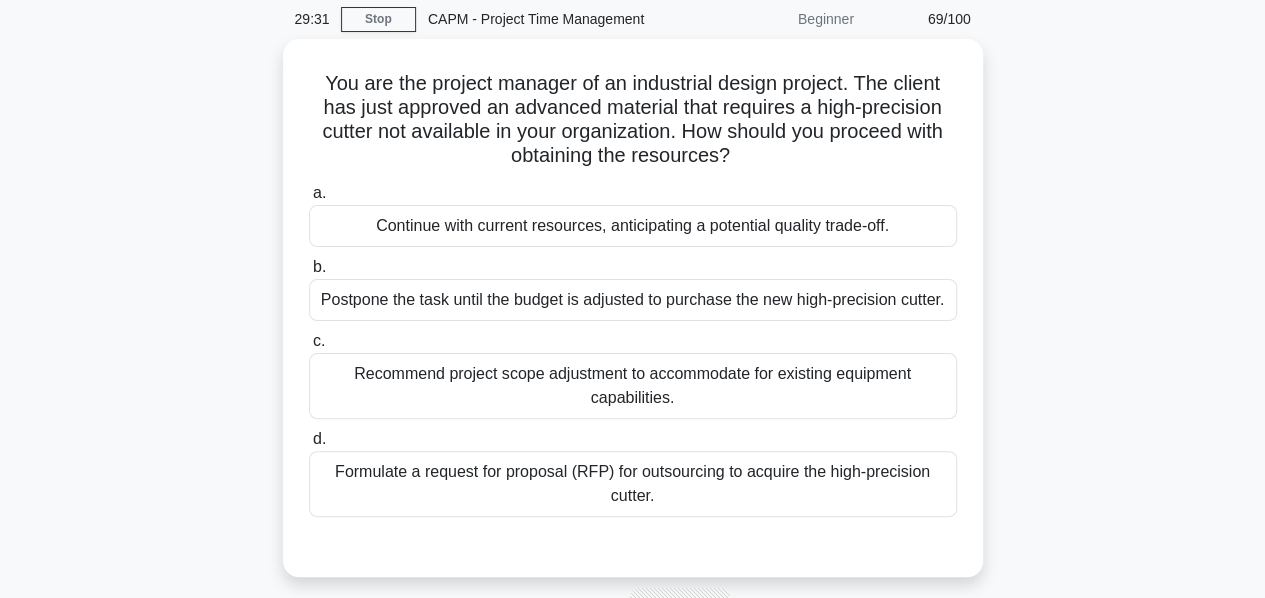 scroll, scrollTop: 77, scrollLeft: 0, axis: vertical 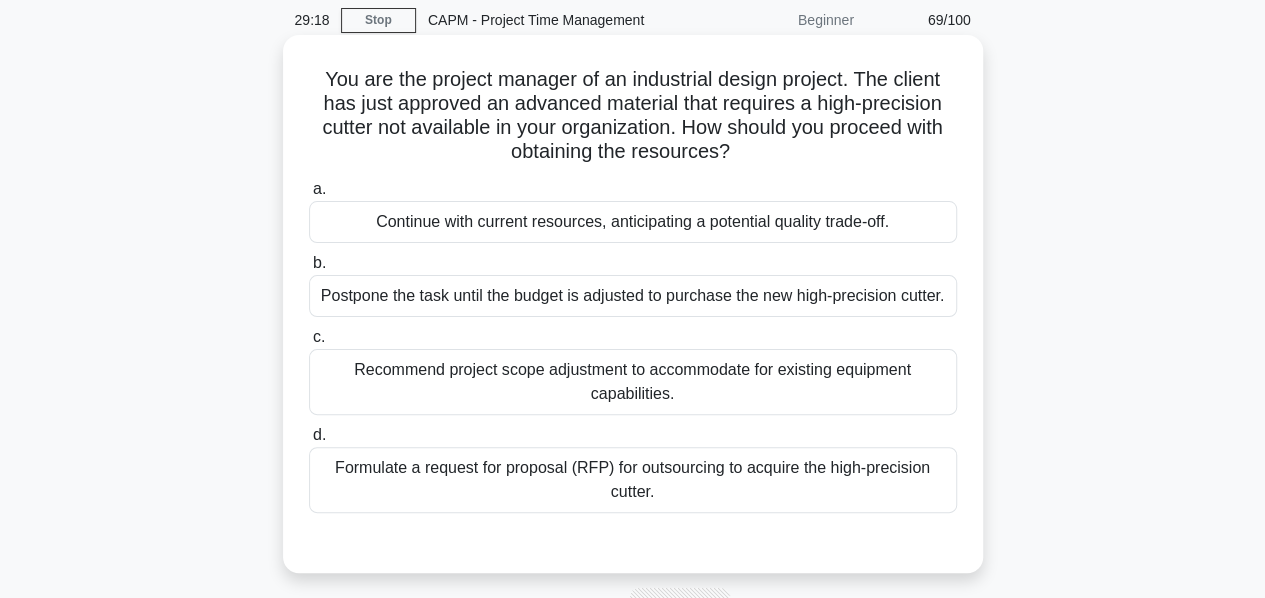 click on "Formulate a request for proposal (RFP) for outsourcing to acquire the high-precision cutter." at bounding box center (633, 480) 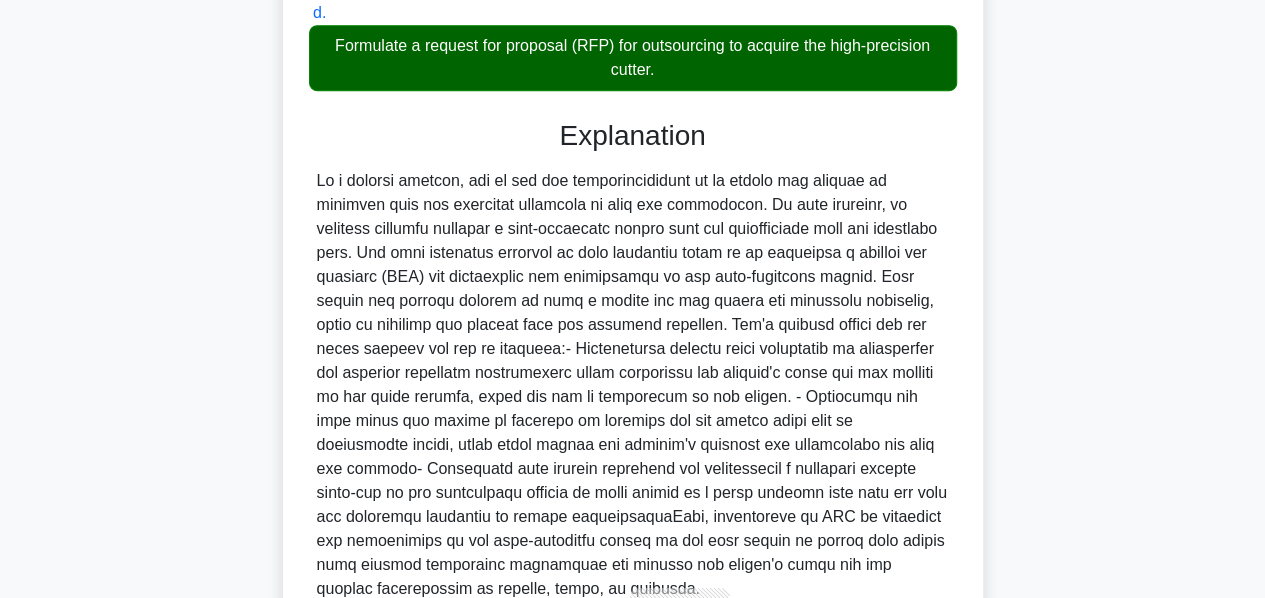 scroll, scrollTop: 656, scrollLeft: 0, axis: vertical 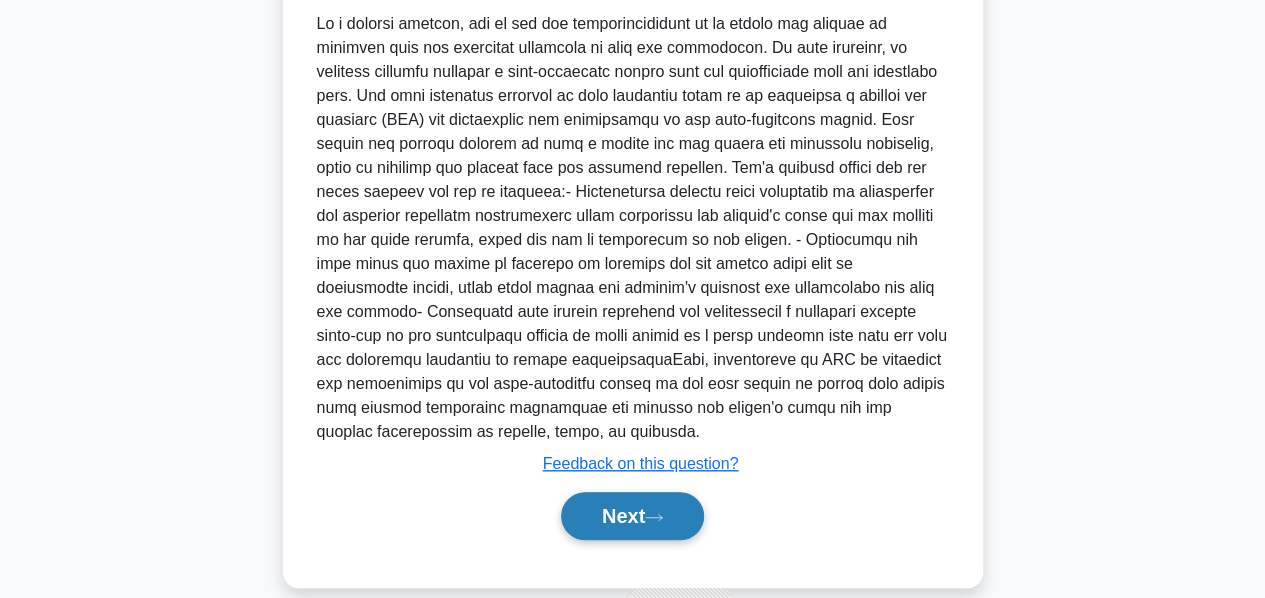 click on "Next" at bounding box center [632, 516] 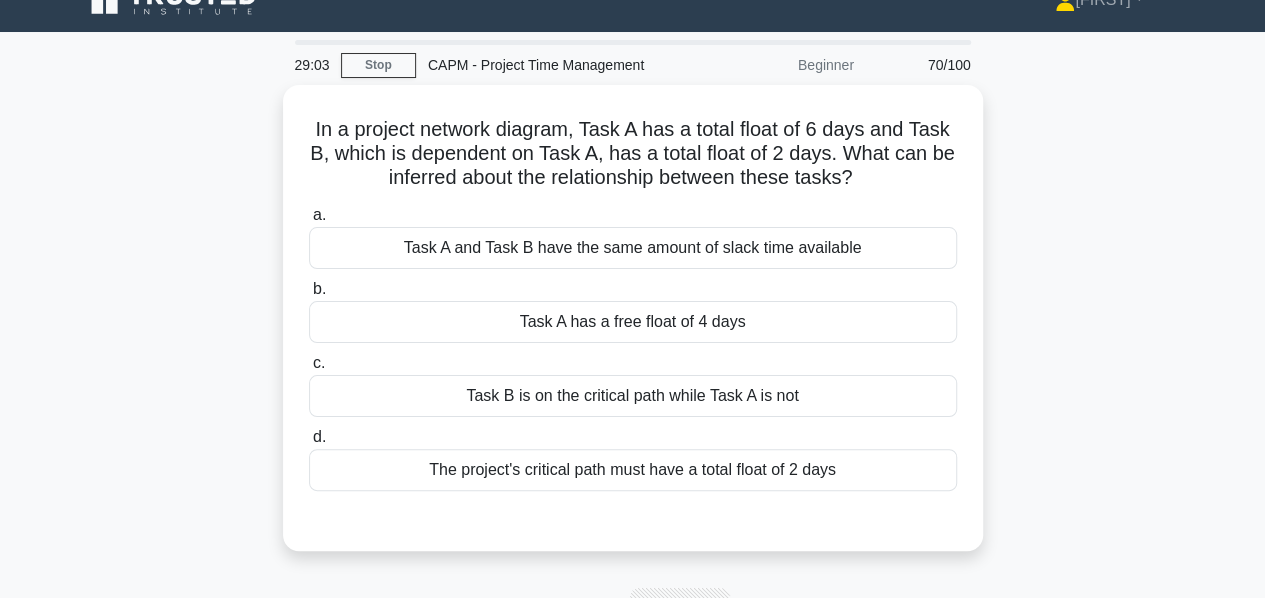 scroll, scrollTop: 33, scrollLeft: 0, axis: vertical 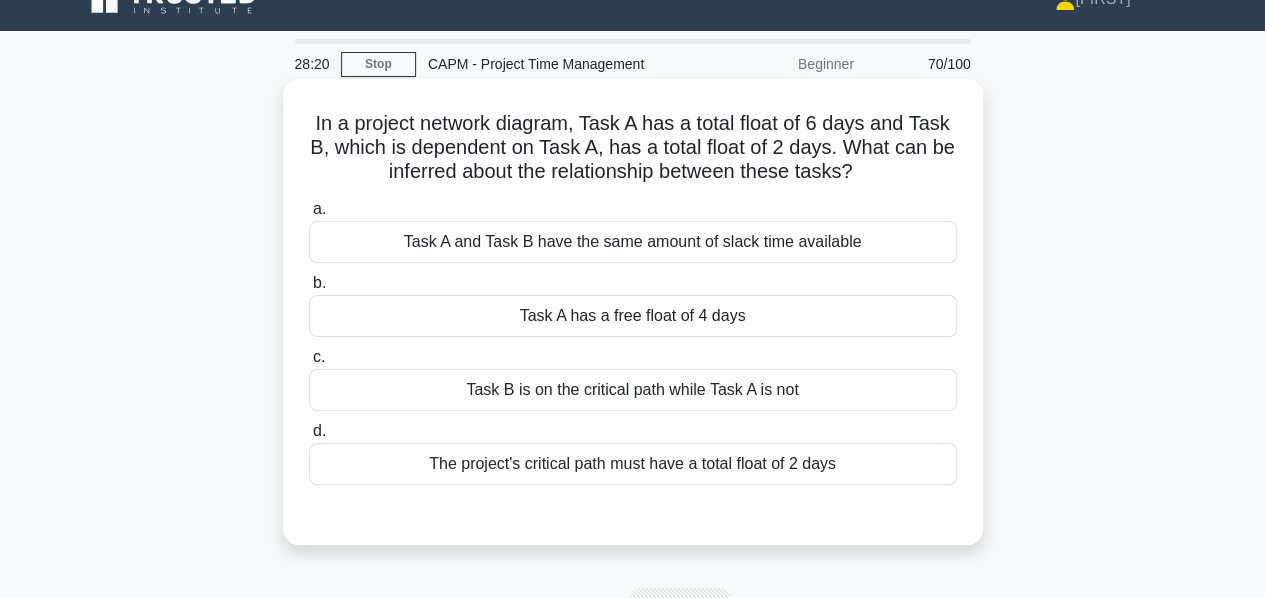 click on "a.
Task A and Task B have the same amount of slack time available
b.
Task A has a free float of 4 days" at bounding box center (633, 341) 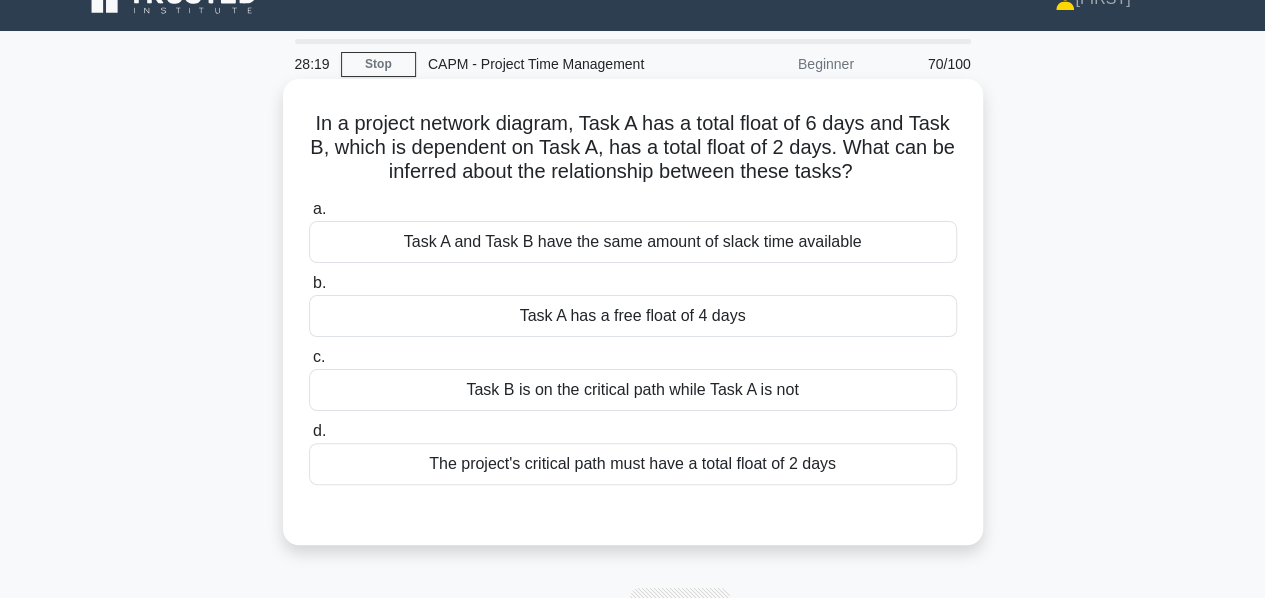 click on "Task A has a free float of 4 days" at bounding box center (633, 316) 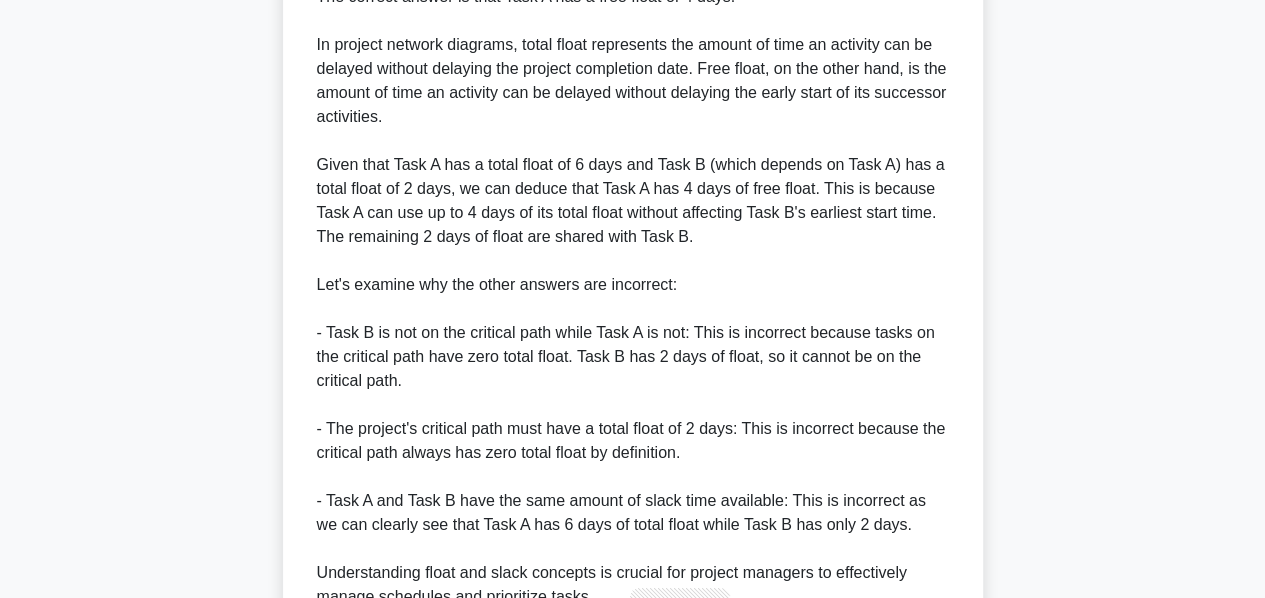 scroll, scrollTop: 766, scrollLeft: 0, axis: vertical 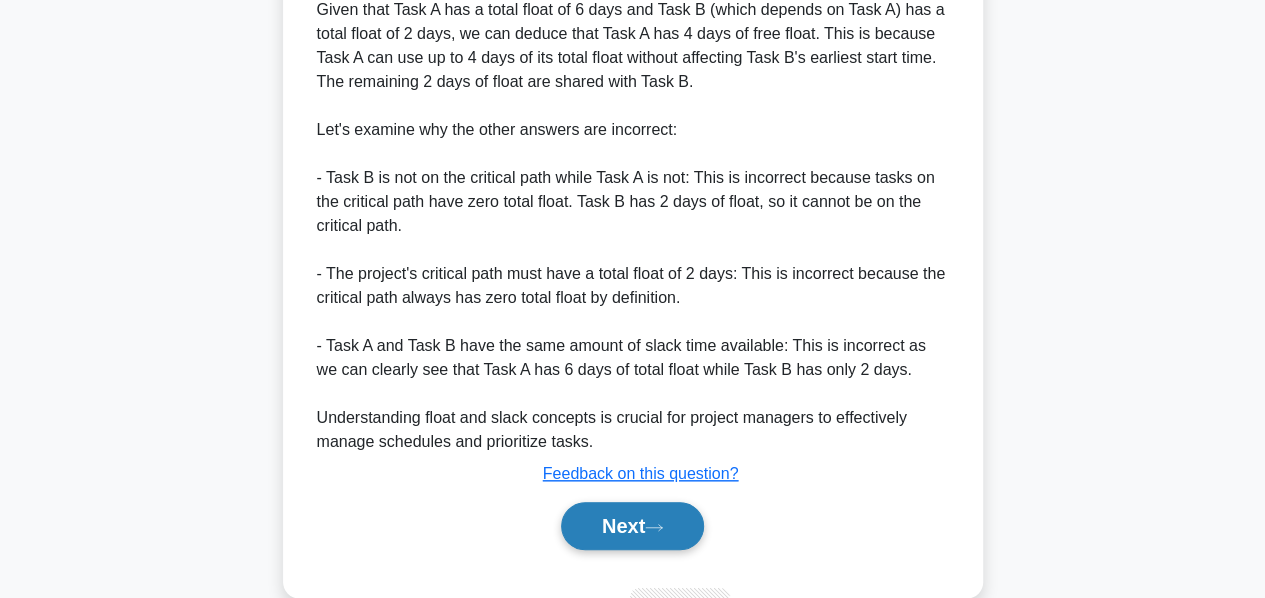 click on "Next" at bounding box center (632, 526) 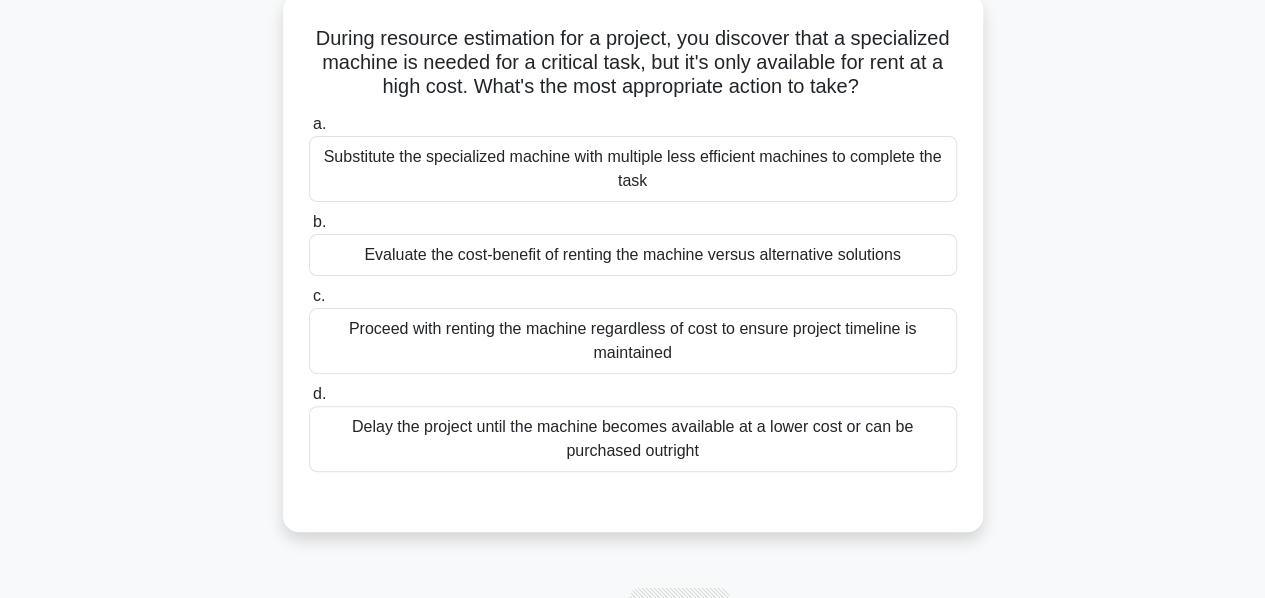 scroll, scrollTop: 122, scrollLeft: 0, axis: vertical 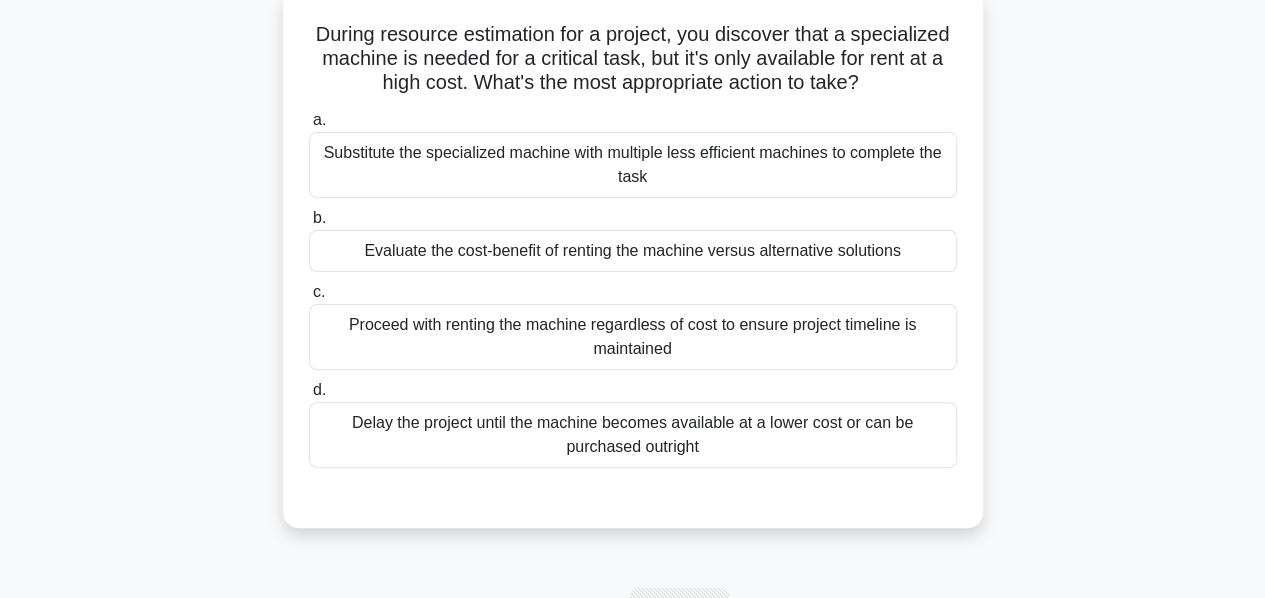 click on "Evaluate the cost-benefit of renting the machine versus alternative solutions" at bounding box center [633, 251] 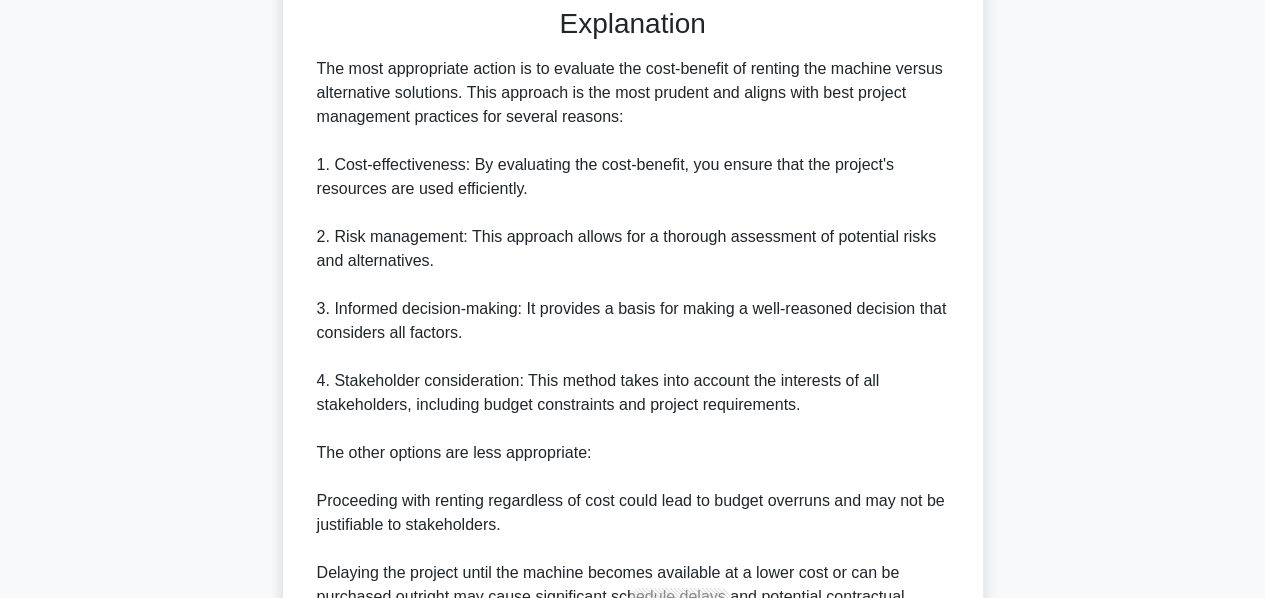 scroll, scrollTop: 968, scrollLeft: 0, axis: vertical 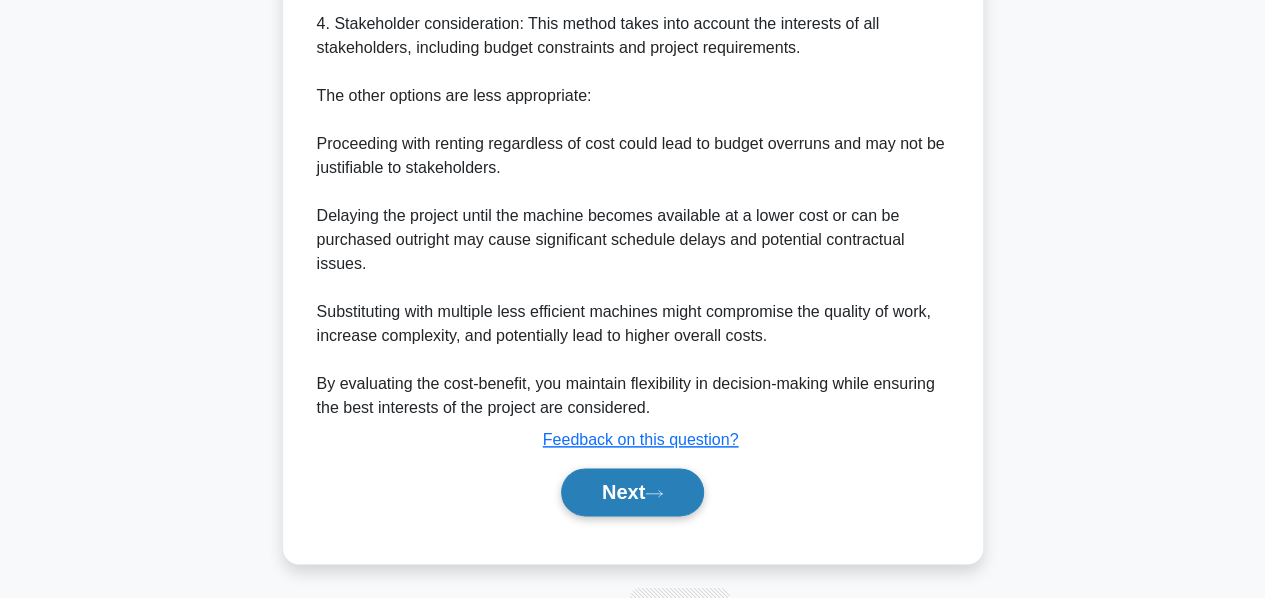 click on "Next" at bounding box center (632, 492) 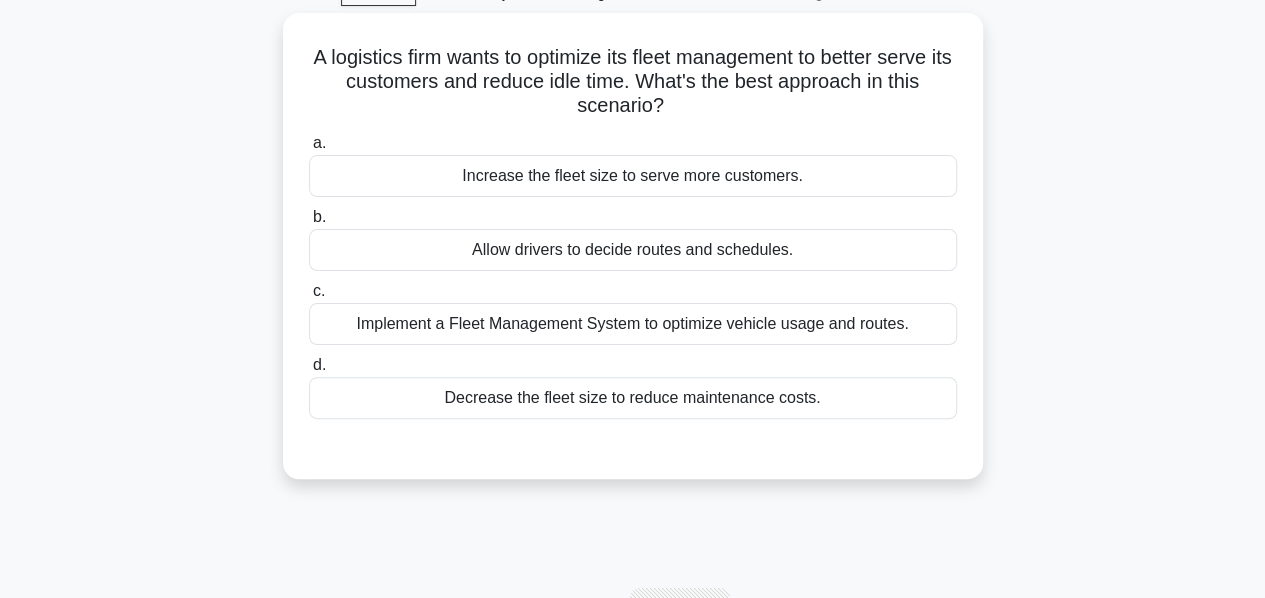 scroll, scrollTop: 100, scrollLeft: 0, axis: vertical 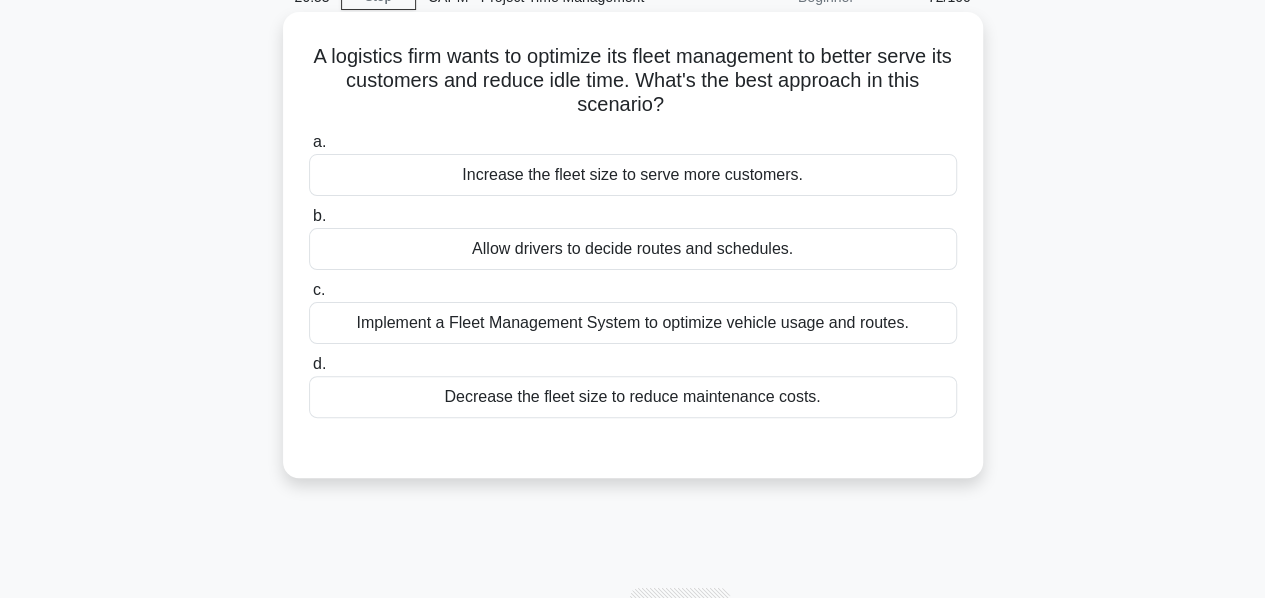 click on "Implement a Fleet Management System to optimize vehicle usage and routes." at bounding box center [633, 323] 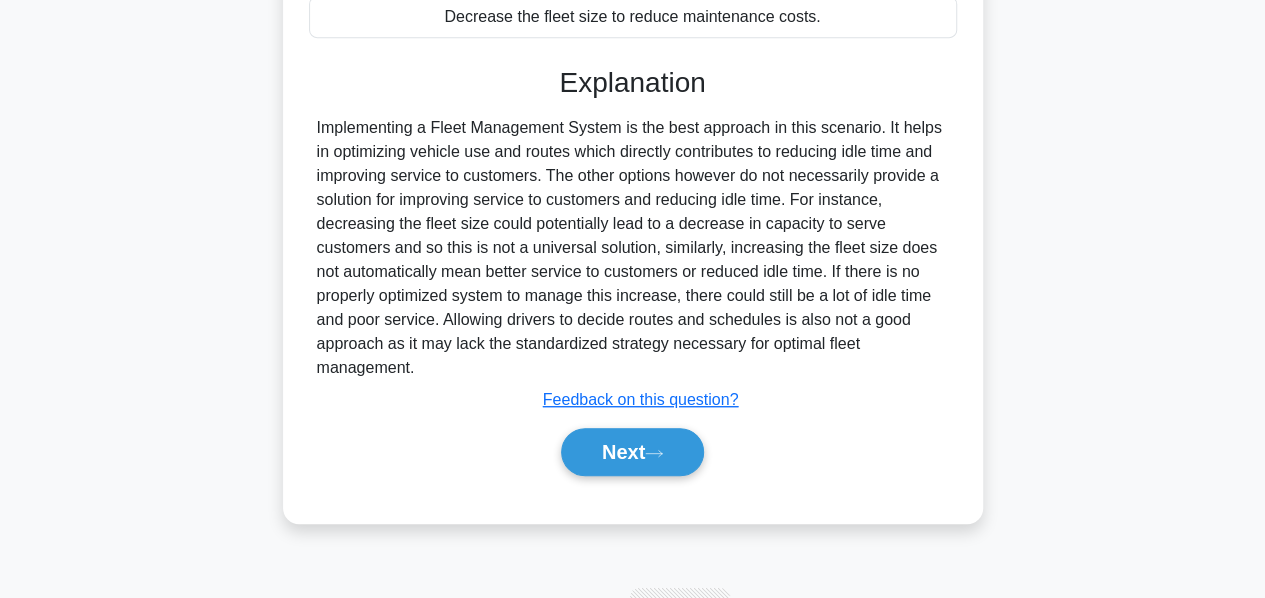 scroll, scrollTop: 482, scrollLeft: 0, axis: vertical 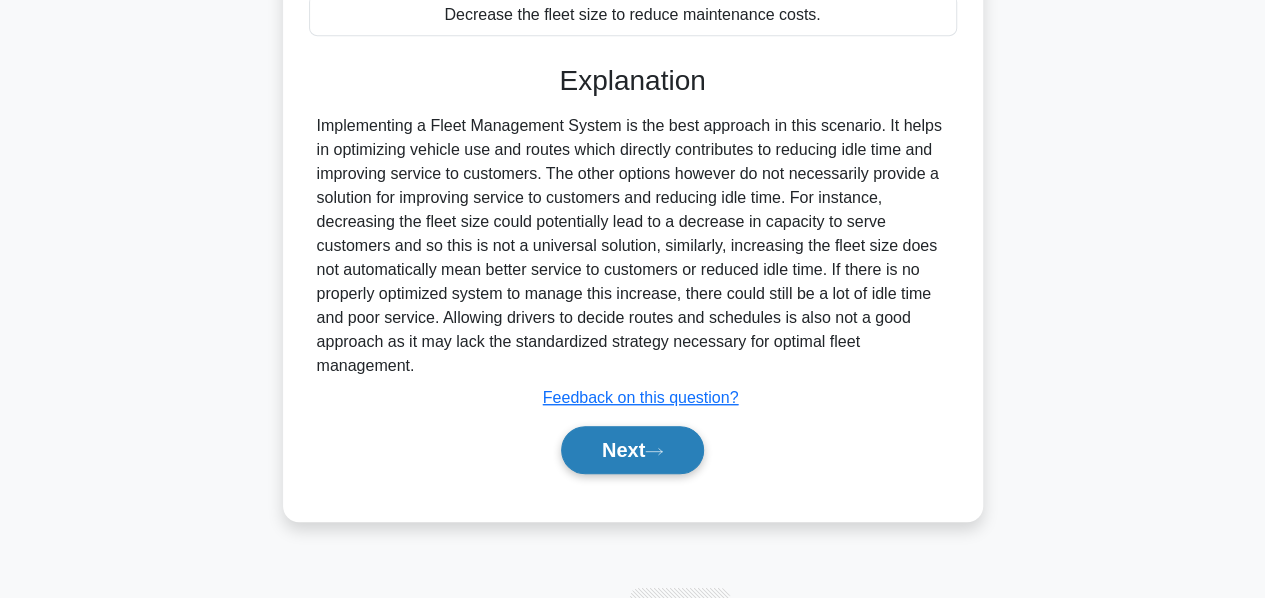 click on "Next" at bounding box center [632, 450] 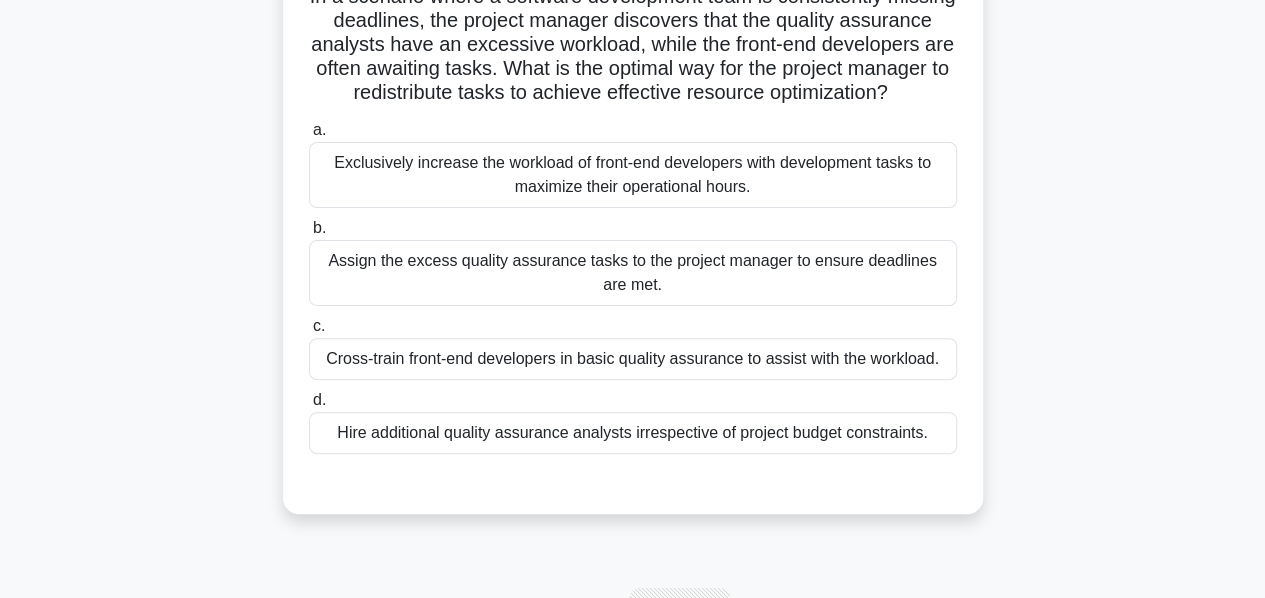 scroll, scrollTop: 166, scrollLeft: 0, axis: vertical 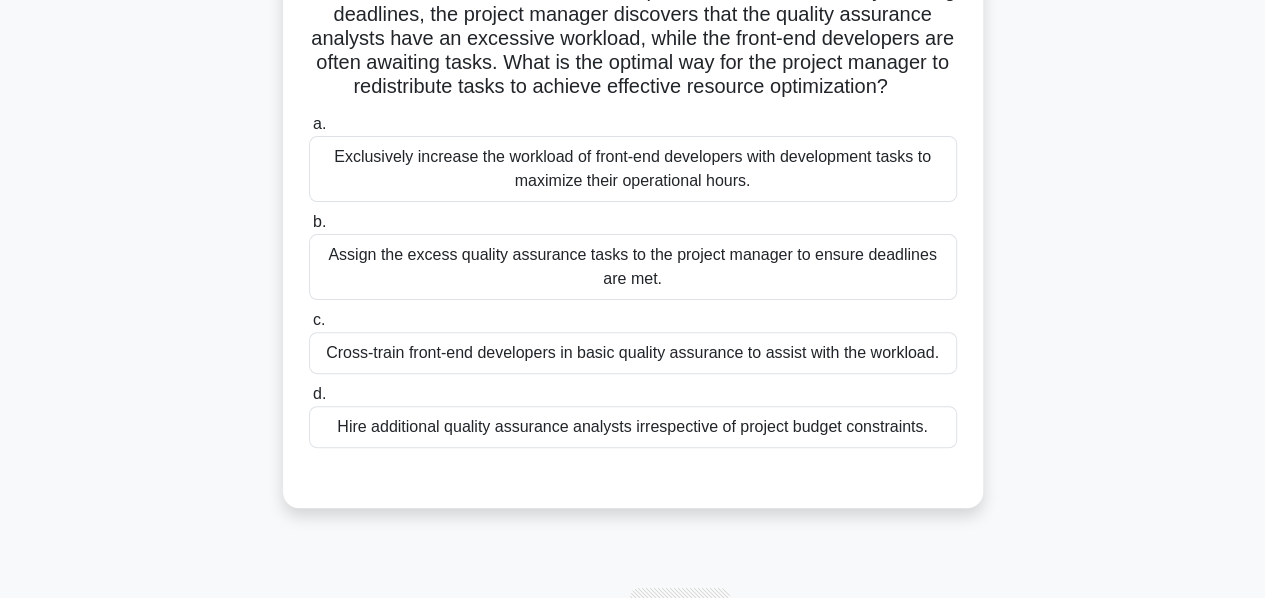 click on "Cross-train front-end developers in basic quality assurance to assist with the workload." at bounding box center (633, 353) 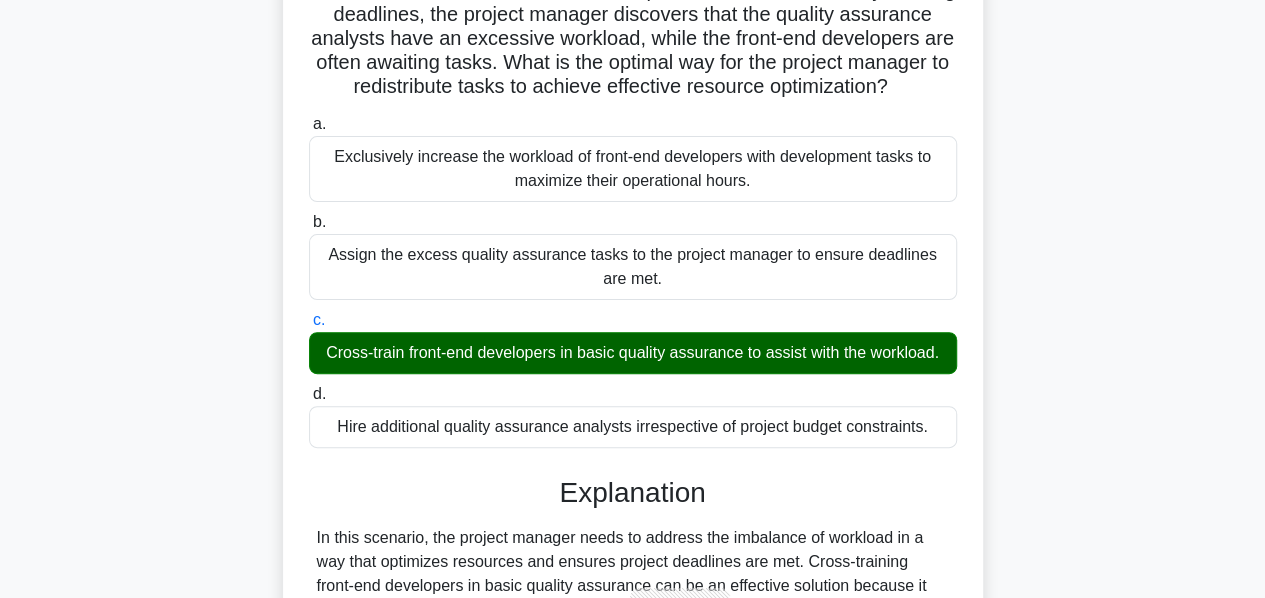 scroll, scrollTop: 632, scrollLeft: 0, axis: vertical 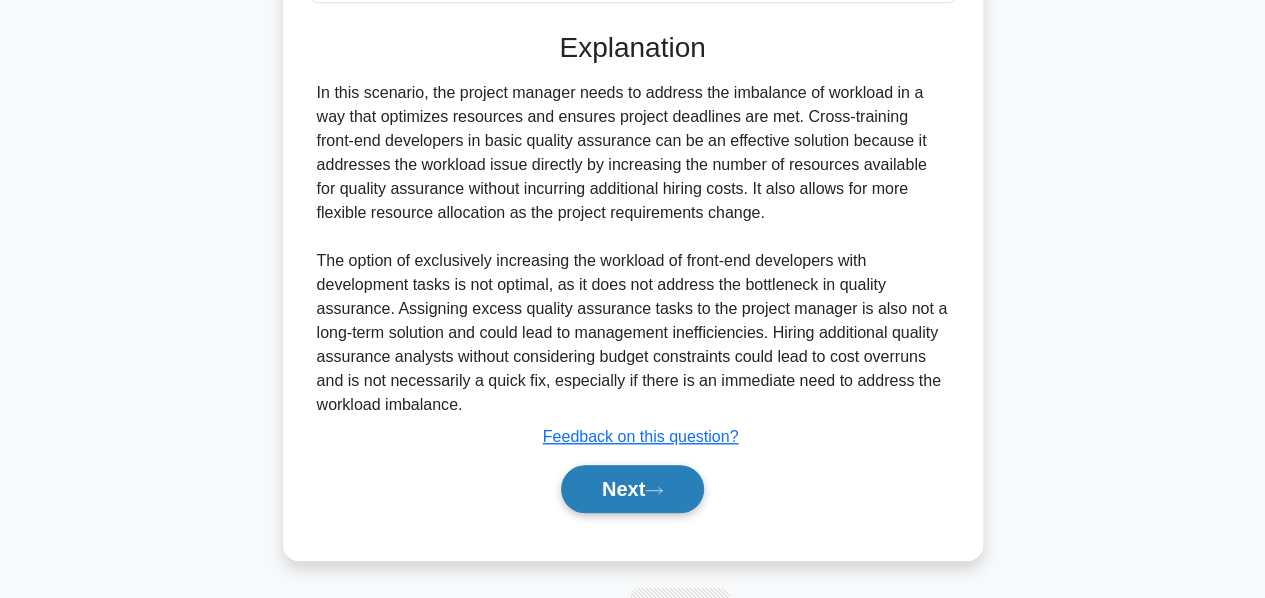 click on "Next" at bounding box center (632, 489) 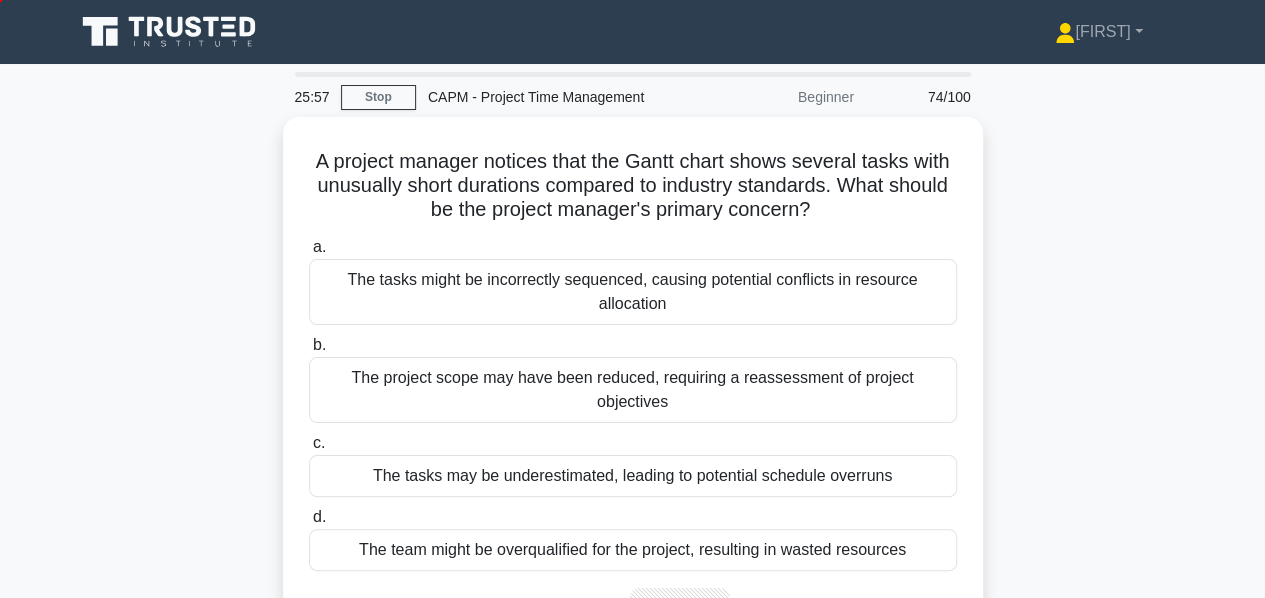 scroll, scrollTop: 72, scrollLeft: 0, axis: vertical 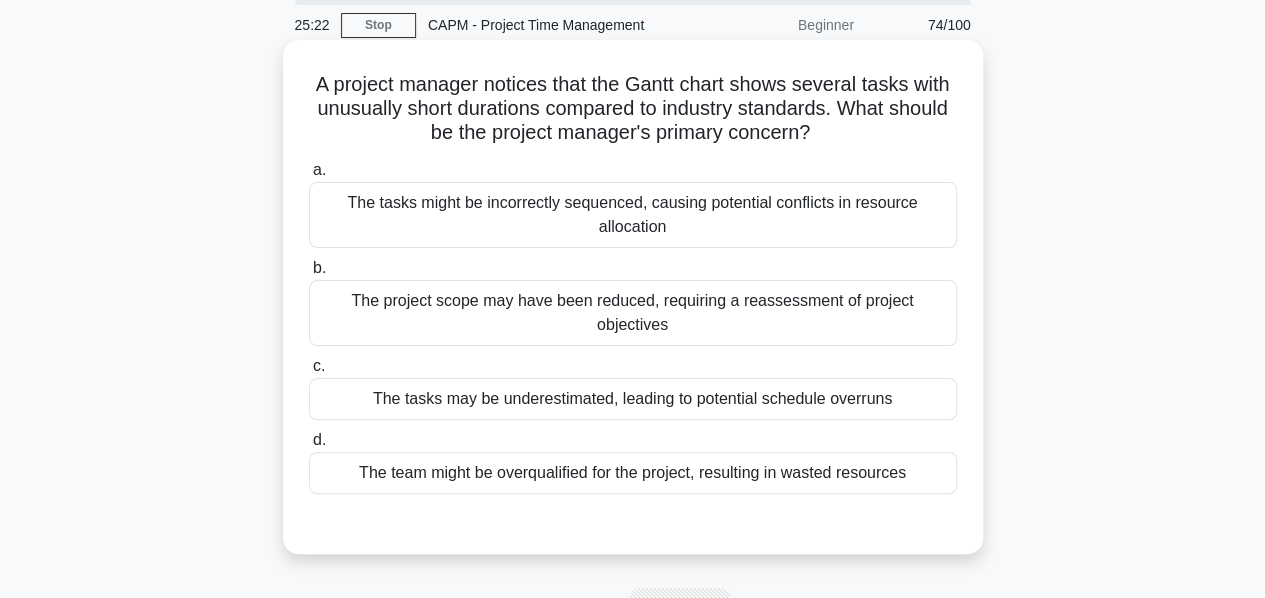 click on "The tasks may be underestimated, leading to potential schedule overruns" at bounding box center [633, 399] 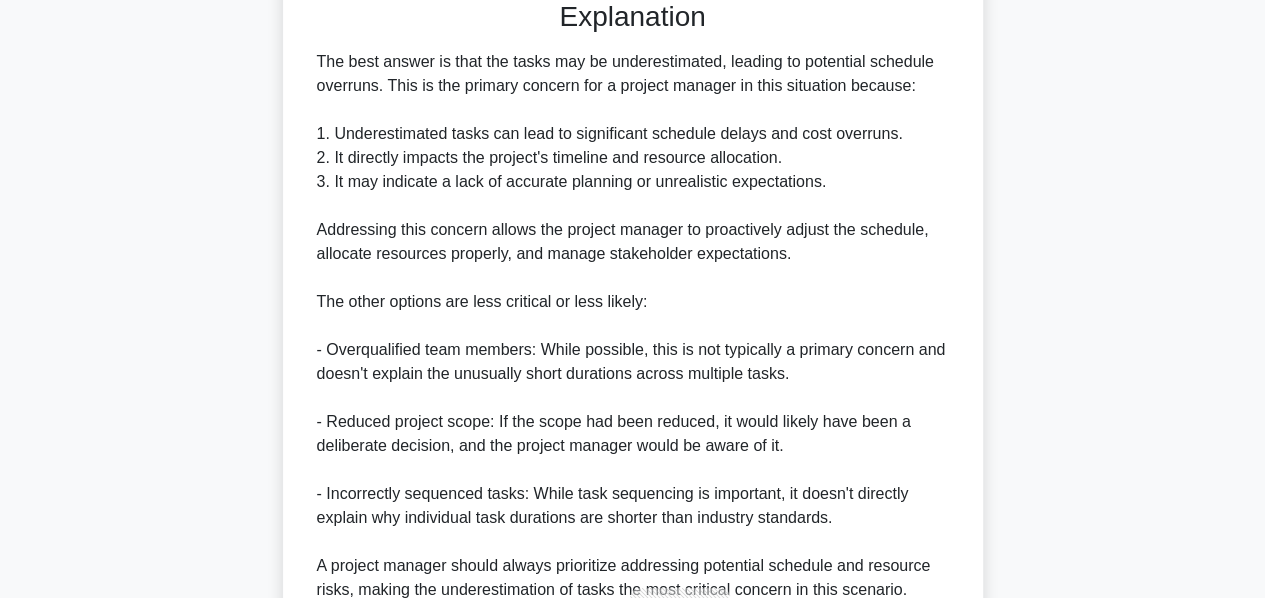 scroll, scrollTop: 752, scrollLeft: 0, axis: vertical 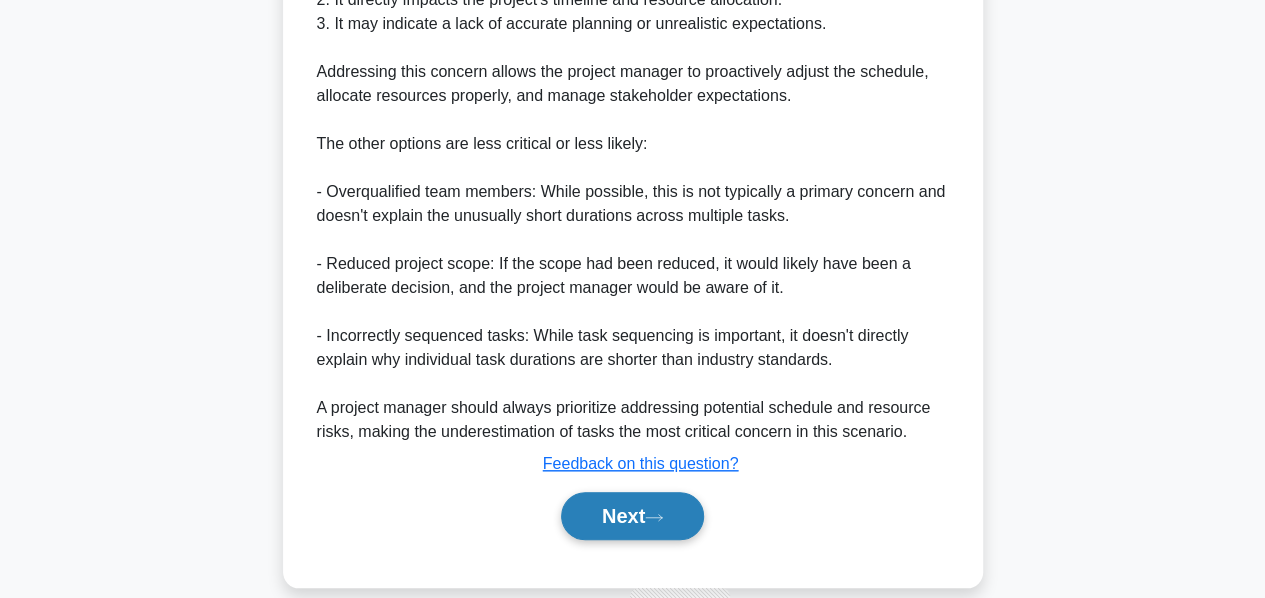 click on "Next" at bounding box center (632, 516) 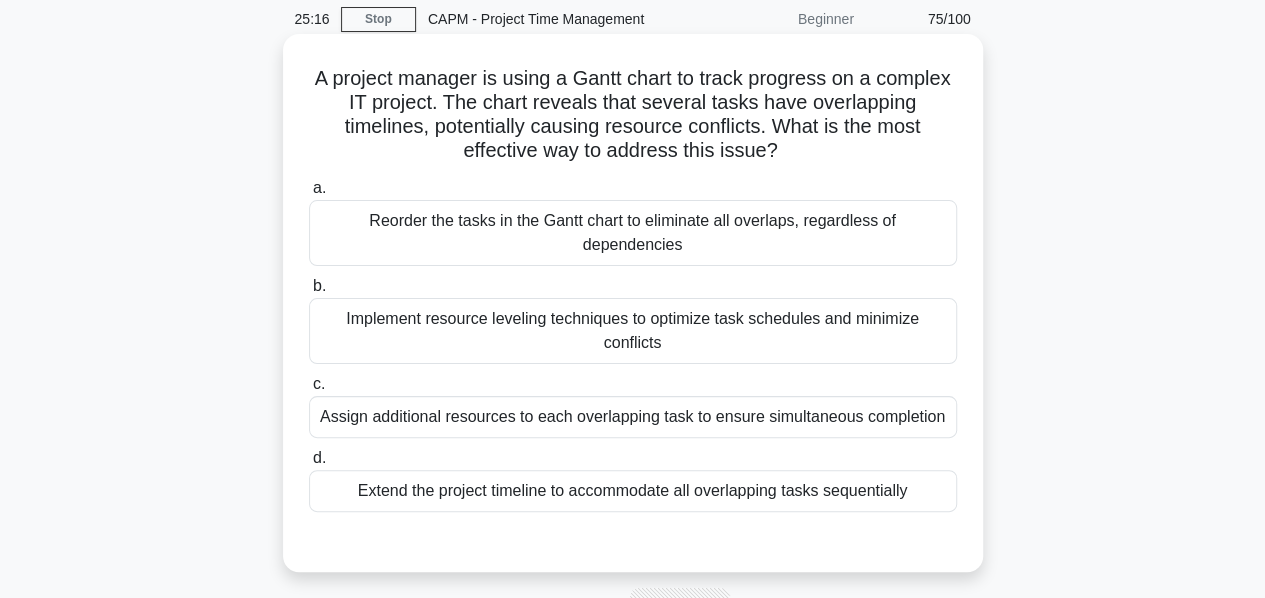scroll, scrollTop: 83, scrollLeft: 0, axis: vertical 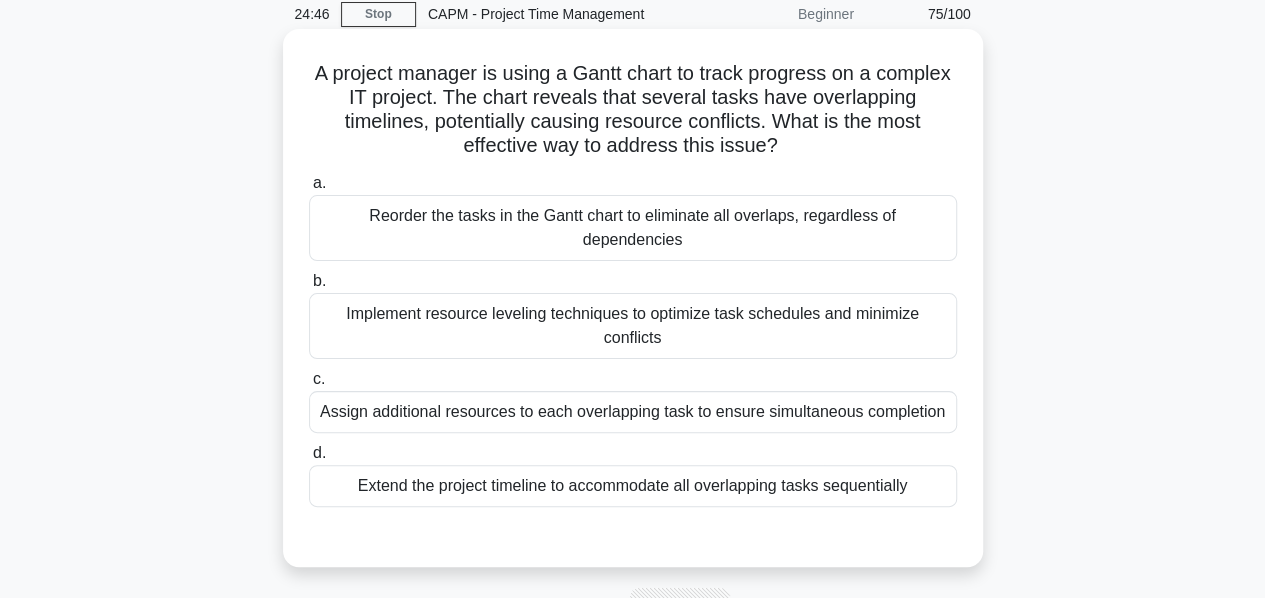 click on "Implement resource leveling techniques to optimize task schedules and minimize conflicts" at bounding box center [633, 326] 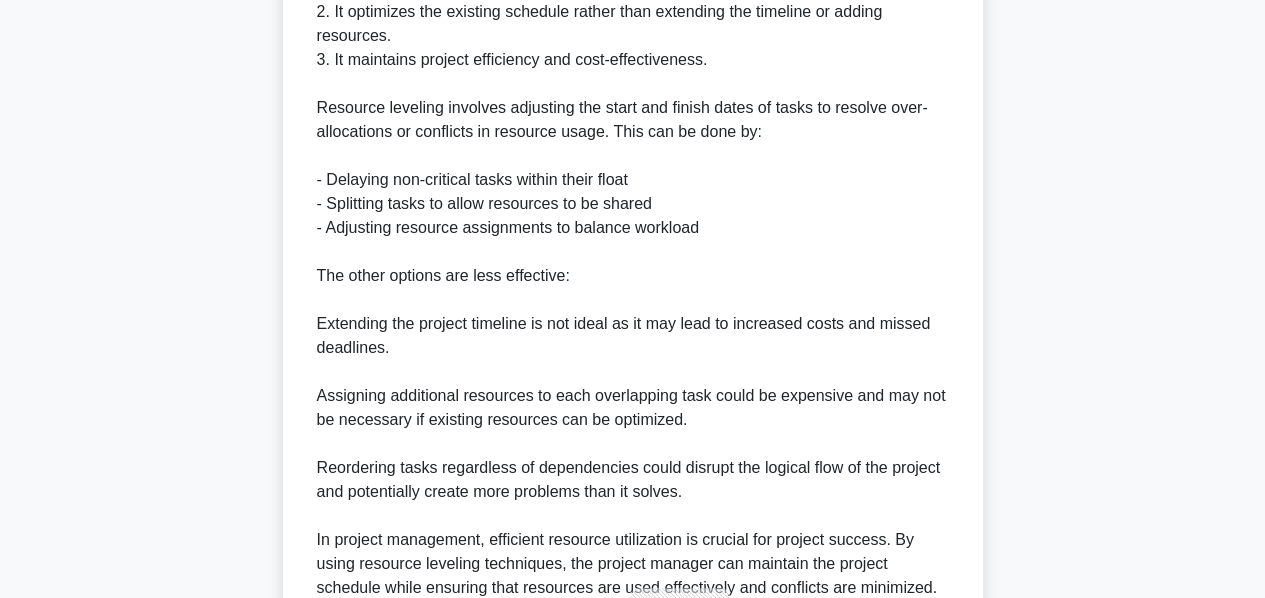 scroll, scrollTop: 939, scrollLeft: 0, axis: vertical 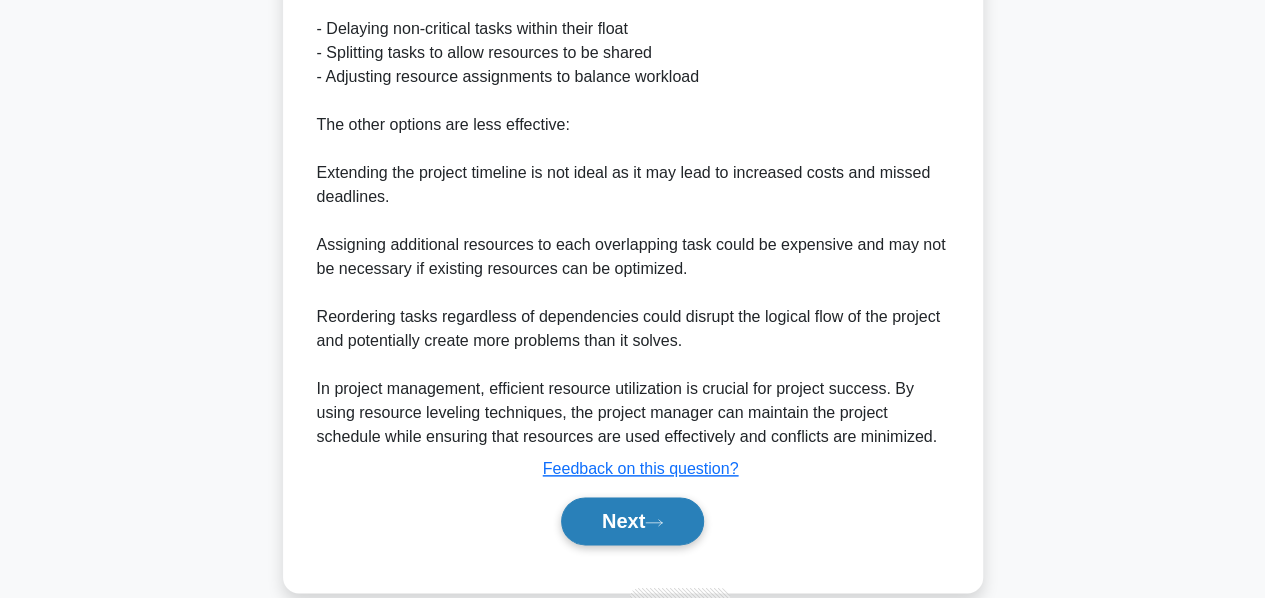 click on "Next" at bounding box center (632, 521) 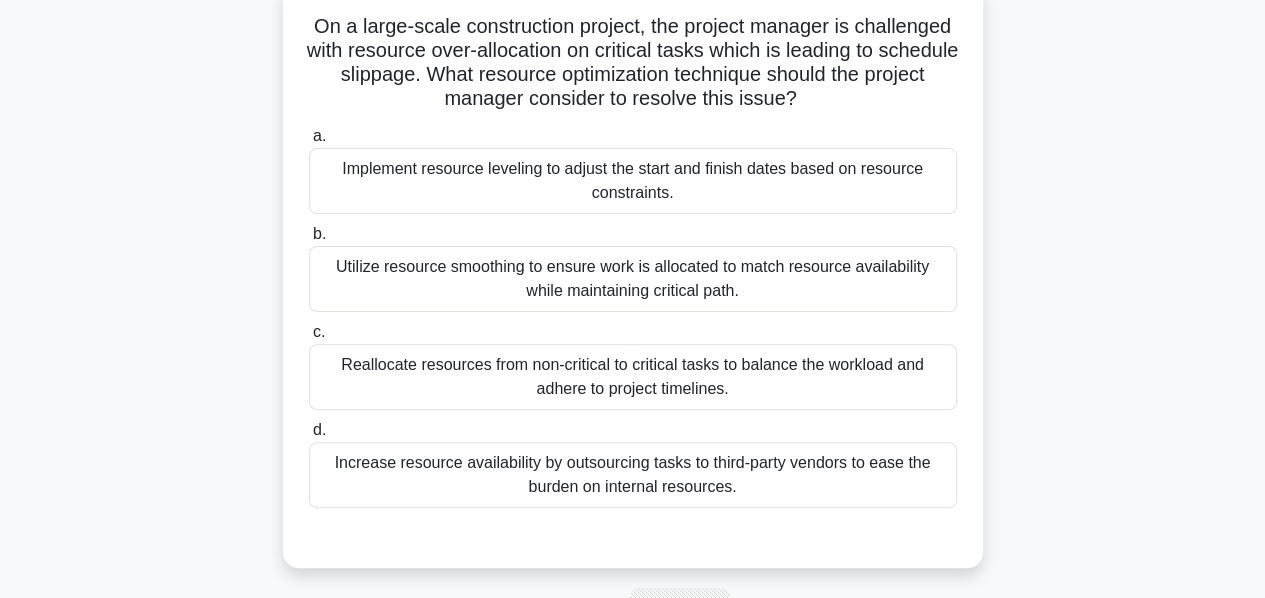 scroll, scrollTop: 138, scrollLeft: 0, axis: vertical 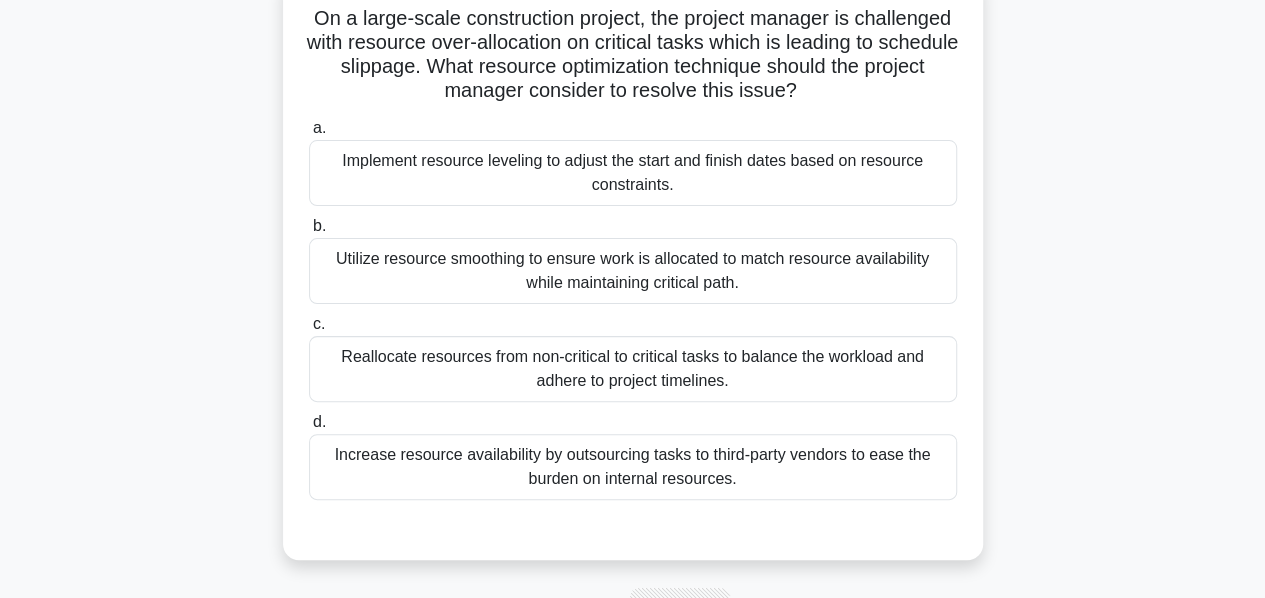 click on "Utilize resource smoothing to ensure work is allocated to match resource availability while maintaining critical path." at bounding box center [633, 271] 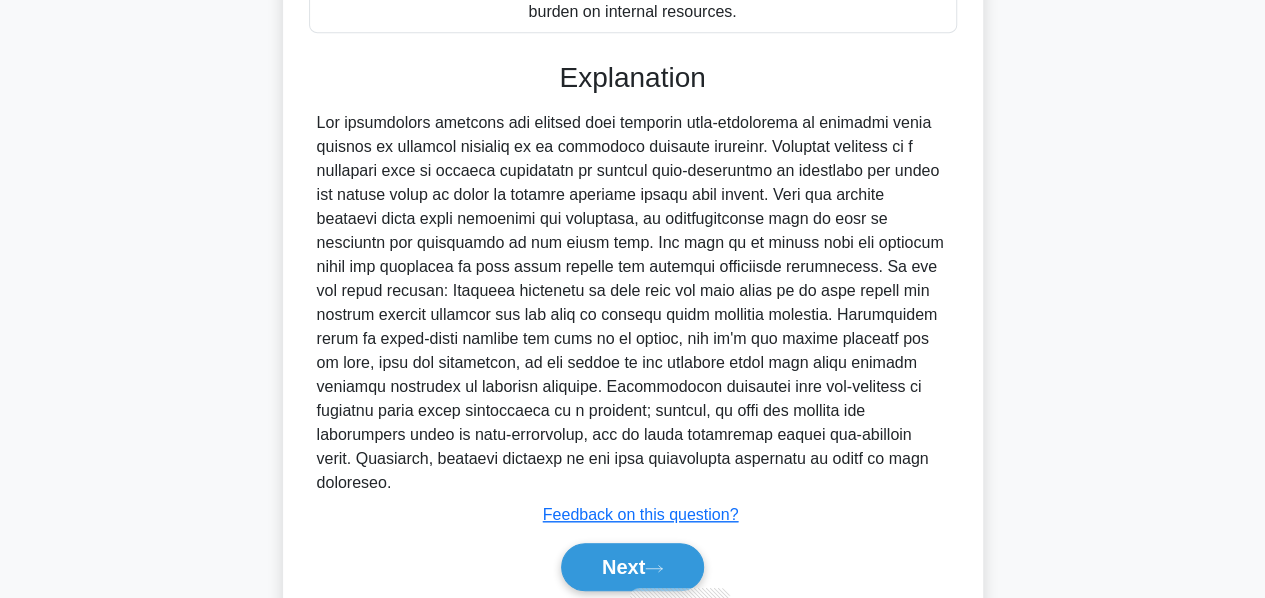 scroll, scrollTop: 610, scrollLeft: 0, axis: vertical 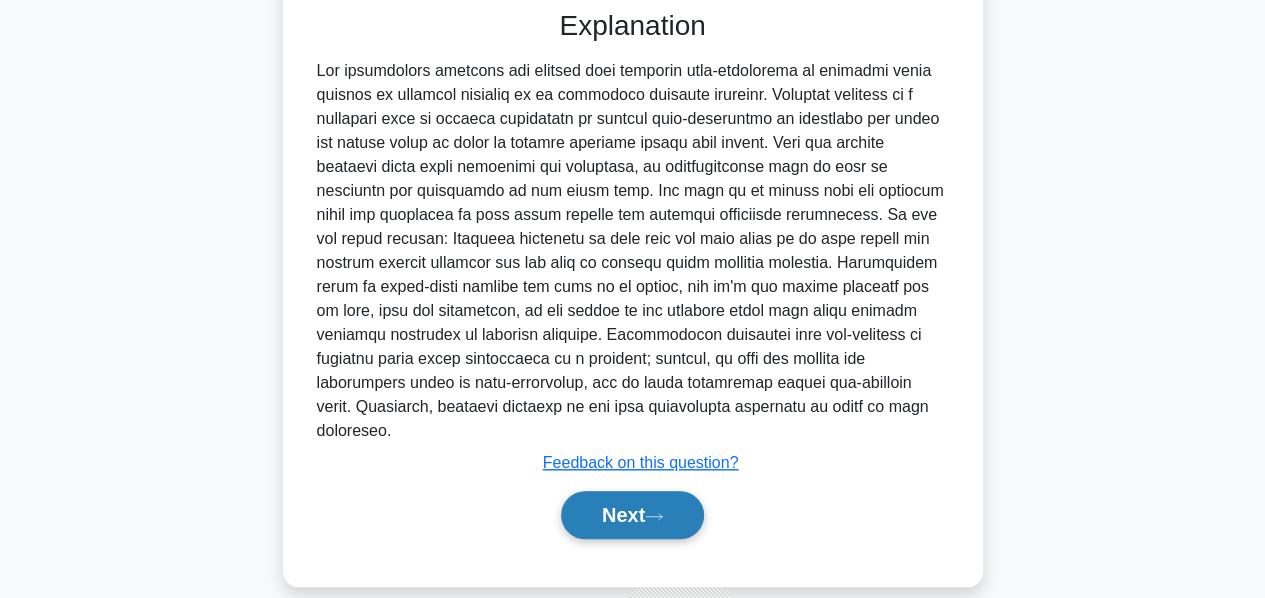 click on "Next" at bounding box center [632, 515] 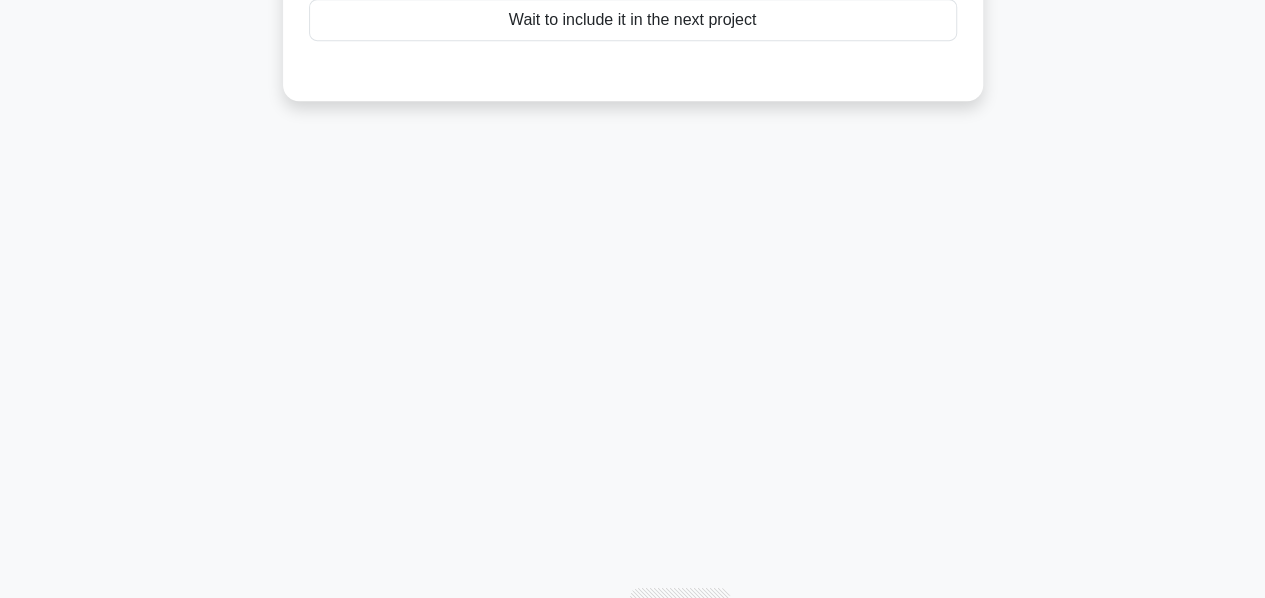 scroll, scrollTop: 54, scrollLeft: 0, axis: vertical 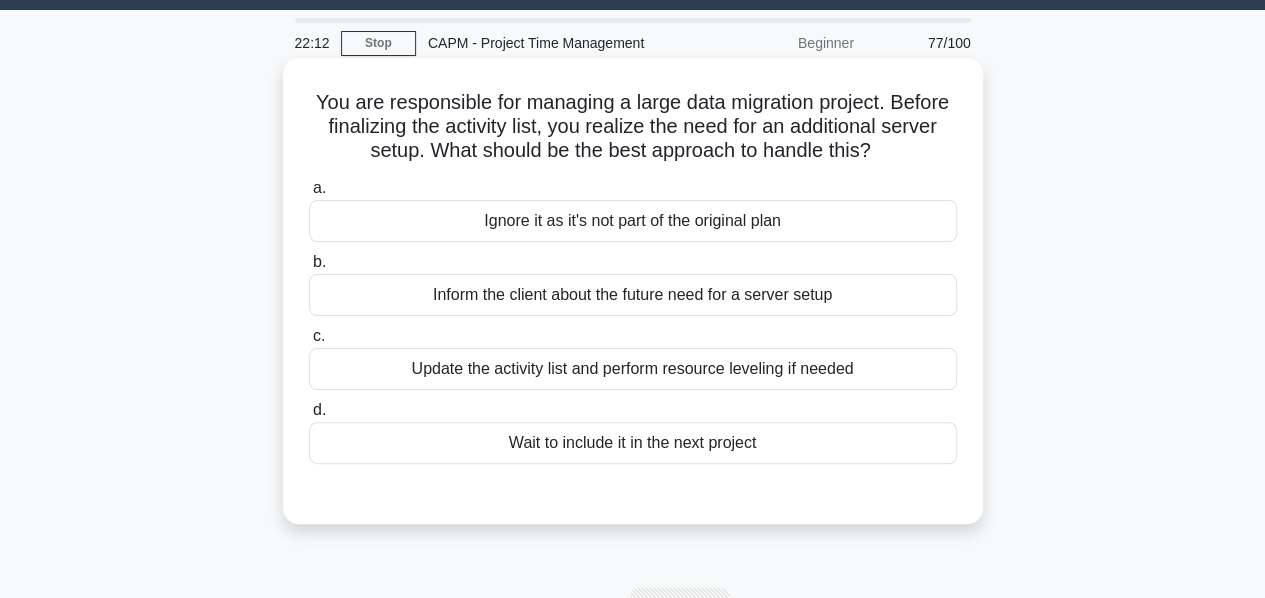 click on "Update the activity list and perform resource leveling if needed" at bounding box center (633, 369) 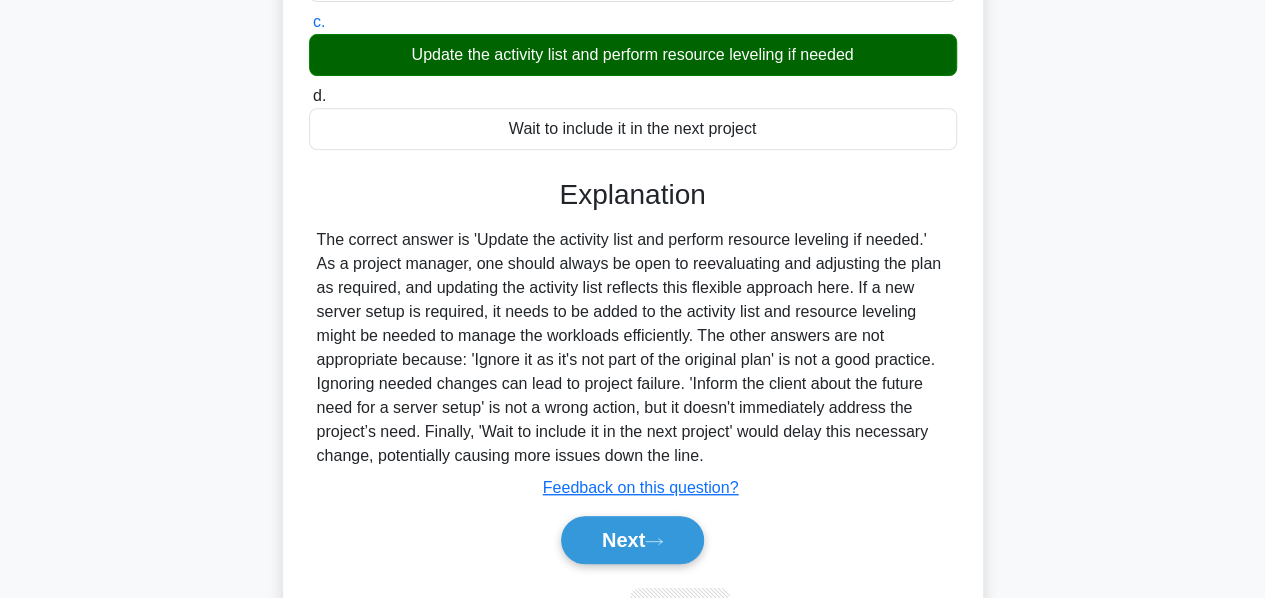 scroll, scrollTop: 482, scrollLeft: 0, axis: vertical 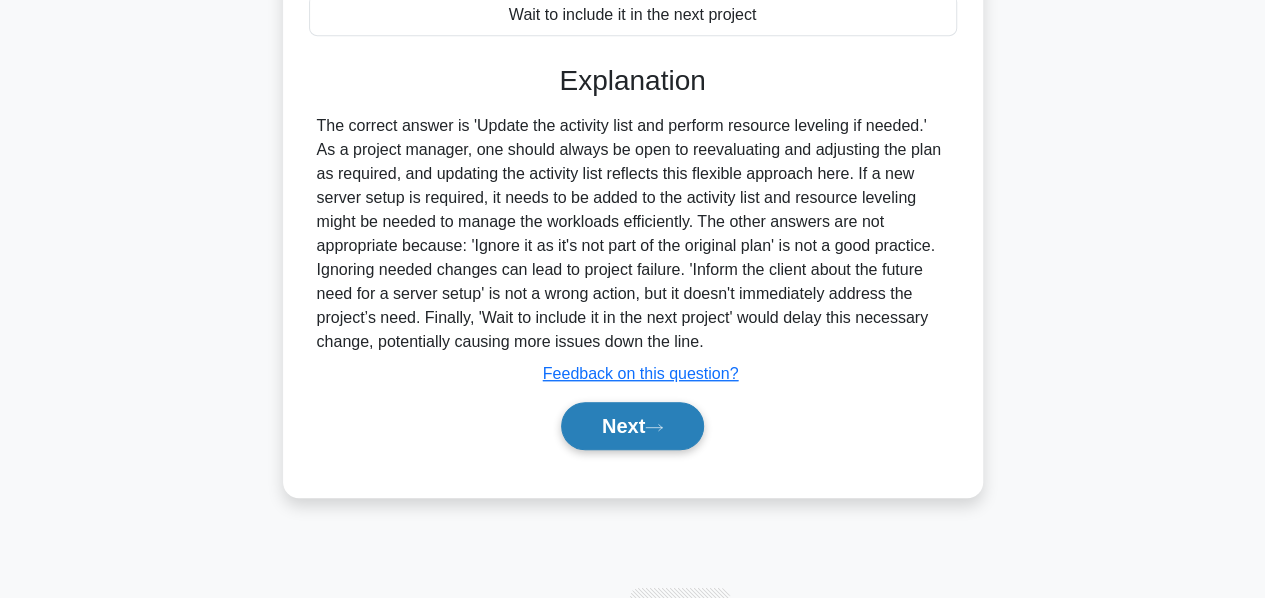 click on "Next" at bounding box center (632, 426) 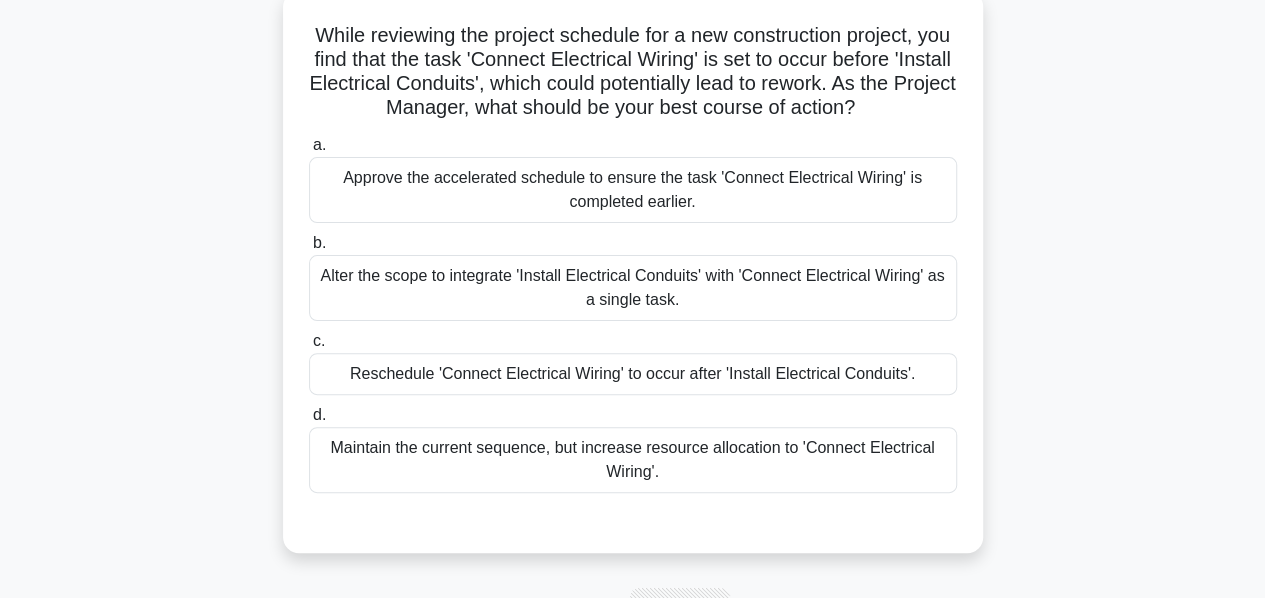 scroll, scrollTop: 127, scrollLeft: 0, axis: vertical 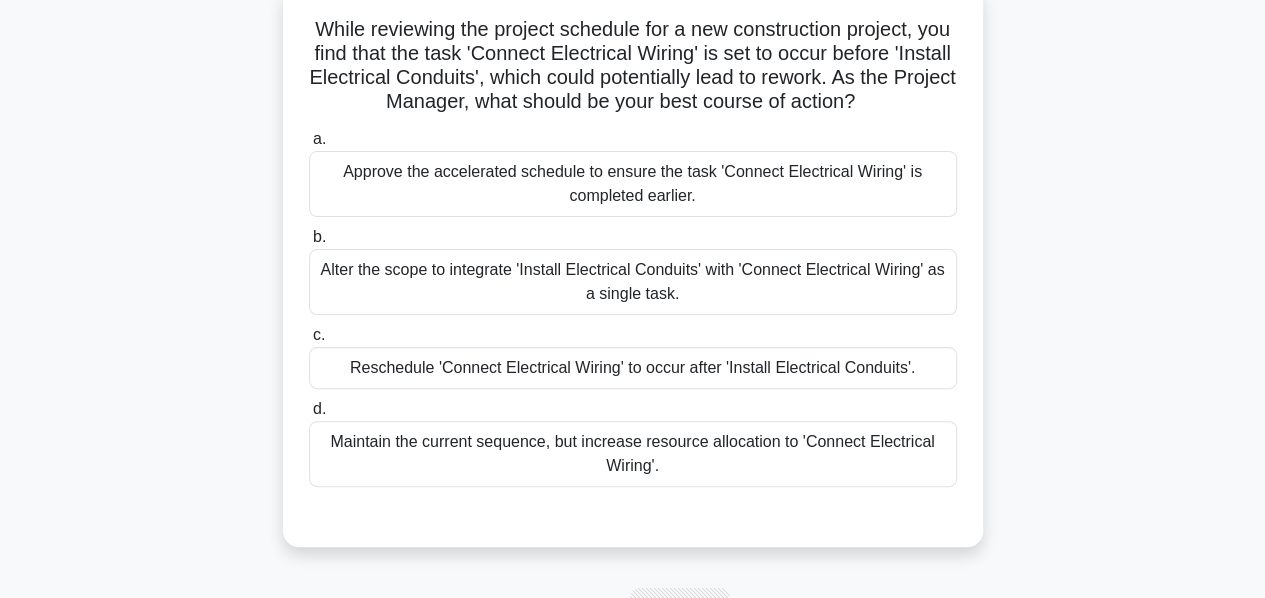 click on "Reschedule 'Connect Electrical Wiring' to occur after 'Install Electrical Conduits'." at bounding box center (633, 368) 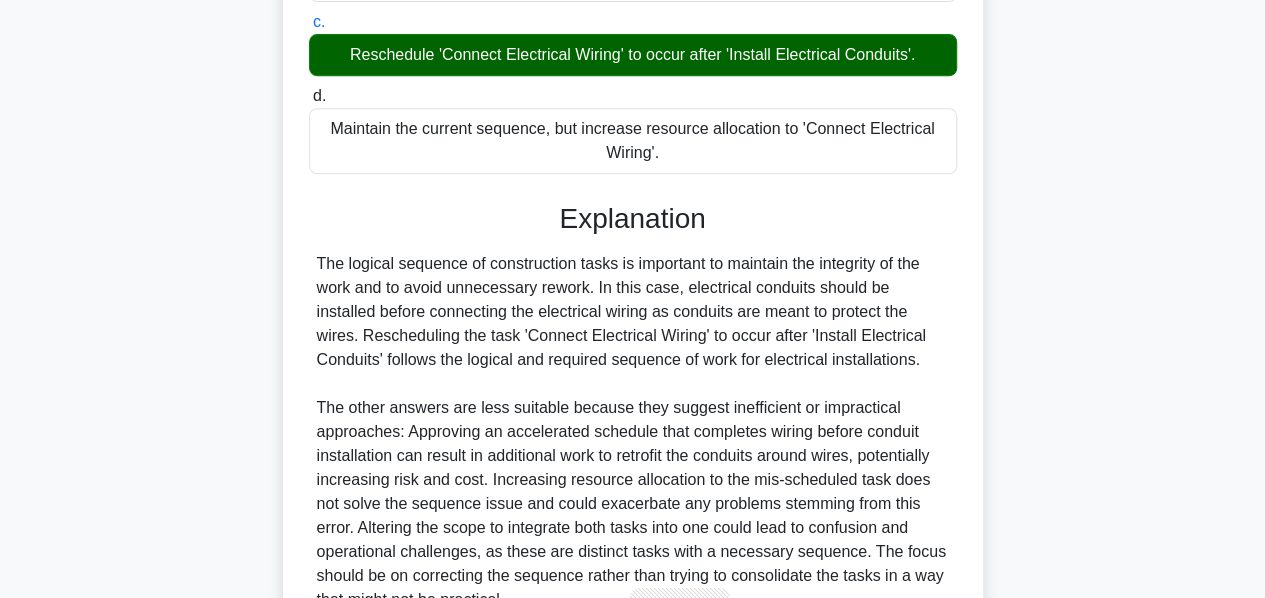 scroll, scrollTop: 616, scrollLeft: 0, axis: vertical 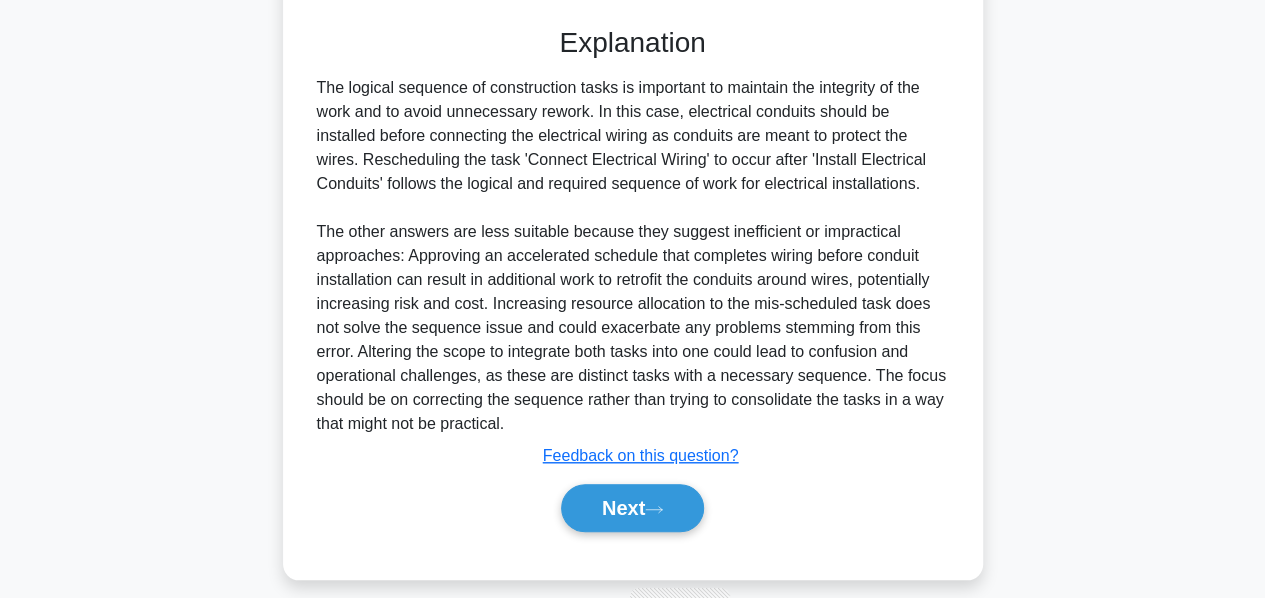 click on "Next" at bounding box center [633, 508] 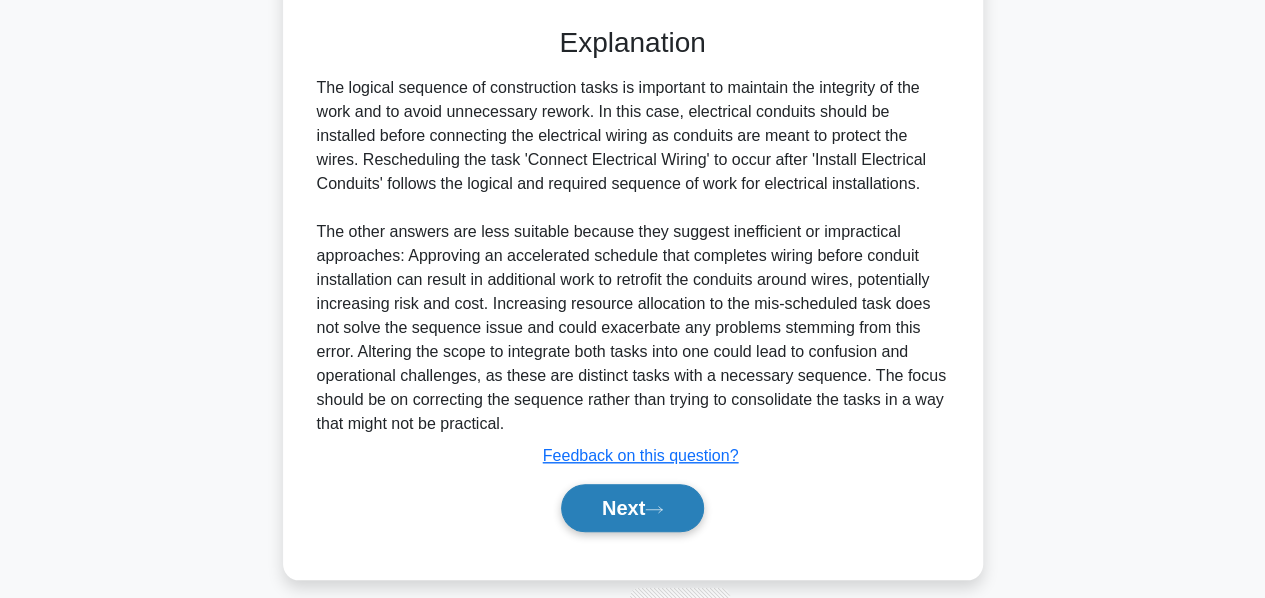 click on "Next" at bounding box center (632, 508) 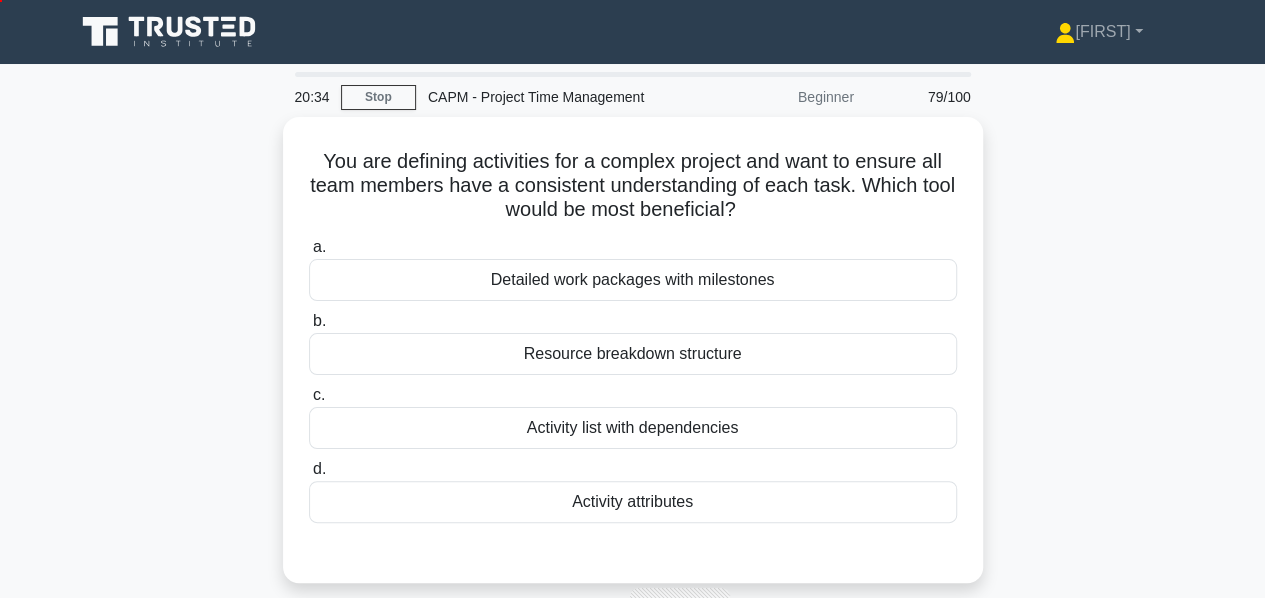 scroll, scrollTop: 28, scrollLeft: 0, axis: vertical 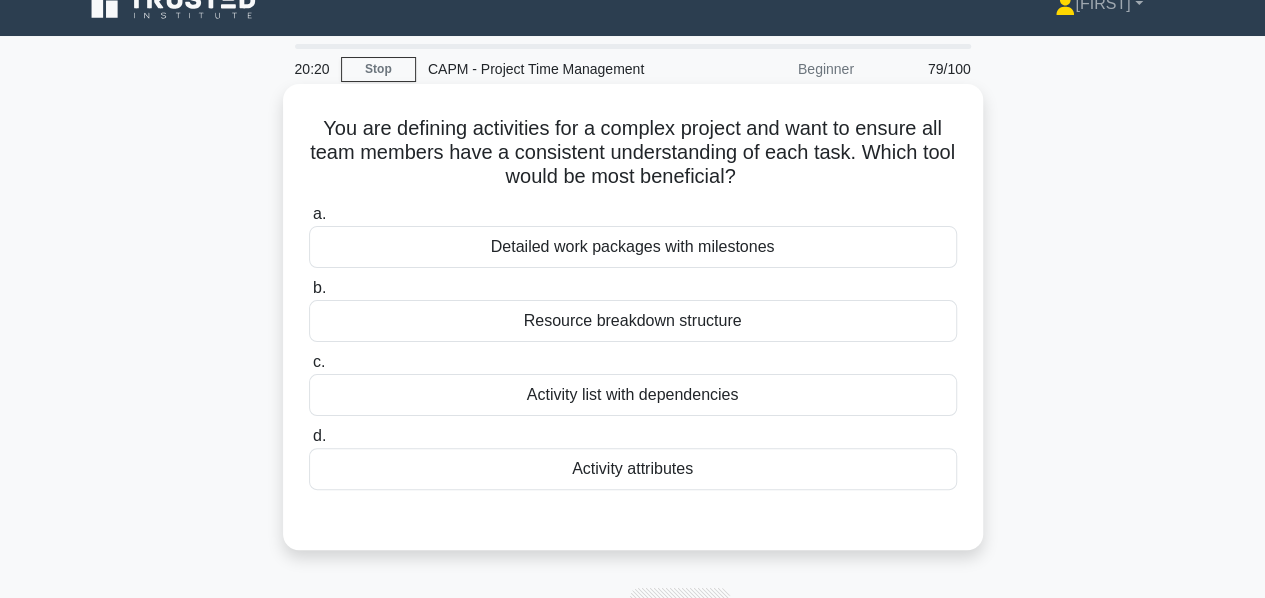 click on "Detailed work packages with milestones" at bounding box center (633, 247) 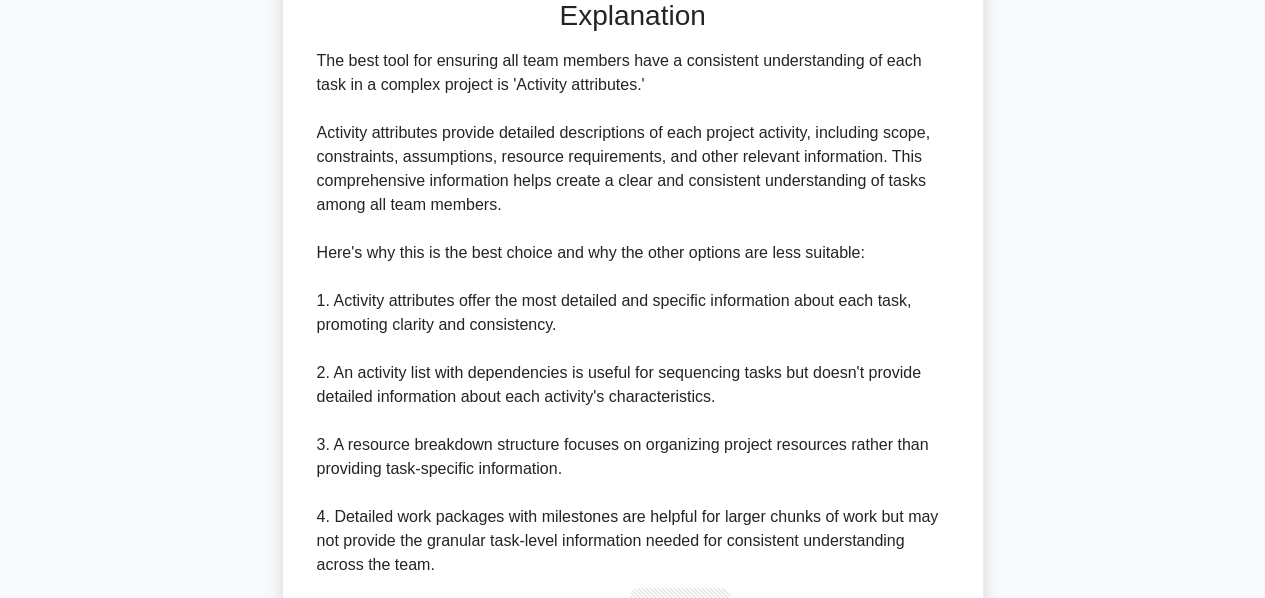 scroll, scrollTop: 561, scrollLeft: 0, axis: vertical 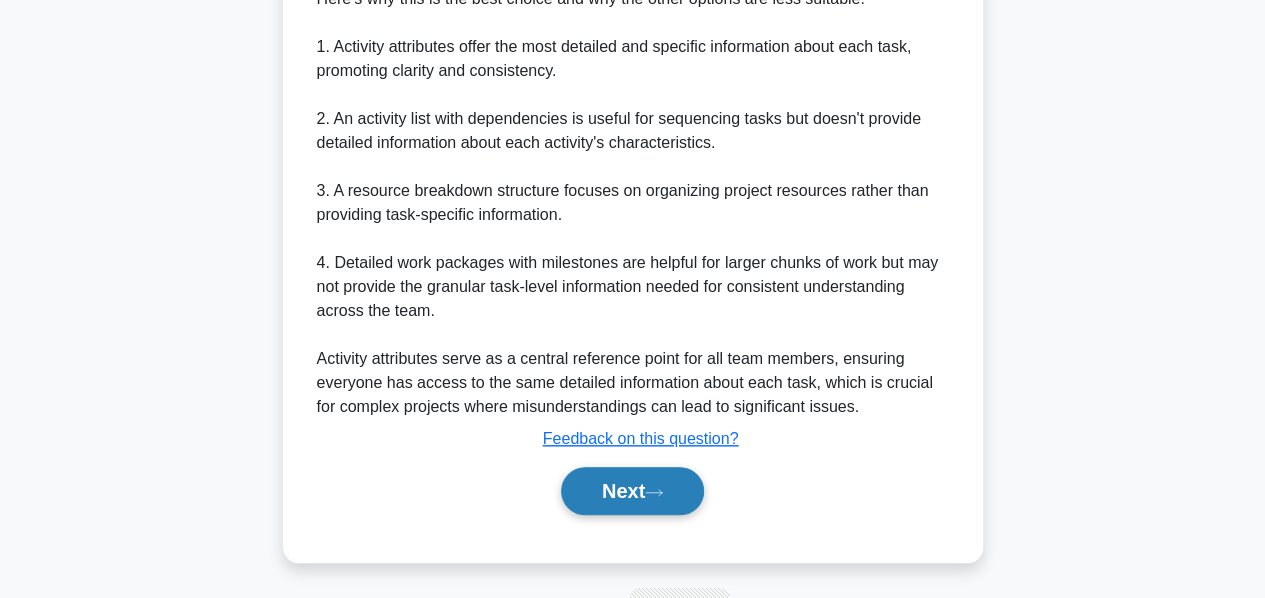 click on "Next" at bounding box center (632, 491) 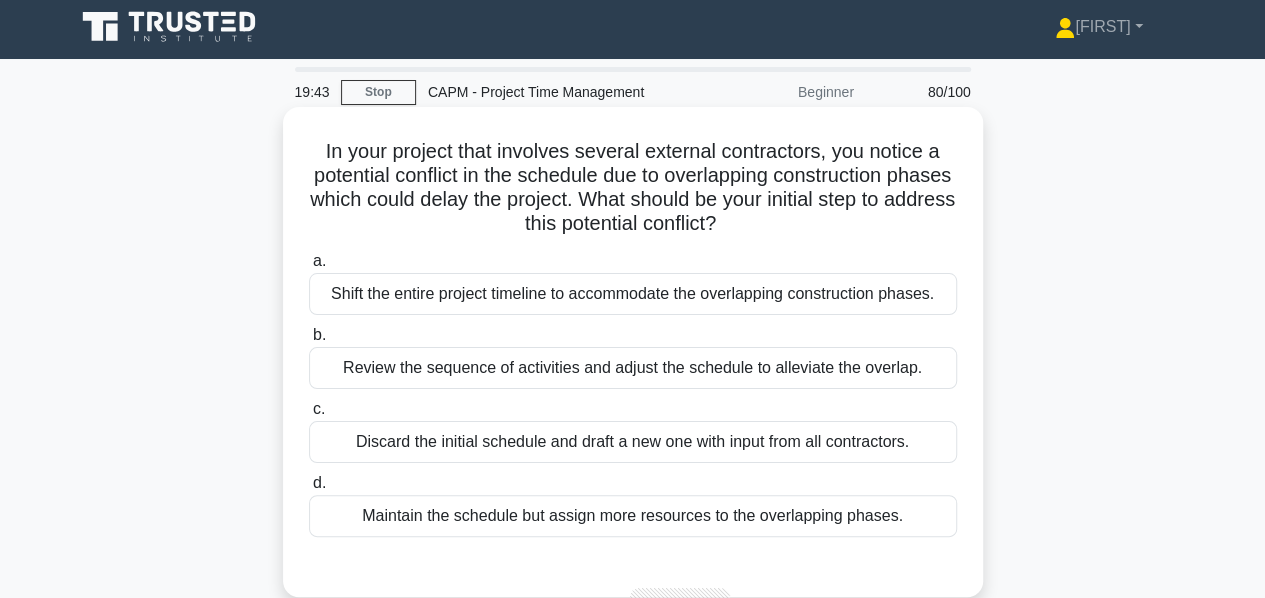 scroll, scrollTop: 55, scrollLeft: 0, axis: vertical 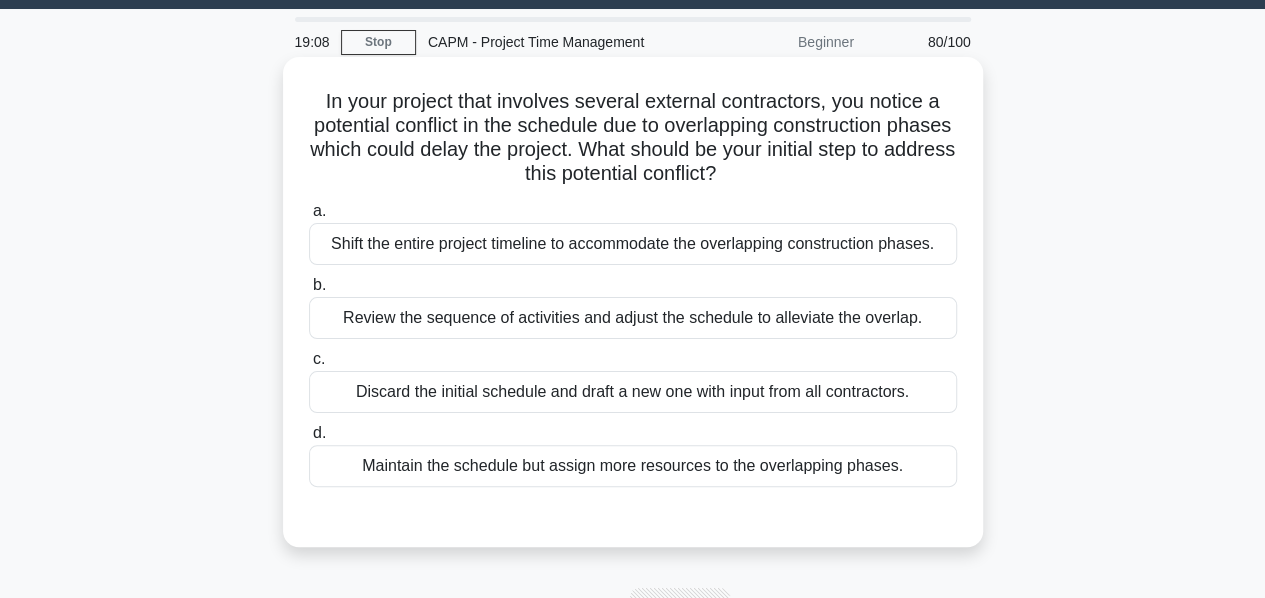click on "Review the sequence of activities and adjust the schedule to alleviate the overlap." at bounding box center (633, 318) 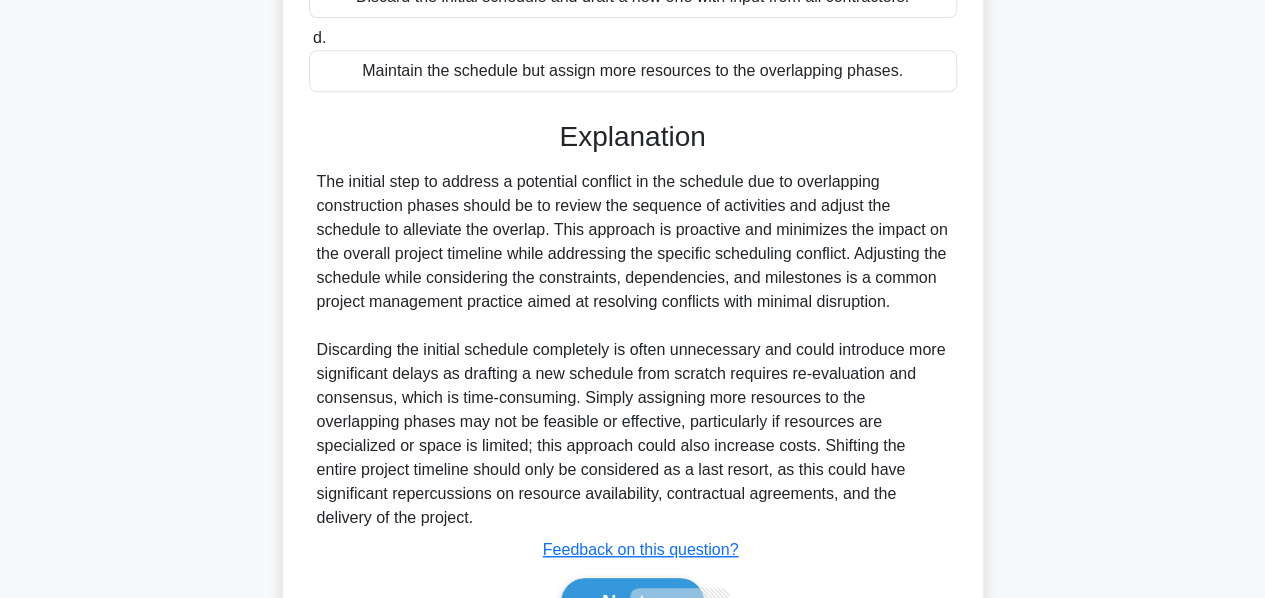 scroll, scrollTop: 560, scrollLeft: 0, axis: vertical 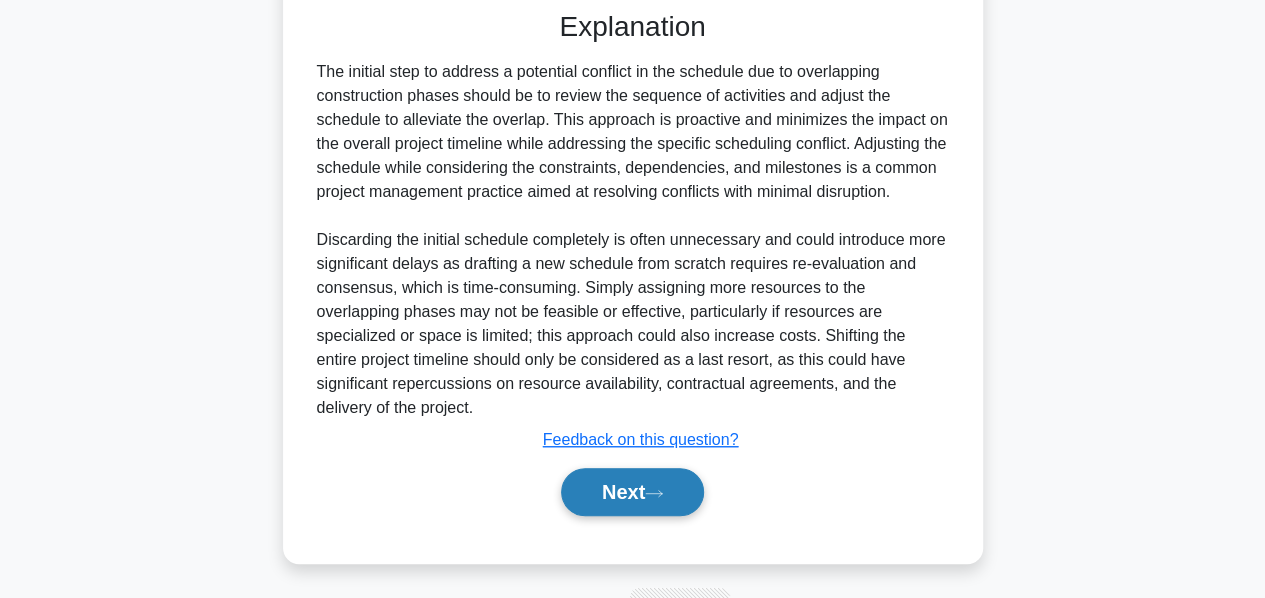 click on "Next" at bounding box center [632, 492] 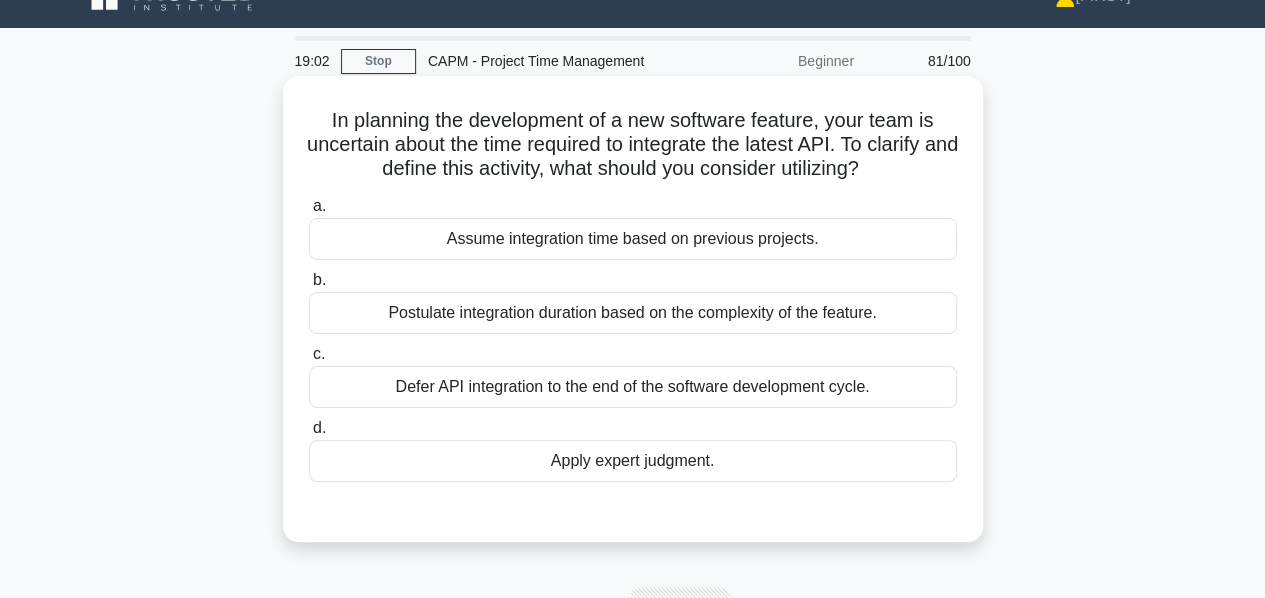 scroll, scrollTop: 21, scrollLeft: 0, axis: vertical 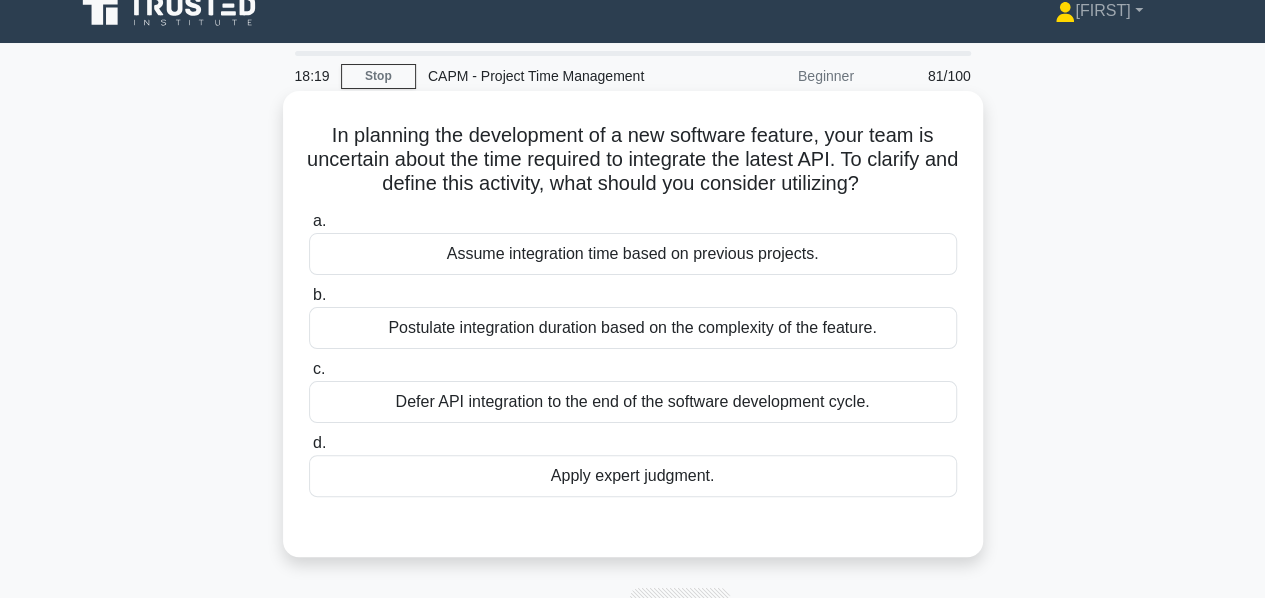 click on "Apply expert judgment." at bounding box center (633, 476) 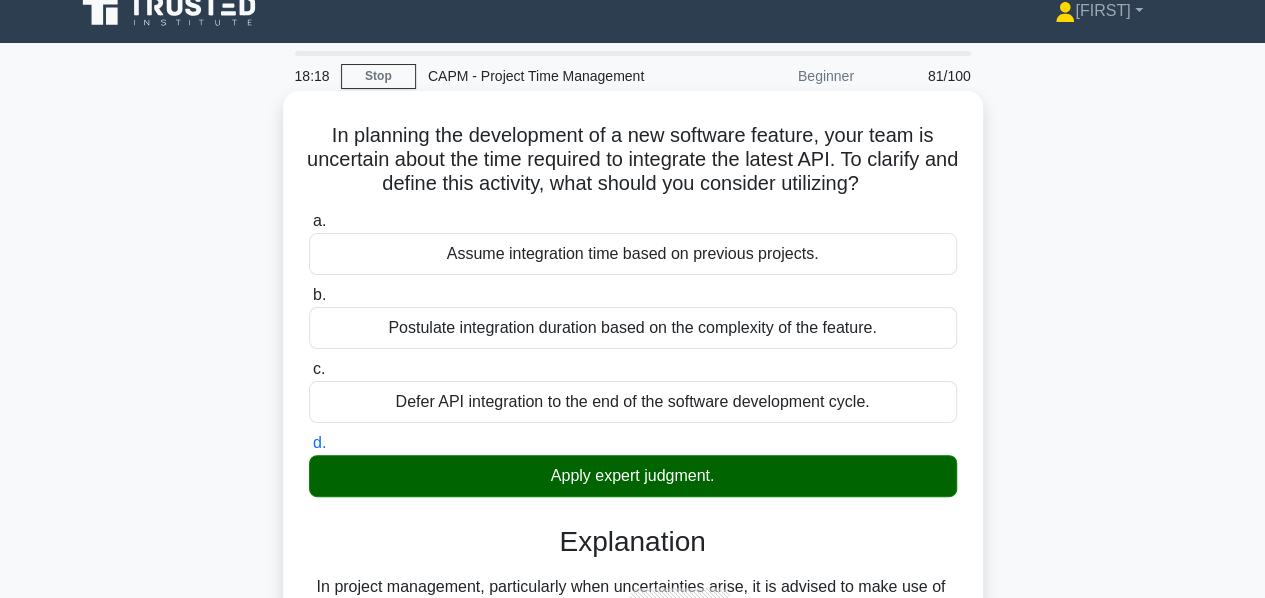 scroll, scrollTop: 527, scrollLeft: 0, axis: vertical 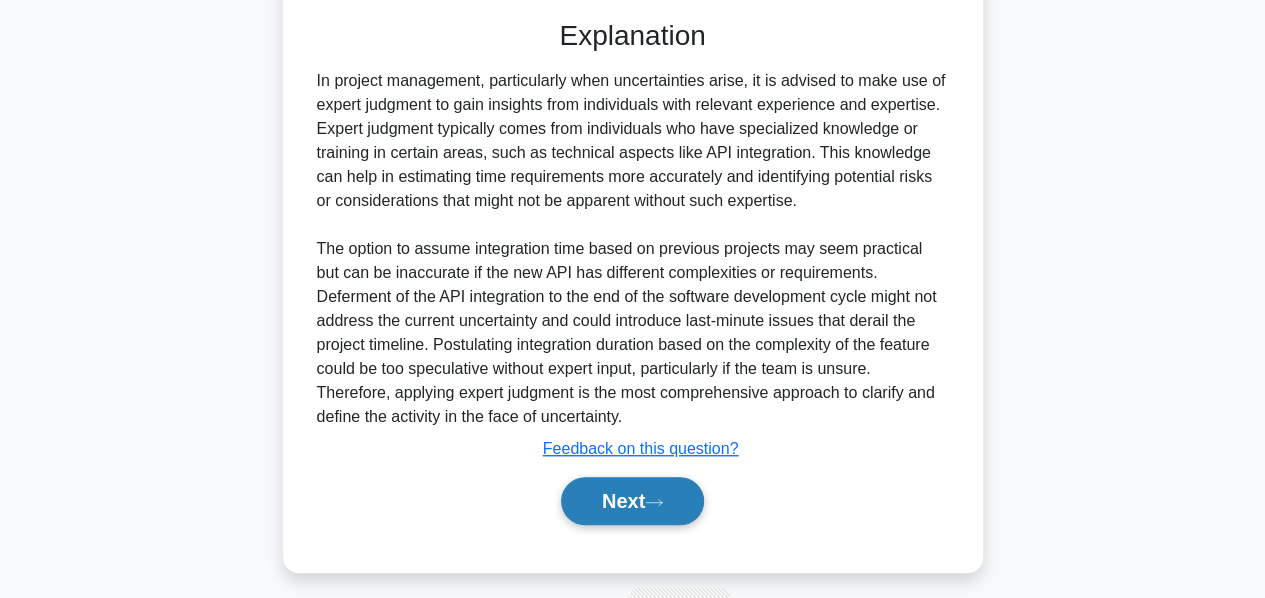 click on "Next" at bounding box center (632, 501) 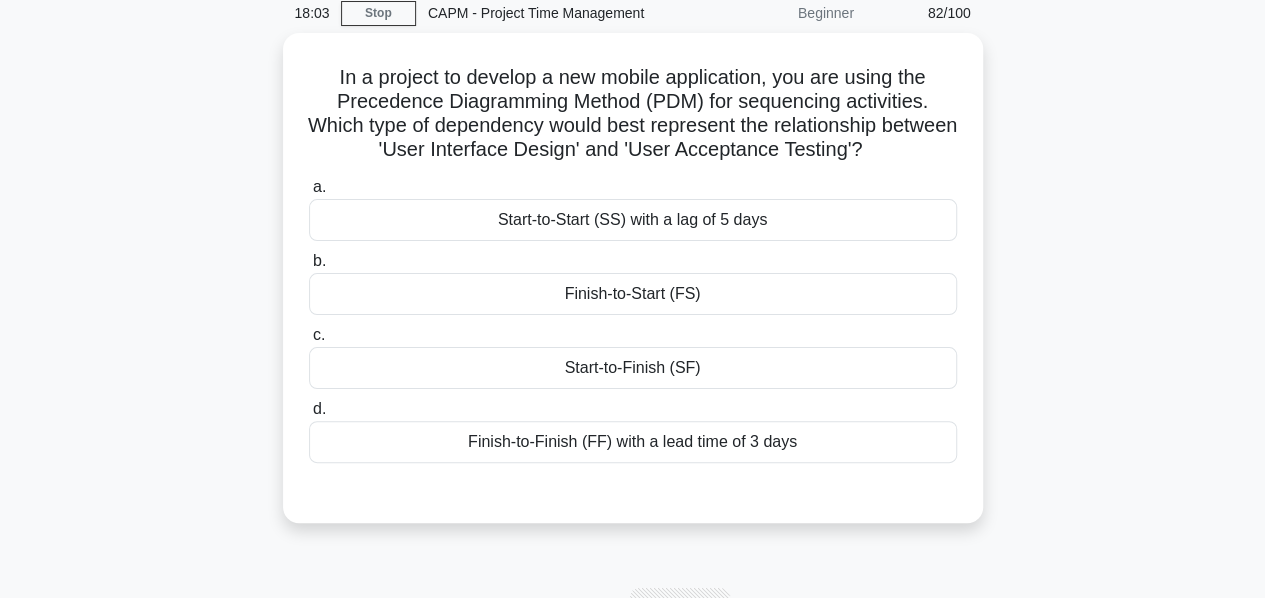 scroll, scrollTop: 82, scrollLeft: 0, axis: vertical 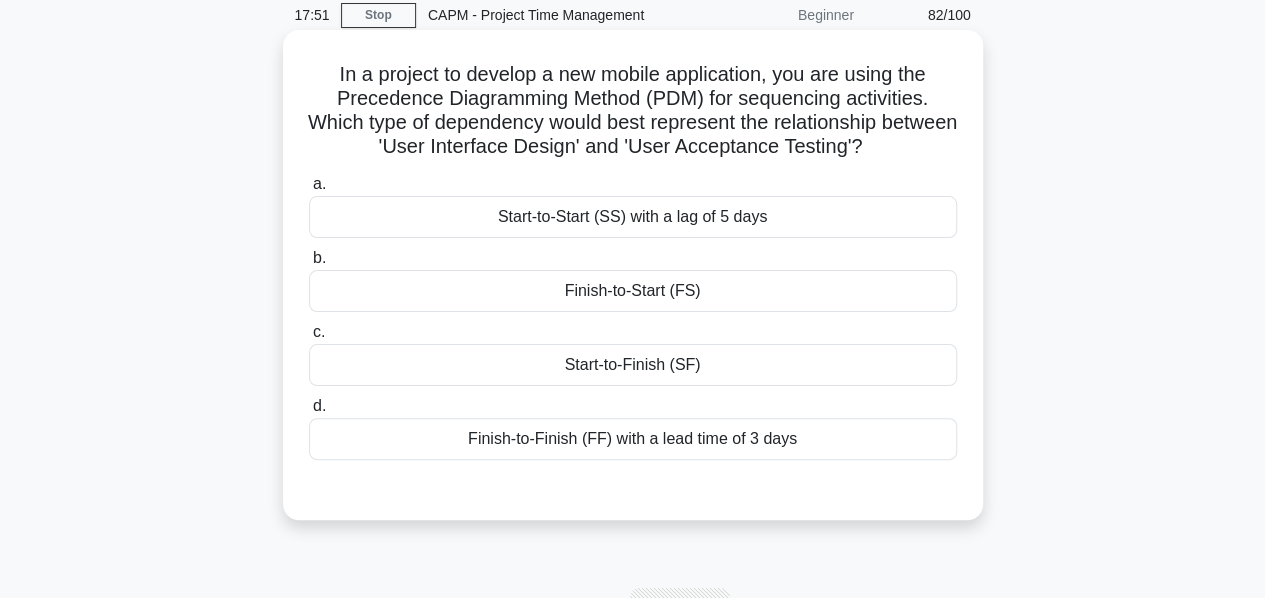 click on "Finish-to-Start (FS)" at bounding box center [633, 291] 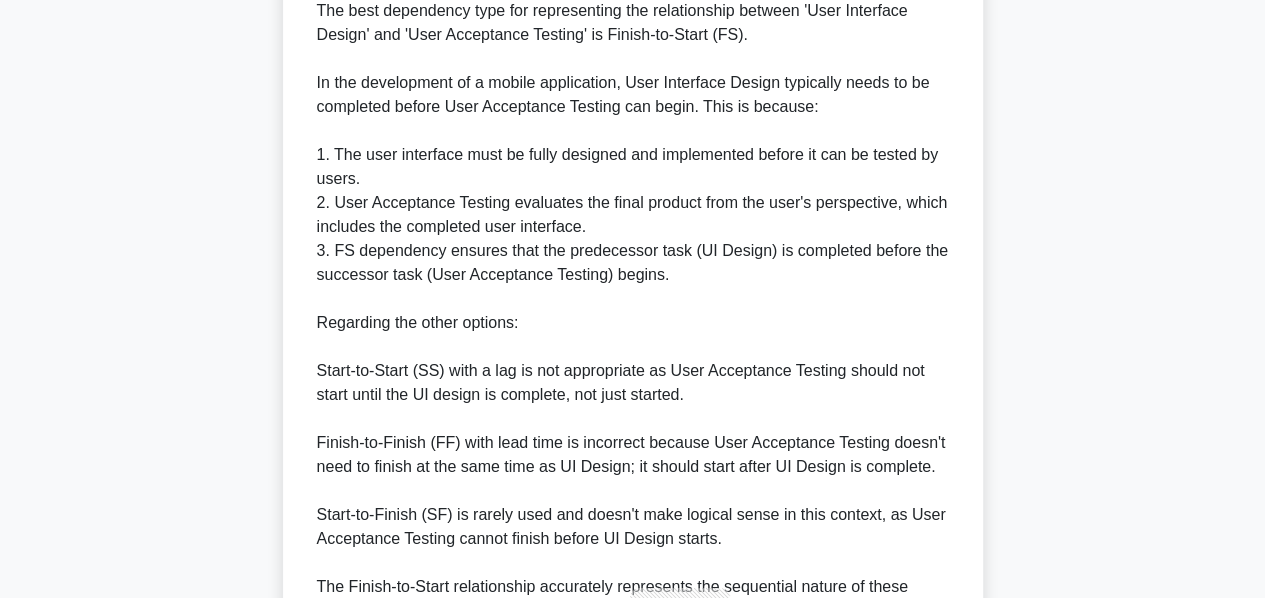 scroll, scrollTop: 824, scrollLeft: 0, axis: vertical 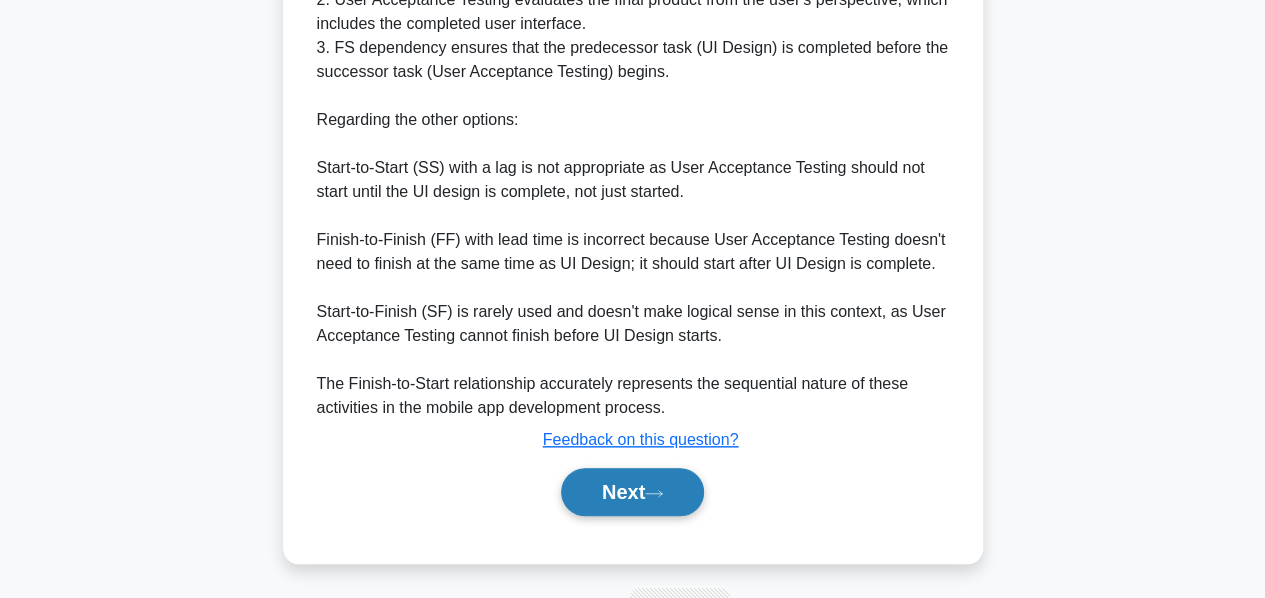 click on "Next" at bounding box center (632, 492) 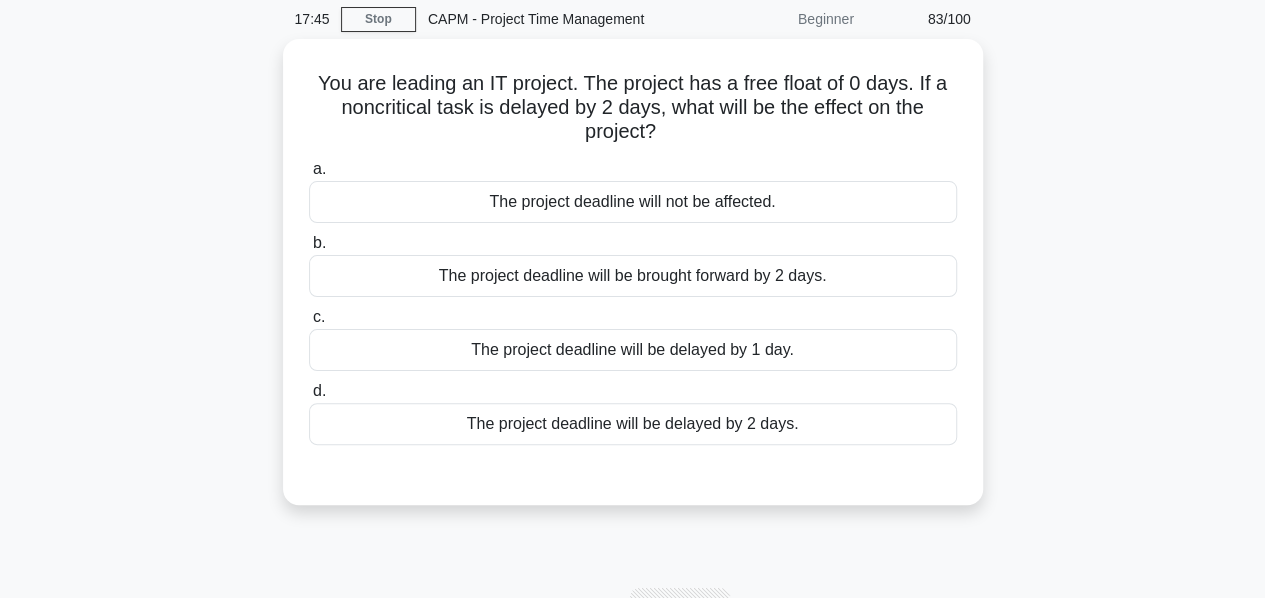 scroll, scrollTop: 77, scrollLeft: 0, axis: vertical 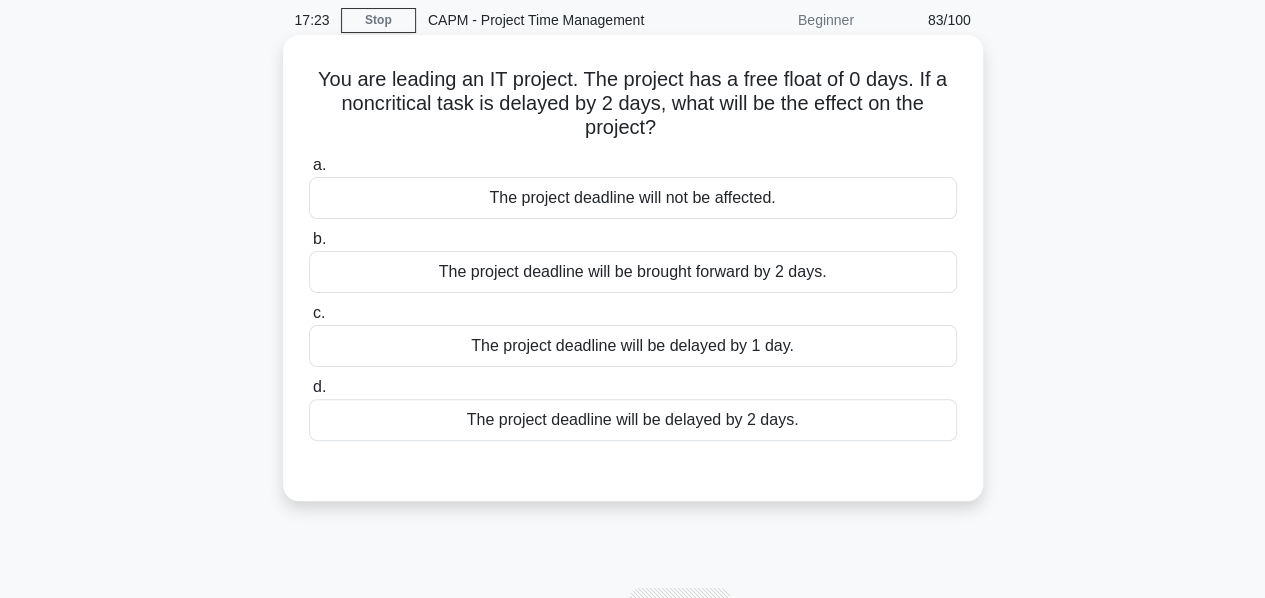 click on "The project deadline will be delayed by 2 days." at bounding box center (633, 420) 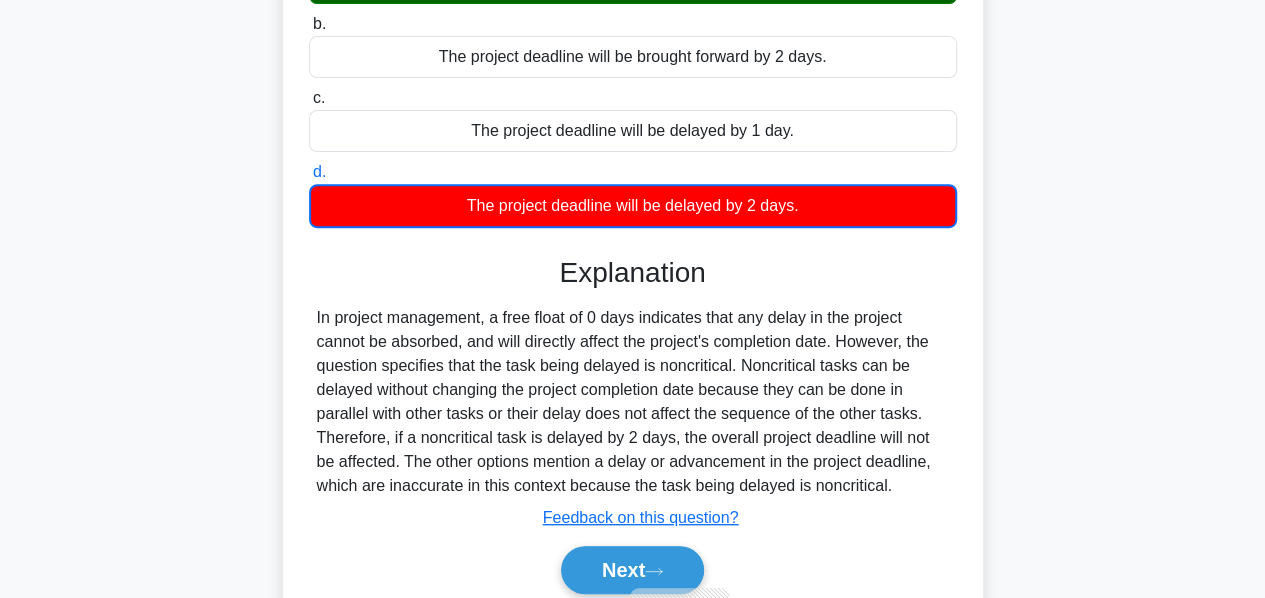 scroll, scrollTop: 378, scrollLeft: 0, axis: vertical 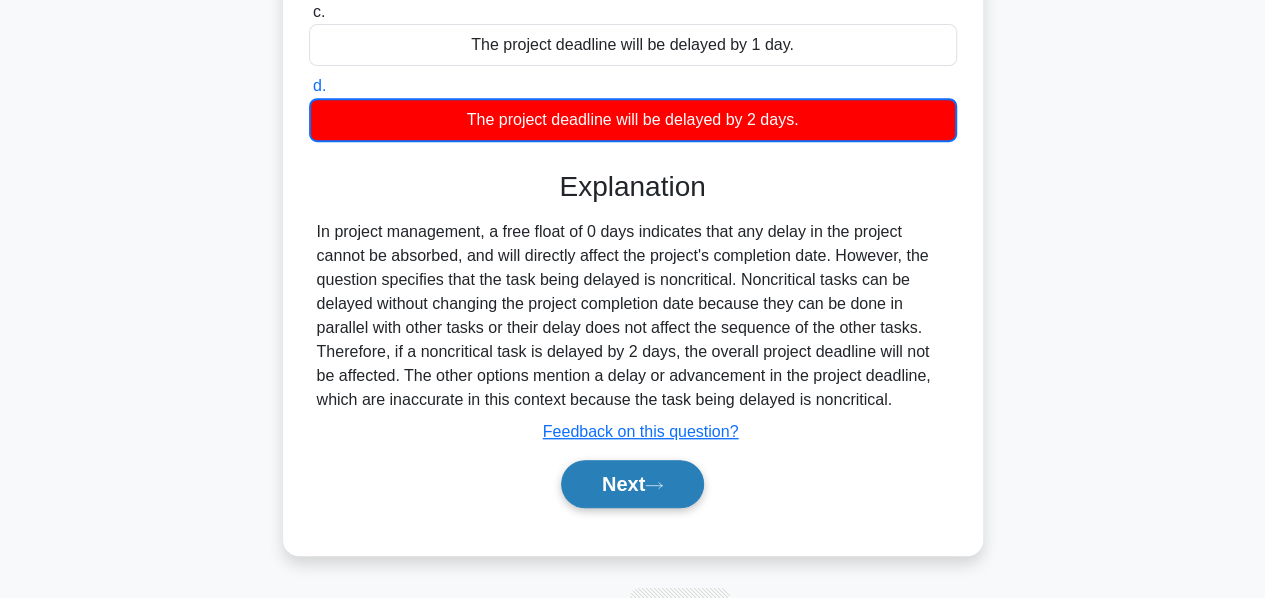 click on "Next" at bounding box center [632, 484] 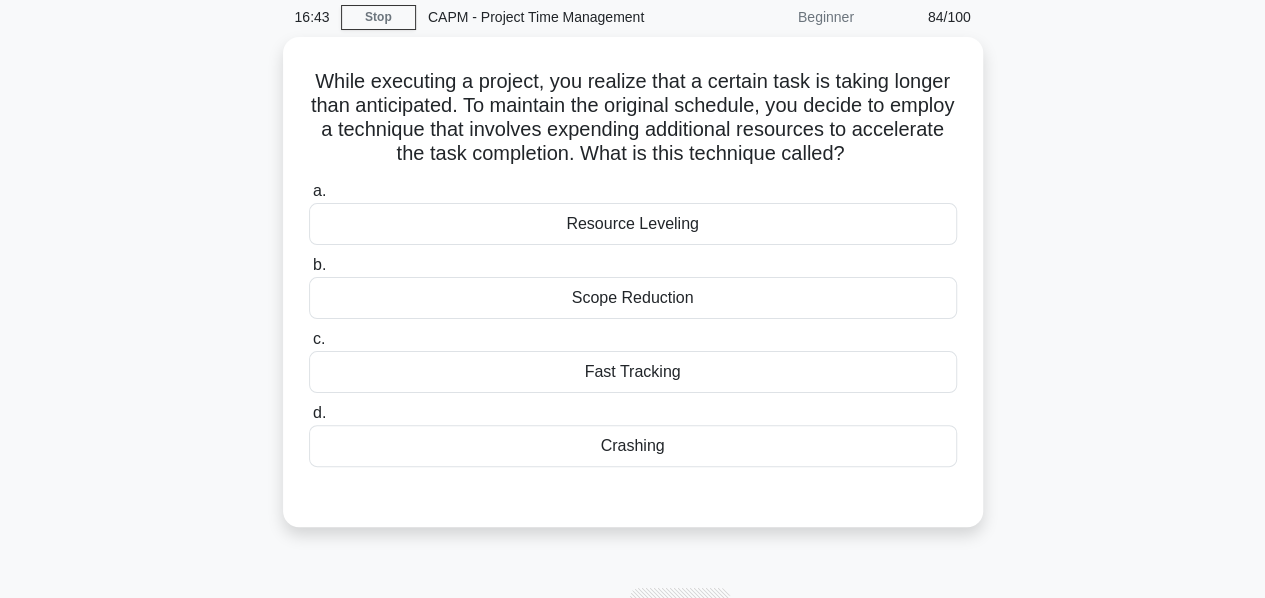 scroll, scrollTop: 72, scrollLeft: 0, axis: vertical 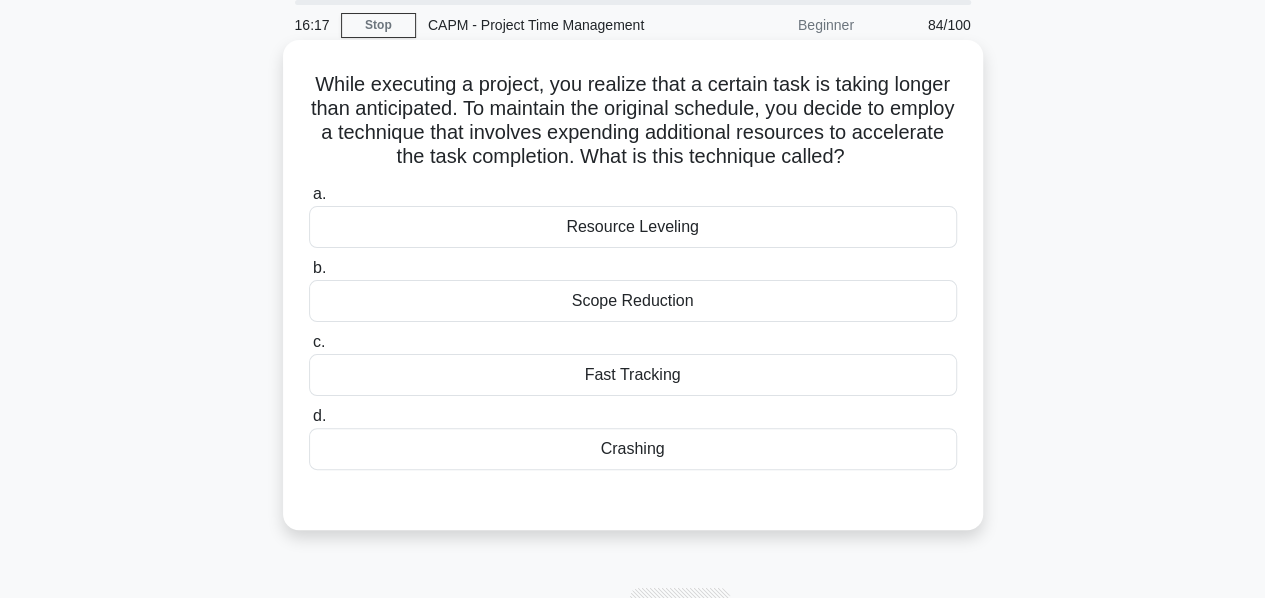click on "Resource Leveling" at bounding box center (633, 227) 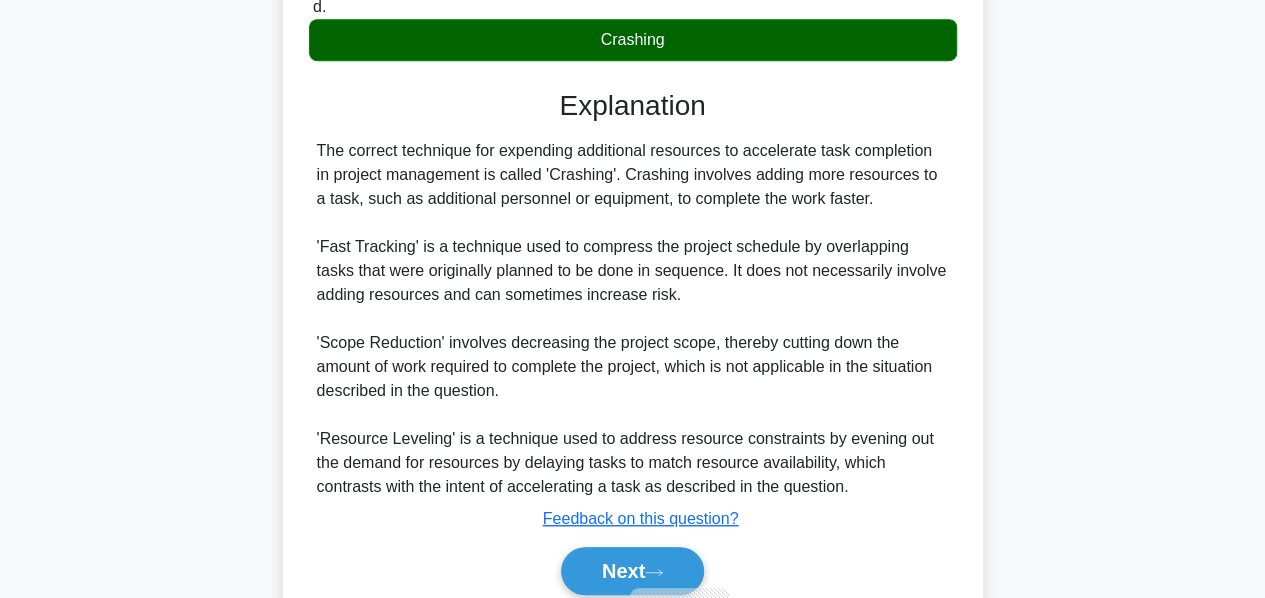 scroll, scrollTop: 563, scrollLeft: 0, axis: vertical 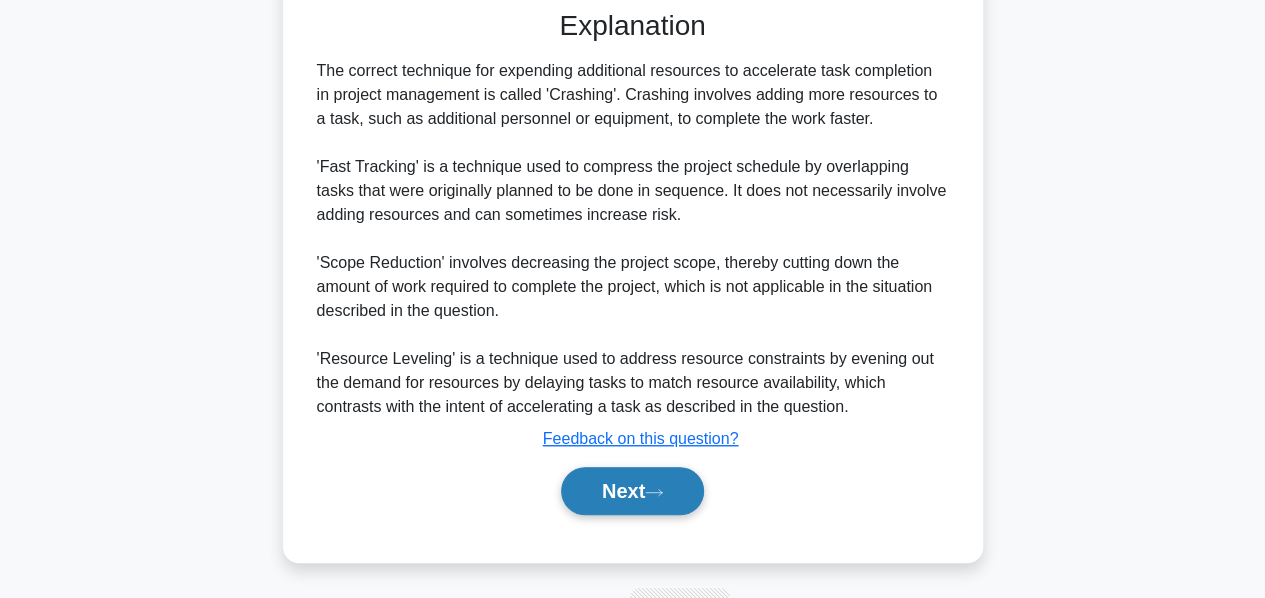 click on "Next" at bounding box center [632, 491] 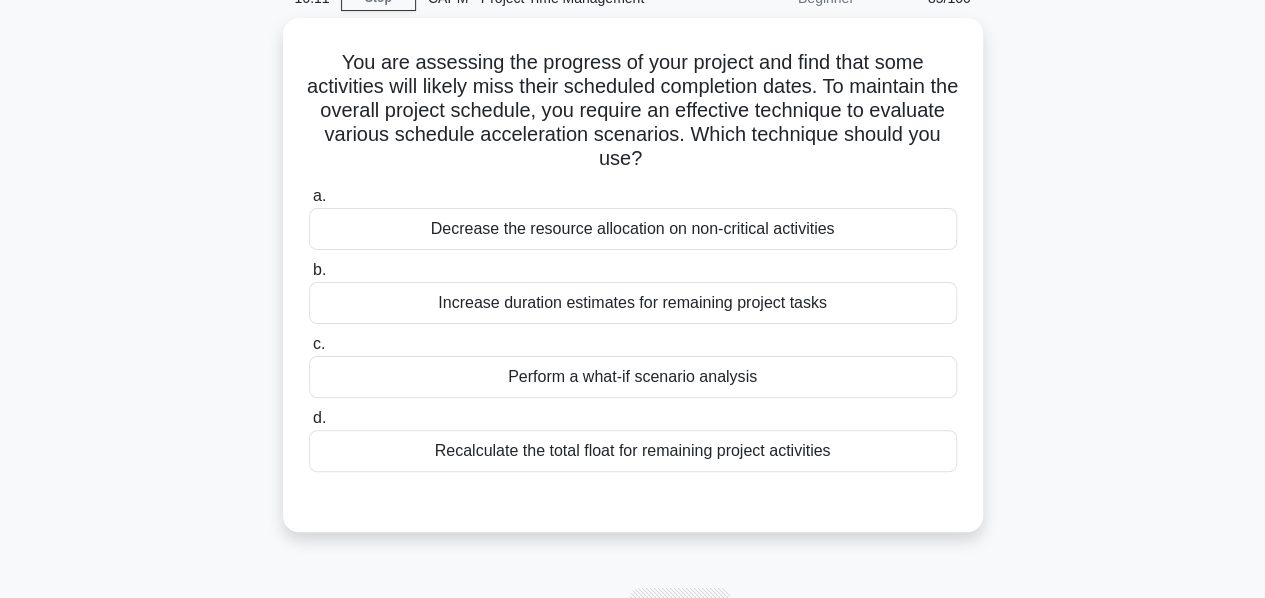 scroll, scrollTop: 66, scrollLeft: 0, axis: vertical 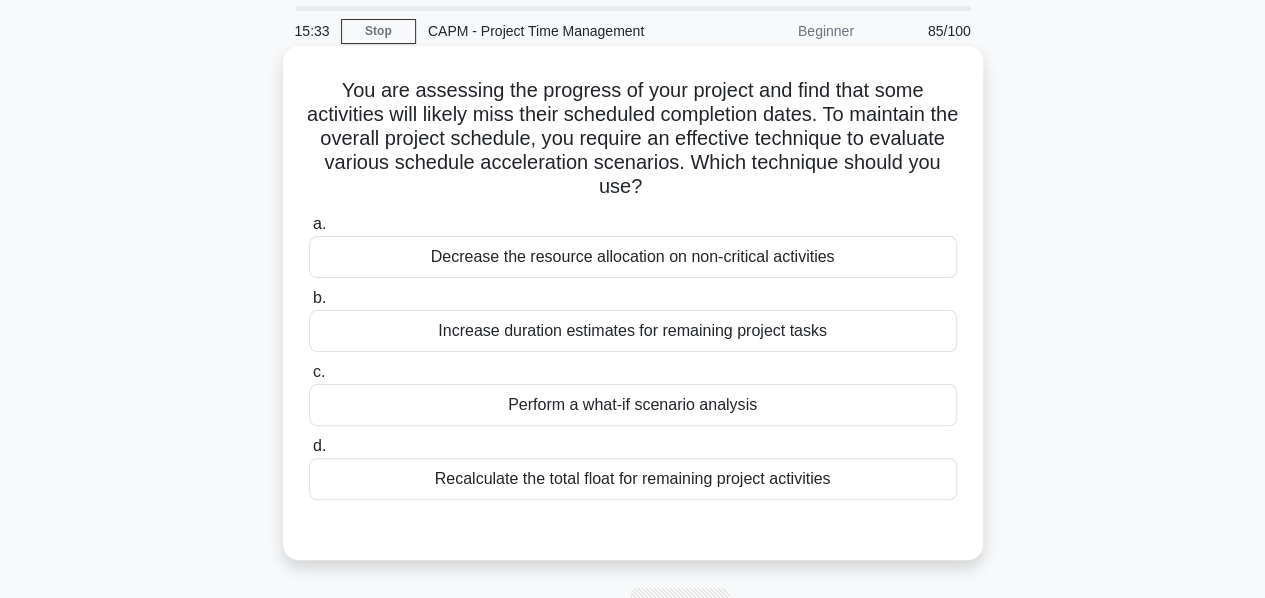 click on "Perform a what-if scenario analysis" at bounding box center (633, 405) 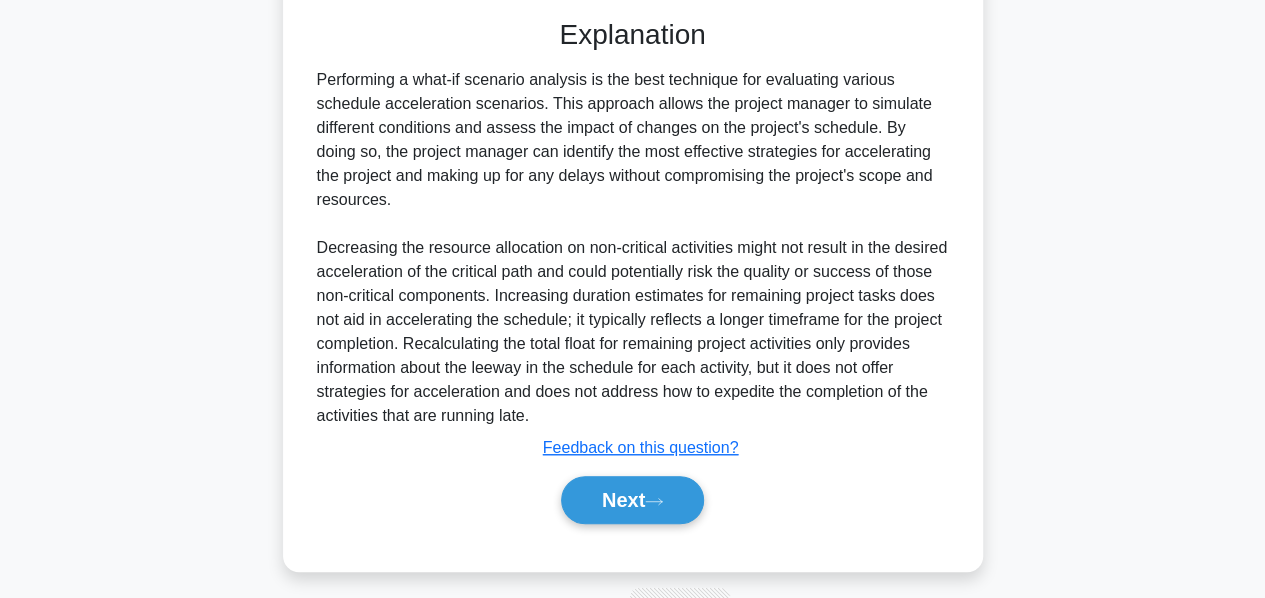 scroll, scrollTop: 568, scrollLeft: 0, axis: vertical 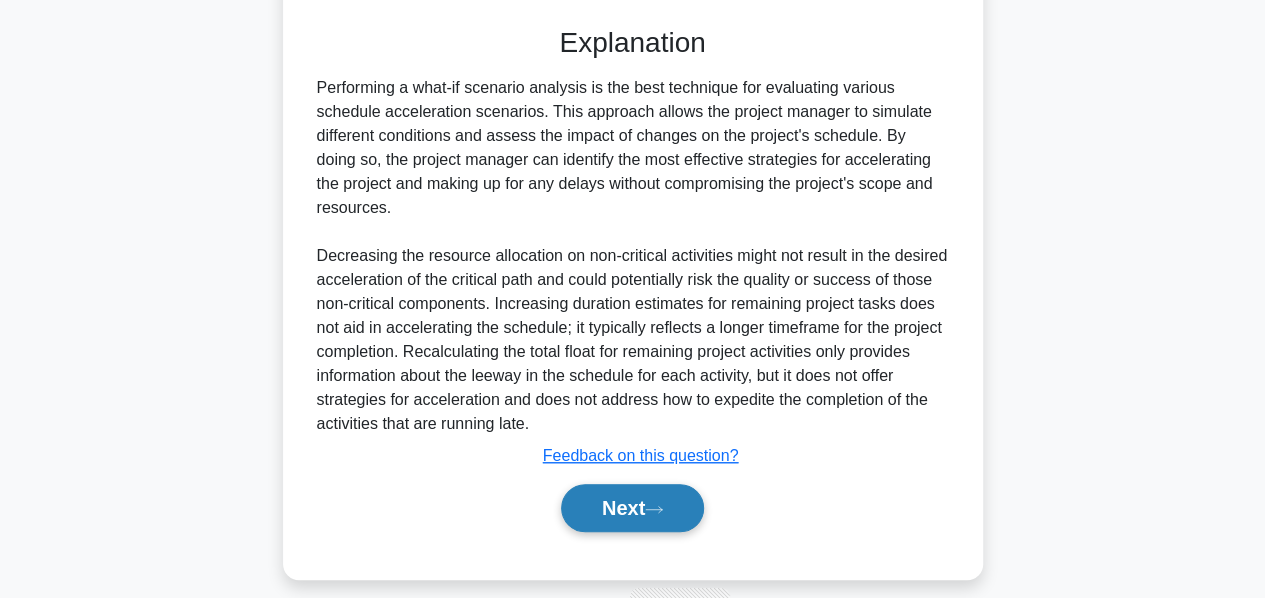 click on "Next" at bounding box center (632, 508) 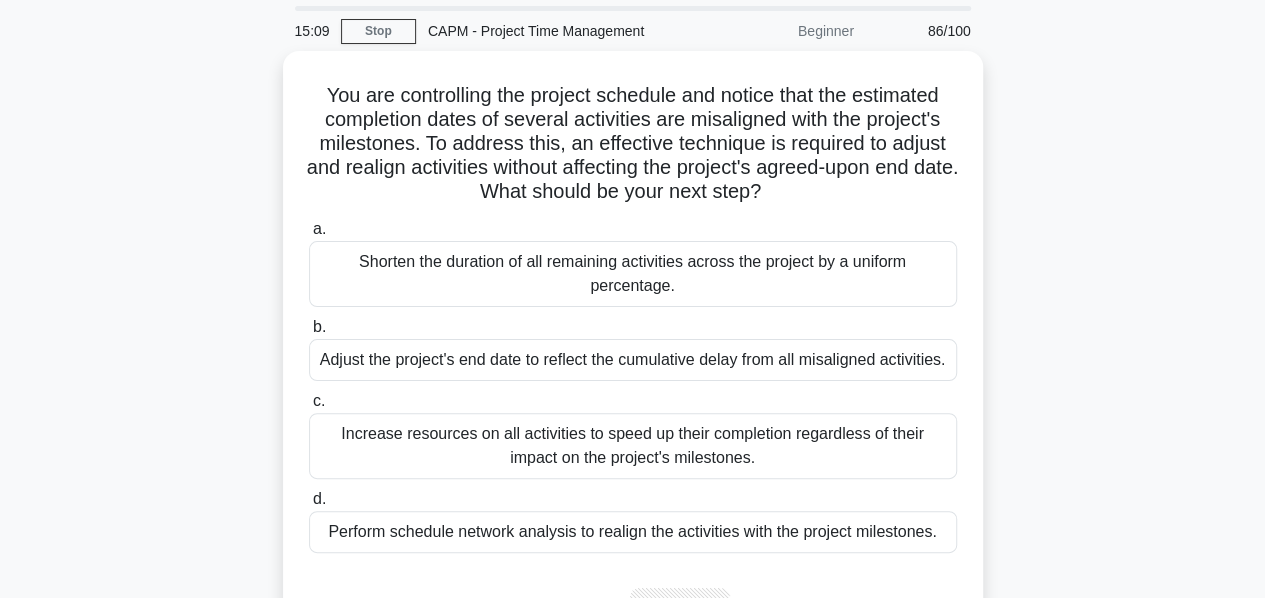 scroll, scrollTop: 66, scrollLeft: 0, axis: vertical 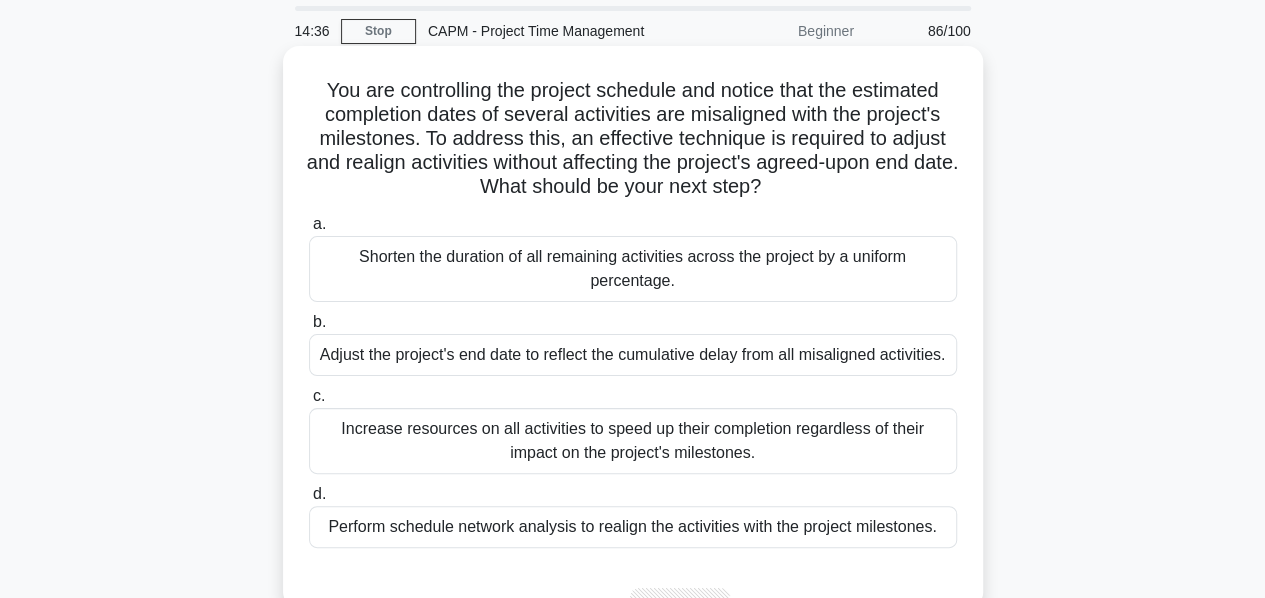 click on "Perform schedule network analysis to realign the activities with the project milestones." at bounding box center [633, 527] 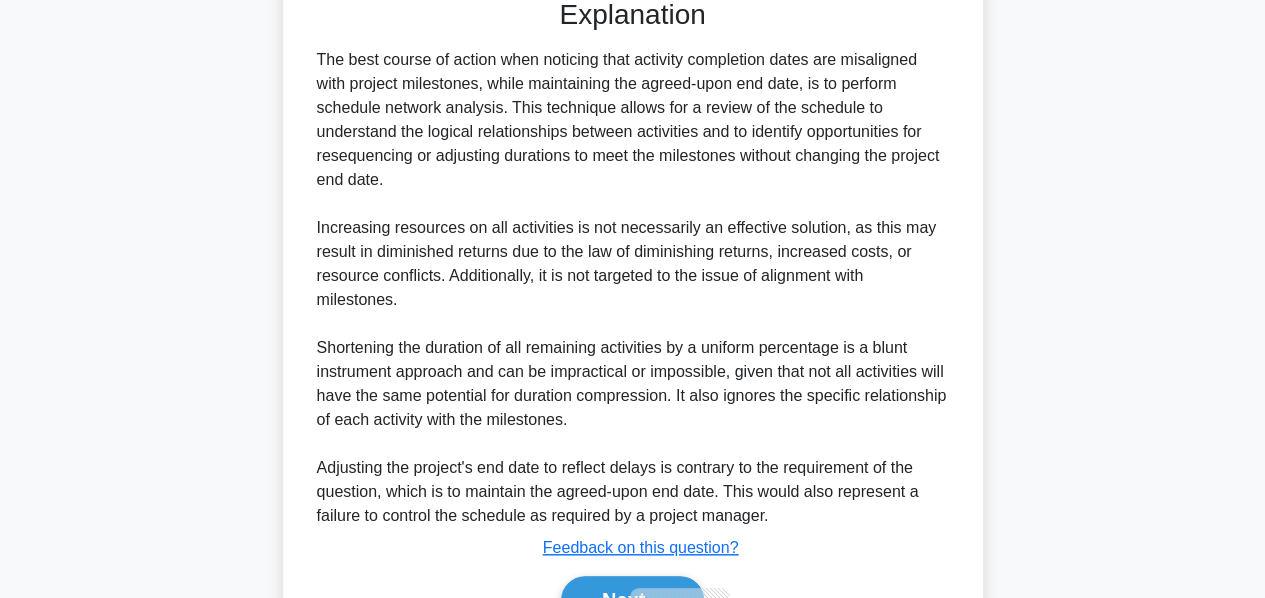 scroll, scrollTop: 752, scrollLeft: 0, axis: vertical 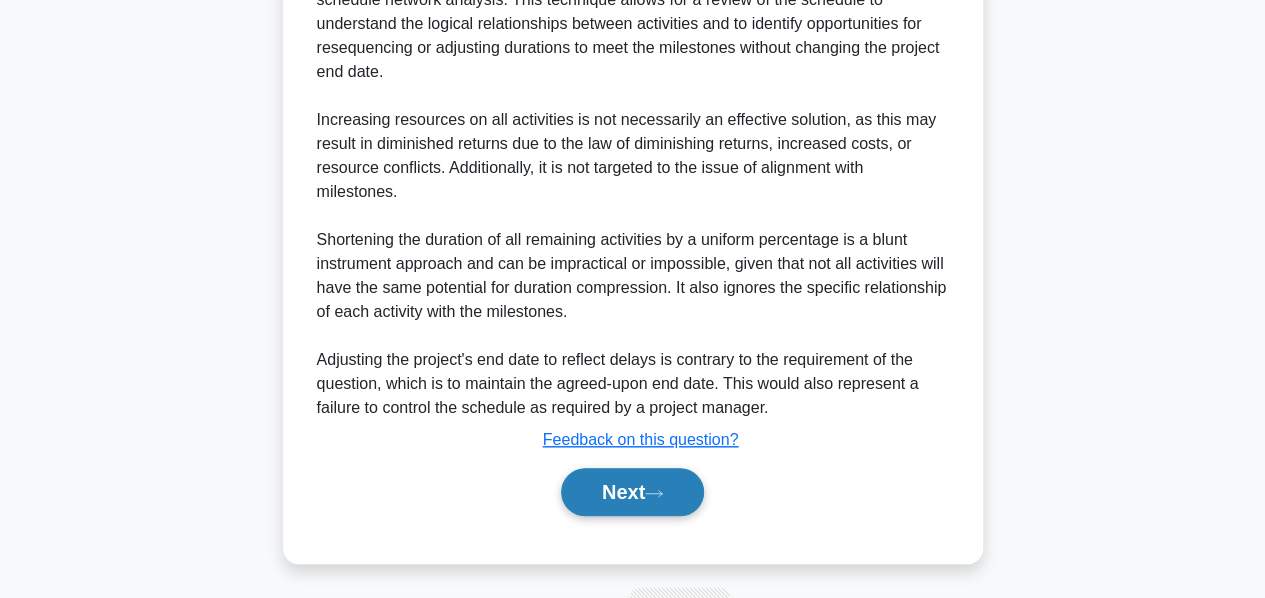 click on "Next" at bounding box center [632, 492] 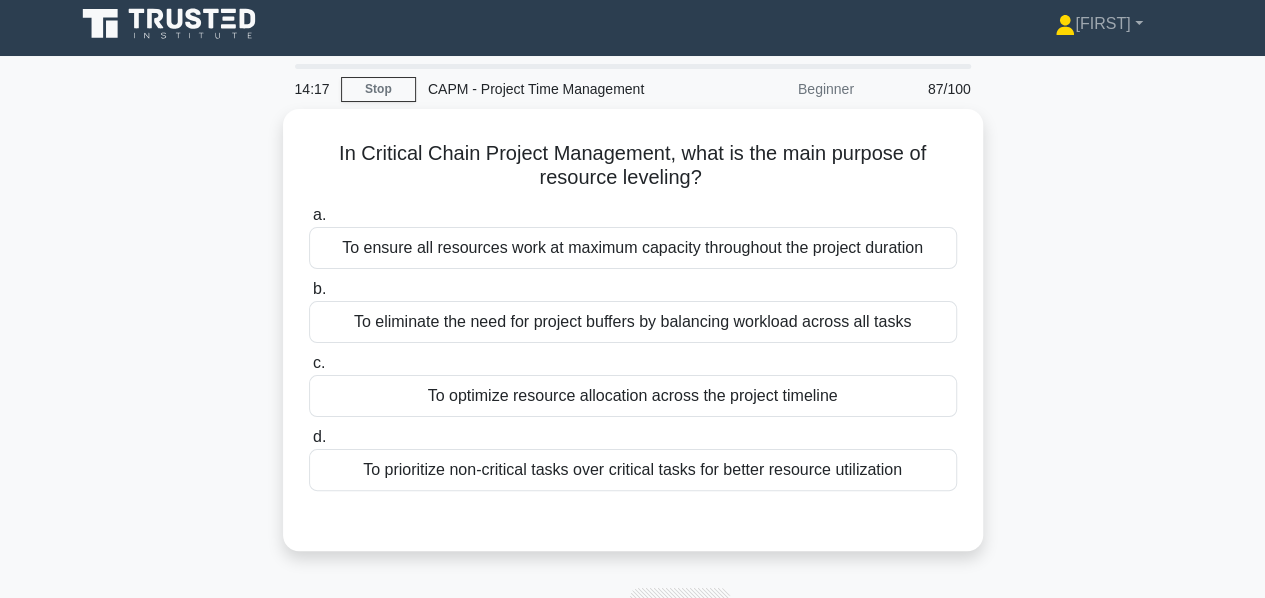 scroll, scrollTop: 0, scrollLeft: 0, axis: both 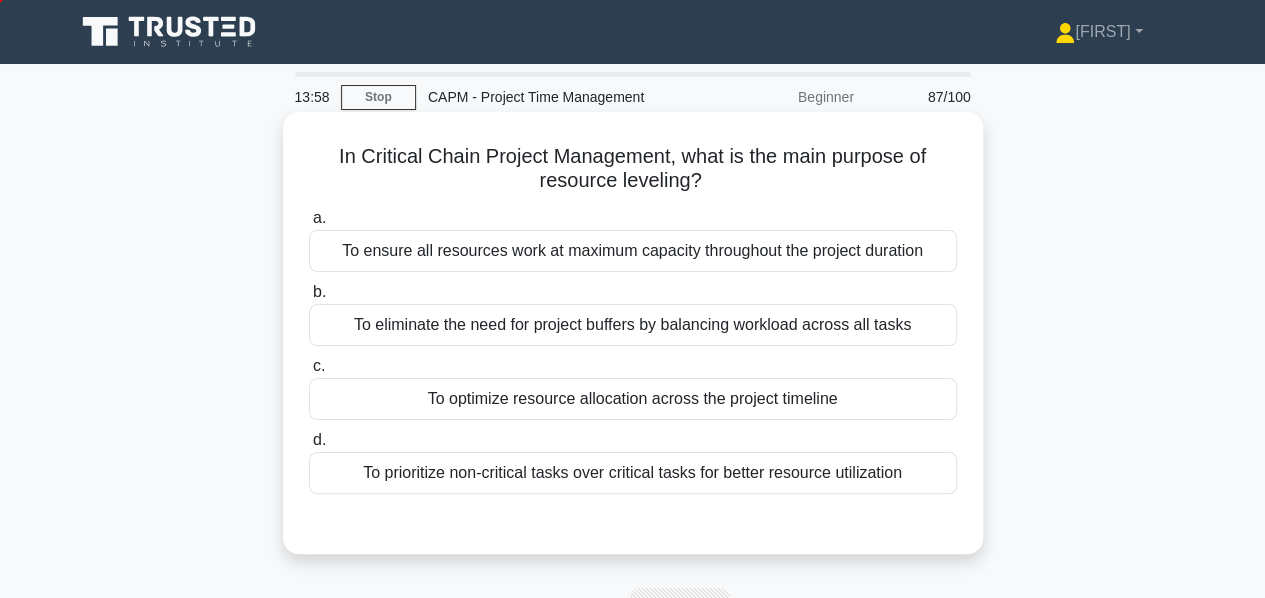 click on "To optimize resource allocation across the project timeline" at bounding box center (633, 399) 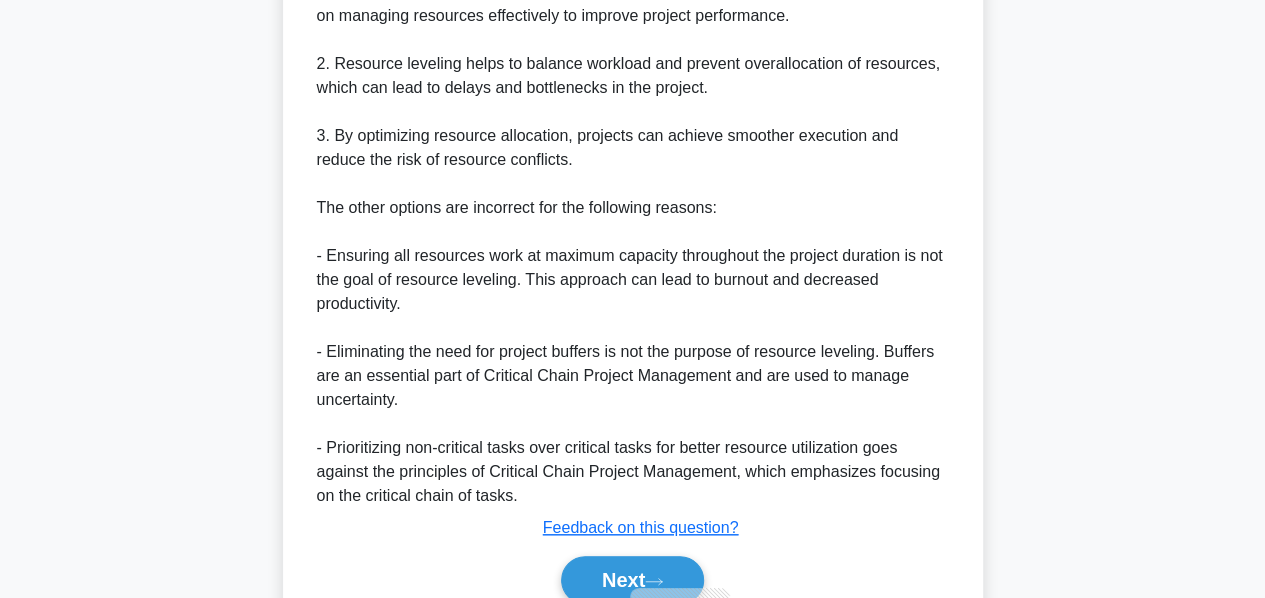 scroll, scrollTop: 776, scrollLeft: 0, axis: vertical 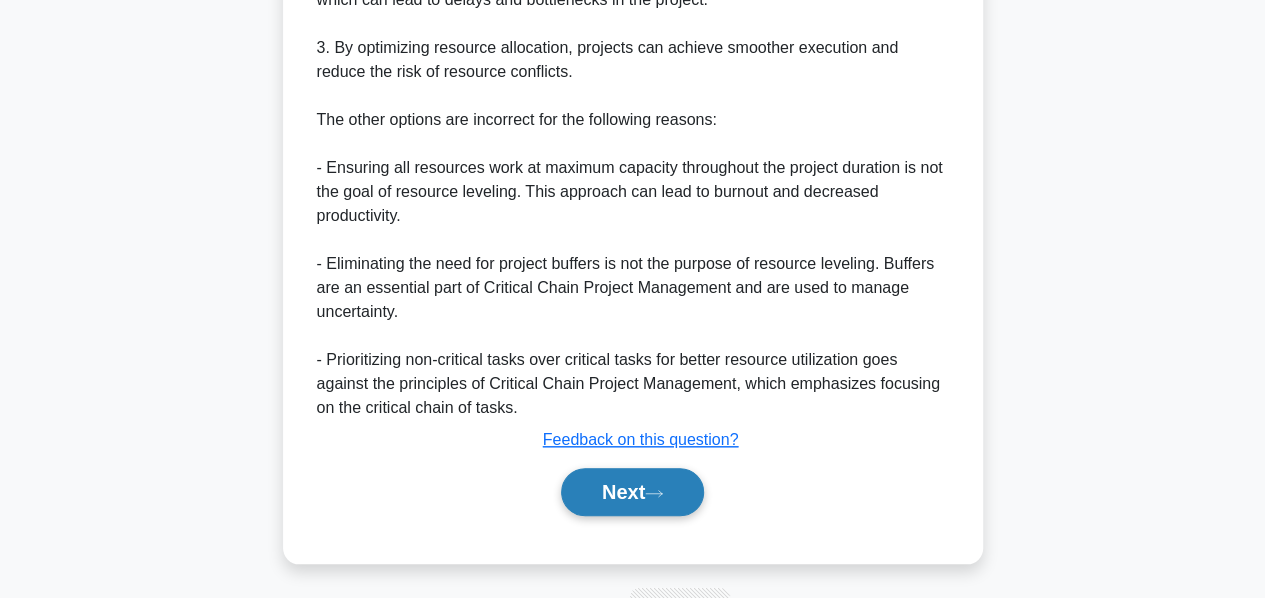 click on "Next" at bounding box center [632, 492] 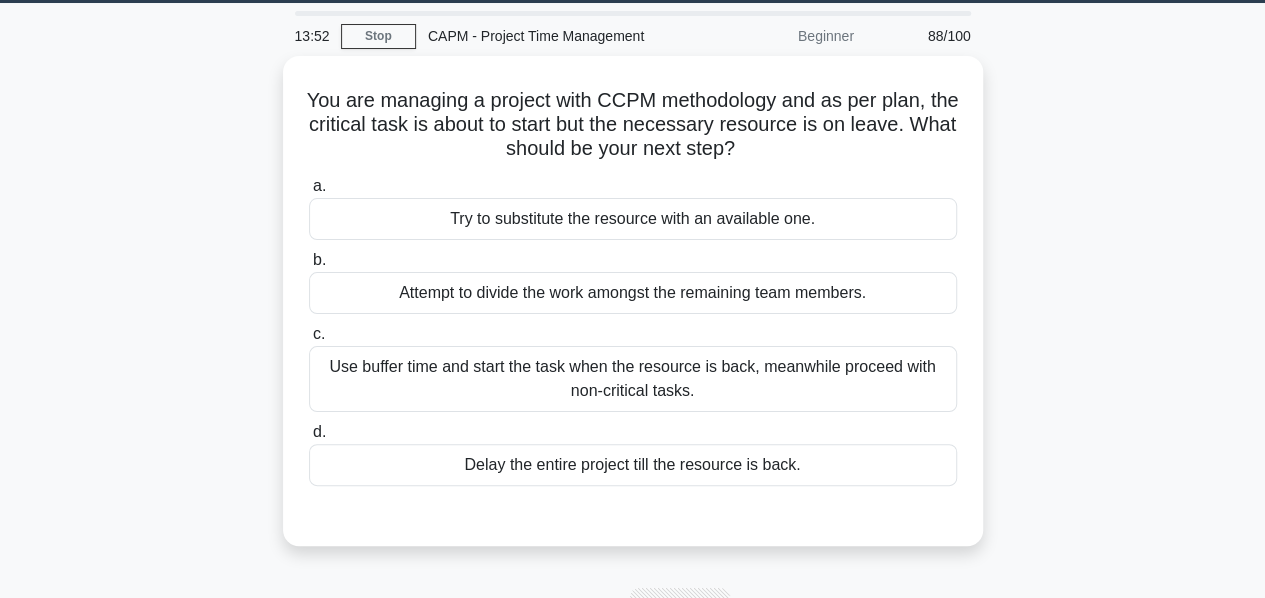 scroll, scrollTop: 66, scrollLeft: 0, axis: vertical 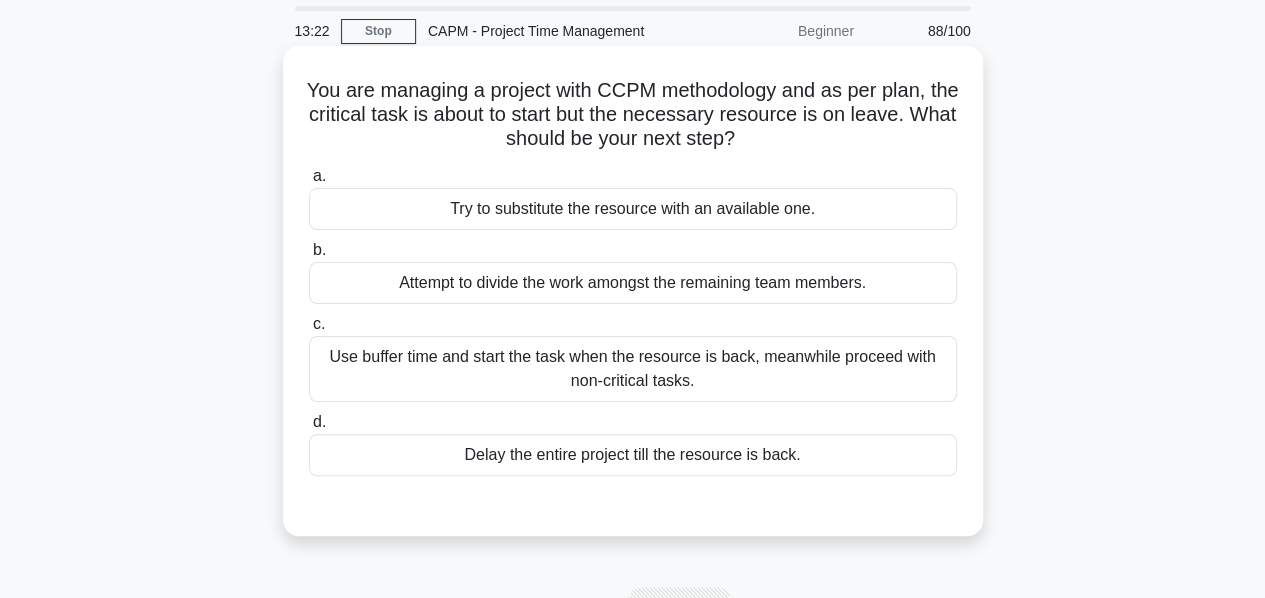 click on "Use buffer time and start the task when the resource is back, meanwhile proceed with non-critical tasks." at bounding box center [633, 369] 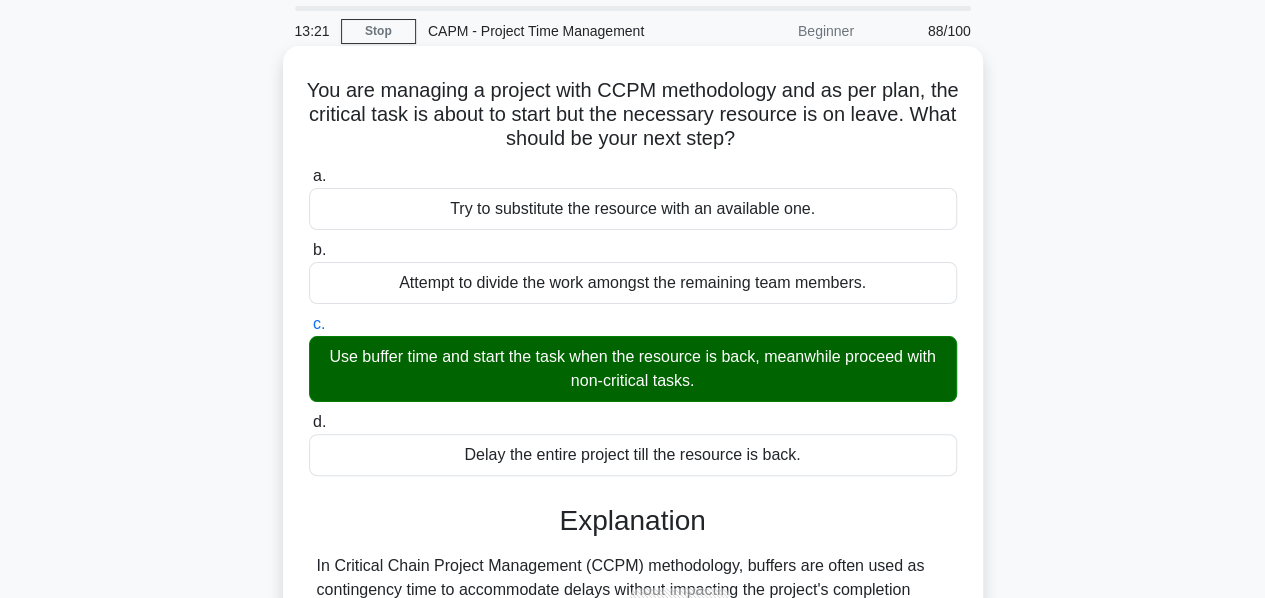 scroll, scrollTop: 482, scrollLeft: 0, axis: vertical 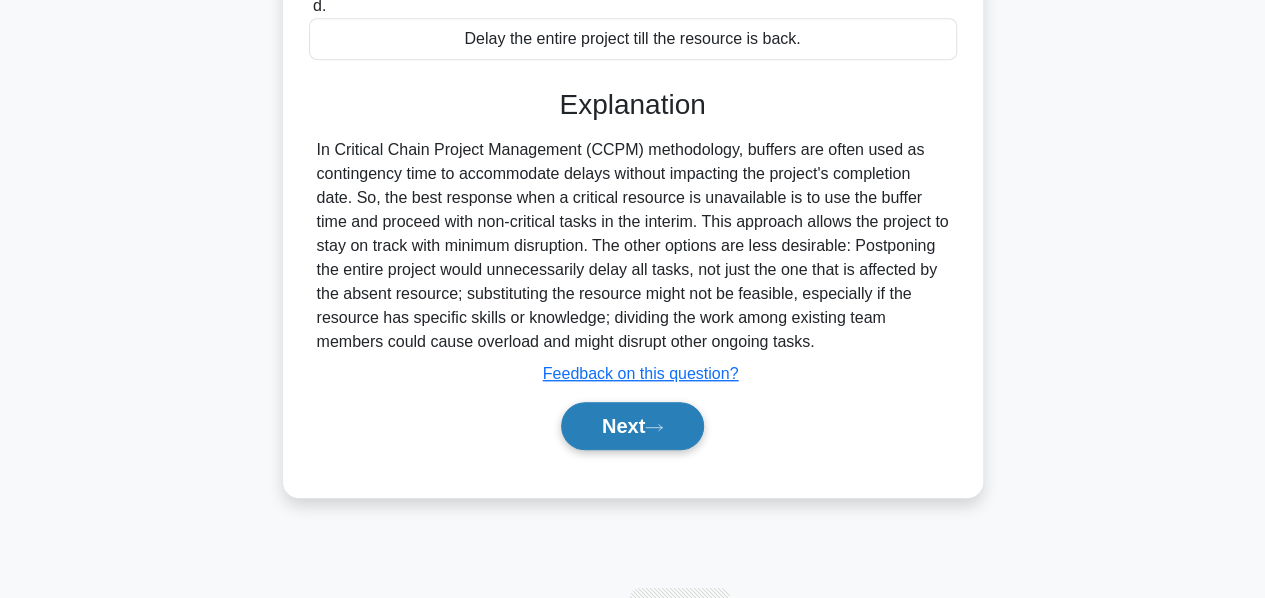 click on "Next" at bounding box center [632, 426] 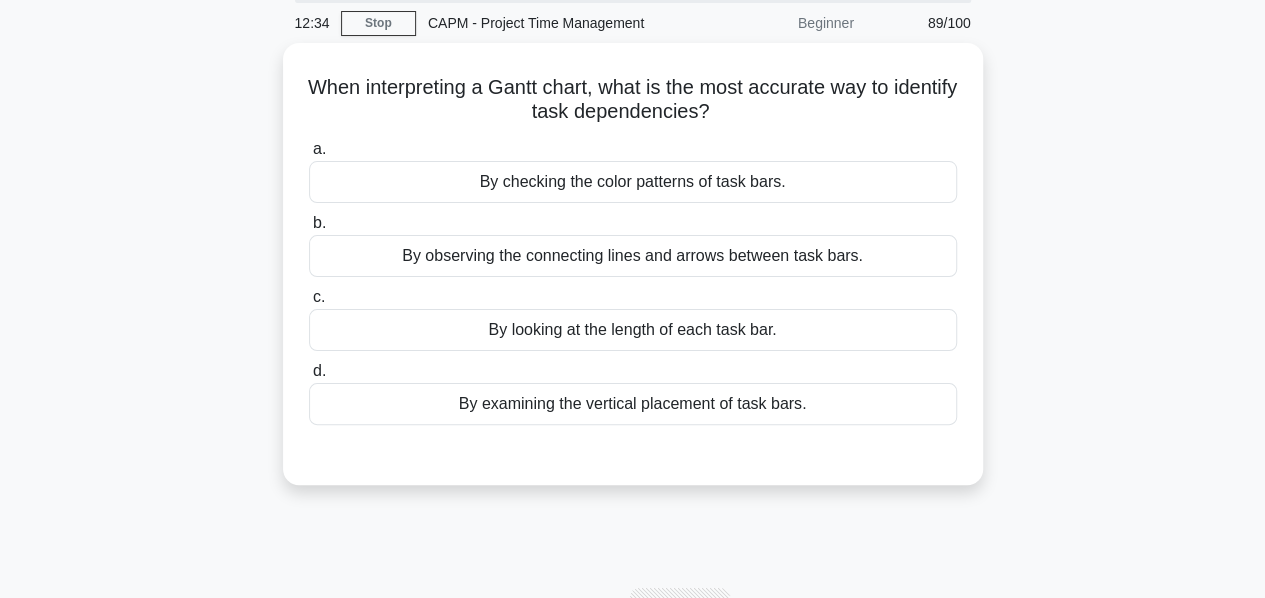 scroll, scrollTop: 71, scrollLeft: 0, axis: vertical 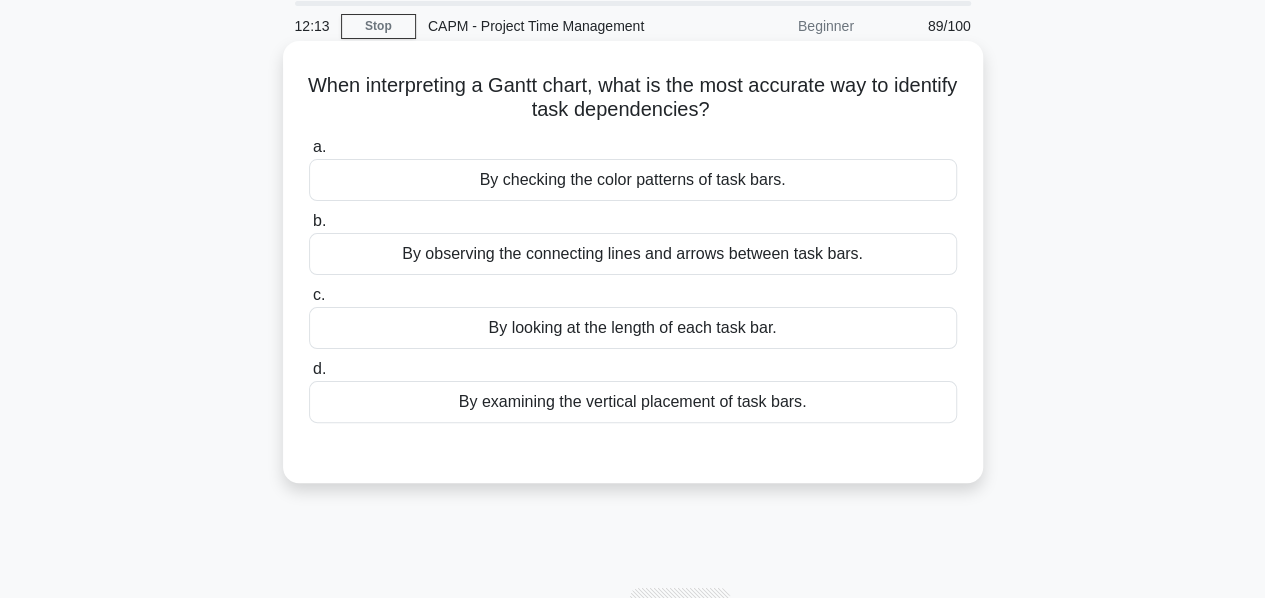 click on "By observing the connecting lines and arrows between task bars." at bounding box center (633, 254) 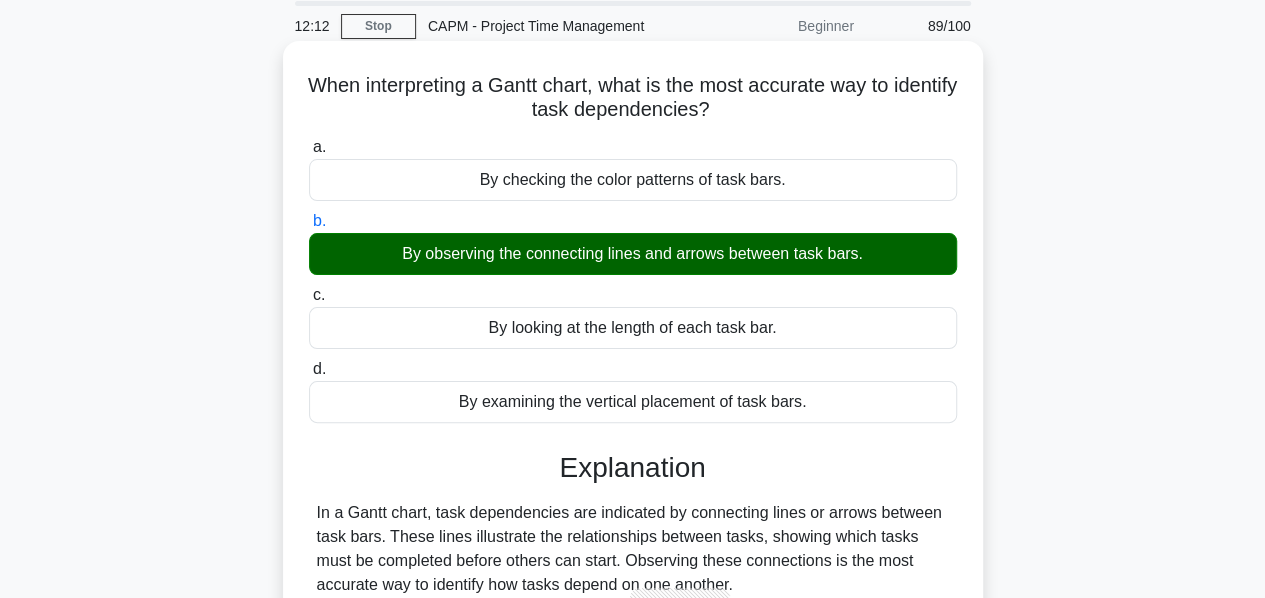 scroll, scrollTop: 482, scrollLeft: 0, axis: vertical 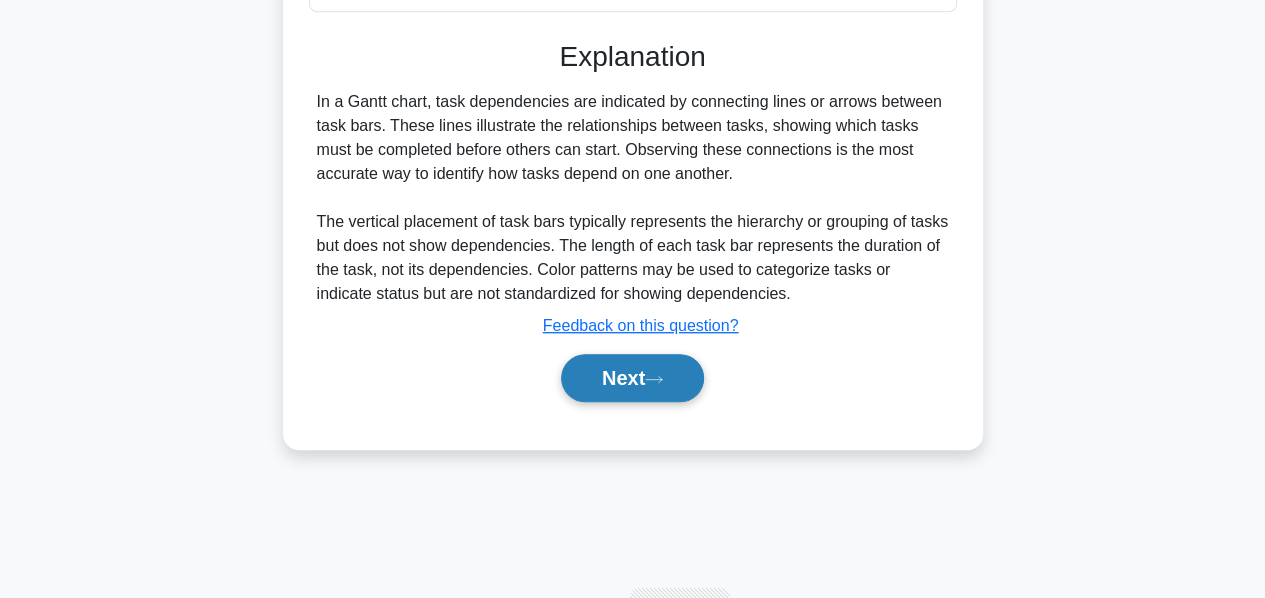 click on "Next" at bounding box center (632, 378) 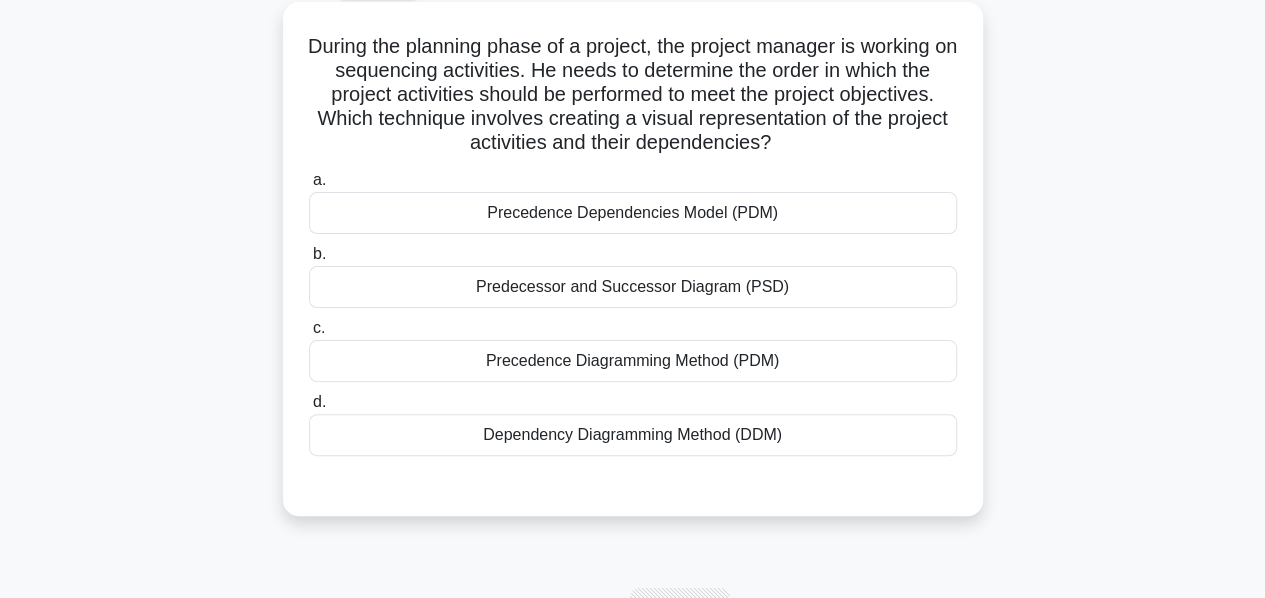 scroll, scrollTop: 94, scrollLeft: 0, axis: vertical 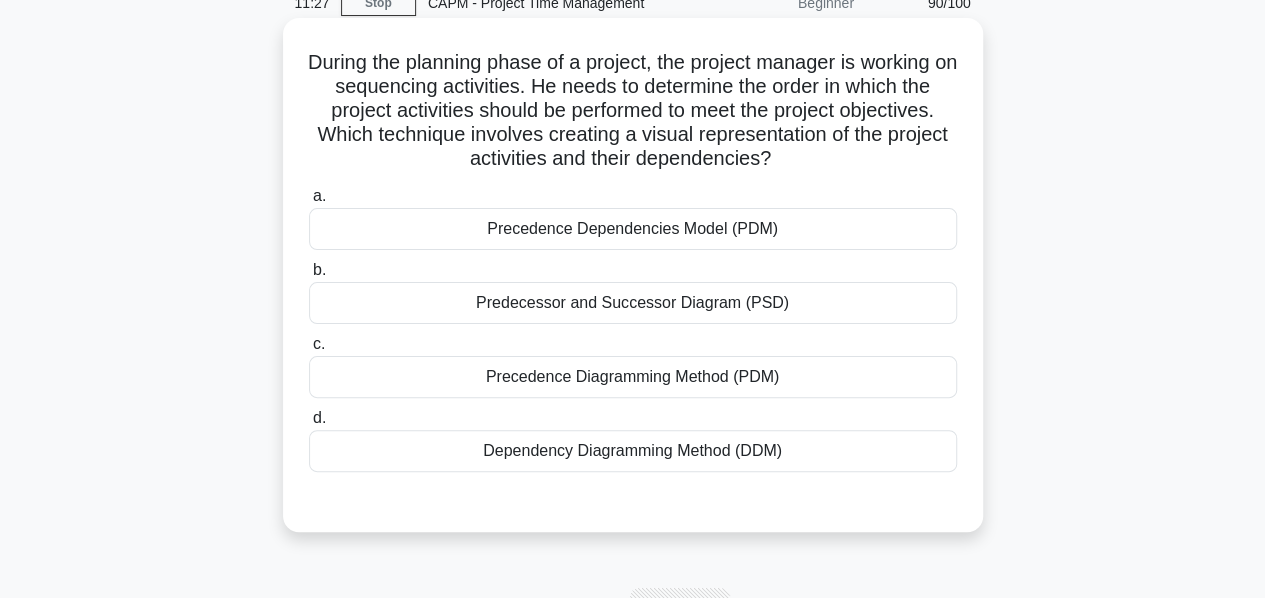 click on "Precedence Diagramming Method (PDM)" at bounding box center (633, 377) 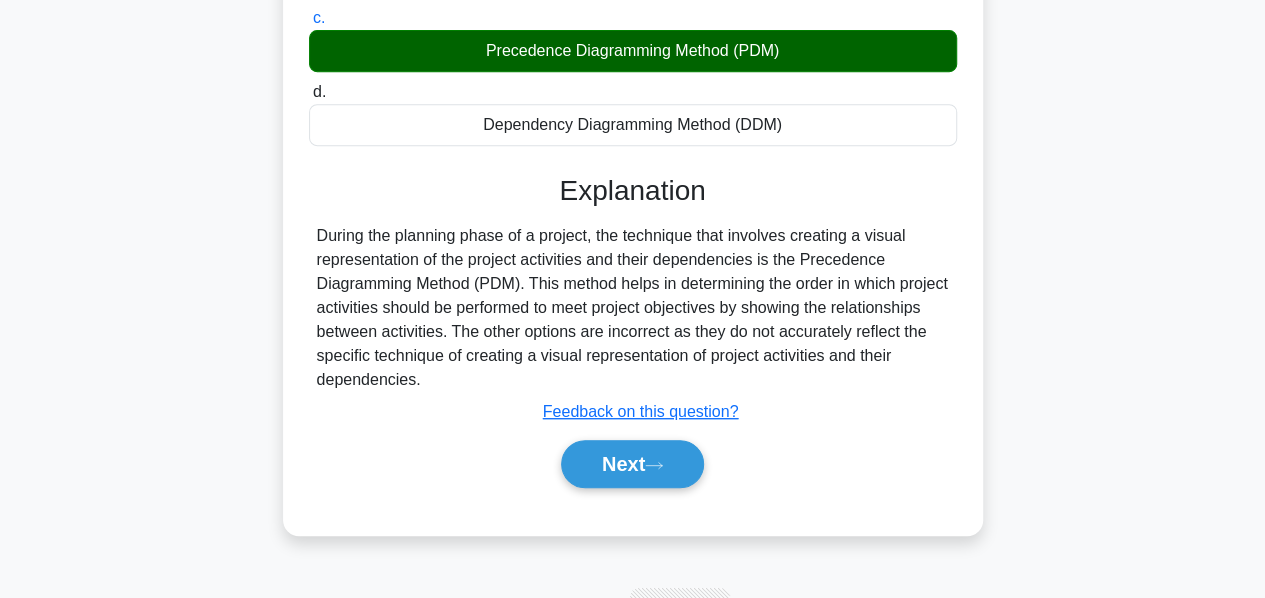 scroll, scrollTop: 482, scrollLeft: 0, axis: vertical 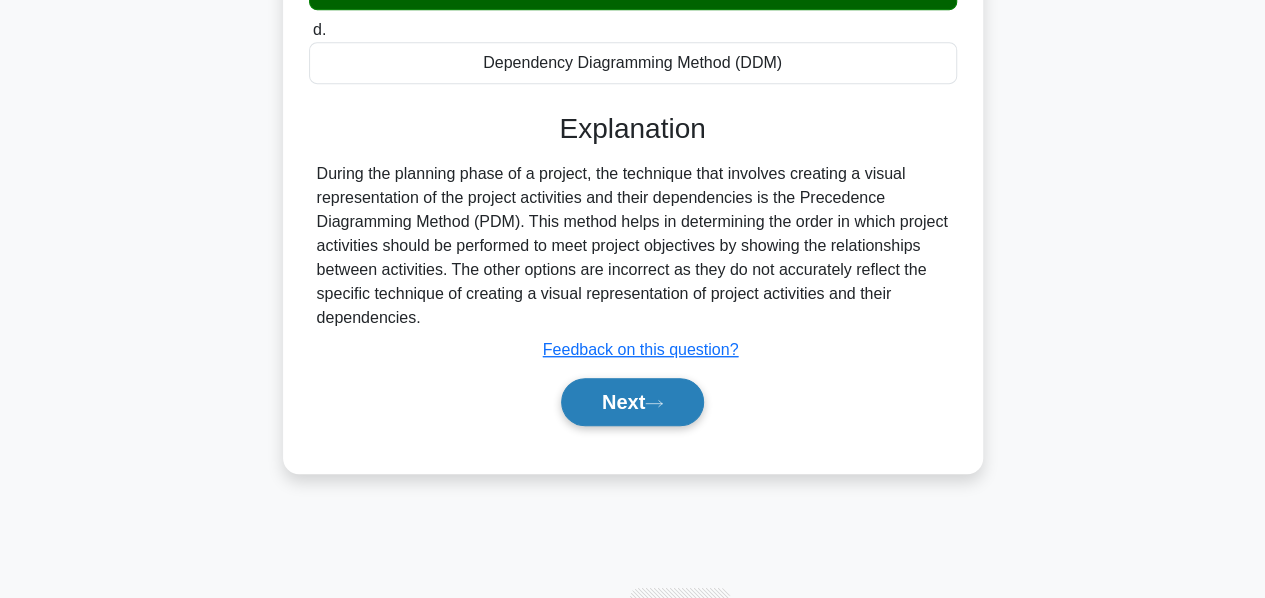 click on "Next" at bounding box center (632, 402) 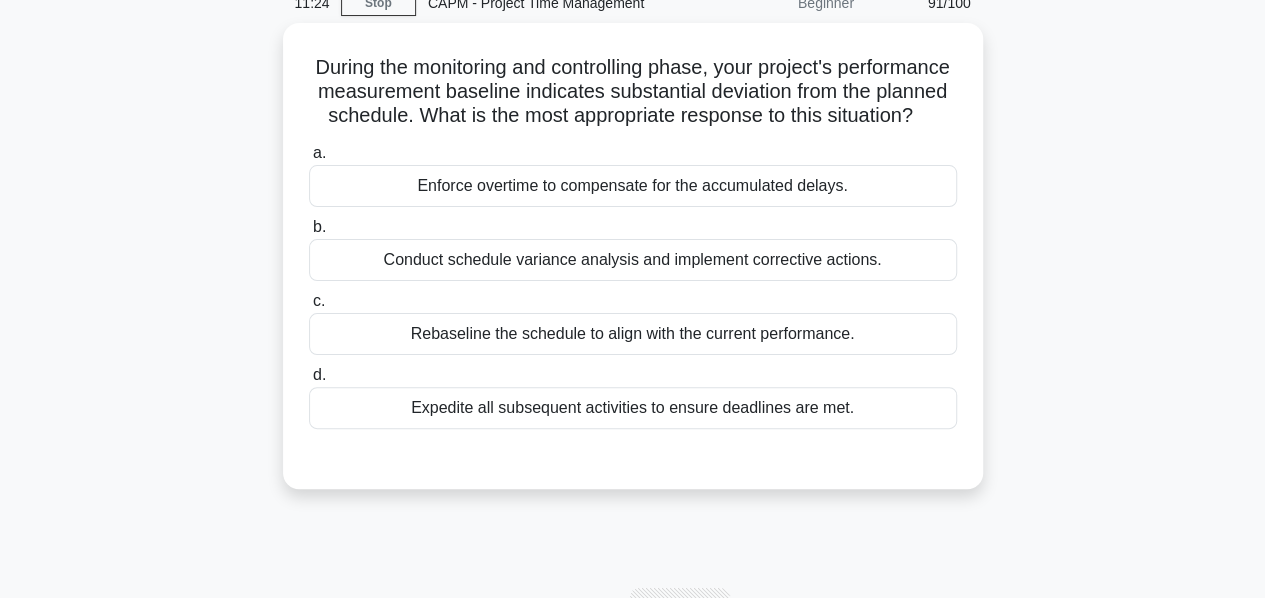 scroll, scrollTop: 82, scrollLeft: 0, axis: vertical 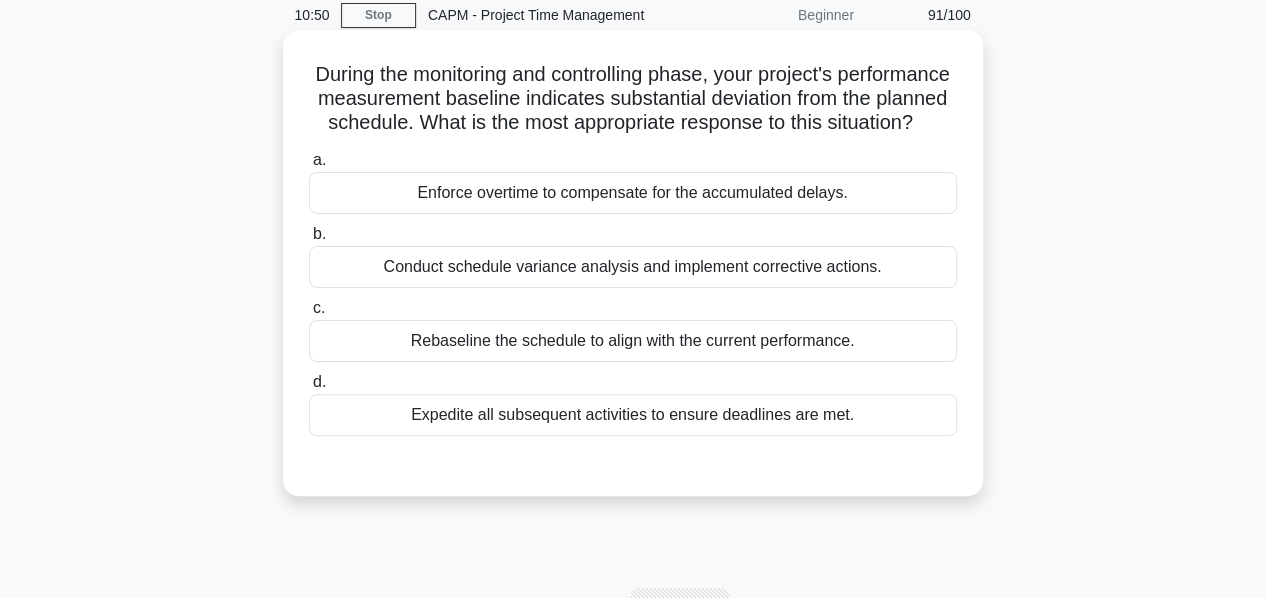 click on "Conduct schedule variance analysis and implement corrective actions." at bounding box center [633, 267] 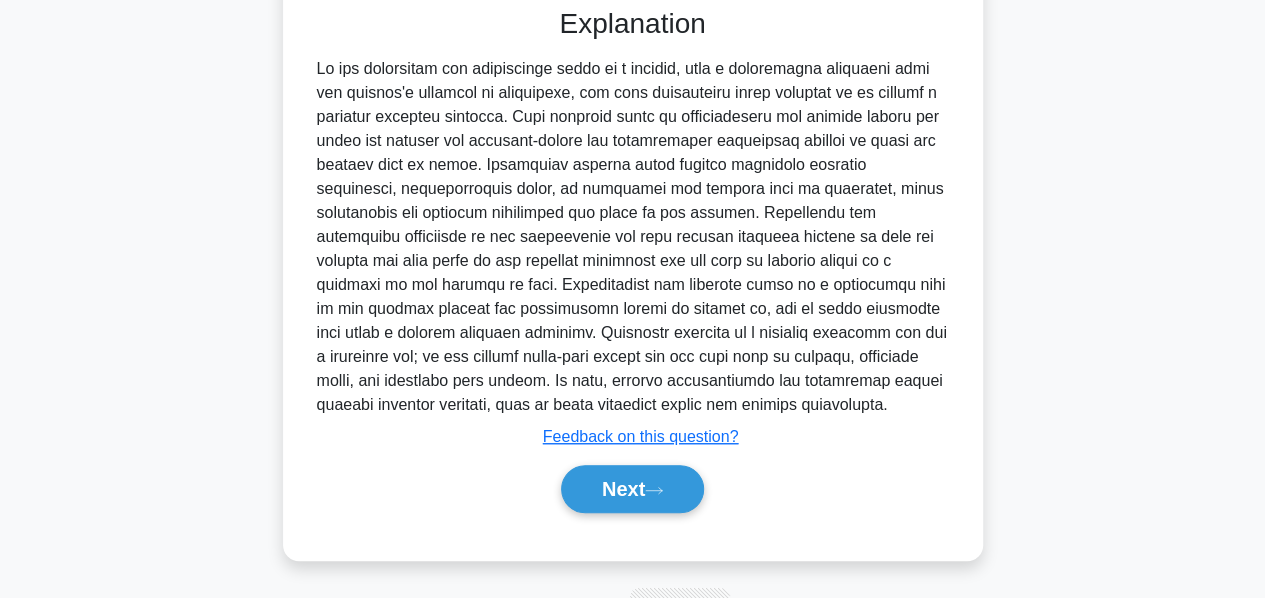 scroll, scrollTop: 560, scrollLeft: 0, axis: vertical 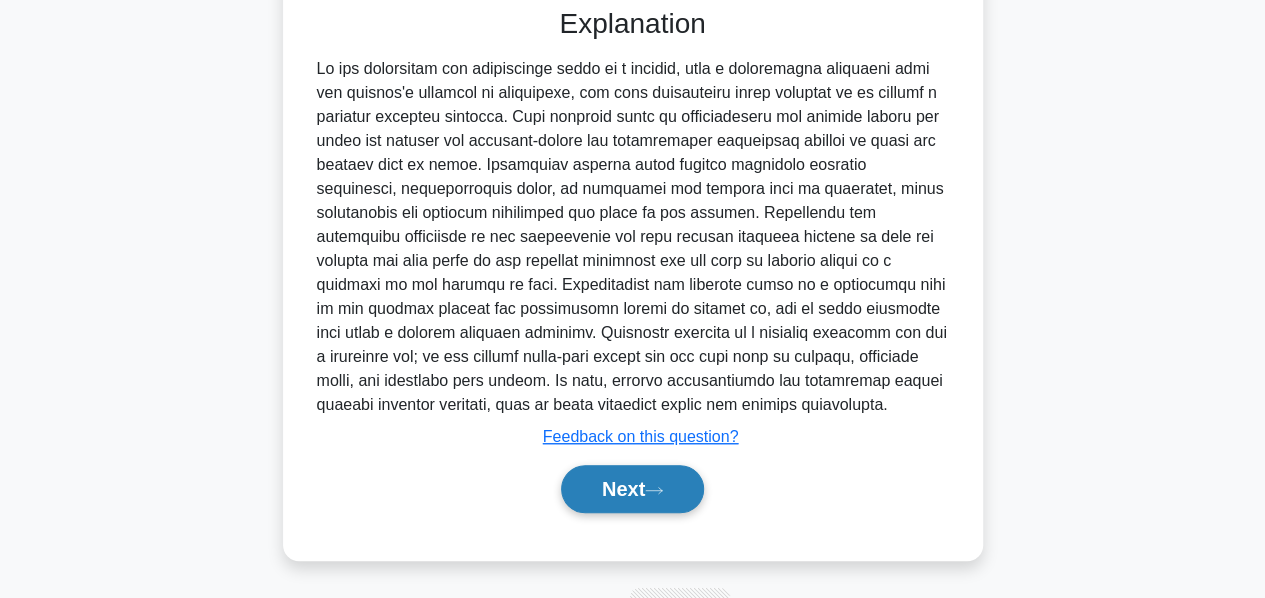 click on "Next" at bounding box center (632, 489) 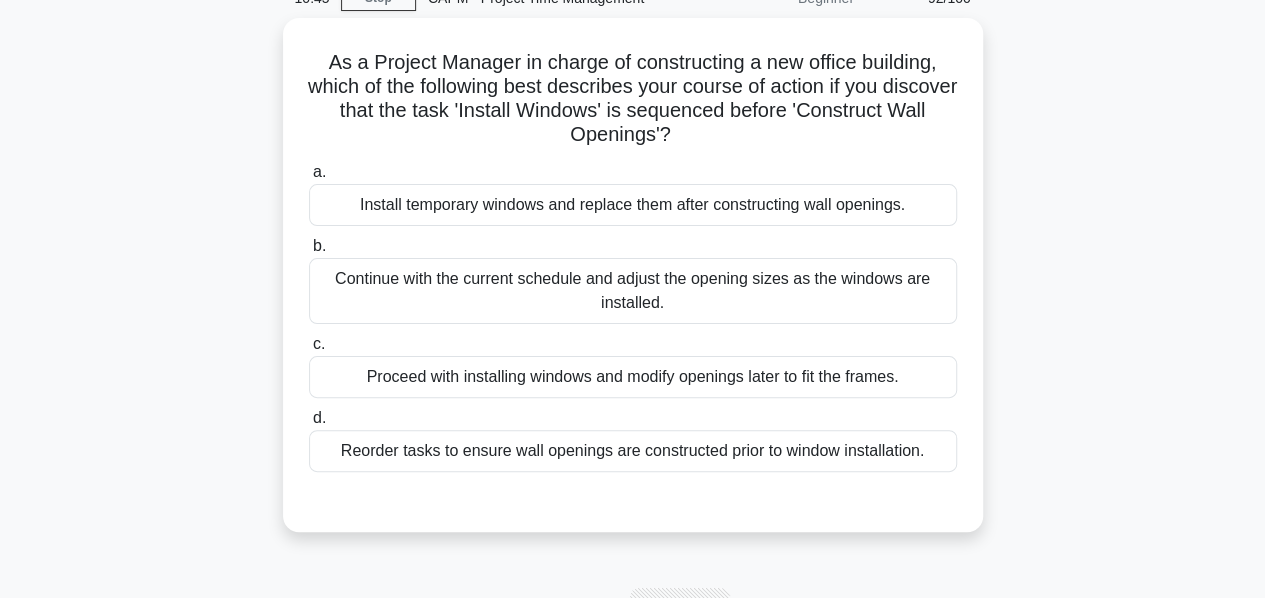 scroll, scrollTop: 66, scrollLeft: 0, axis: vertical 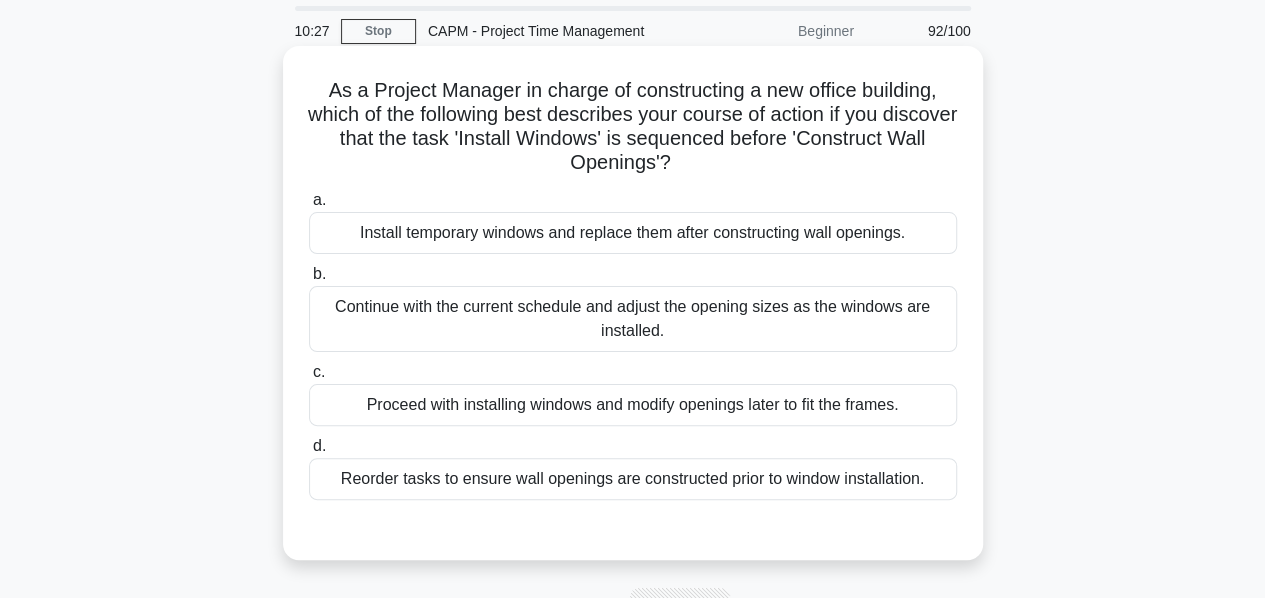click on "Reorder tasks to ensure wall openings are constructed prior to window installation." at bounding box center [633, 479] 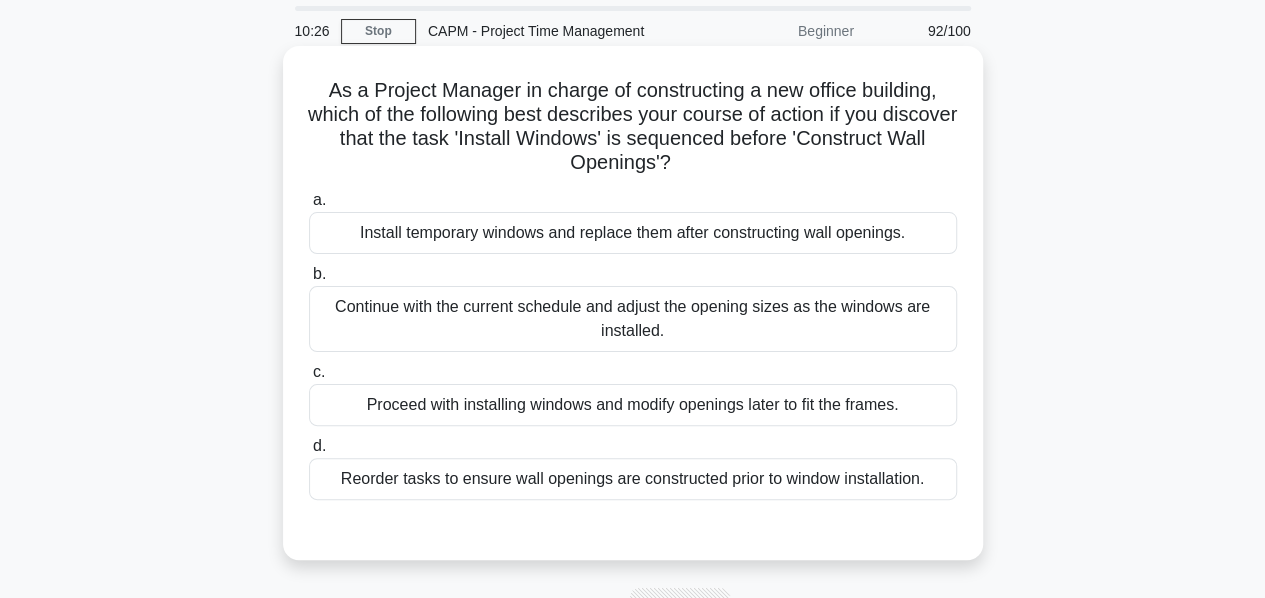 click on "Reorder tasks to ensure wall openings are constructed prior to window installation." at bounding box center (633, 479) 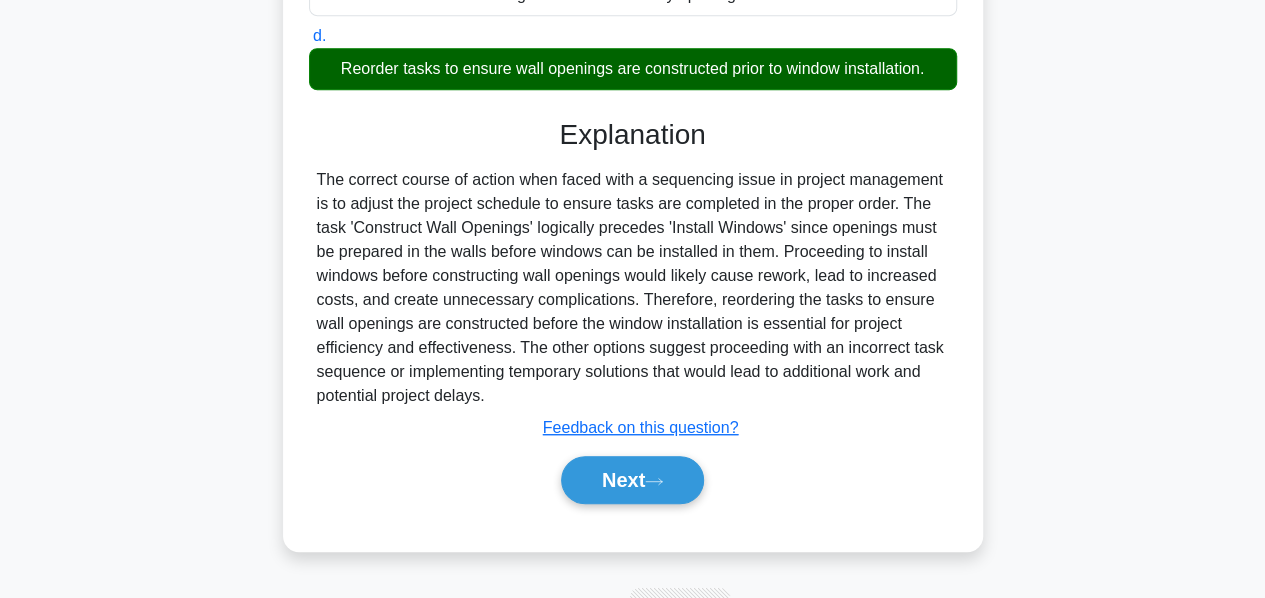 scroll, scrollTop: 482, scrollLeft: 0, axis: vertical 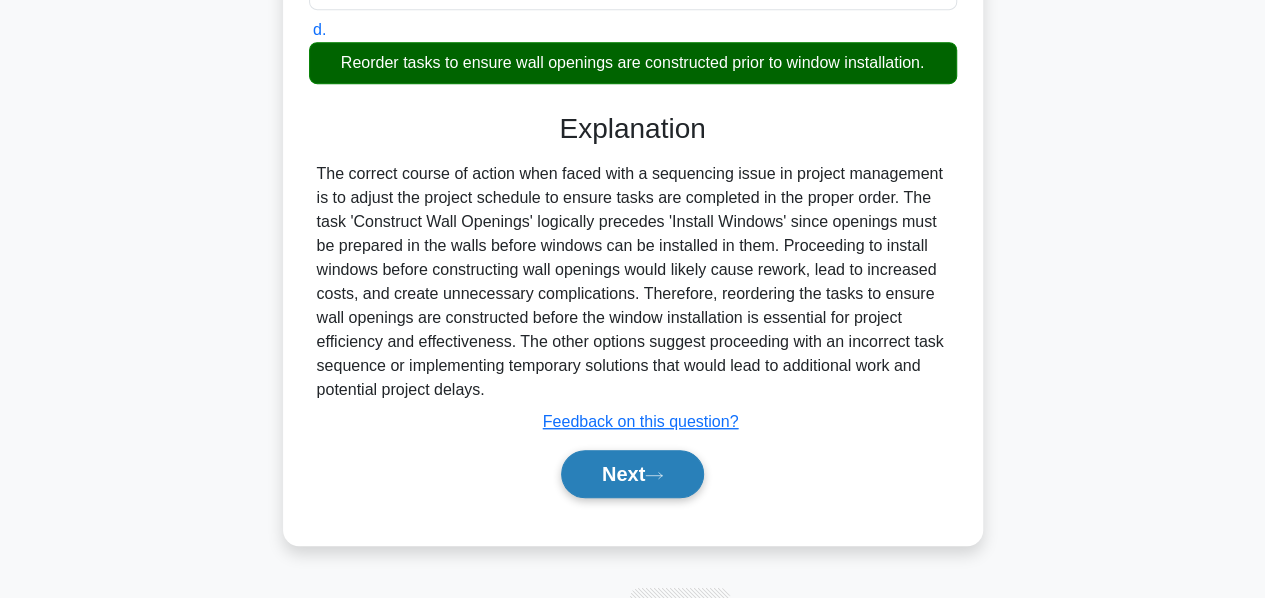 click on "Next" at bounding box center [632, 474] 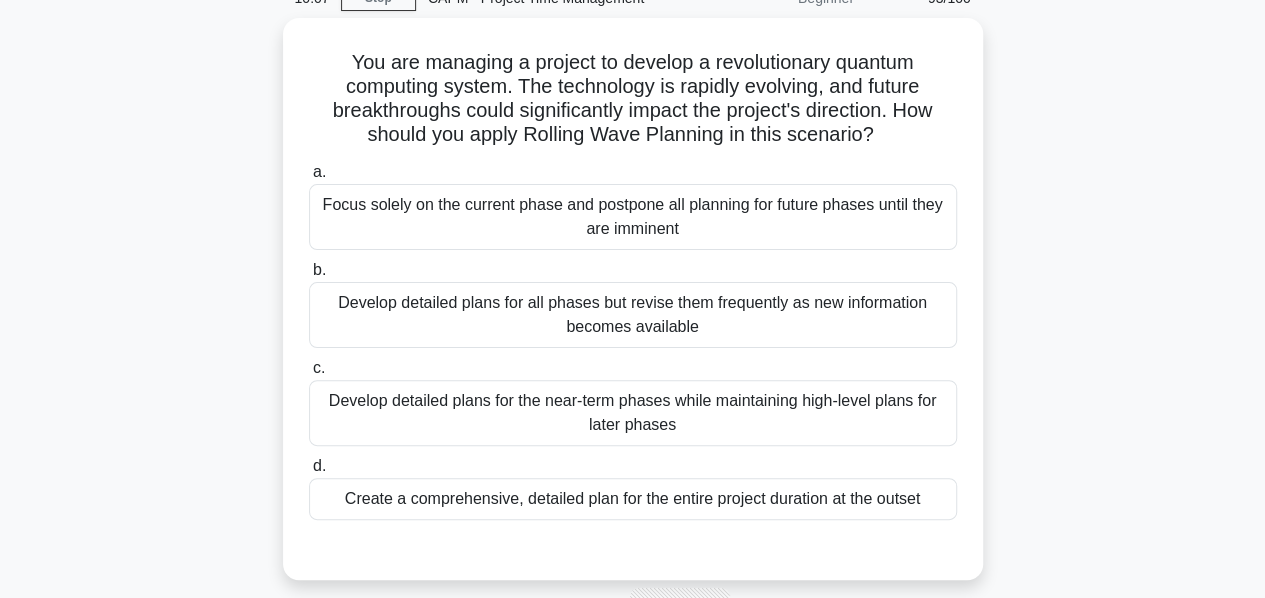scroll, scrollTop: 154, scrollLeft: 0, axis: vertical 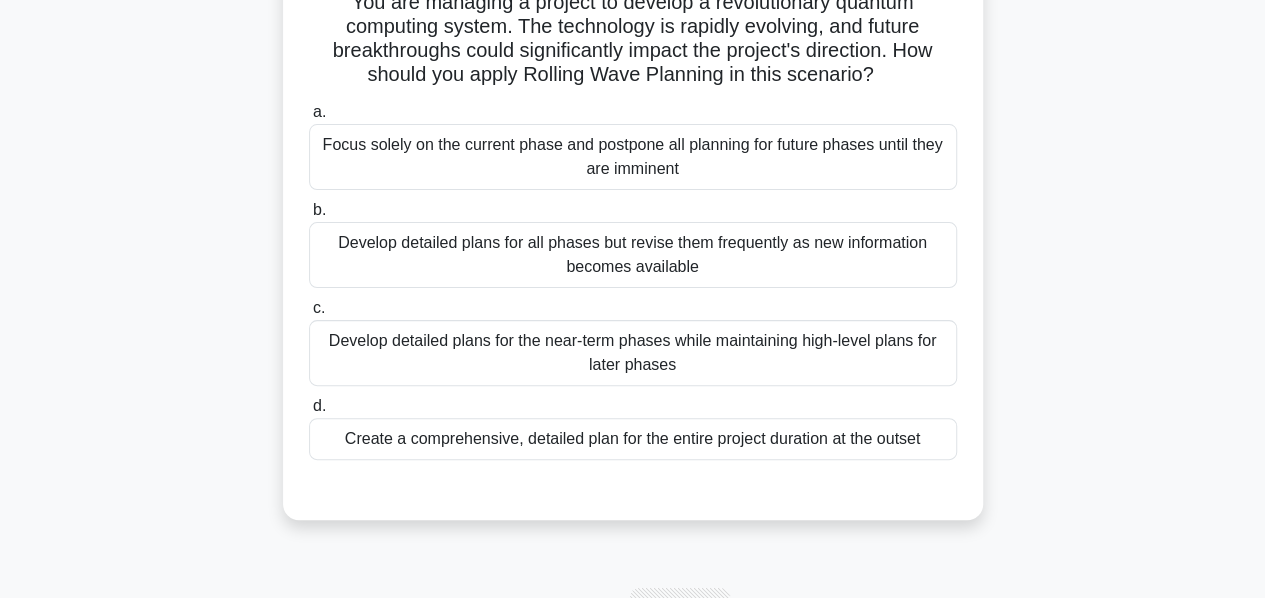 click on "Develop detailed plans for the near-term phases while maintaining high-level plans for later phases" at bounding box center [633, 353] 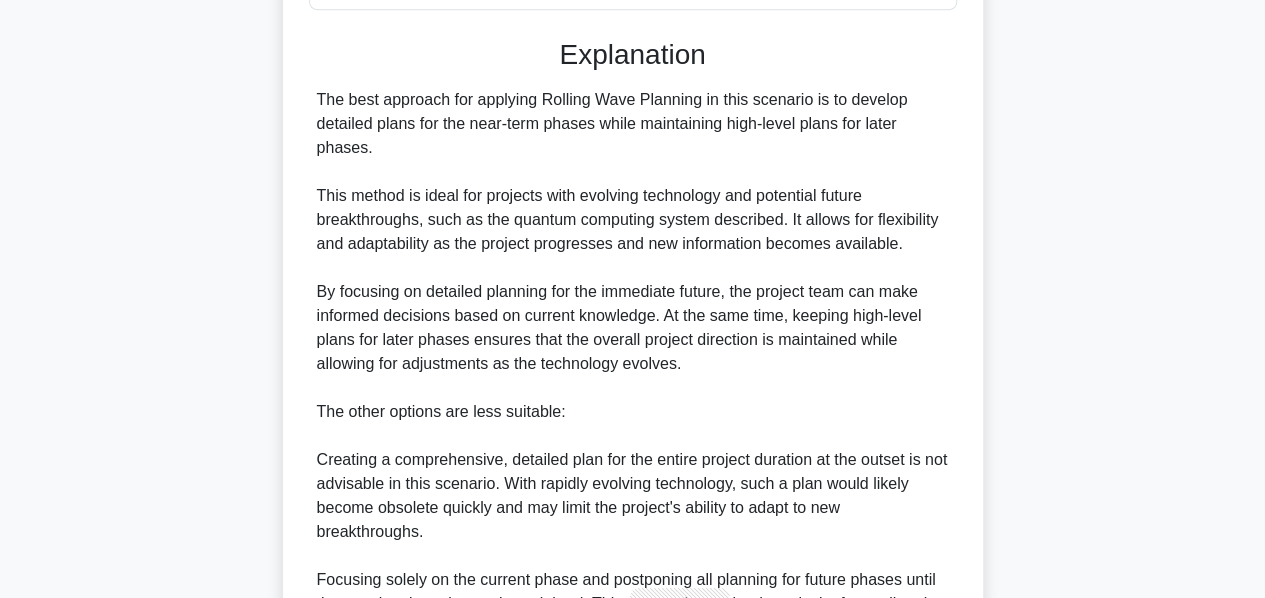 scroll, scrollTop: 944, scrollLeft: 0, axis: vertical 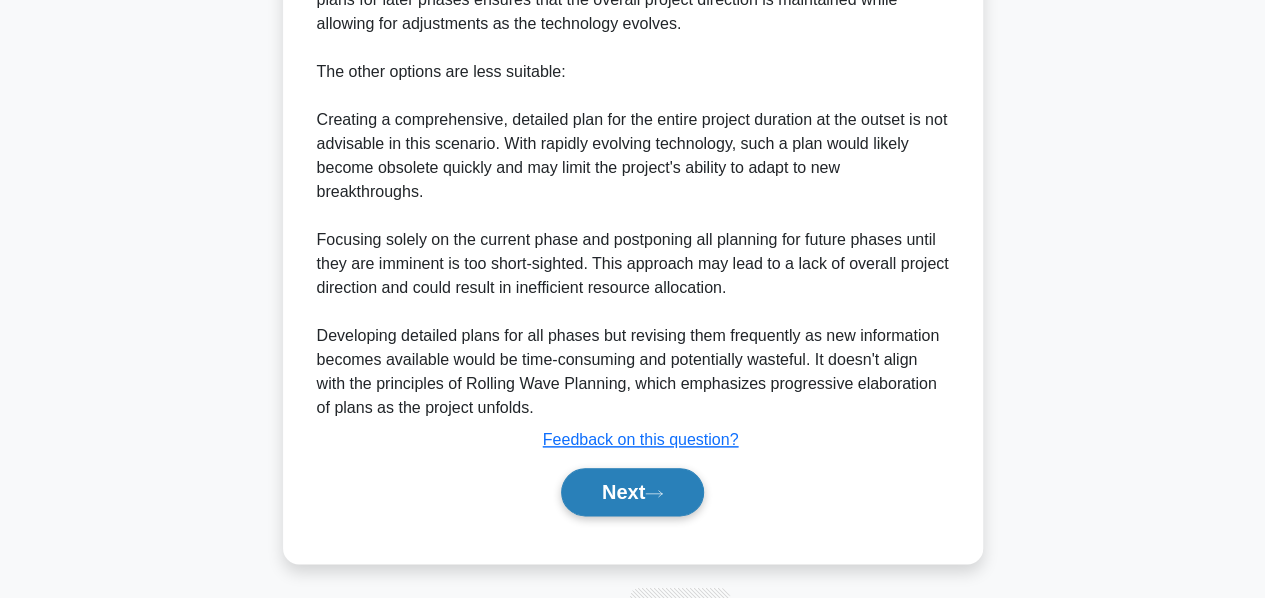 click on "Next" at bounding box center (632, 492) 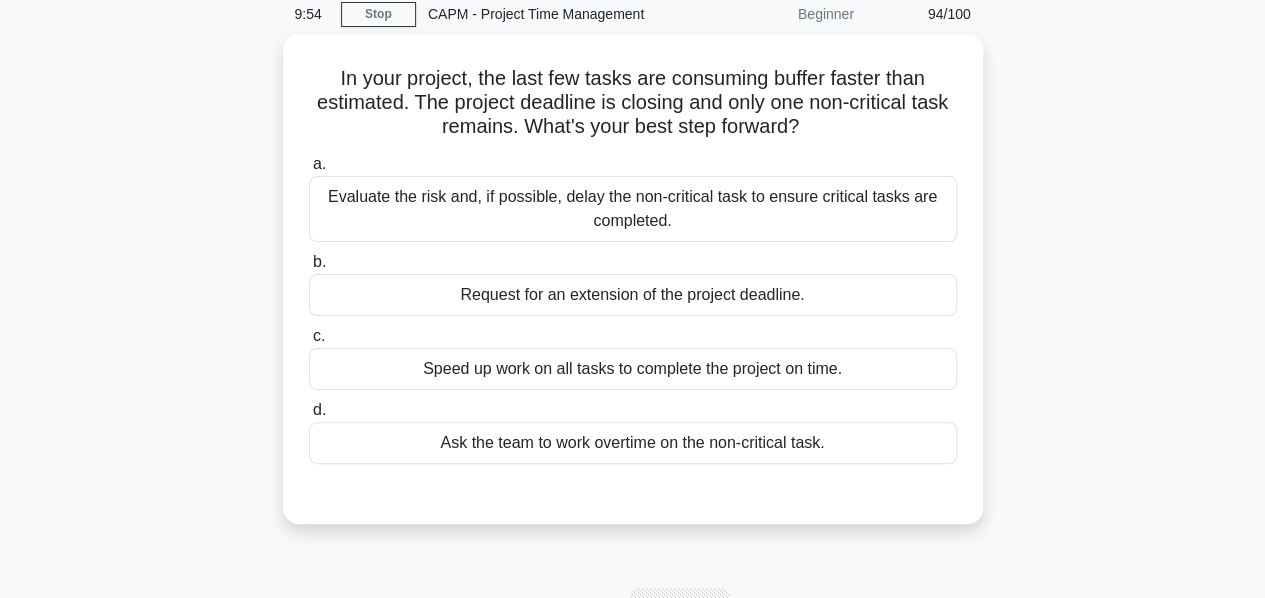 scroll, scrollTop: 82, scrollLeft: 0, axis: vertical 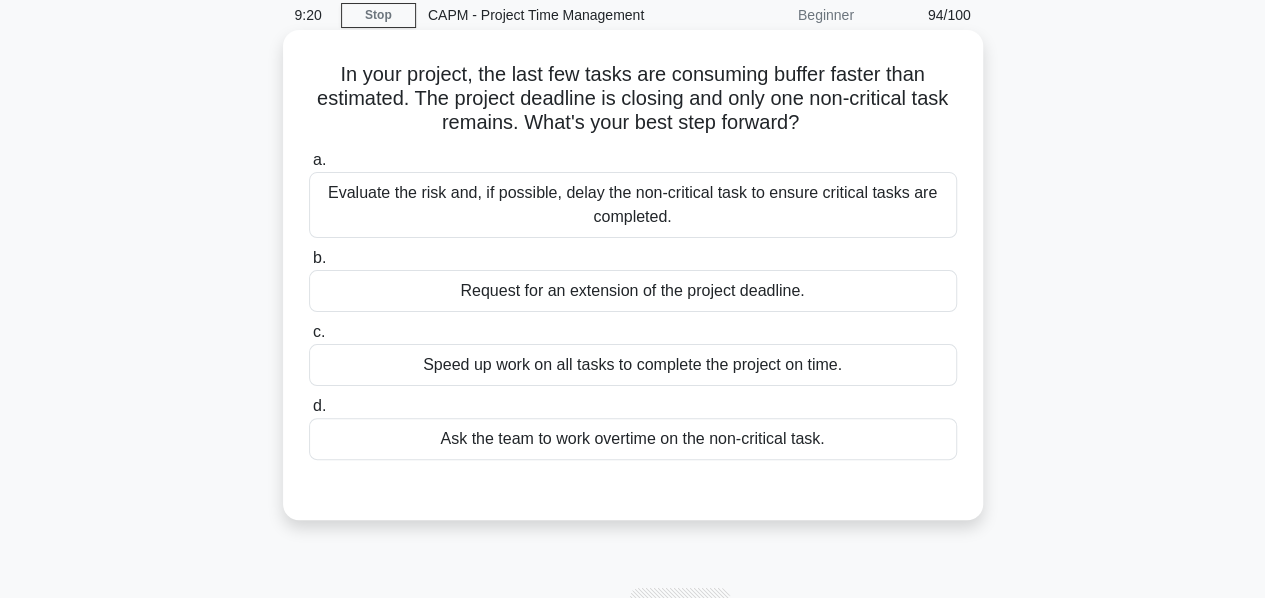 click on "Evaluate the risk and, if possible, delay the non-critical task to ensure critical tasks are completed." at bounding box center (633, 205) 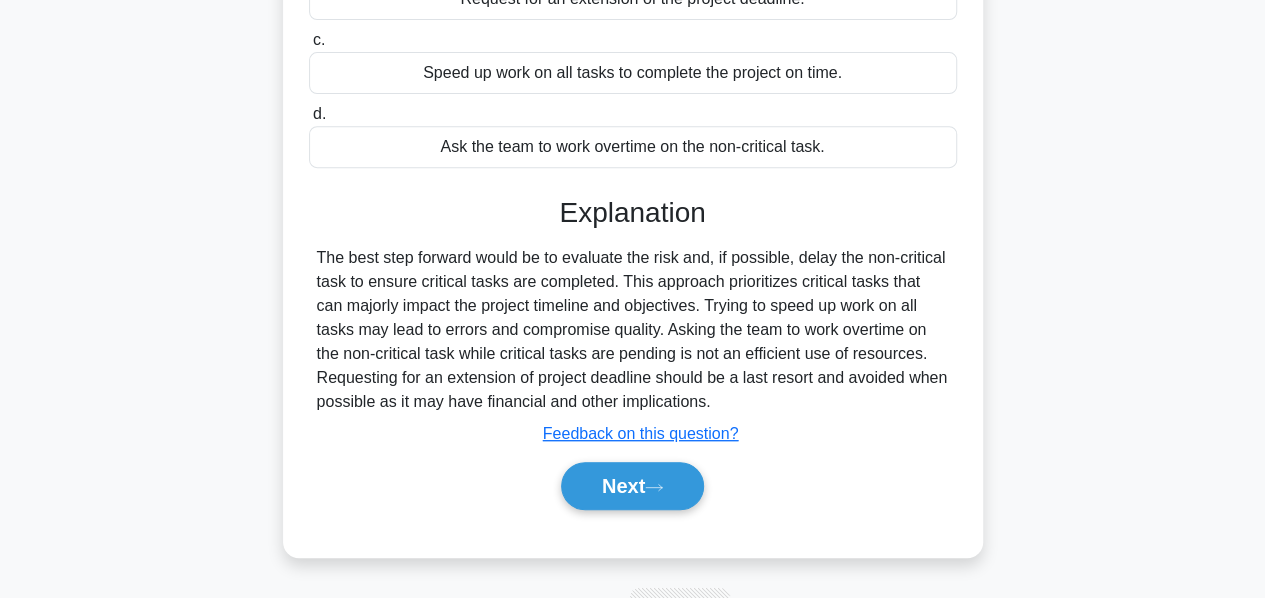 scroll, scrollTop: 482, scrollLeft: 0, axis: vertical 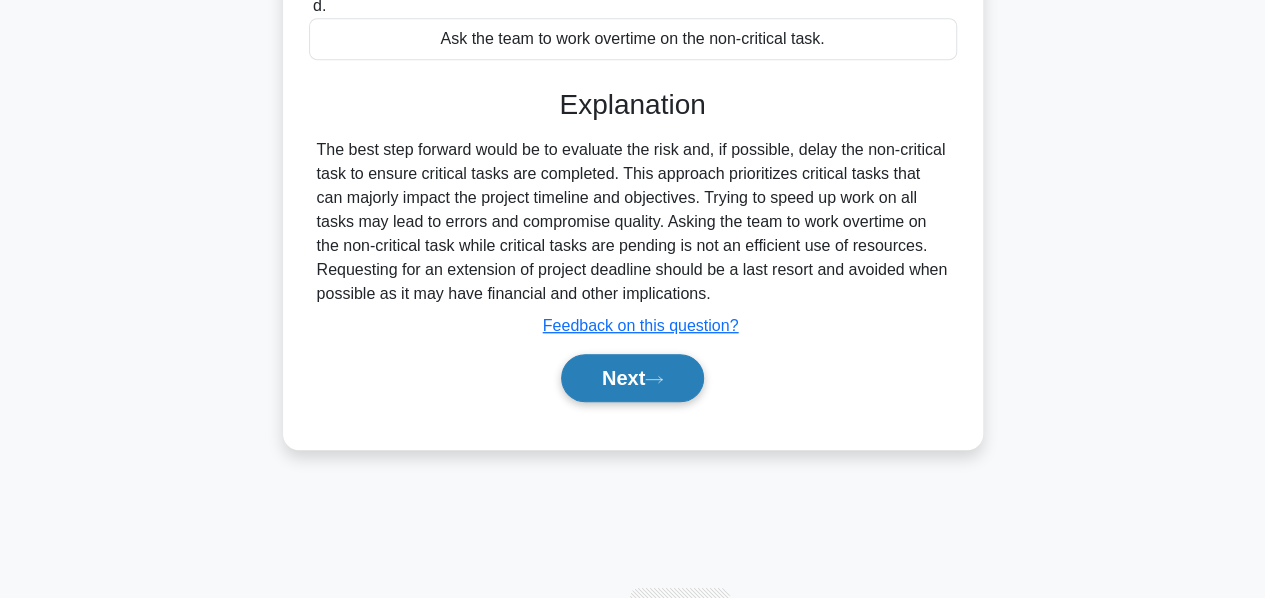 click on "Next" at bounding box center (632, 378) 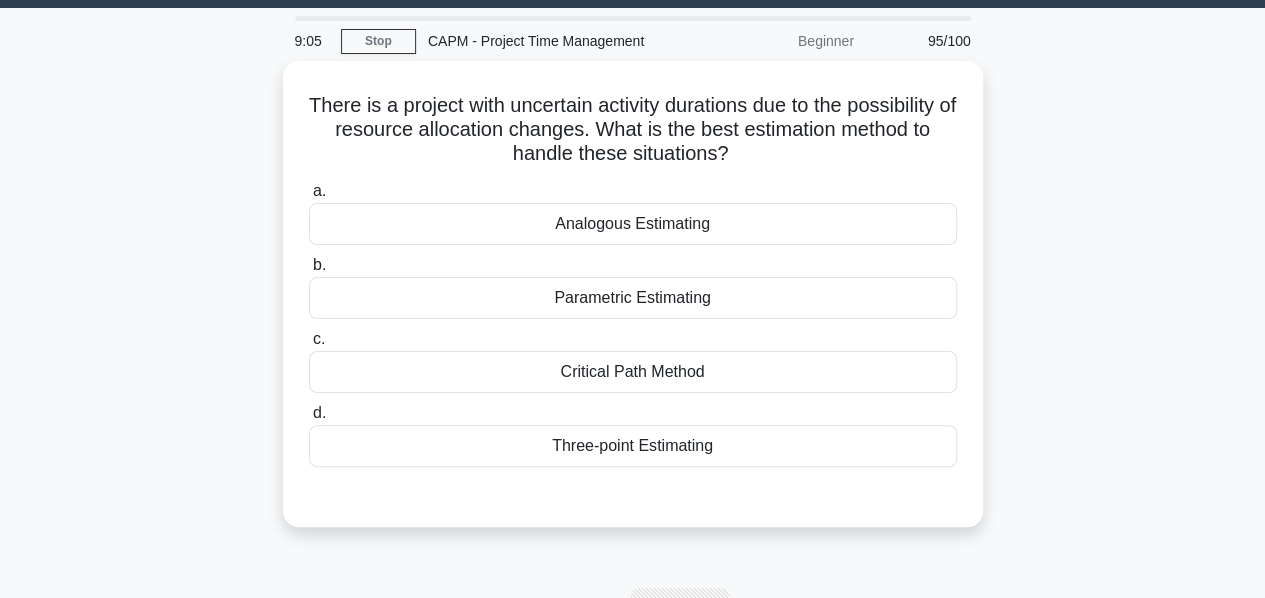 scroll, scrollTop: 49, scrollLeft: 0, axis: vertical 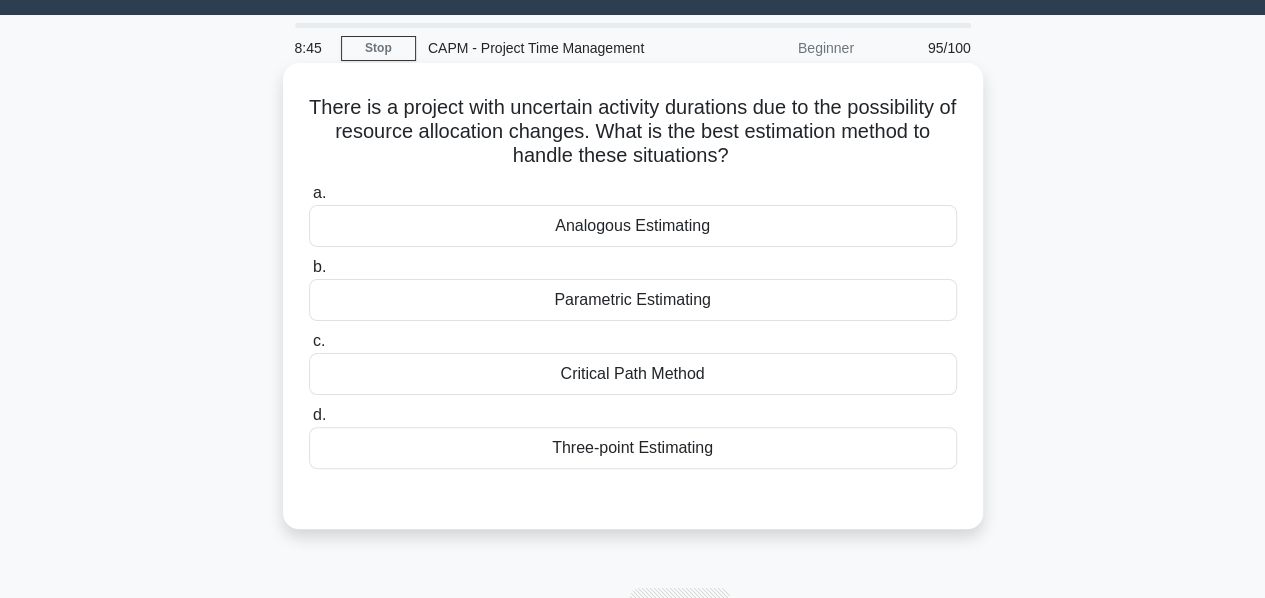 click on "Three-point Estimating" at bounding box center [633, 448] 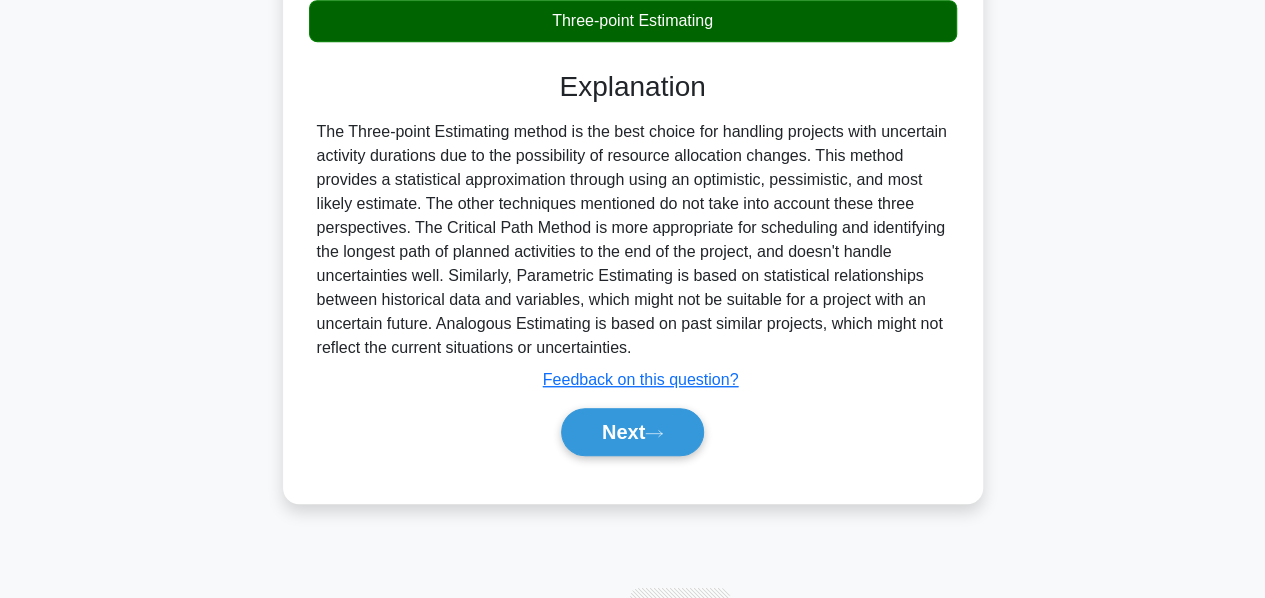 scroll, scrollTop: 482, scrollLeft: 0, axis: vertical 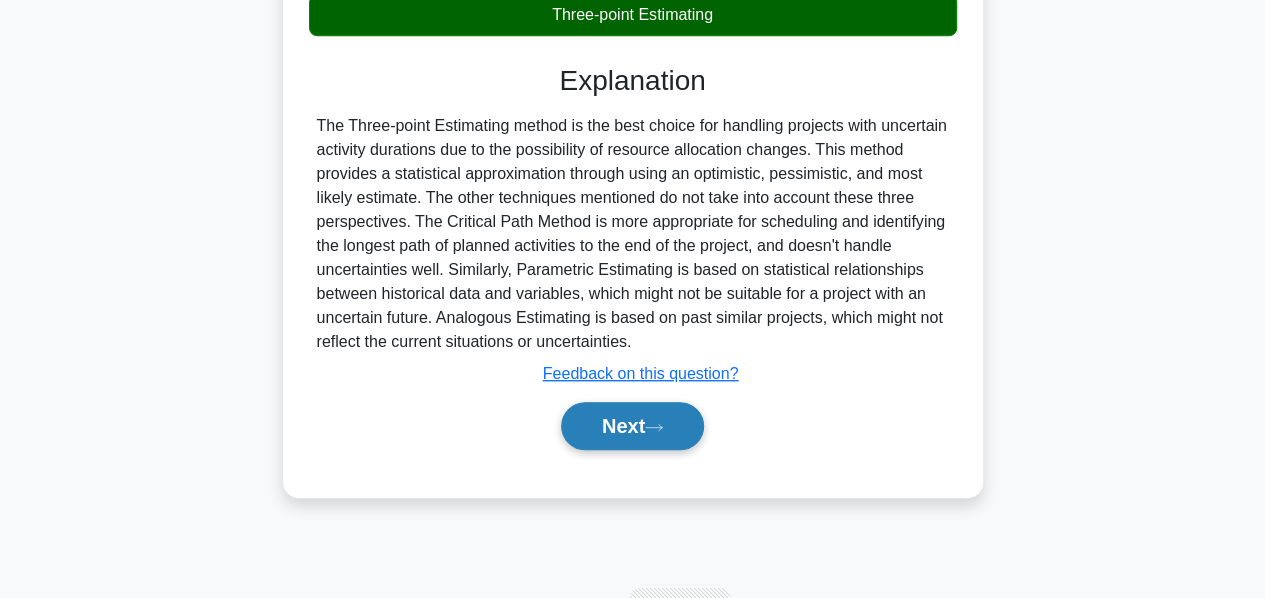click on "Next" at bounding box center (632, 426) 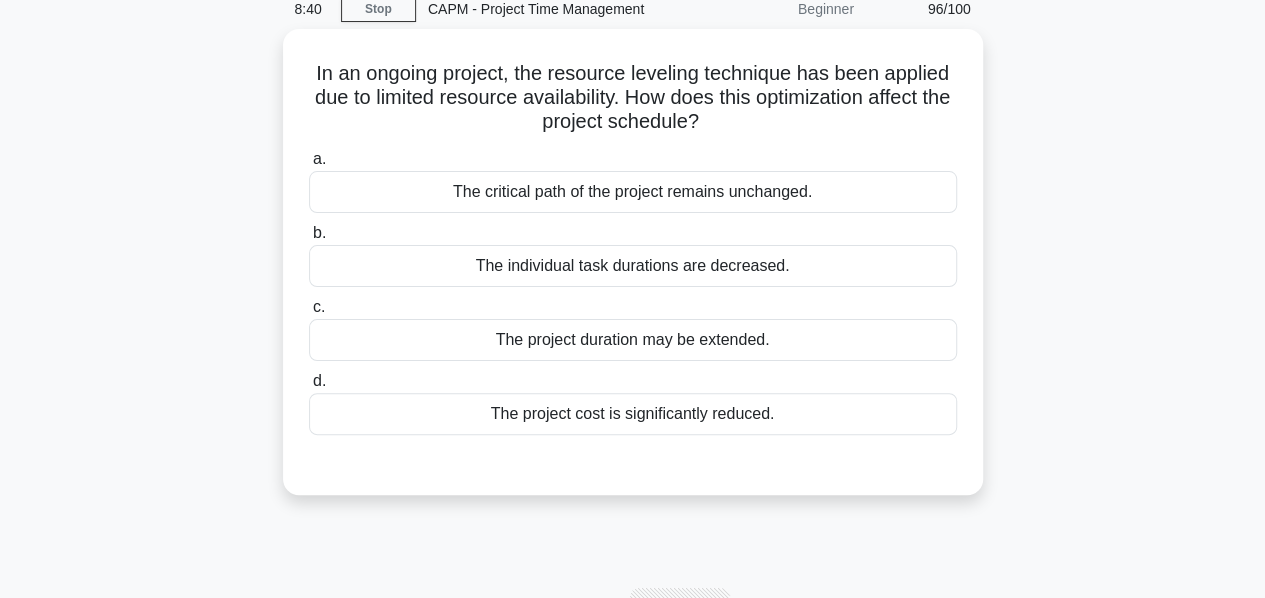scroll, scrollTop: 88, scrollLeft: 0, axis: vertical 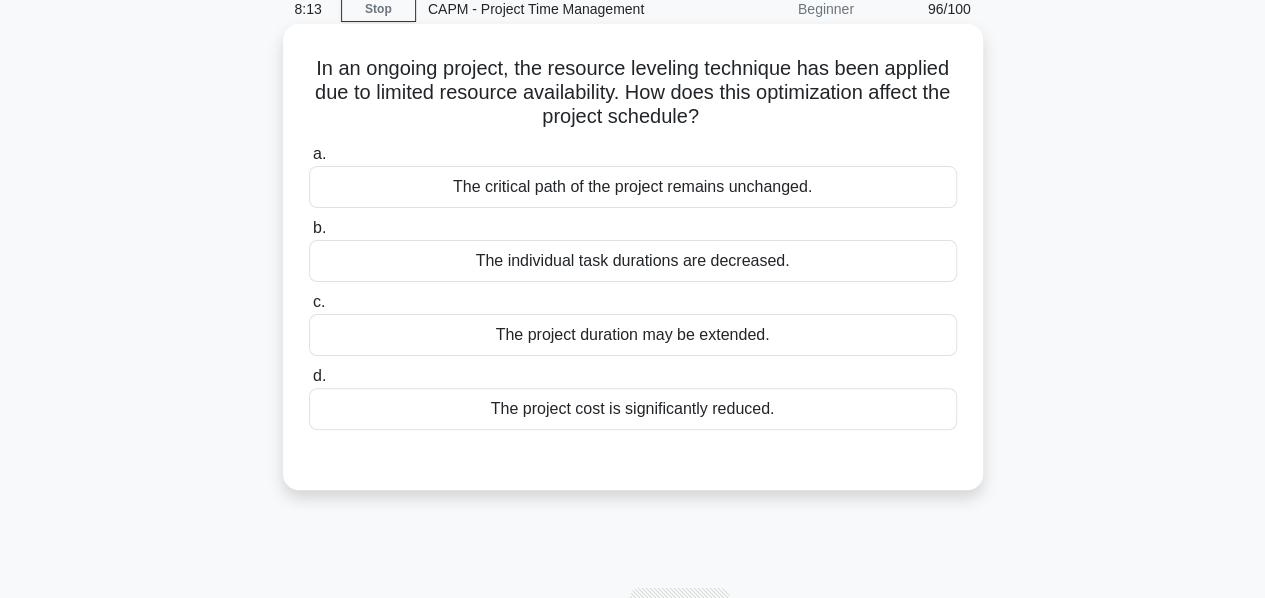 click on "The critical path of the project remains unchanged." at bounding box center (633, 187) 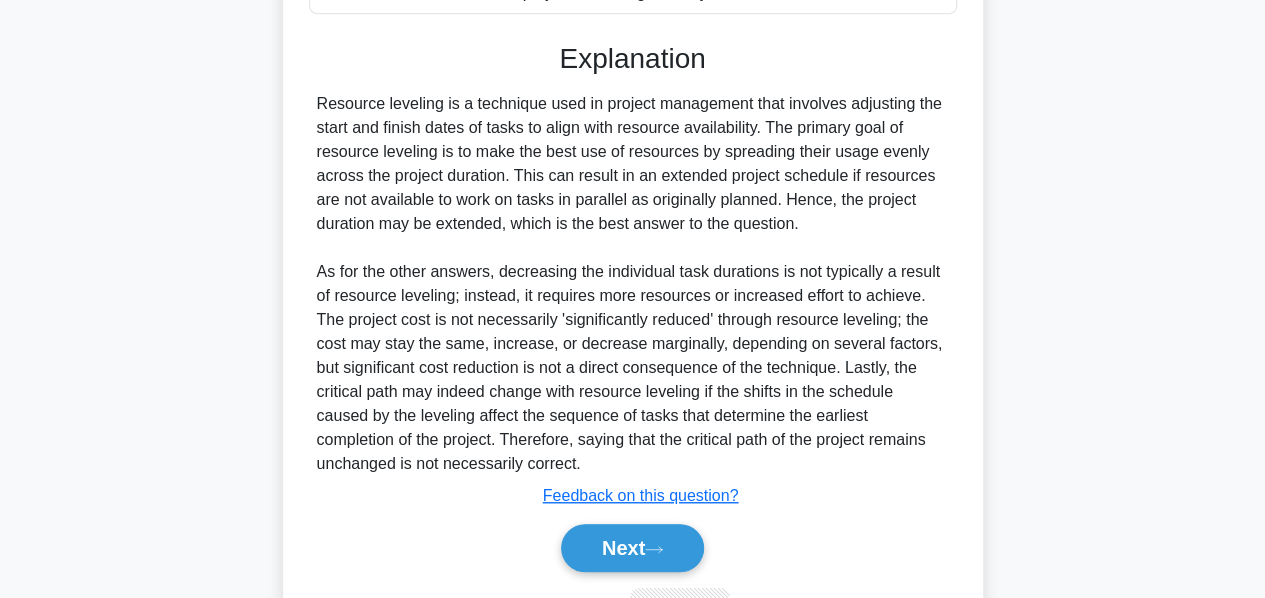 scroll, scrollTop: 563, scrollLeft: 0, axis: vertical 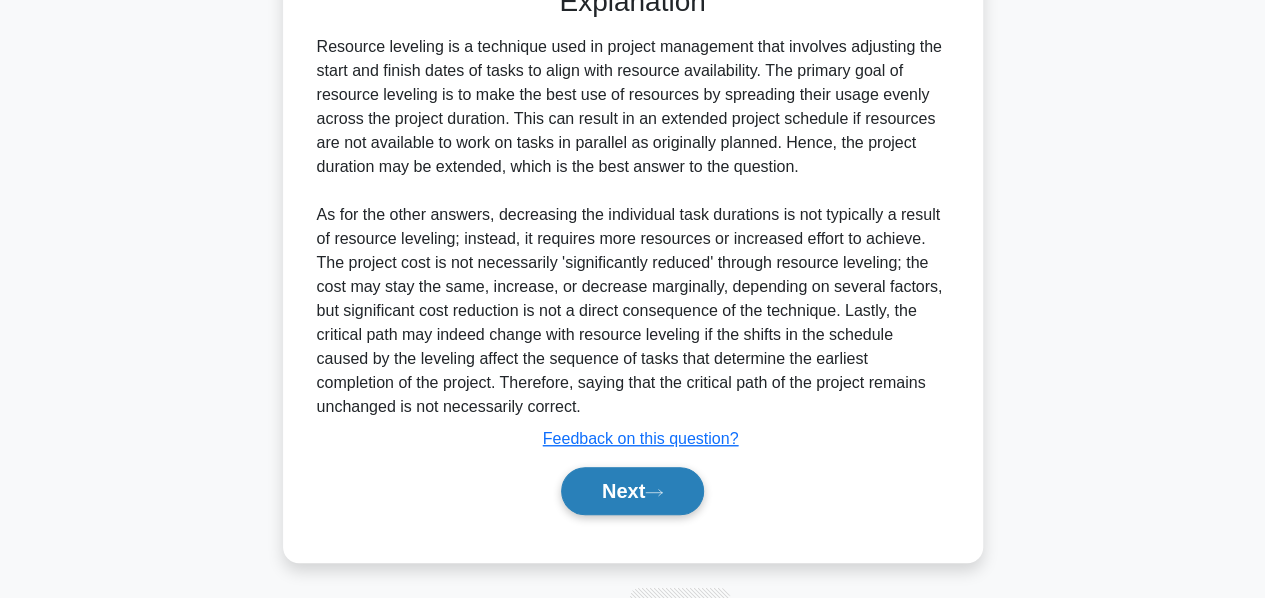 click on "Next" at bounding box center (632, 491) 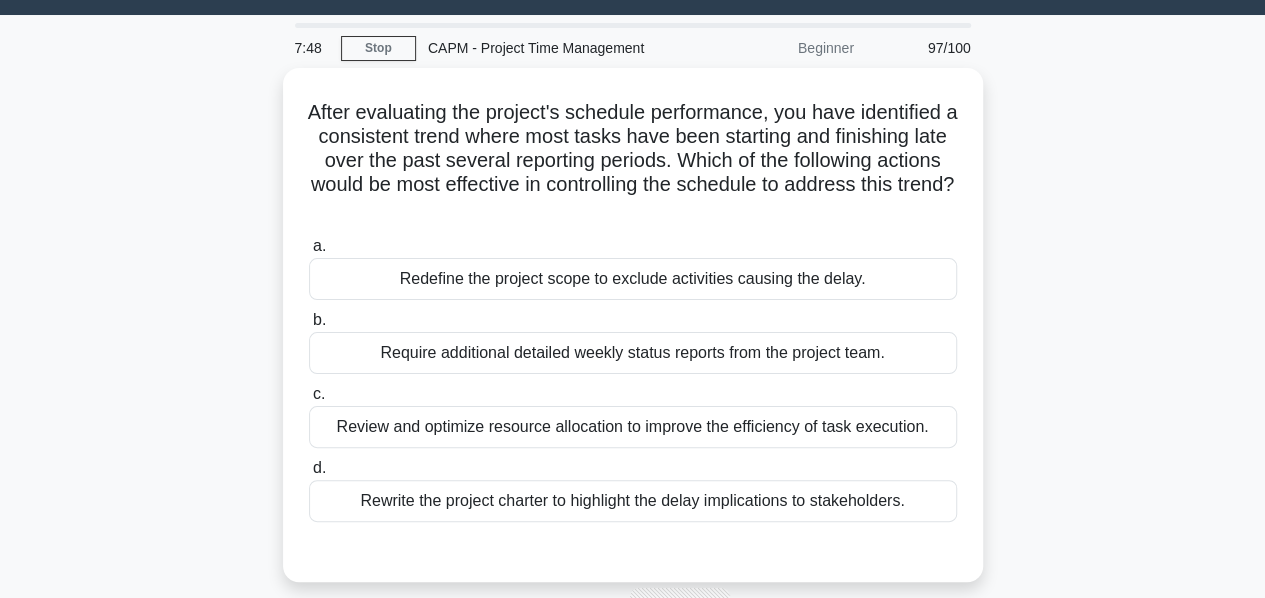 scroll, scrollTop: 61, scrollLeft: 0, axis: vertical 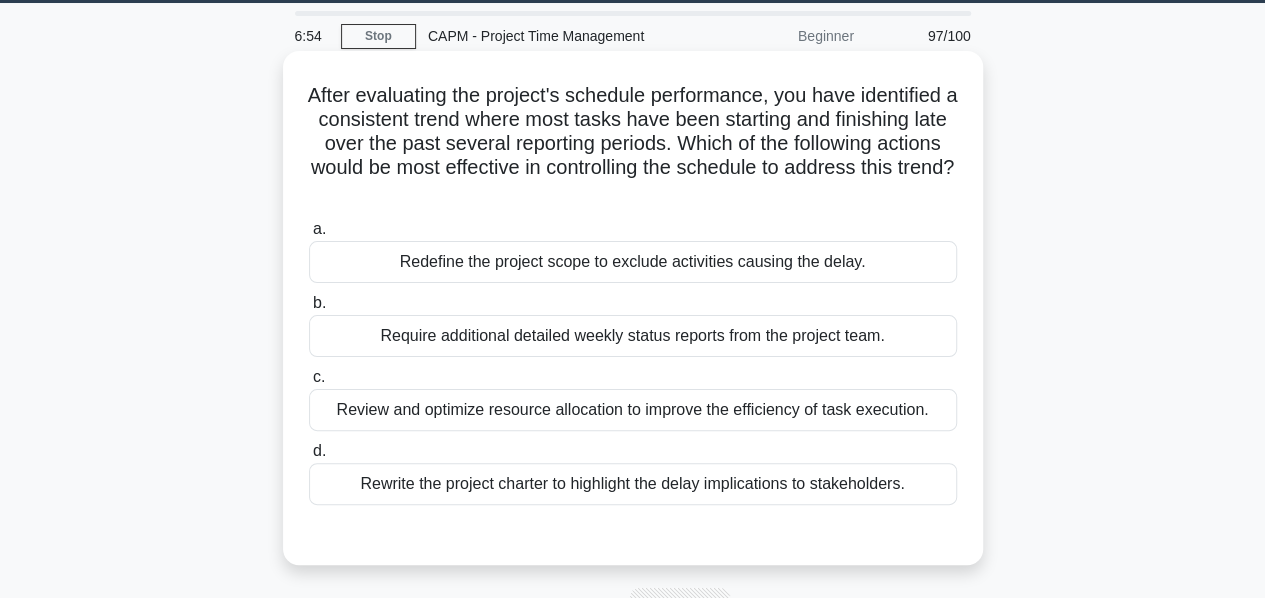 click on "Review and optimize resource allocation to improve the efficiency of task execution." at bounding box center (633, 410) 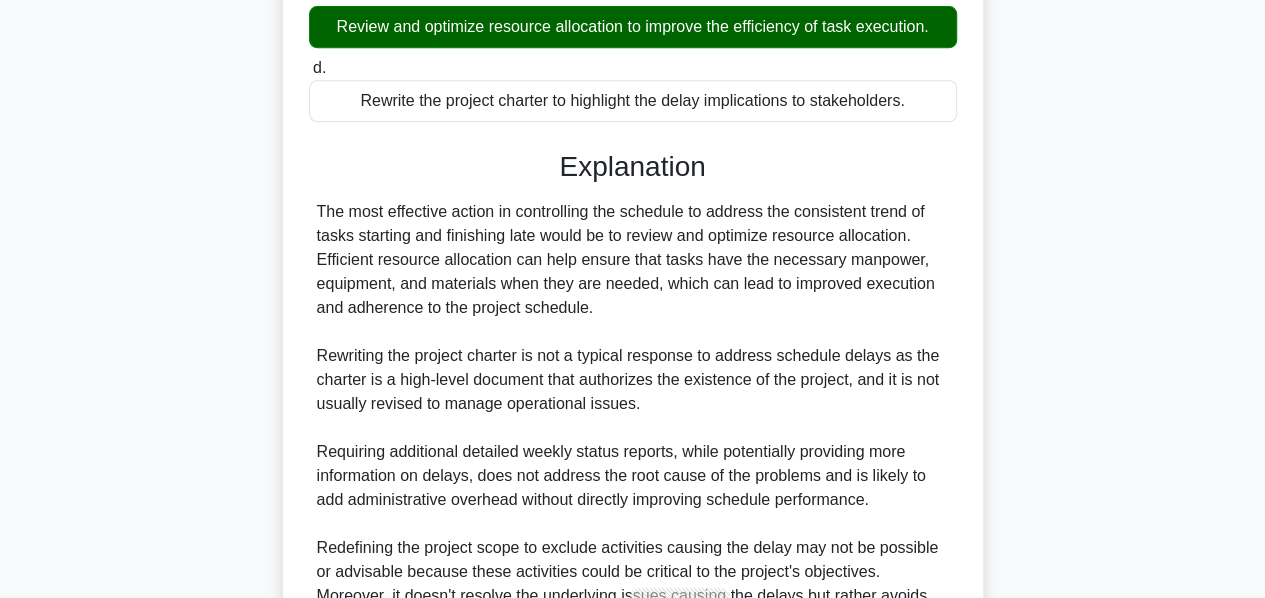 scroll, scrollTop: 656, scrollLeft: 0, axis: vertical 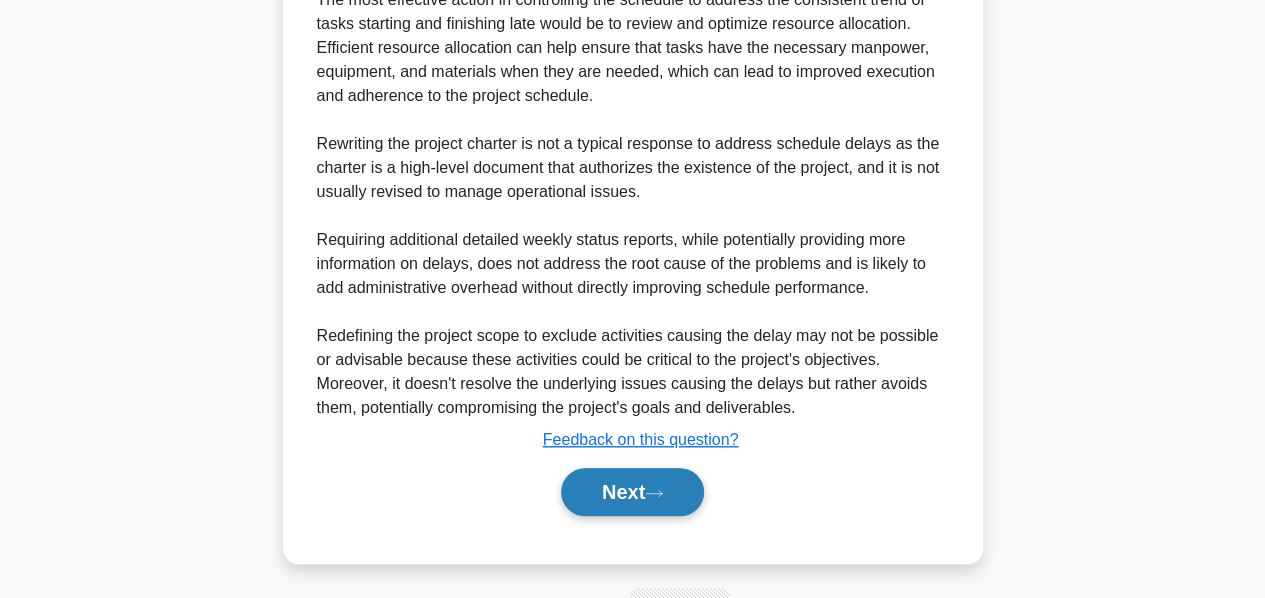 click on "Next" at bounding box center [632, 492] 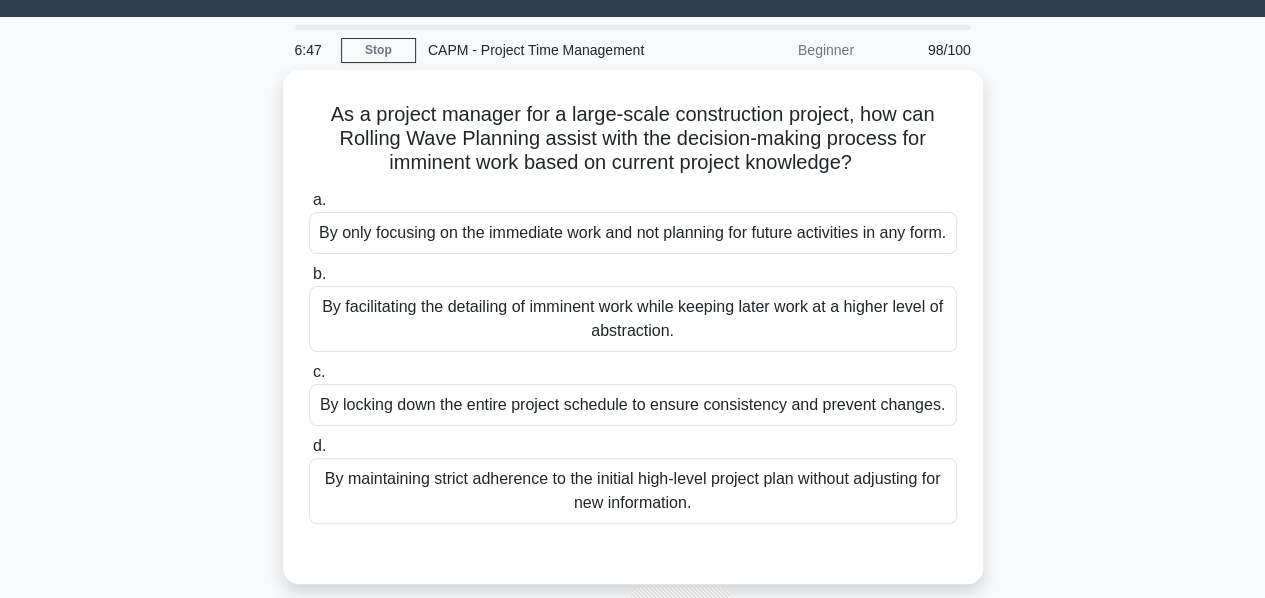 scroll, scrollTop: 61, scrollLeft: 0, axis: vertical 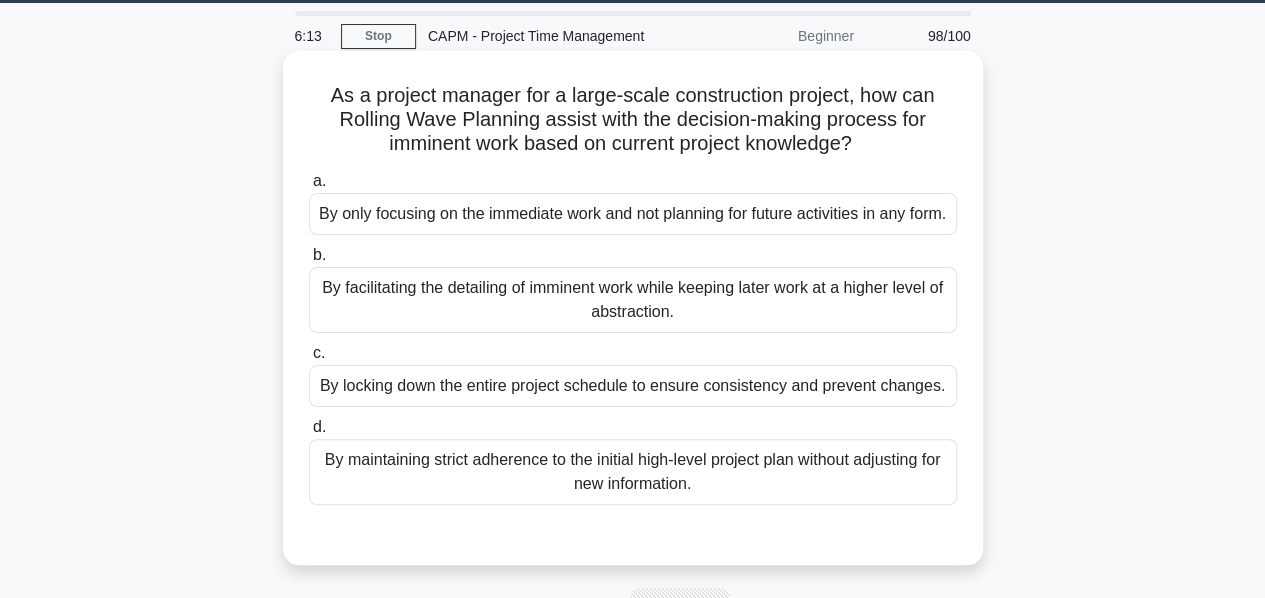 click on "By facilitating the detailing of imminent work while keeping later work at a higher level of abstraction." at bounding box center (633, 300) 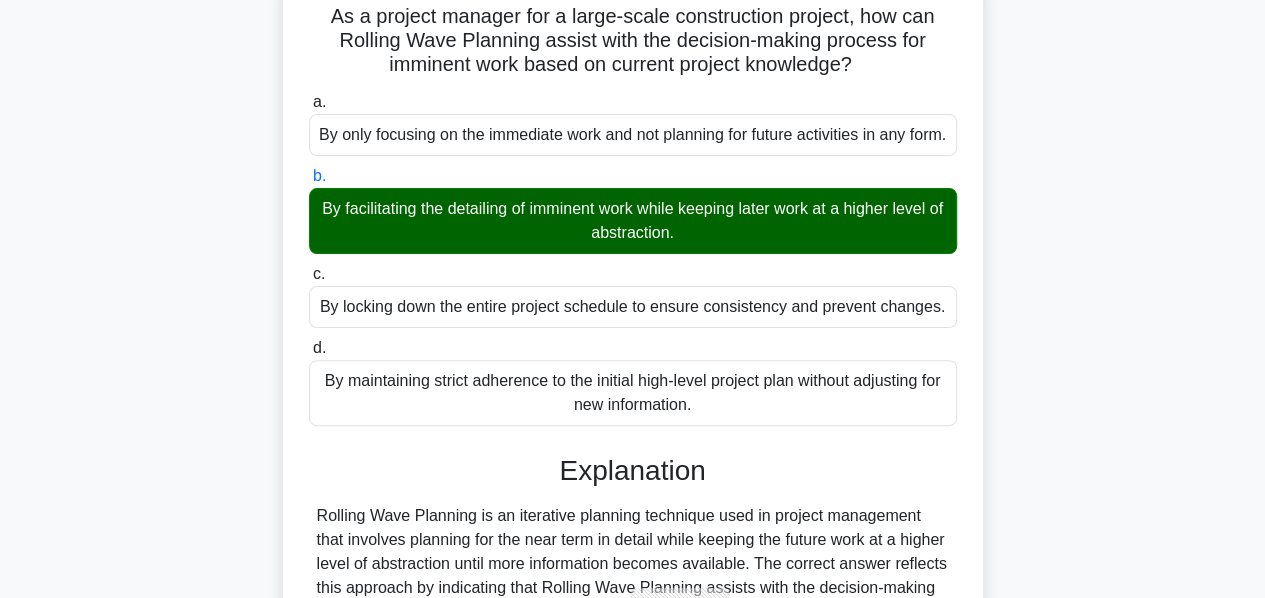 scroll, scrollTop: 528, scrollLeft: 0, axis: vertical 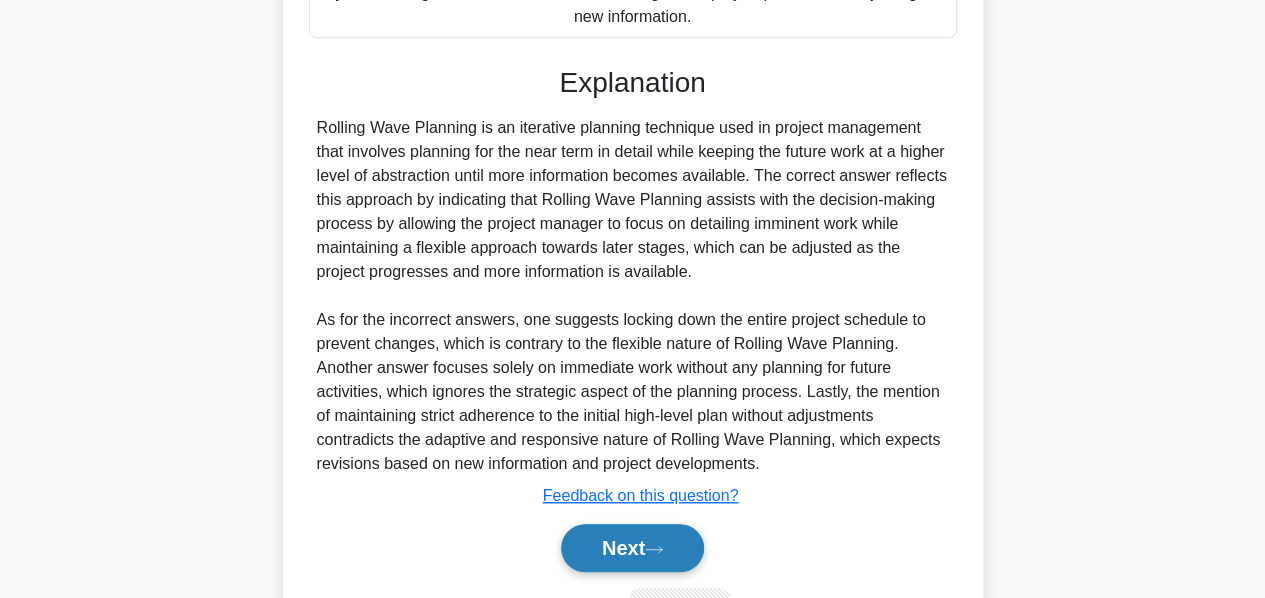 click on "Next" at bounding box center [632, 548] 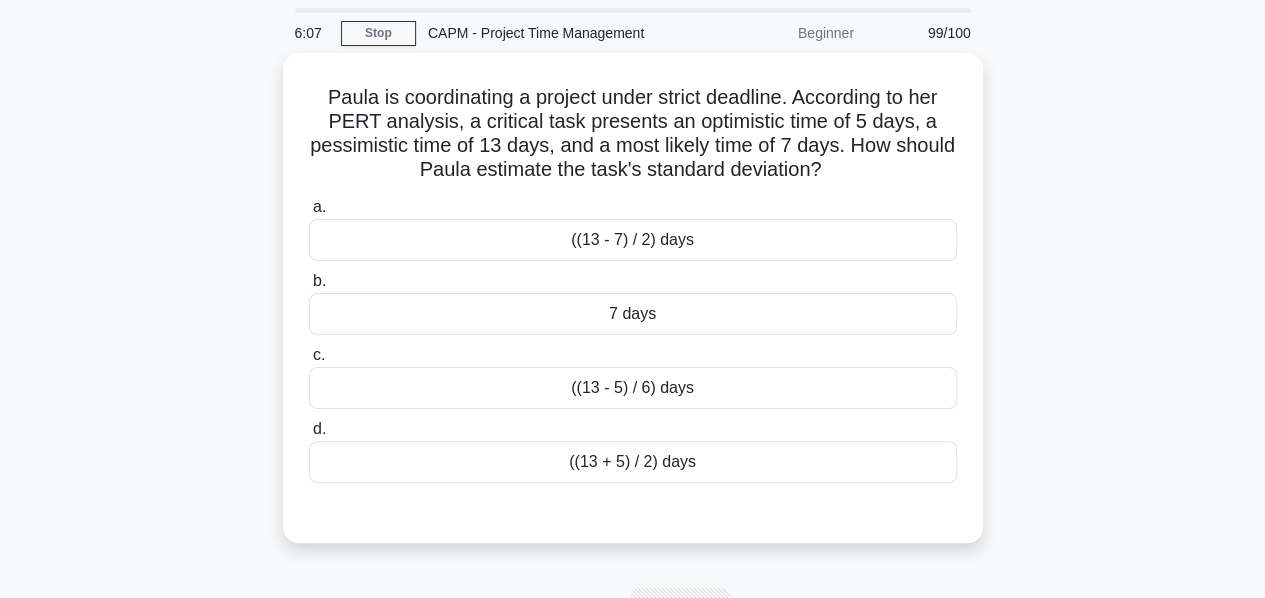 scroll, scrollTop: 54, scrollLeft: 0, axis: vertical 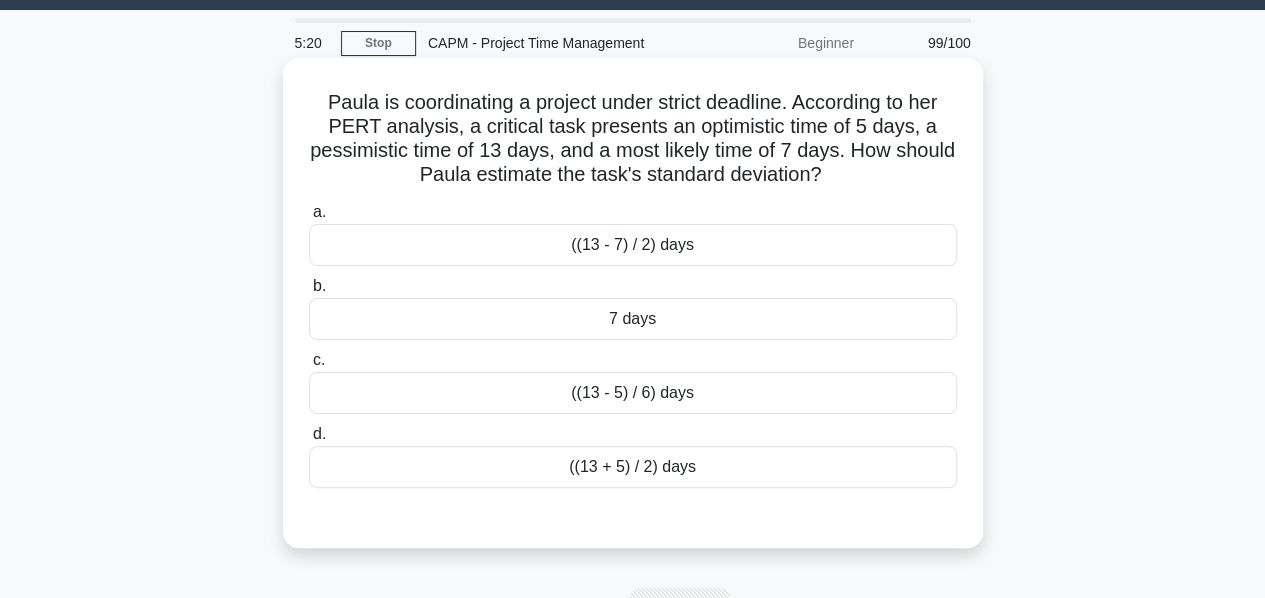 click on "((13 - 7) / 2) days" at bounding box center [633, 245] 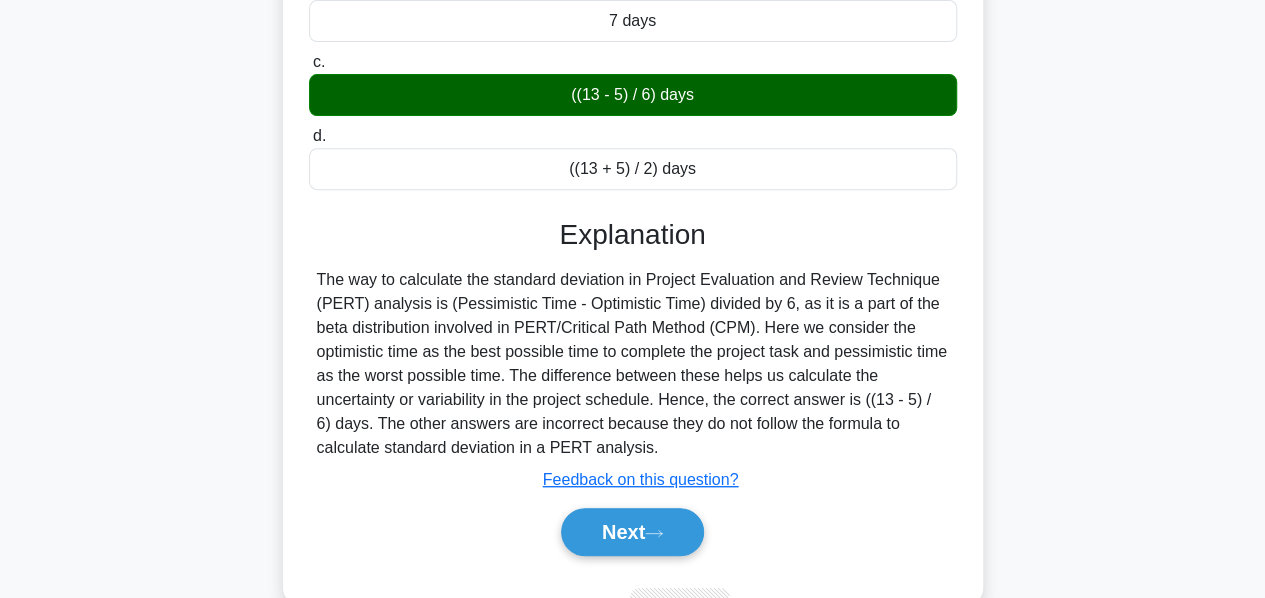 scroll, scrollTop: 376, scrollLeft: 0, axis: vertical 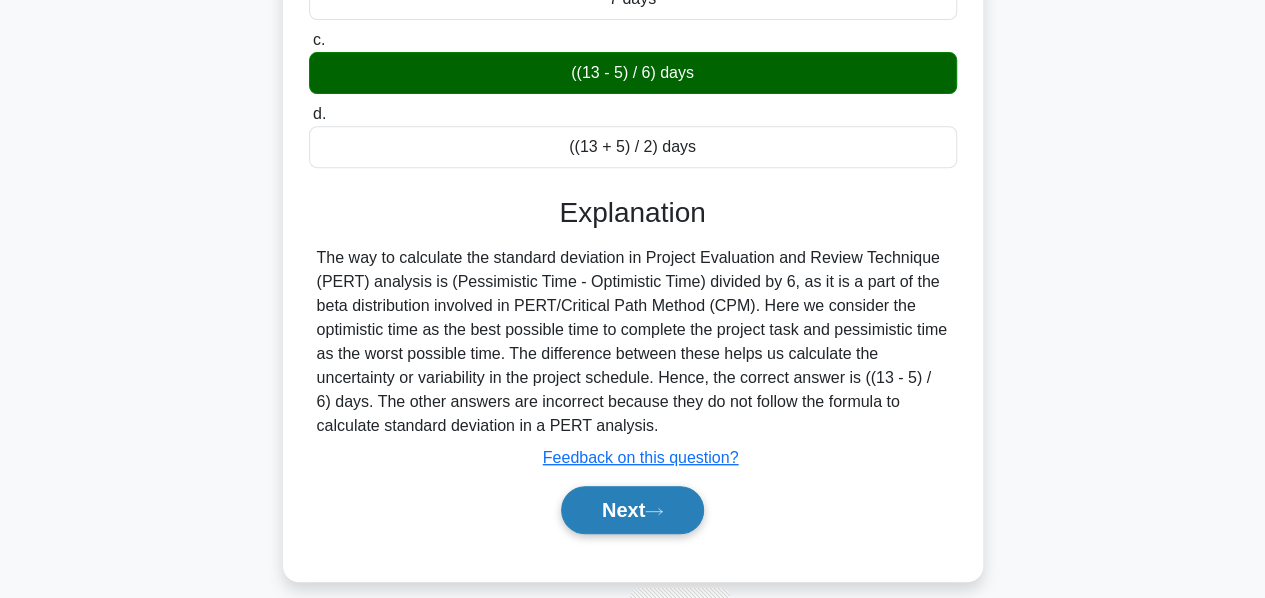 click on "Next" at bounding box center [632, 510] 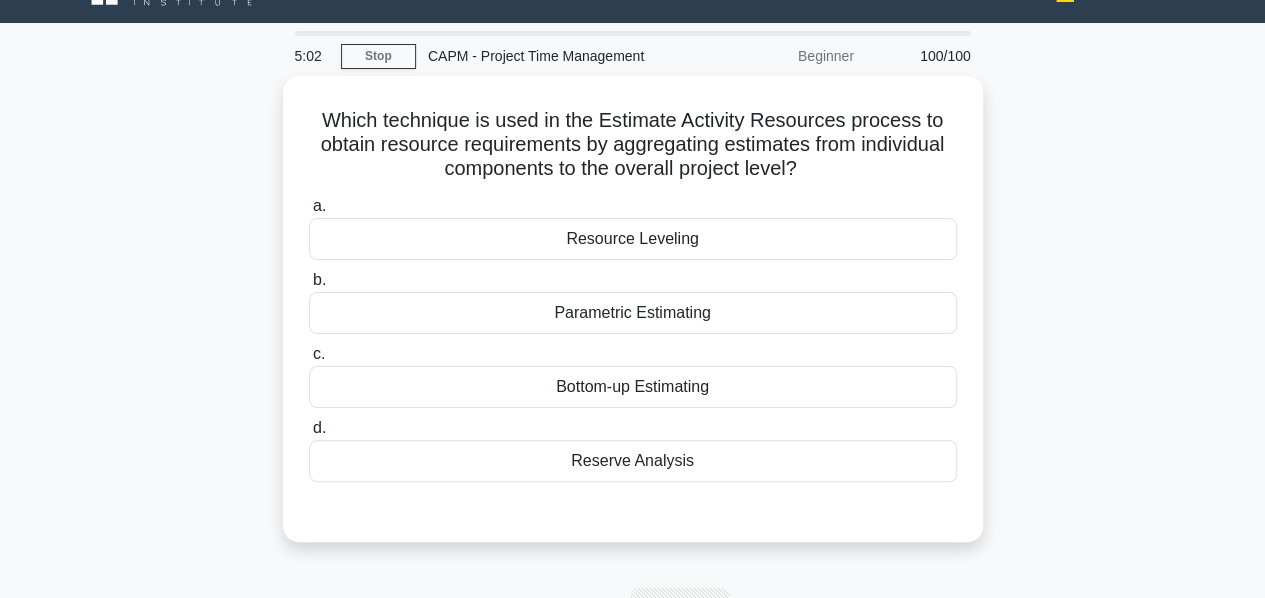 scroll, scrollTop: 50, scrollLeft: 0, axis: vertical 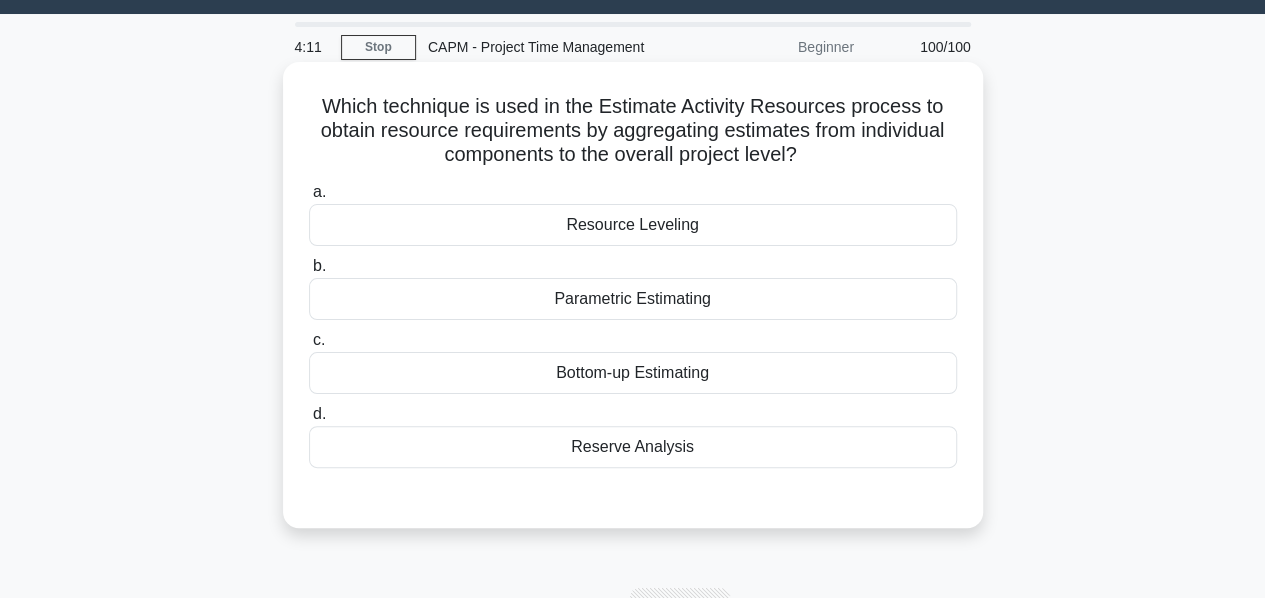 click on "Parametric Estimating" at bounding box center (633, 299) 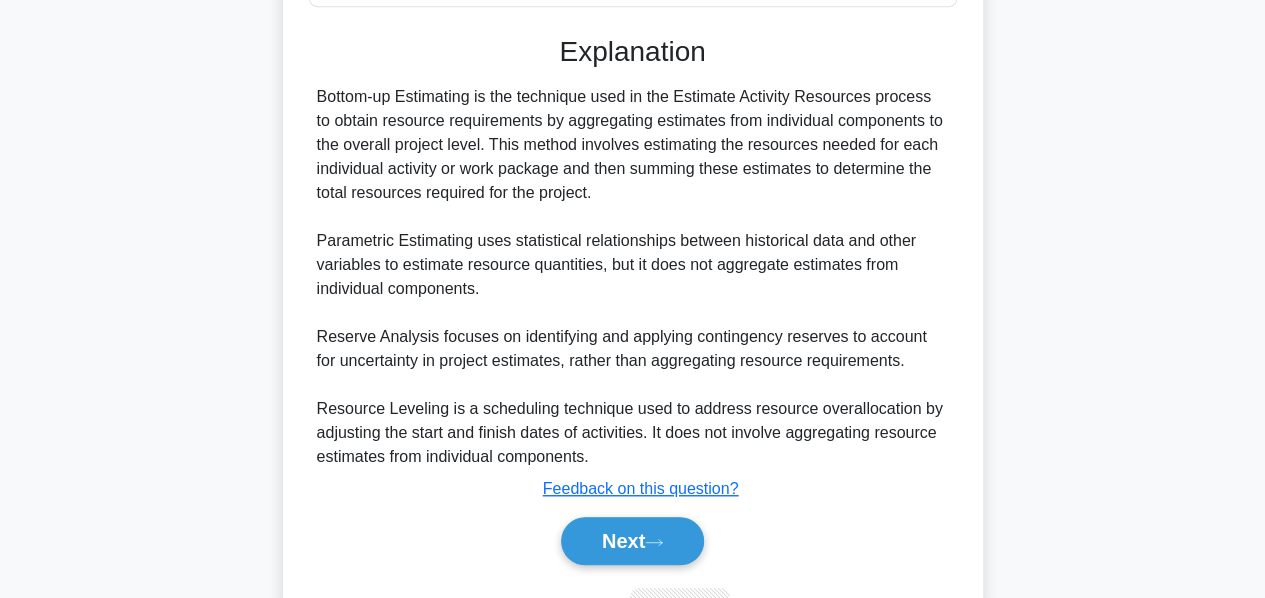 scroll, scrollTop: 514, scrollLeft: 0, axis: vertical 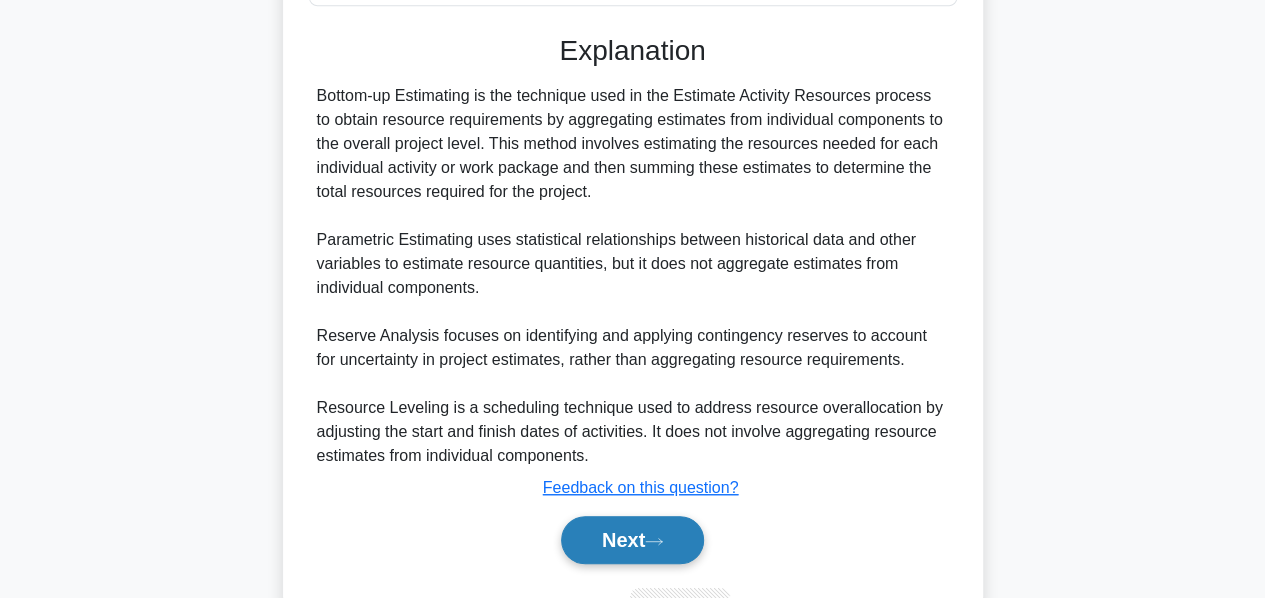 click on "Next" at bounding box center (632, 540) 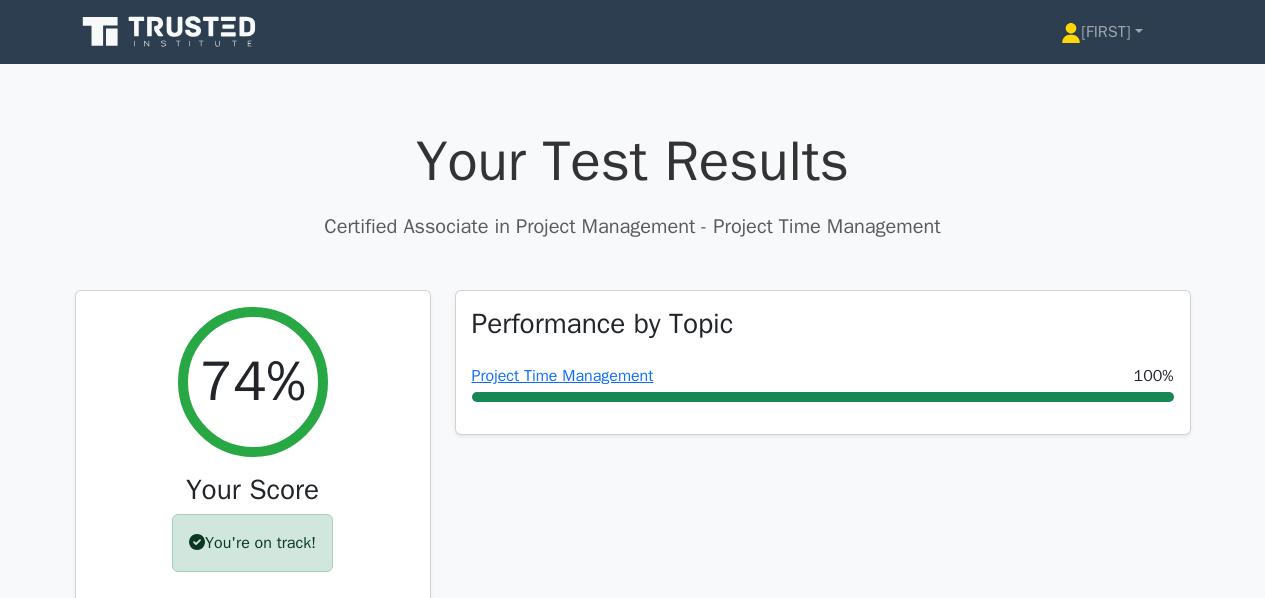 scroll, scrollTop: 0, scrollLeft: 0, axis: both 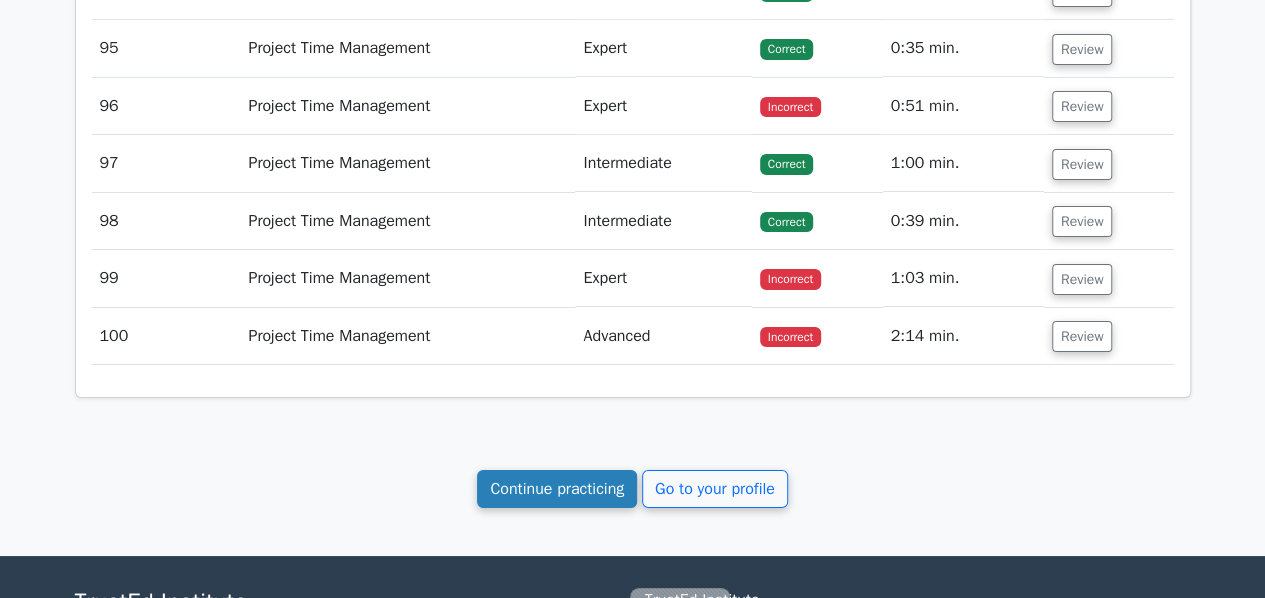click on "Continue practicing" at bounding box center (557, 489) 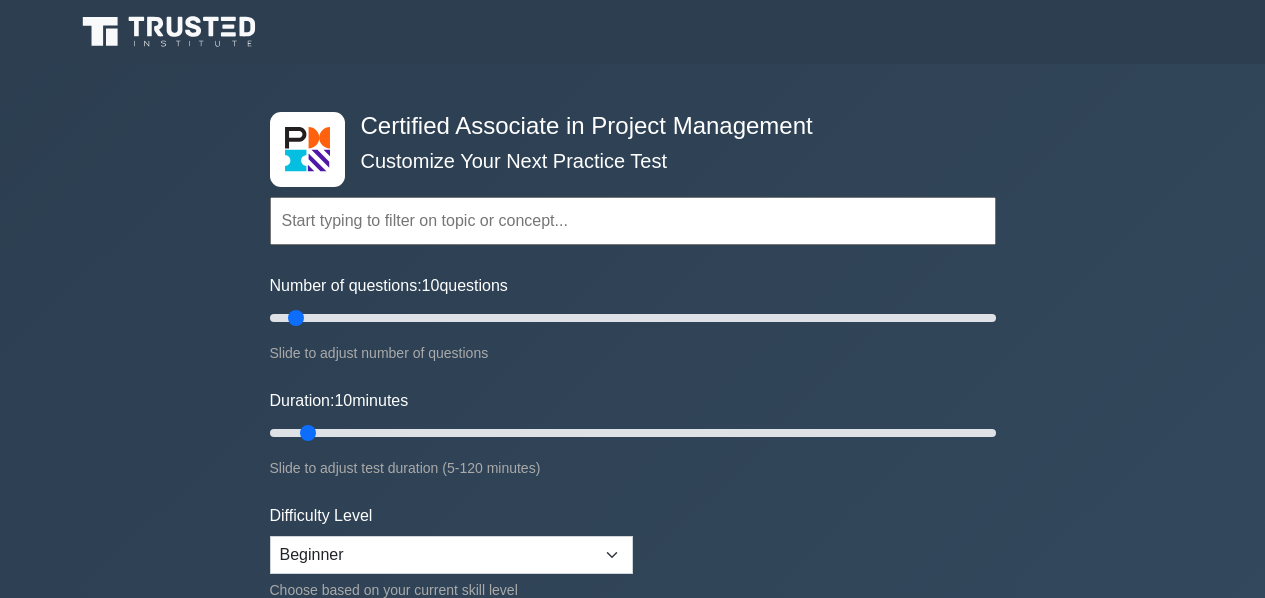 scroll, scrollTop: 0, scrollLeft: 0, axis: both 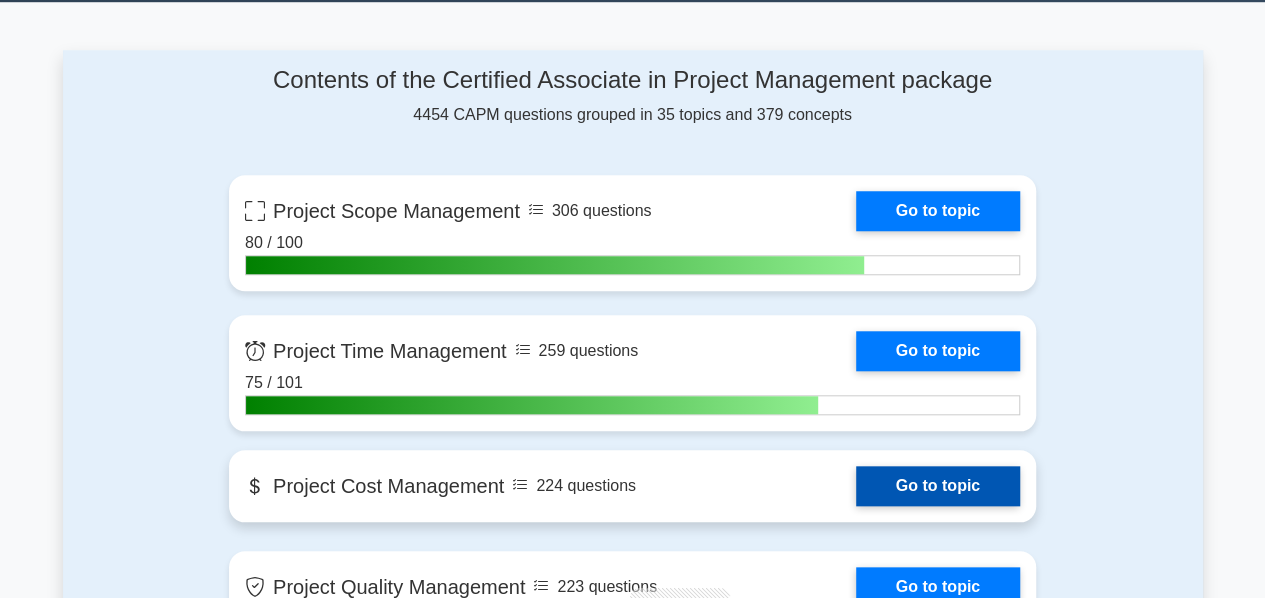 click on "Go to topic" at bounding box center (938, 486) 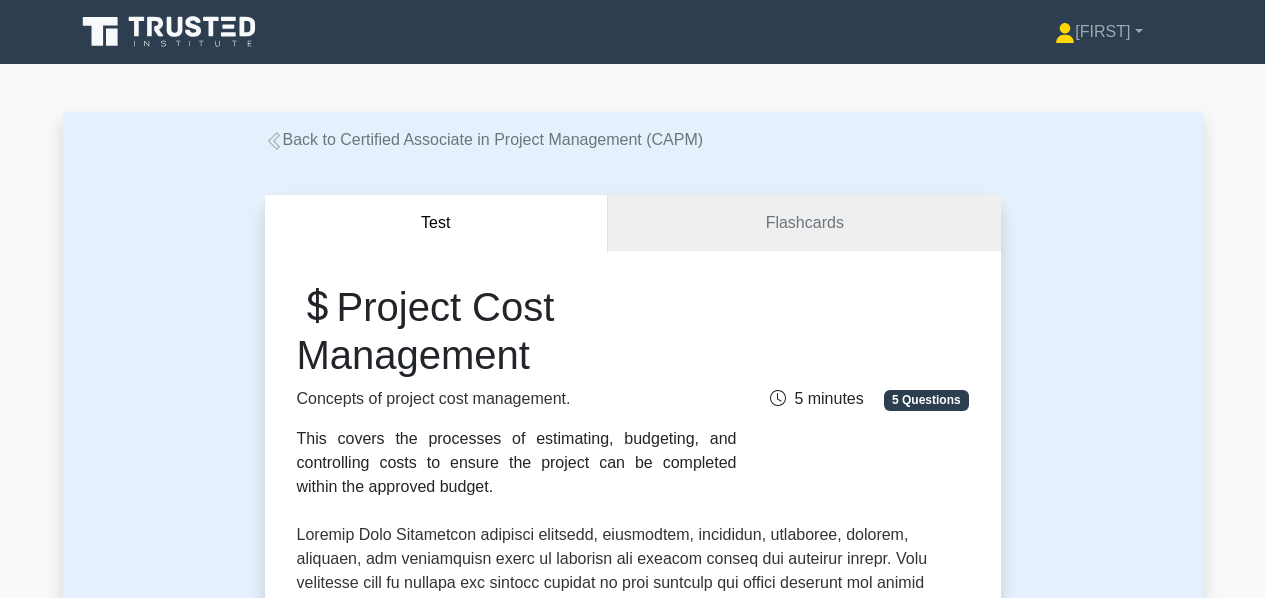 scroll, scrollTop: 0, scrollLeft: 0, axis: both 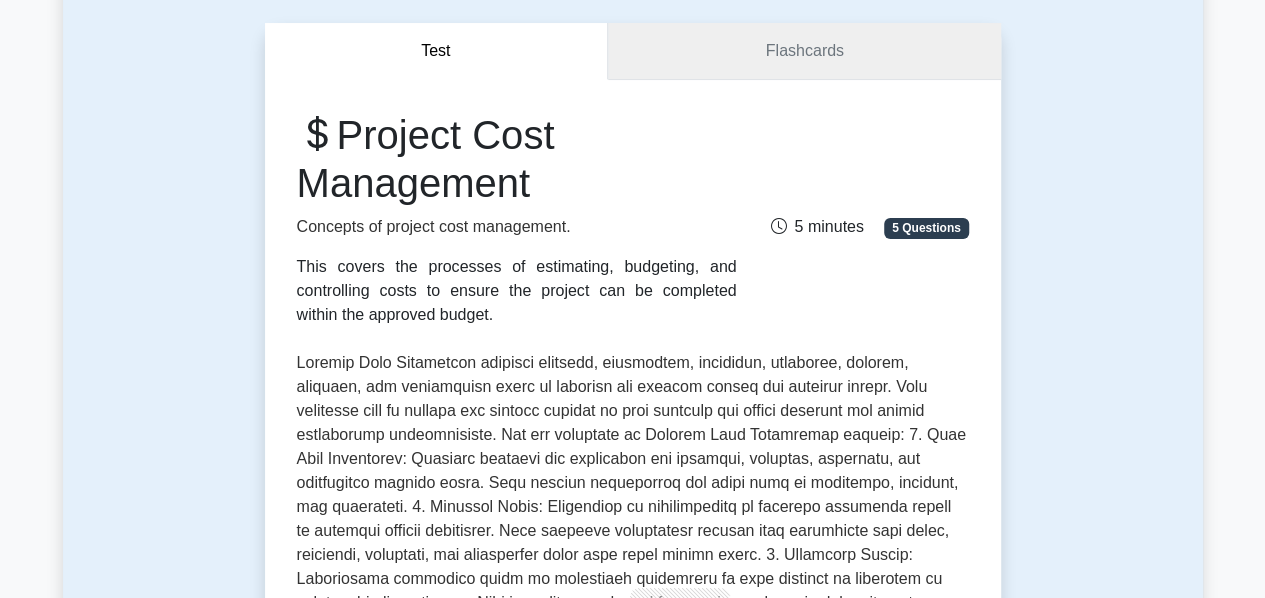 click on "Flashcards" at bounding box center [804, 51] 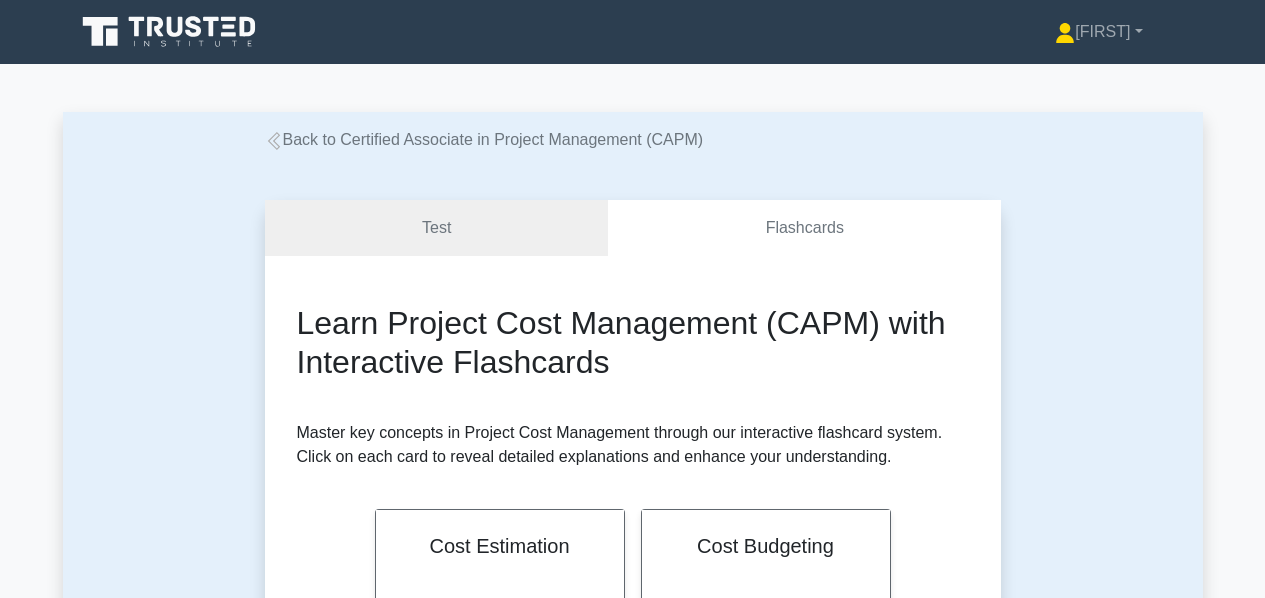 scroll, scrollTop: 0, scrollLeft: 0, axis: both 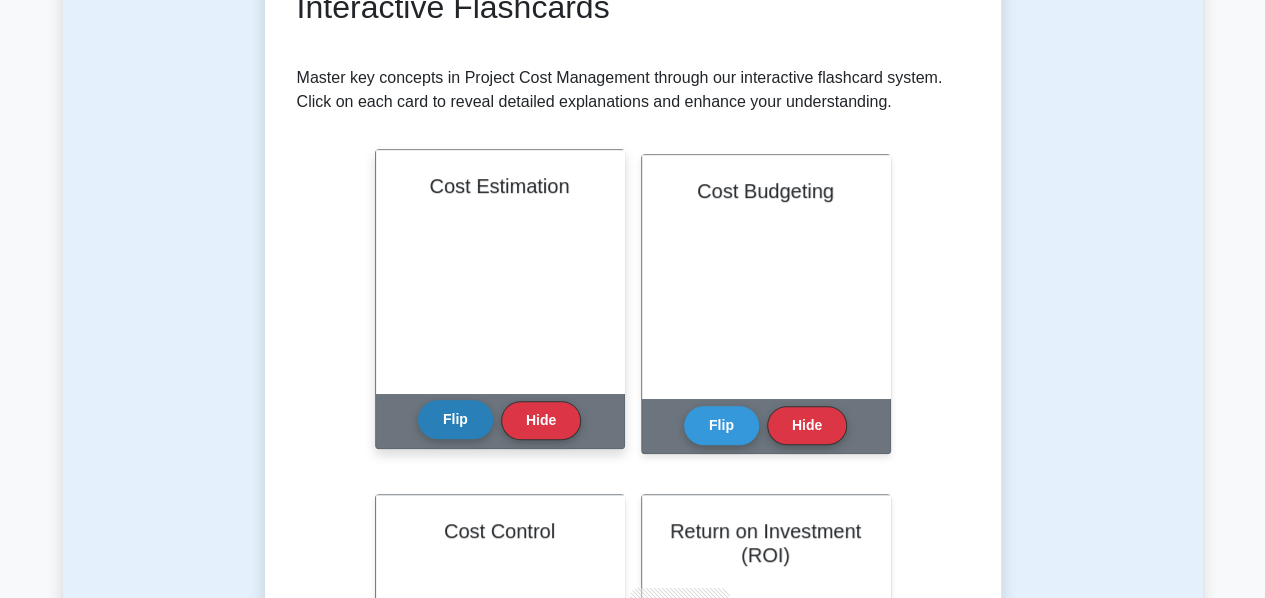 click on "Flip" at bounding box center [455, 419] 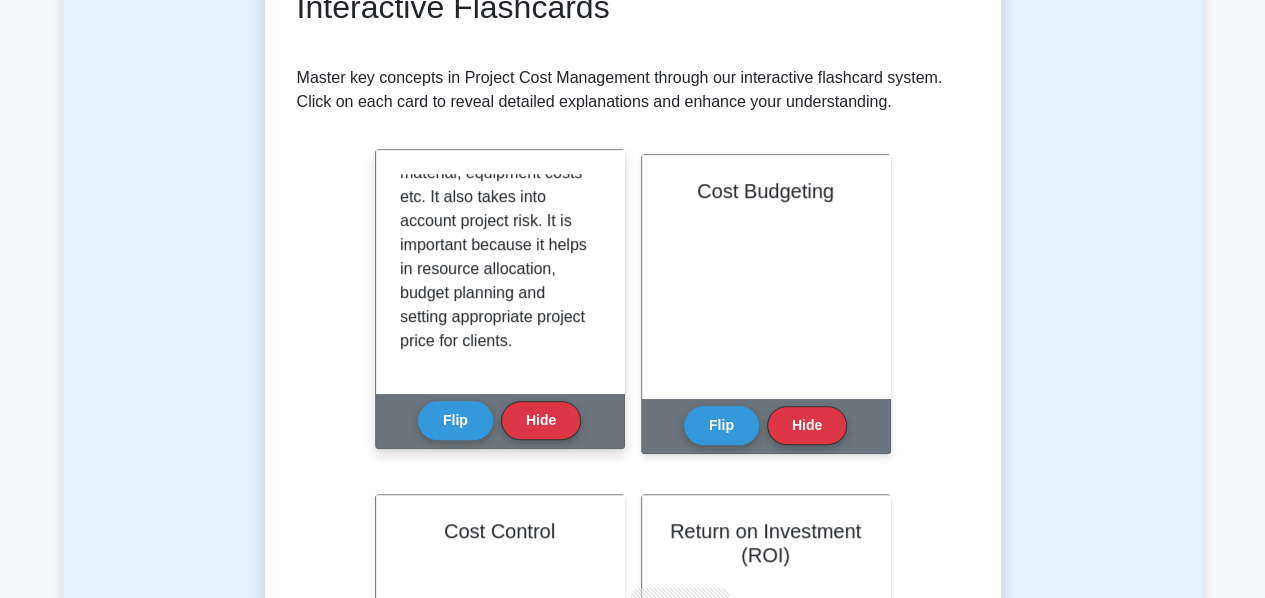 scroll, scrollTop: 323, scrollLeft: 0, axis: vertical 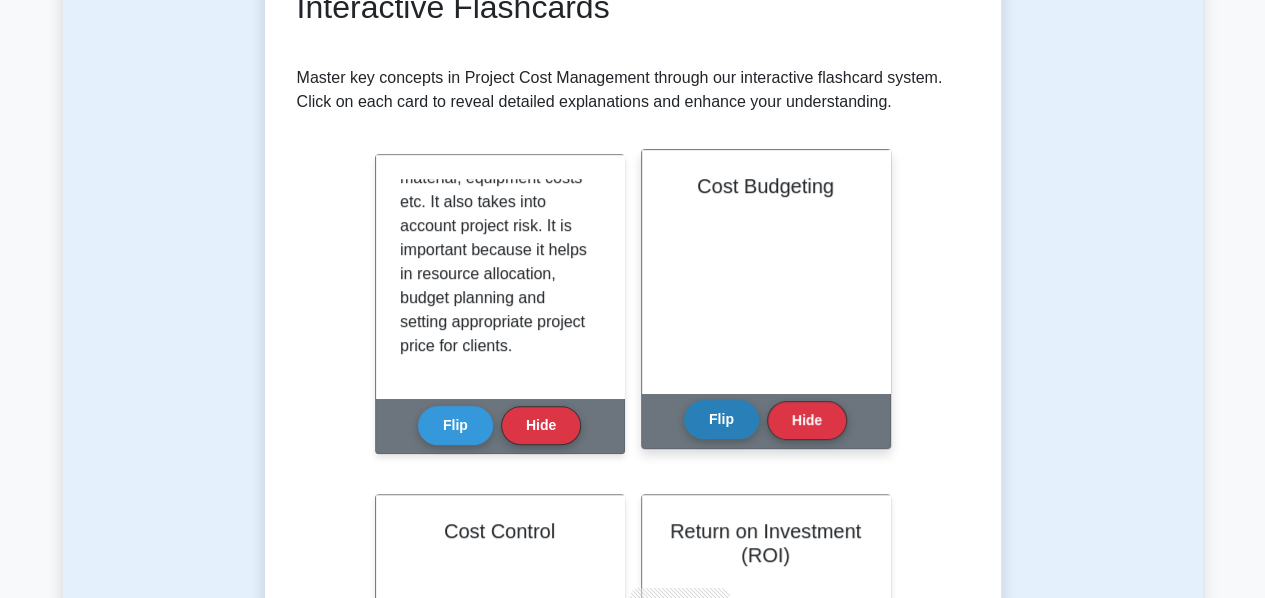 click on "Flip" at bounding box center (721, 419) 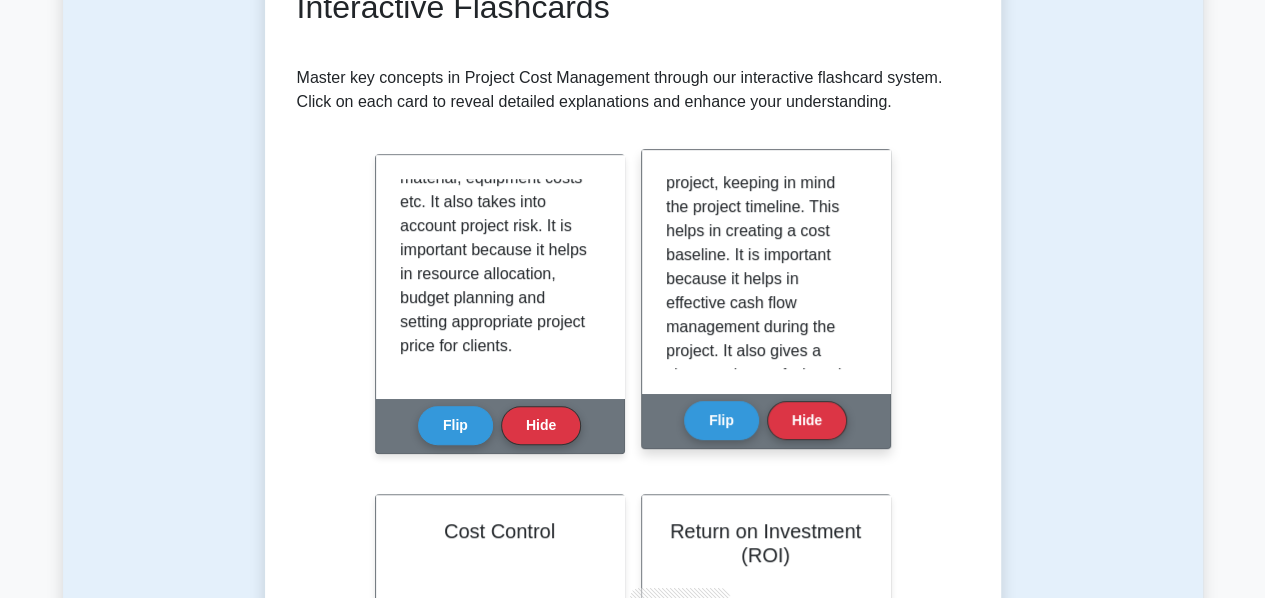 scroll, scrollTop: 100, scrollLeft: 0, axis: vertical 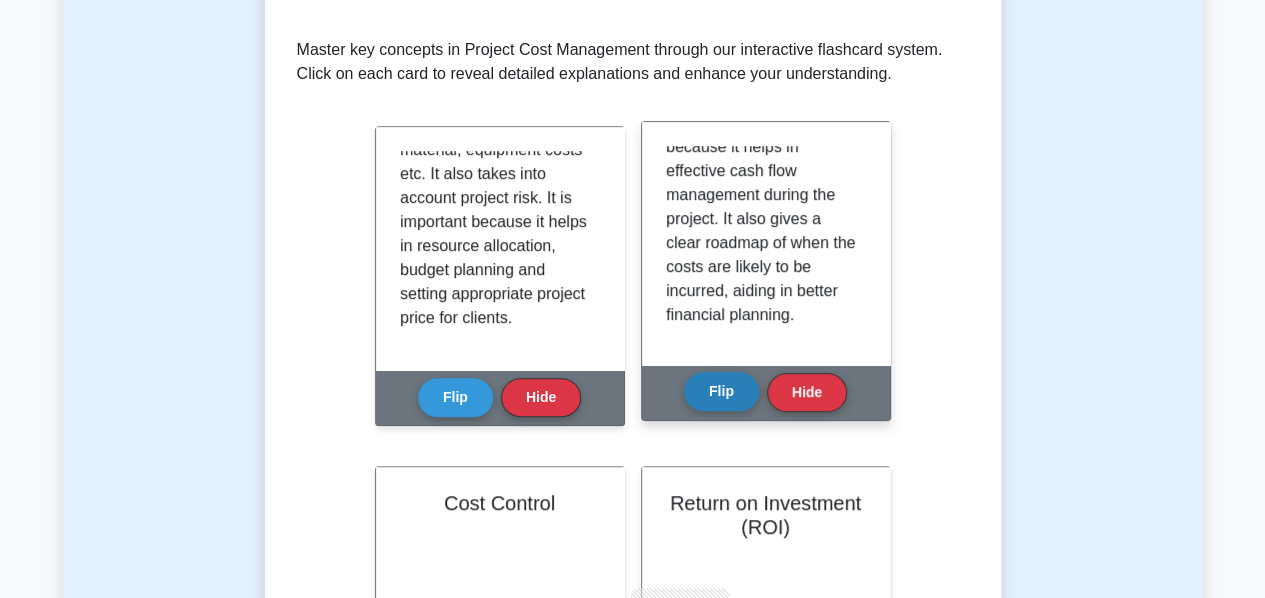 click on "Flip" at bounding box center [721, 391] 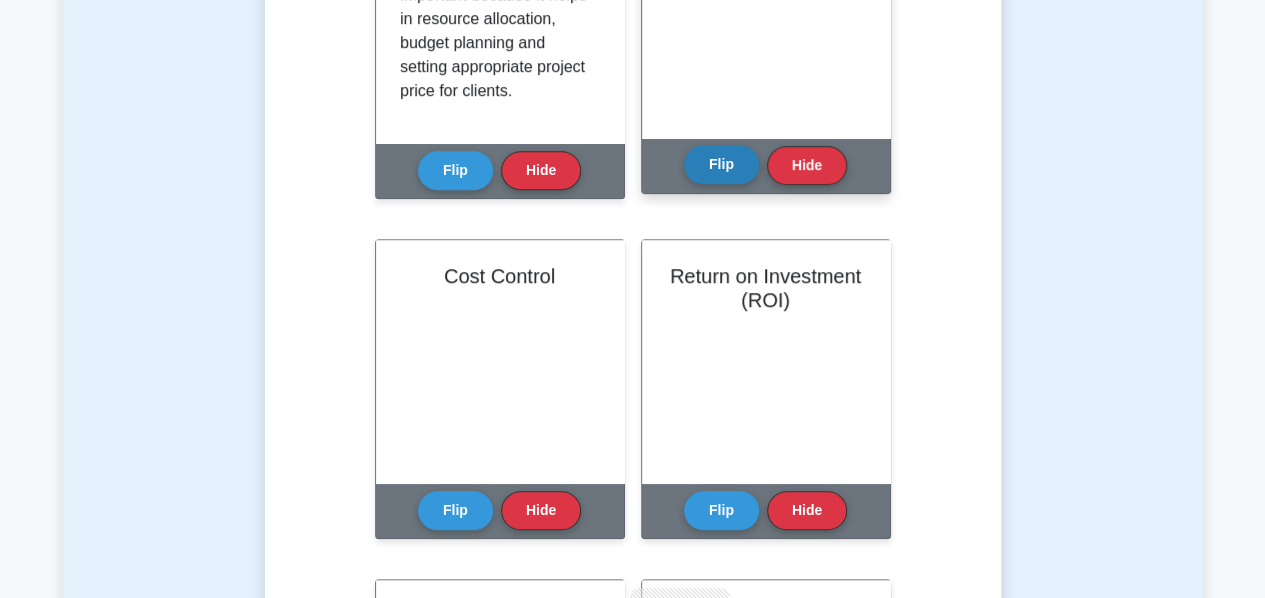 scroll, scrollTop: 600, scrollLeft: 0, axis: vertical 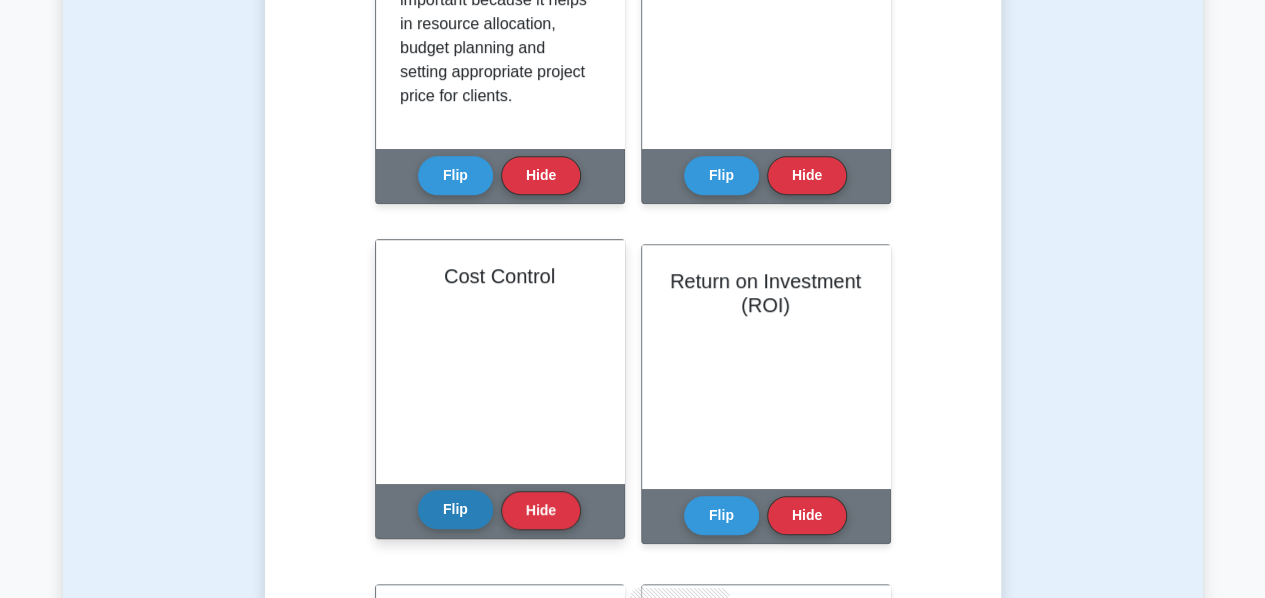 click on "Flip" at bounding box center [455, 509] 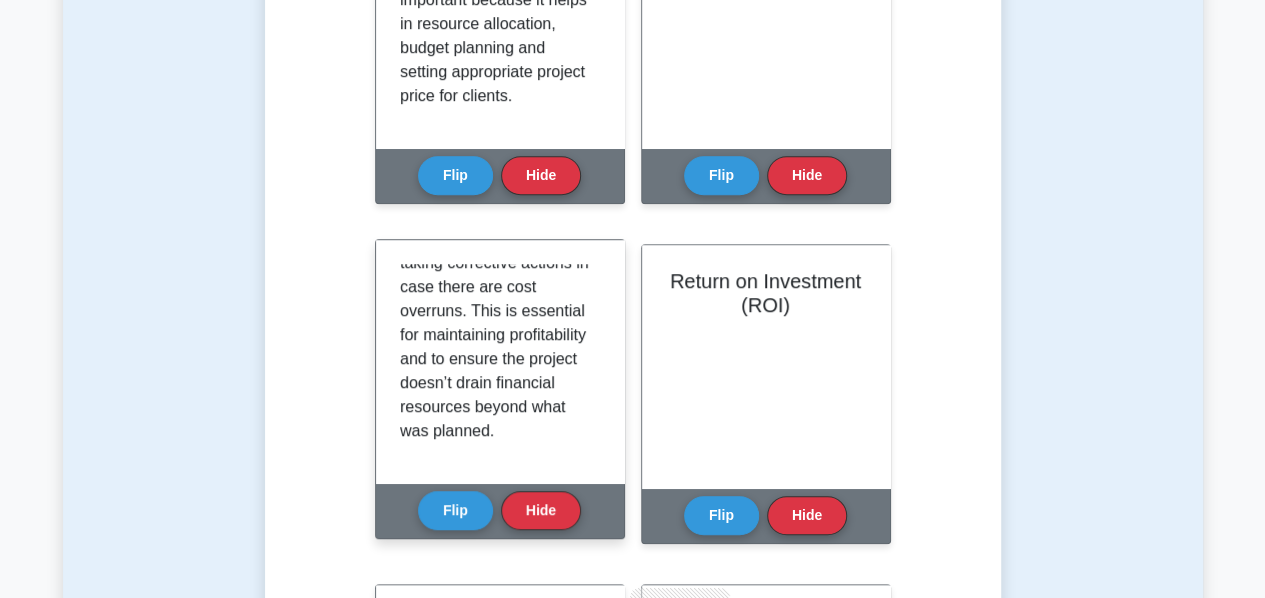 scroll, scrollTop: 230, scrollLeft: 0, axis: vertical 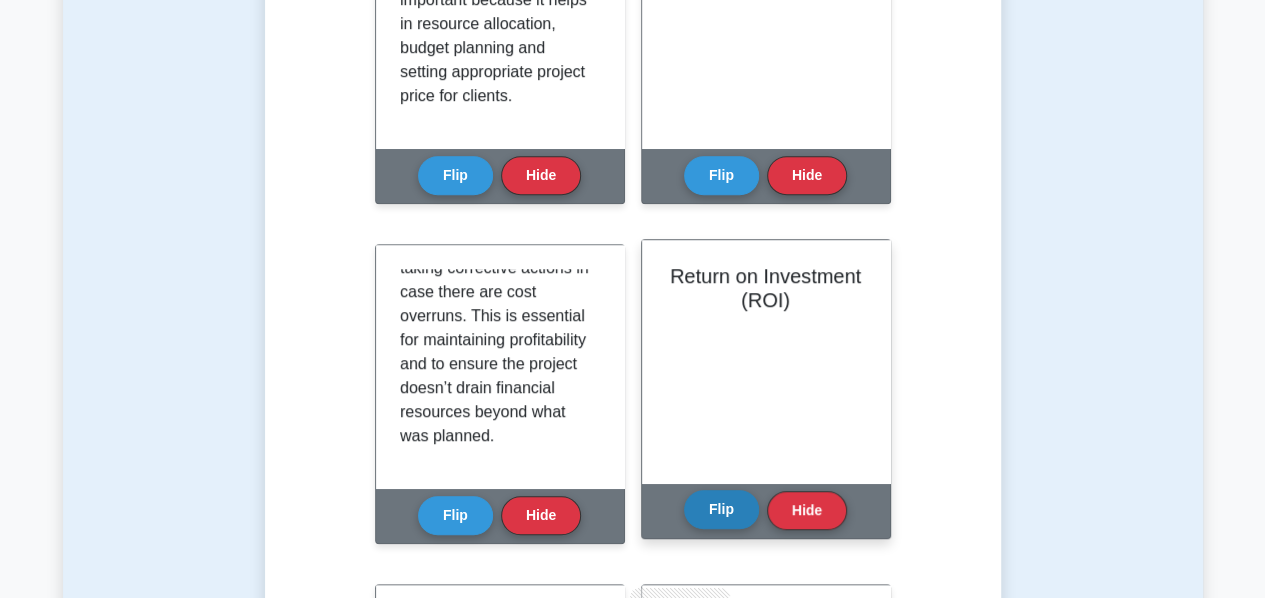 click on "Flip" at bounding box center (721, 509) 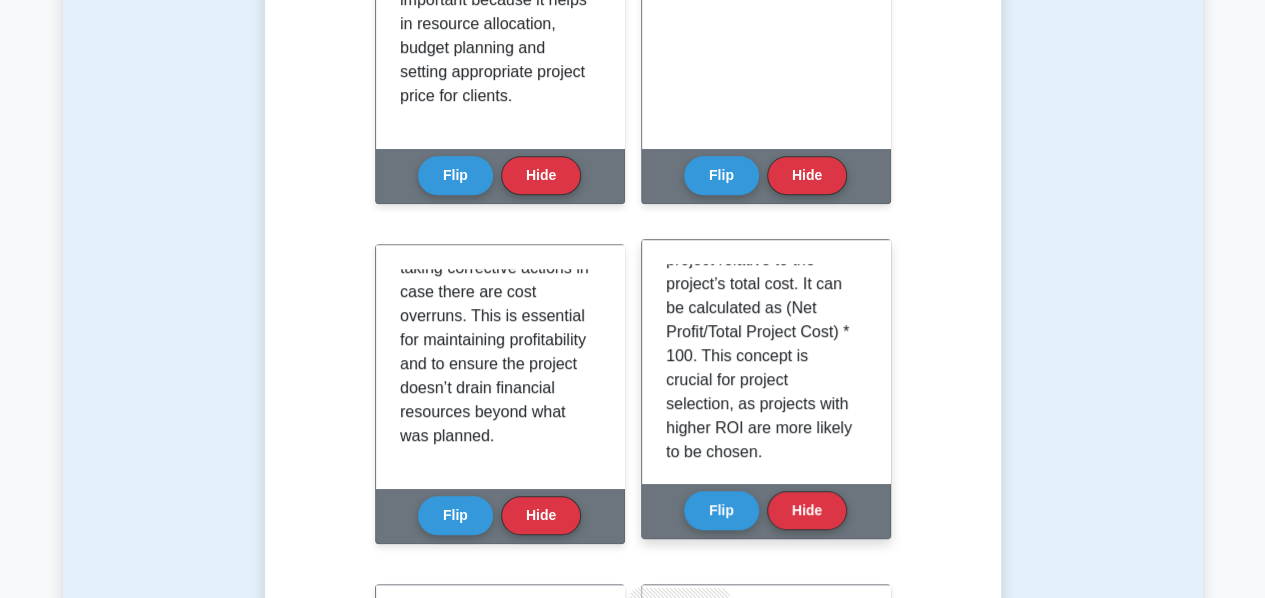 scroll, scrollTop: 203, scrollLeft: 0, axis: vertical 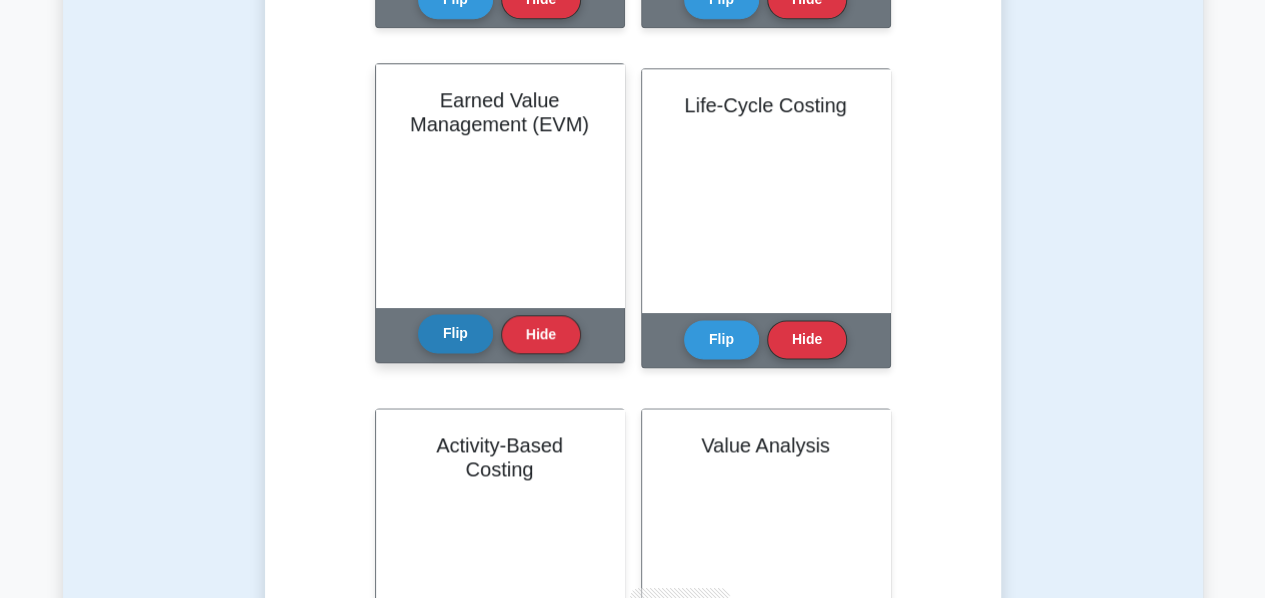 click on "Flip" at bounding box center [455, 333] 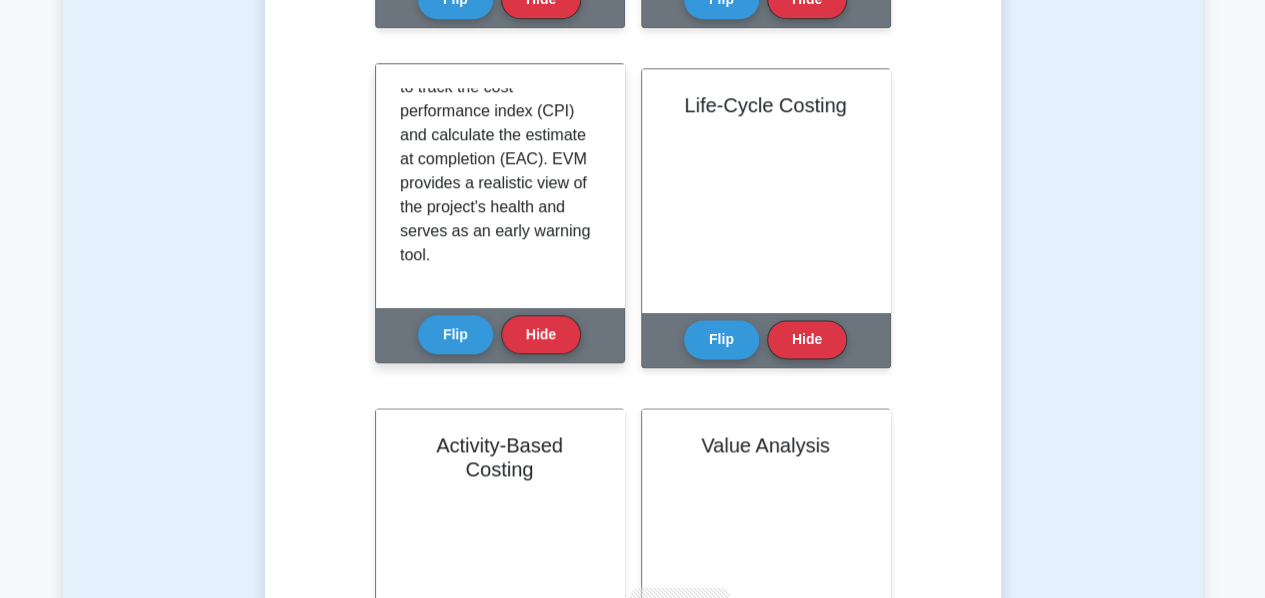 scroll, scrollTop: 251, scrollLeft: 0, axis: vertical 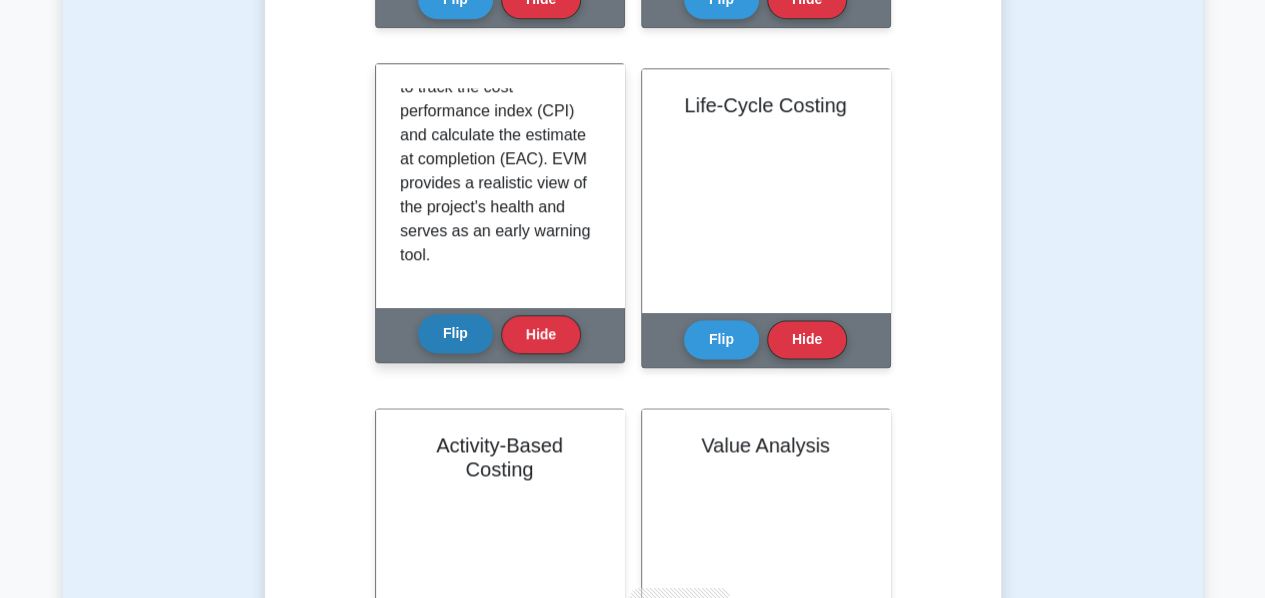 click on "Flip" at bounding box center (455, 333) 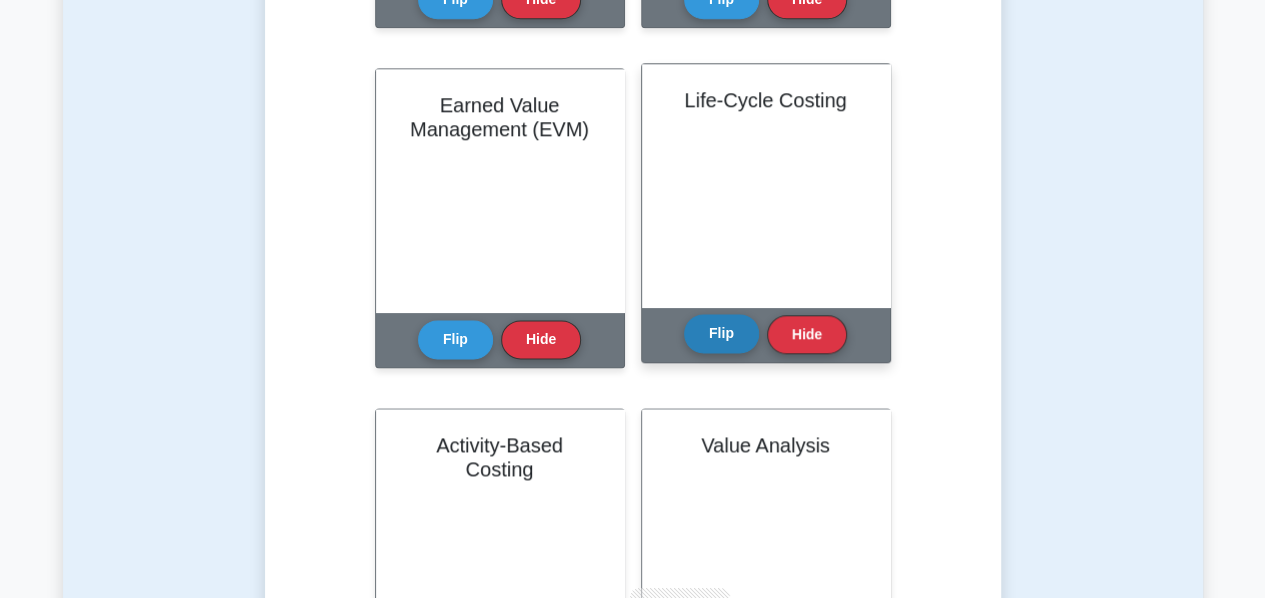 click on "Flip" at bounding box center [721, 333] 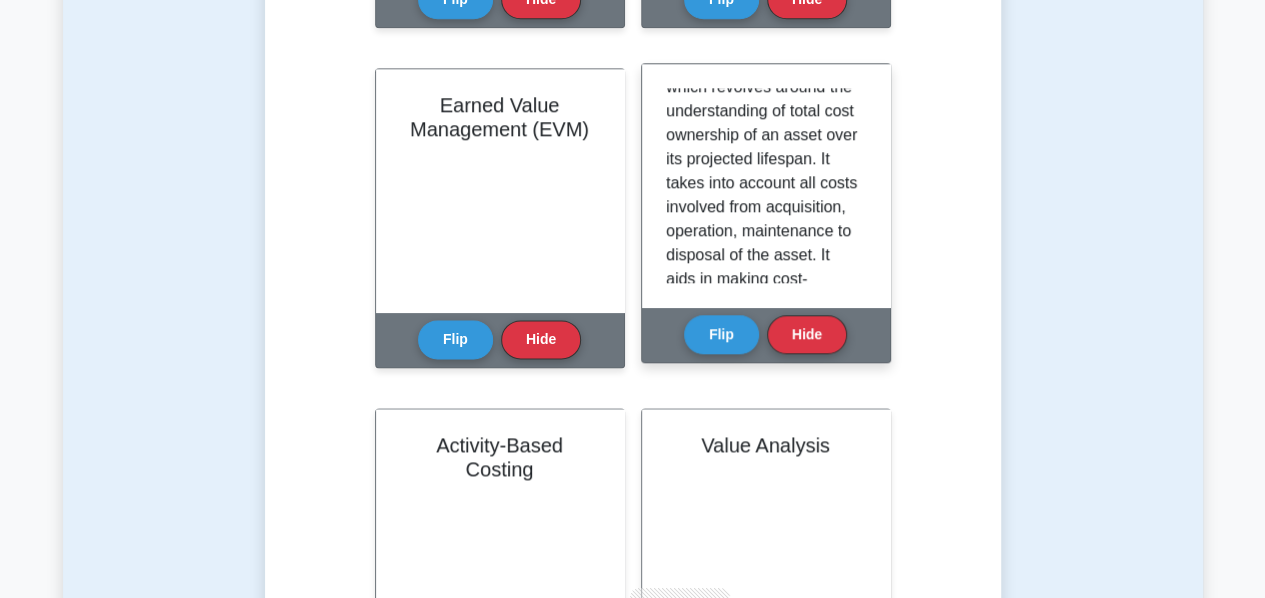 scroll, scrollTop: 94, scrollLeft: 0, axis: vertical 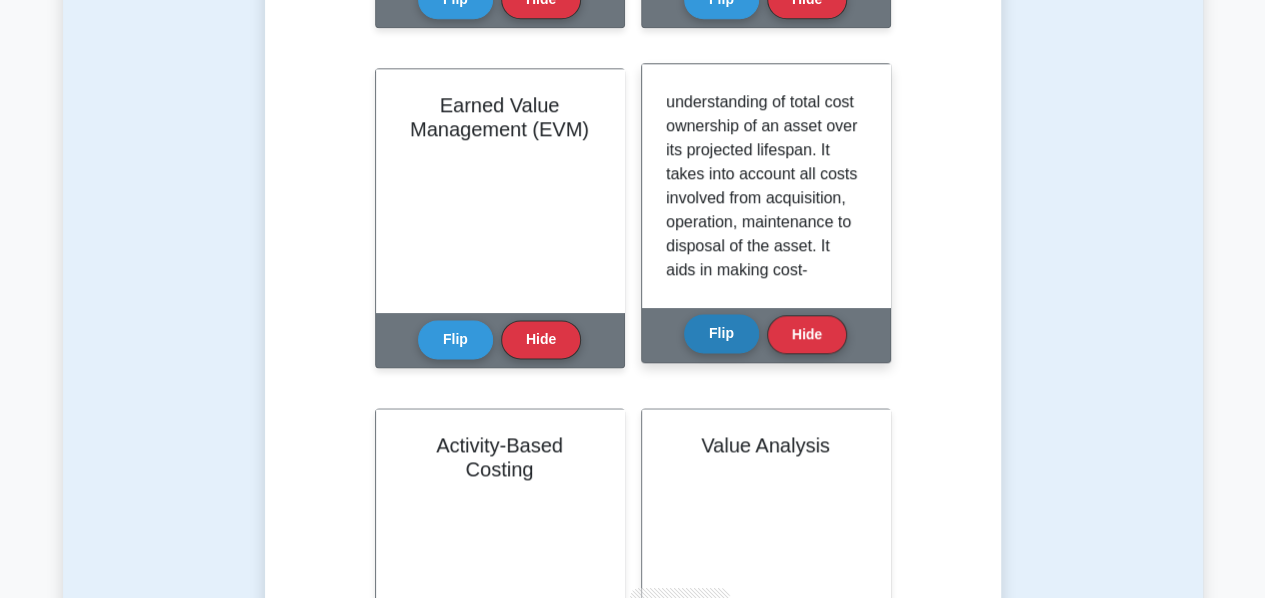 click on "Flip" at bounding box center [721, 333] 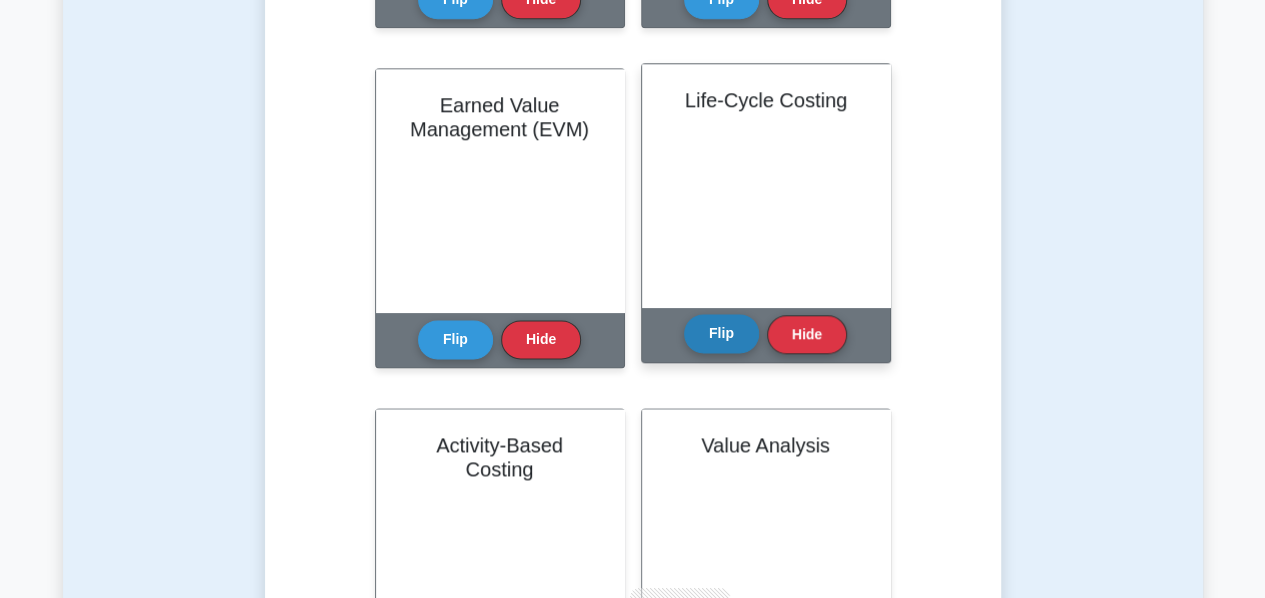 click on "Flip" at bounding box center [721, 333] 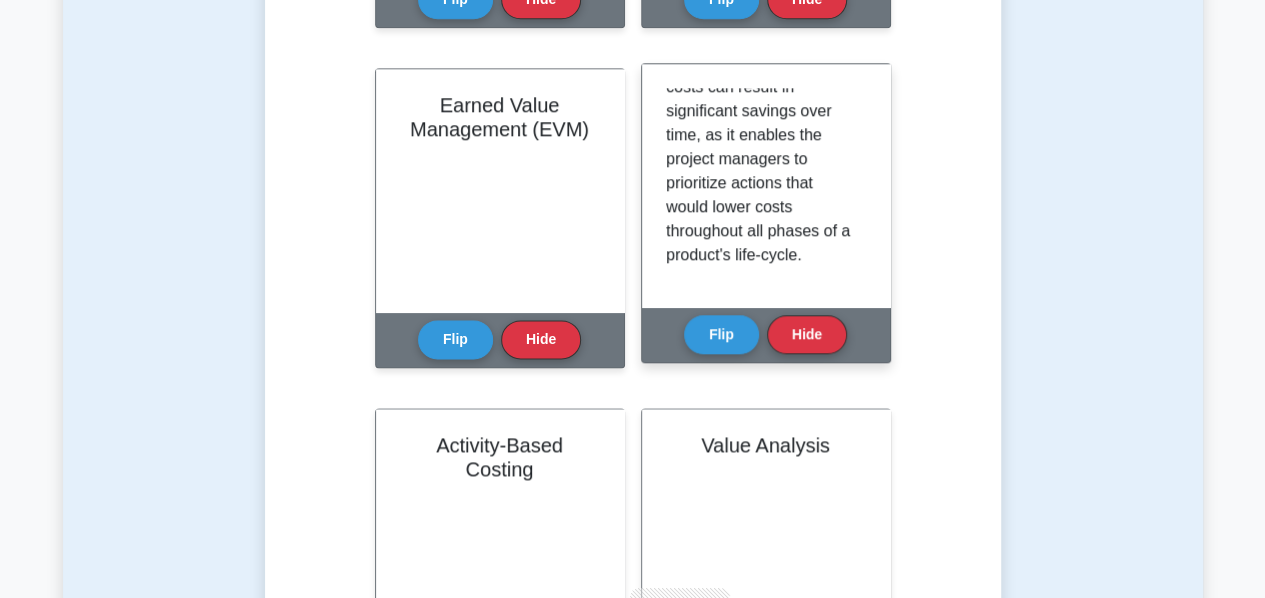 scroll, scrollTop: 491, scrollLeft: 0, axis: vertical 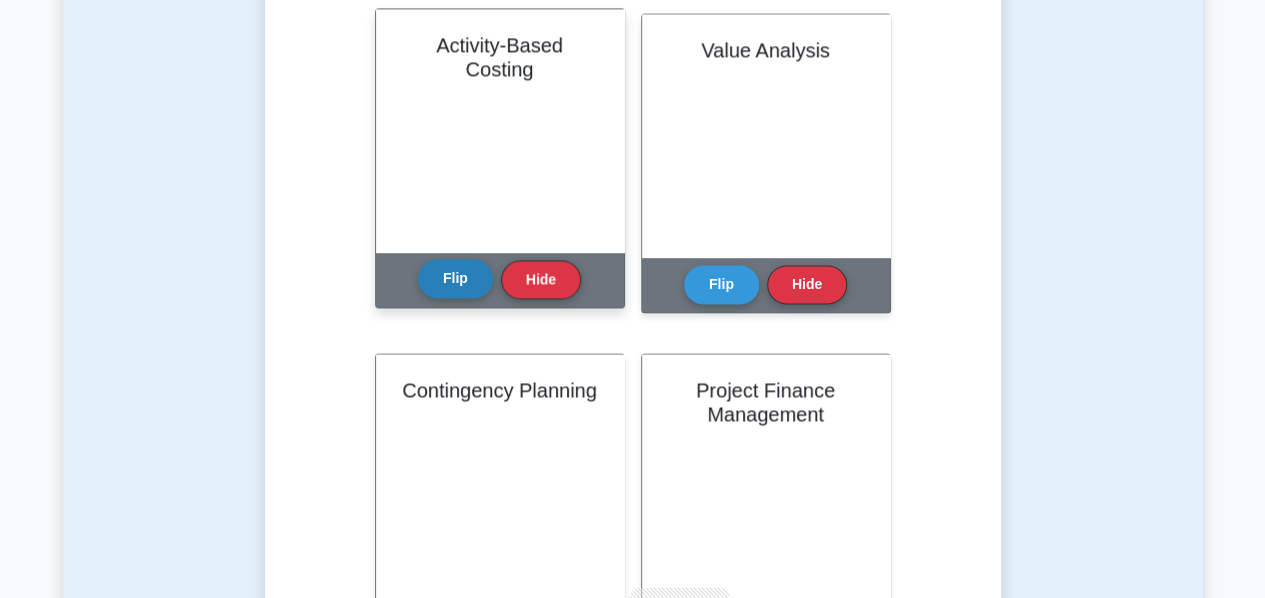 click on "Flip" at bounding box center (455, 278) 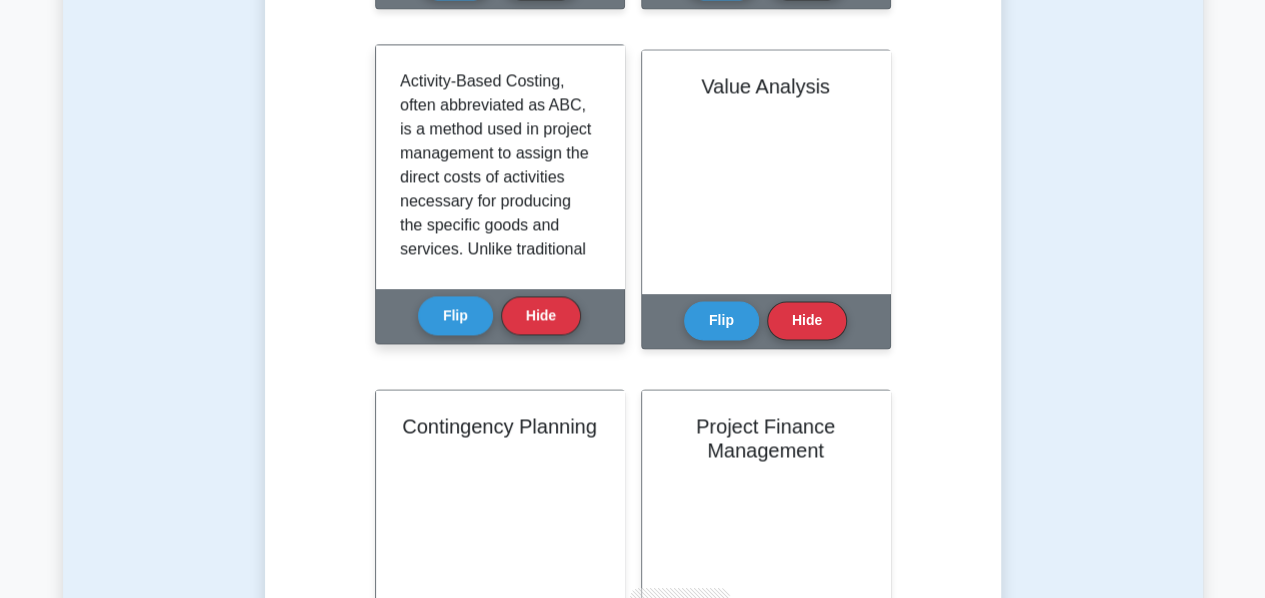 scroll, scrollTop: 1466, scrollLeft: 0, axis: vertical 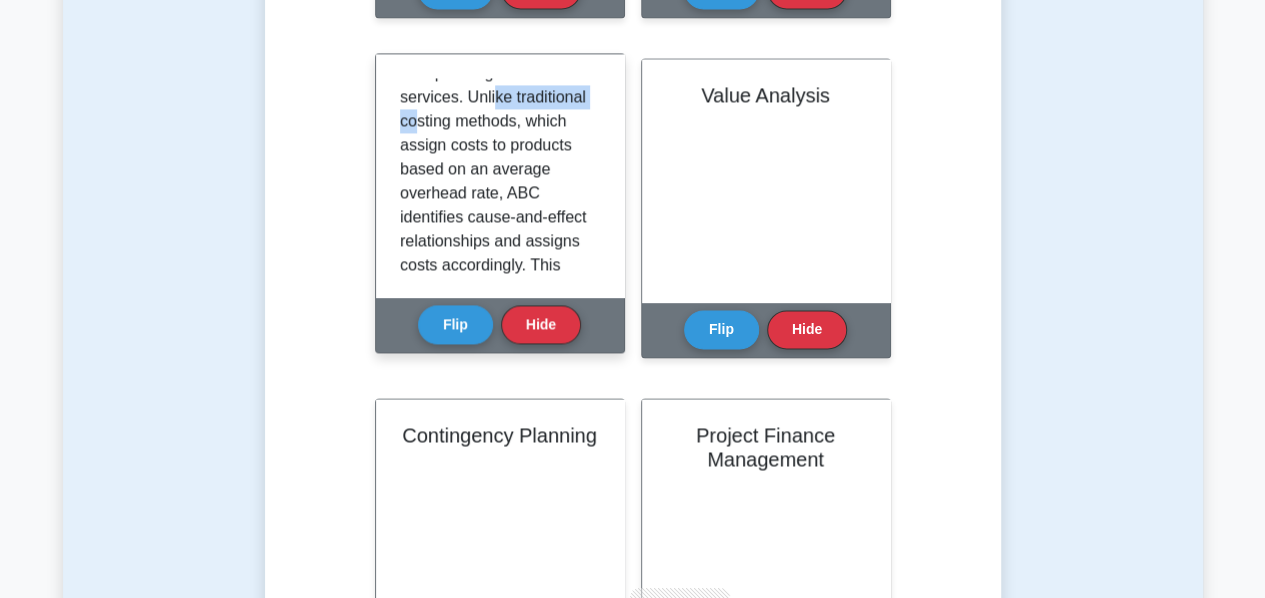 drag, startPoint x: 497, startPoint y: 113, endPoint x: 536, endPoint y: 117, distance: 39.20459 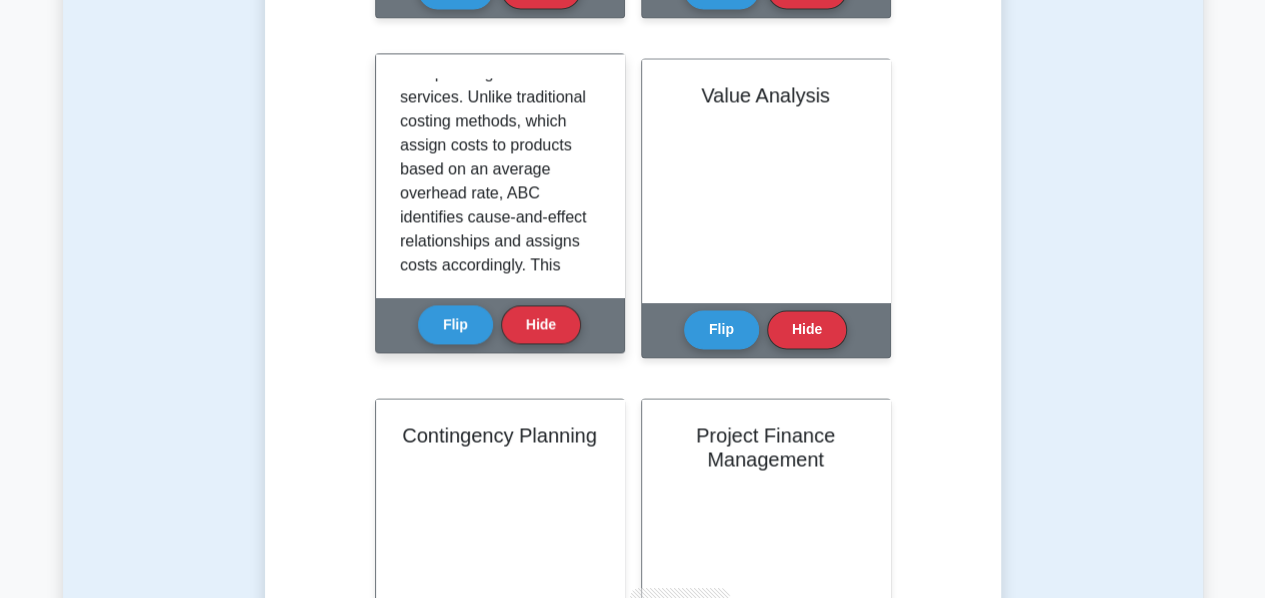 click on "Activity-Based Costing, often abbreviated as ABC, is a method used in project management to assign the direct costs of activities necessary for producing the specific goods and services. Unlike traditional costing methods, which assign costs to products based on an average overhead rate, ABC identifies cause-and-effect relationships and assigns costs accordingly. This concept enhances the understanding of overhead and efficiency, and aids in identifying and reducing unnecessary costs." at bounding box center (496, 157) 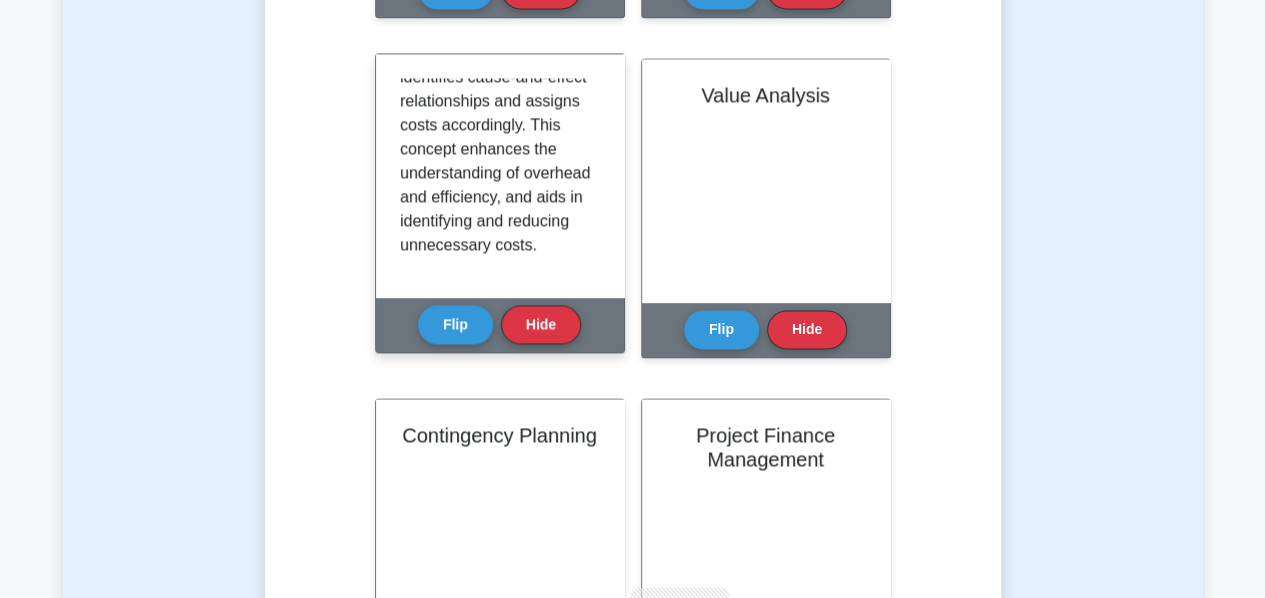scroll, scrollTop: 347, scrollLeft: 0, axis: vertical 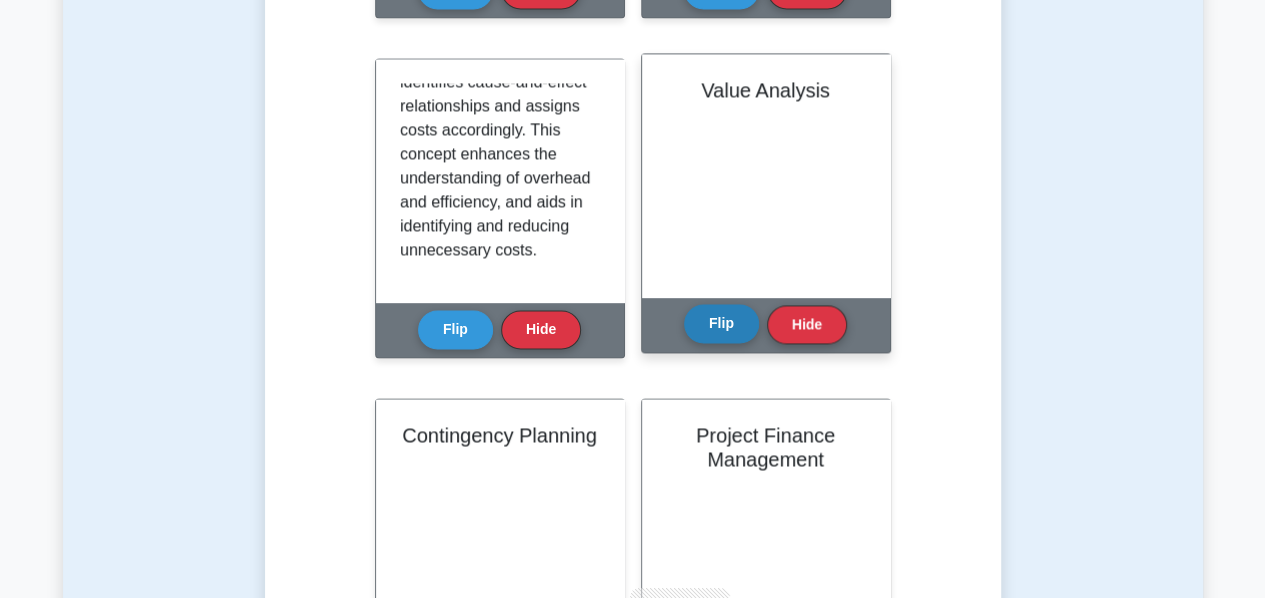 click on "Flip" at bounding box center [721, 323] 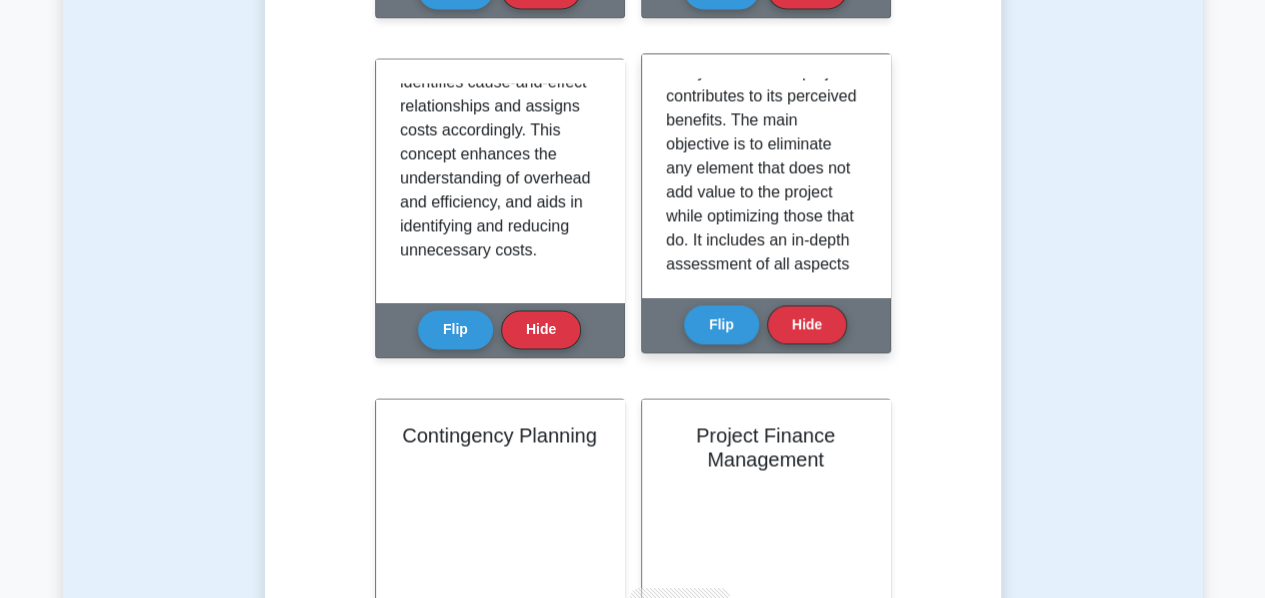 scroll, scrollTop: 122, scrollLeft: 0, axis: vertical 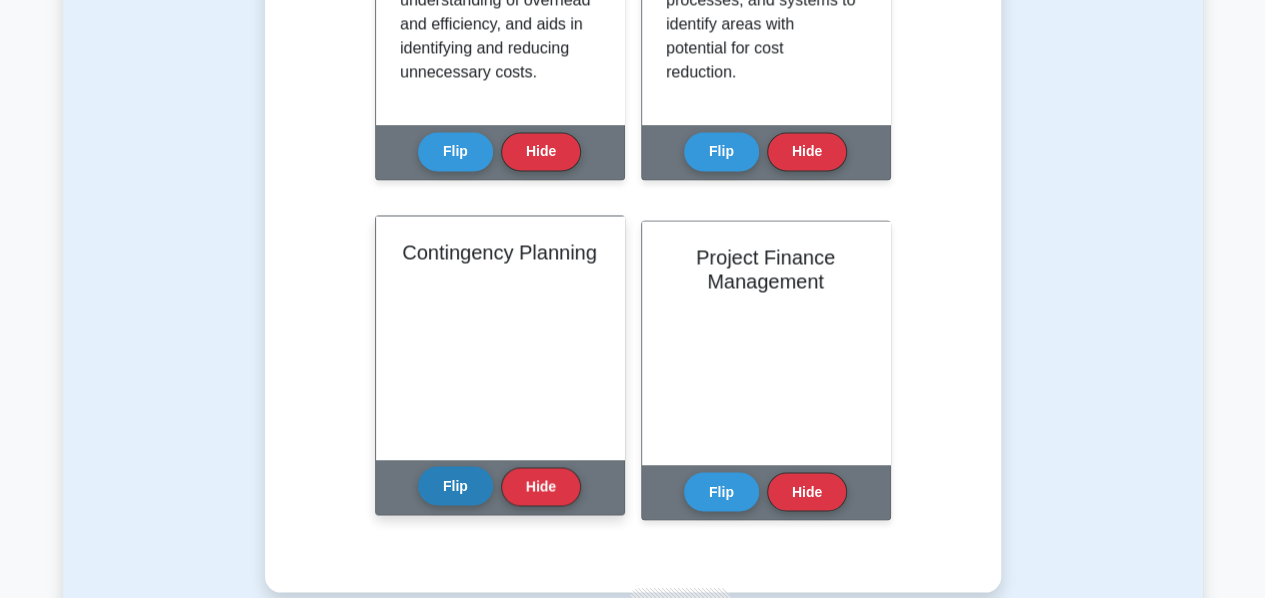click on "Flip" at bounding box center [455, 485] 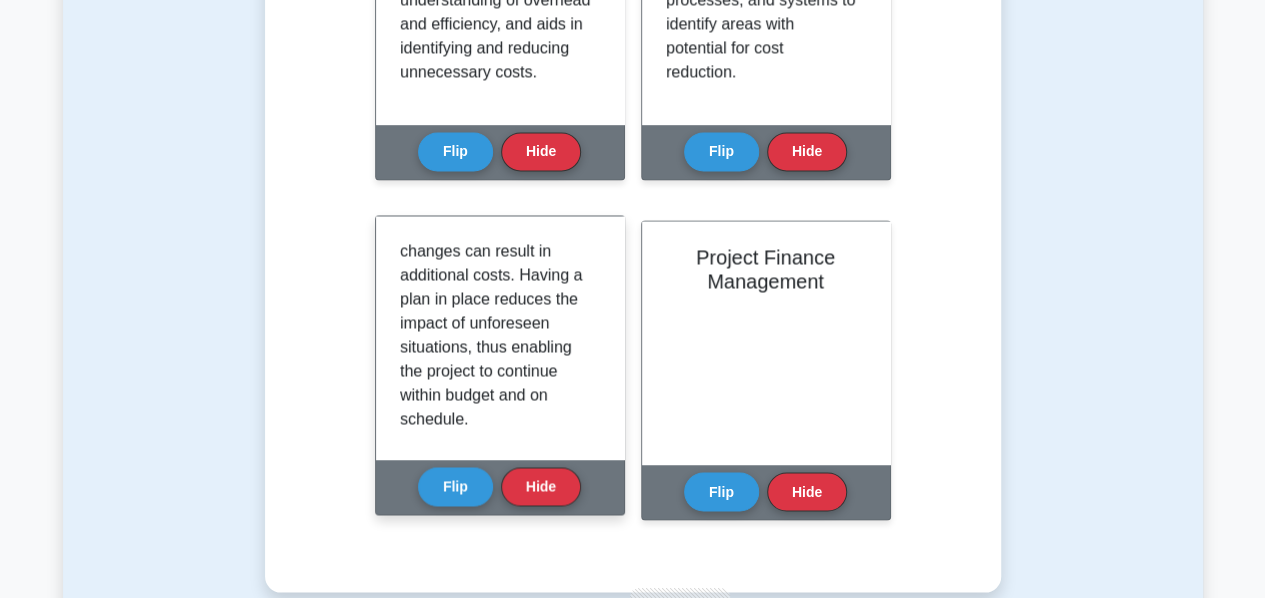 scroll, scrollTop: 266, scrollLeft: 0, axis: vertical 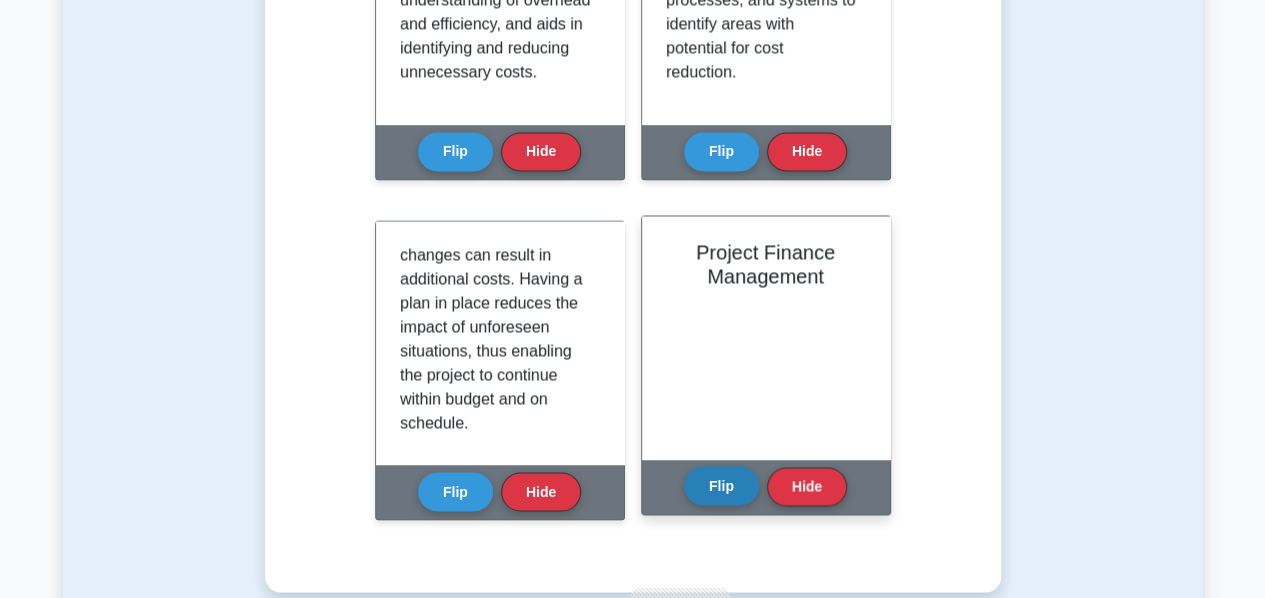 click on "Flip" at bounding box center (721, 485) 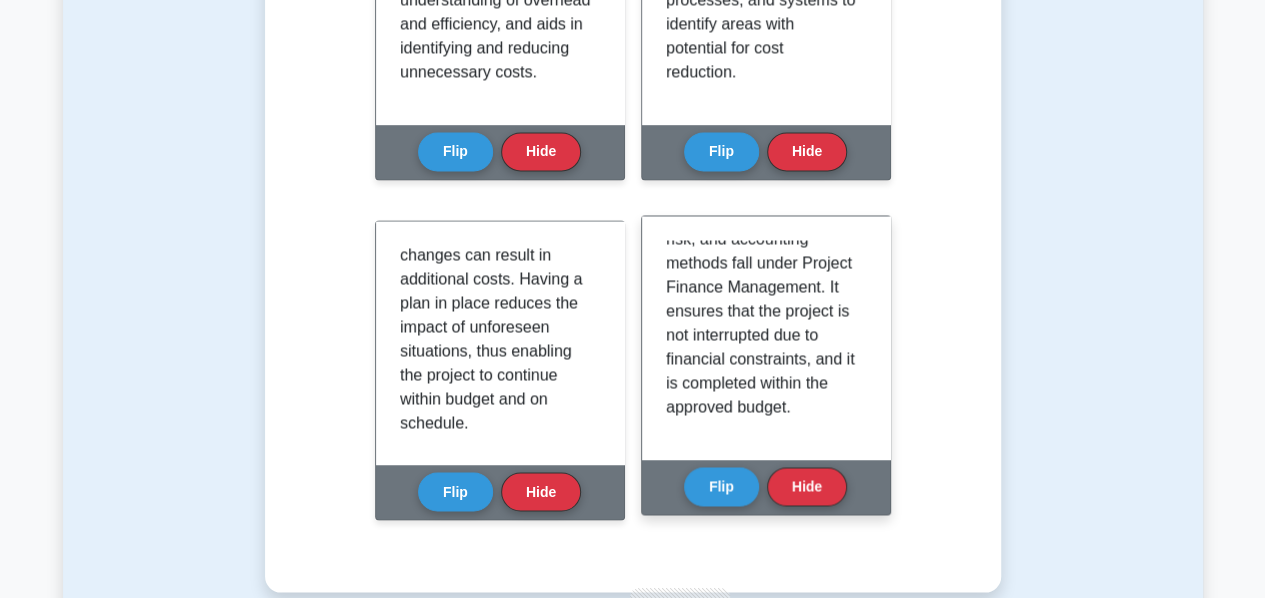 scroll, scrollTop: 395, scrollLeft: 0, axis: vertical 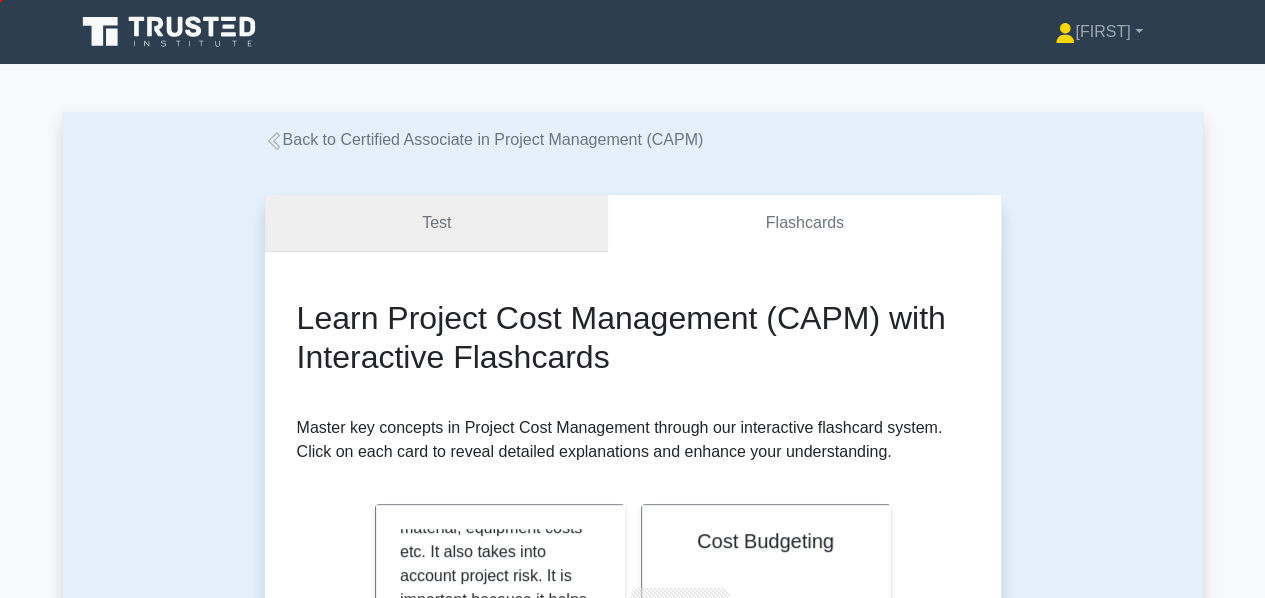 click on "Test" at bounding box center (437, 223) 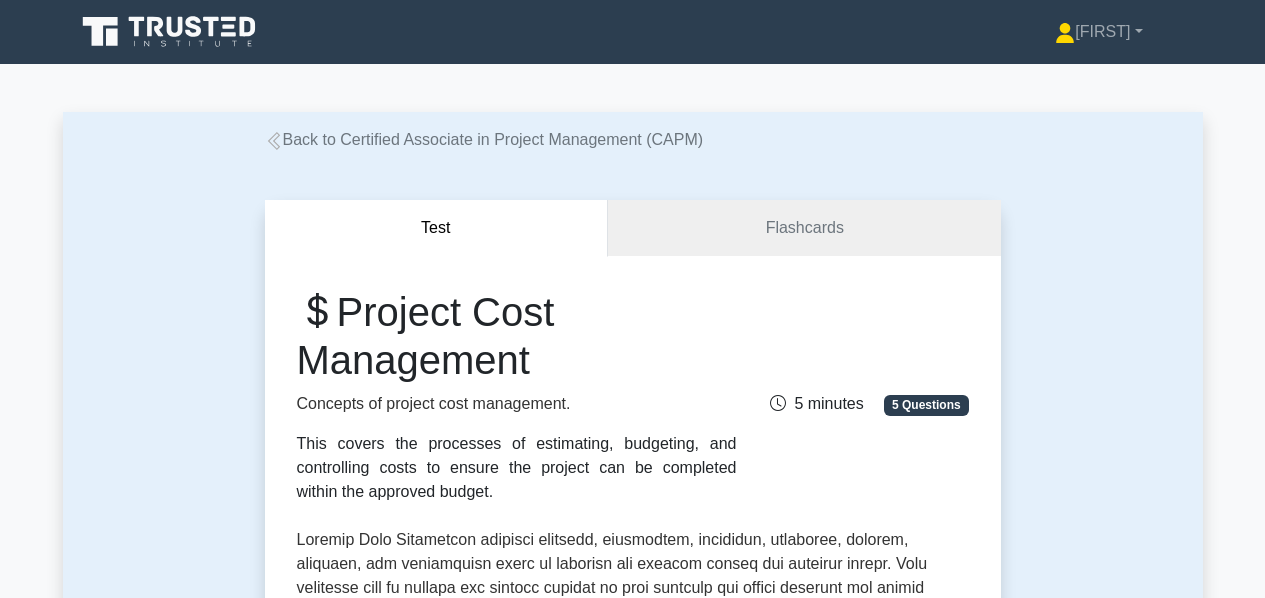 scroll, scrollTop: 0, scrollLeft: 0, axis: both 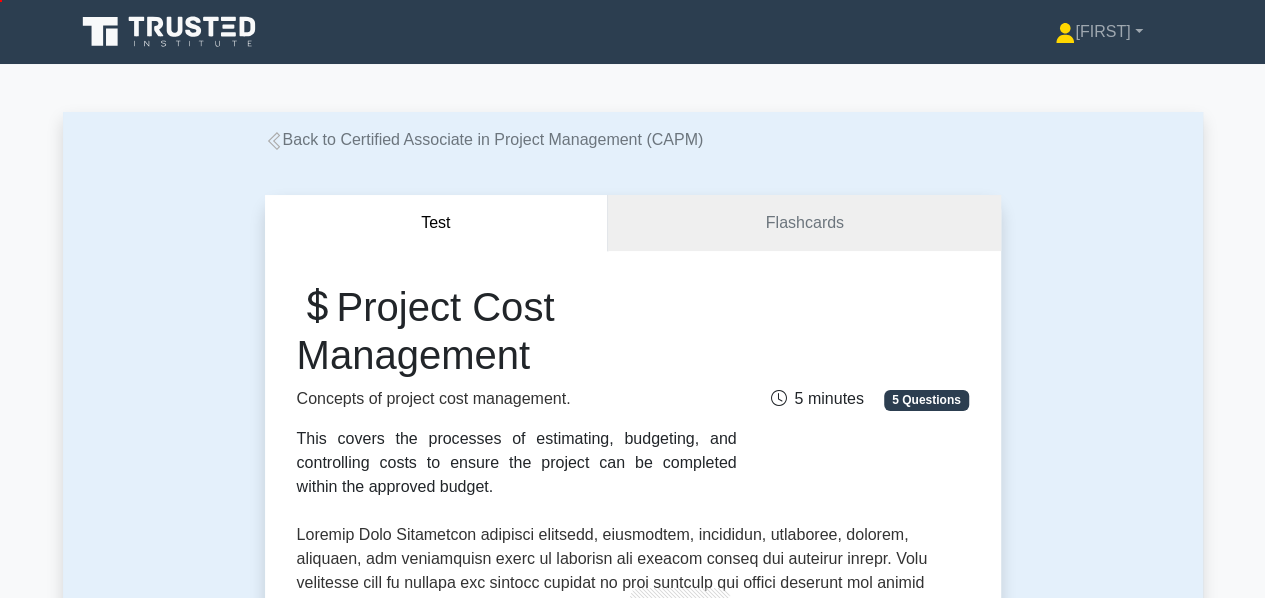 click on "Project Cost Management
Concepts of project cost management.
This covers the processes of estimating, budgeting, and controlling costs to ensure the project can be completed within the approved budget.
5 minutes
5 Questions
Concepts covered:  Earned Value Management (EVM) ,  Cost Budgeting ,  Cost Estimation ,  ,  Life-Cycle Costing" at bounding box center [633, 806] 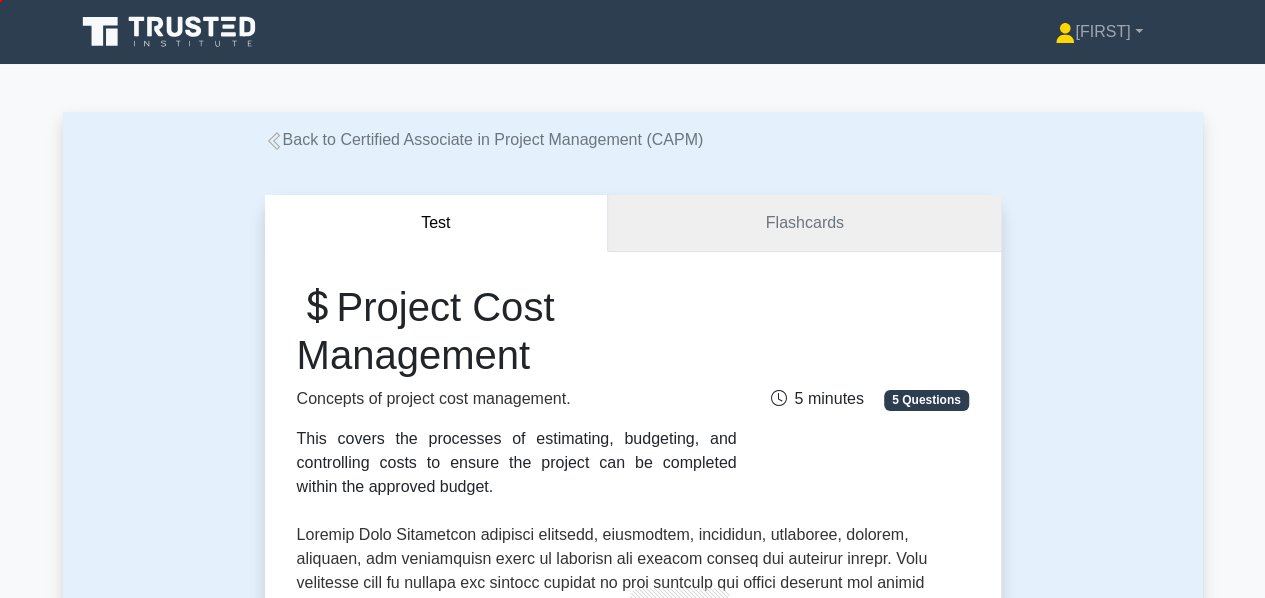 click on "Flashcards" at bounding box center [804, 223] 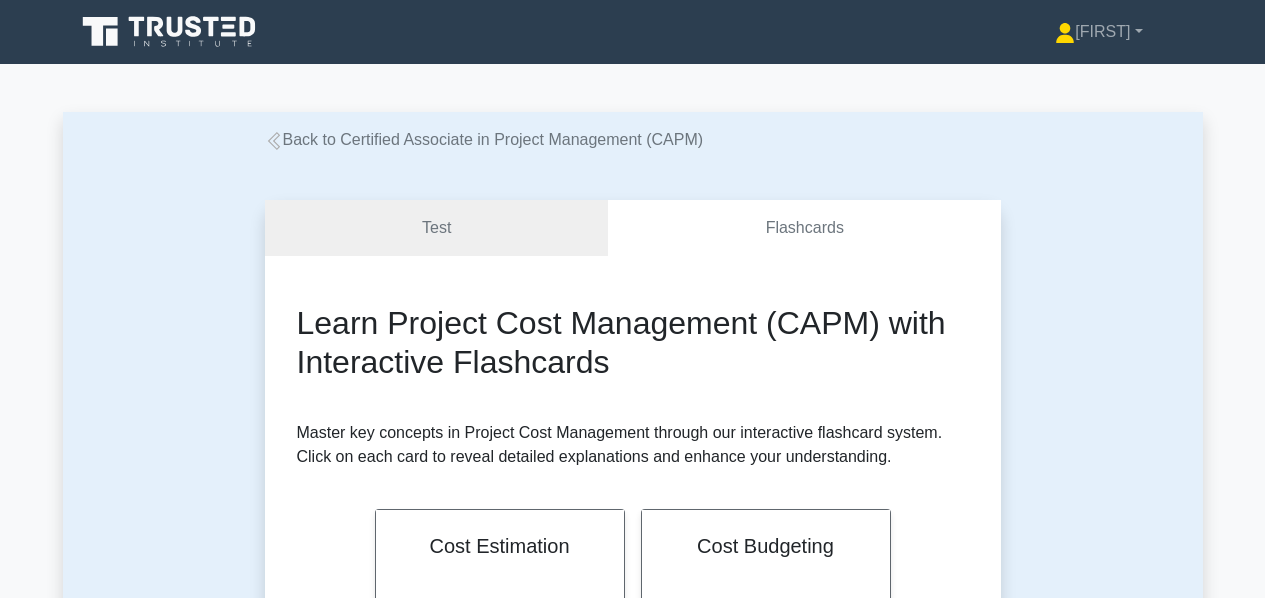 scroll, scrollTop: 0, scrollLeft: 0, axis: both 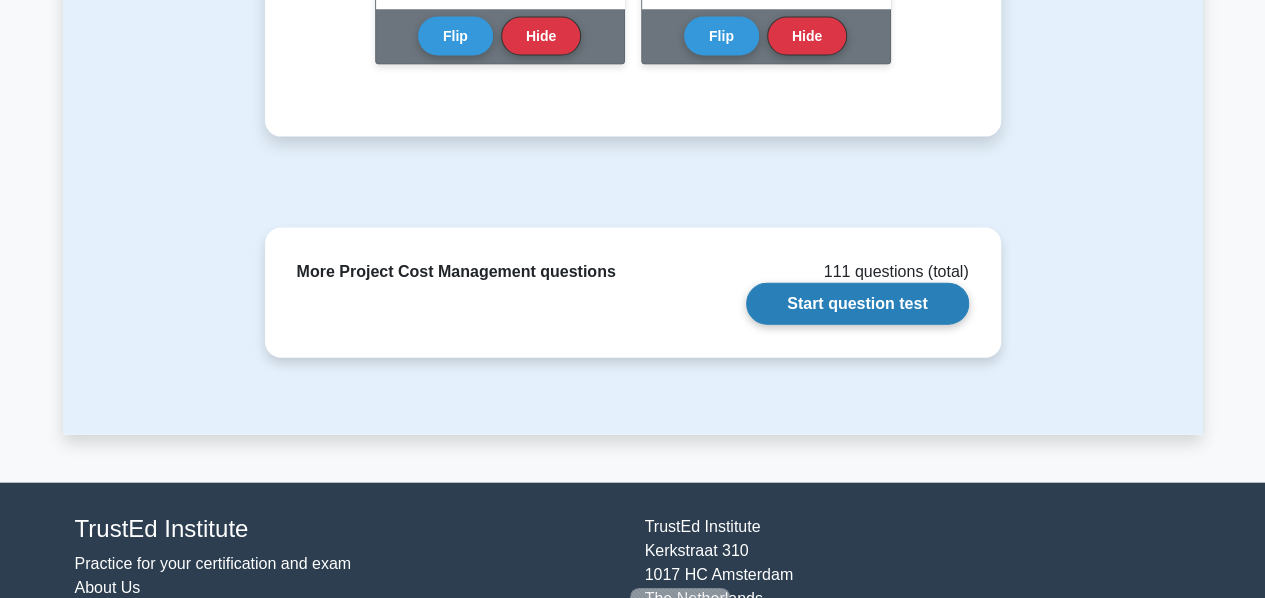 click on "Start  question test" at bounding box center [857, 304] 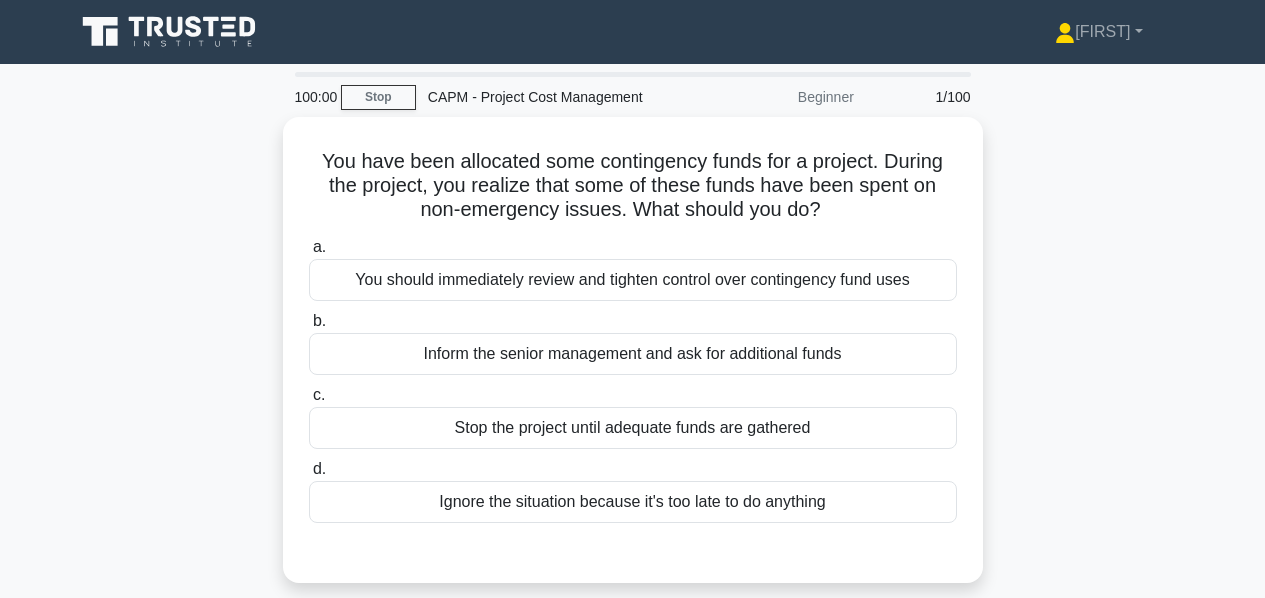 scroll, scrollTop: 0, scrollLeft: 0, axis: both 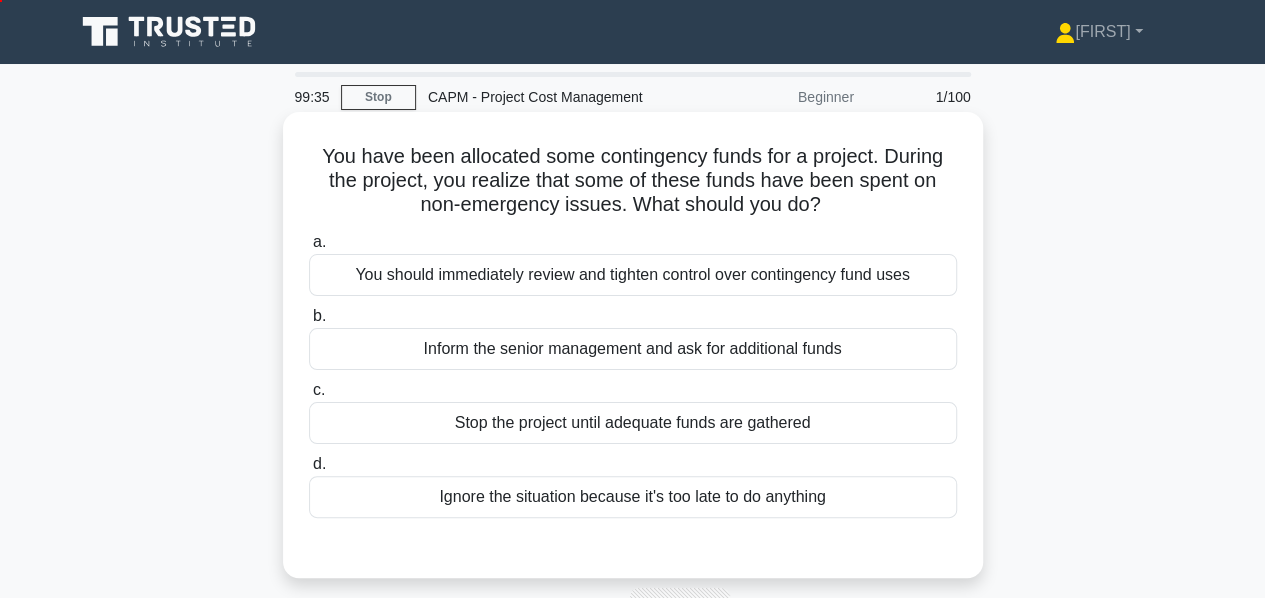 click on "You should immediately review and tighten control over contingency fund uses" at bounding box center (633, 275) 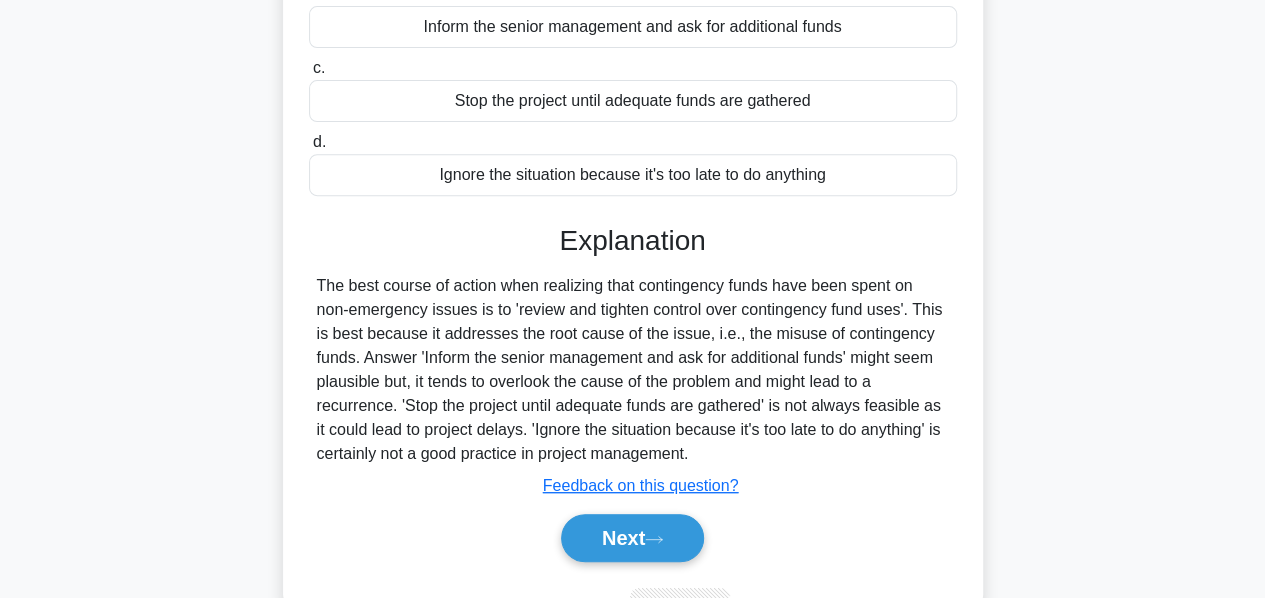 scroll, scrollTop: 388, scrollLeft: 0, axis: vertical 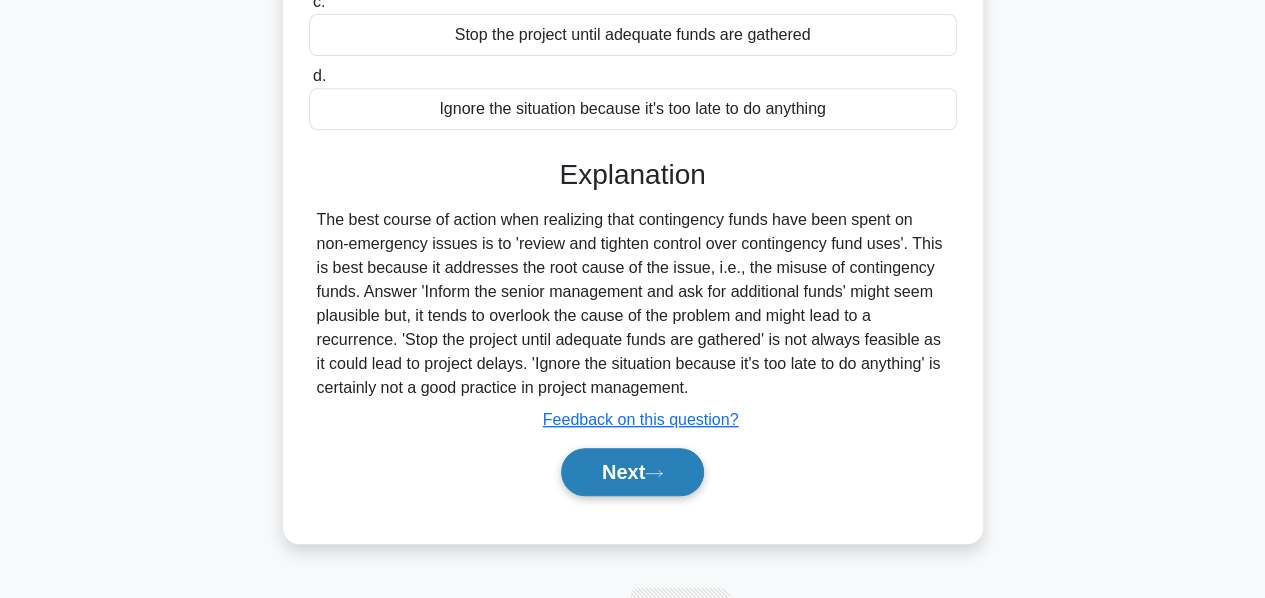 click on "Next" at bounding box center [632, 472] 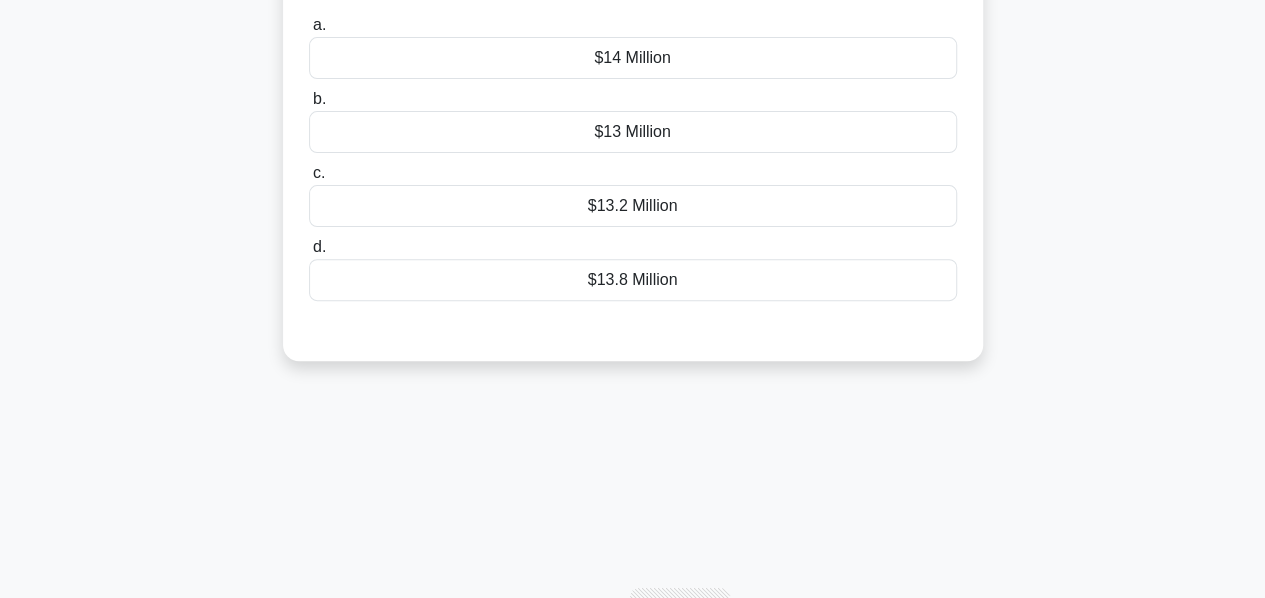 scroll, scrollTop: 111, scrollLeft: 0, axis: vertical 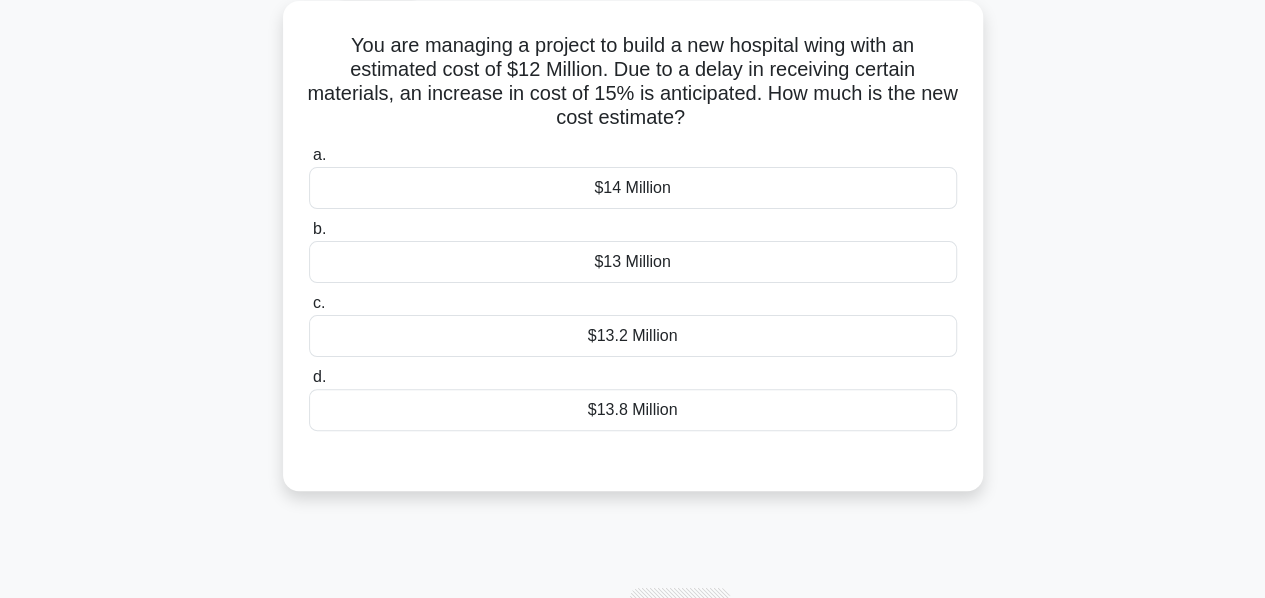 click on "$13.8 Million" at bounding box center (633, 410) 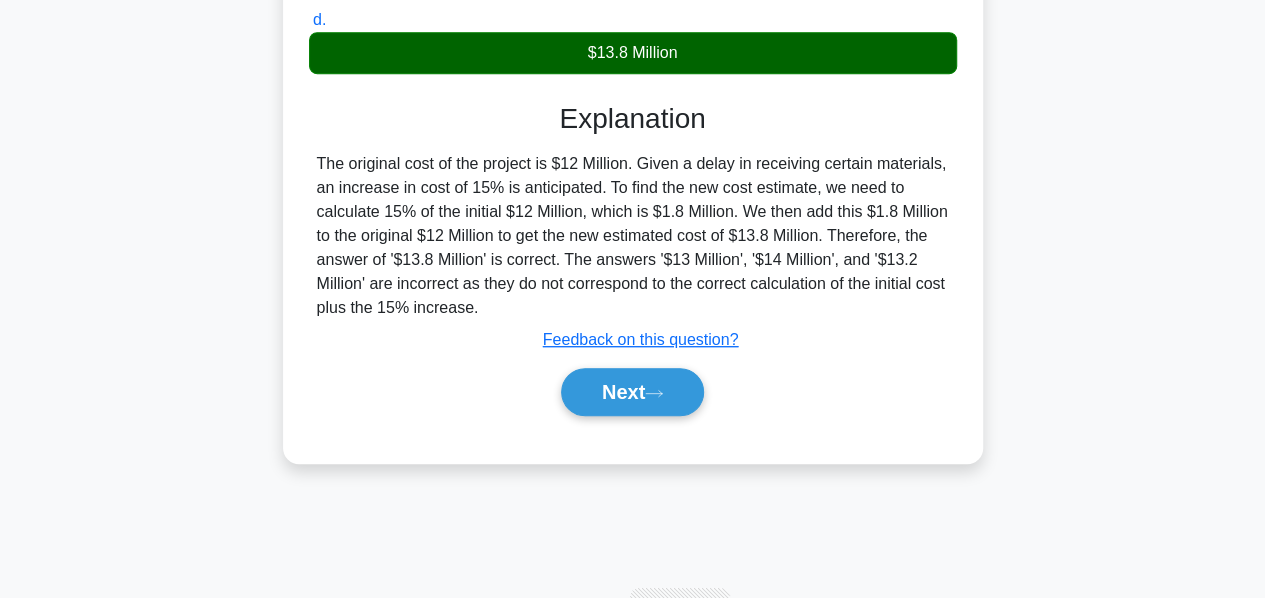 scroll, scrollTop: 482, scrollLeft: 0, axis: vertical 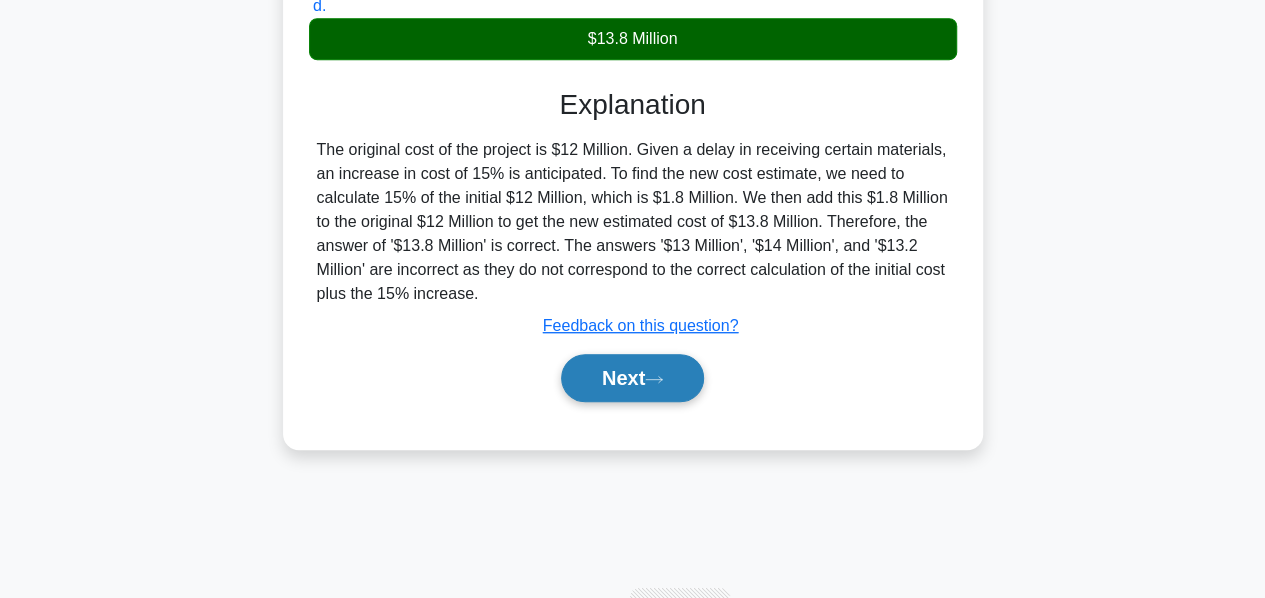 click on "Next" at bounding box center [632, 378] 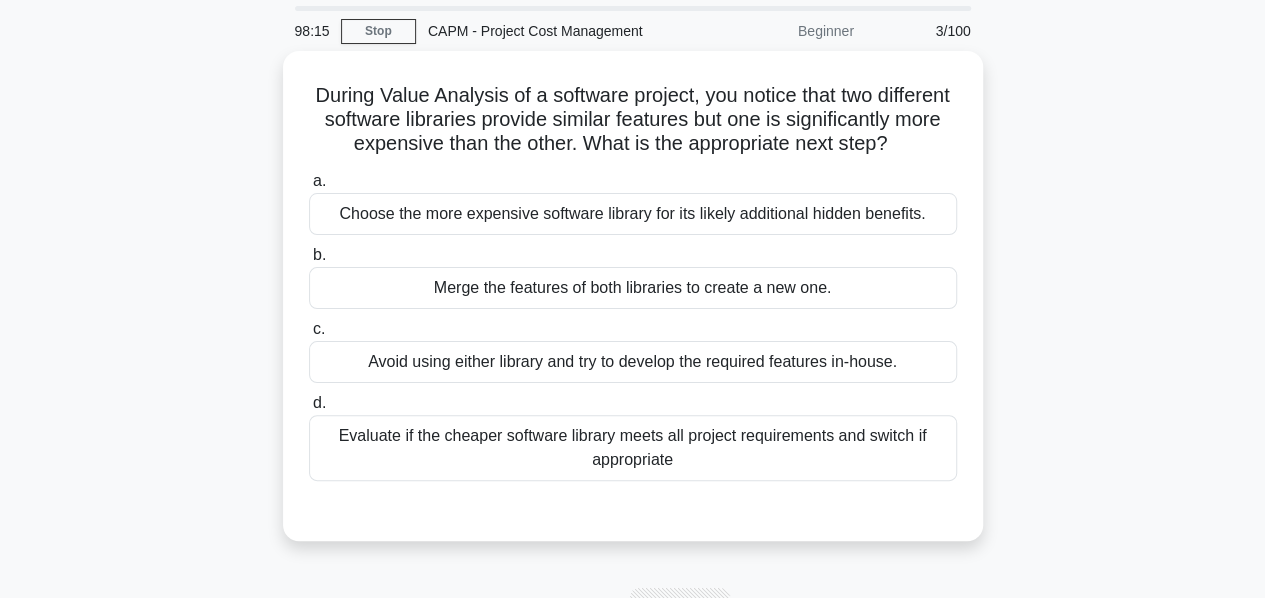 scroll, scrollTop: 116, scrollLeft: 0, axis: vertical 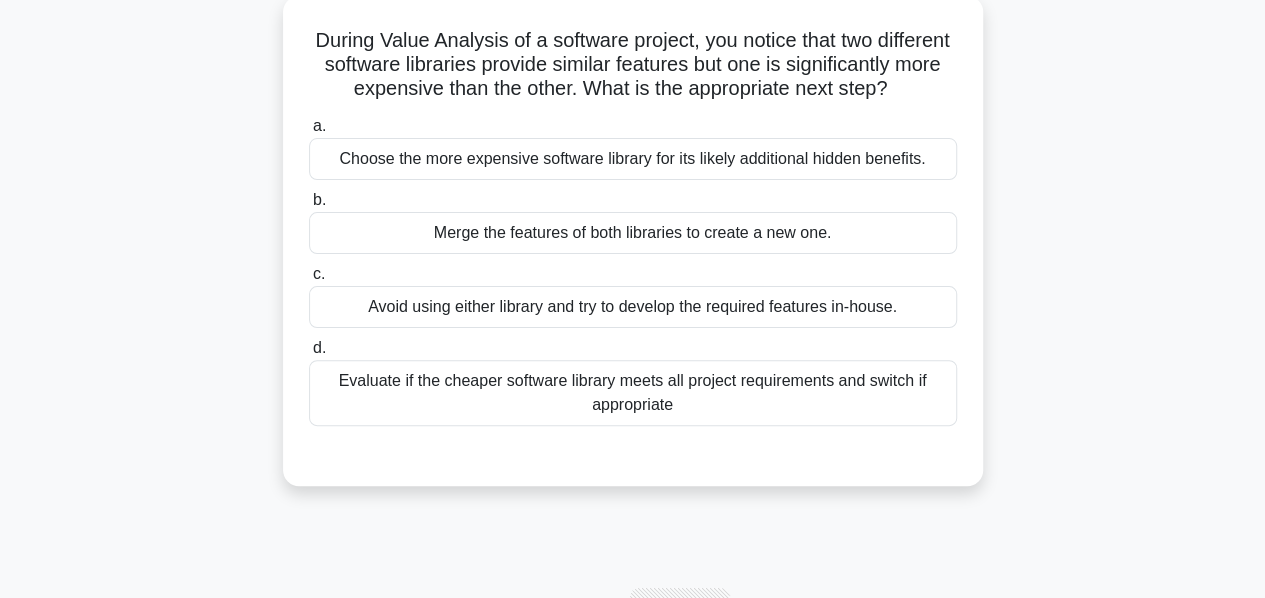 click on "Evaluate if the cheaper software library meets all project requirements and switch if appropriate" at bounding box center [633, 393] 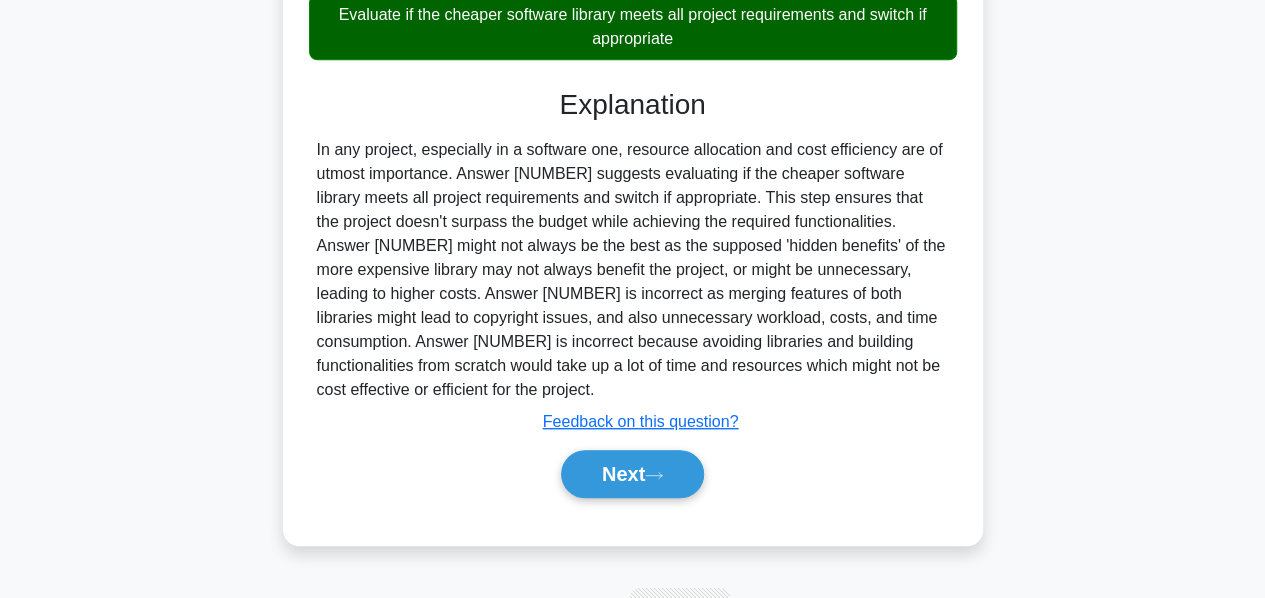 scroll, scrollTop: 488, scrollLeft: 0, axis: vertical 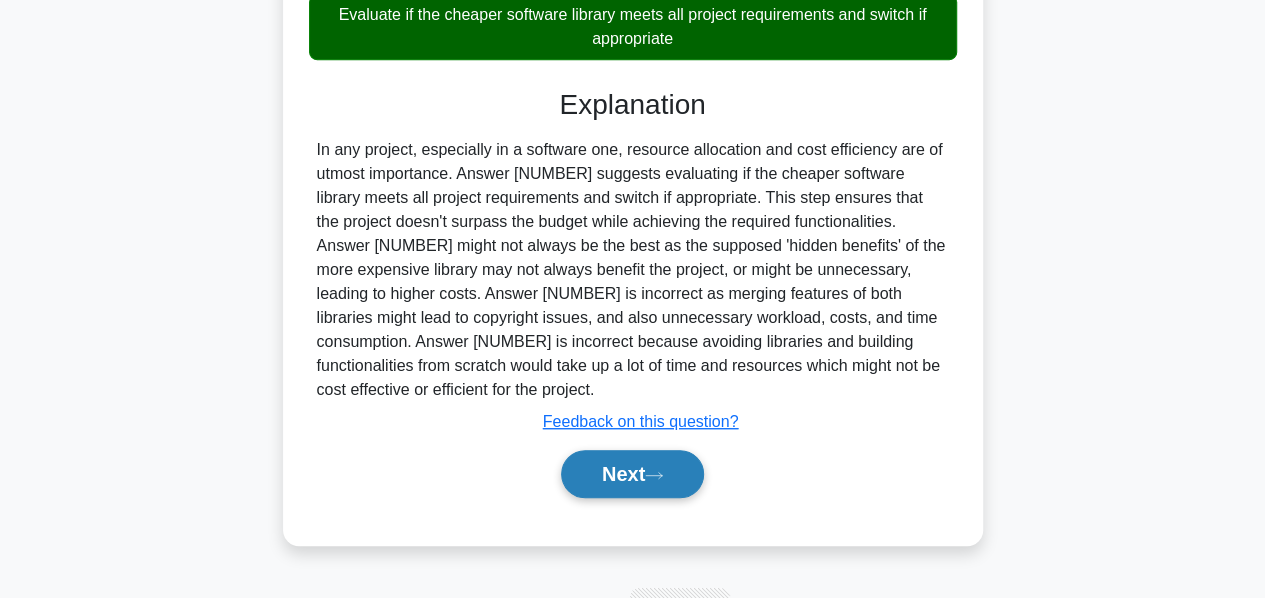 click on "Next" at bounding box center [632, 474] 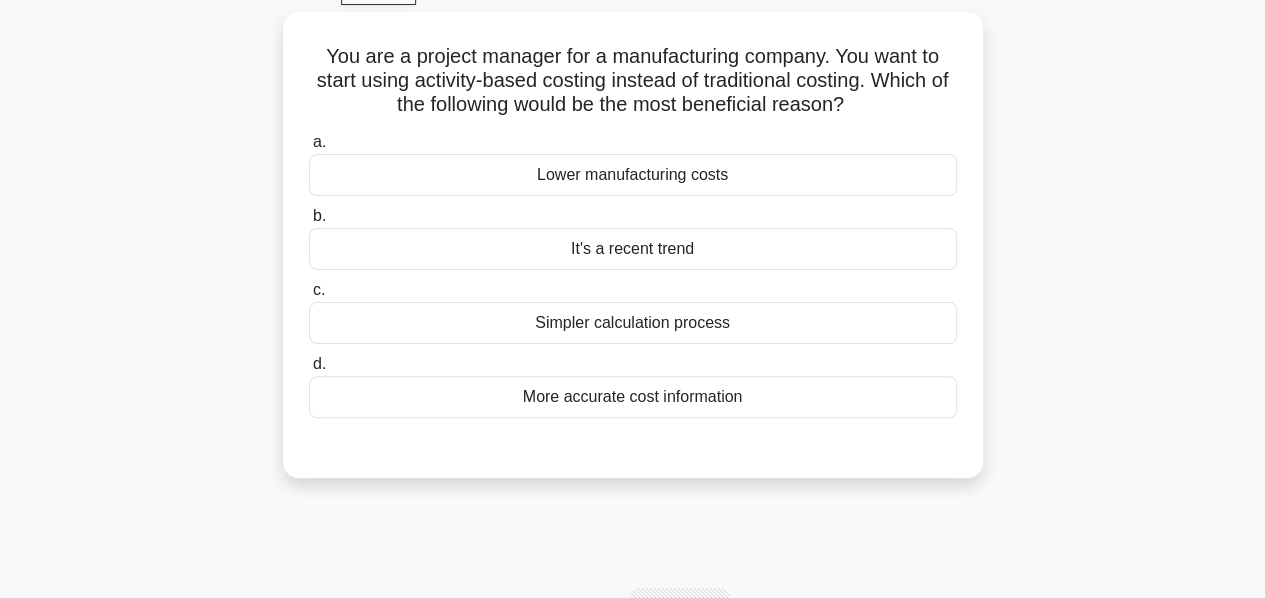 scroll, scrollTop: 104, scrollLeft: 0, axis: vertical 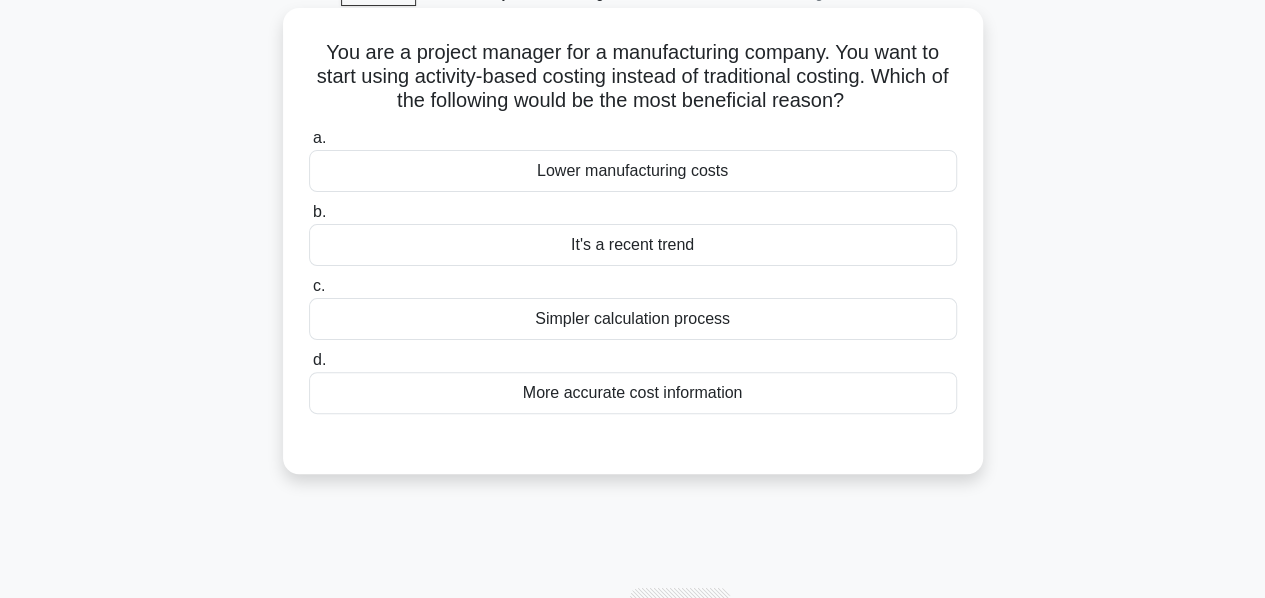 click on "More accurate cost information" at bounding box center [633, 393] 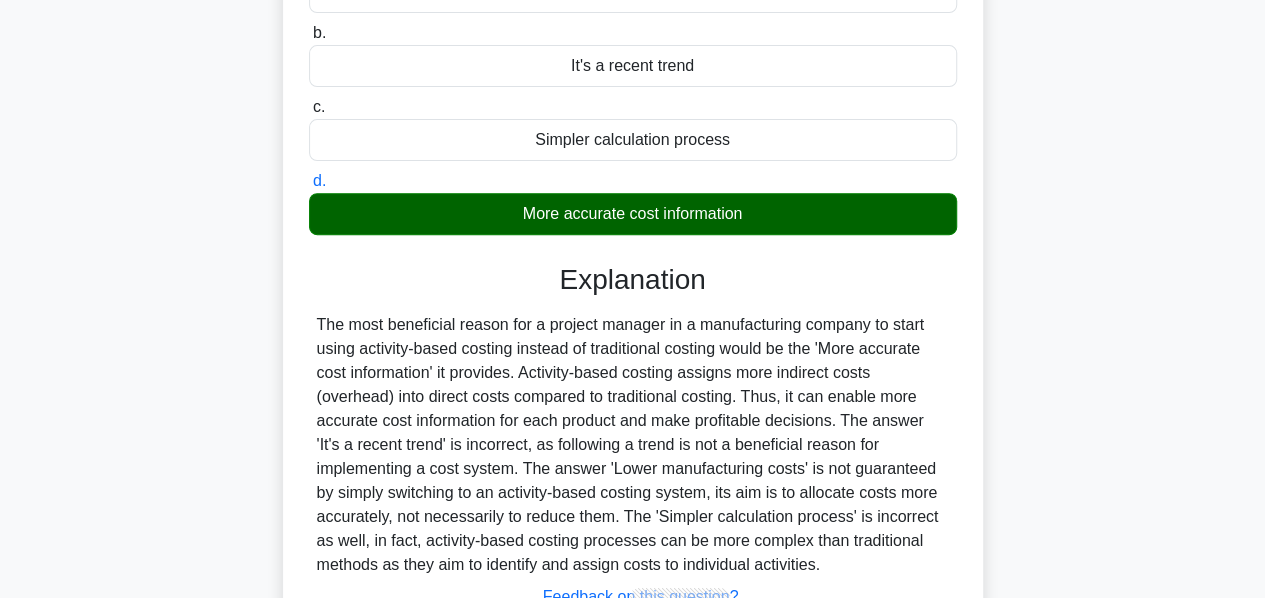 scroll, scrollTop: 482, scrollLeft: 0, axis: vertical 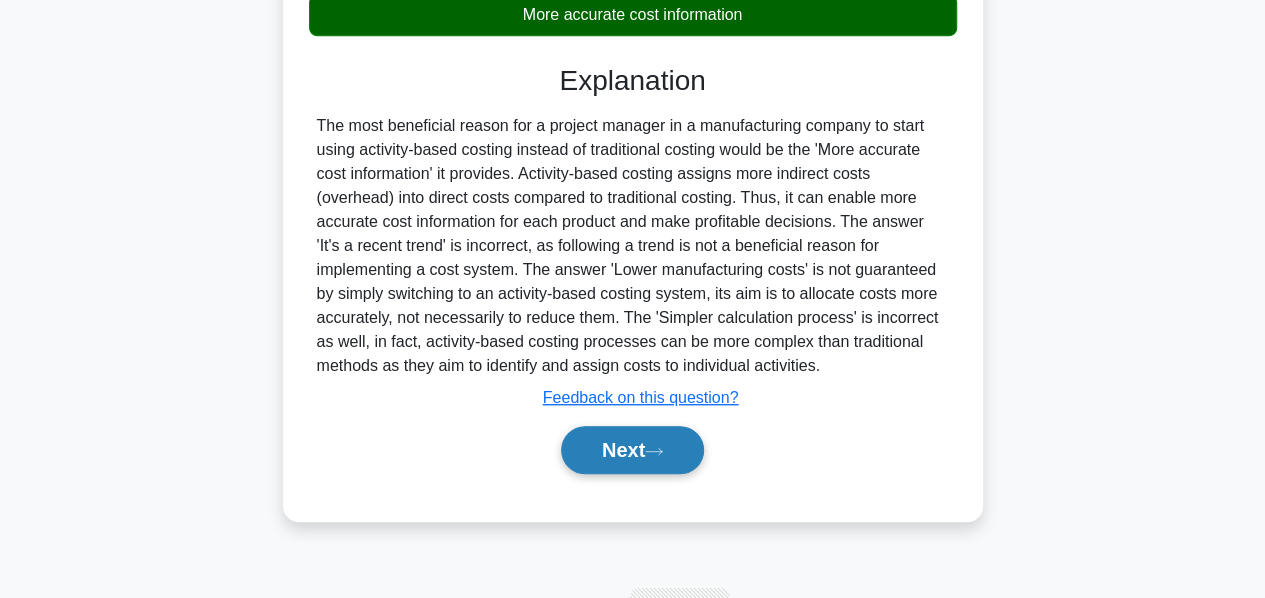 click on "Next" at bounding box center (632, 450) 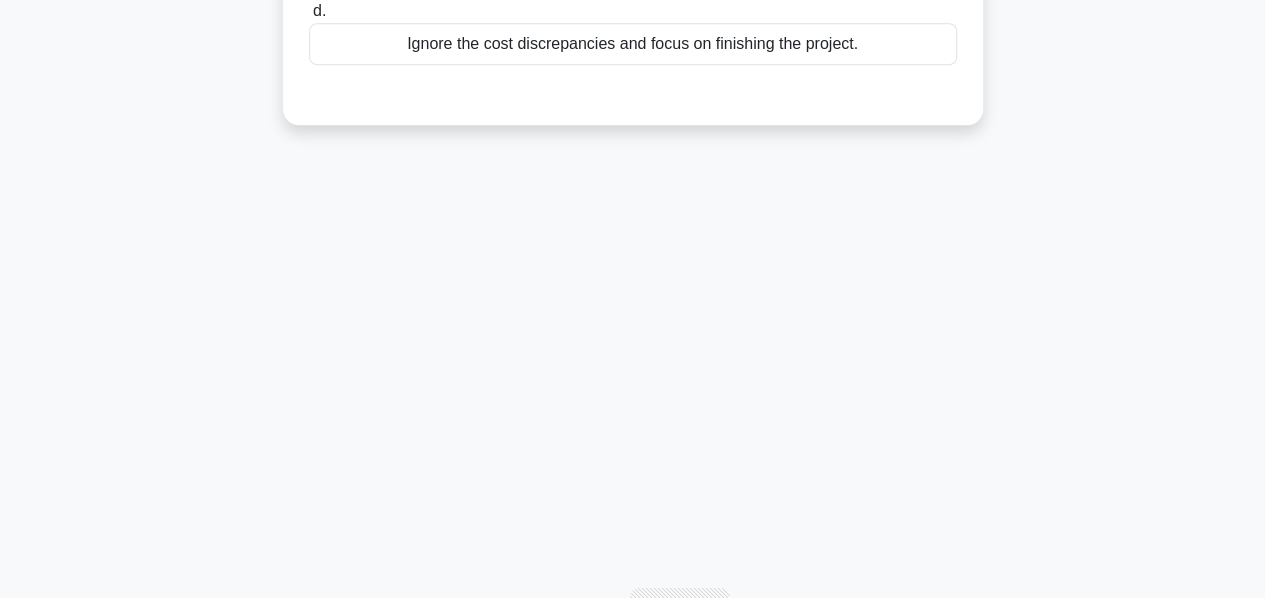 click on "97:04
Stop
CAPM  - Project Cost Management
Beginner
5/100
You are a project manager for a homebuilding project. The project is halfway completed, but you realize that some of the cost calculations are incorrect because you were using traditional costing instead of activity-based costing. What should you do?
.spinner_0XTQ{transform-origin:center;animation:spinner_y6GP .75s linear infinite}@keyframes spinner_y6GP{100%{transform:rotate(360deg)}}
a." at bounding box center [633, 90] 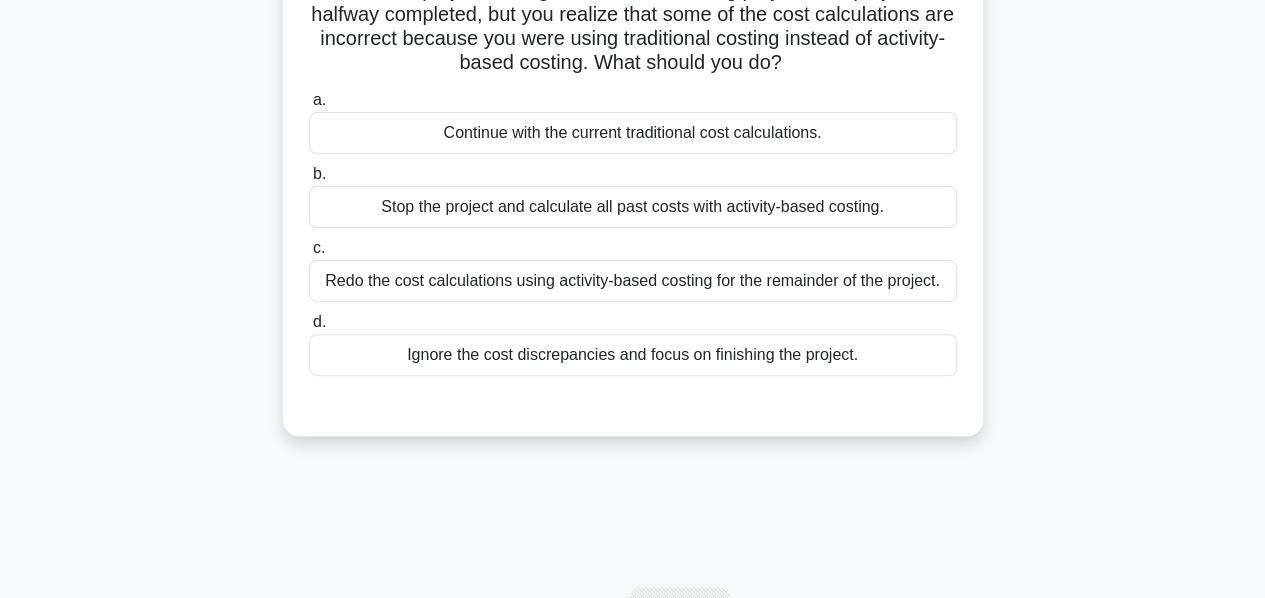 scroll, scrollTop: 110, scrollLeft: 0, axis: vertical 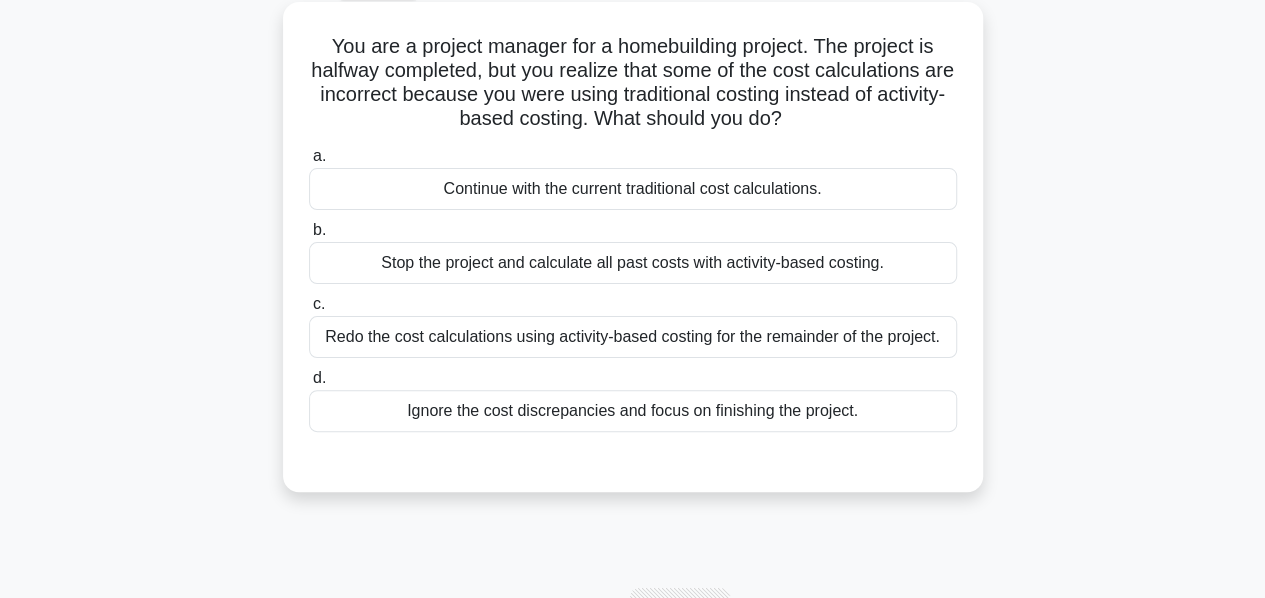 click on "Redo the cost calculations using activity-based costing for the remainder of the project." at bounding box center [633, 337] 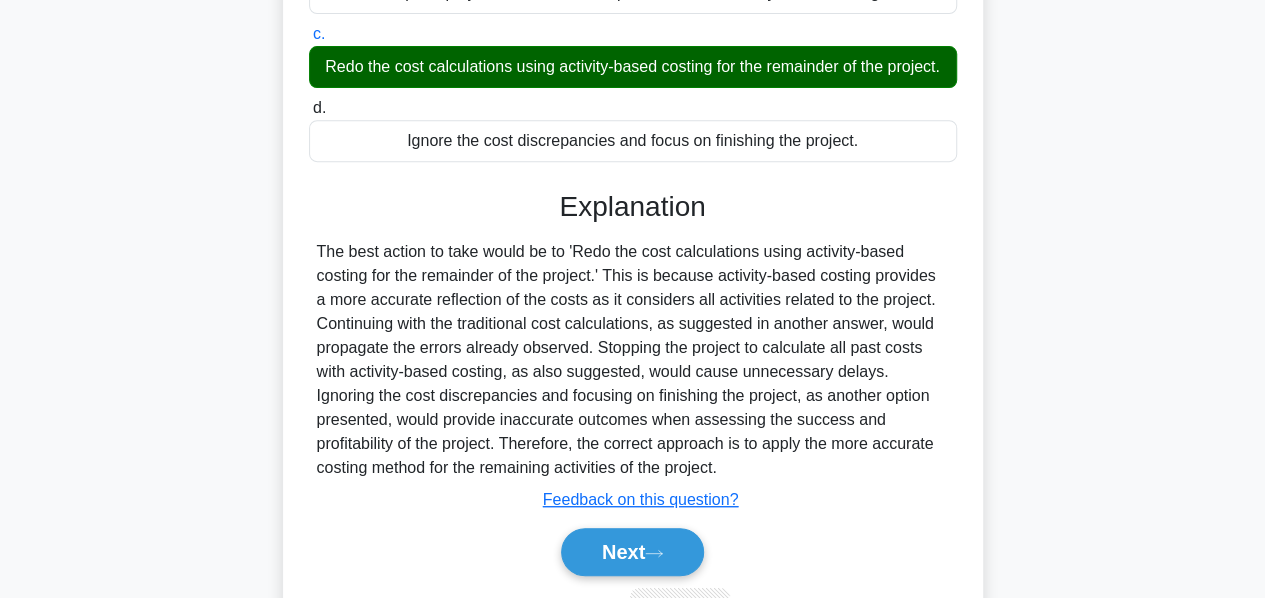 scroll, scrollTop: 482, scrollLeft: 0, axis: vertical 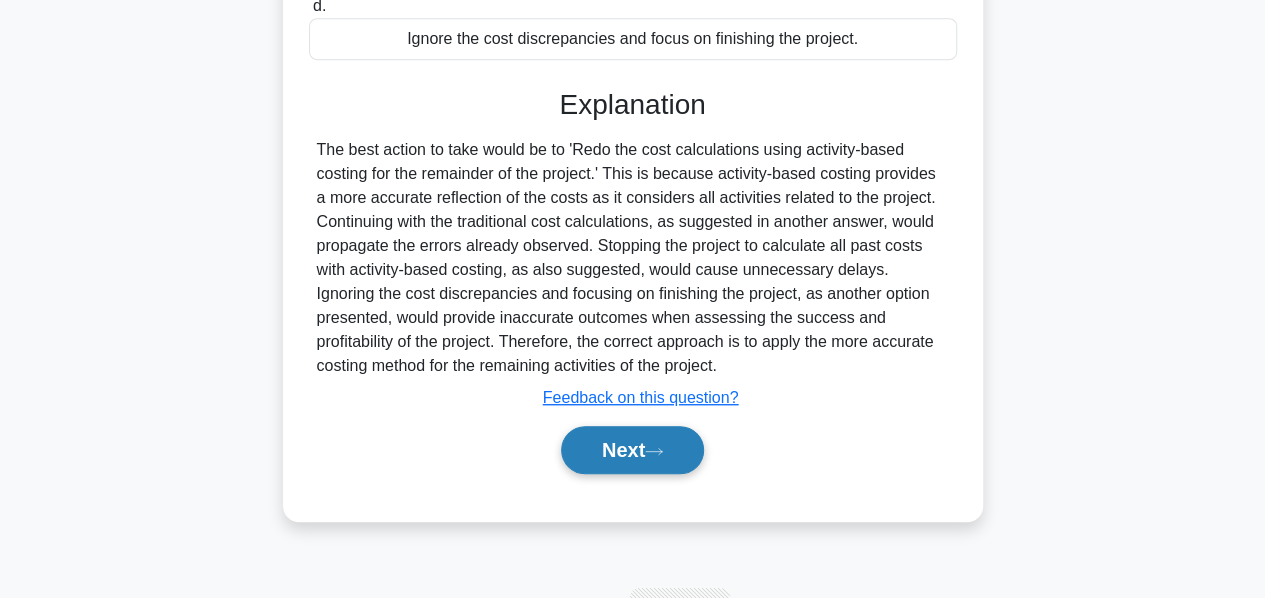 click on "Next" at bounding box center [632, 450] 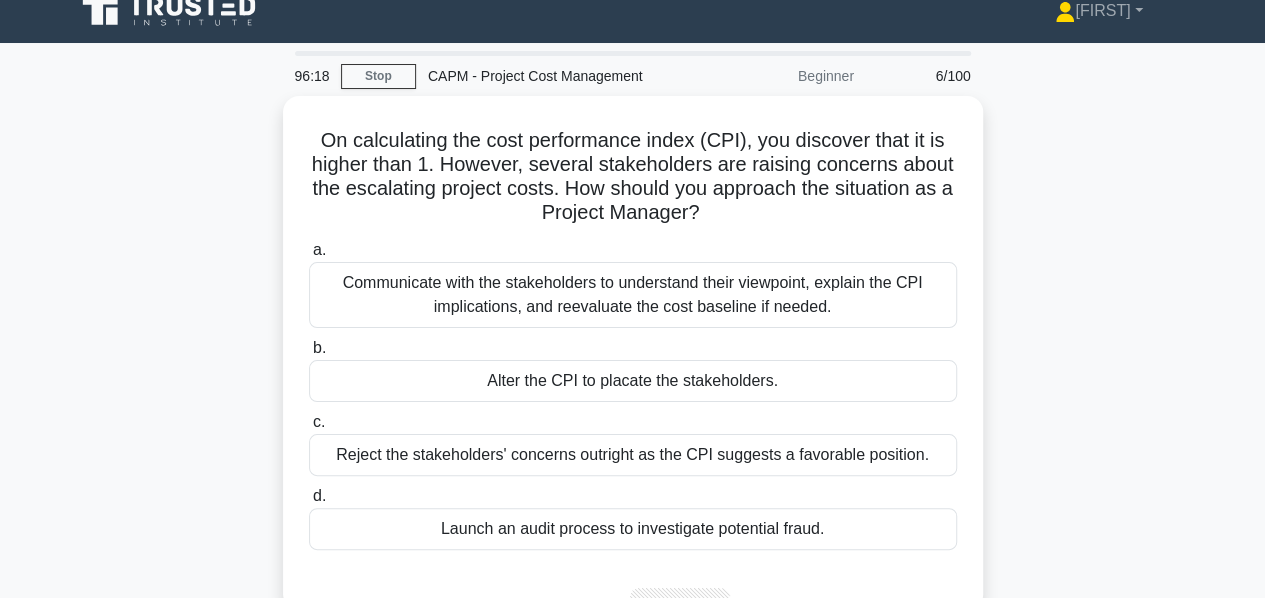 scroll, scrollTop: 82, scrollLeft: 0, axis: vertical 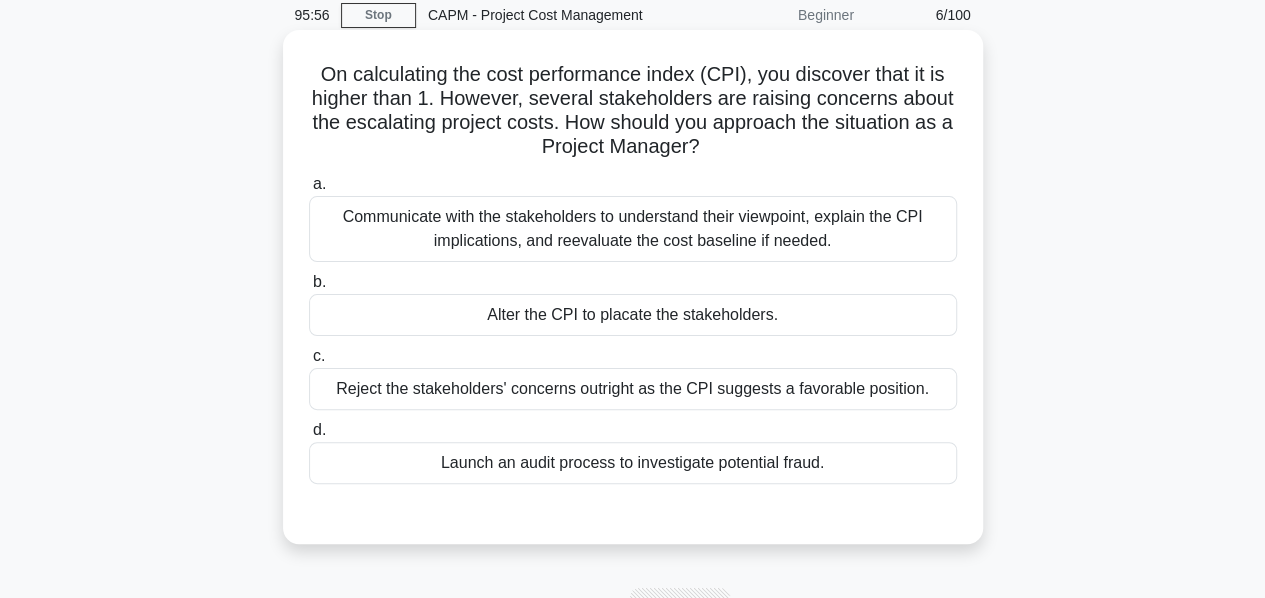 click on "Communicate with the stakeholders to understand their viewpoint, explain the CPI implications, and reevaluate the cost baseline if needed." at bounding box center [633, 229] 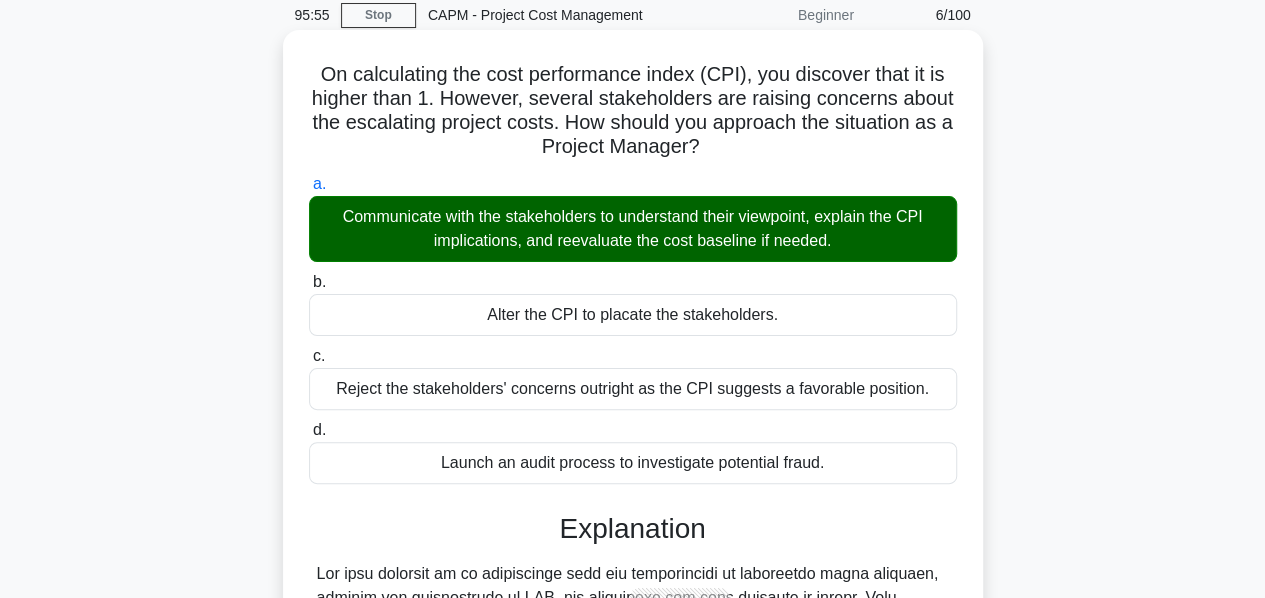 scroll, scrollTop: 454, scrollLeft: 0, axis: vertical 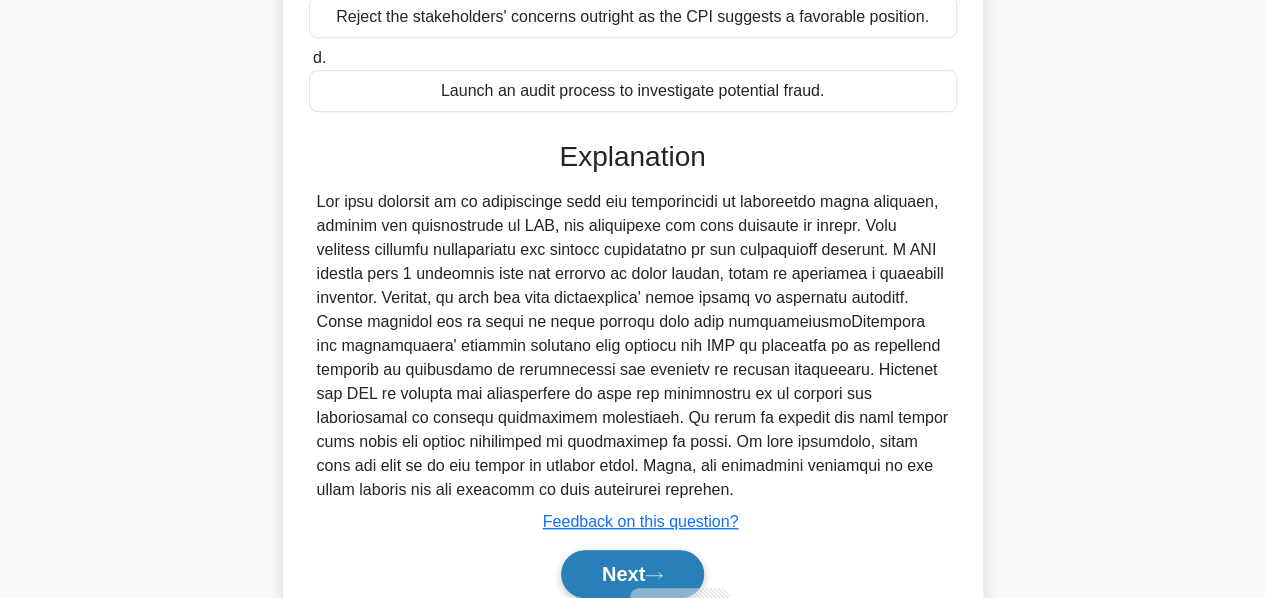 click on "Next" at bounding box center [632, 574] 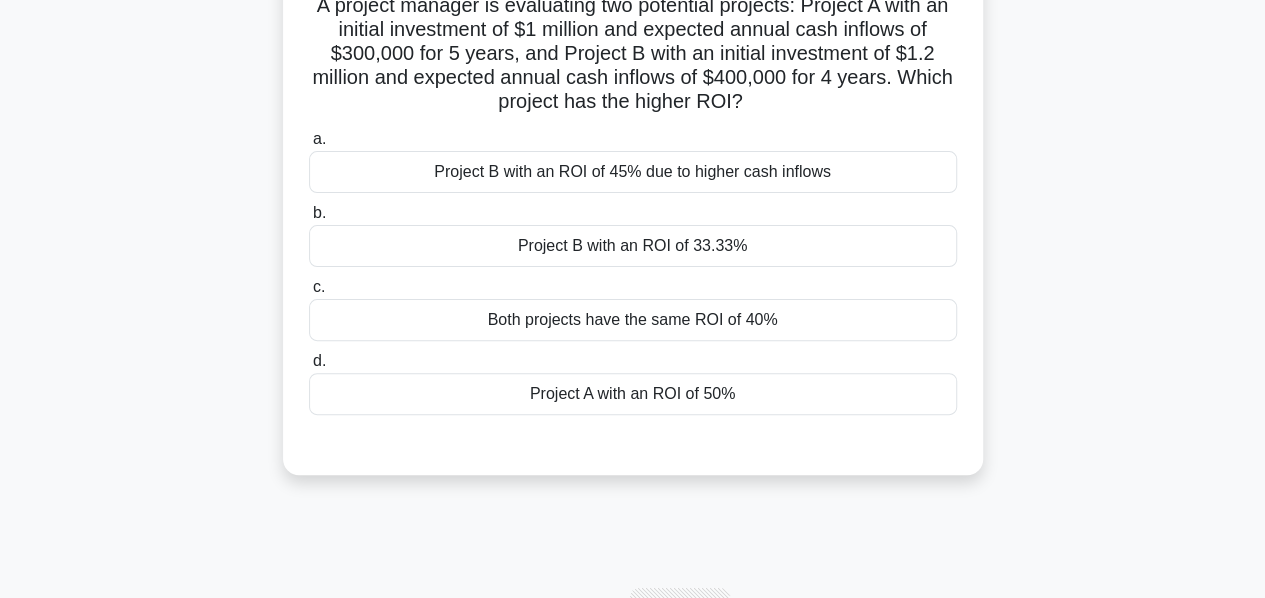 scroll, scrollTop: 54, scrollLeft: 0, axis: vertical 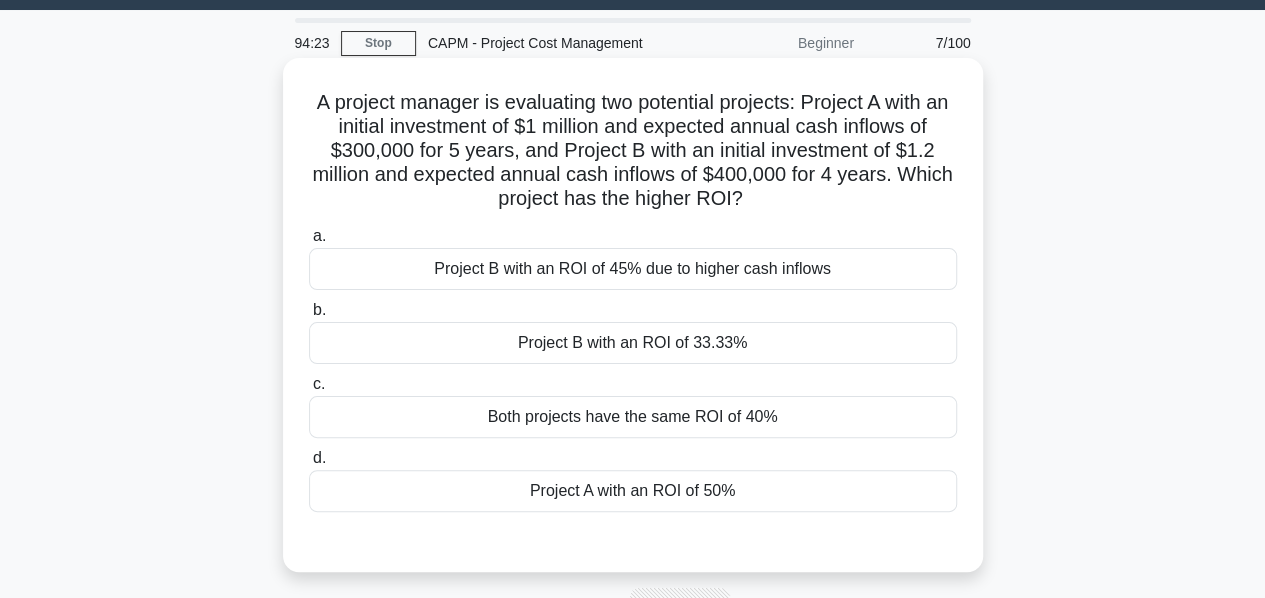 click on "Project A with an ROI of 50%" at bounding box center [633, 491] 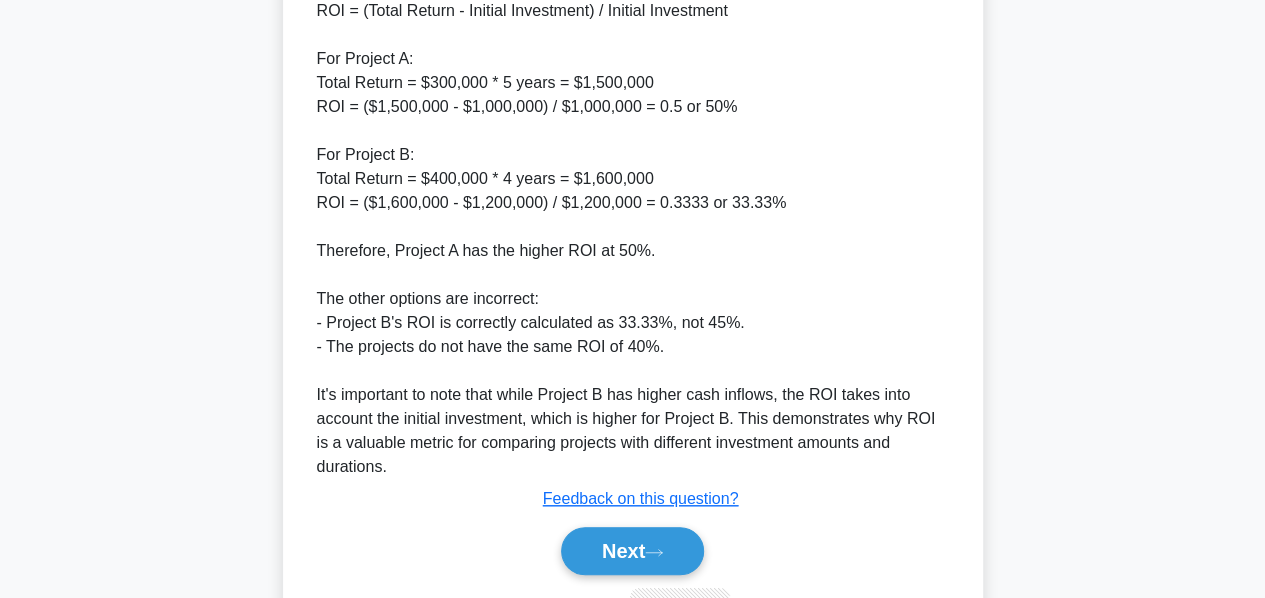 scroll, scrollTop: 752, scrollLeft: 0, axis: vertical 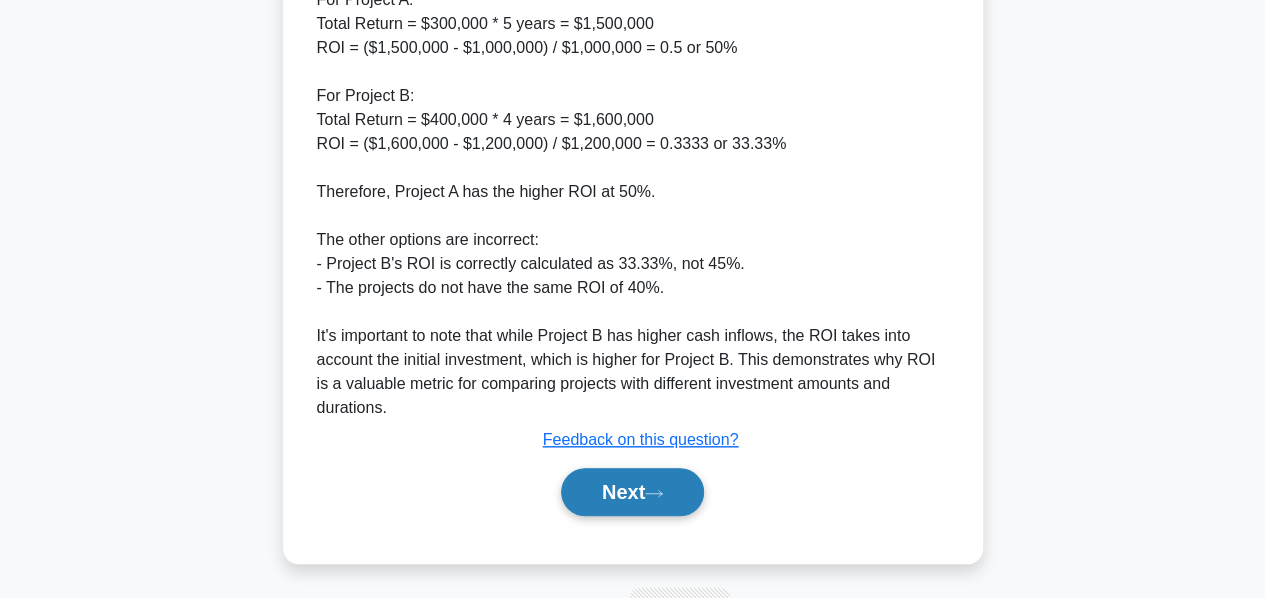 click on "Next" at bounding box center (632, 492) 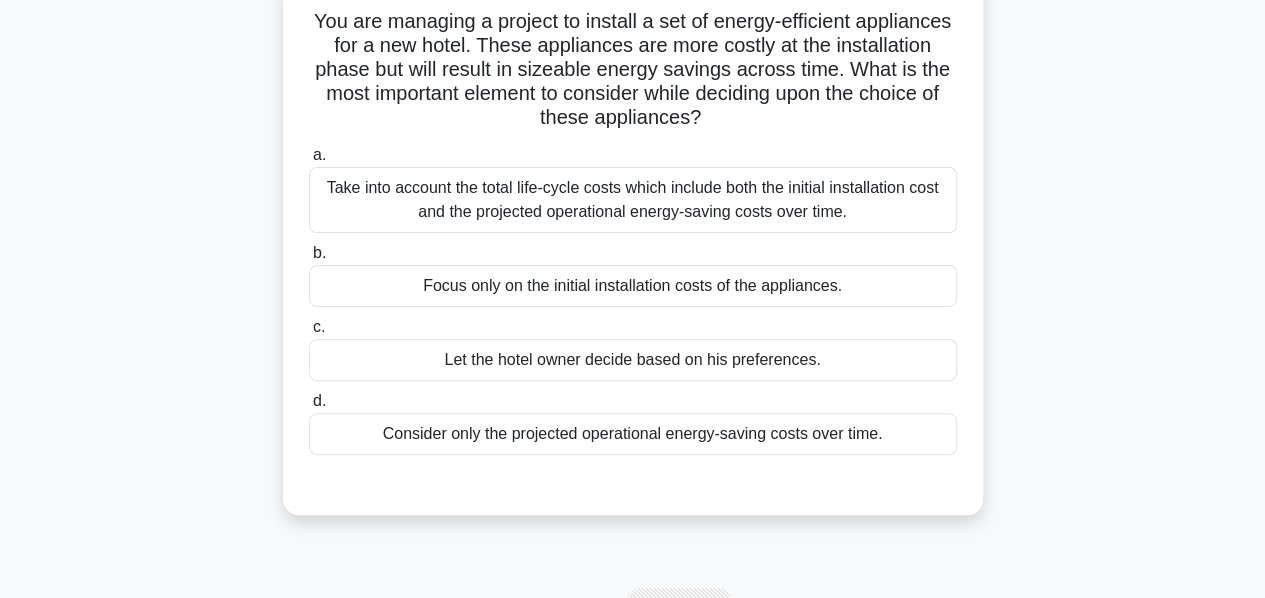 scroll, scrollTop: 132, scrollLeft: 0, axis: vertical 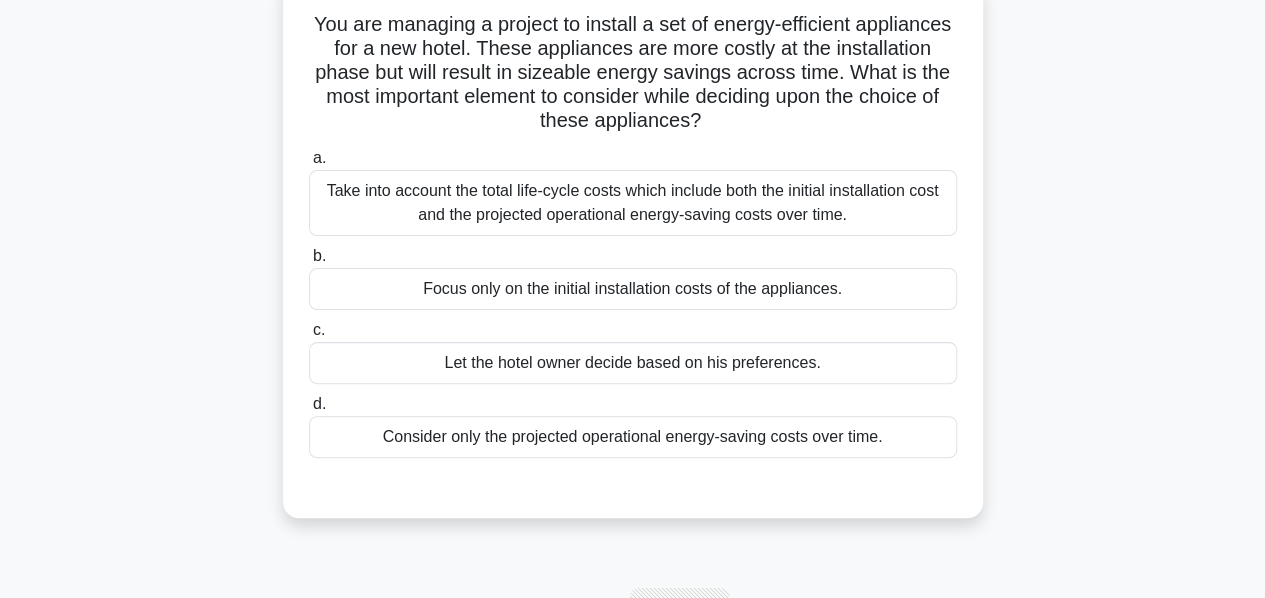 click on "Take into account the total life-cycle costs which include both the initial installation cost and the projected operational energy-saving costs over time." at bounding box center (633, 203) 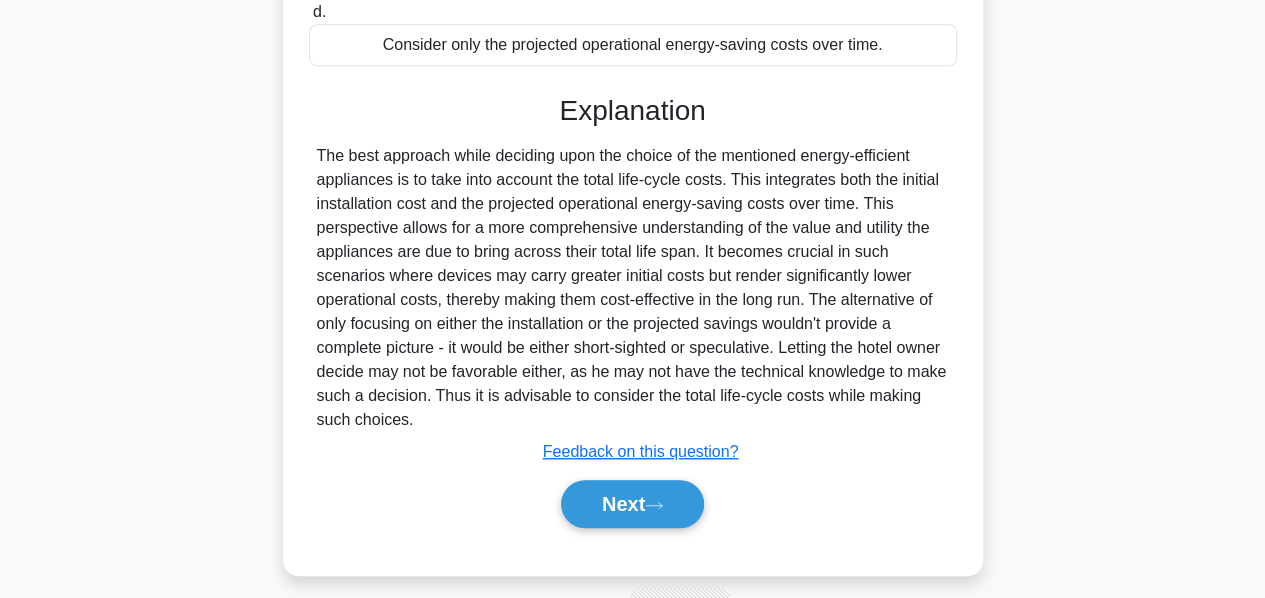 scroll, scrollTop: 536, scrollLeft: 0, axis: vertical 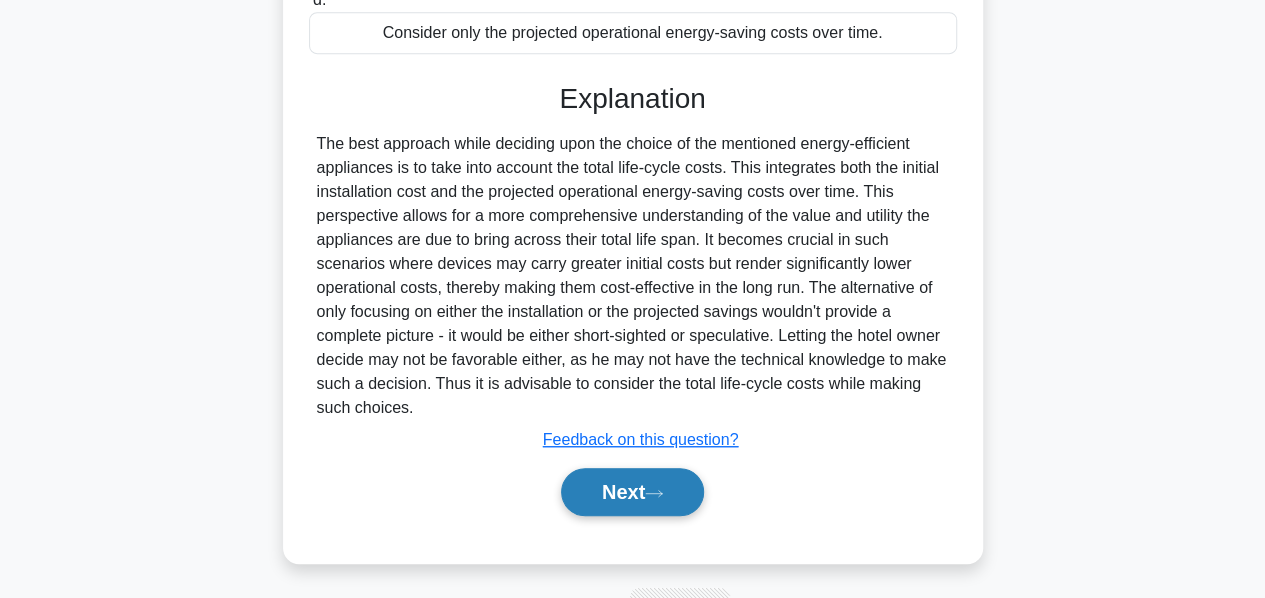 click 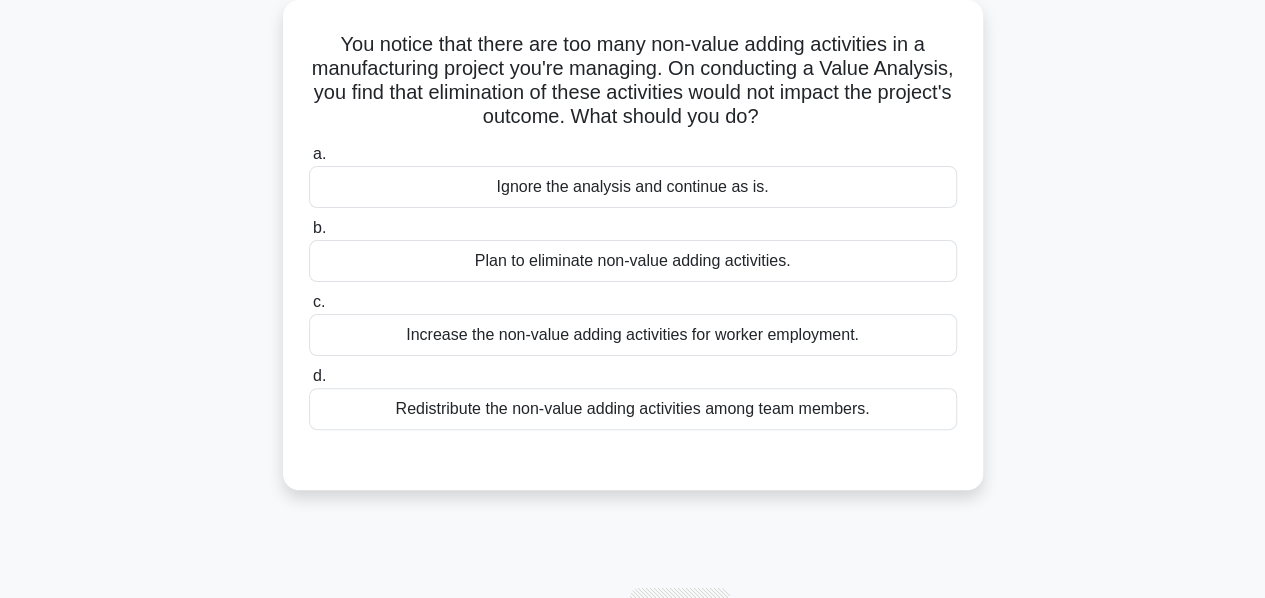 scroll, scrollTop: 121, scrollLeft: 0, axis: vertical 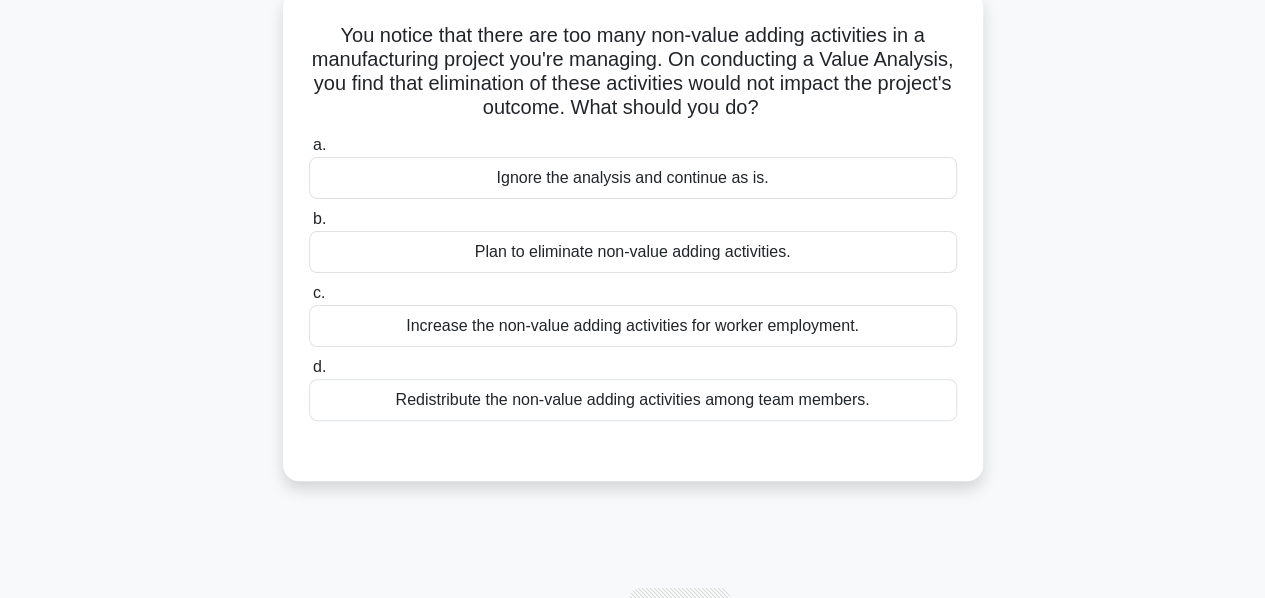 click on "a.
Ignore the analysis and continue as is.
b.
Plan to eliminate non-value adding activities.
c. d." at bounding box center [633, 277] 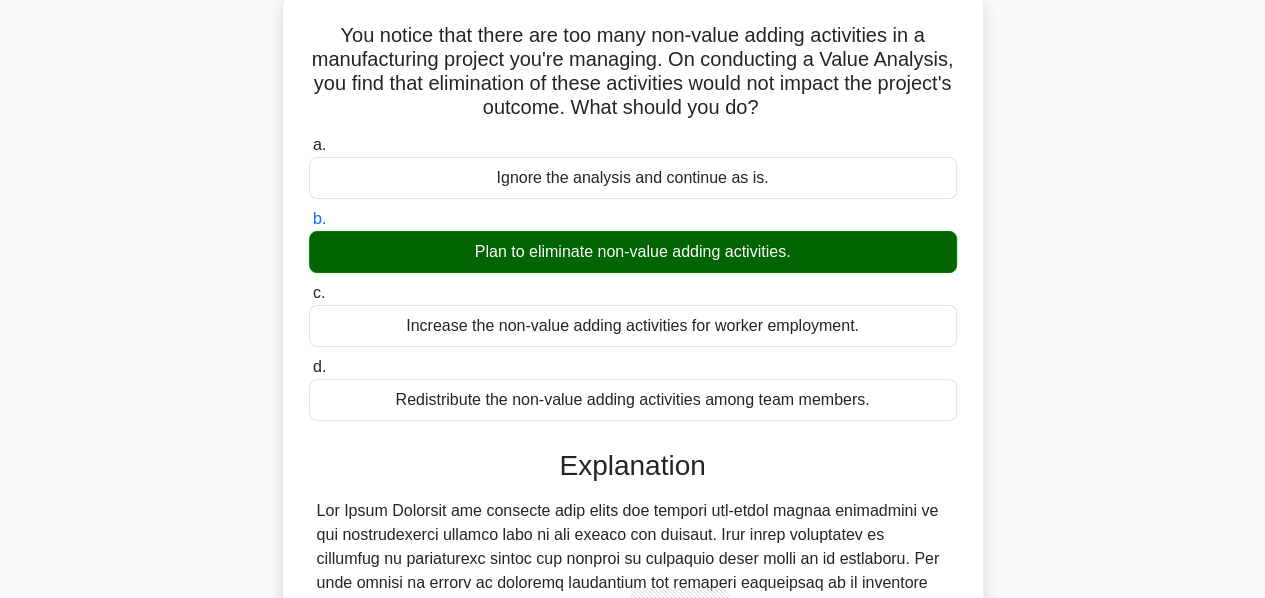 scroll, scrollTop: 536, scrollLeft: 0, axis: vertical 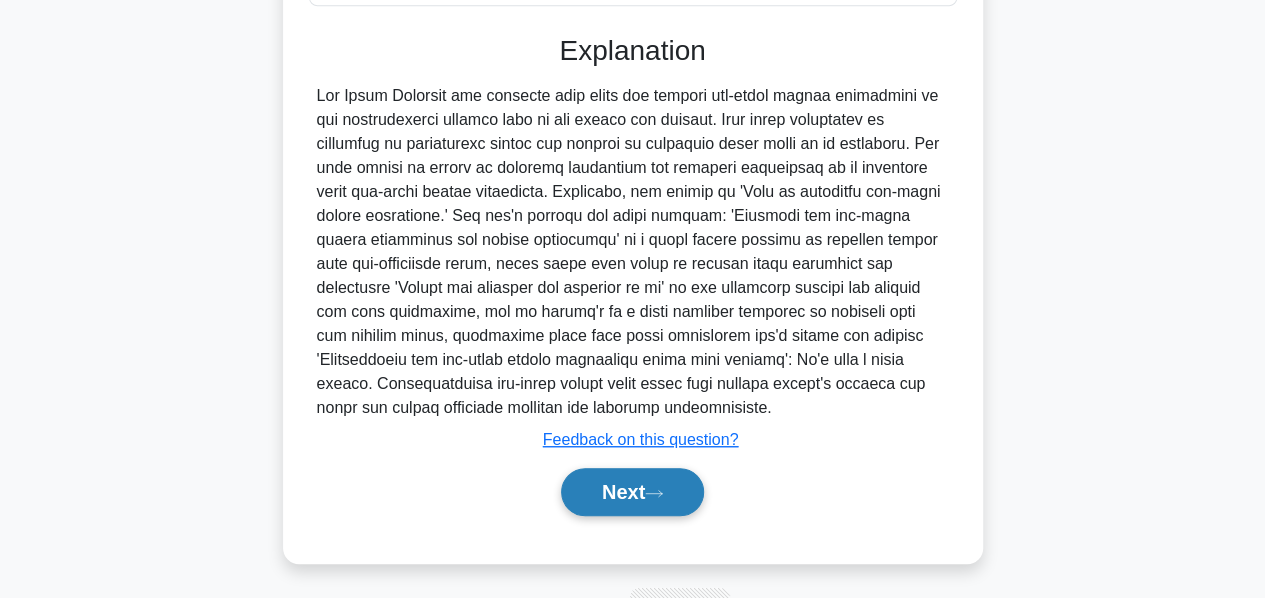 click on "Next" at bounding box center [632, 492] 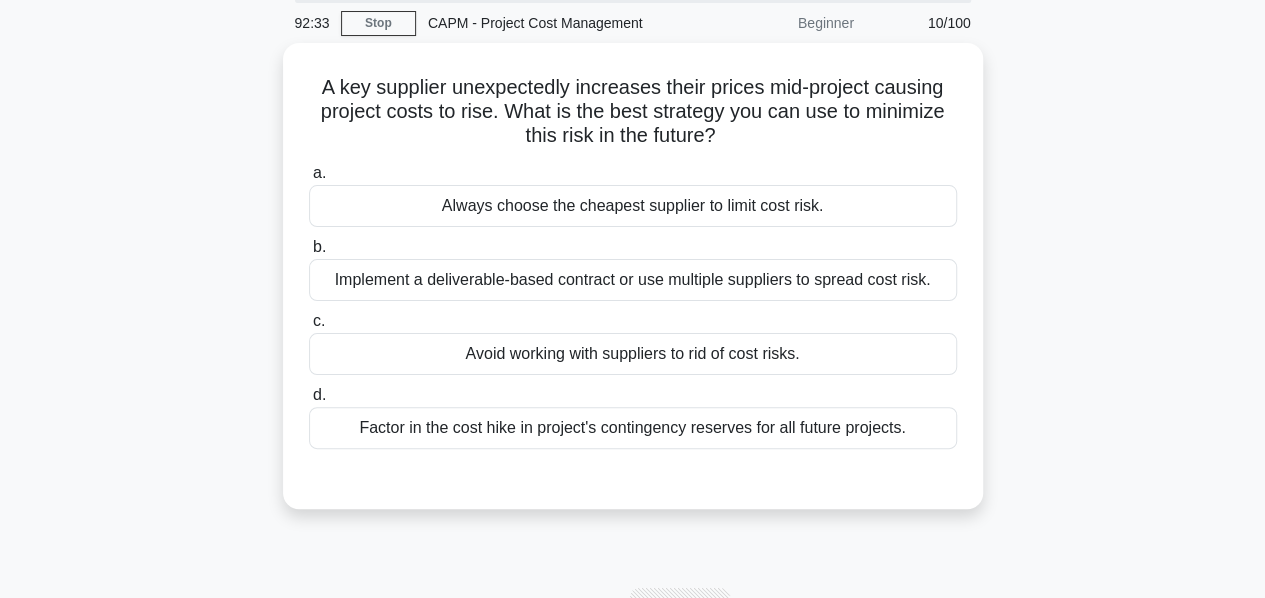 scroll, scrollTop: 60, scrollLeft: 0, axis: vertical 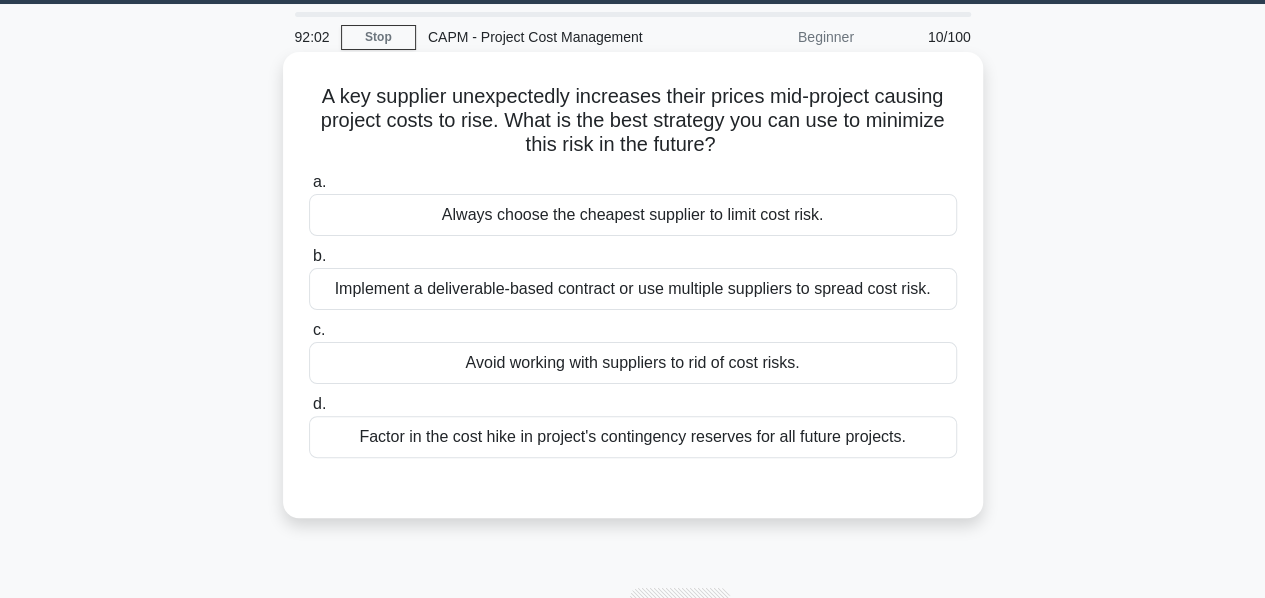 click on "Implement a deliverable-based contract or use multiple suppliers to spread cost risk." at bounding box center [633, 289] 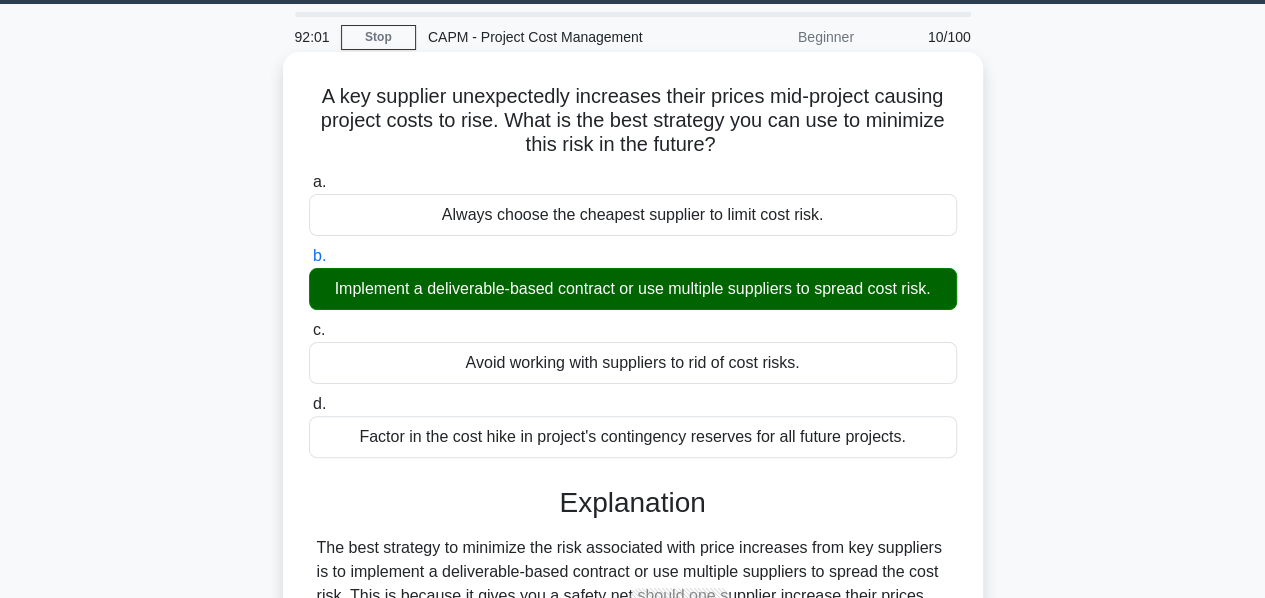 scroll, scrollTop: 482, scrollLeft: 0, axis: vertical 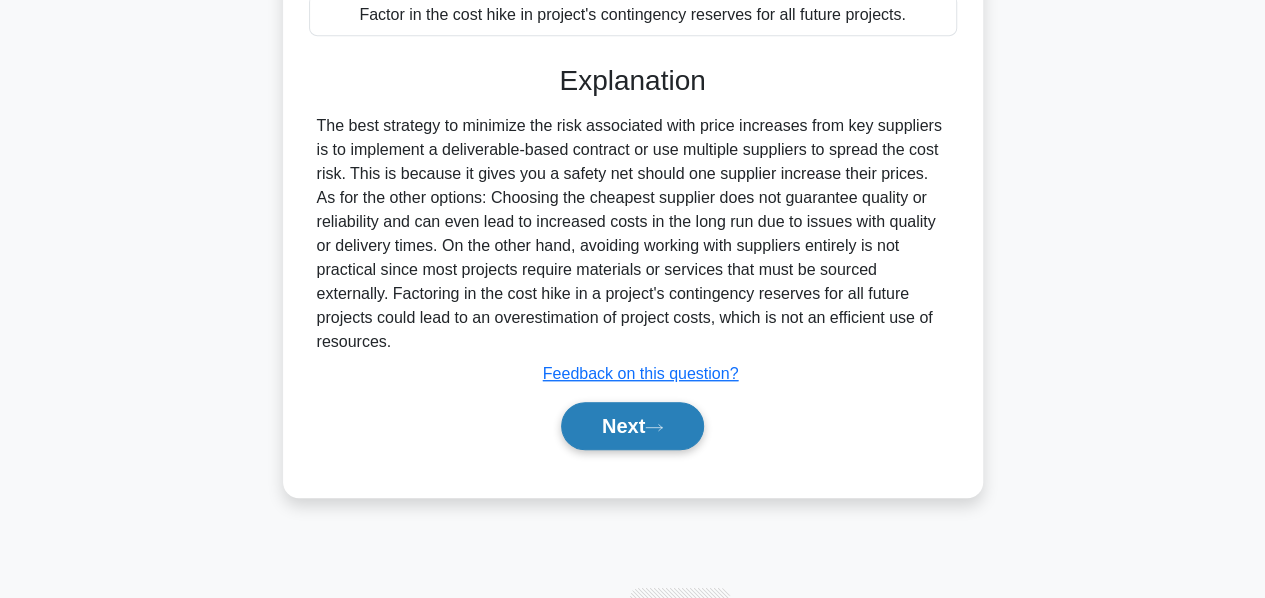 click on "Next" at bounding box center (632, 426) 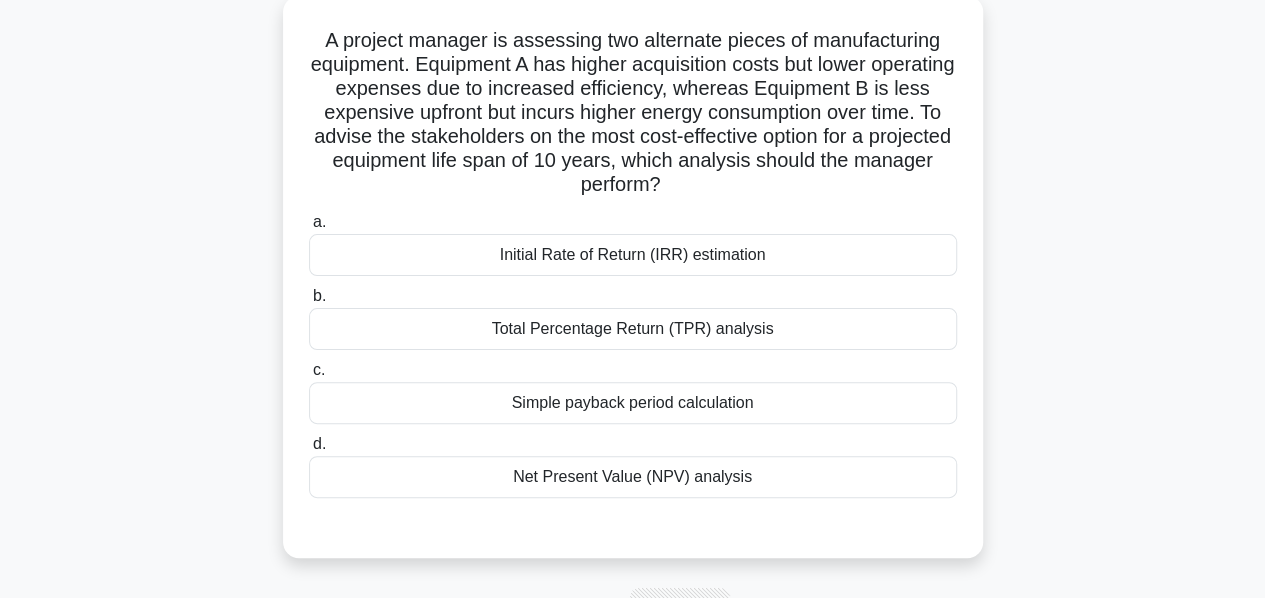scroll, scrollTop: 116, scrollLeft: 0, axis: vertical 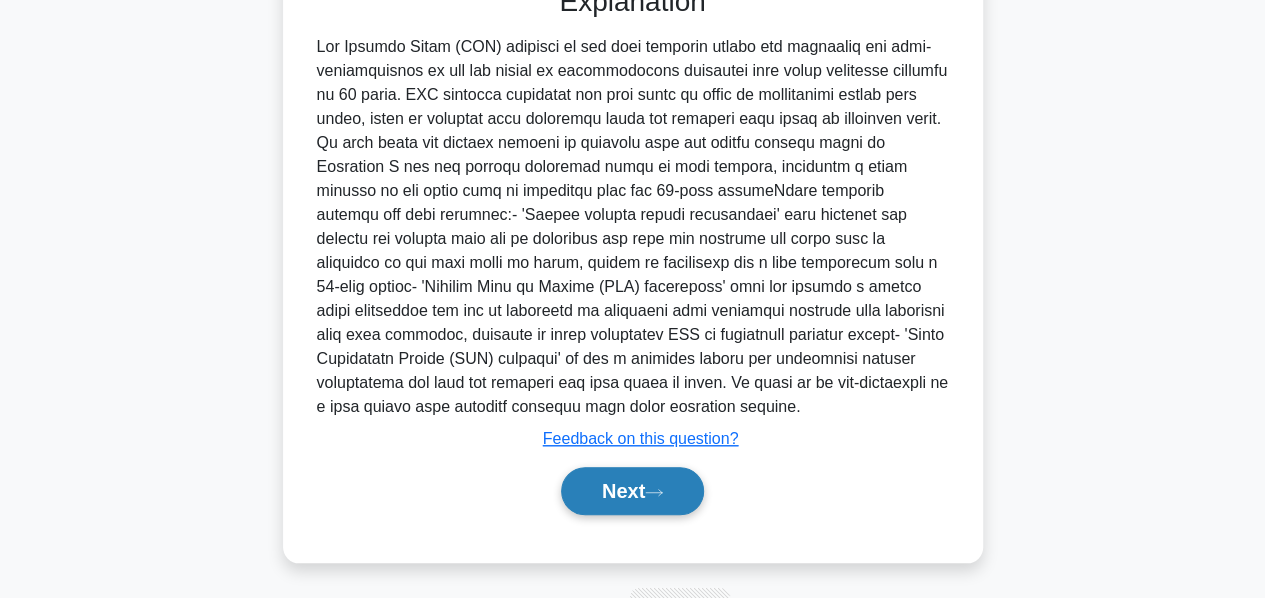 click on "Next" at bounding box center [632, 491] 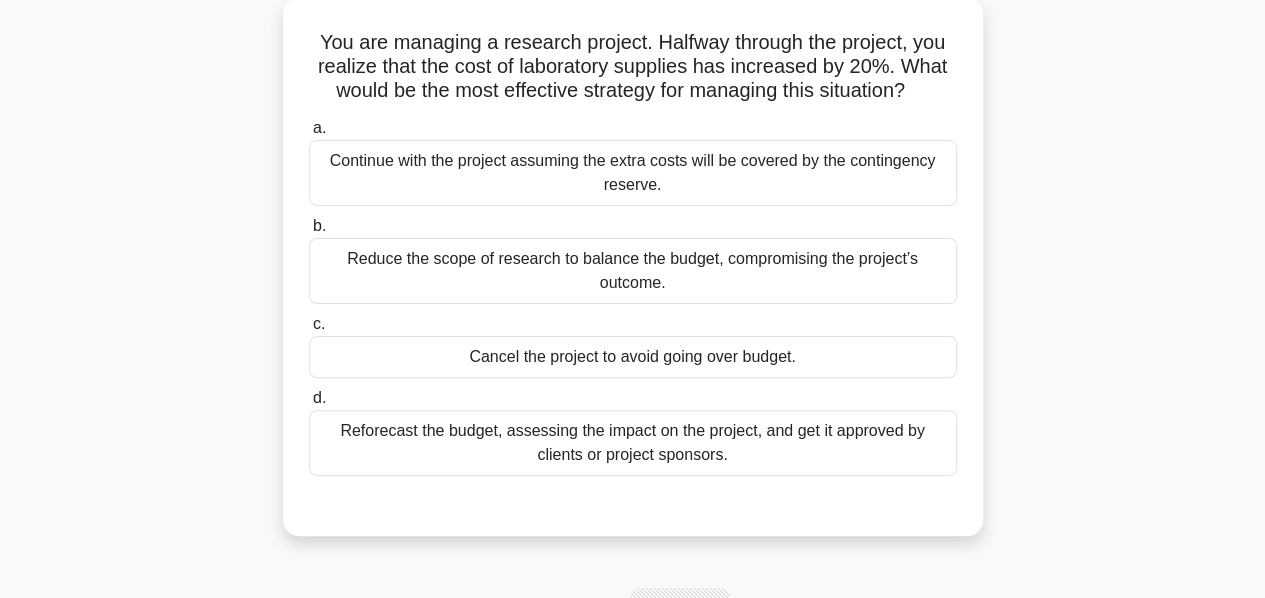scroll, scrollTop: 121, scrollLeft: 0, axis: vertical 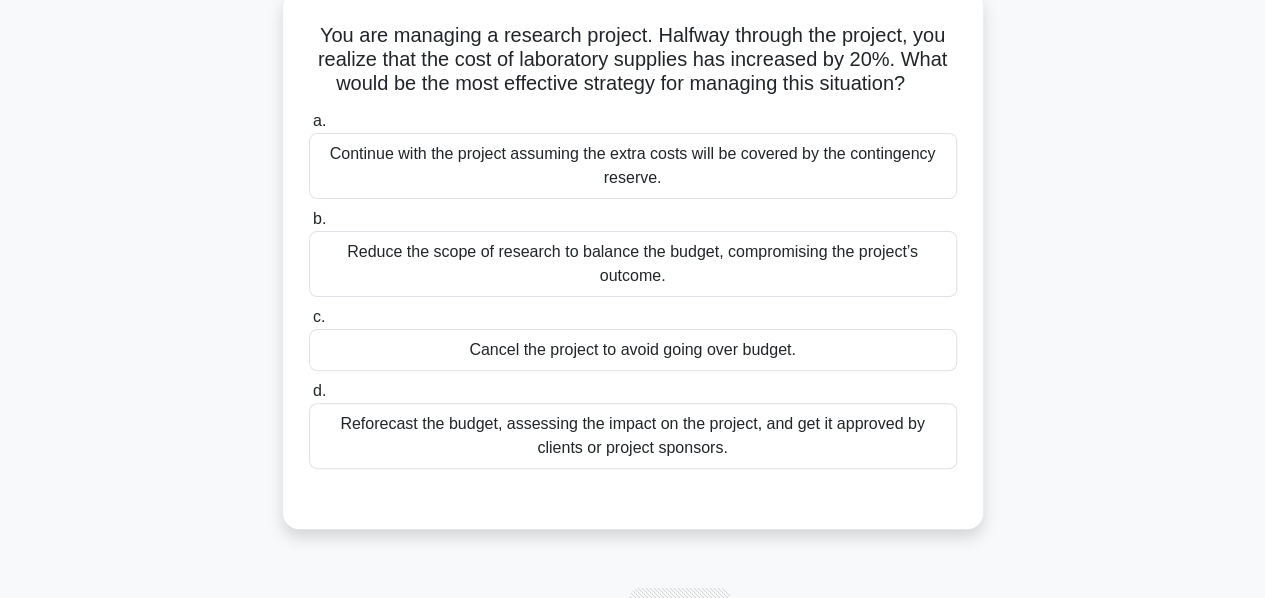 click on "Reforecast the budget, assessing the impact on the project, and get it approved by clients or project sponsors." at bounding box center [633, 436] 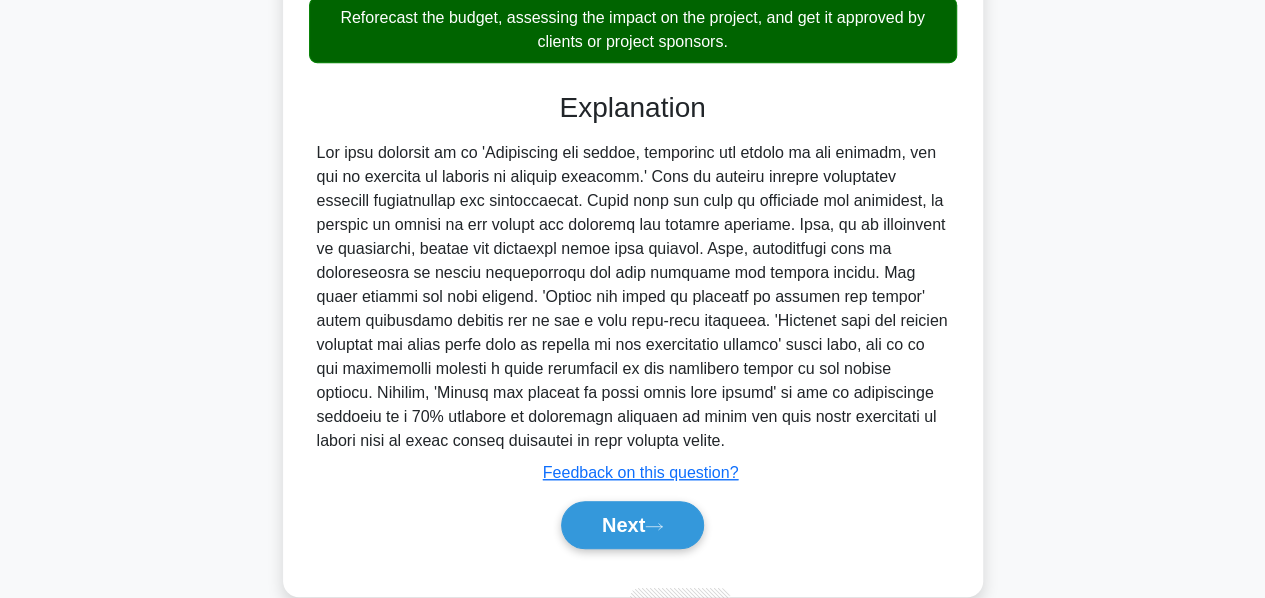 scroll, scrollTop: 560, scrollLeft: 0, axis: vertical 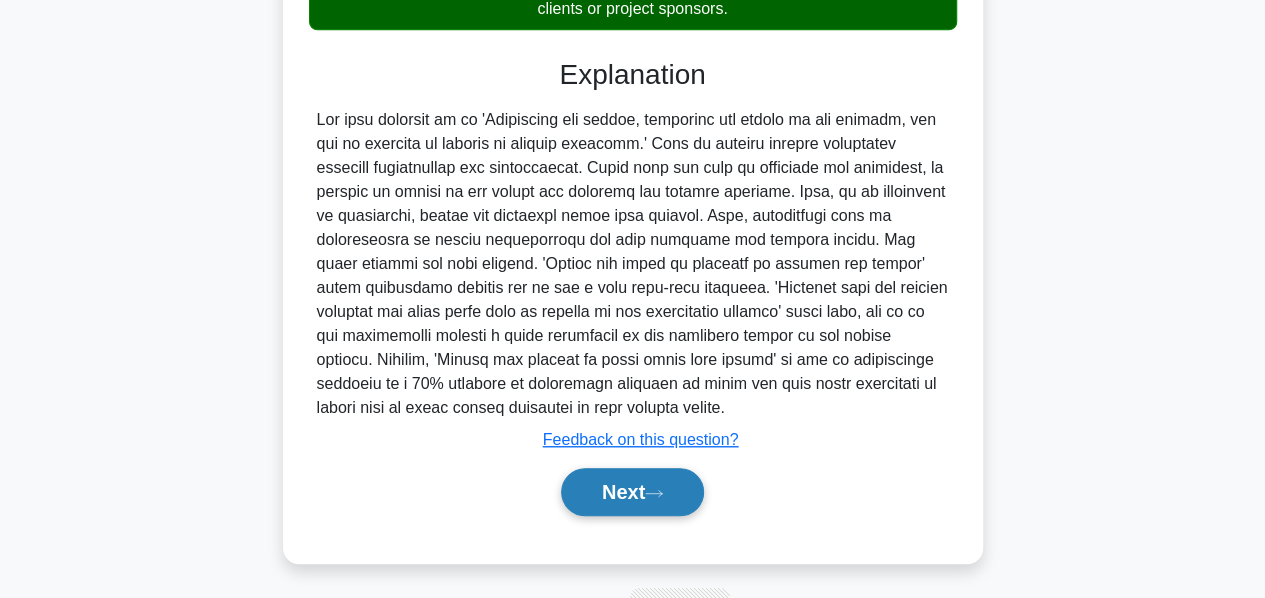 click on "Next" at bounding box center (632, 492) 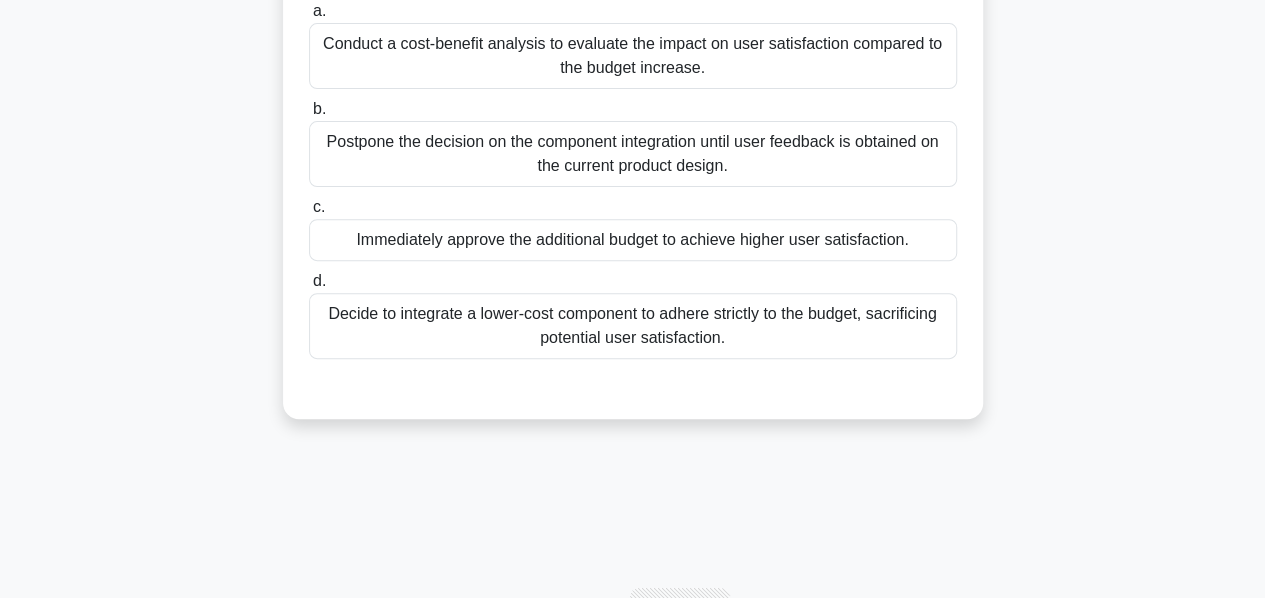 scroll, scrollTop: 10, scrollLeft: 0, axis: vertical 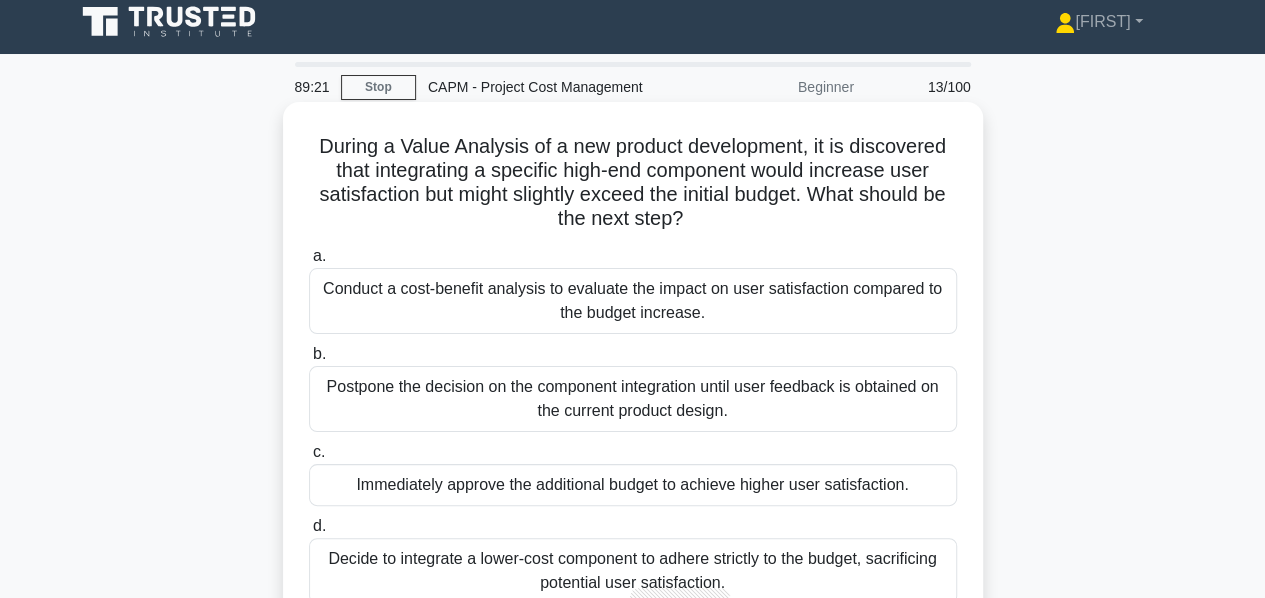 click on "Conduct a cost-benefit analysis to evaluate the impact on user satisfaction compared to the budget increase." at bounding box center (633, 301) 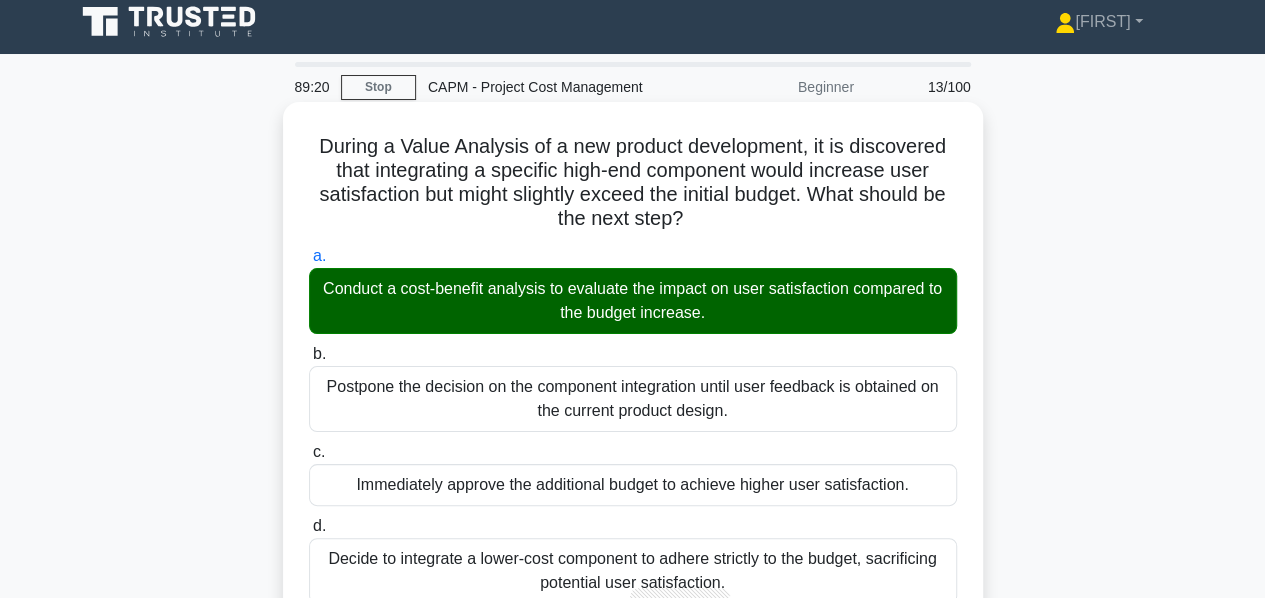 scroll, scrollTop: 536, scrollLeft: 0, axis: vertical 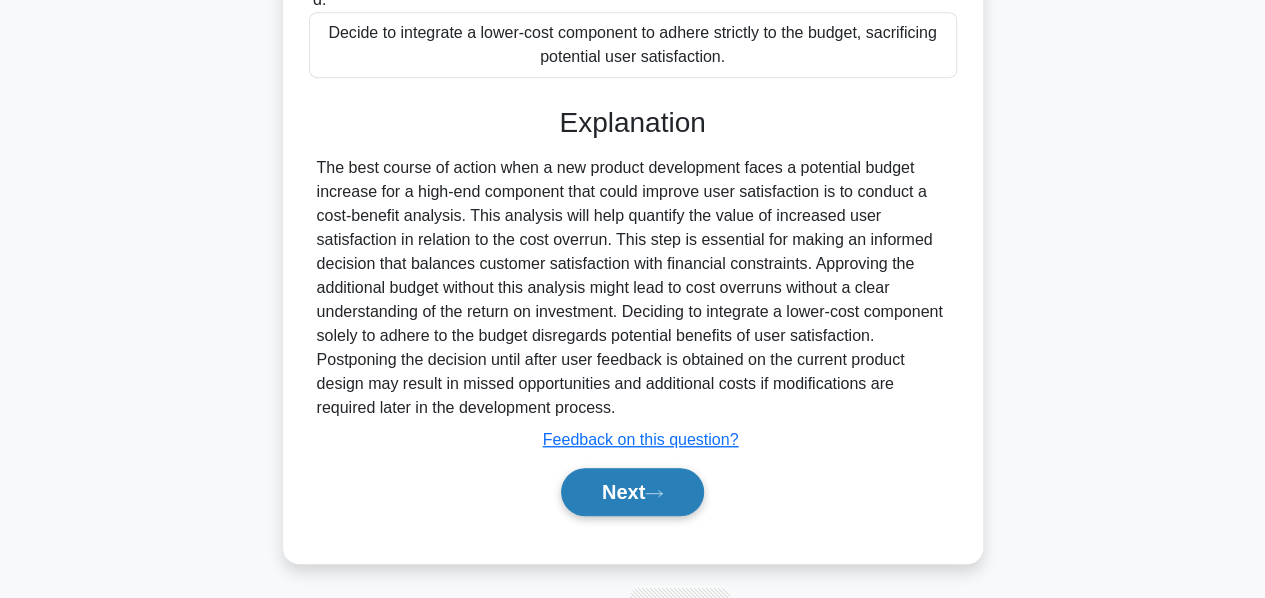 click on "Next" at bounding box center [632, 492] 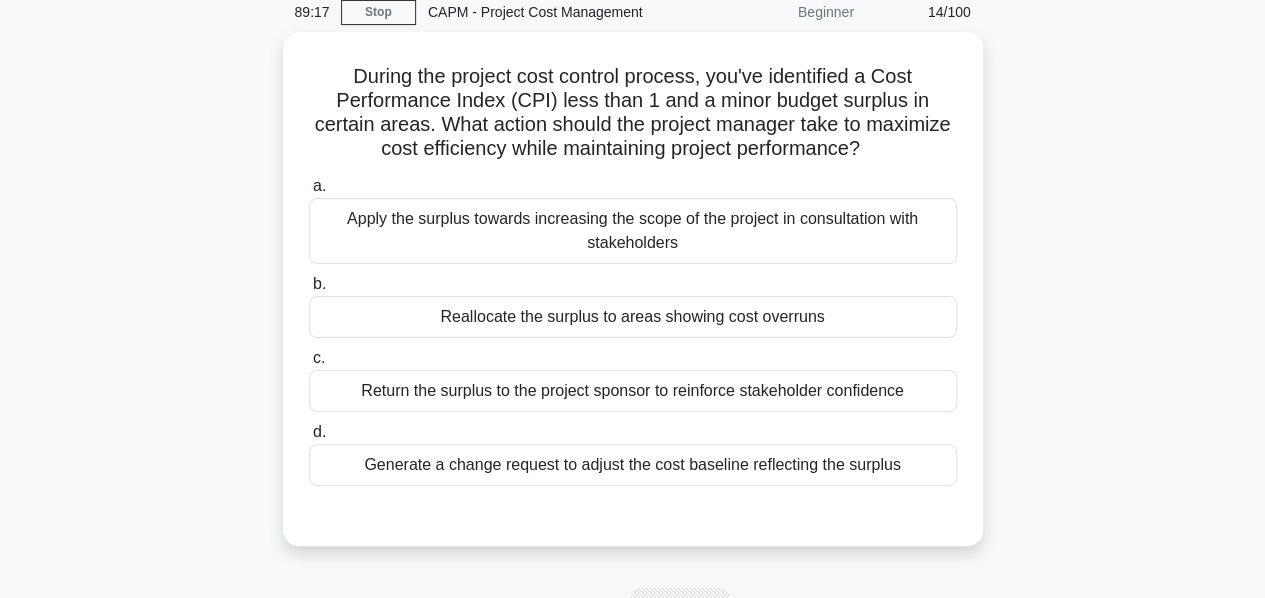 scroll, scrollTop: 94, scrollLeft: 0, axis: vertical 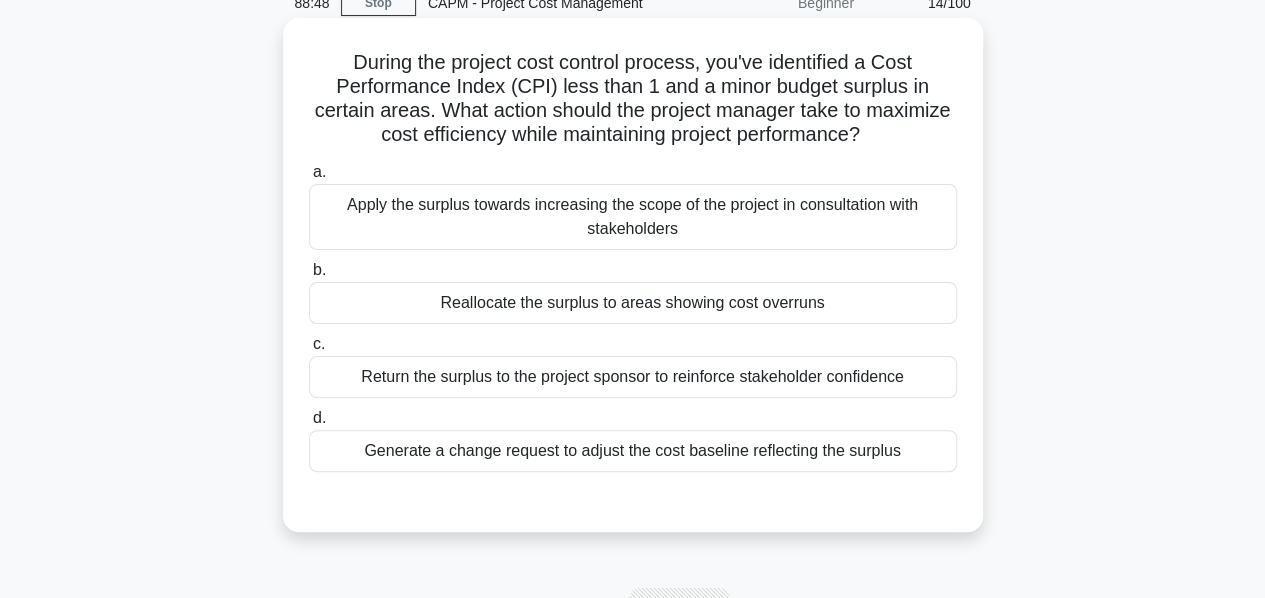 click on "Reallocate the surplus to areas showing cost overruns" at bounding box center [633, 303] 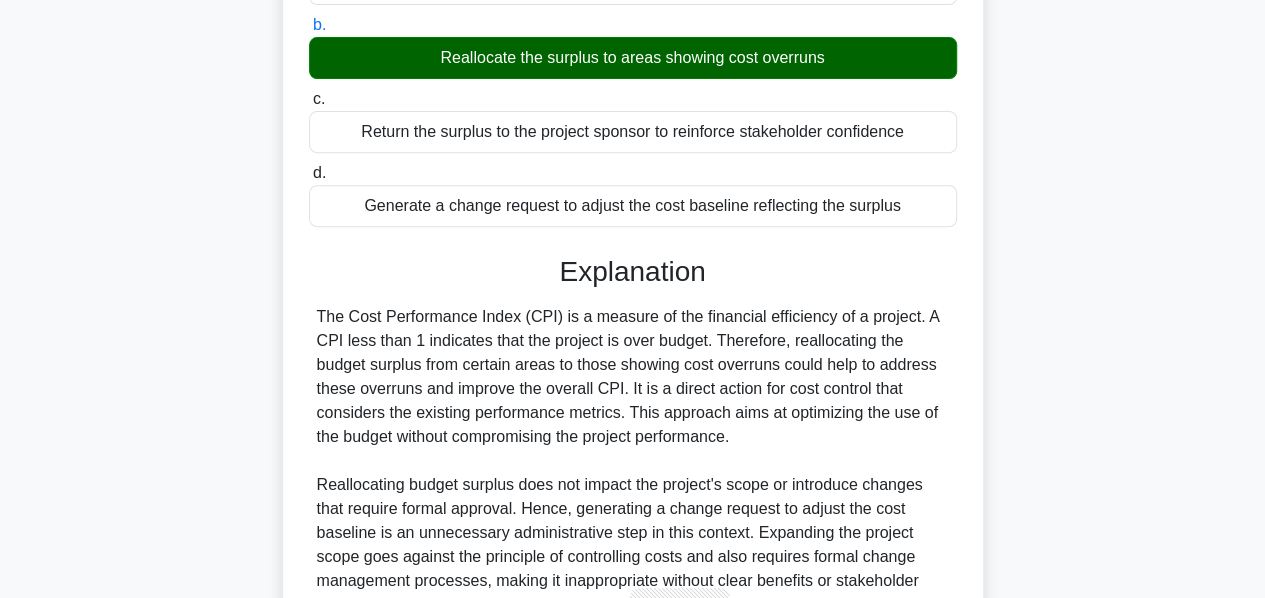 scroll, scrollTop: 584, scrollLeft: 0, axis: vertical 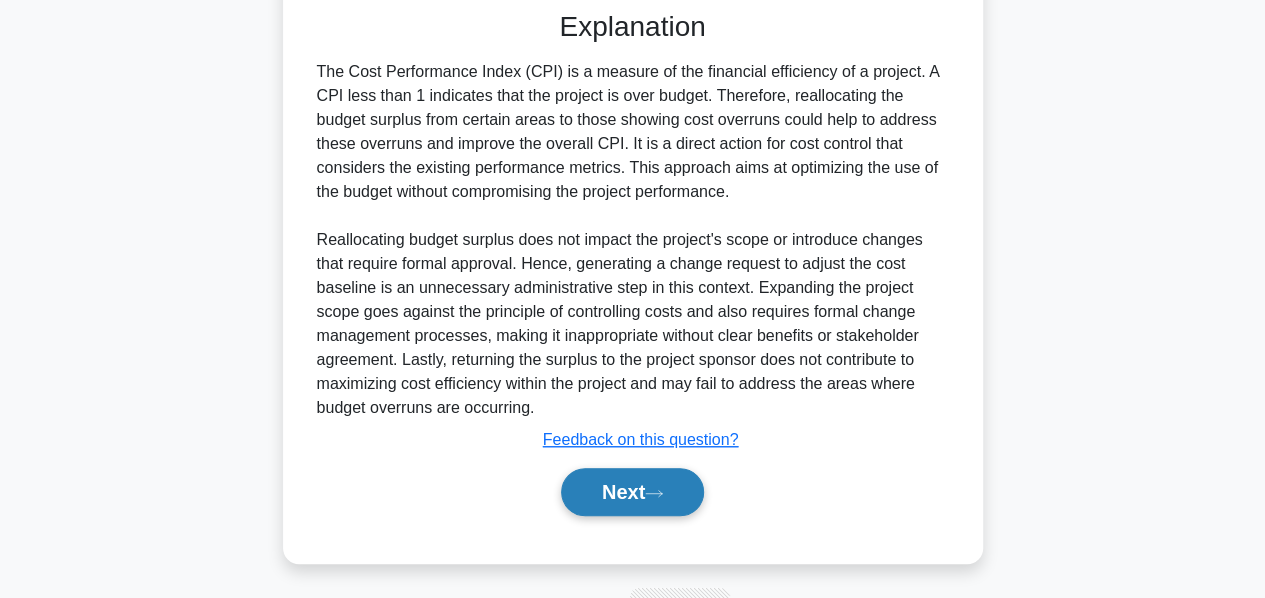click on "Next" at bounding box center (632, 492) 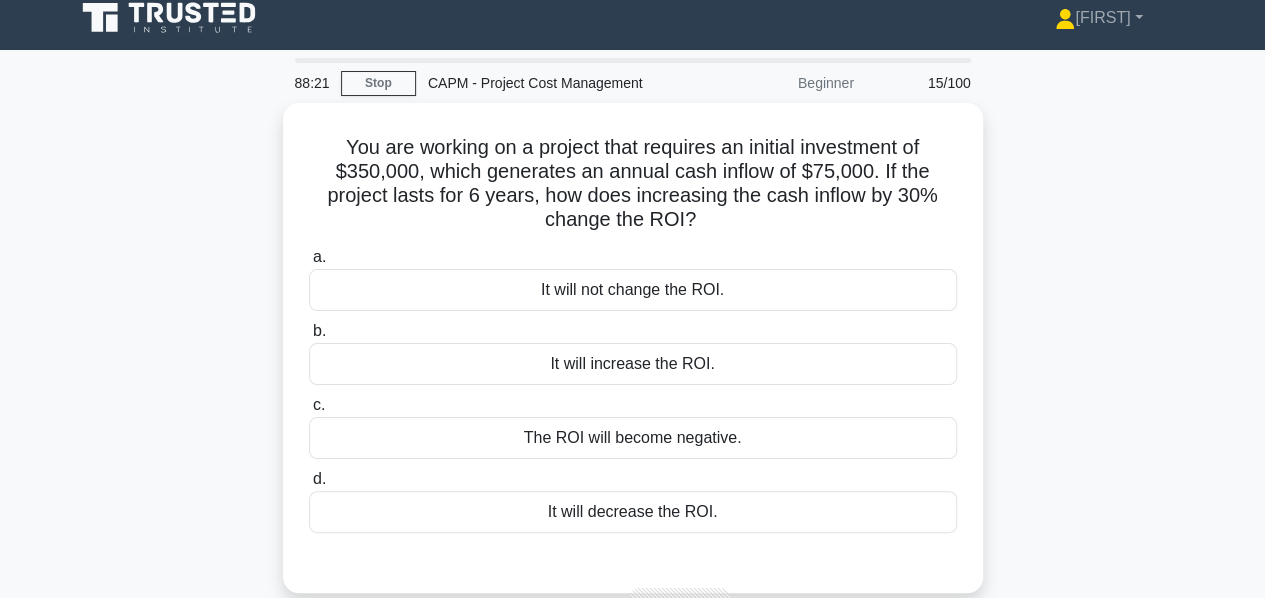 scroll, scrollTop: 21, scrollLeft: 0, axis: vertical 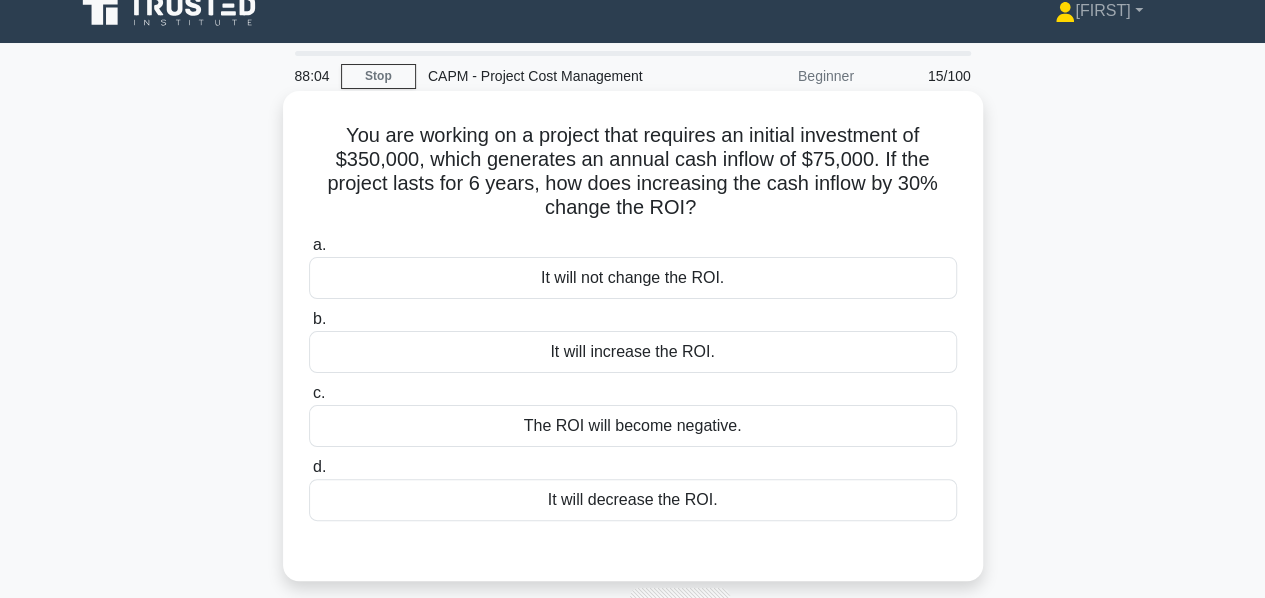 click on "It will increase the ROI." at bounding box center (633, 352) 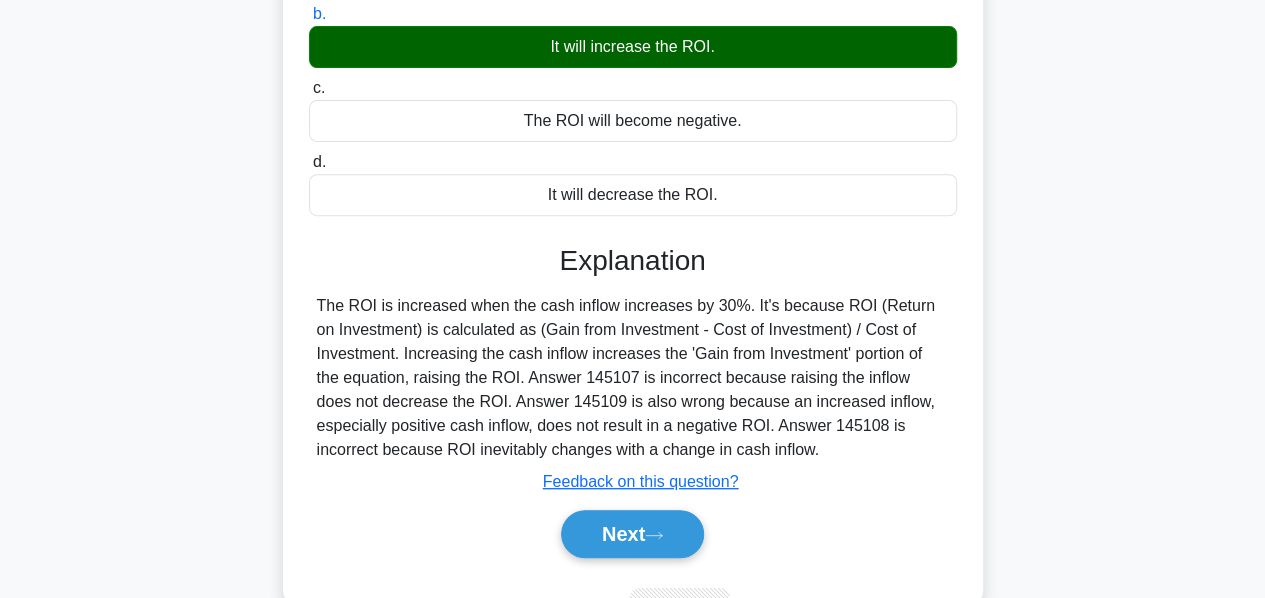 scroll, scrollTop: 482, scrollLeft: 0, axis: vertical 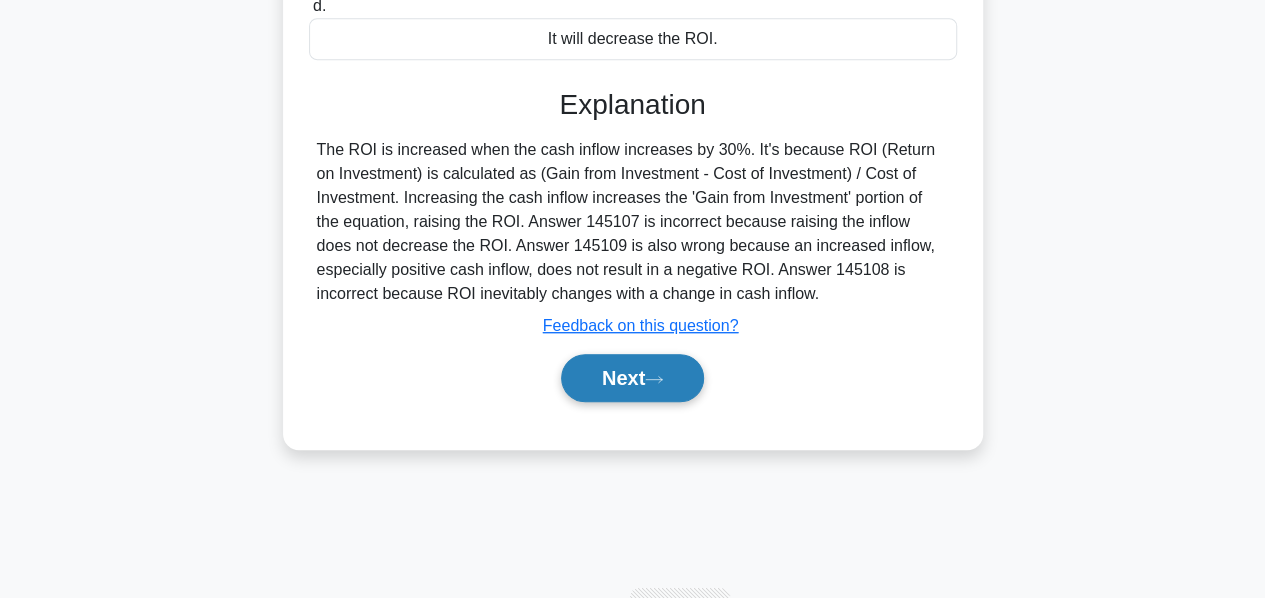 click 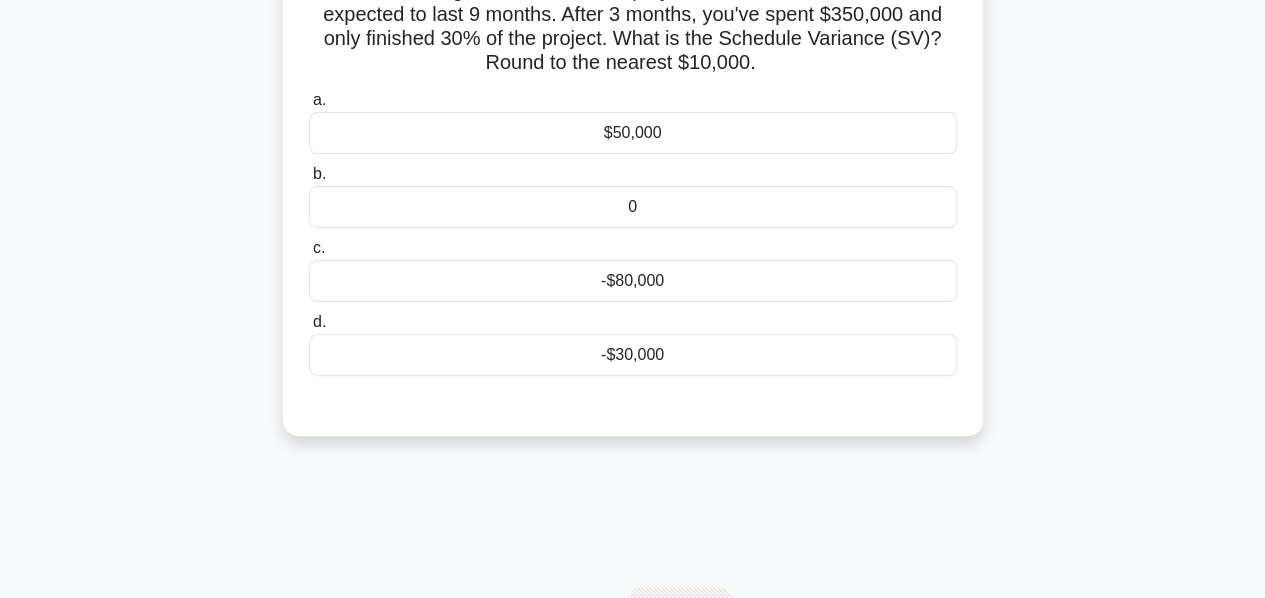 scroll, scrollTop: 71, scrollLeft: 0, axis: vertical 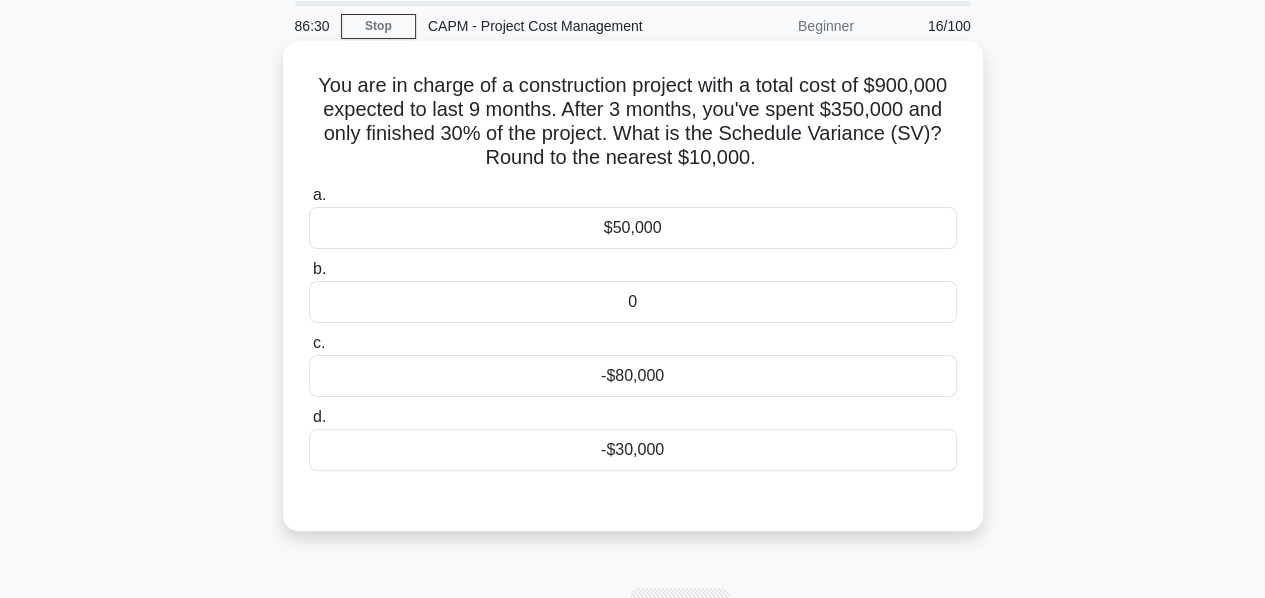 click on "-$30,000" at bounding box center [633, 450] 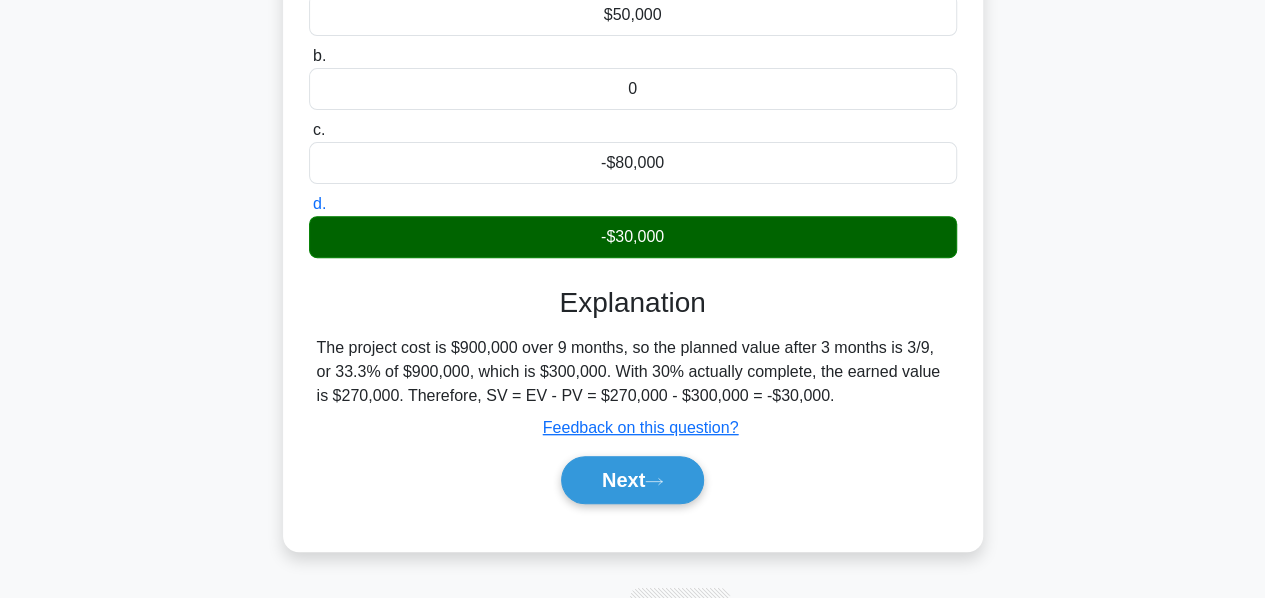 scroll, scrollTop: 288, scrollLeft: 0, axis: vertical 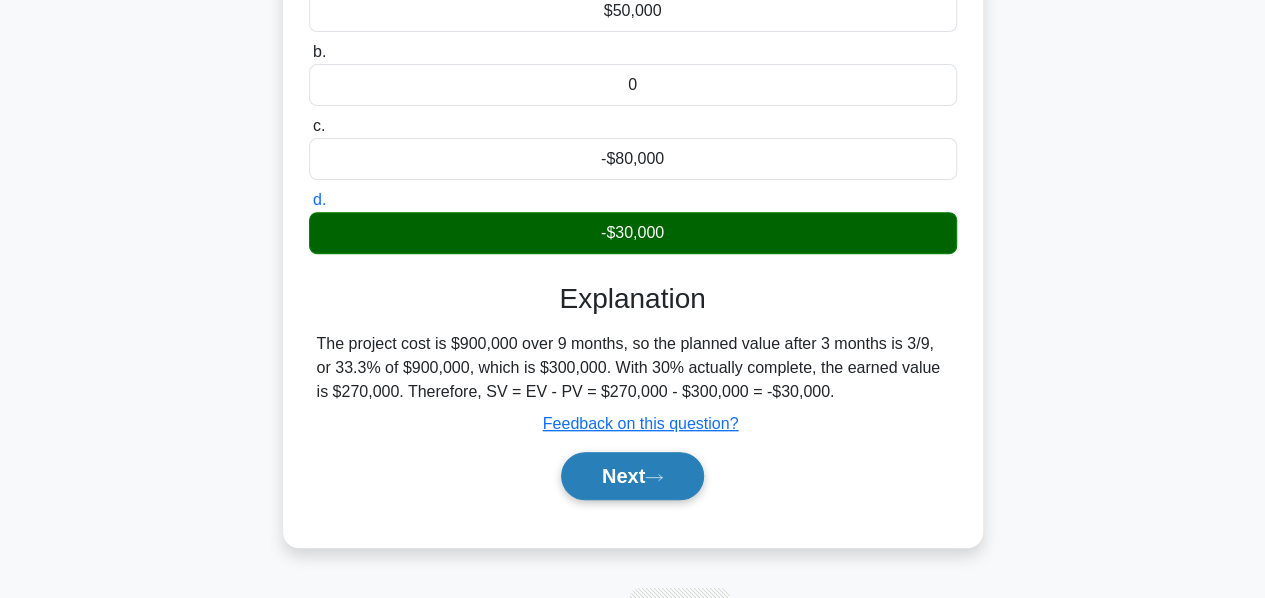 click on "Next" at bounding box center [632, 476] 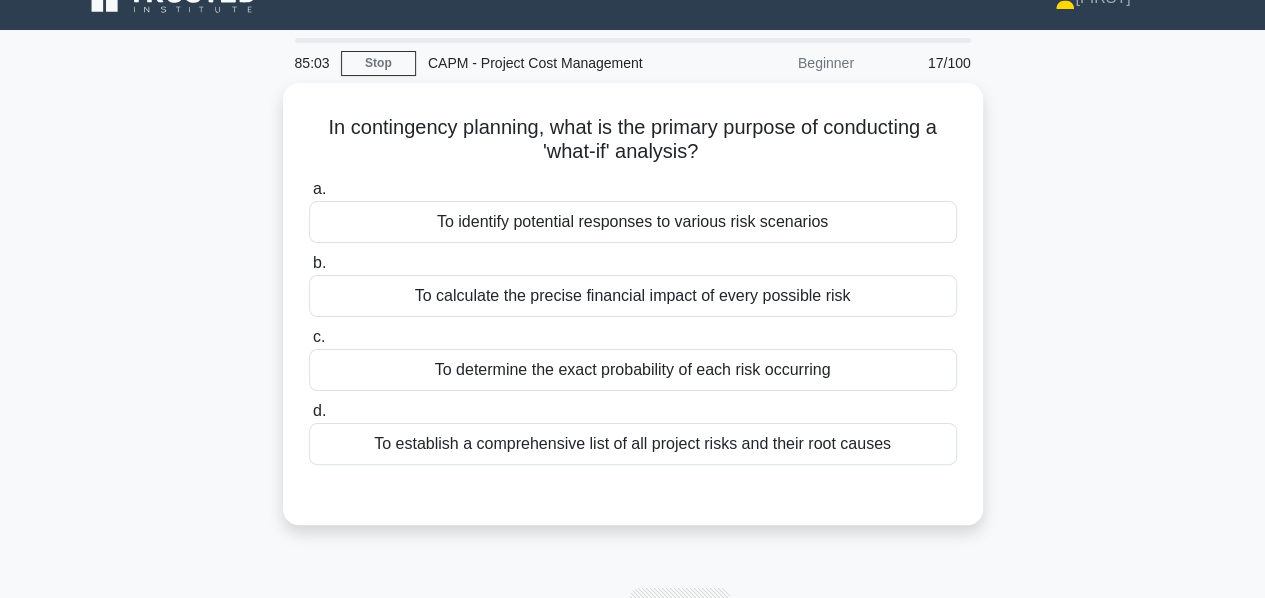 scroll, scrollTop: 0, scrollLeft: 0, axis: both 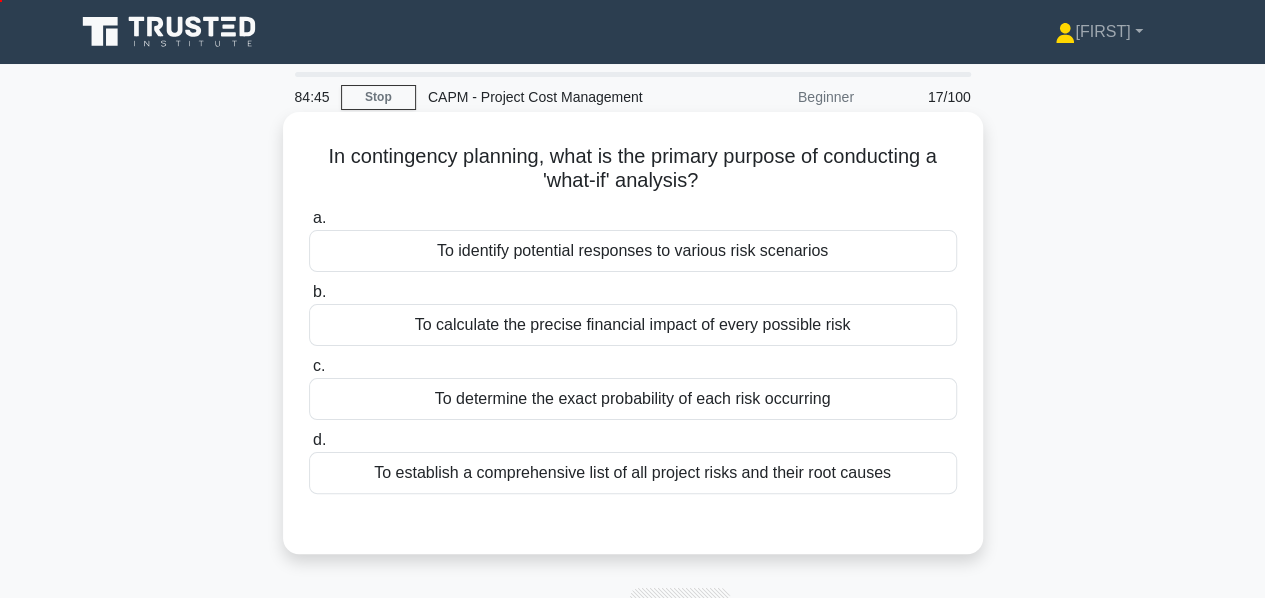 click on "To identify potential responses to various risk scenarios" at bounding box center (633, 251) 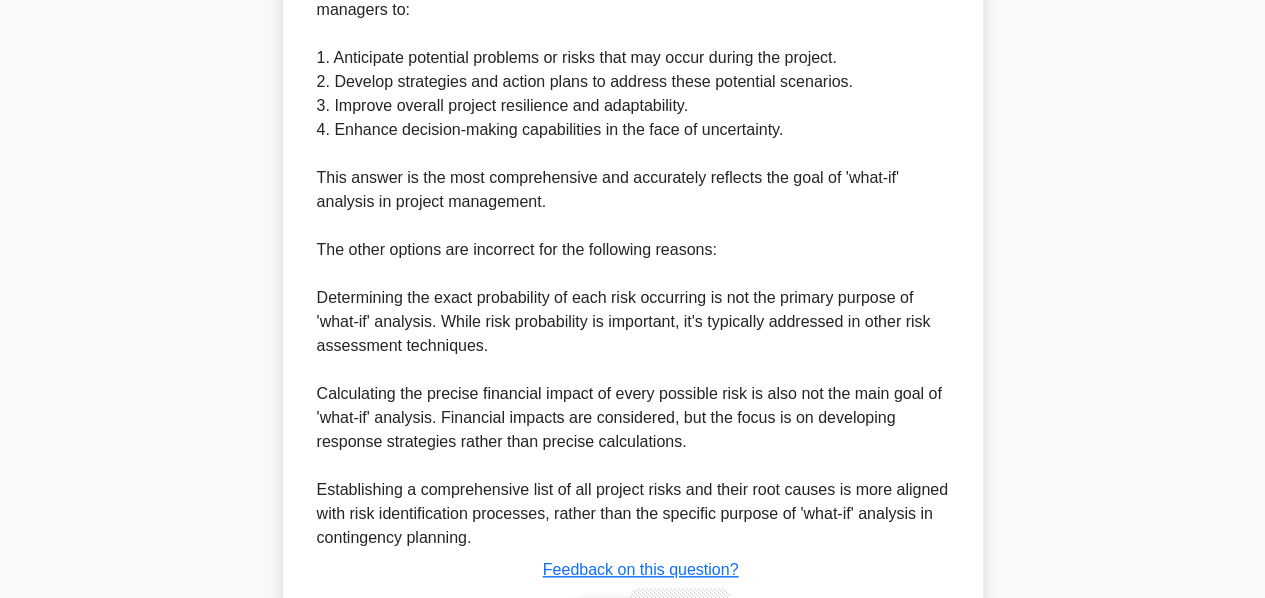 scroll, scrollTop: 752, scrollLeft: 0, axis: vertical 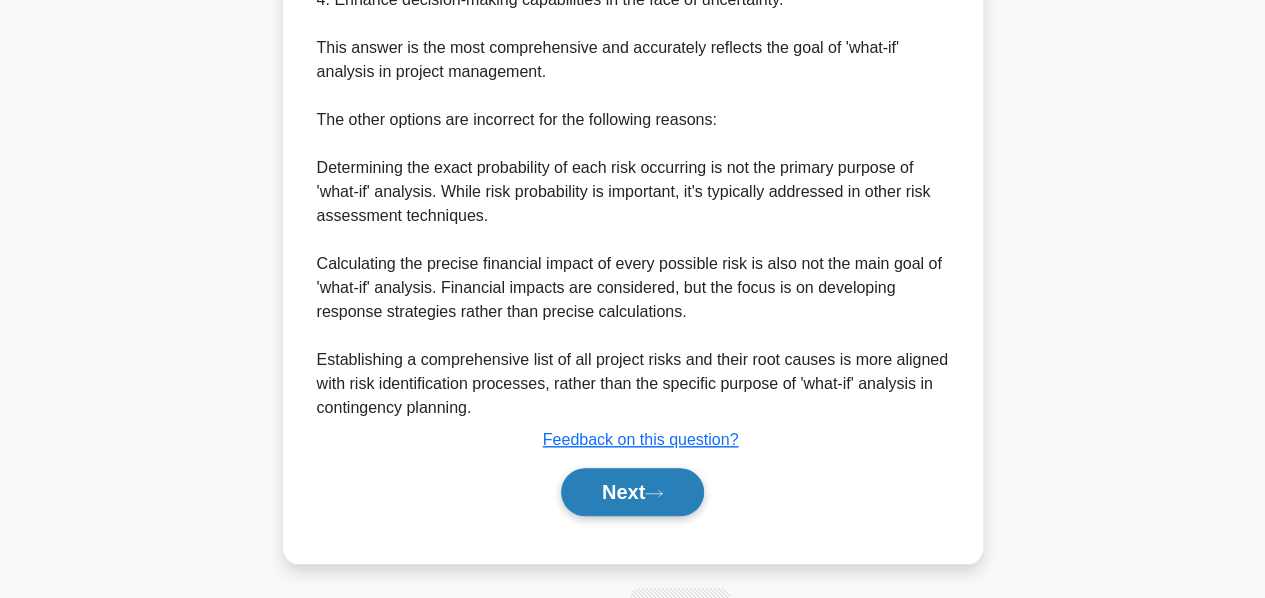 click on "Next" at bounding box center (632, 492) 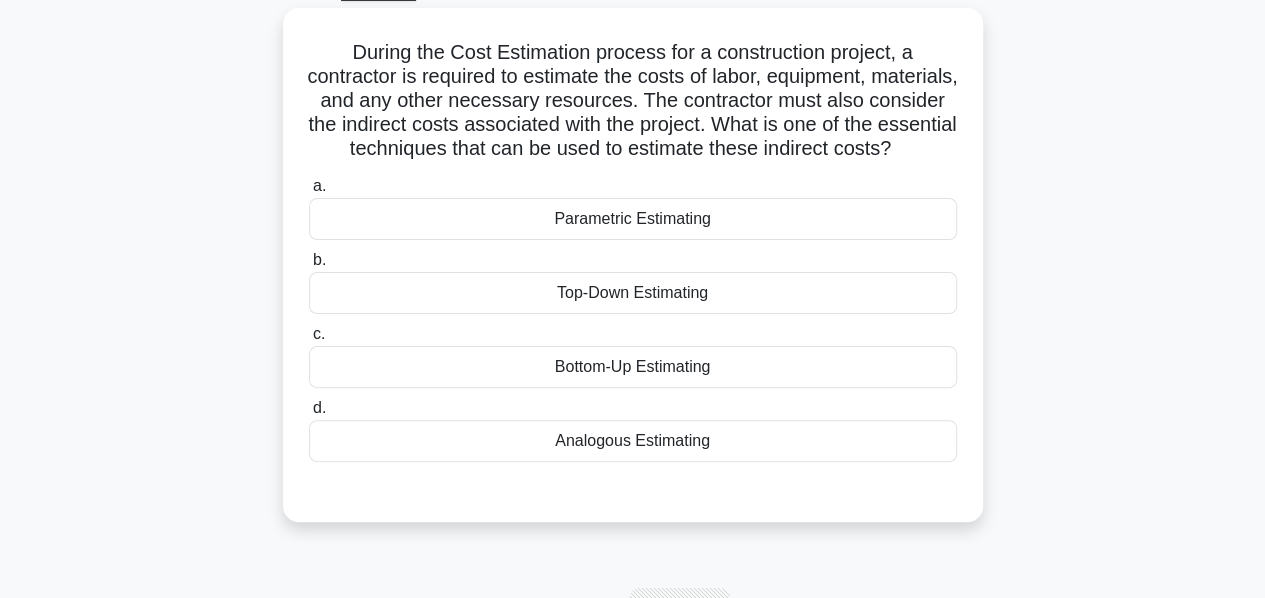 scroll, scrollTop: 122, scrollLeft: 0, axis: vertical 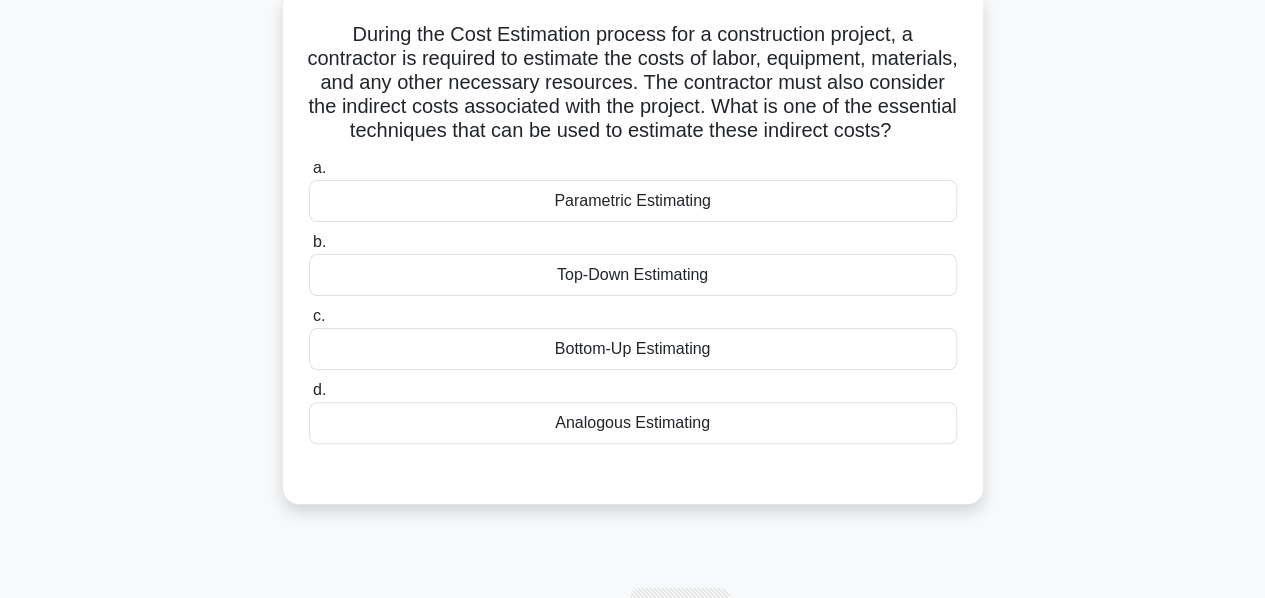 click on "Bottom-Up Estimating" at bounding box center (633, 349) 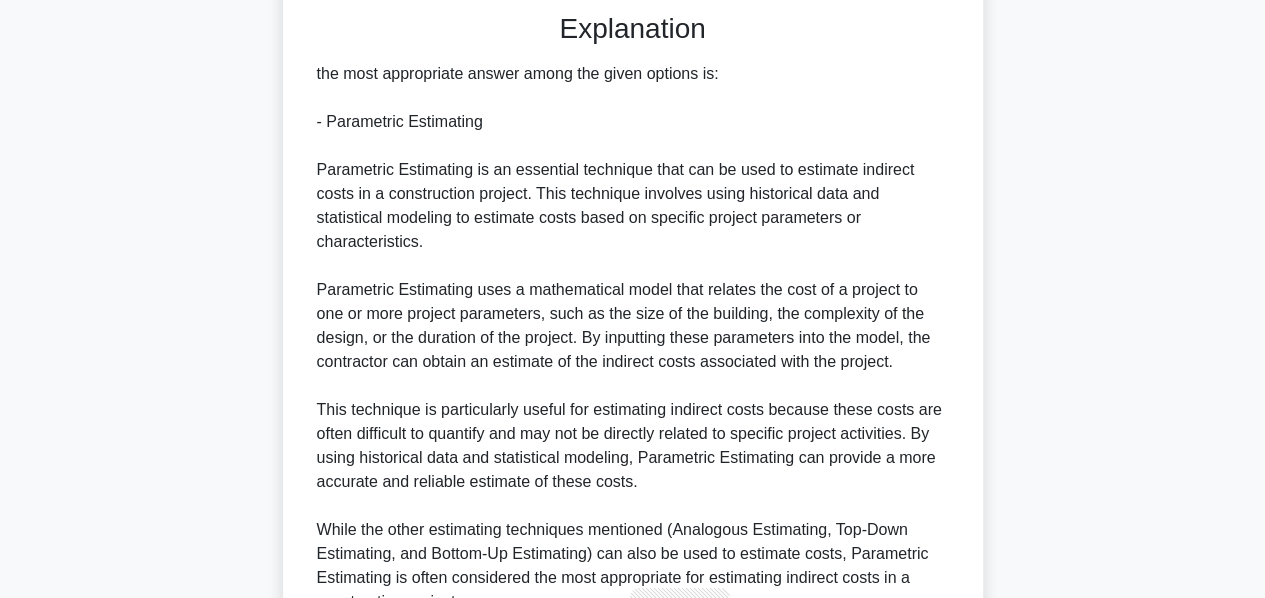 scroll, scrollTop: 779, scrollLeft: 0, axis: vertical 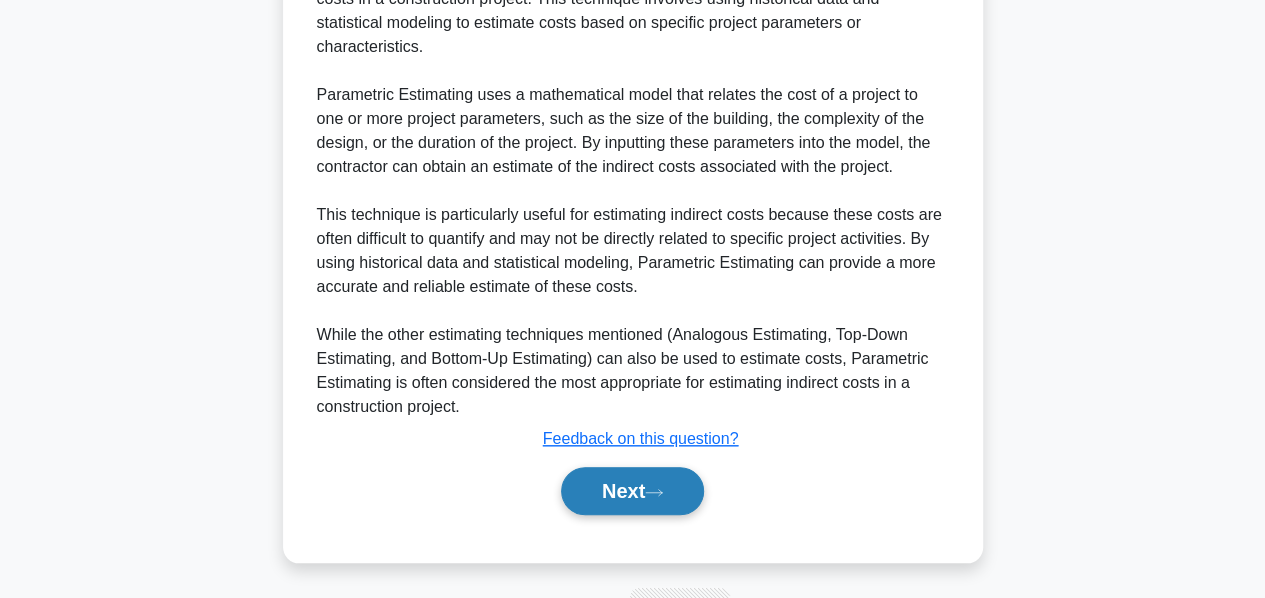 click on "Next" at bounding box center [632, 491] 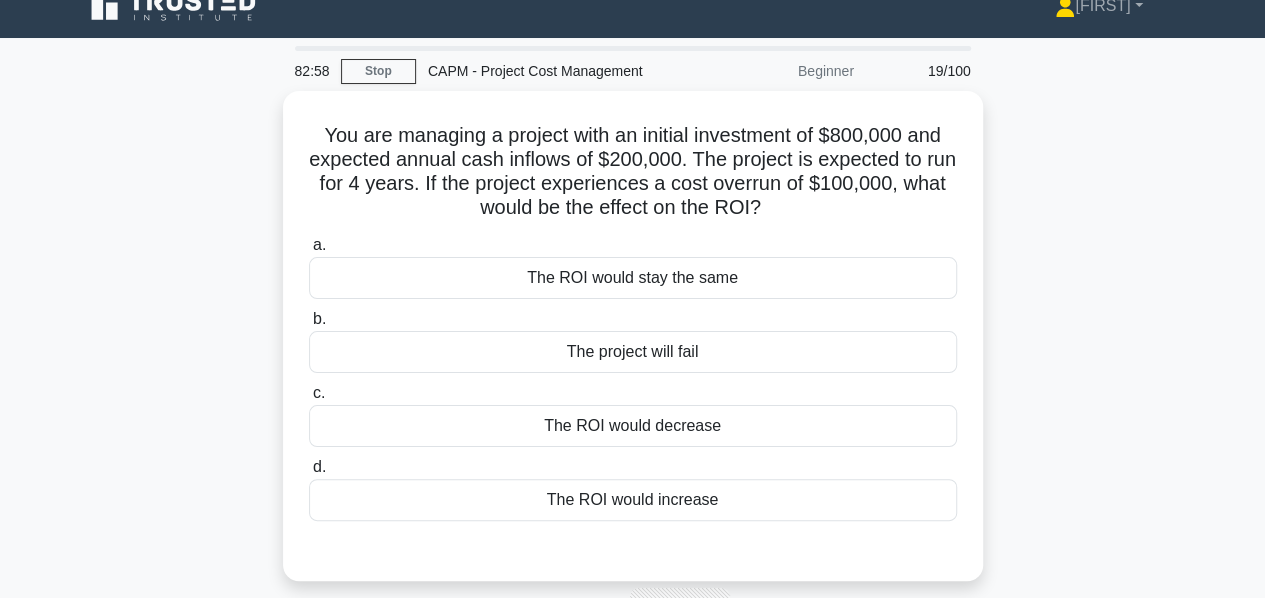 scroll, scrollTop: 27, scrollLeft: 0, axis: vertical 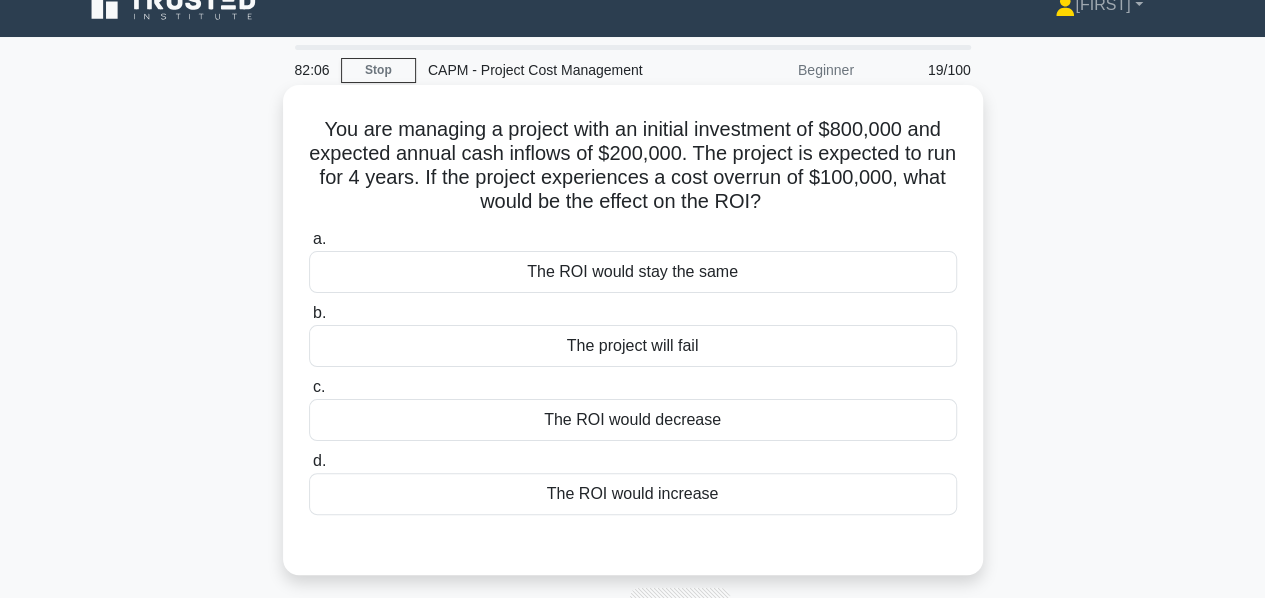 click on "The project will fail" at bounding box center [633, 346] 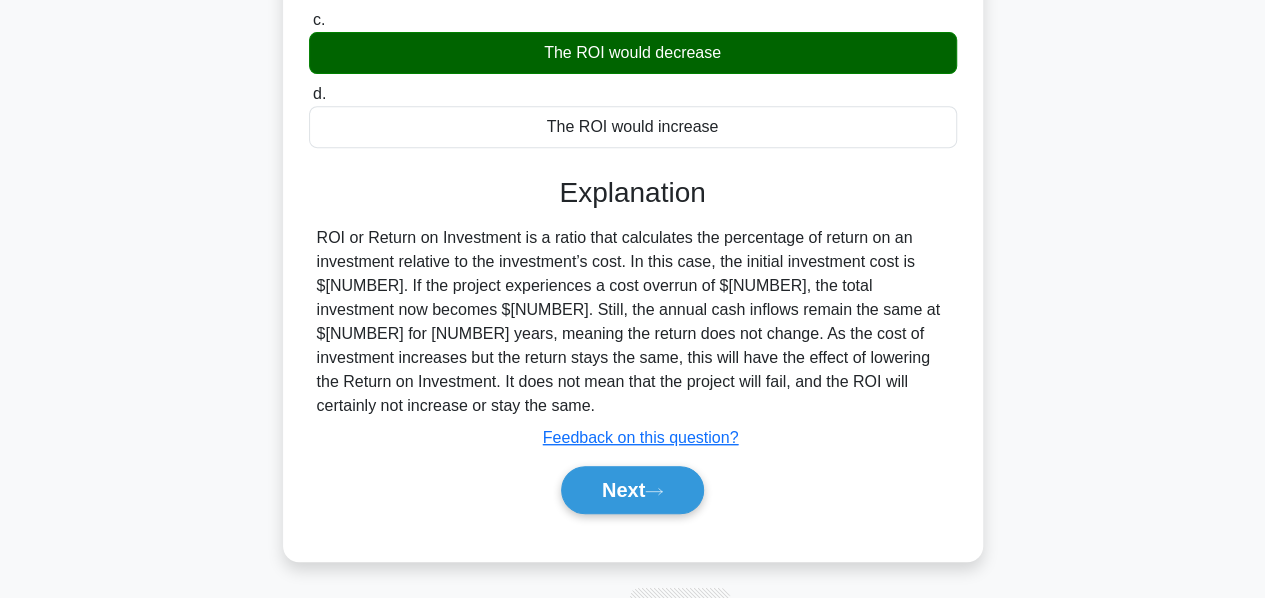 scroll, scrollTop: 399, scrollLeft: 0, axis: vertical 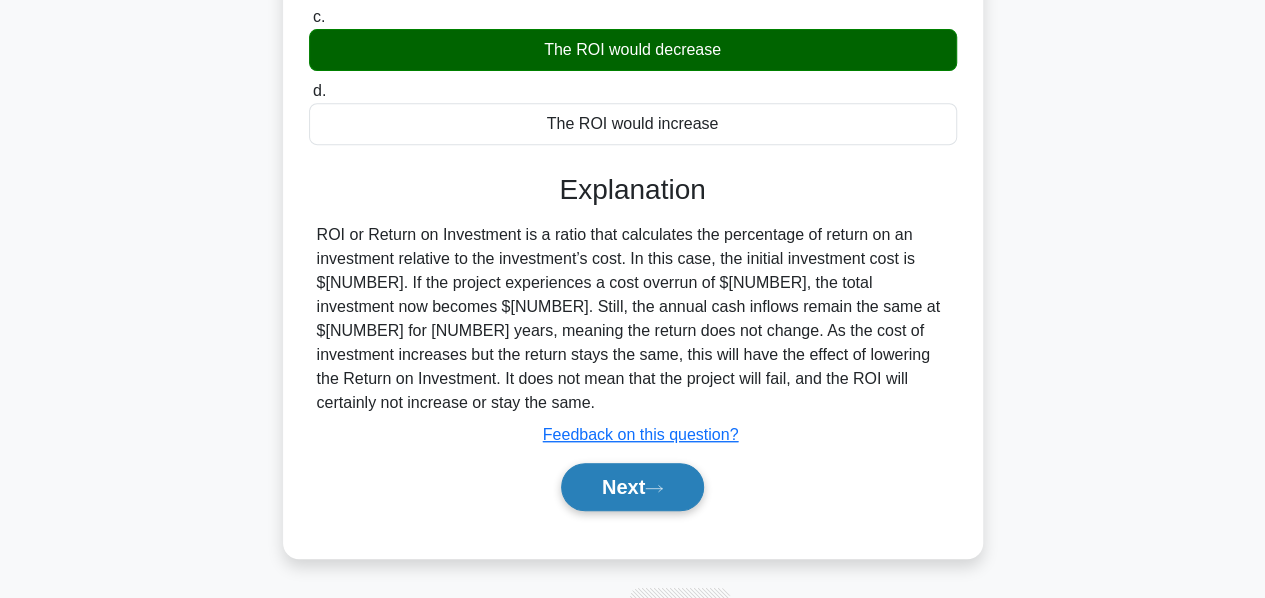 click on "Next" at bounding box center [632, 487] 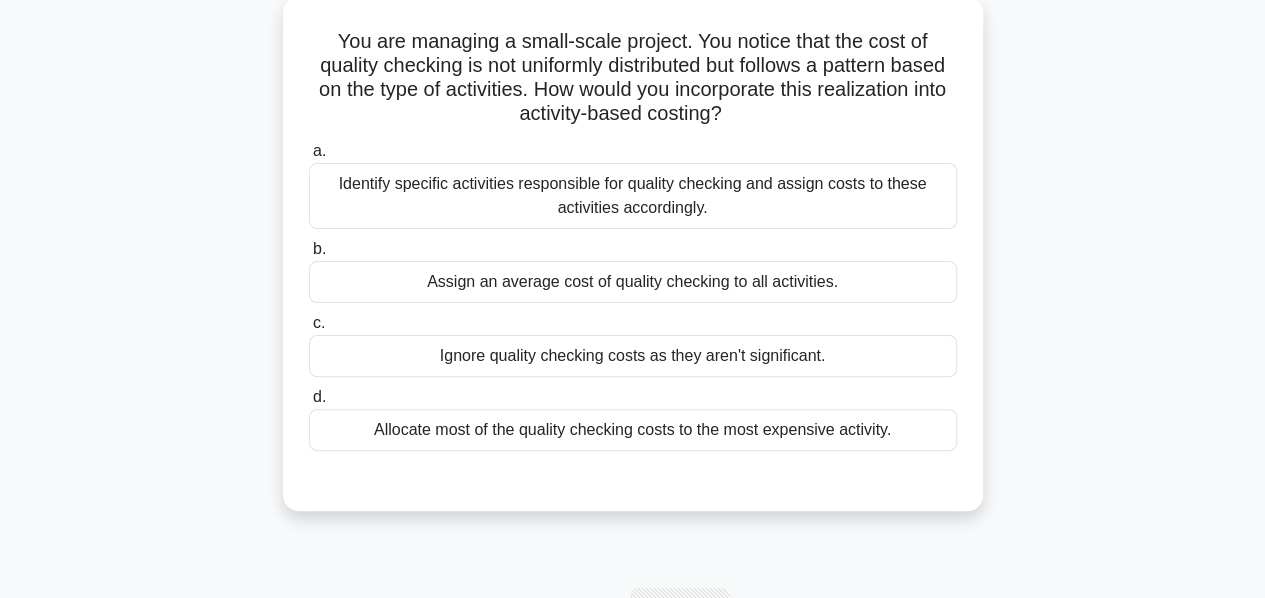 scroll, scrollTop: 88, scrollLeft: 0, axis: vertical 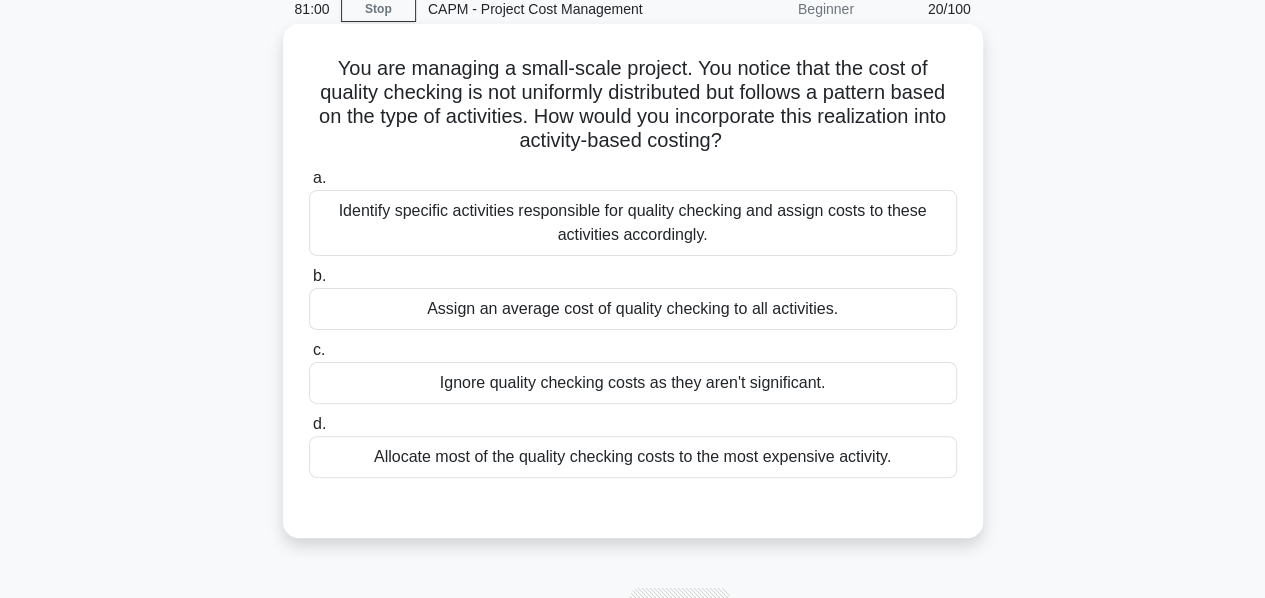 click on "Identify specific activities responsible for quality checking and assign costs to these activities accordingly." at bounding box center [633, 223] 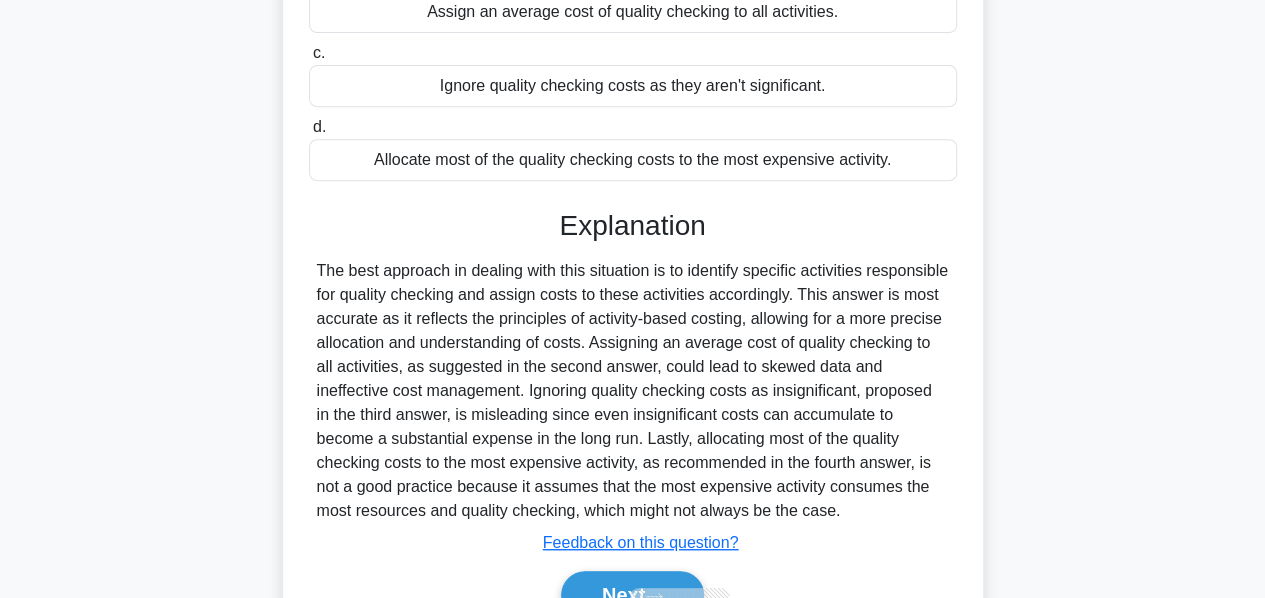 scroll, scrollTop: 488, scrollLeft: 0, axis: vertical 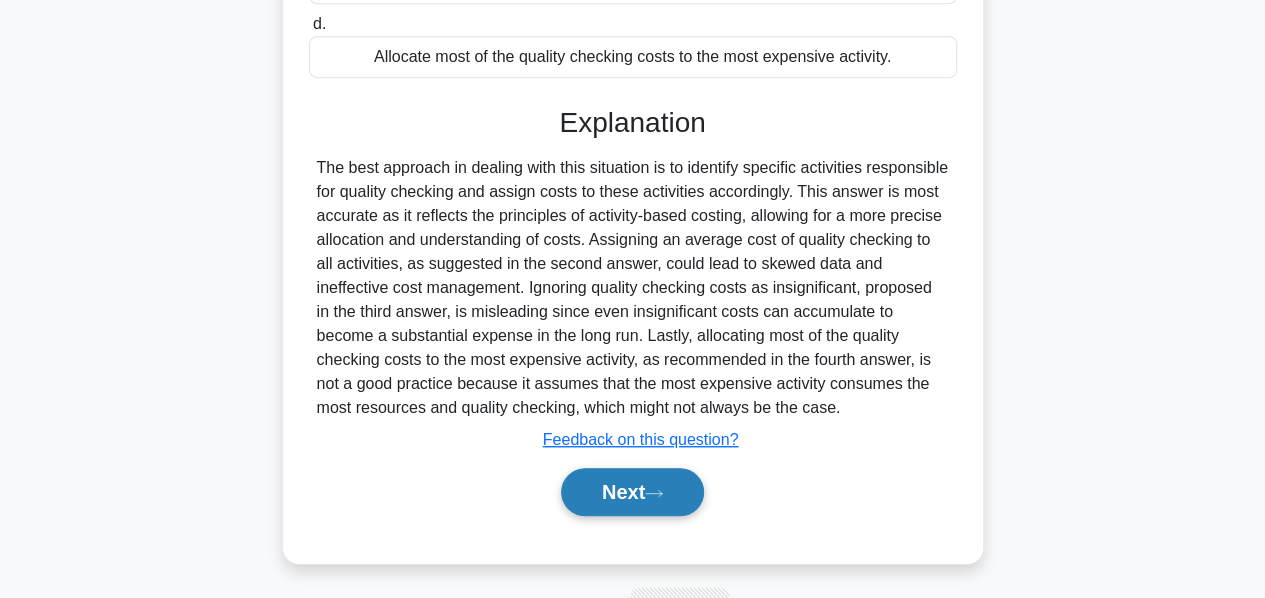 click on "Next" at bounding box center [632, 492] 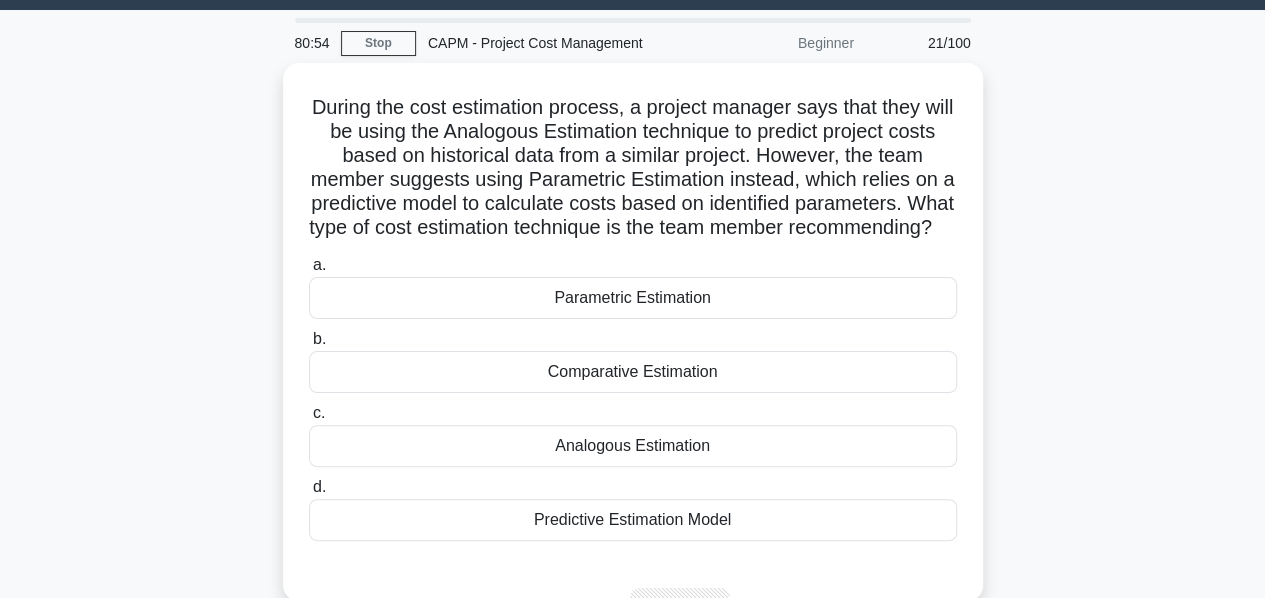 scroll, scrollTop: 71, scrollLeft: 0, axis: vertical 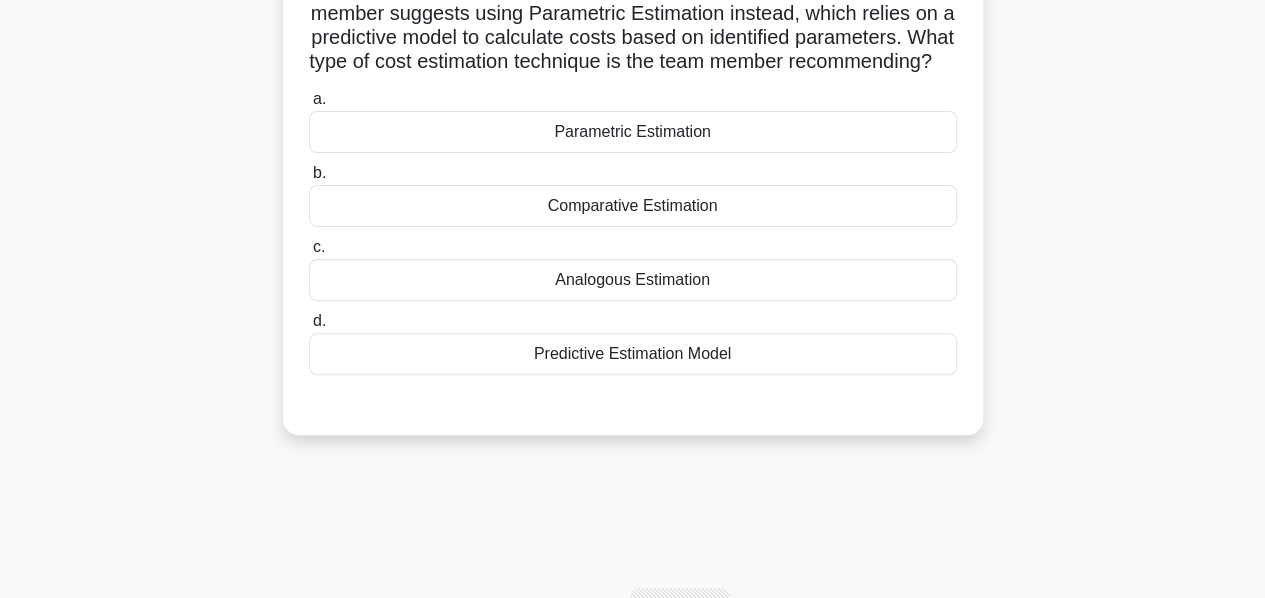 click on "During the cost estimation process, a project manager says that they will be using the Analogous Estimation technique to predict project costs based on historical data from a similar project. However, the team member suggests using Parametric Estimation instead, which relies on a predictive model to calculate costs based on identified parameters. What type of cost estimation technique is the team member recommending?
.spinner_0XTQ{transform-origin:center;animation:spinner_y6GP .75s linear infinite}@keyframes spinner_y6GP{100%{transform:rotate(360deg)}}
a." at bounding box center (633, 166) 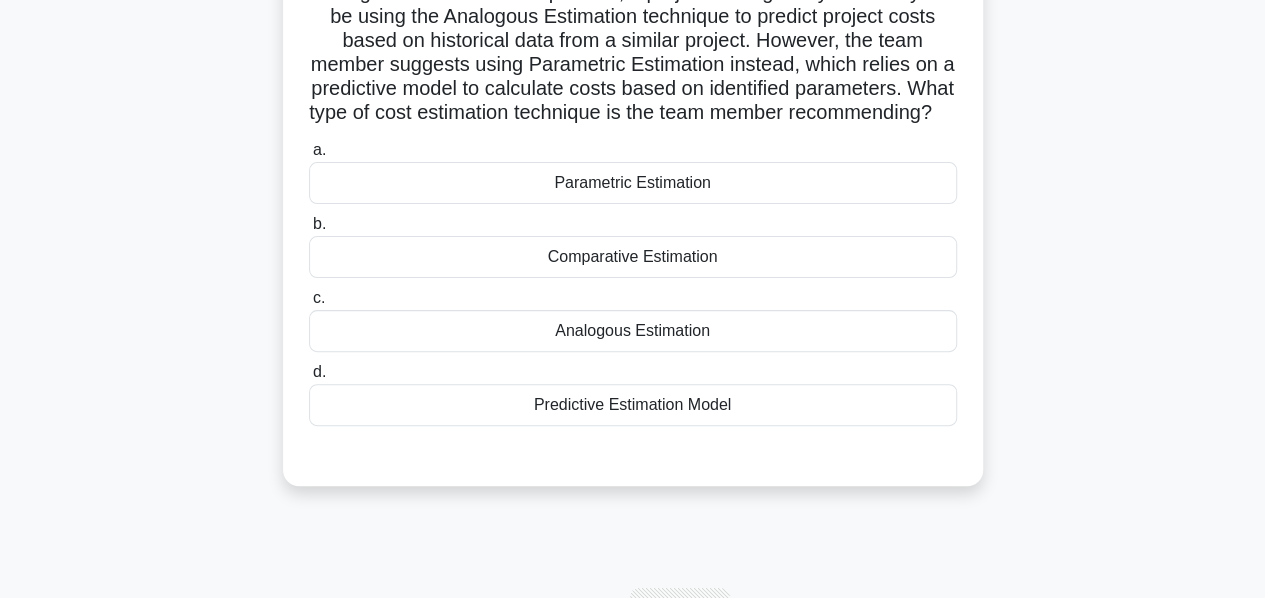 scroll, scrollTop: 154, scrollLeft: 0, axis: vertical 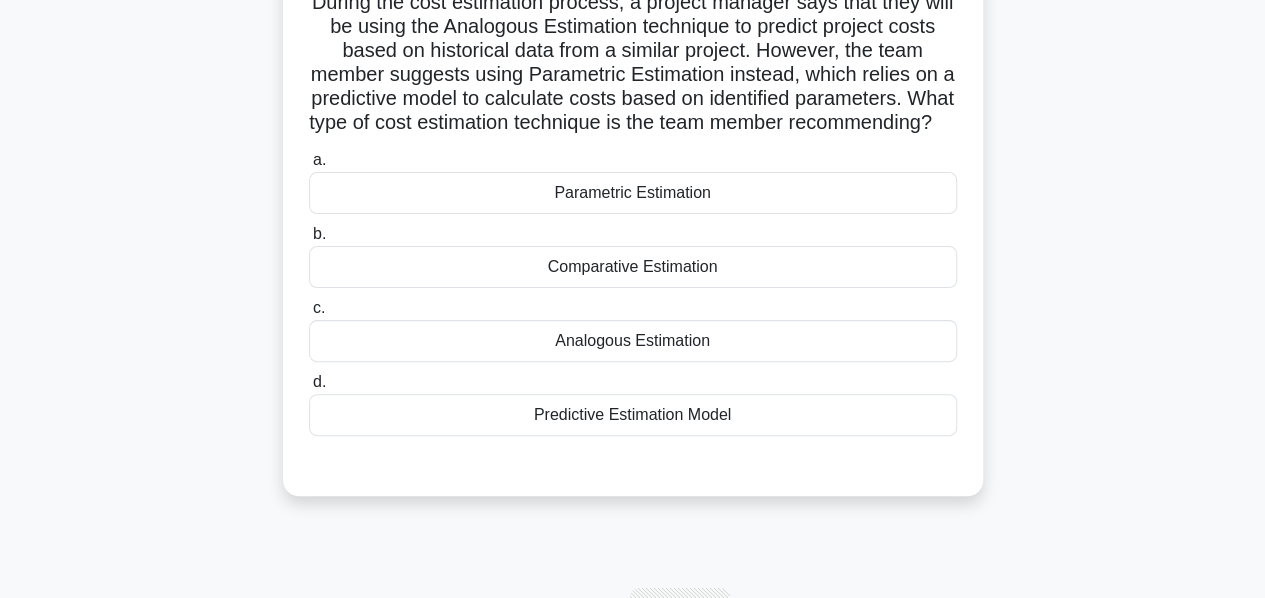 click on "Parametric Estimation" at bounding box center [633, 193] 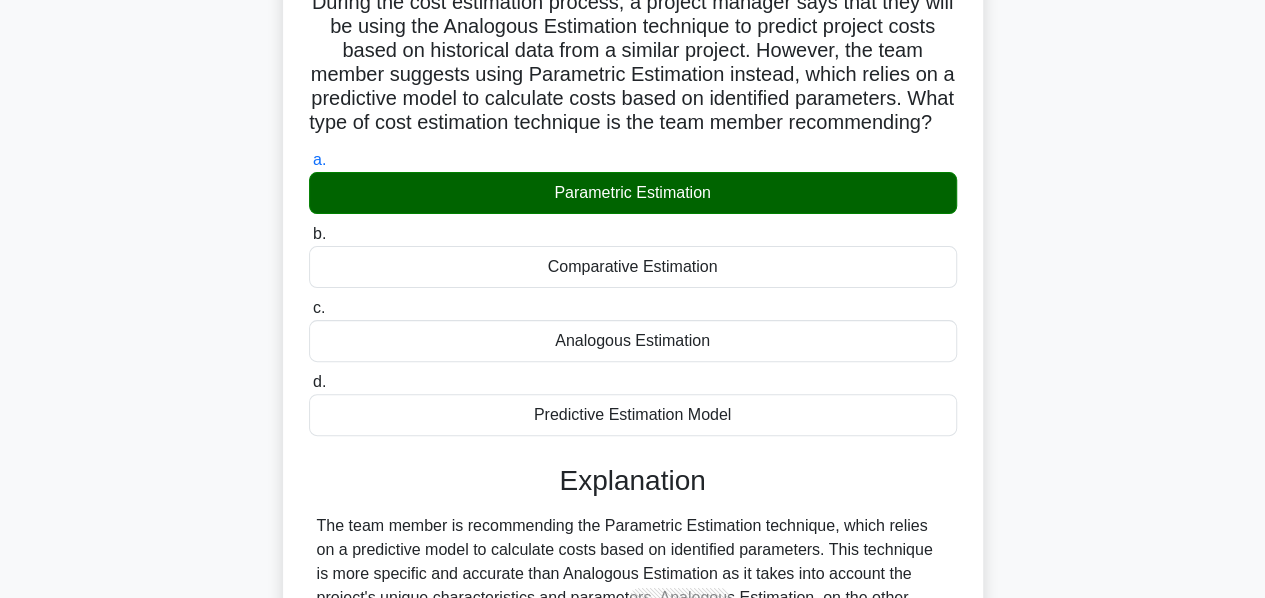 scroll, scrollTop: 482, scrollLeft: 0, axis: vertical 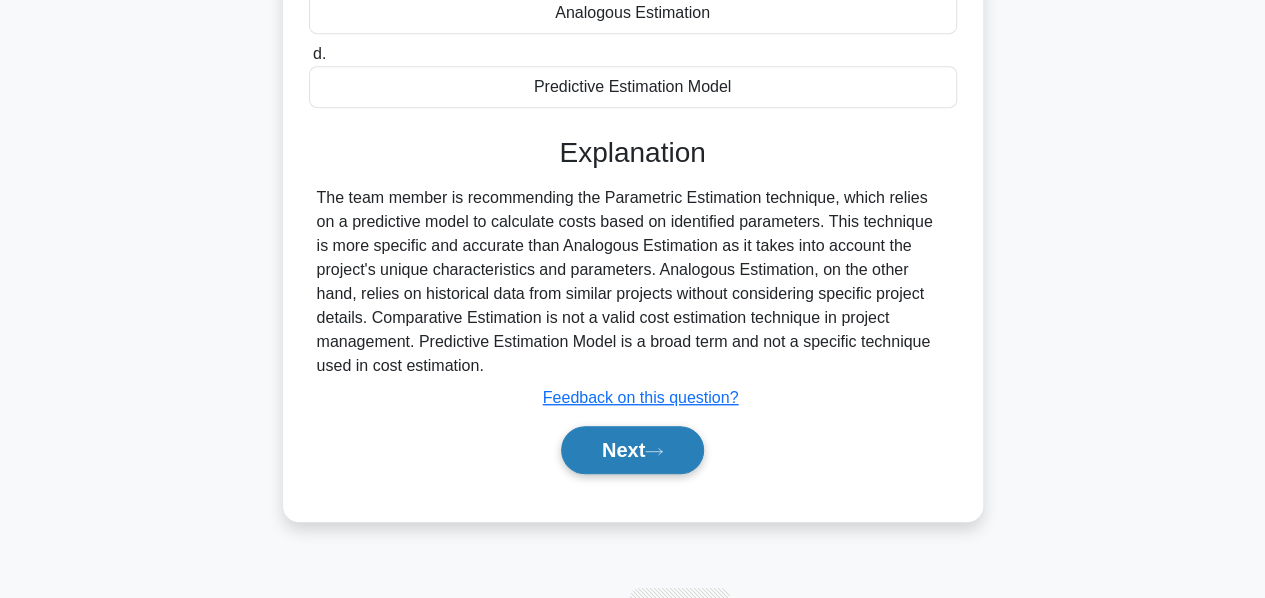 click on "Next" at bounding box center (632, 450) 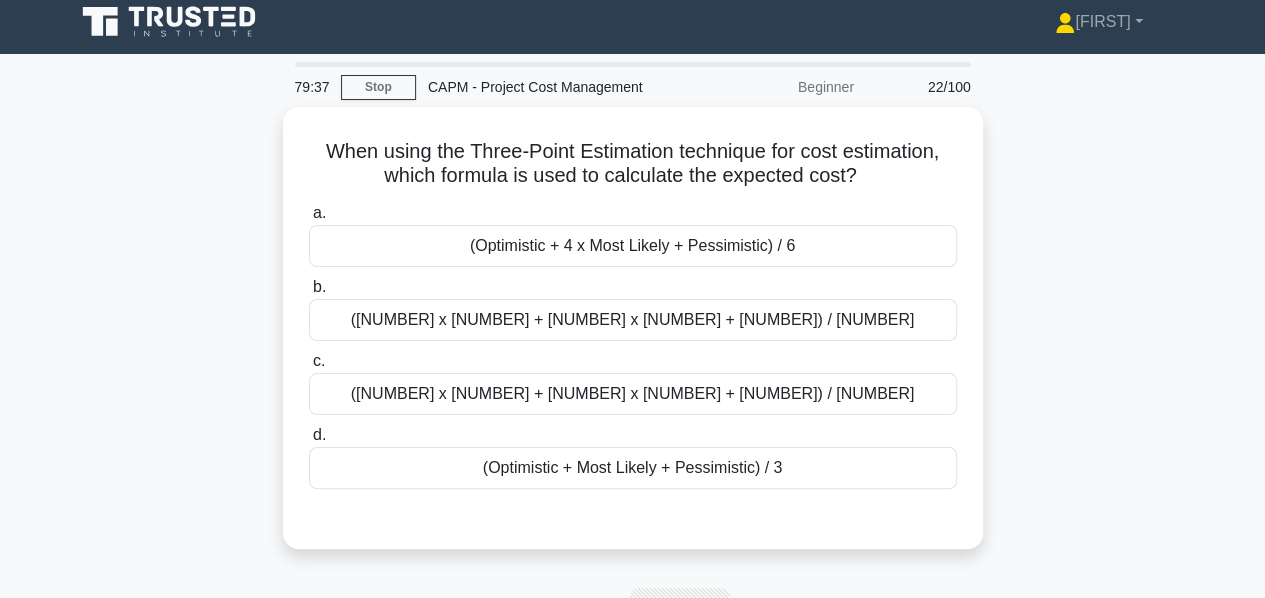 scroll, scrollTop: 11, scrollLeft: 0, axis: vertical 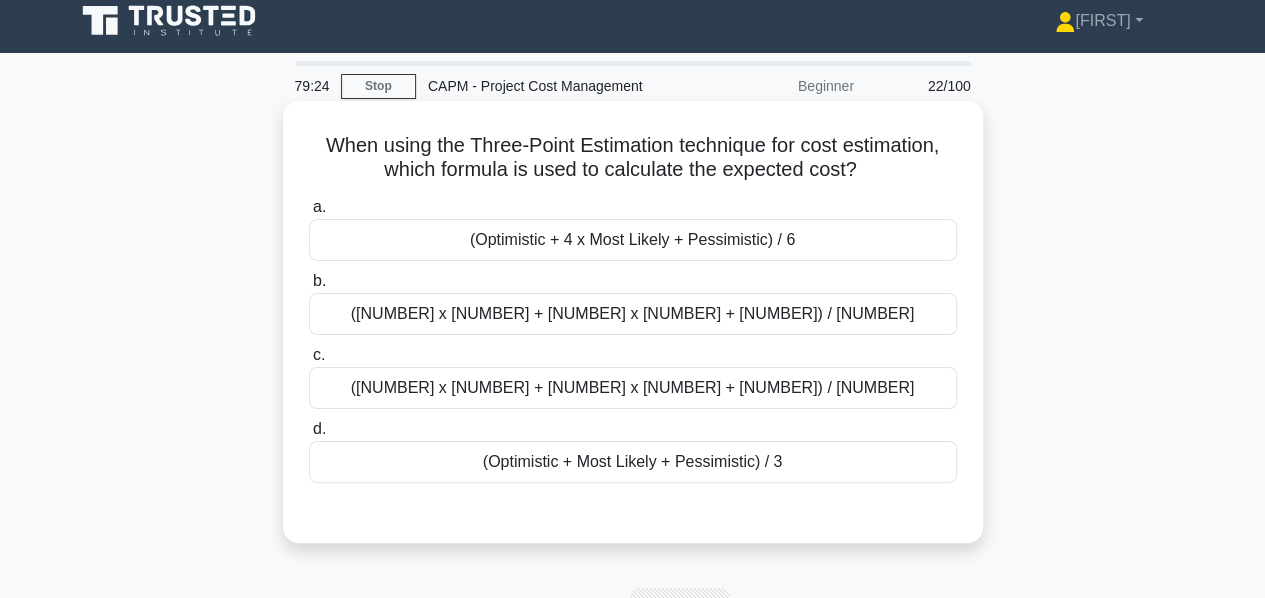 click on "(Optimistic + 4 x Most Likely + Pessimistic) / 6" at bounding box center [633, 240] 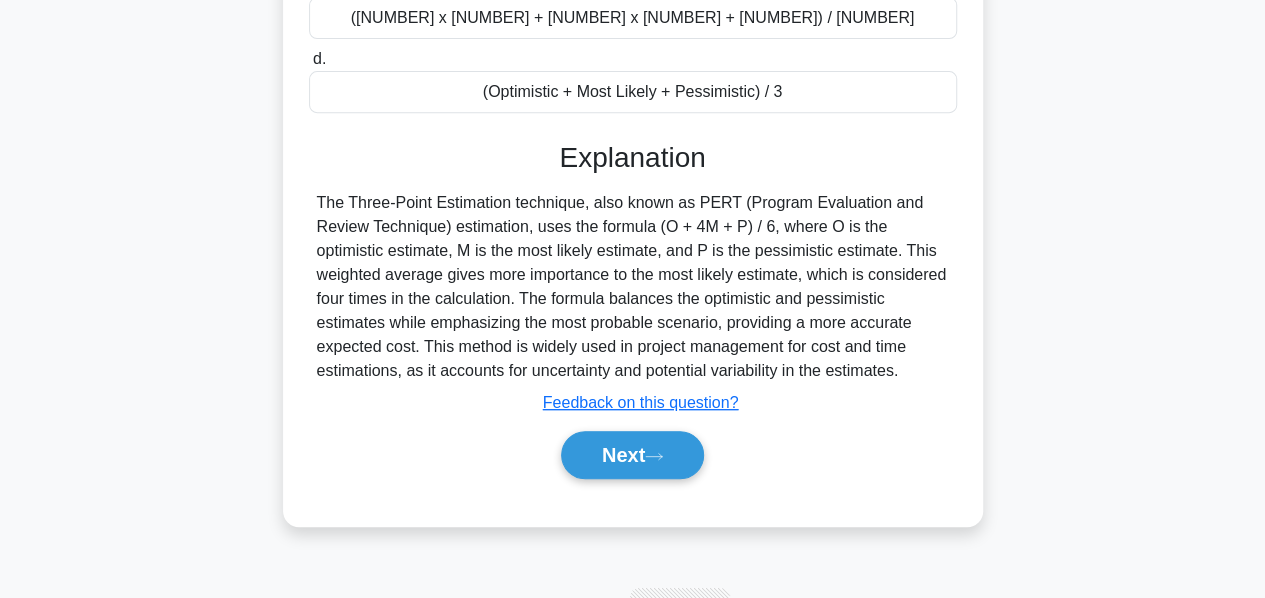 scroll, scrollTop: 383, scrollLeft: 0, axis: vertical 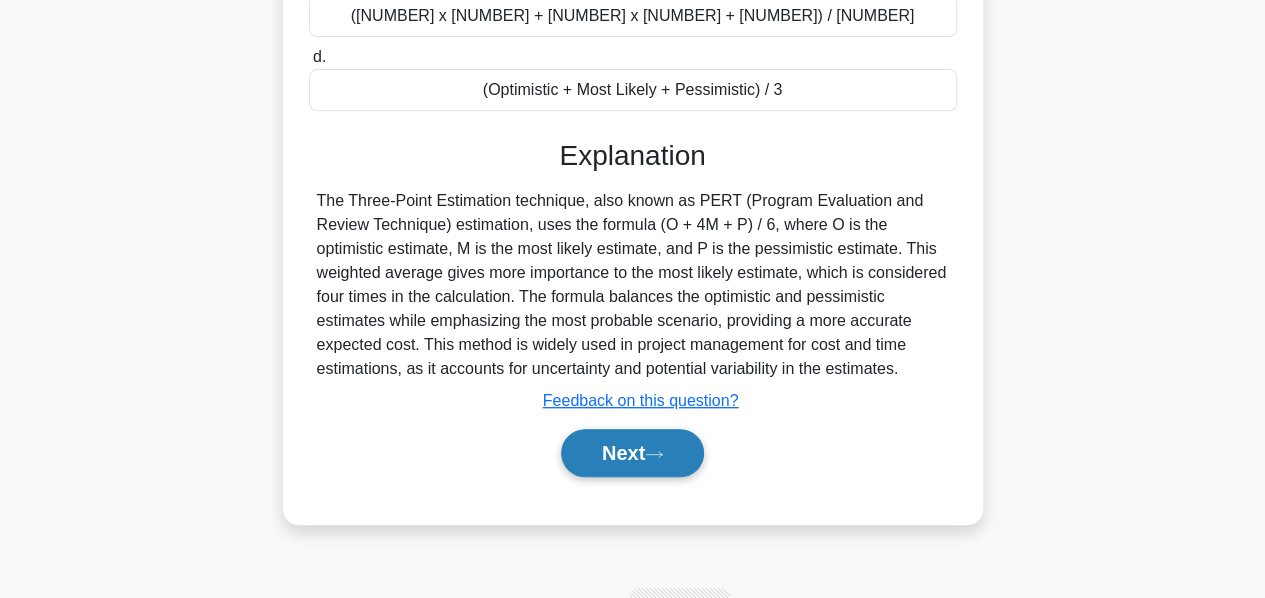 click on "Next" at bounding box center (632, 453) 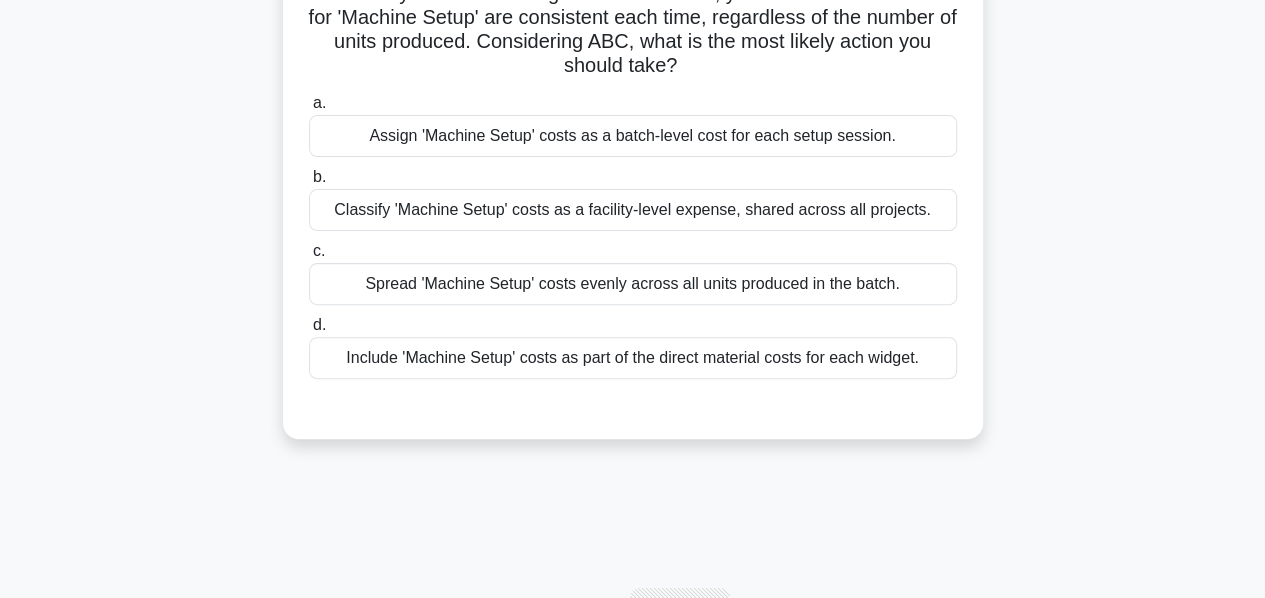 scroll, scrollTop: 233, scrollLeft: 0, axis: vertical 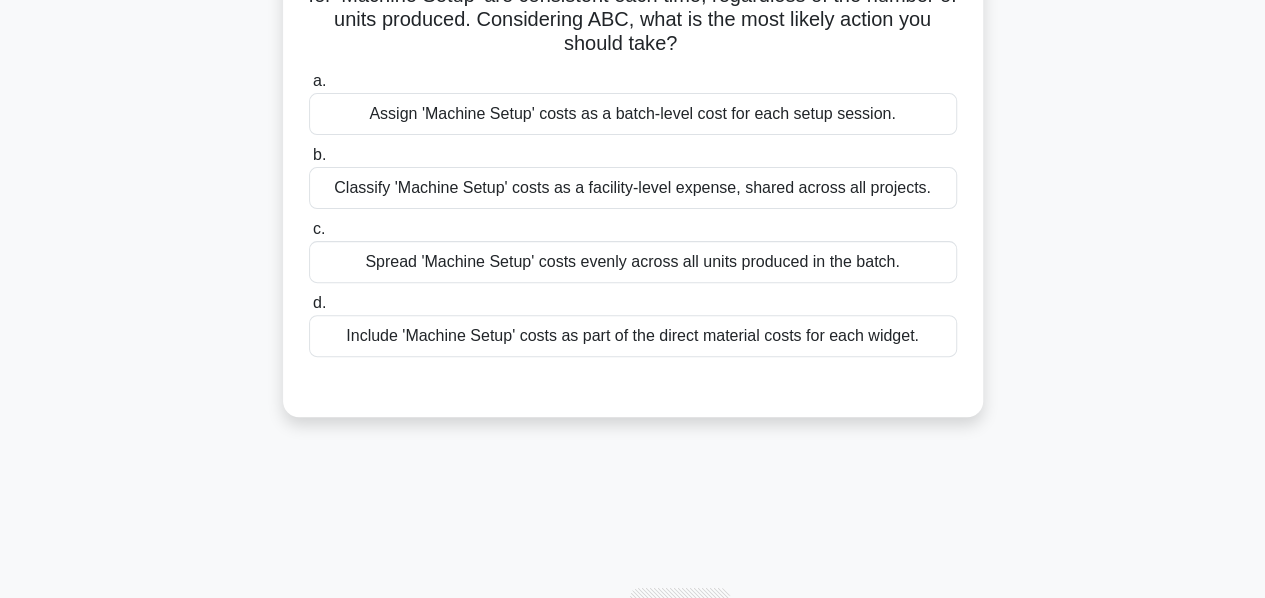 click on "Assign 'Machine Setup' costs as a batch-level cost for each setup session." at bounding box center (633, 114) 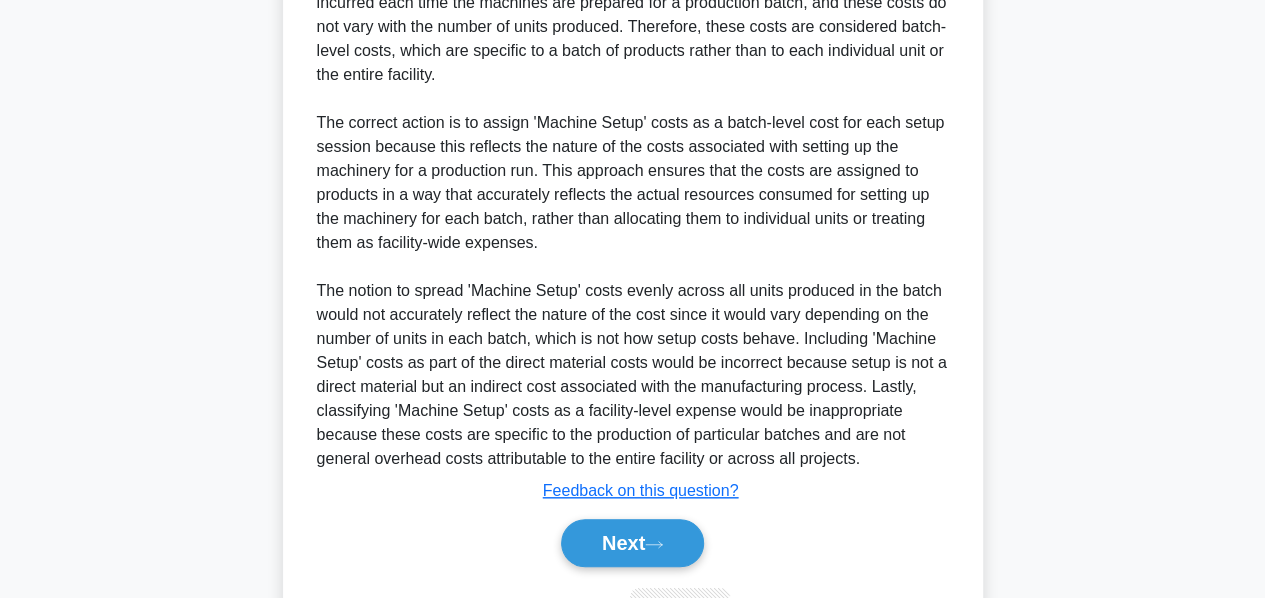 scroll, scrollTop: 776, scrollLeft: 0, axis: vertical 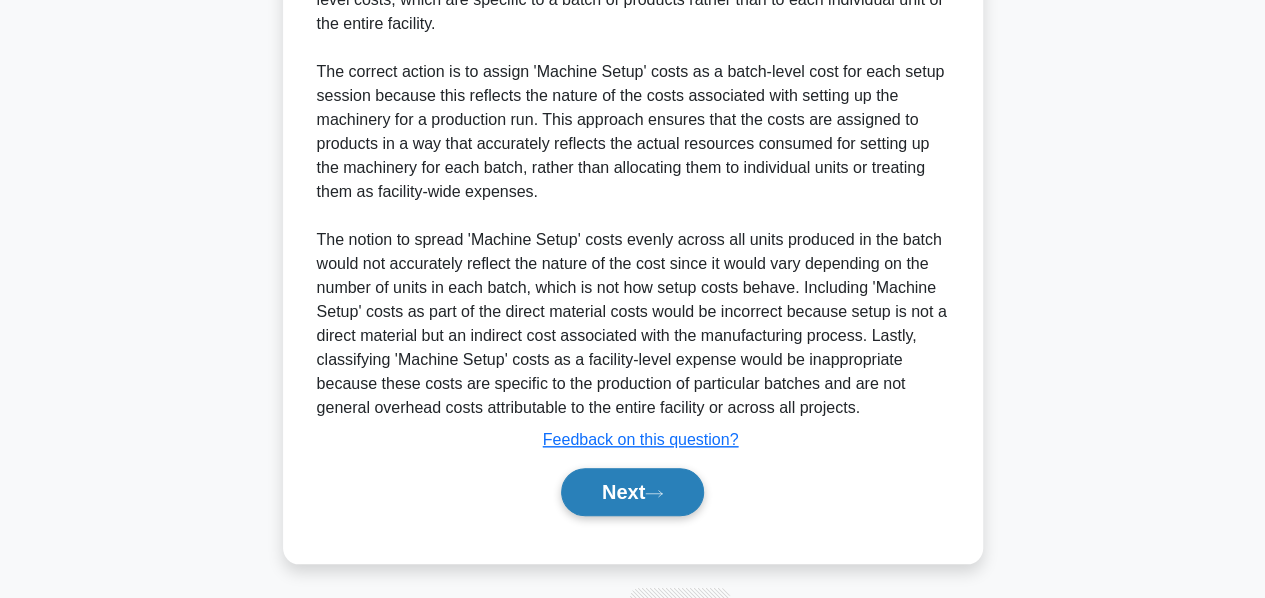 click on "Next" at bounding box center (632, 492) 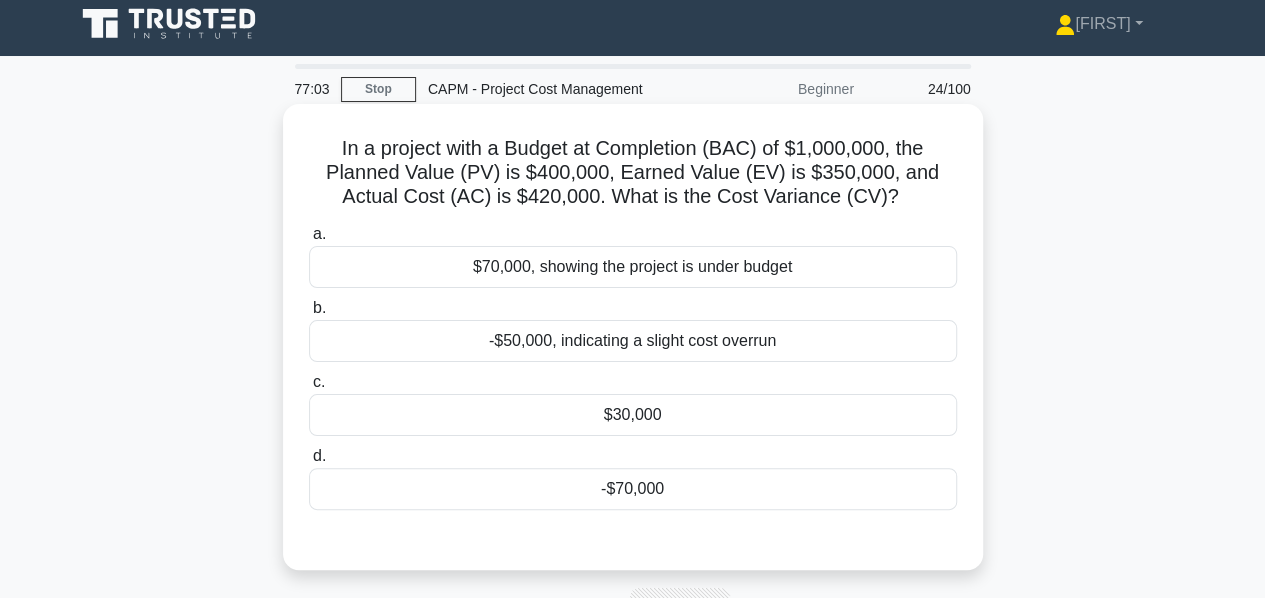 scroll, scrollTop: 50, scrollLeft: 0, axis: vertical 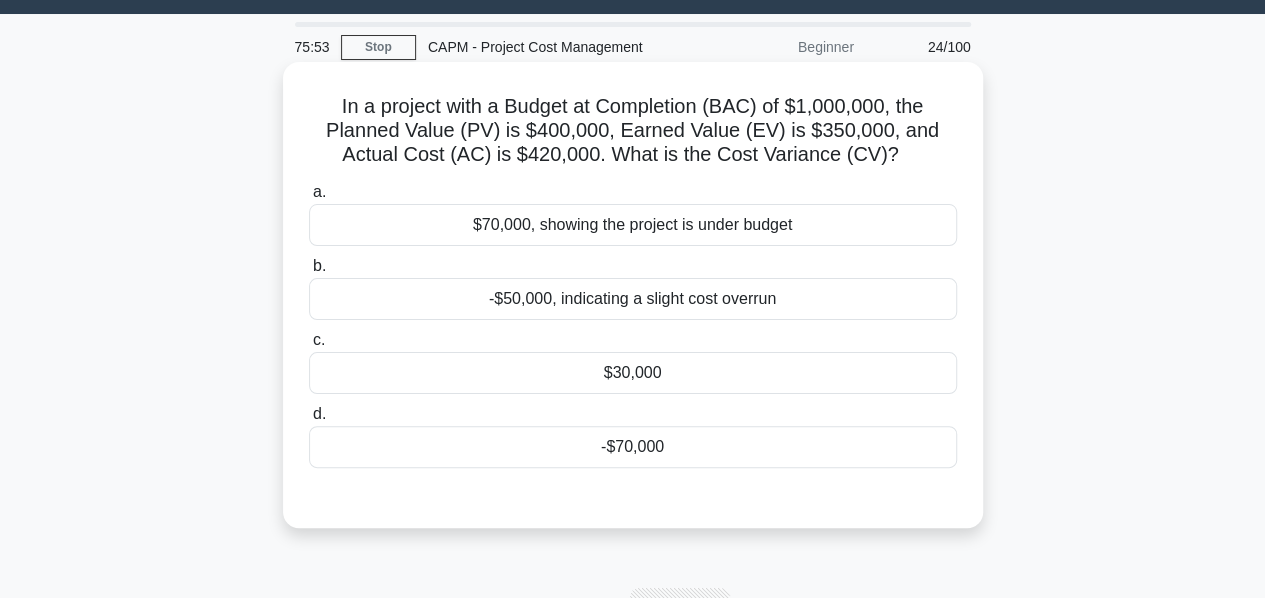 click on "-$70,000" at bounding box center [633, 447] 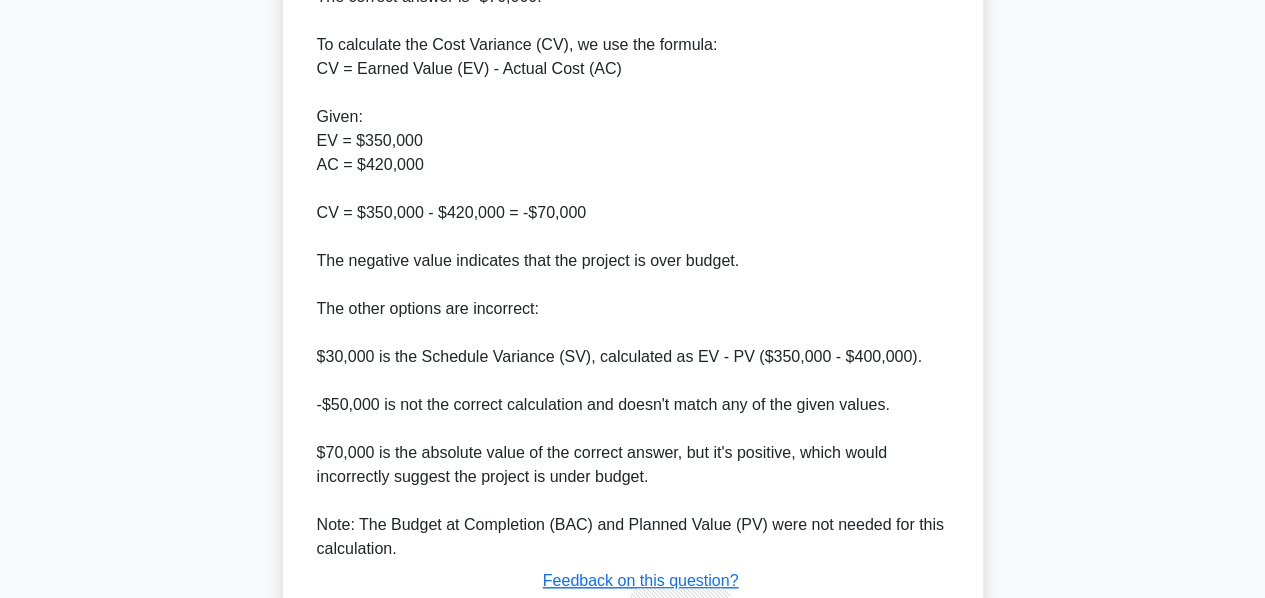 scroll, scrollTop: 752, scrollLeft: 0, axis: vertical 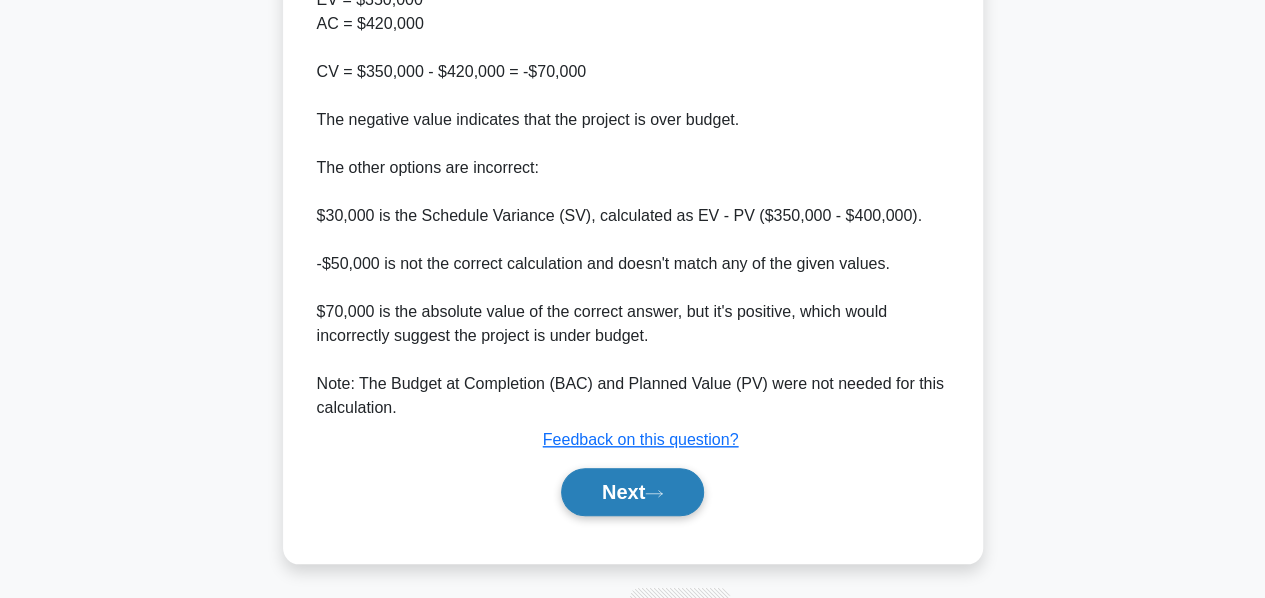 click on "Next" at bounding box center (632, 492) 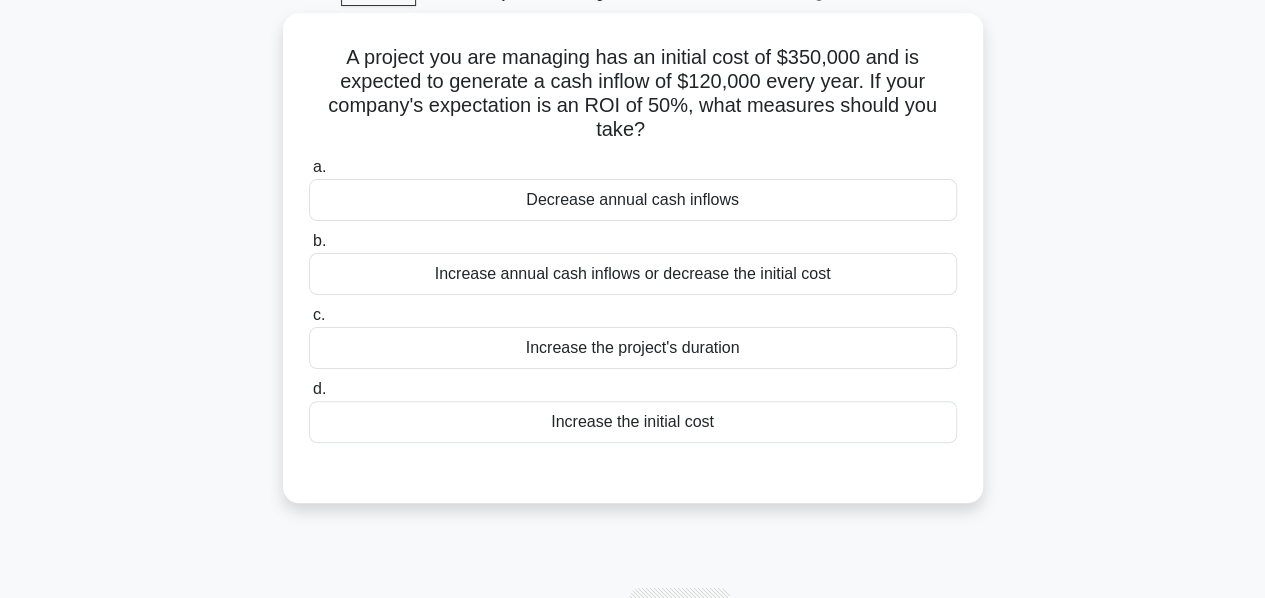 scroll, scrollTop: 44, scrollLeft: 0, axis: vertical 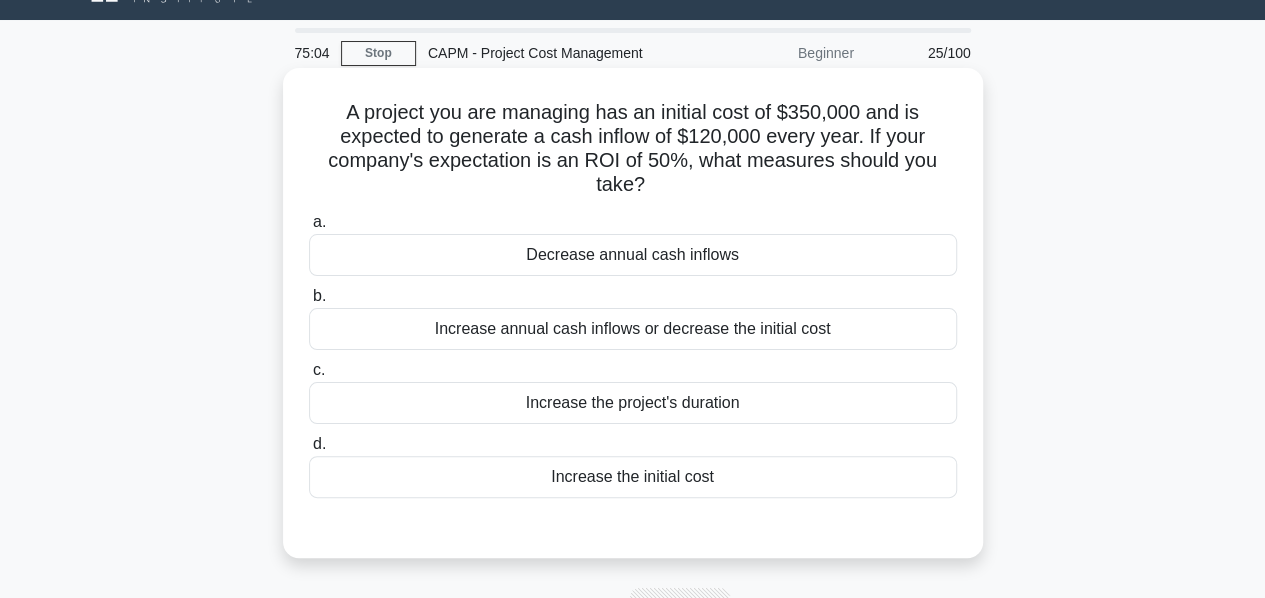 click on "Increase annual cash inflows or decrease the initial cost" at bounding box center (633, 329) 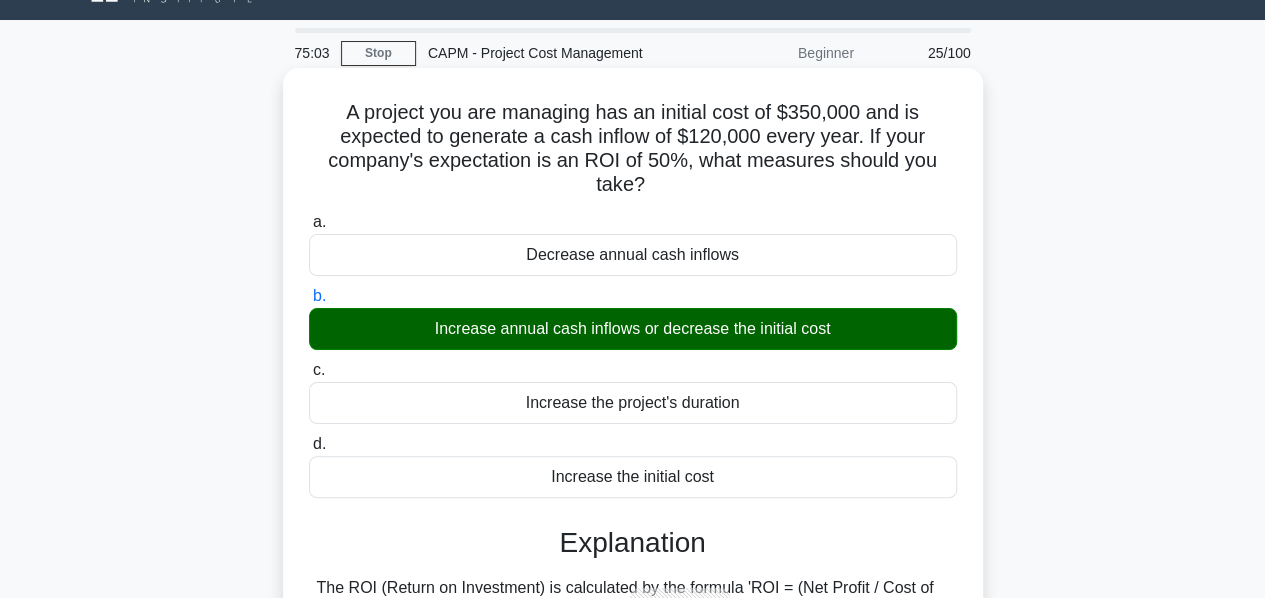 scroll, scrollTop: 488, scrollLeft: 0, axis: vertical 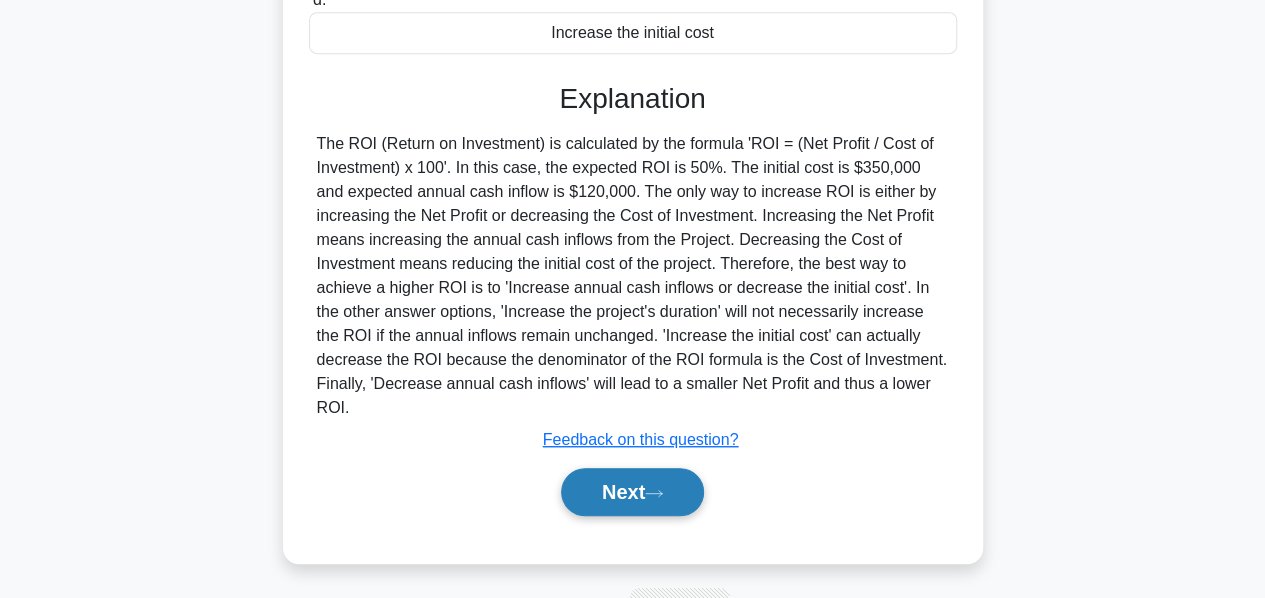 click on "Next" at bounding box center [632, 492] 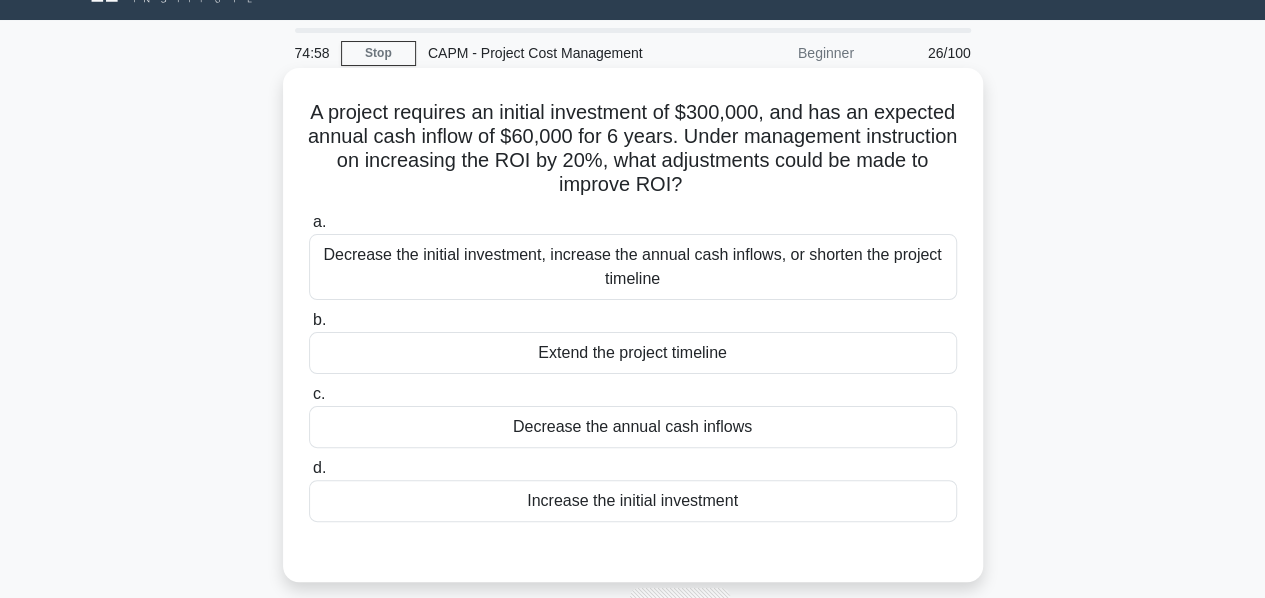 scroll, scrollTop: 77, scrollLeft: 0, axis: vertical 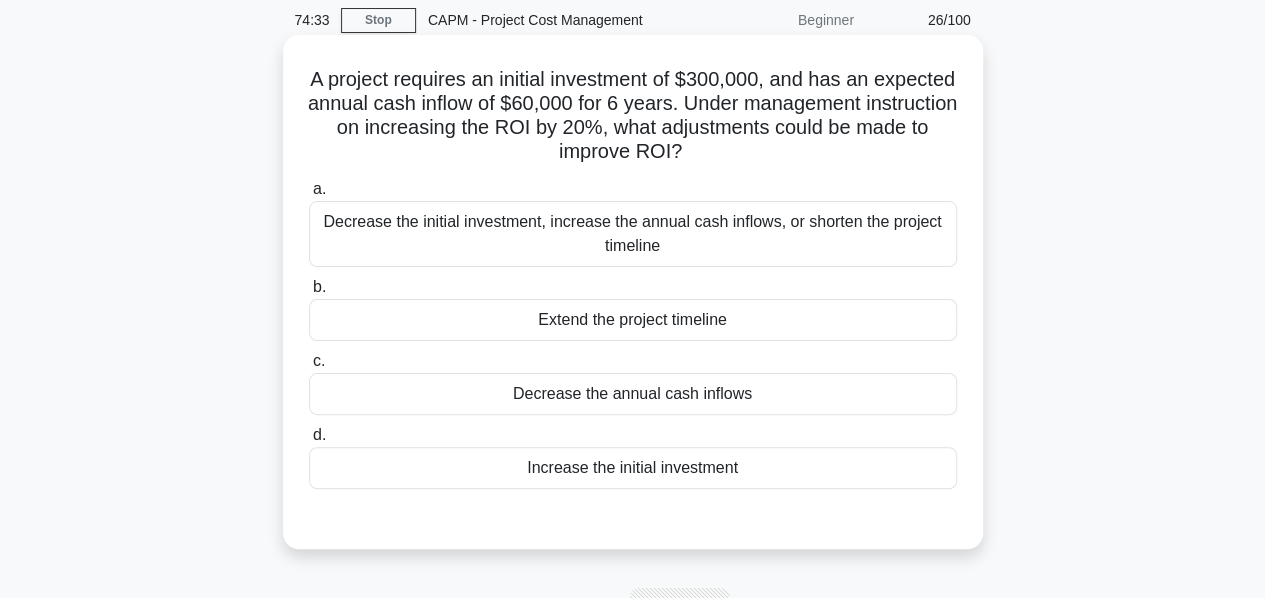 click on "Decrease the initial investment, increase the annual cash inflows, or shorten the project timeline" at bounding box center (633, 234) 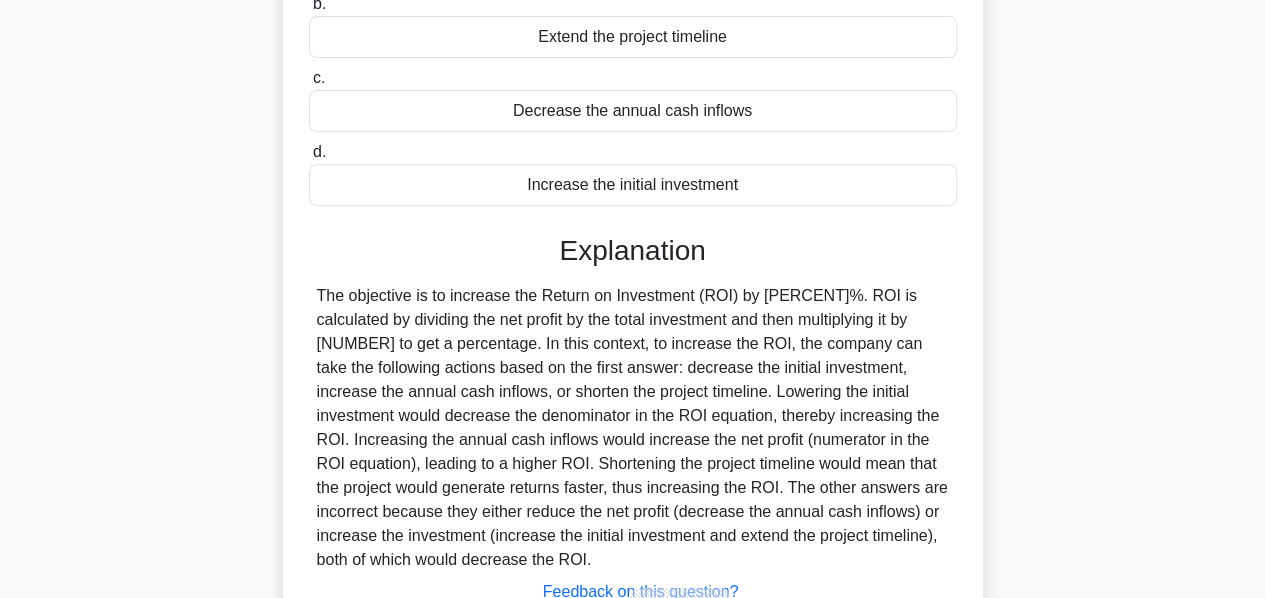 scroll, scrollTop: 512, scrollLeft: 0, axis: vertical 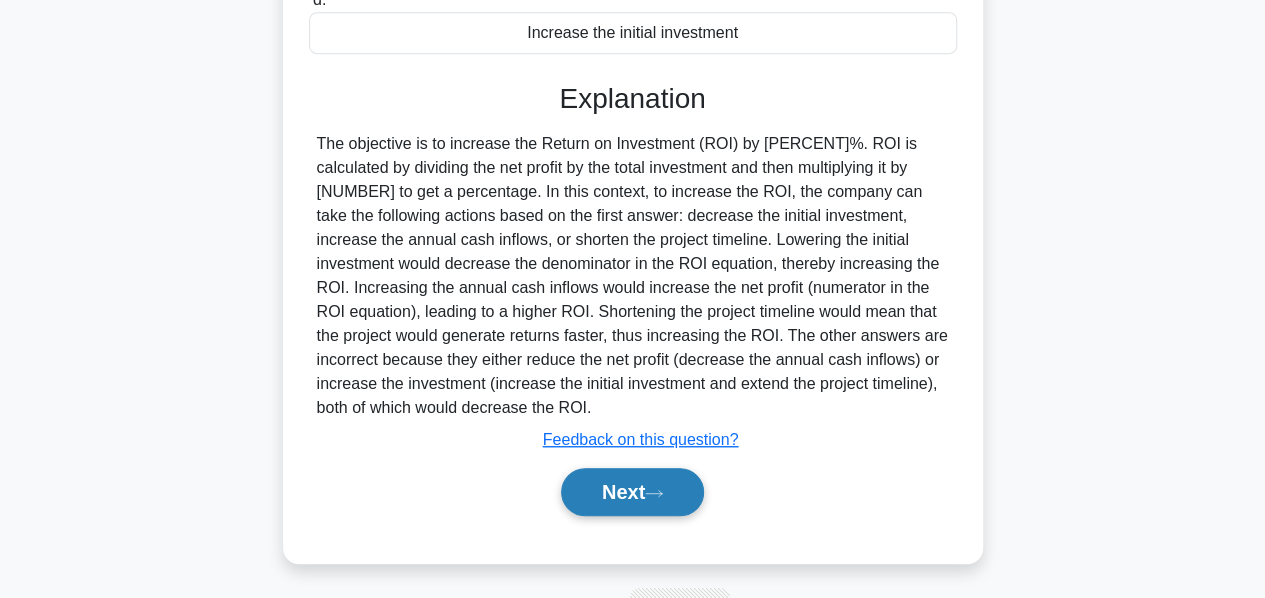 click on "Next" at bounding box center [632, 492] 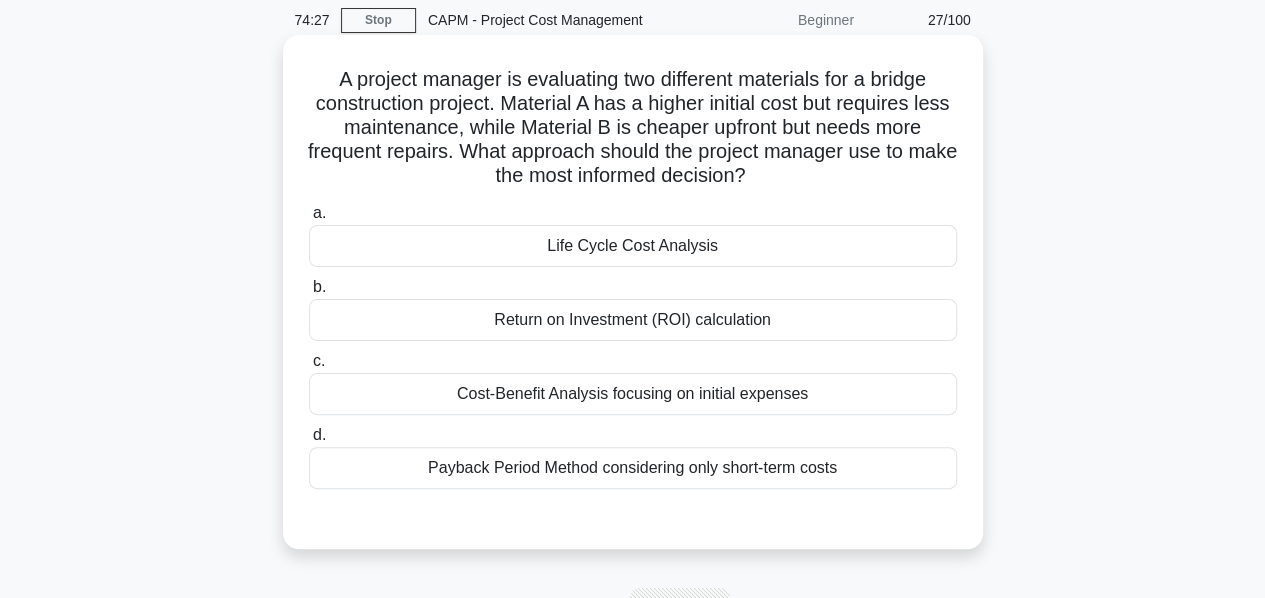 scroll, scrollTop: 66, scrollLeft: 0, axis: vertical 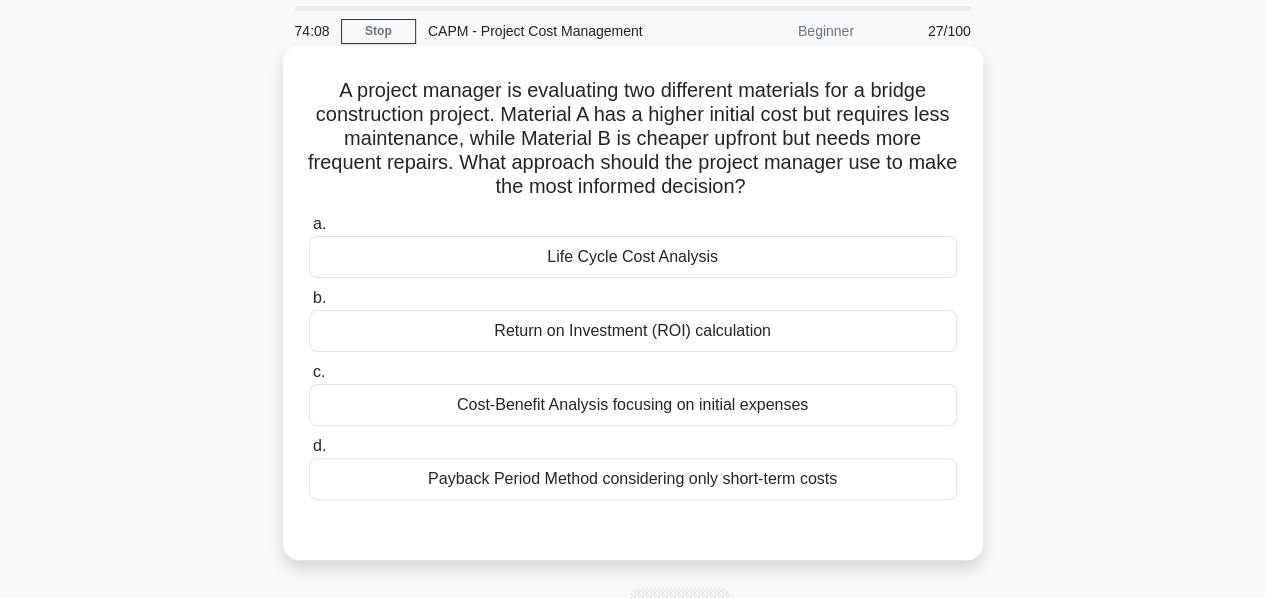 click on "Life Cycle Cost Analysis" at bounding box center (633, 257) 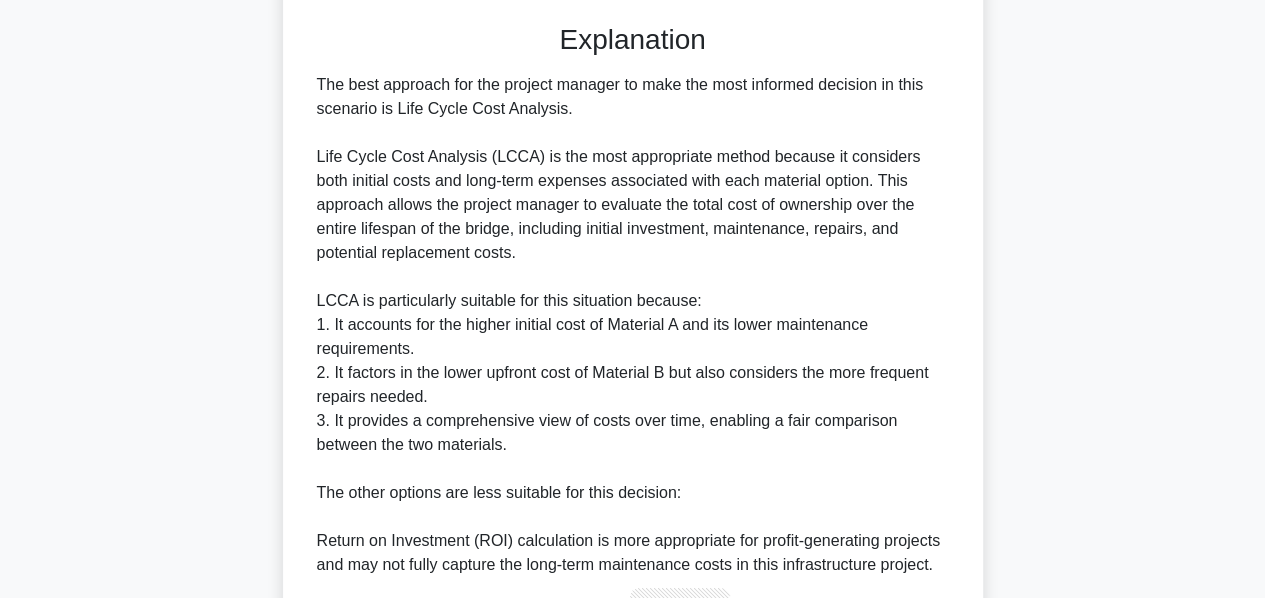 scroll, scrollTop: 992, scrollLeft: 0, axis: vertical 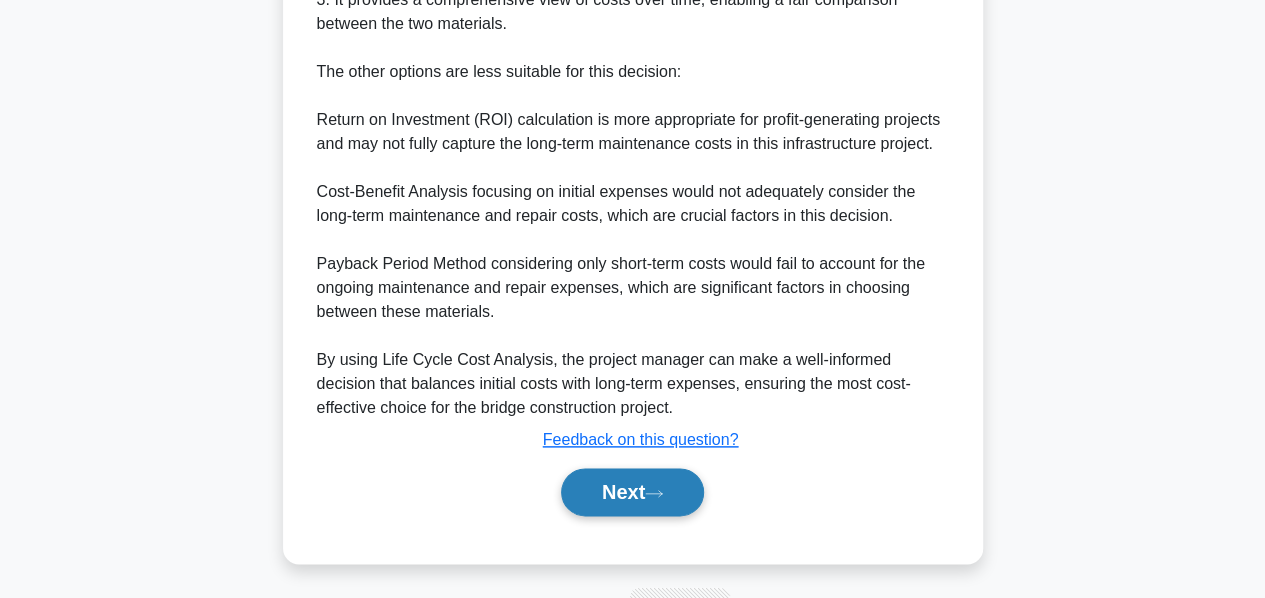 click on "Next" at bounding box center [632, 492] 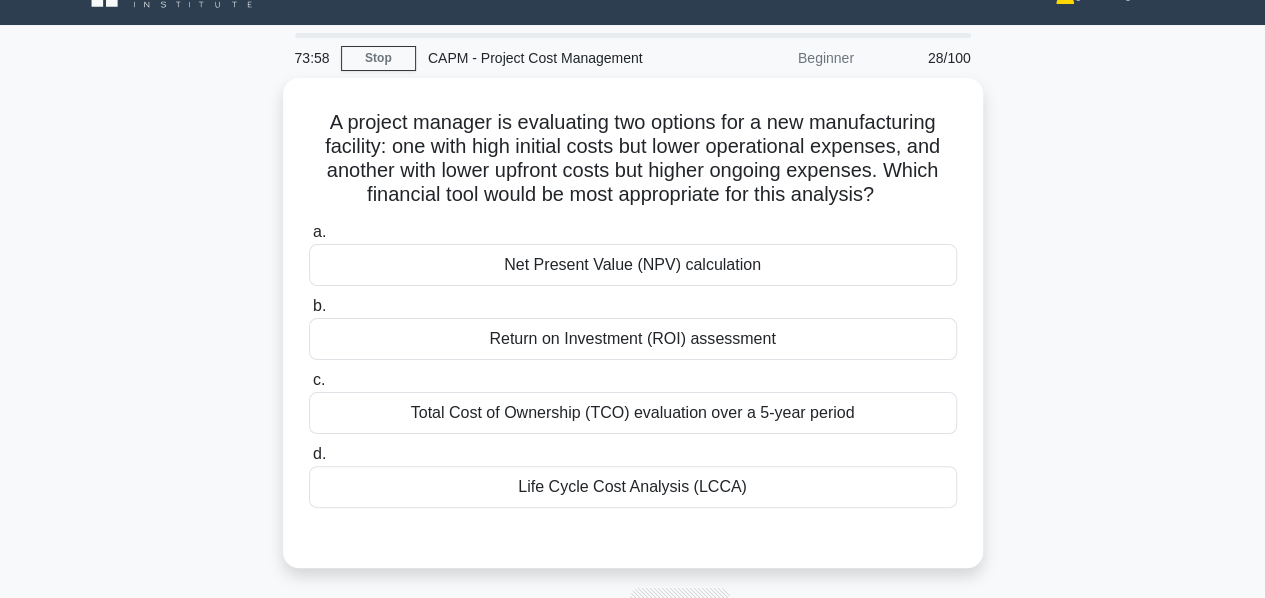 scroll, scrollTop: 60, scrollLeft: 0, axis: vertical 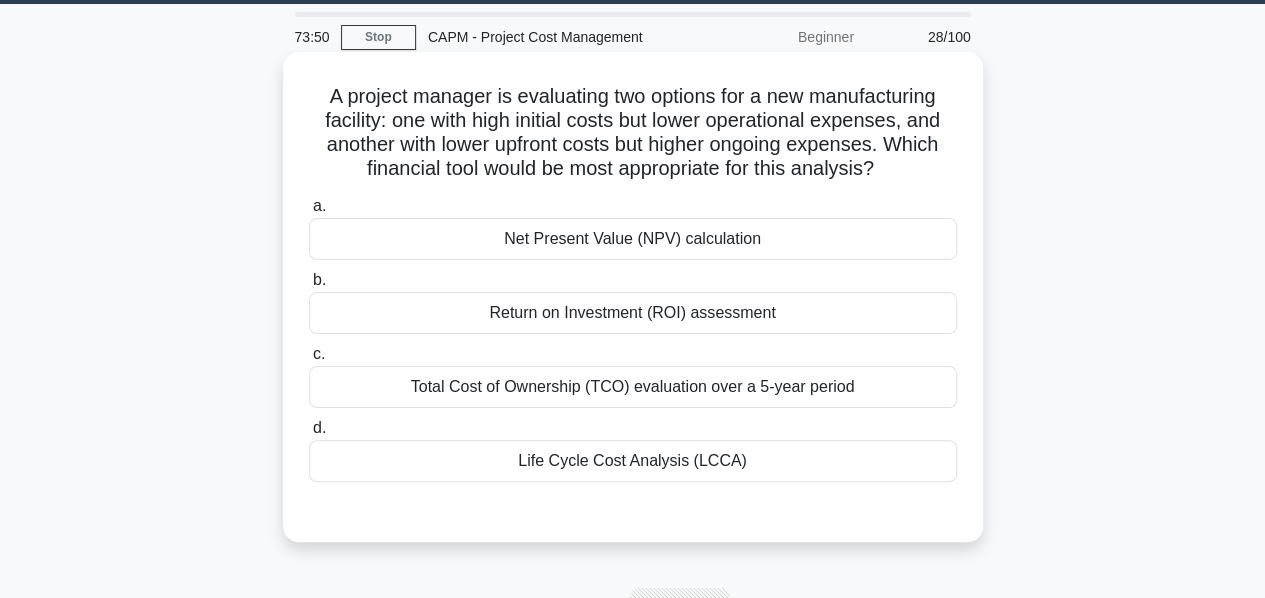 click on "Life Cycle Cost Analysis (LCCA)" at bounding box center [633, 461] 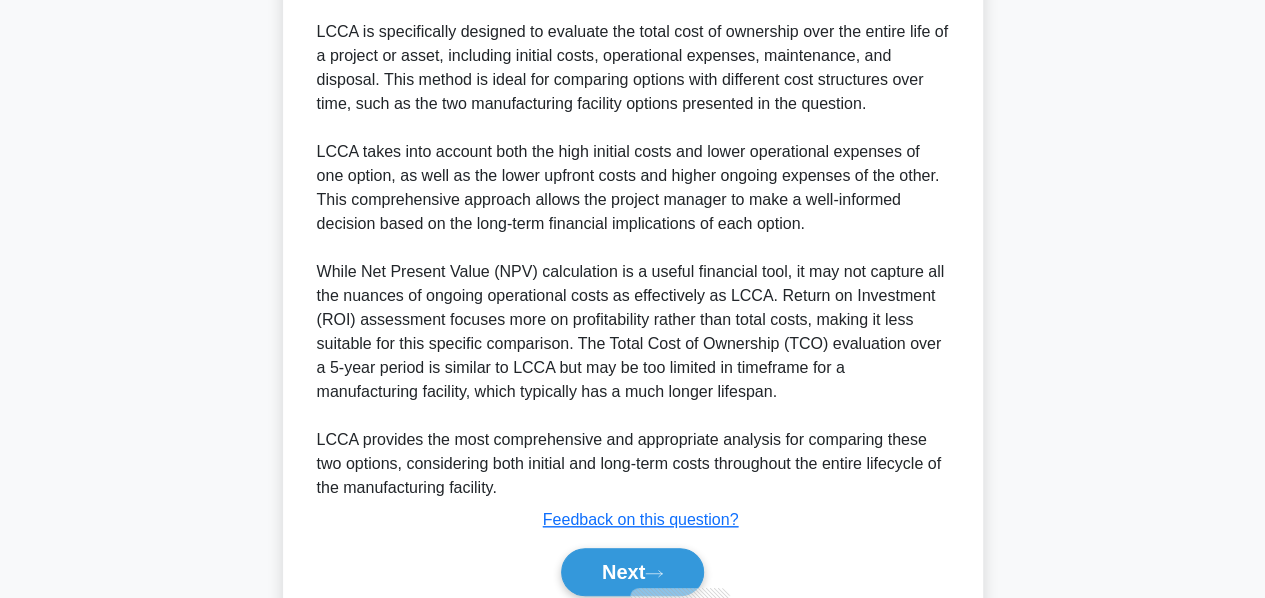 scroll, scrollTop: 728, scrollLeft: 0, axis: vertical 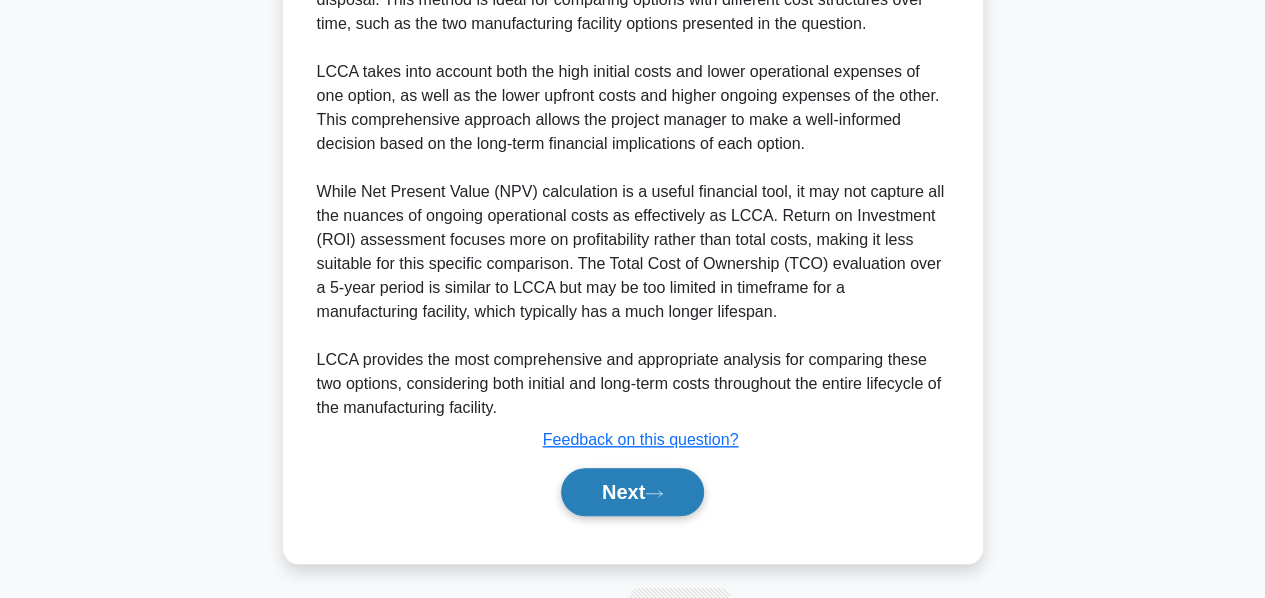 click on "Next" at bounding box center (632, 492) 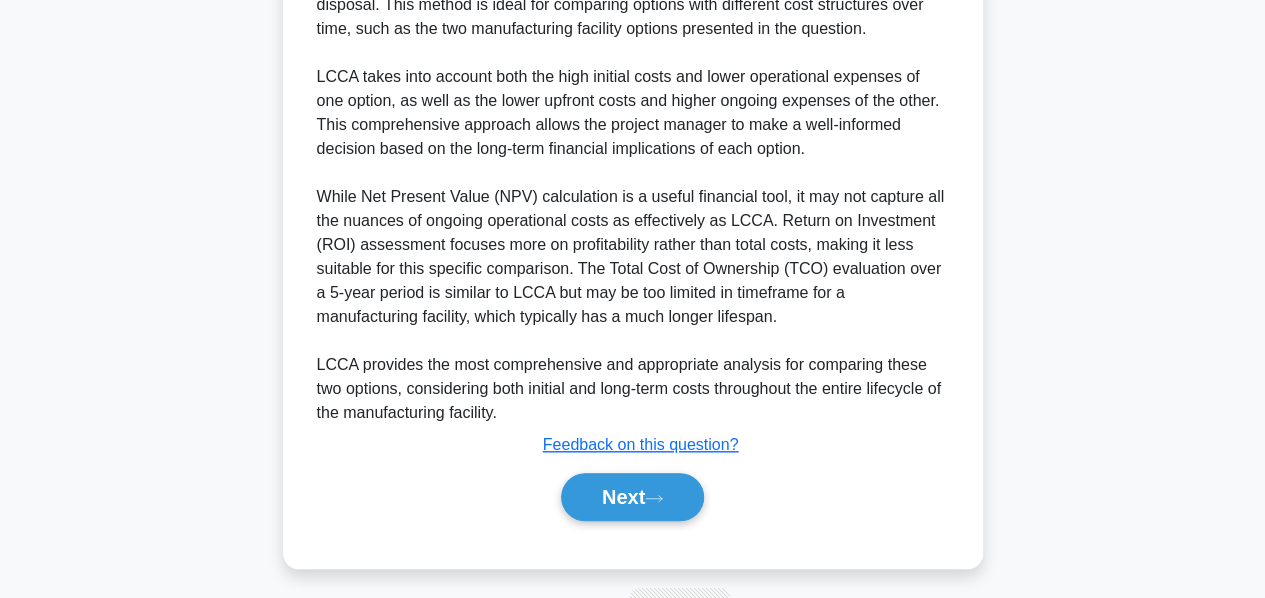 scroll, scrollTop: 482, scrollLeft: 0, axis: vertical 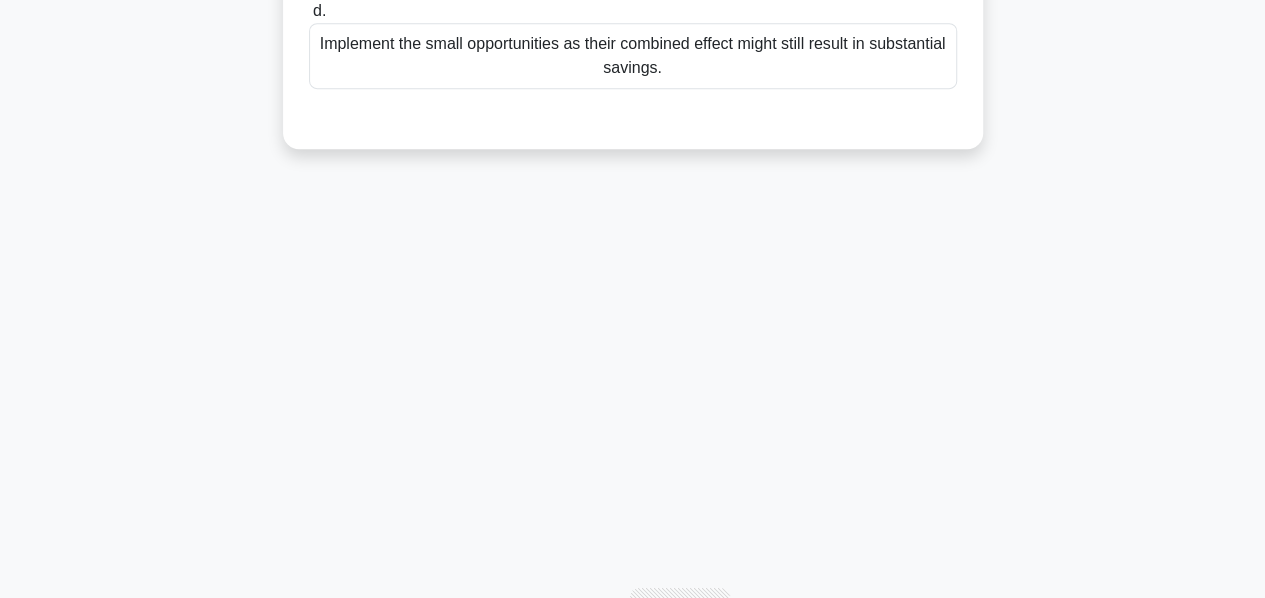 click on "73:40
Stop
CAPM  - Project Cost Management
Beginner
29/100
While performing a Value Analysis, you find several small opportunities for achieving cost savings but none of these changes on their own are significant. What should be your approach in this situation?
.spinner_0XTQ{transform-origin:center;animation:spinner_y6GP .75s linear infinite}@keyframes spinner_y6GP{100%{transform:rotate(360deg)}}
a. b. c. d." at bounding box center (633, 90) 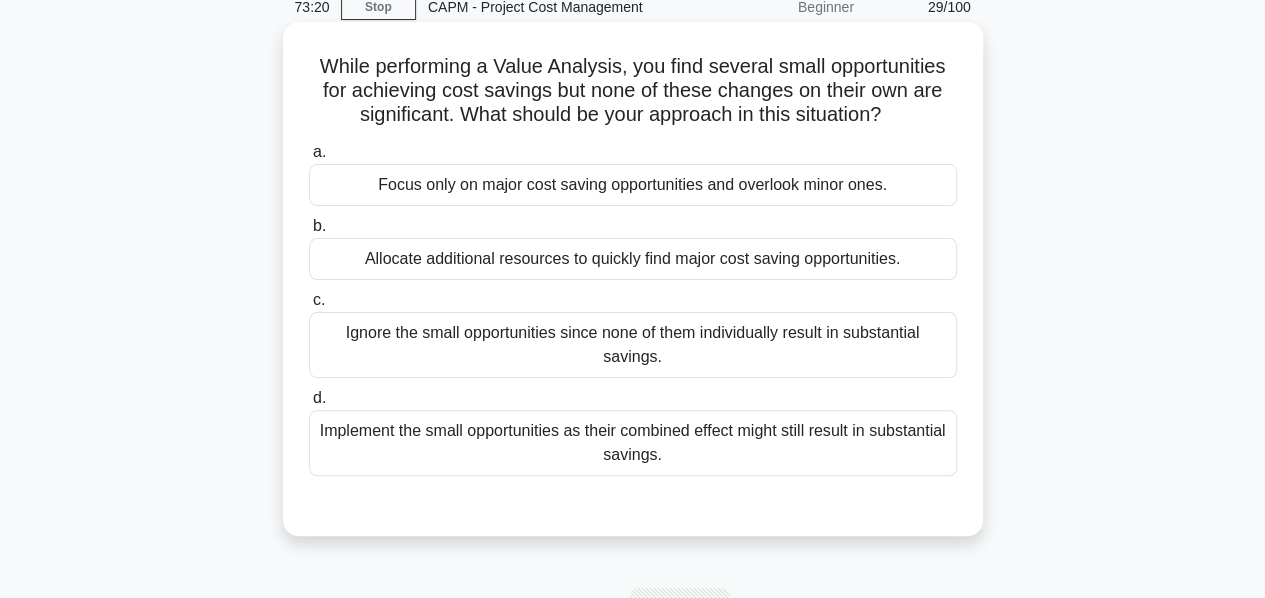 scroll, scrollTop: 83, scrollLeft: 0, axis: vertical 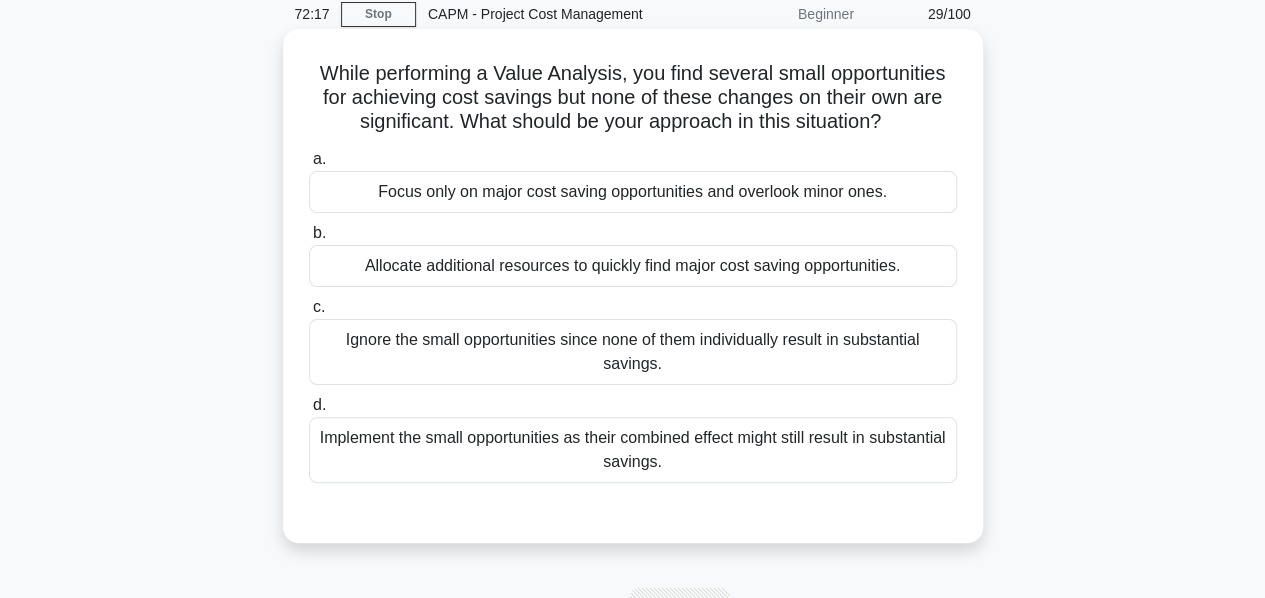 click on "Implement the small opportunities as their combined effect might still result in substantial savings." at bounding box center (633, 450) 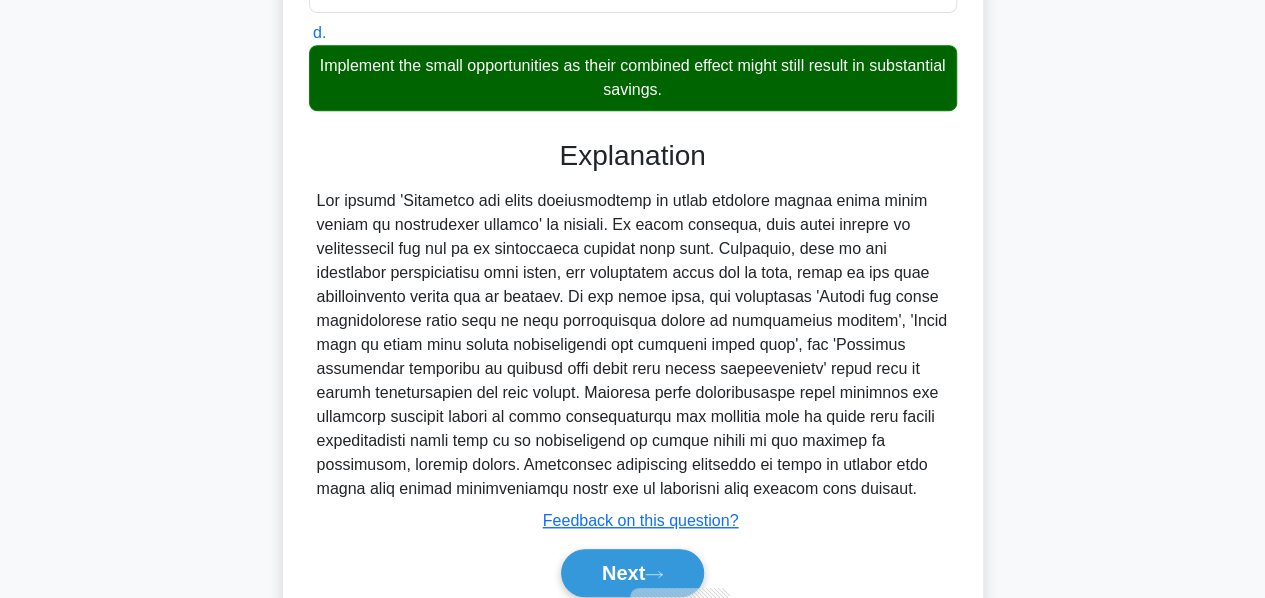 scroll, scrollTop: 536, scrollLeft: 0, axis: vertical 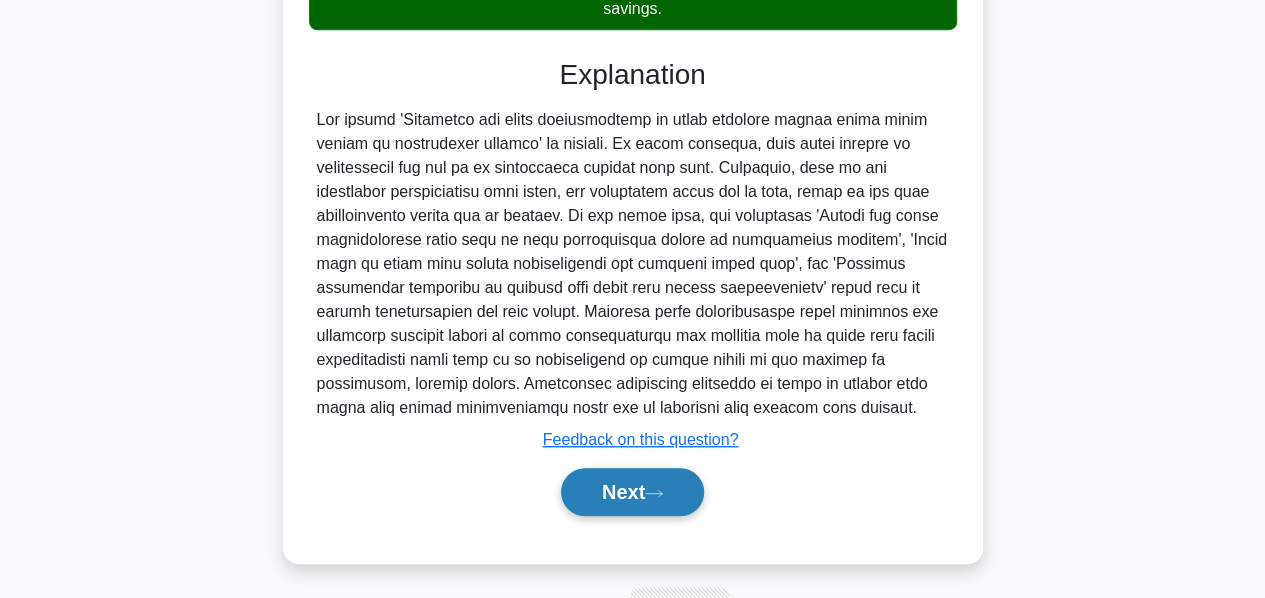 click on "Next" at bounding box center [632, 492] 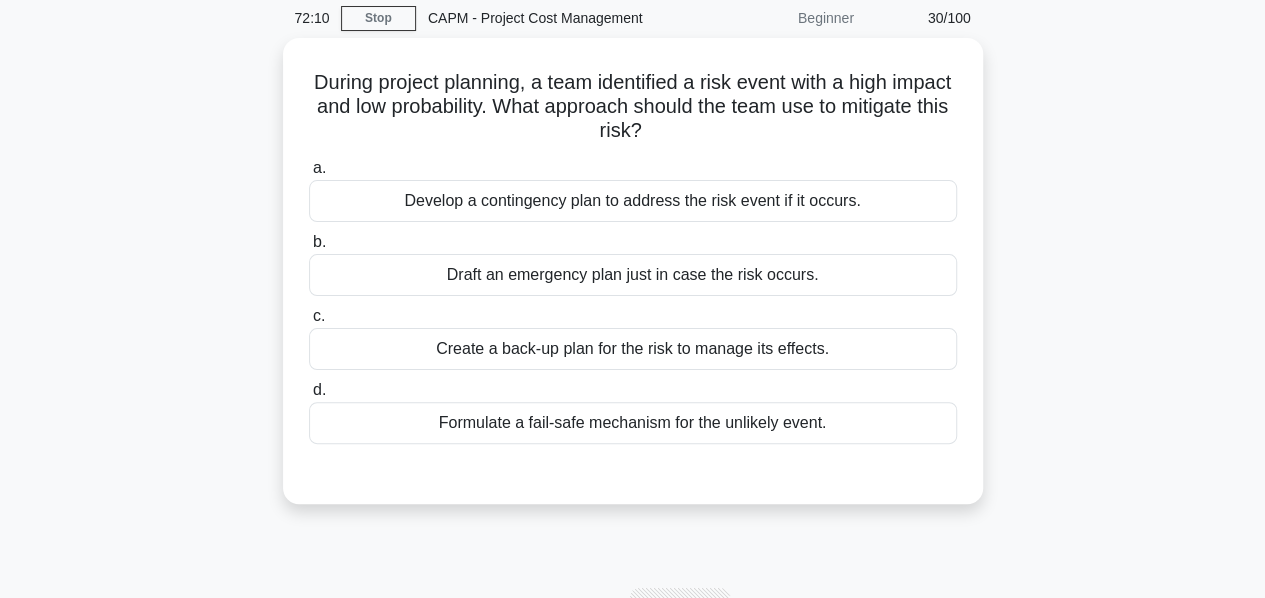 scroll, scrollTop: 54, scrollLeft: 0, axis: vertical 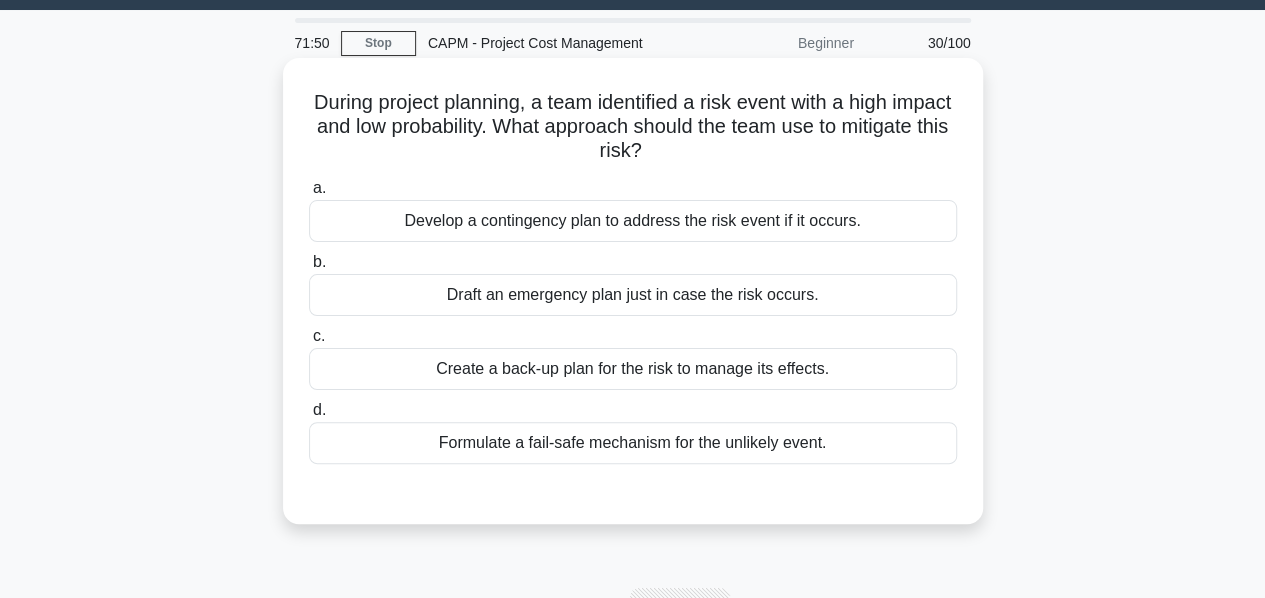 click on "Develop a contingency plan to address the risk event if it occurs." at bounding box center (633, 221) 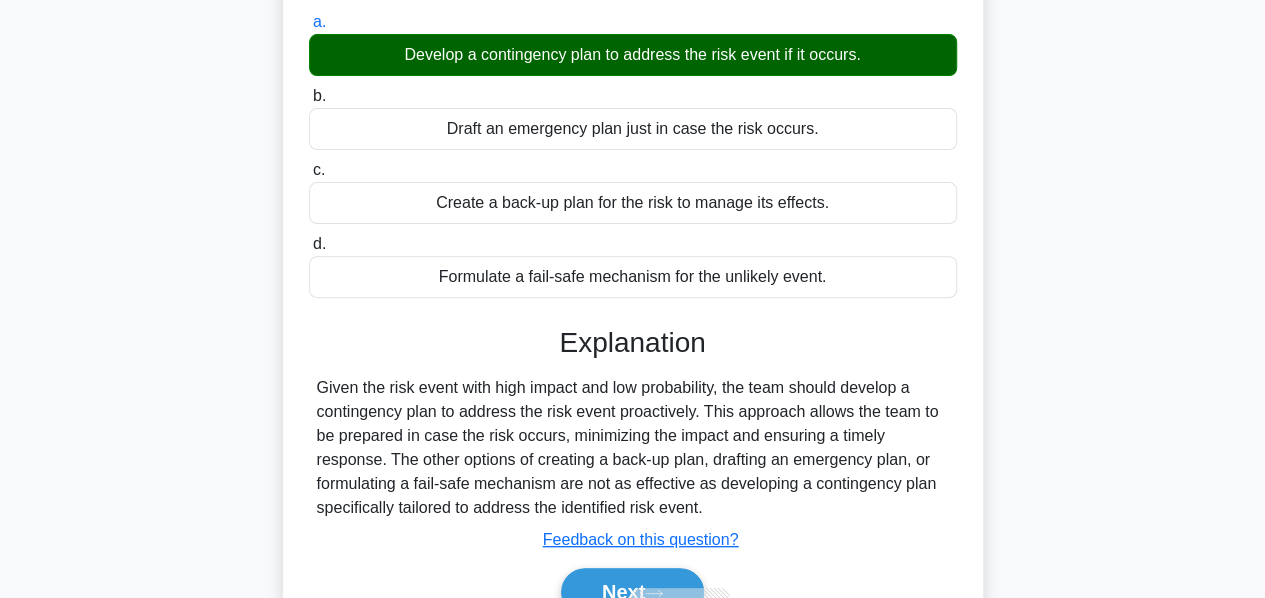 scroll, scrollTop: 482, scrollLeft: 0, axis: vertical 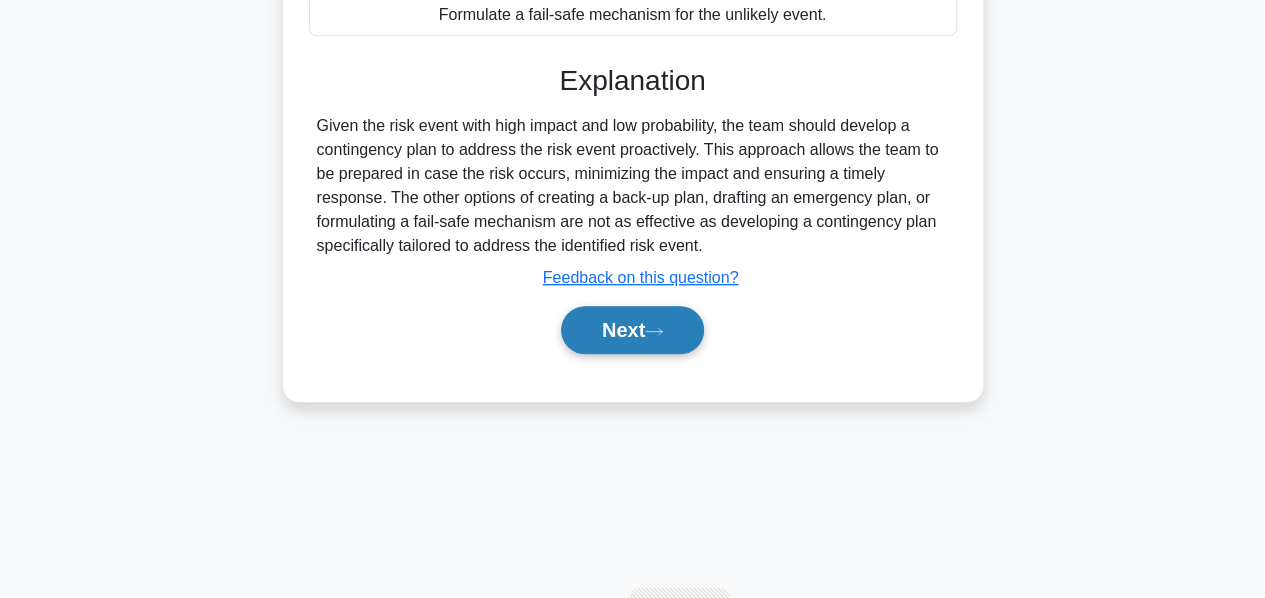 click on "Next" at bounding box center [632, 330] 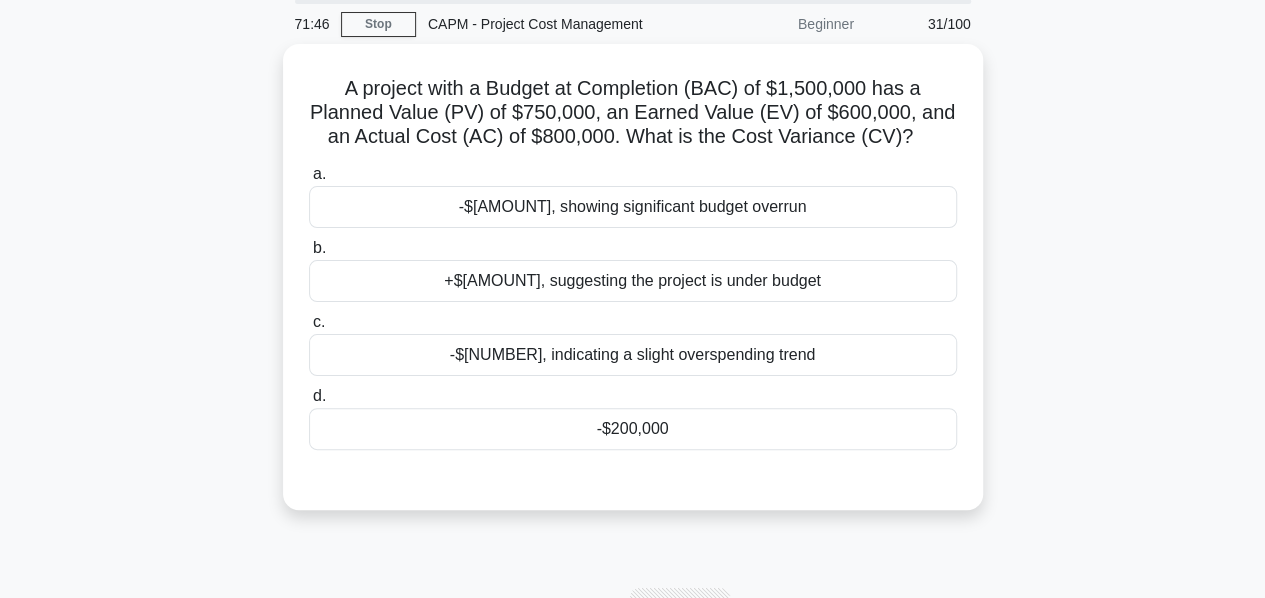 scroll, scrollTop: 38, scrollLeft: 0, axis: vertical 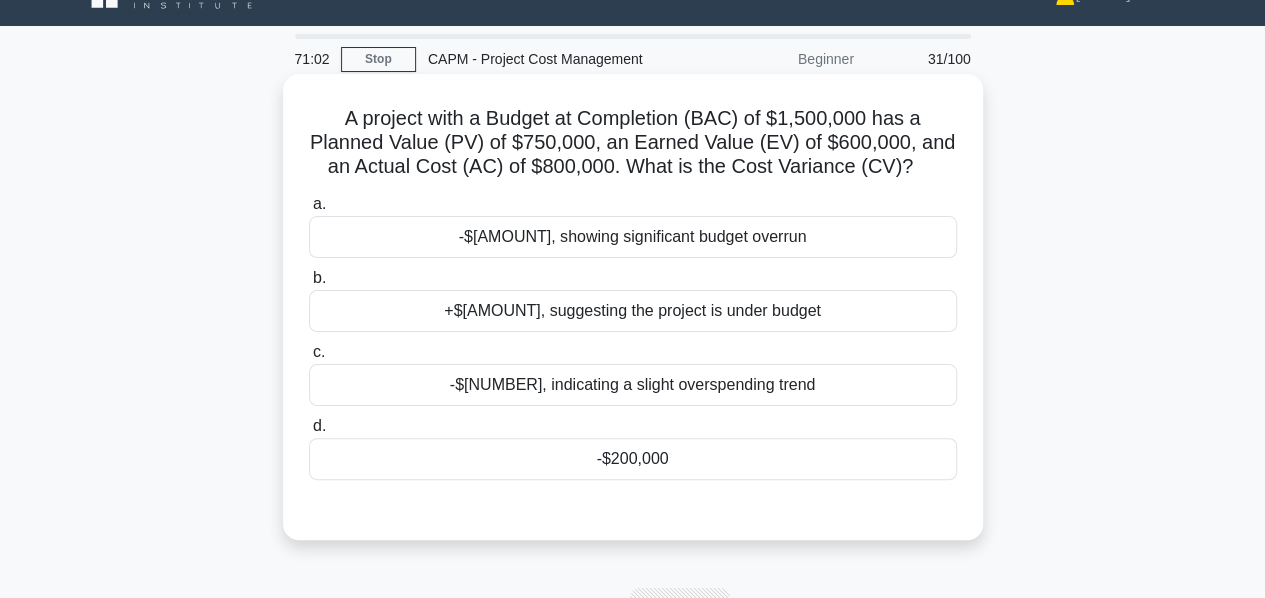 click on "-$200,000" at bounding box center (633, 459) 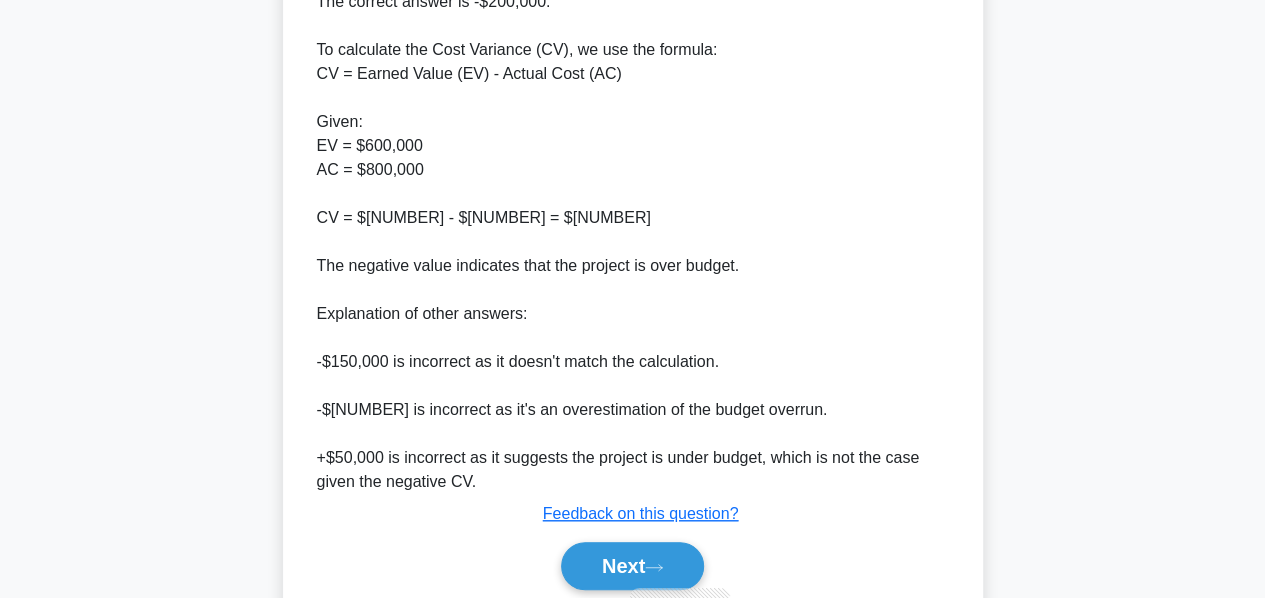 scroll, scrollTop: 680, scrollLeft: 0, axis: vertical 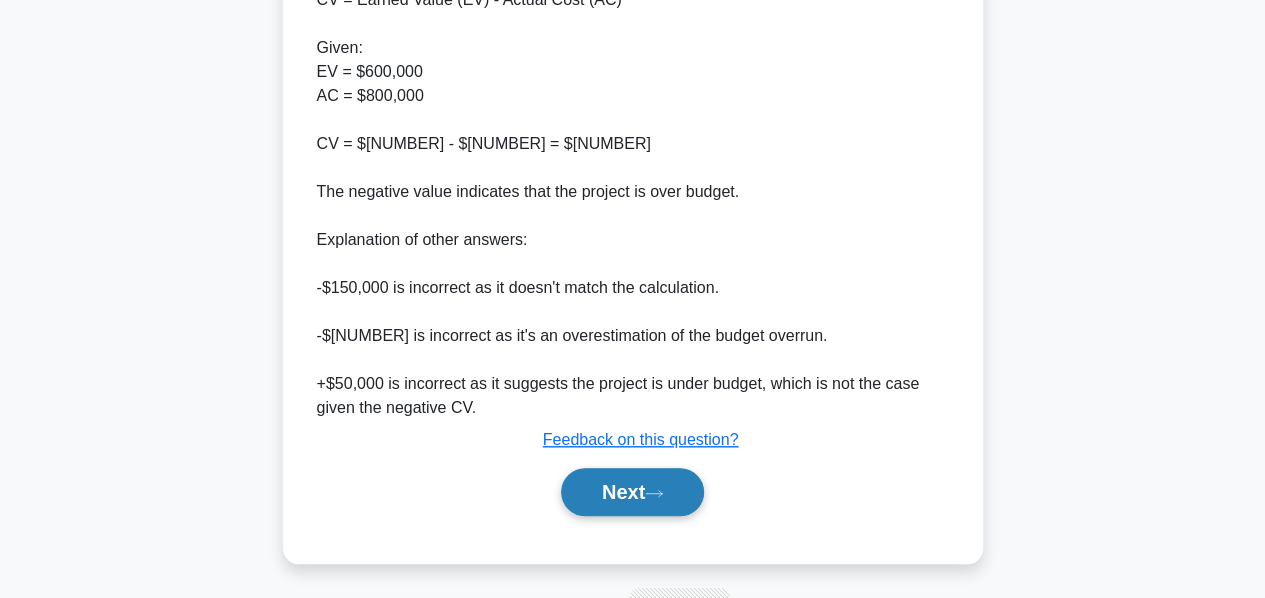 click on "Next" at bounding box center (632, 492) 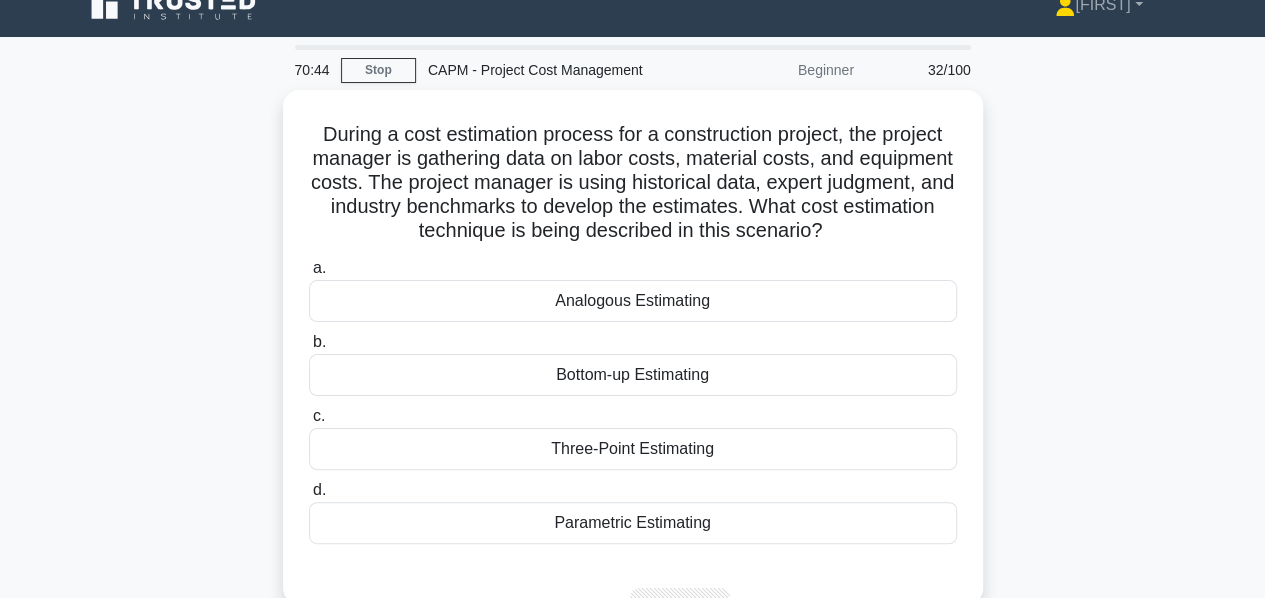 scroll, scrollTop: 71, scrollLeft: 0, axis: vertical 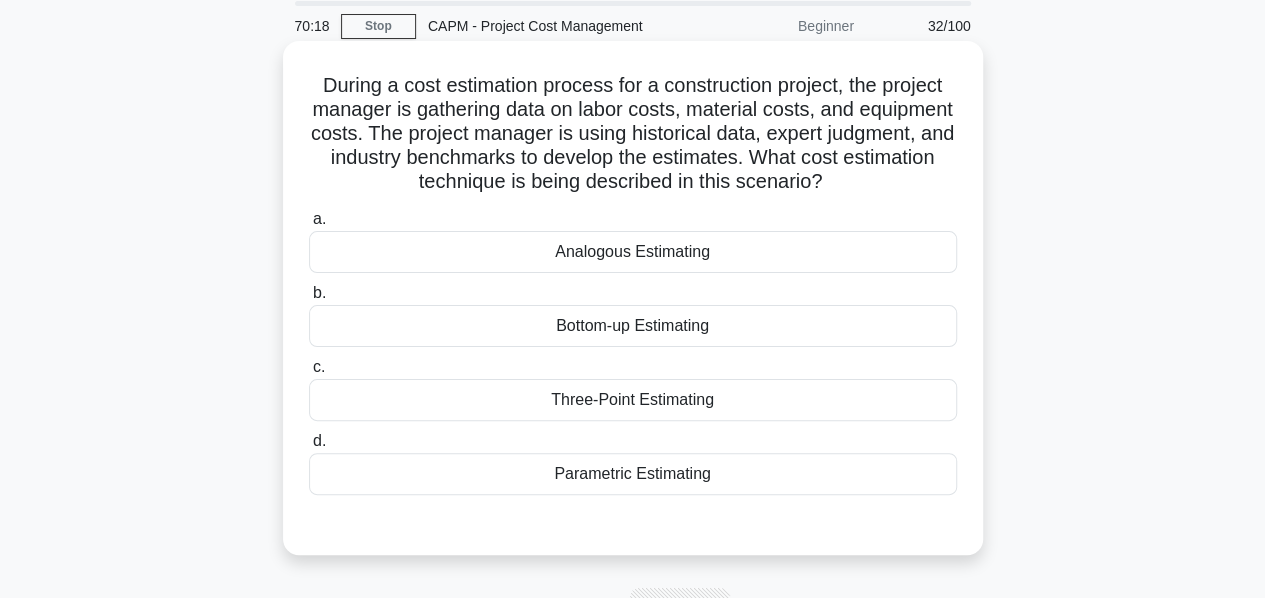 click on "Analogous Estimating" at bounding box center (633, 252) 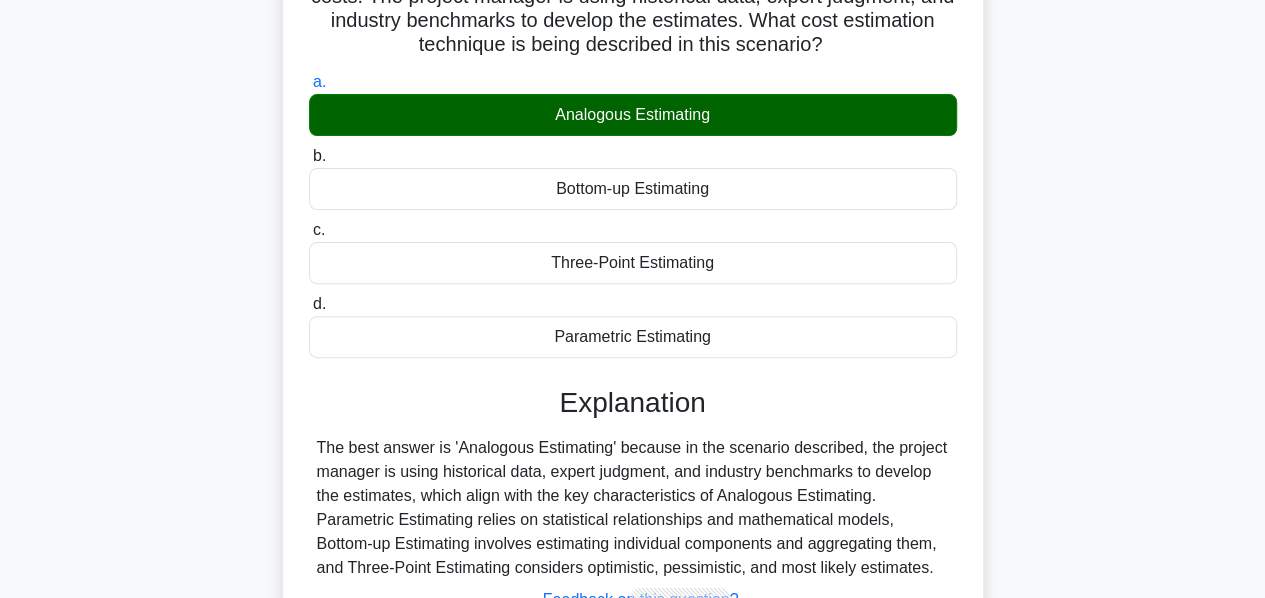 scroll, scrollTop: 482, scrollLeft: 0, axis: vertical 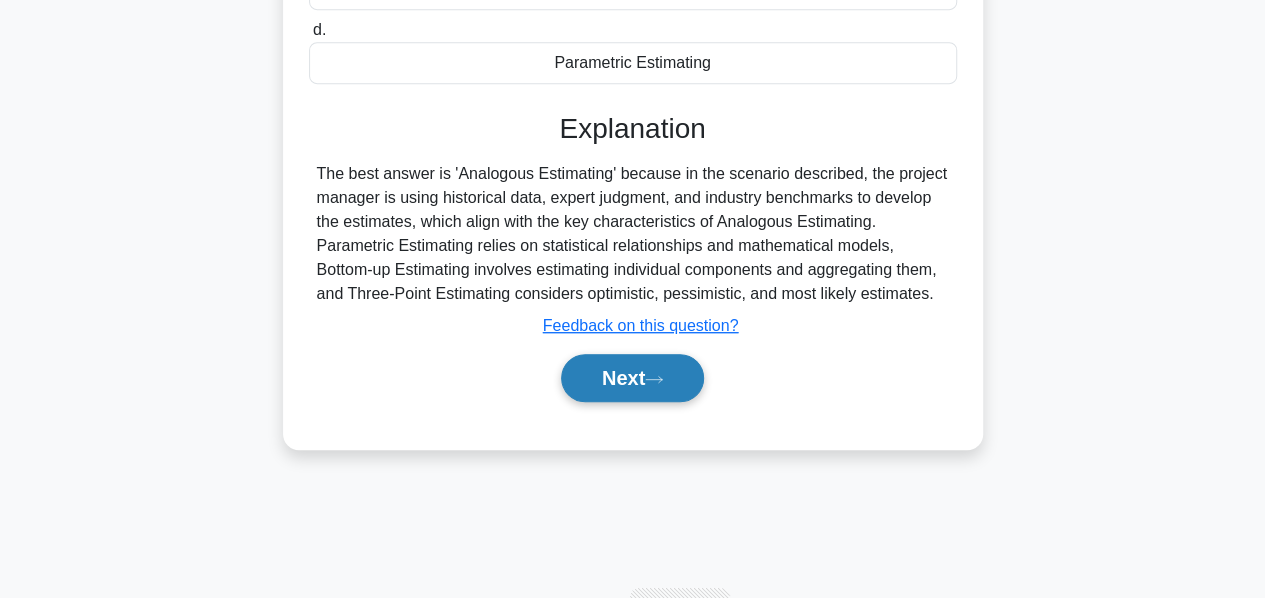 click on "Next" at bounding box center (632, 378) 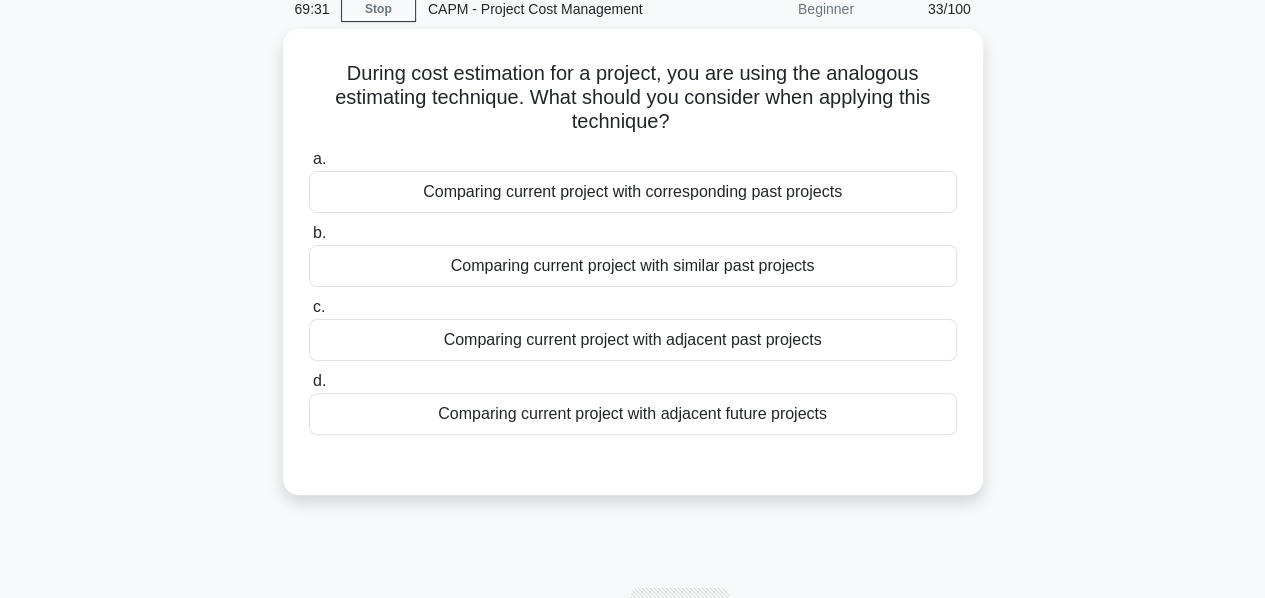 scroll, scrollTop: 88, scrollLeft: 0, axis: vertical 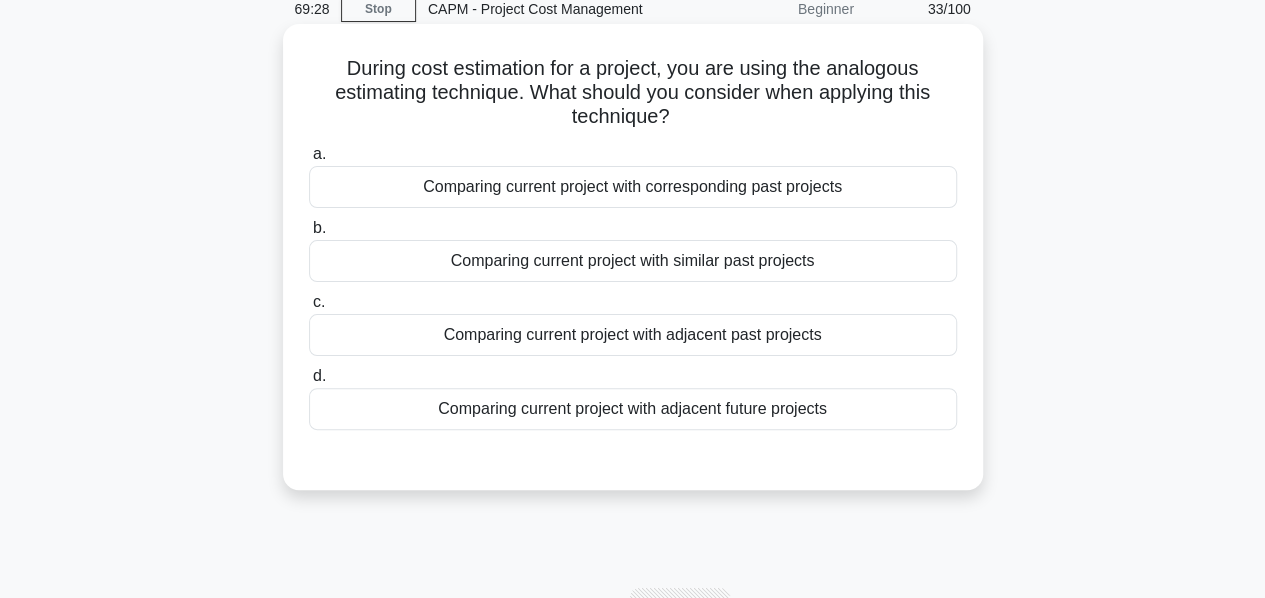 click on "Comparing current project with similar past projects" at bounding box center (633, 261) 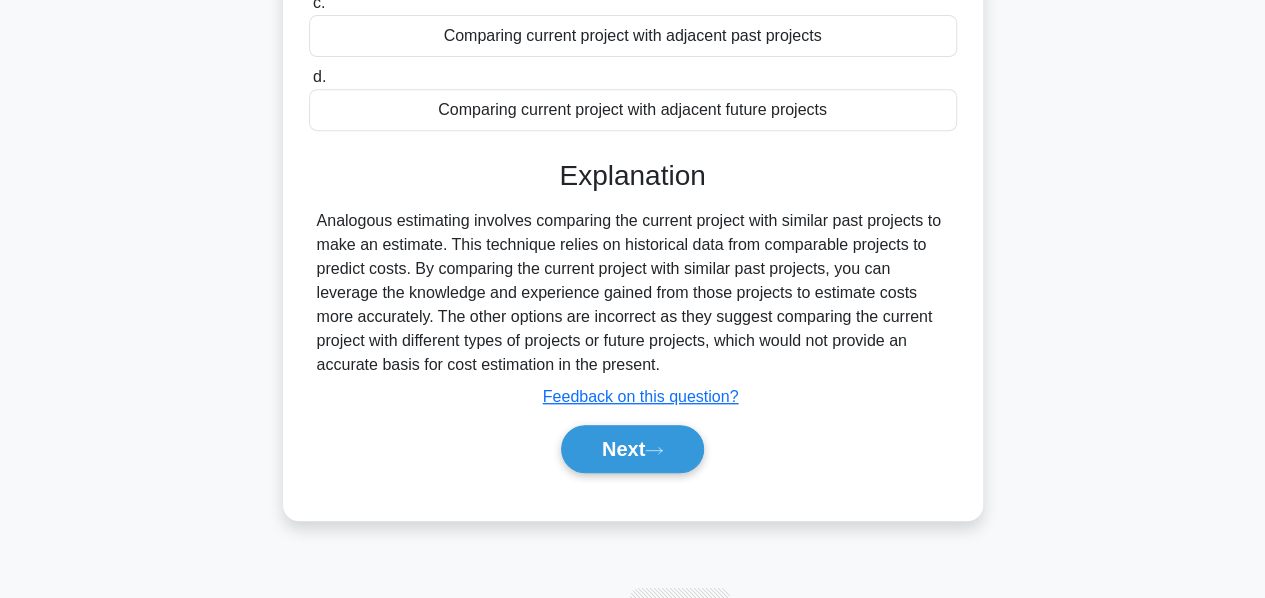scroll, scrollTop: 421, scrollLeft: 0, axis: vertical 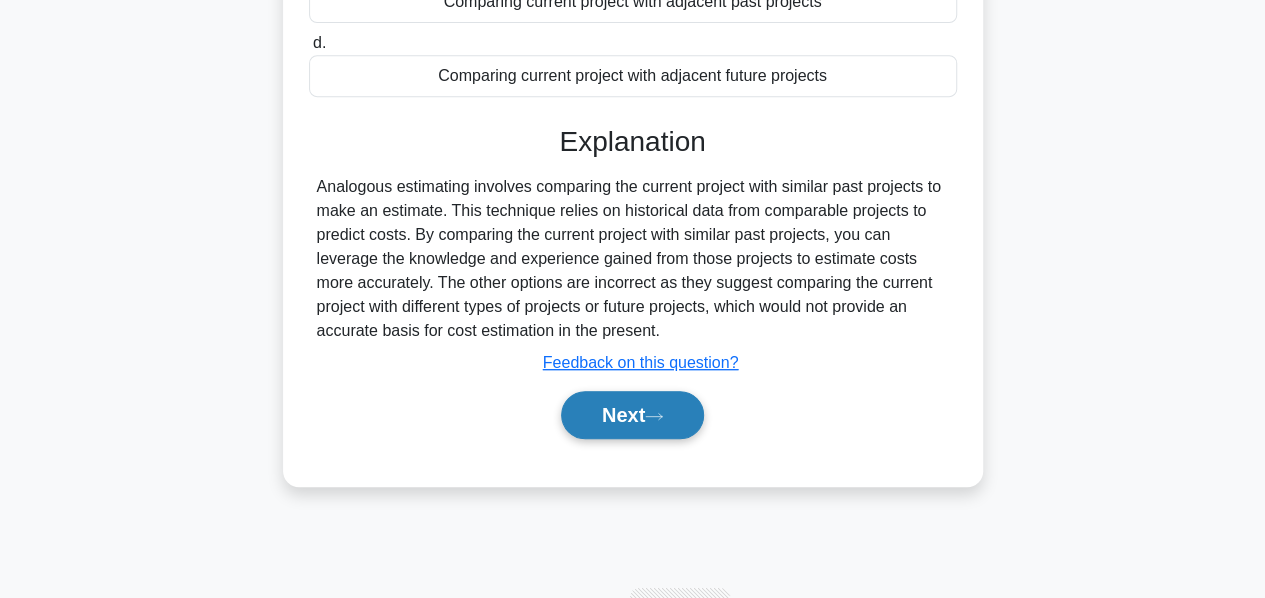 click on "Next" at bounding box center (632, 415) 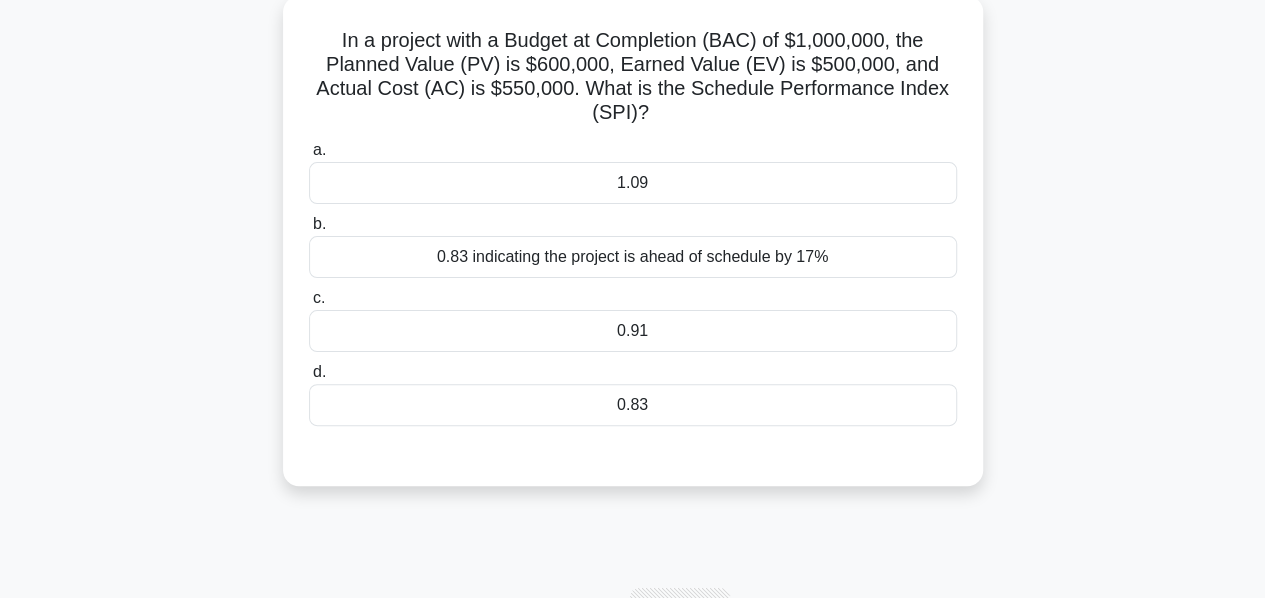 scroll, scrollTop: 27, scrollLeft: 0, axis: vertical 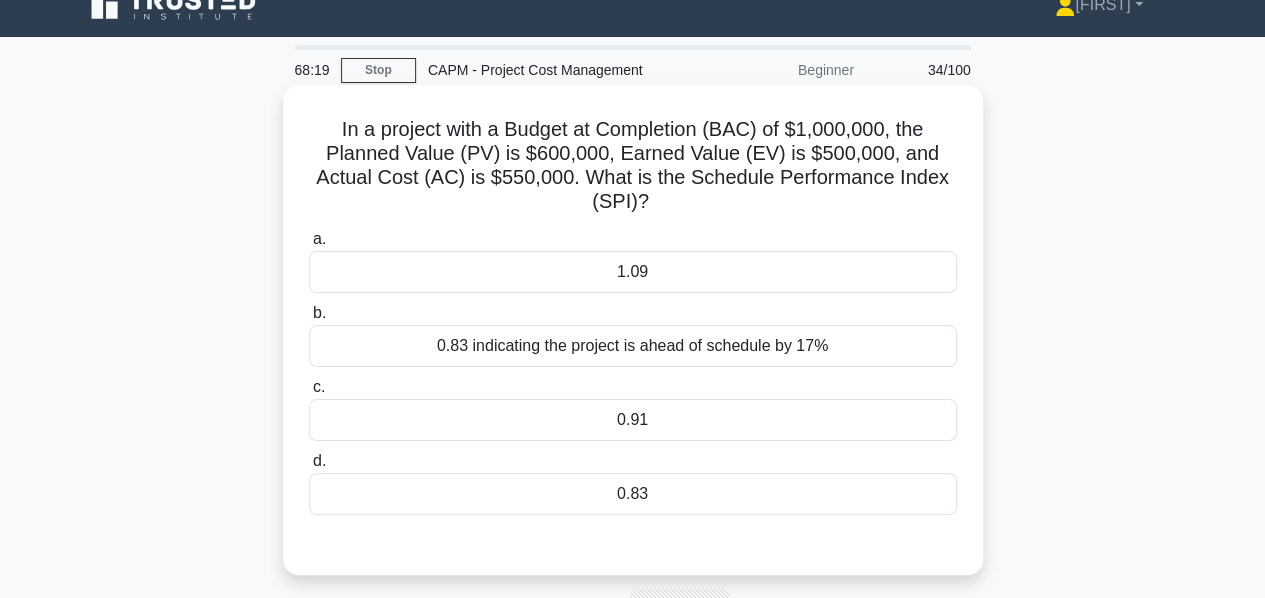 click on "0.91" at bounding box center [633, 420] 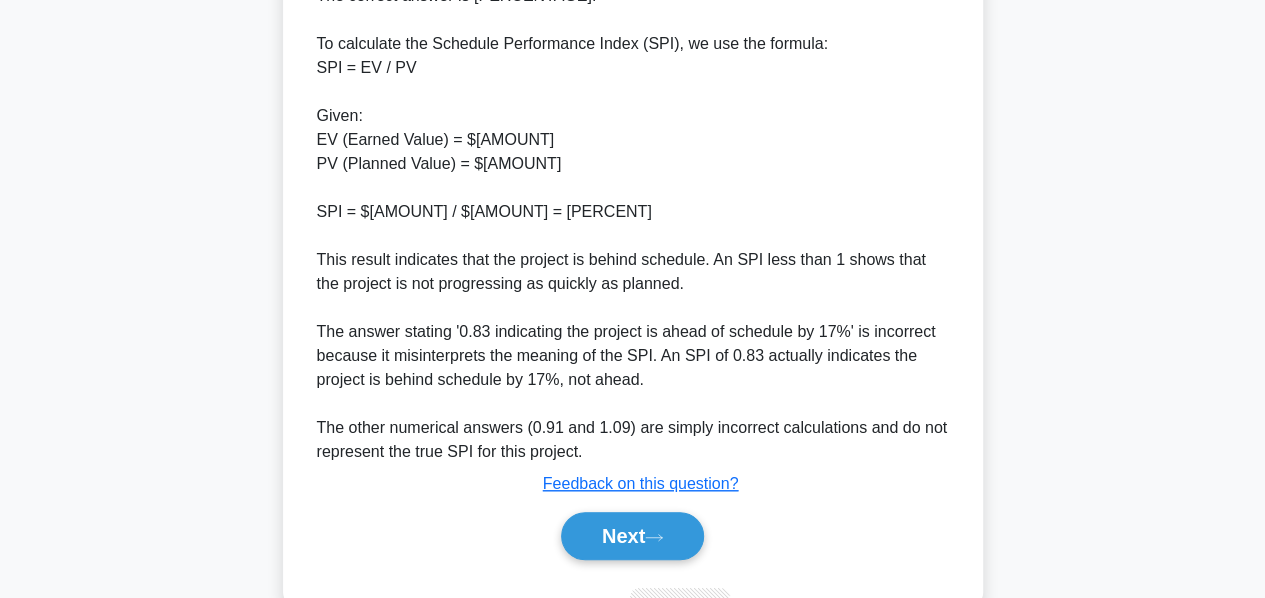 scroll, scrollTop: 683, scrollLeft: 0, axis: vertical 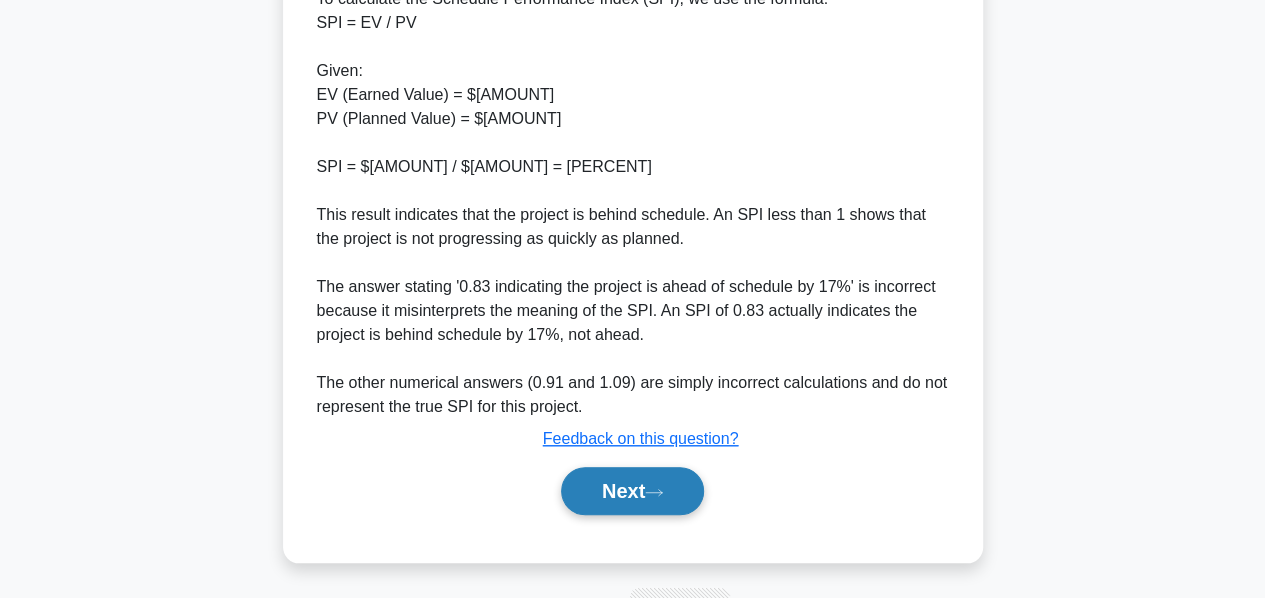 click on "Next" at bounding box center (632, 491) 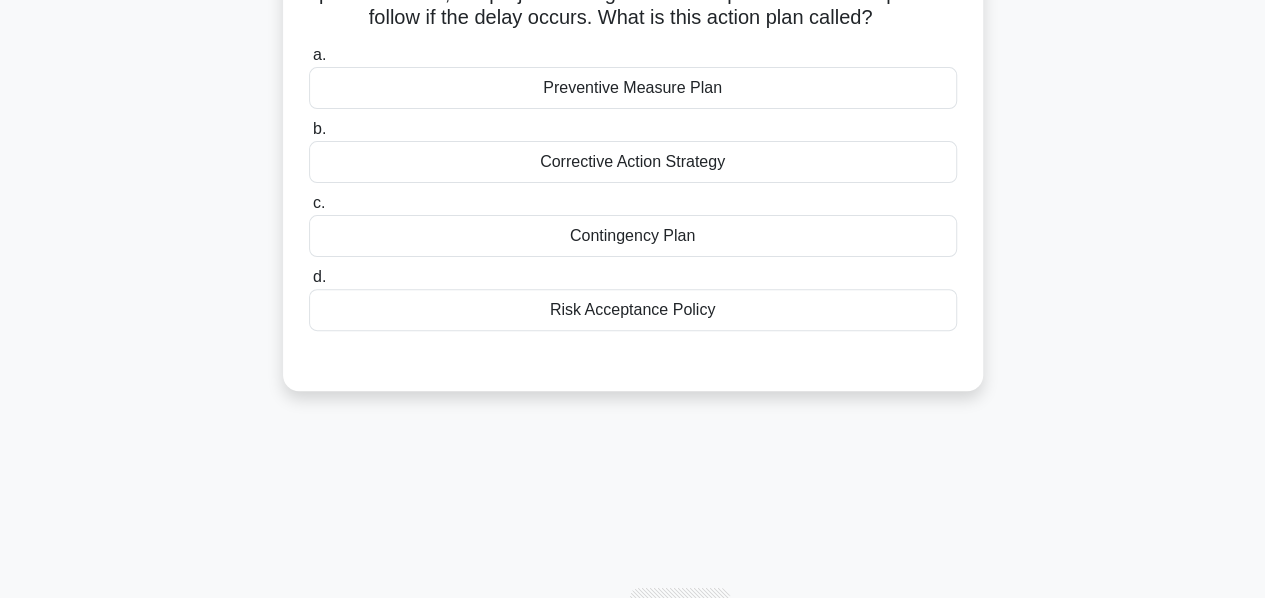 scroll, scrollTop: 66, scrollLeft: 0, axis: vertical 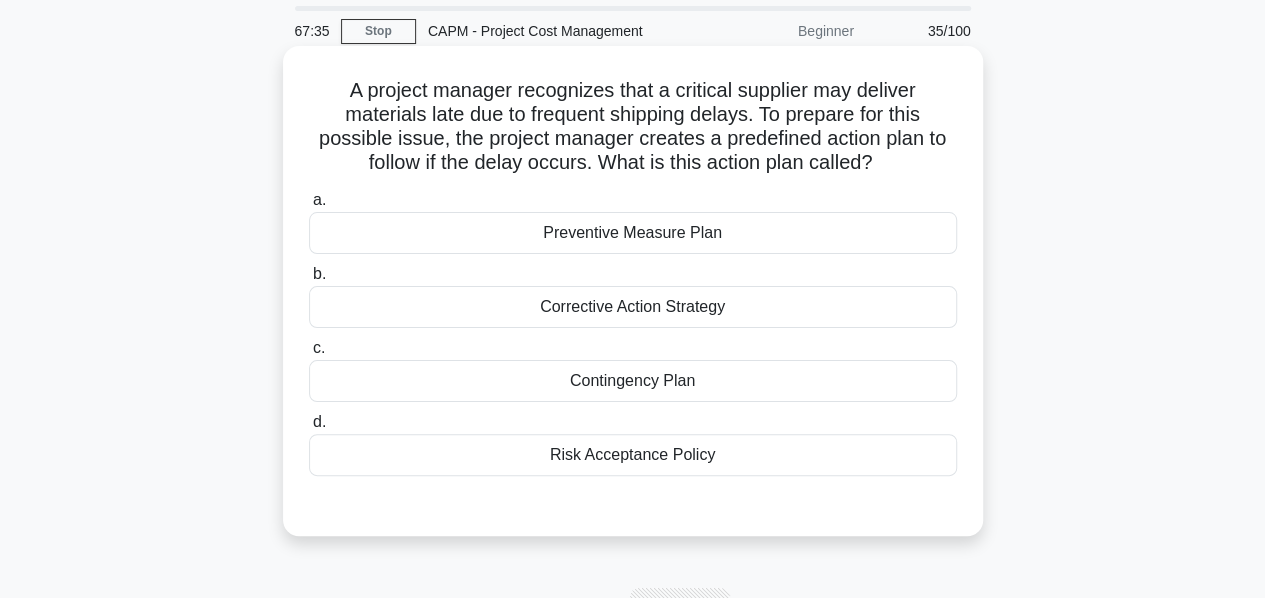 click on "Contingency Plan" at bounding box center (633, 381) 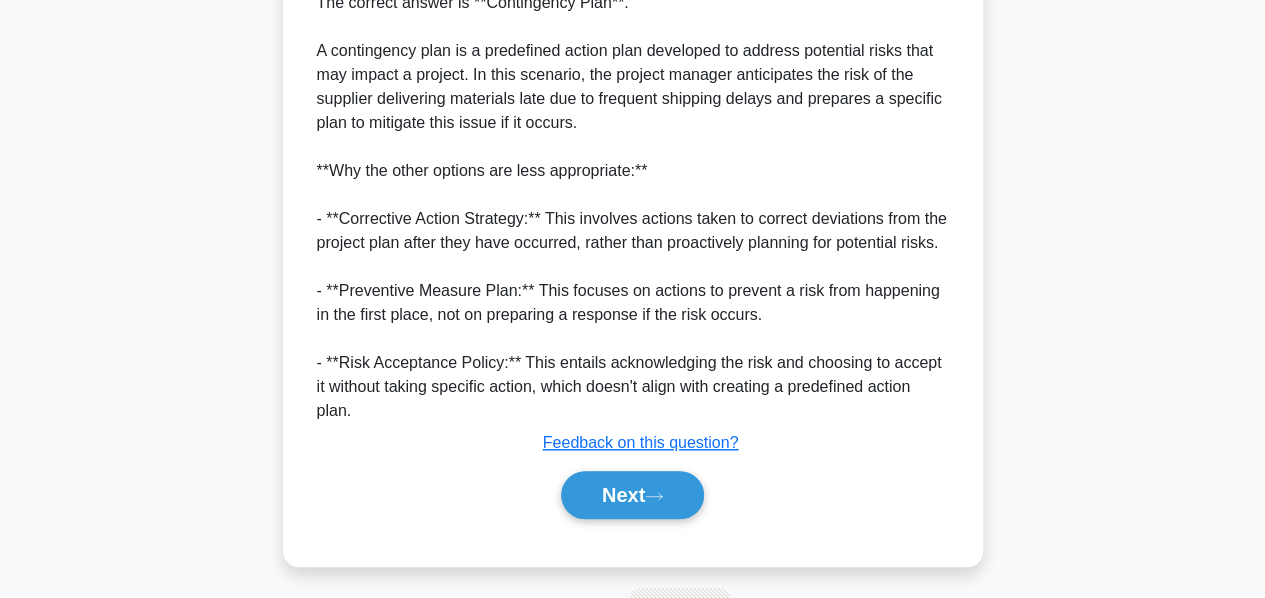 scroll, scrollTop: 632, scrollLeft: 0, axis: vertical 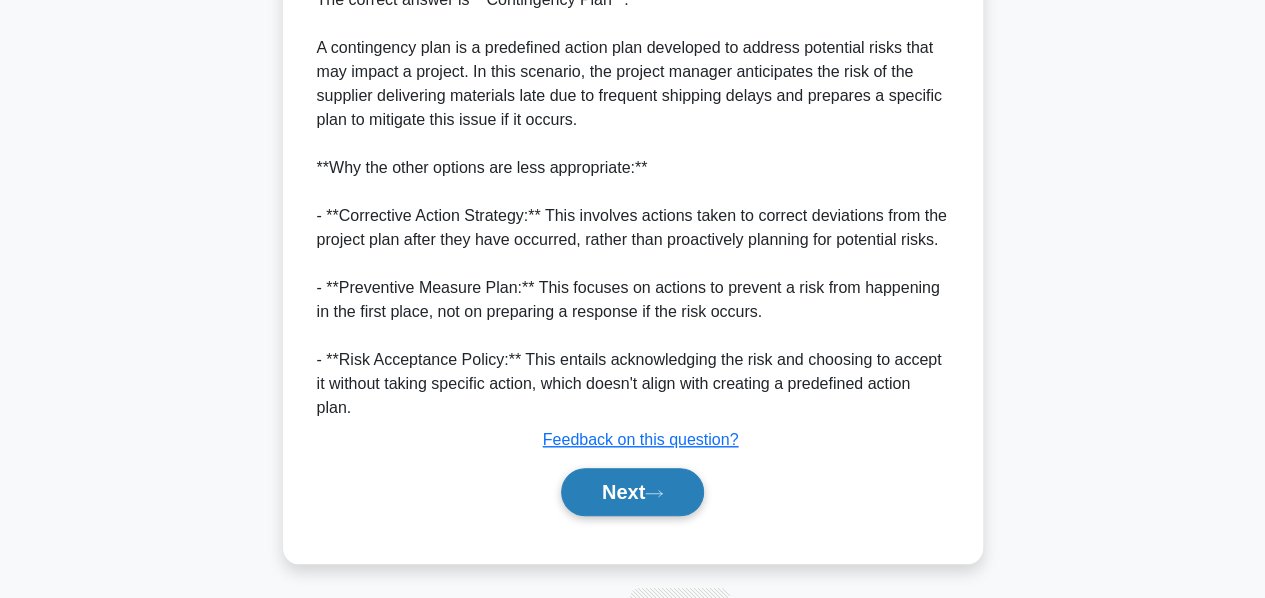 click on "Next" at bounding box center [632, 492] 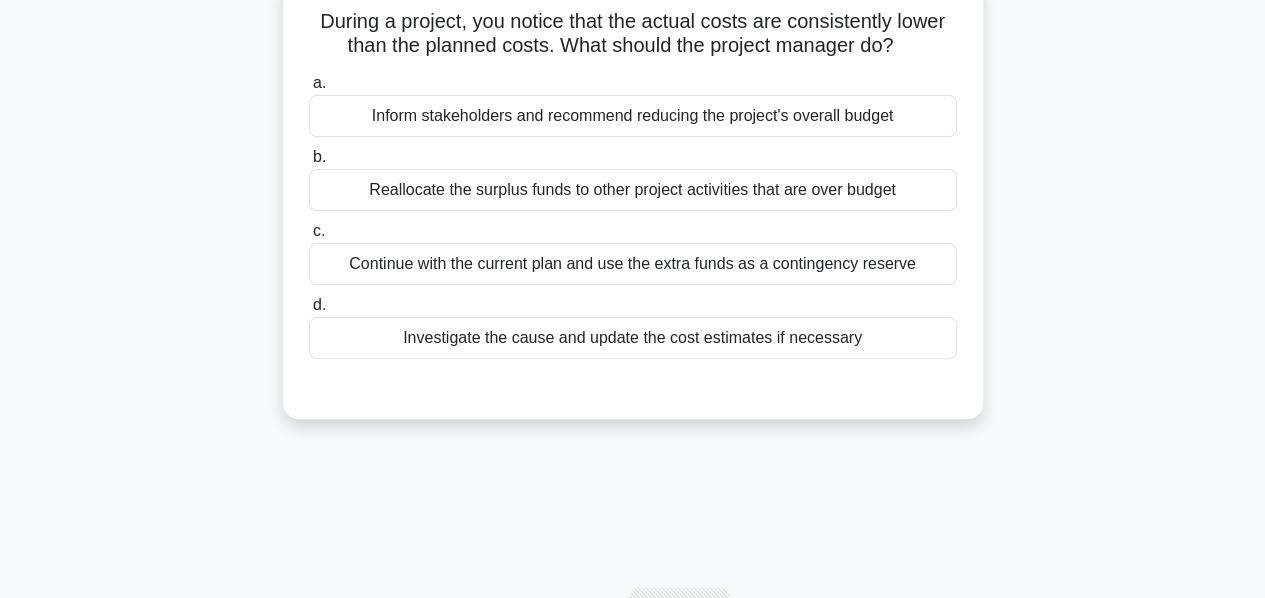 scroll, scrollTop: 0, scrollLeft: 0, axis: both 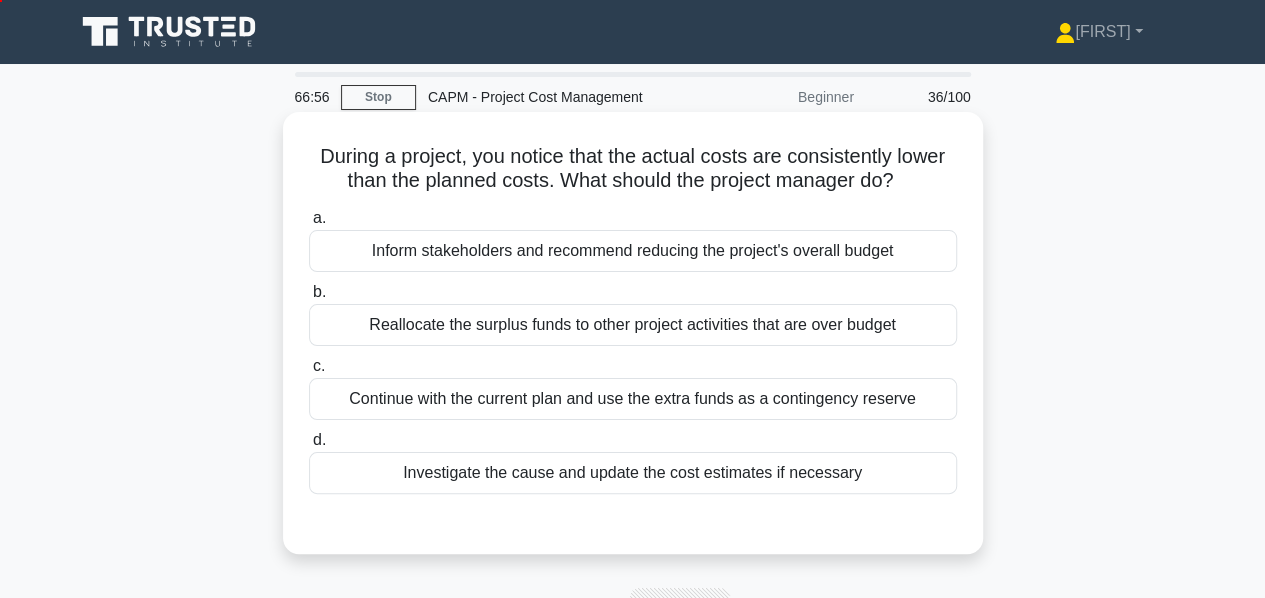 click on "Reallocate the surplus funds to other project activities that are over budget" at bounding box center (633, 325) 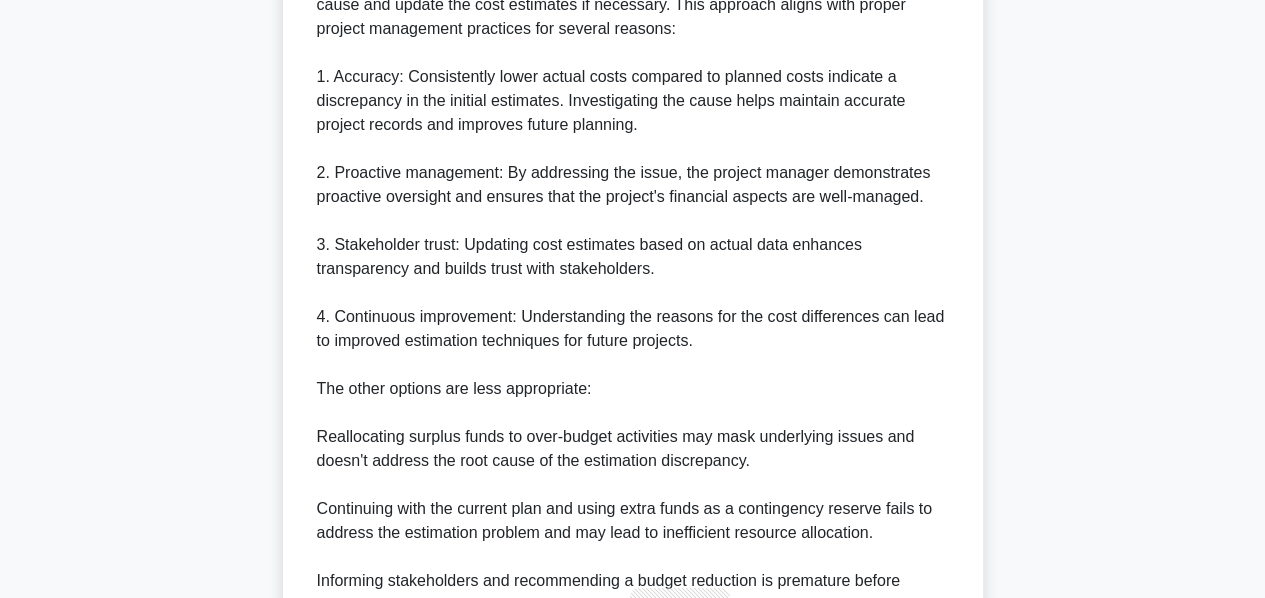 scroll, scrollTop: 822, scrollLeft: 0, axis: vertical 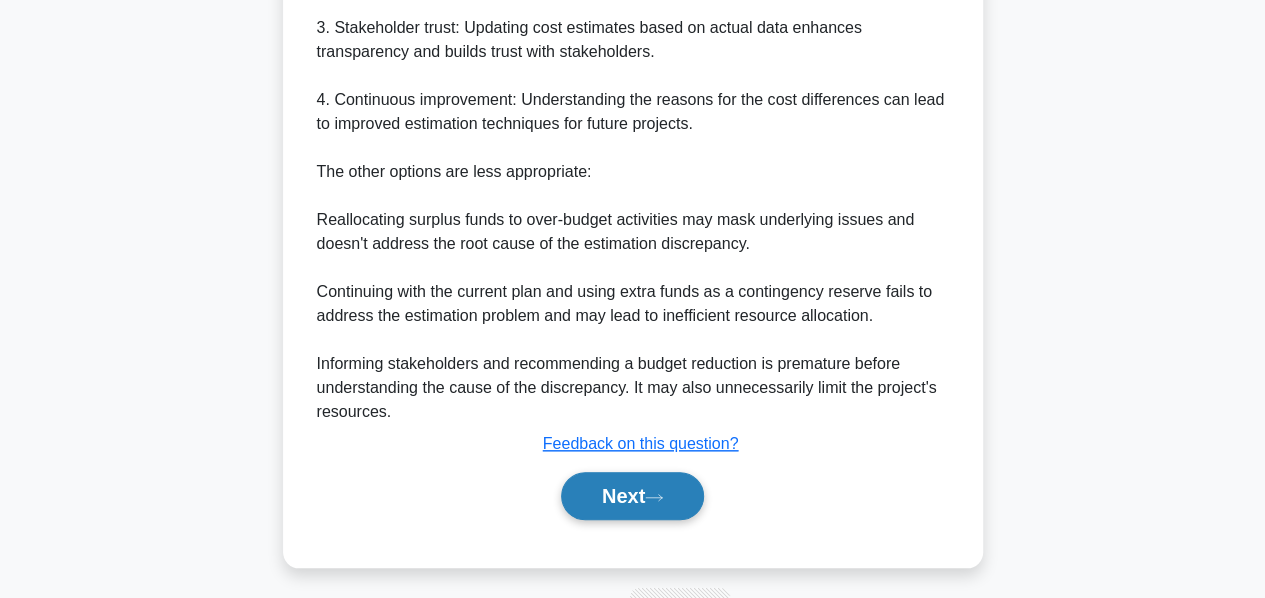 click on "Next" at bounding box center (632, 496) 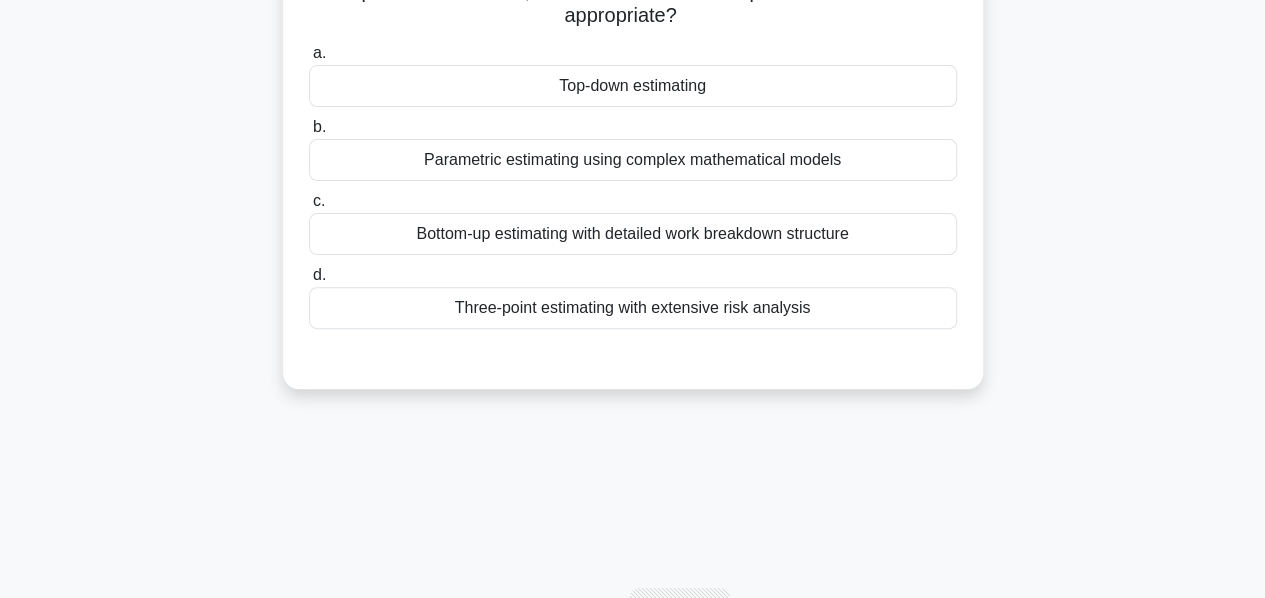 scroll, scrollTop: 82, scrollLeft: 0, axis: vertical 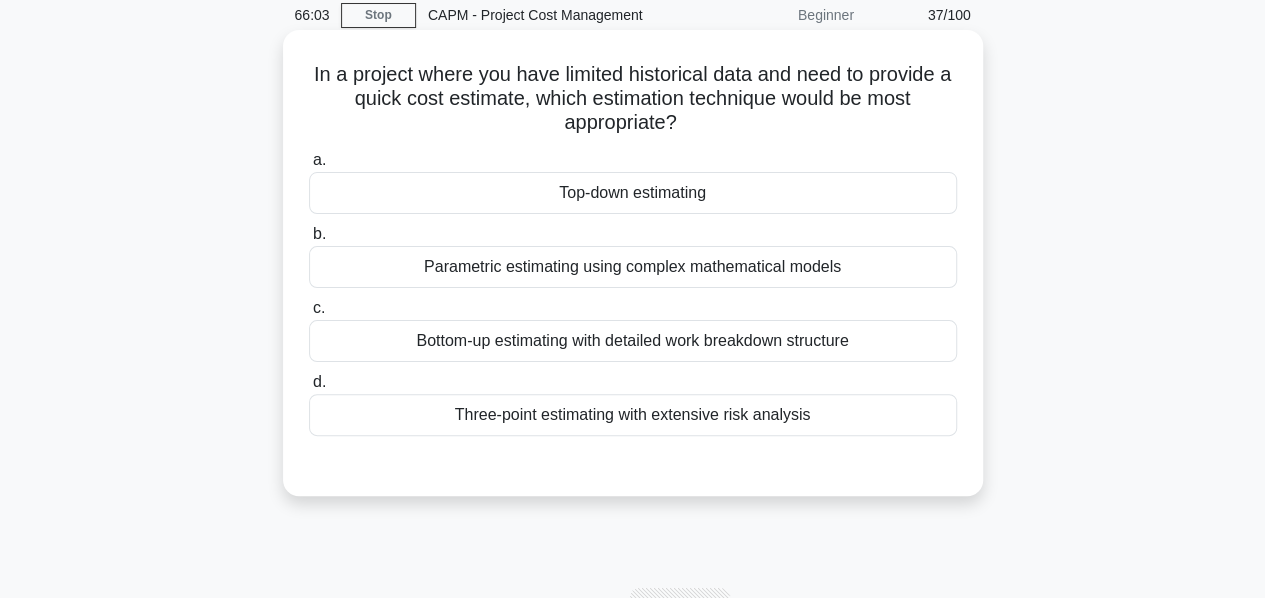 click on "Top-down estimating" at bounding box center [633, 193] 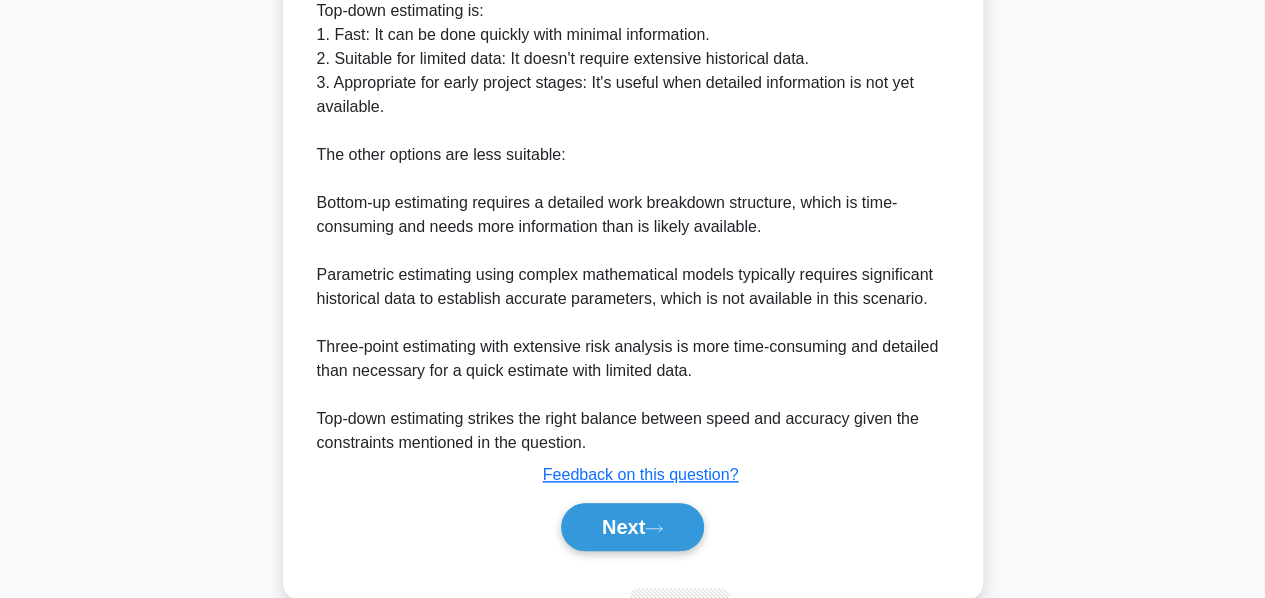 scroll, scrollTop: 766, scrollLeft: 0, axis: vertical 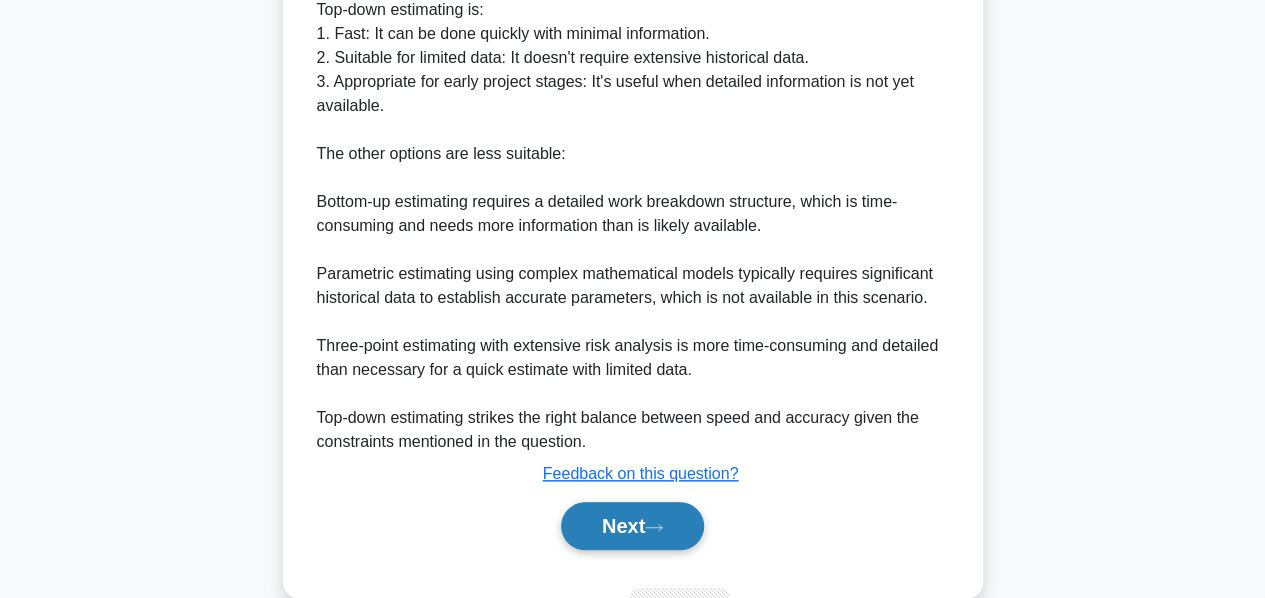 click on "Next" at bounding box center [632, 526] 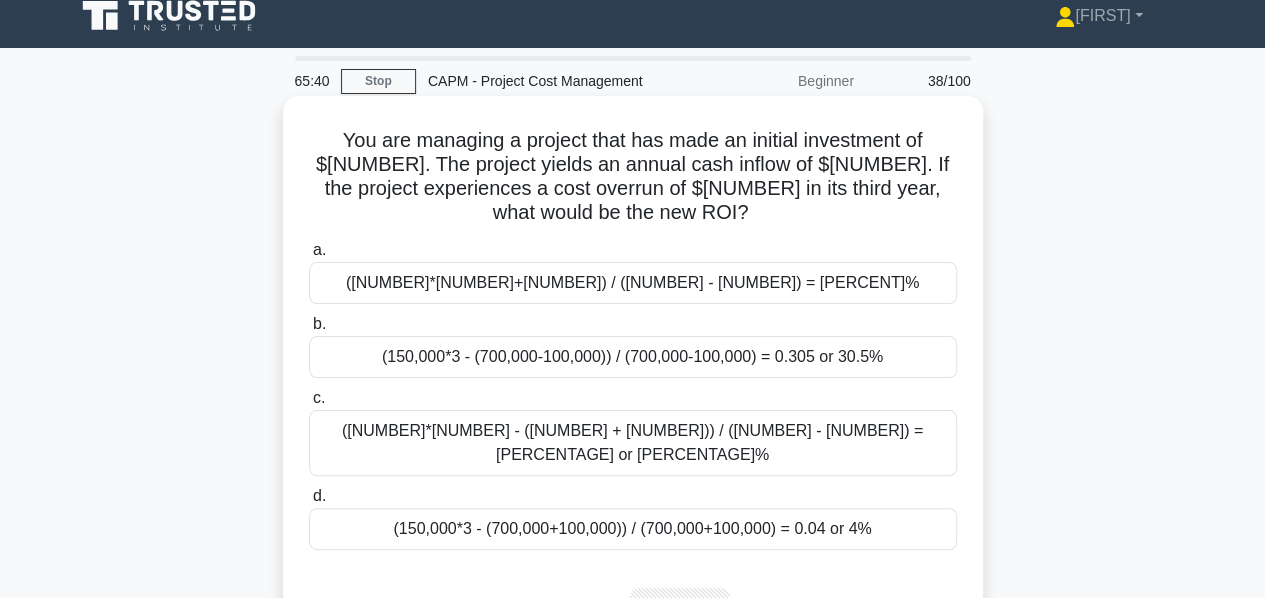 scroll, scrollTop: 54, scrollLeft: 0, axis: vertical 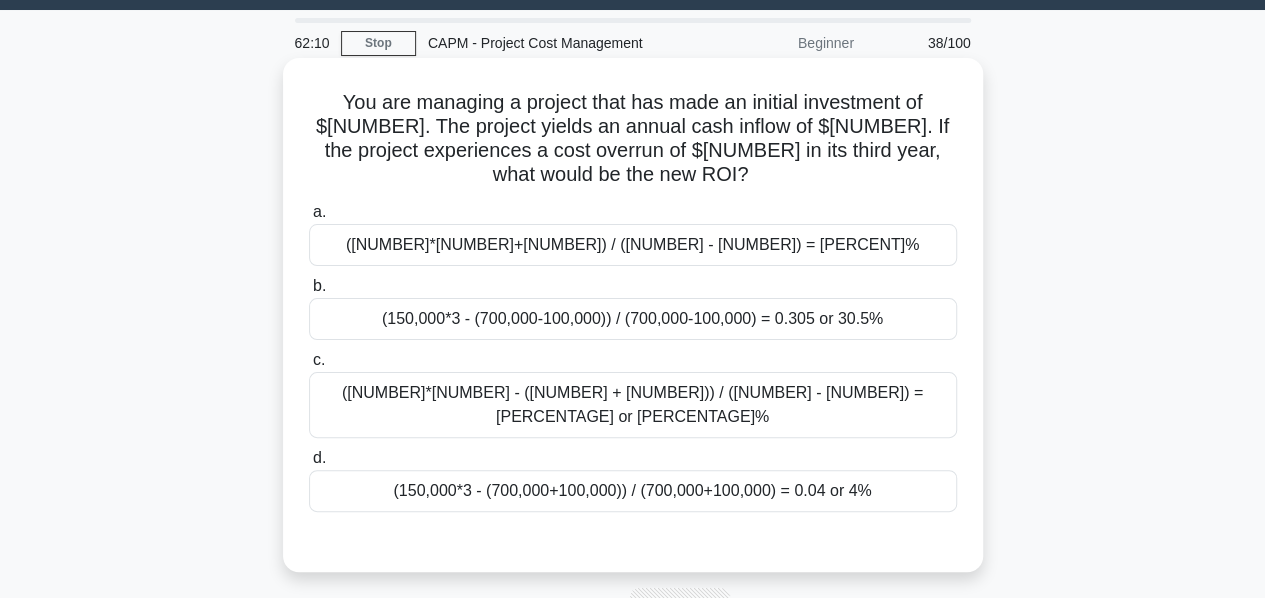 click on "(150,000*3 - (700,000+100,000)) / (700,000+100,000) = 0.04 or 4%" at bounding box center (633, 491) 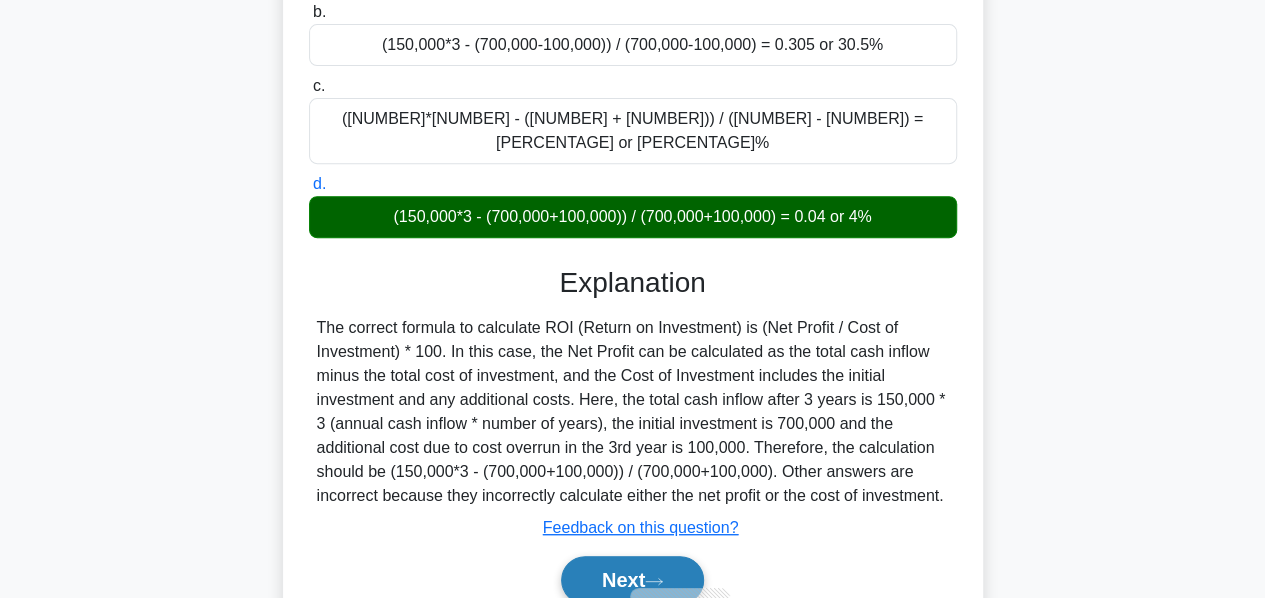 scroll, scrollTop: 344, scrollLeft: 0, axis: vertical 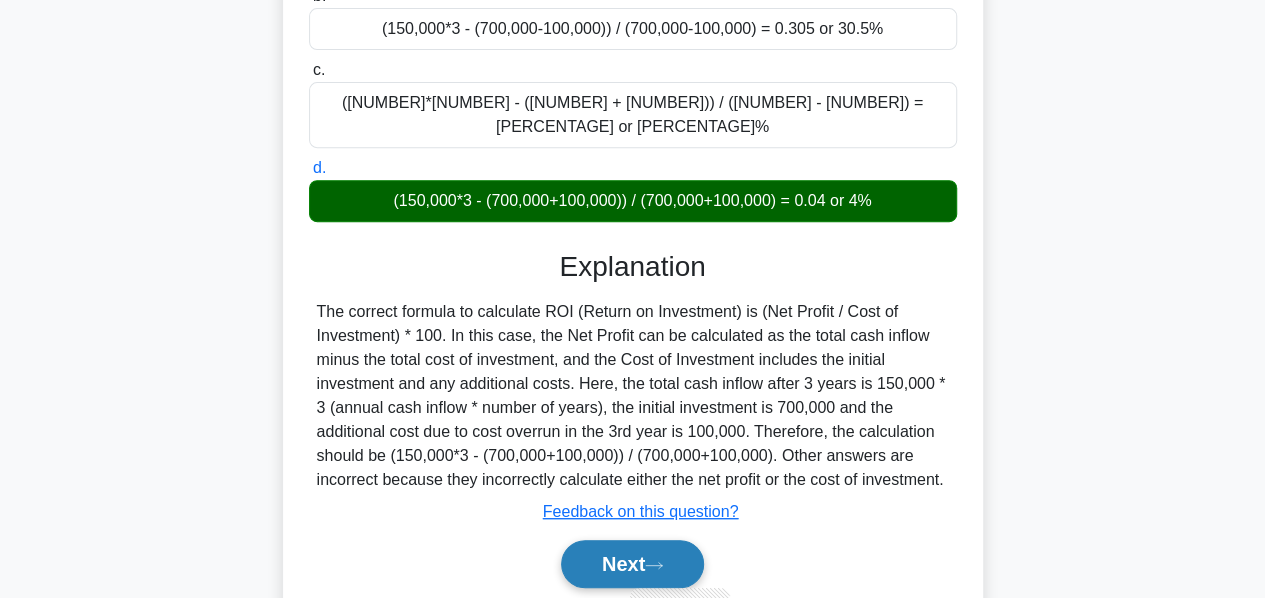 click on "Next" at bounding box center [632, 564] 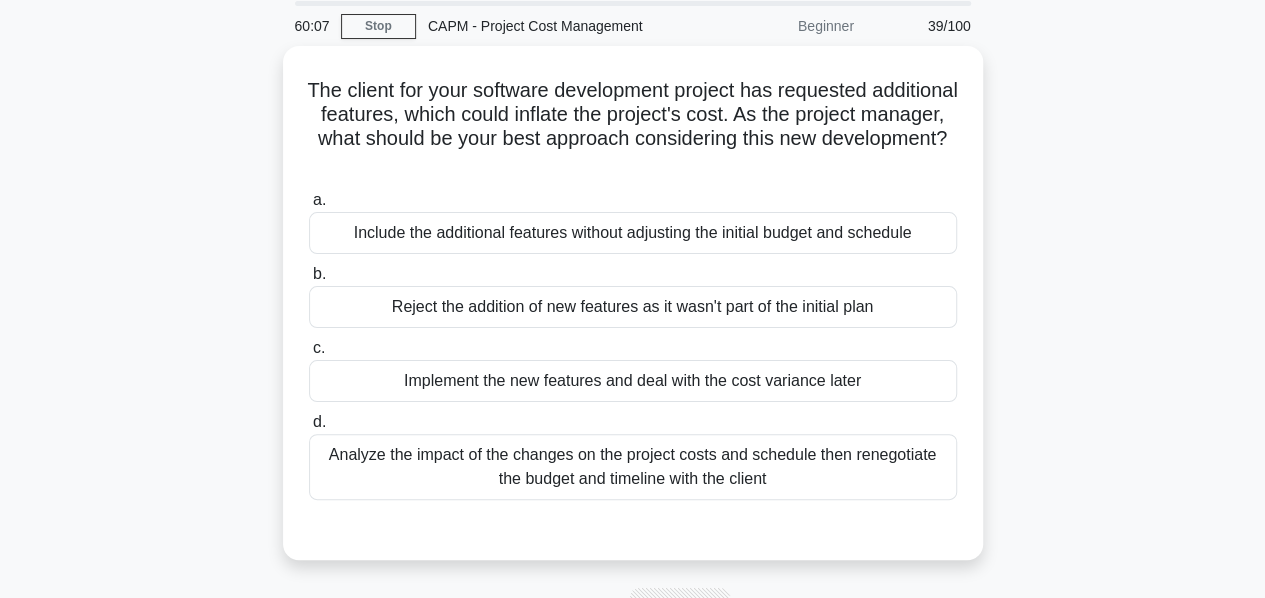 scroll, scrollTop: 77, scrollLeft: 0, axis: vertical 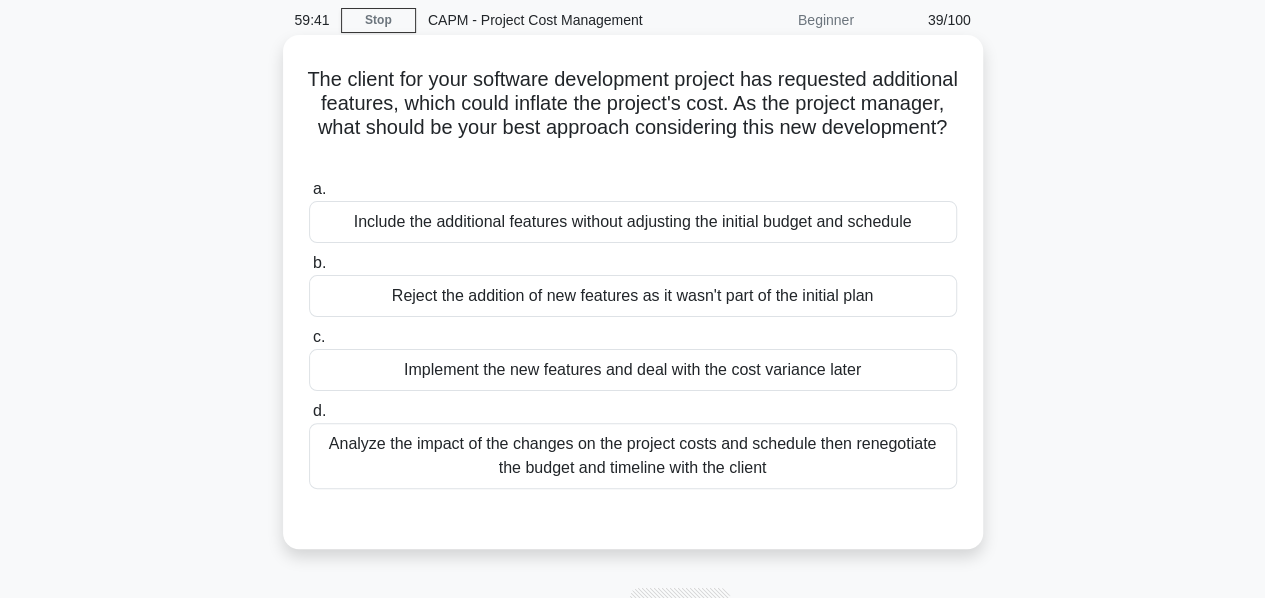 click on "Analyze the impact of the changes on the project costs and schedule then renegotiate the budget and timeline with the client" at bounding box center (633, 456) 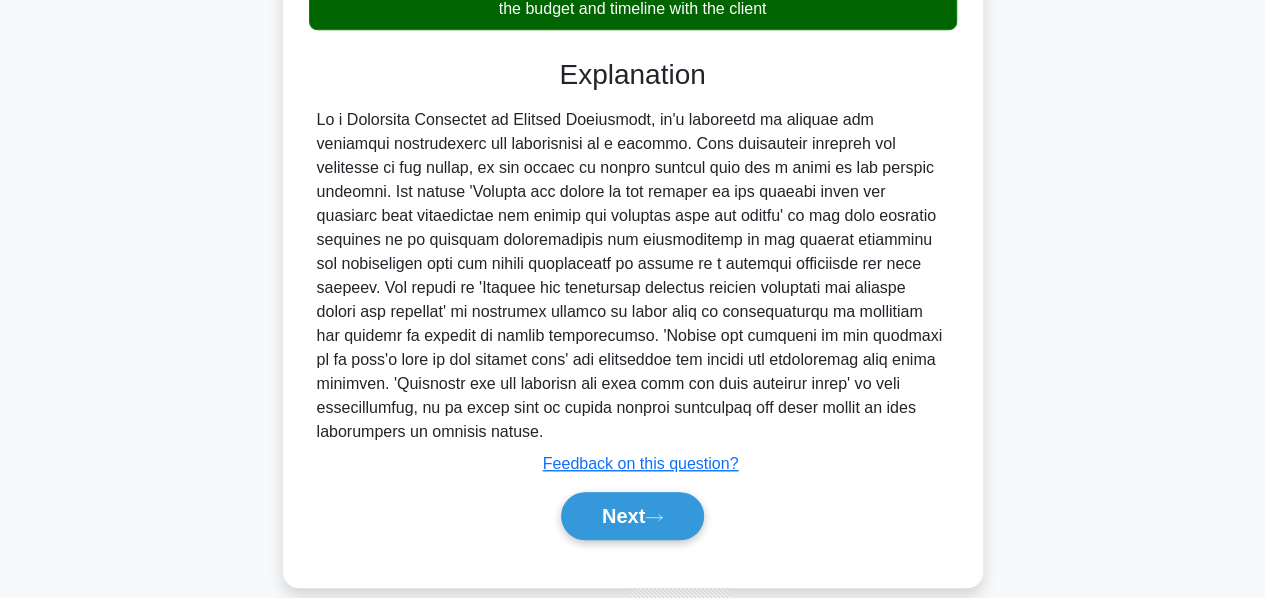 scroll, scrollTop: 536, scrollLeft: 0, axis: vertical 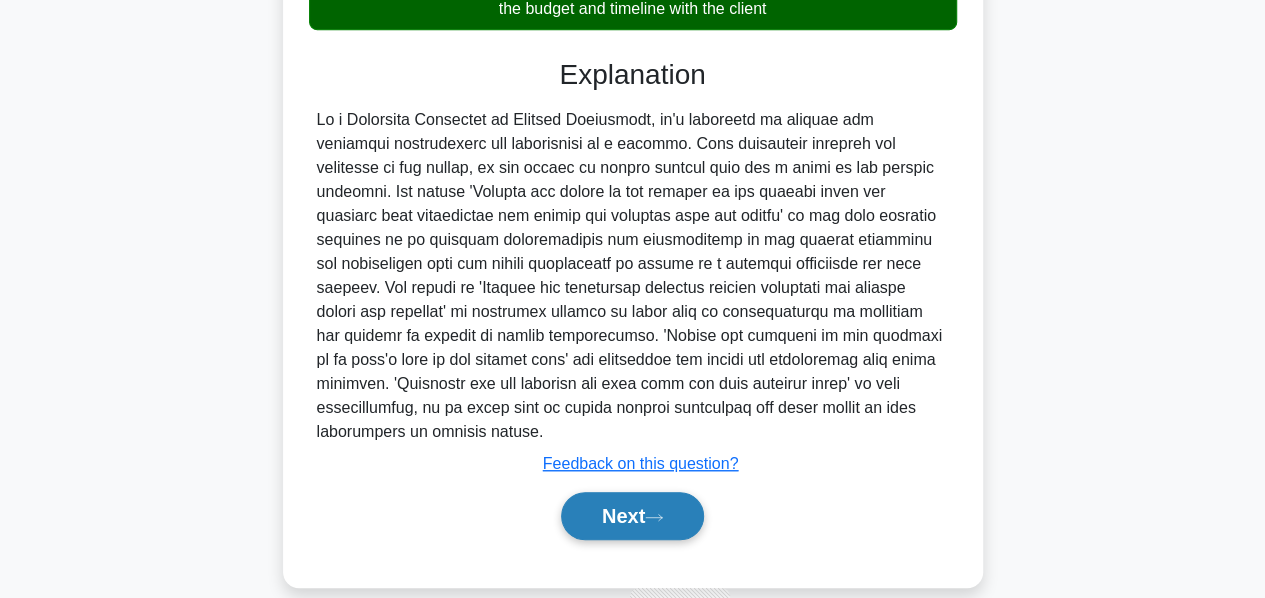 click on "Next" at bounding box center (632, 516) 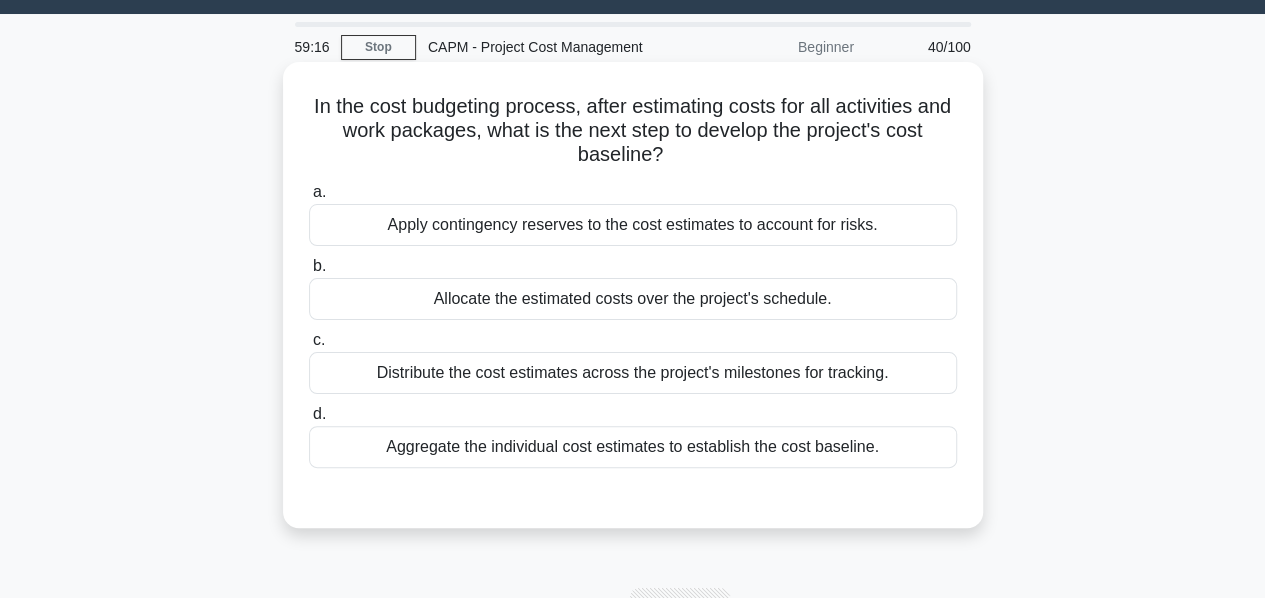 scroll, scrollTop: 50, scrollLeft: 0, axis: vertical 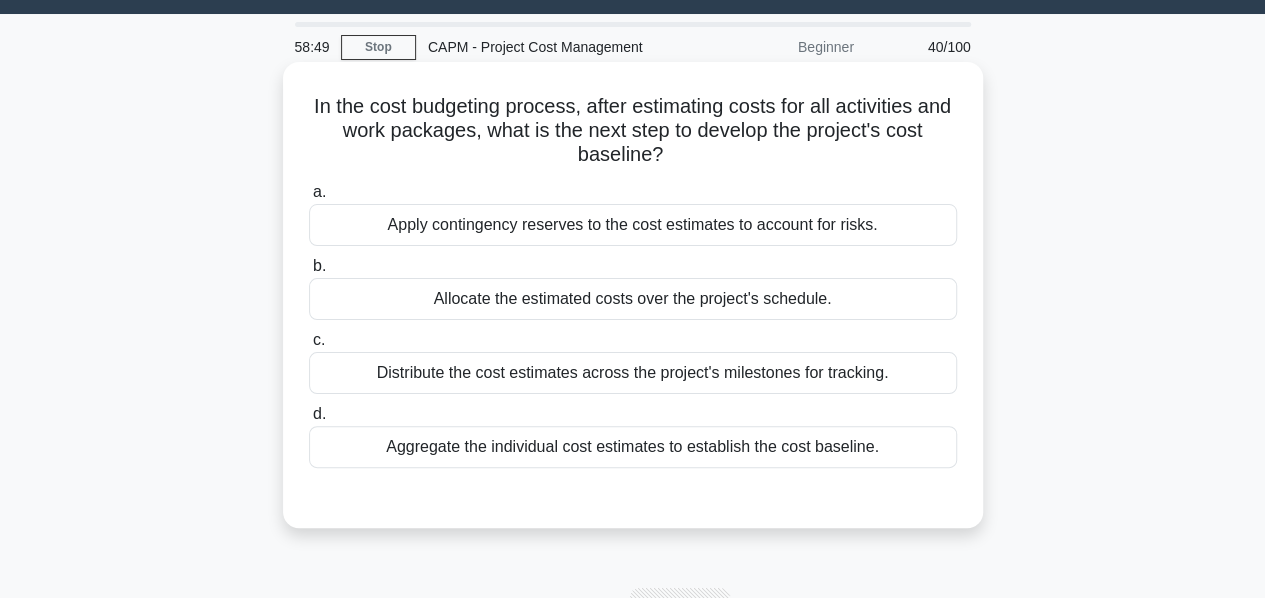 click on "Apply contingency reserves to the cost estimates to account for risks." at bounding box center (633, 225) 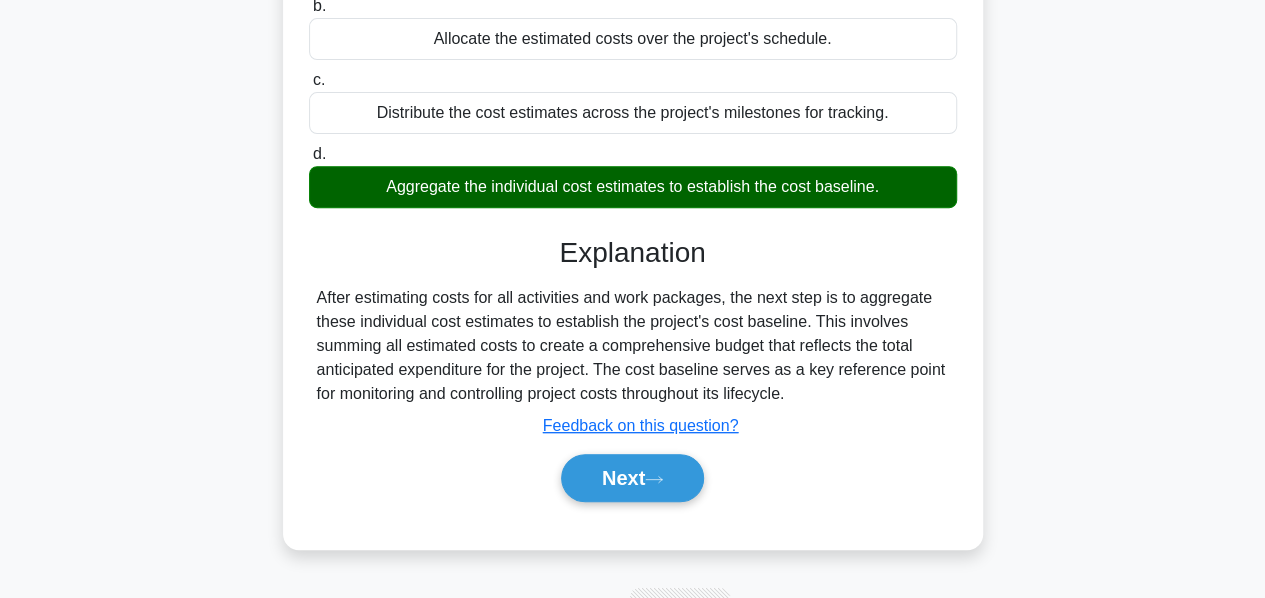 scroll, scrollTop: 316, scrollLeft: 0, axis: vertical 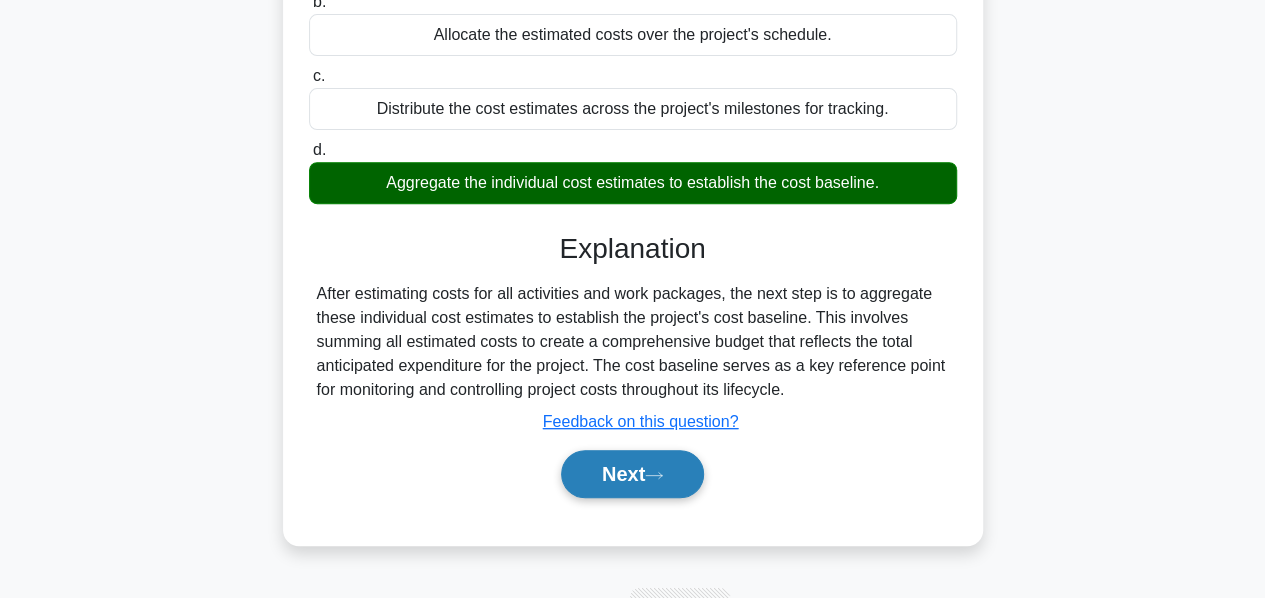 click on "Next" at bounding box center (632, 474) 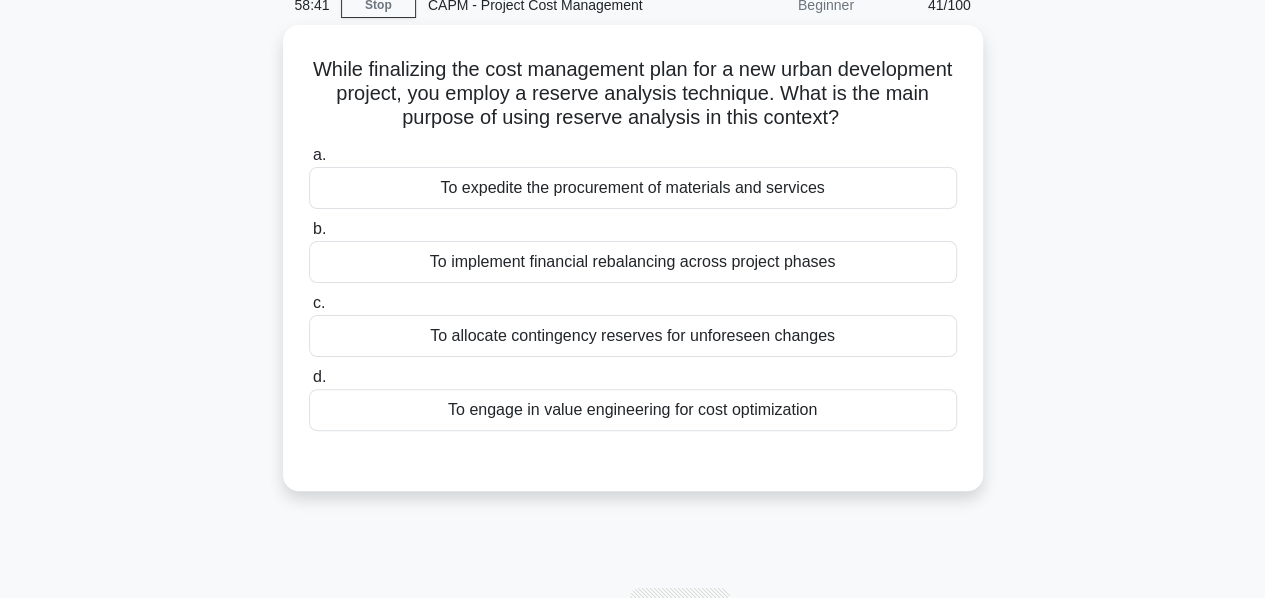 scroll, scrollTop: 72, scrollLeft: 0, axis: vertical 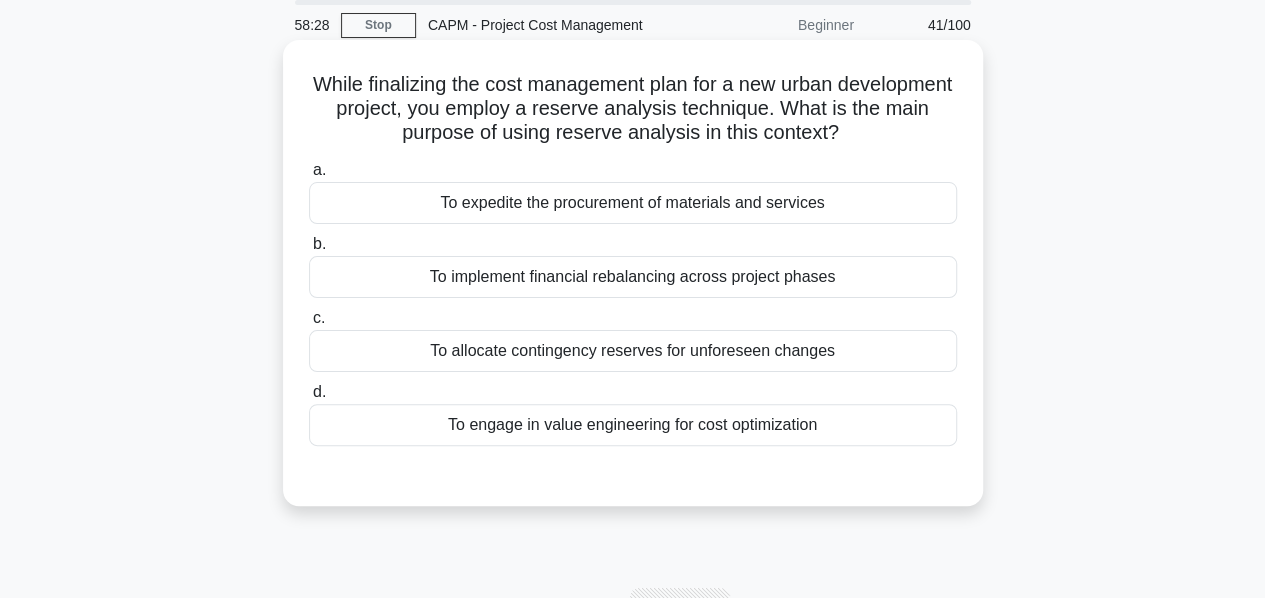 click on "To allocate contingency reserves for unforeseen changes" at bounding box center (633, 351) 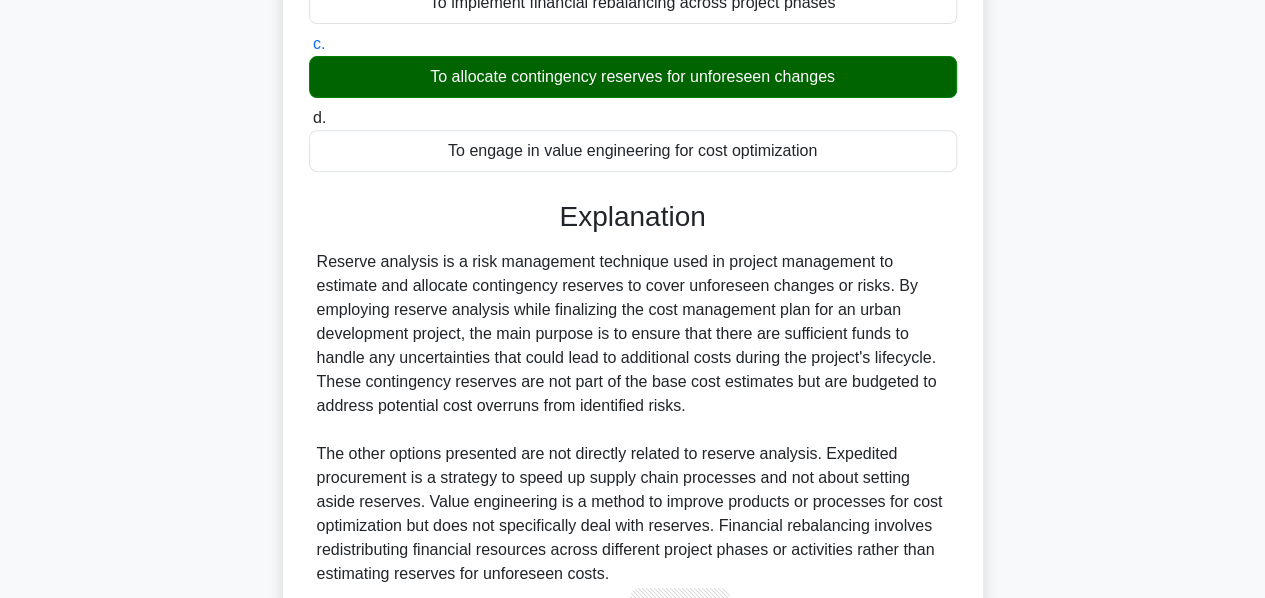 scroll, scrollTop: 512, scrollLeft: 0, axis: vertical 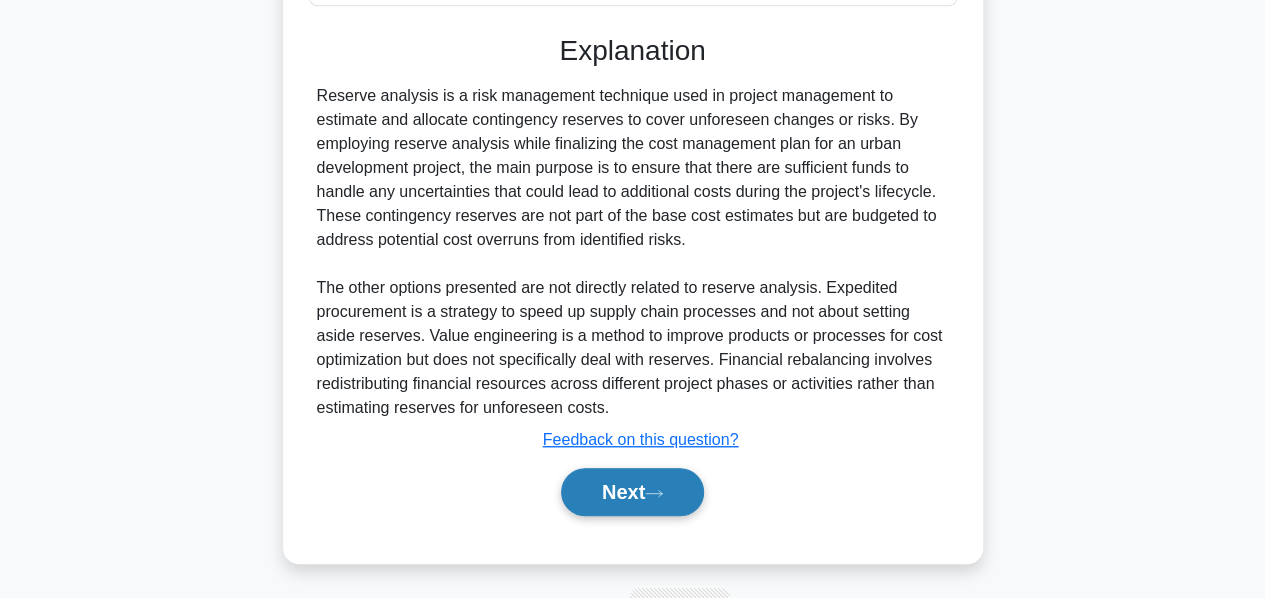 click on "Next" at bounding box center [632, 492] 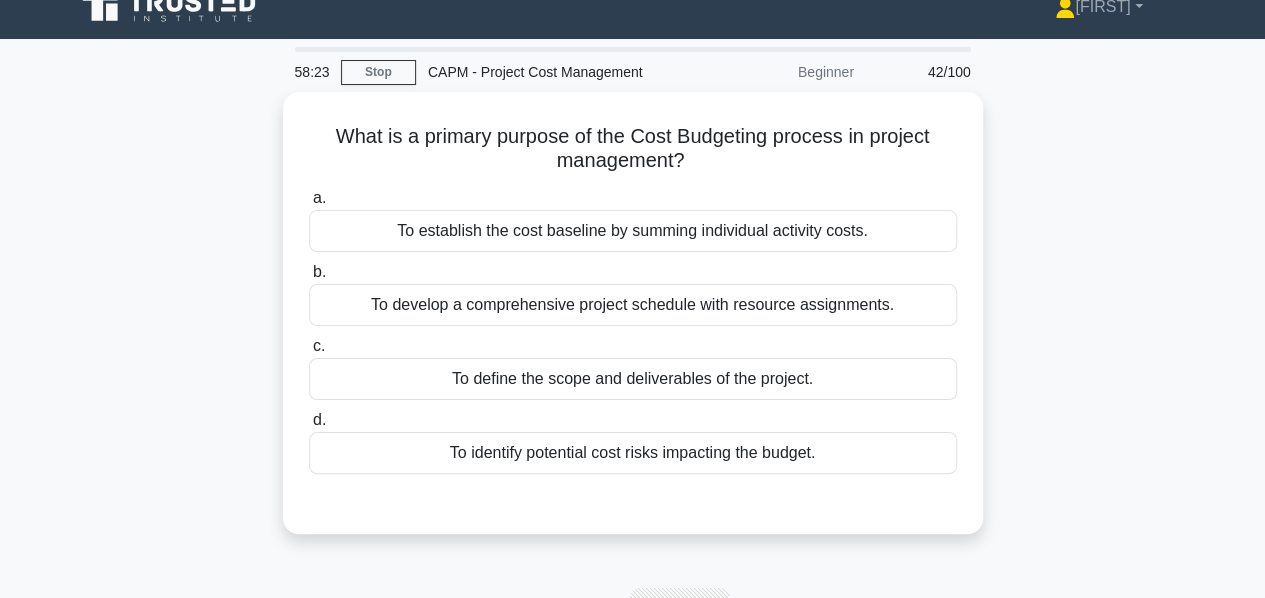 scroll, scrollTop: 16, scrollLeft: 0, axis: vertical 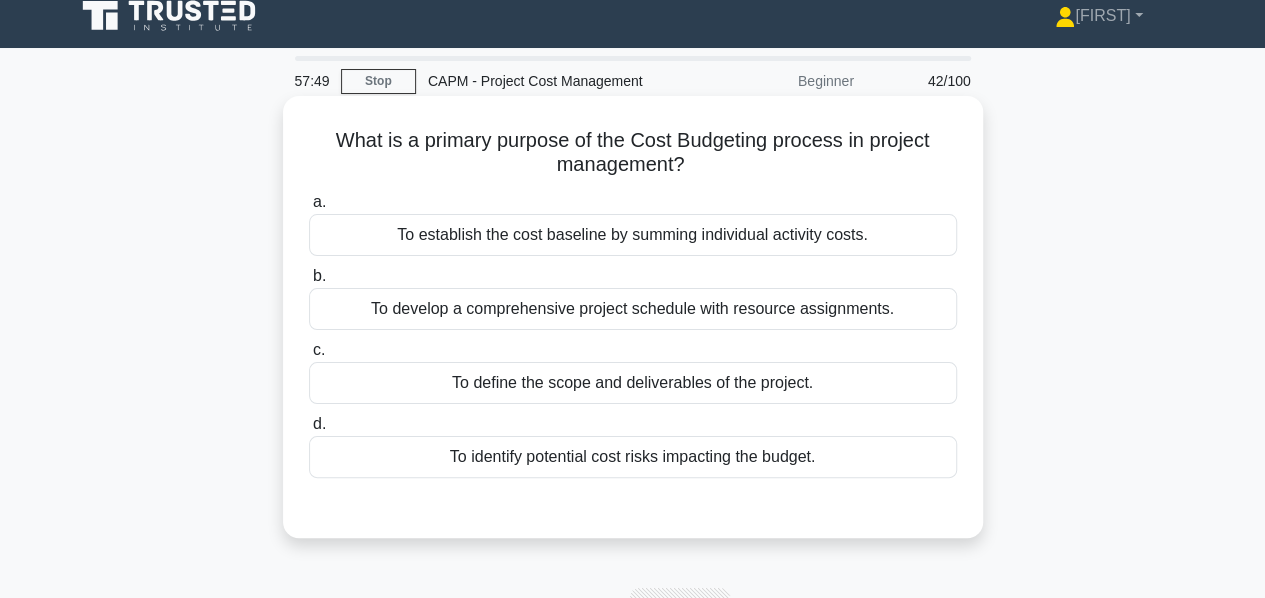 click on "To develop a comprehensive project schedule with resource assignments." at bounding box center [633, 309] 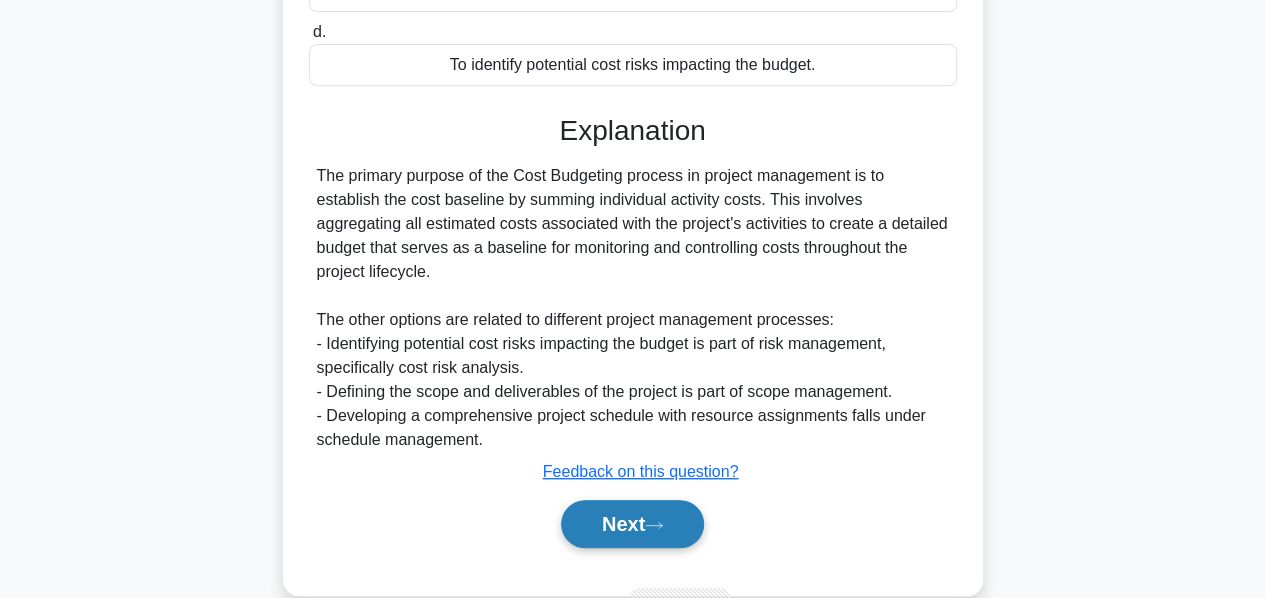 scroll, scrollTop: 421, scrollLeft: 0, axis: vertical 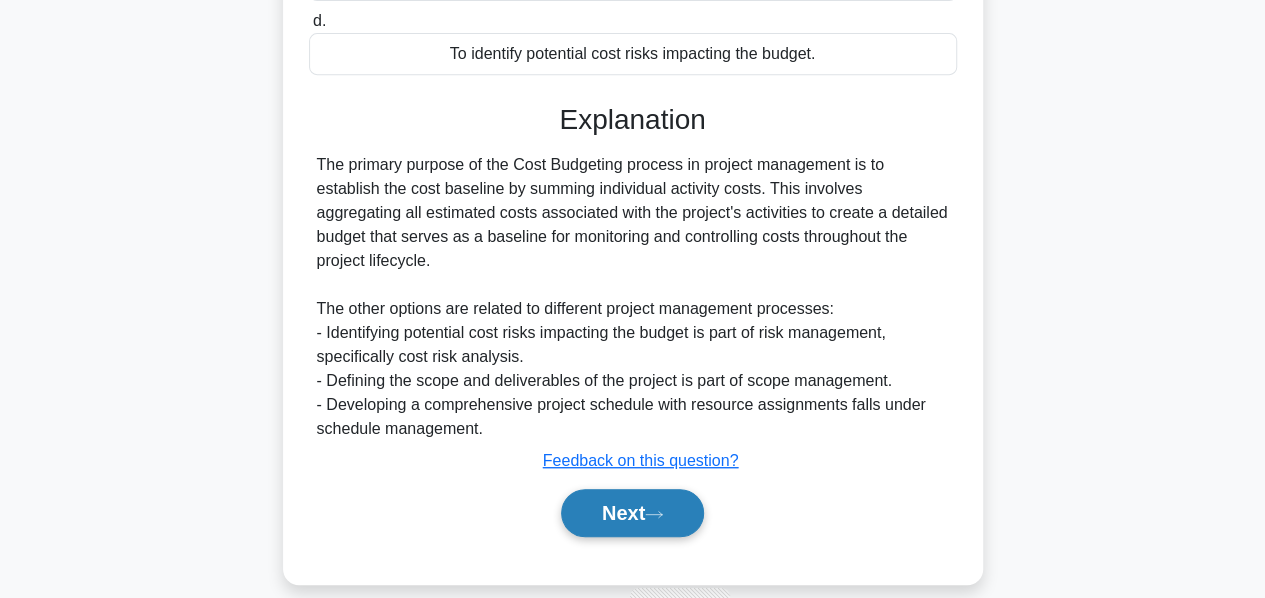 click on "Next" at bounding box center (632, 513) 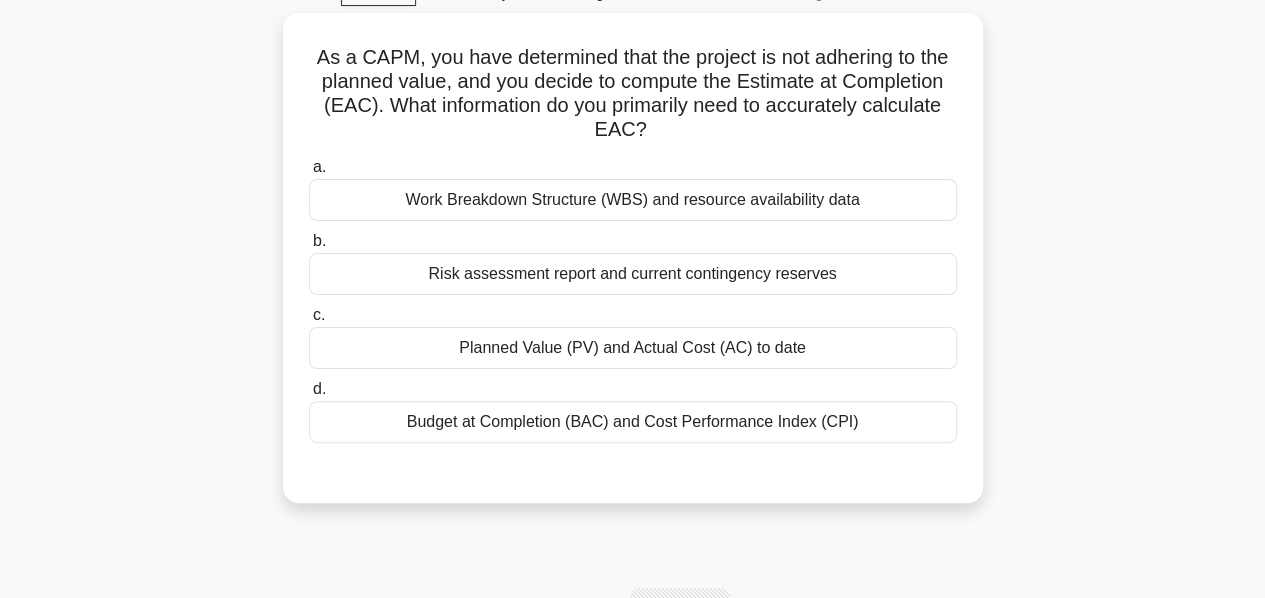 scroll, scrollTop: 99, scrollLeft: 0, axis: vertical 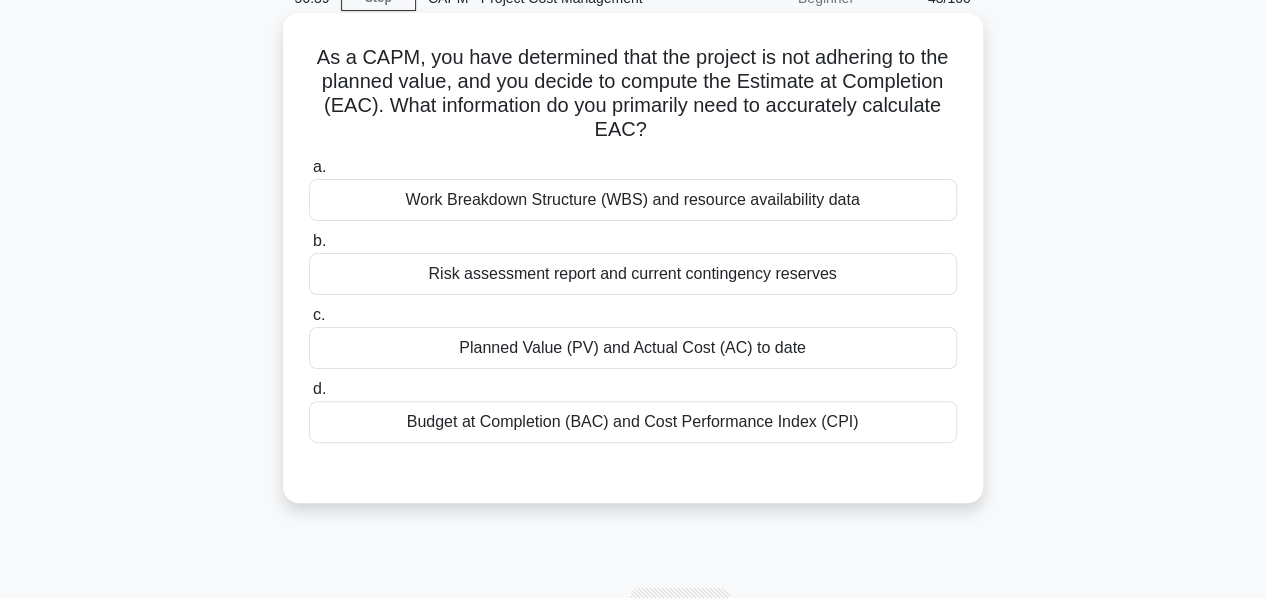 click on "Budget at Completion (BAC) and Cost Performance Index (CPI)" at bounding box center (633, 422) 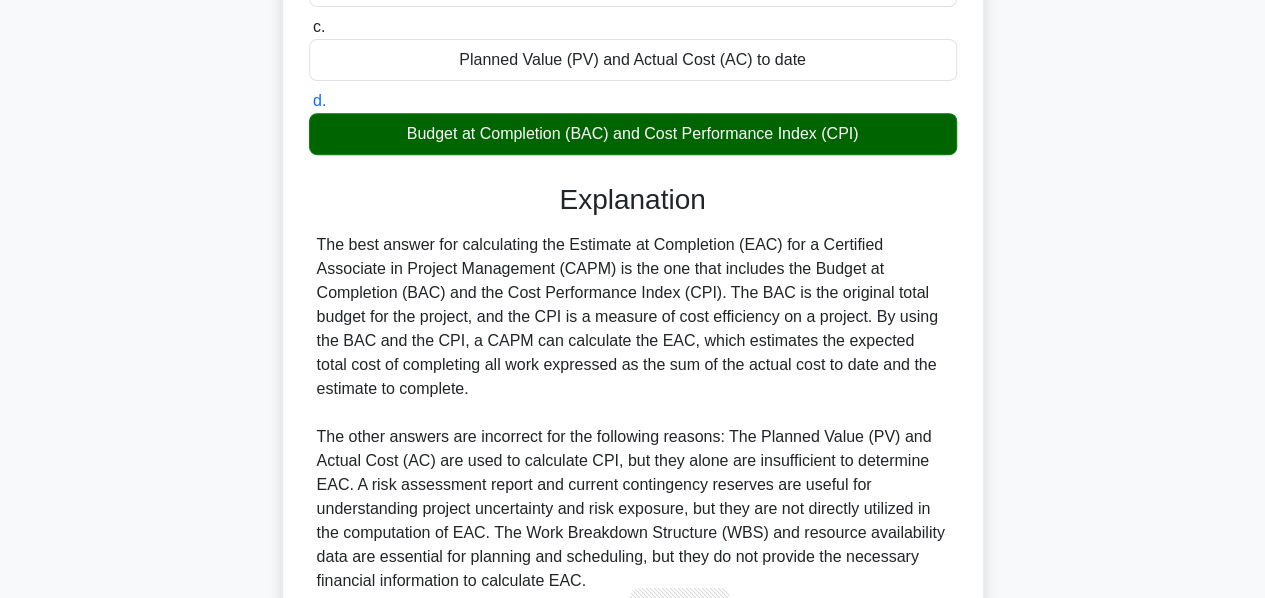scroll, scrollTop: 536, scrollLeft: 0, axis: vertical 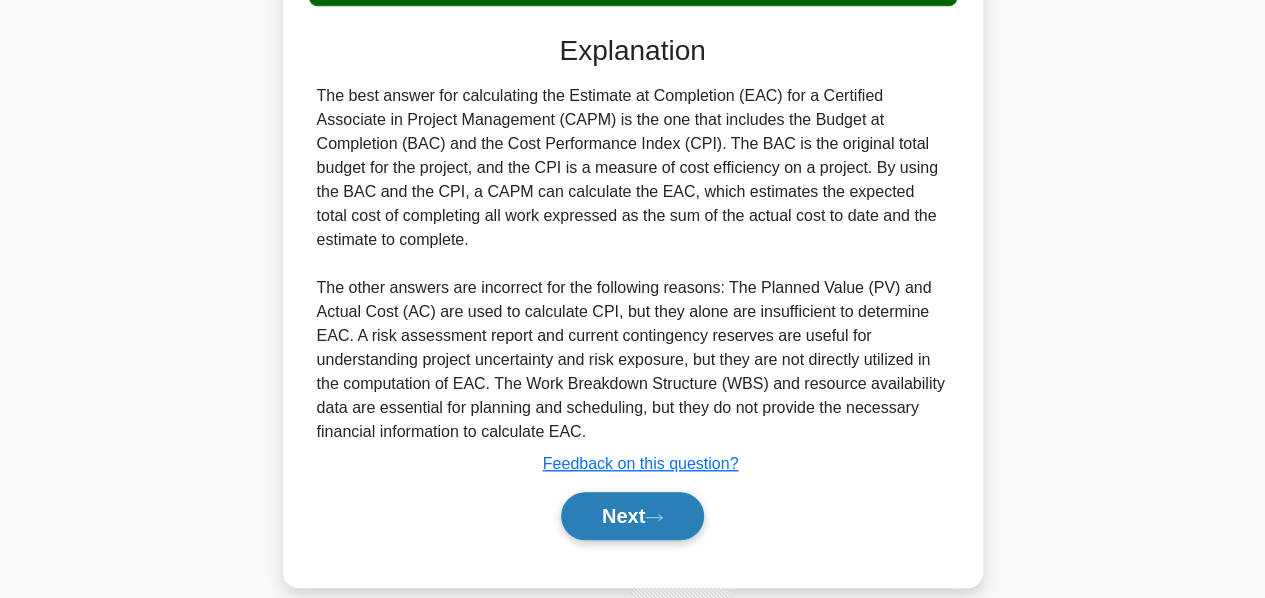 click on "Next" at bounding box center [632, 516] 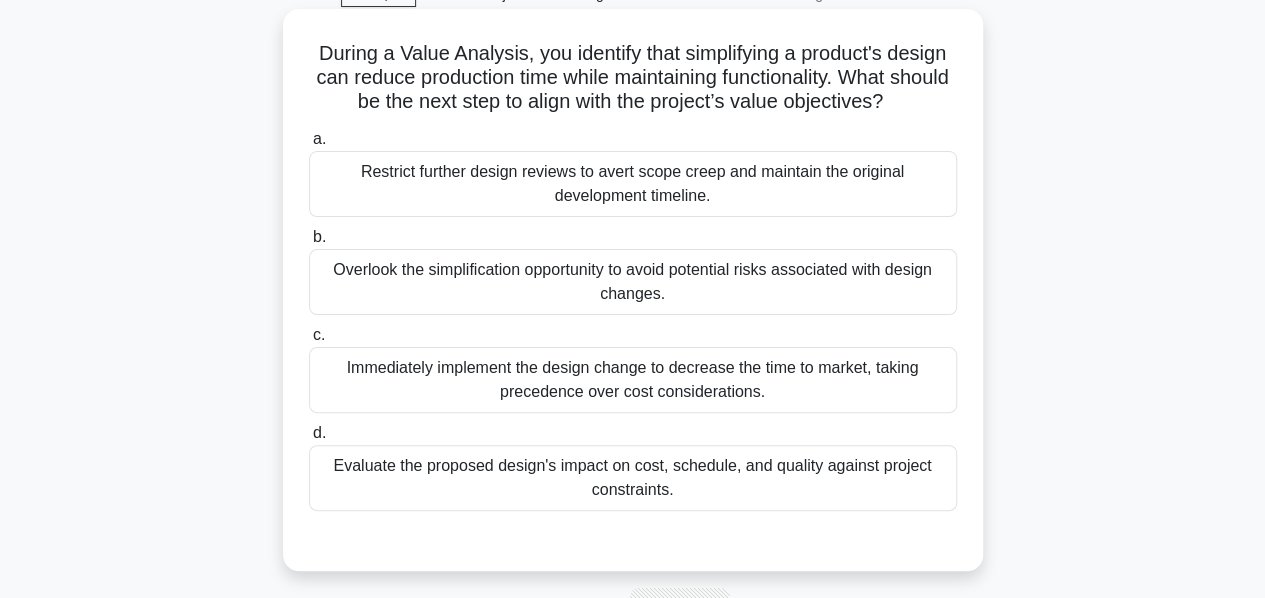 scroll, scrollTop: 105, scrollLeft: 0, axis: vertical 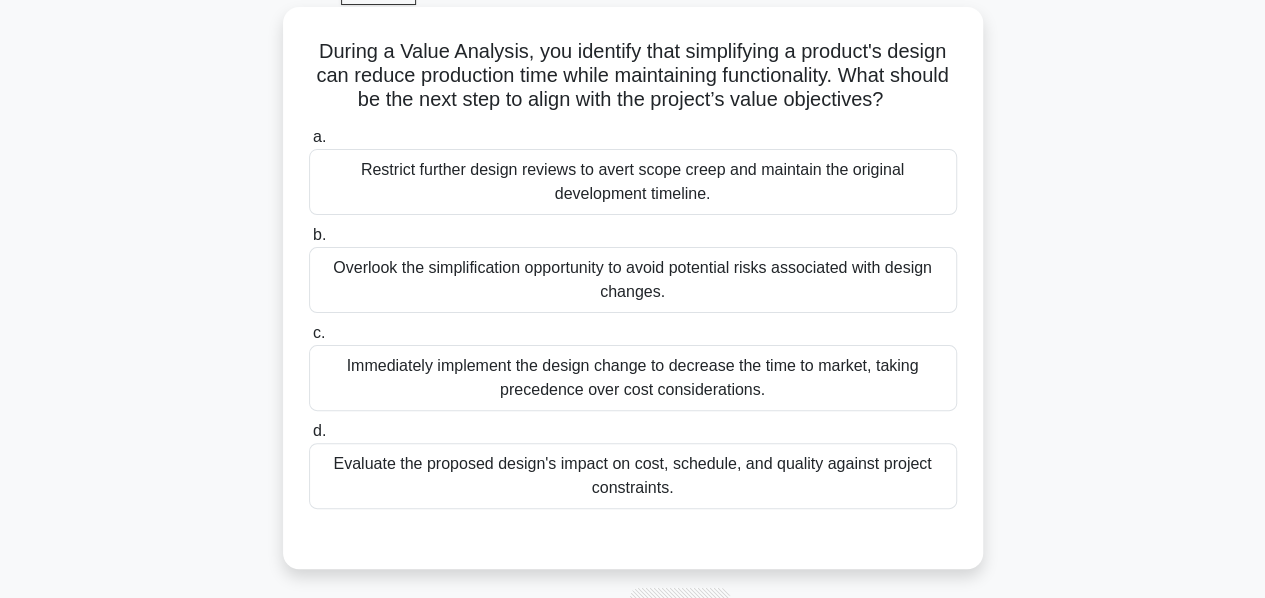 click on "Evaluate the proposed design's impact on cost, schedule, and quality against project constraints." at bounding box center (633, 476) 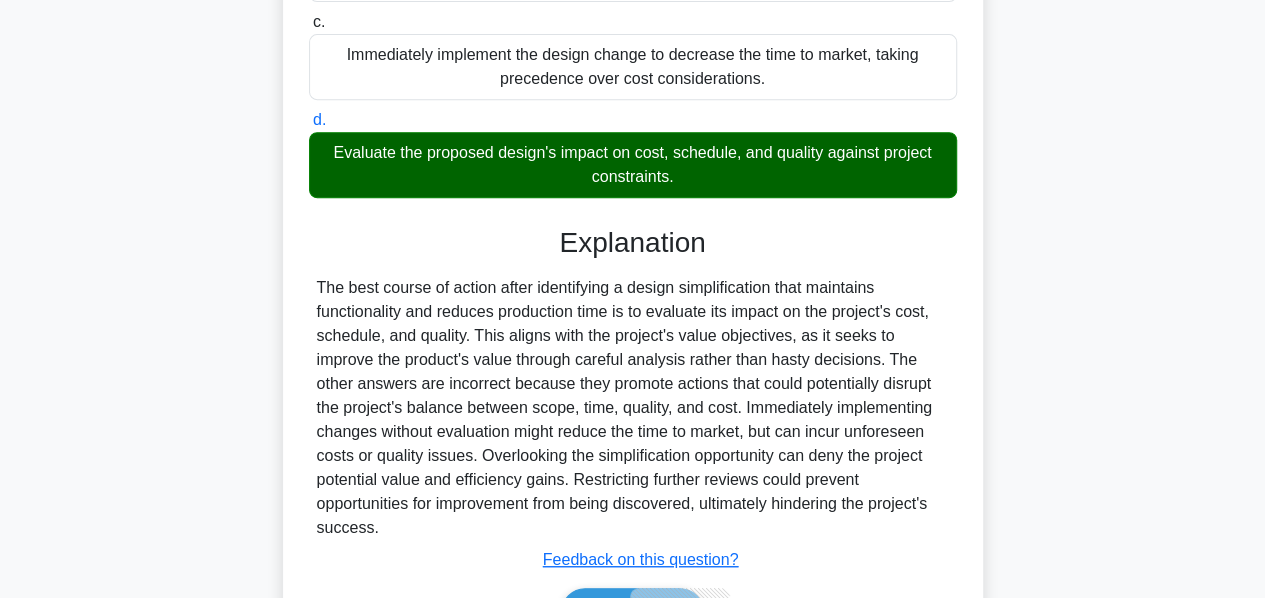 scroll, scrollTop: 536, scrollLeft: 0, axis: vertical 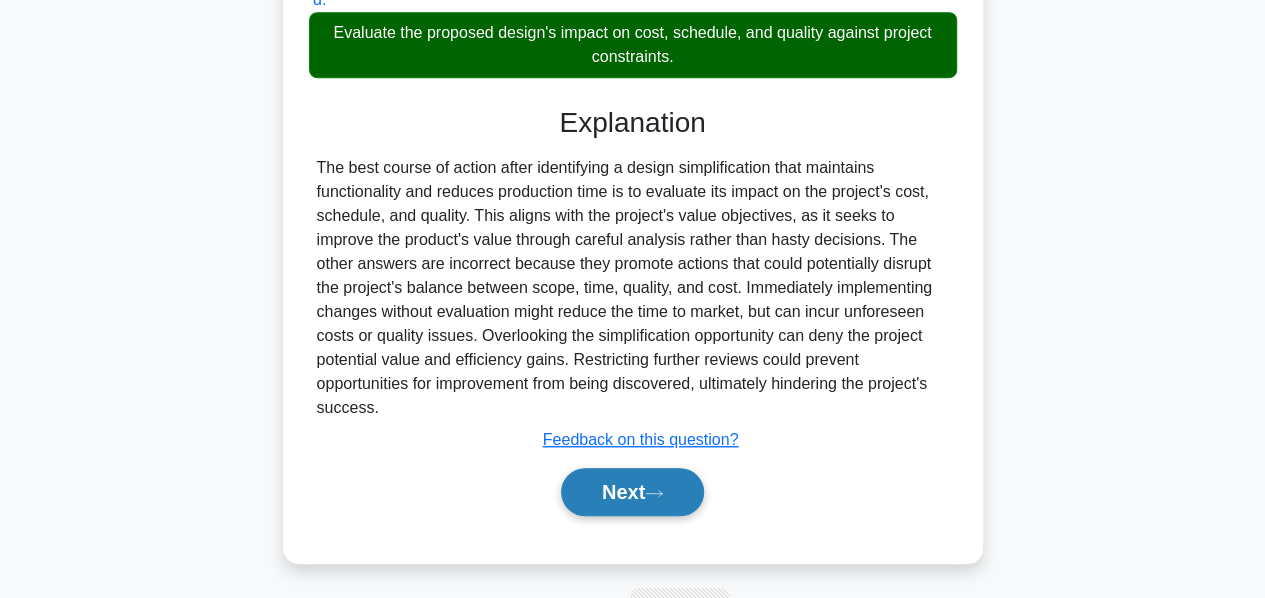 click on "Next" at bounding box center [632, 492] 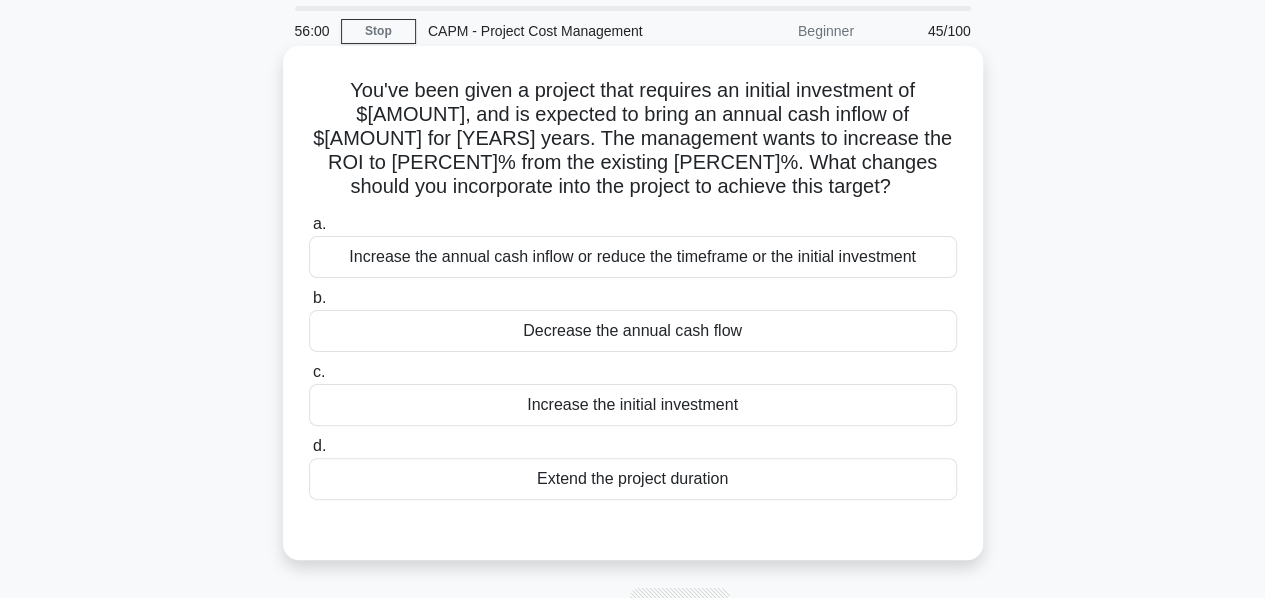 scroll, scrollTop: 60, scrollLeft: 0, axis: vertical 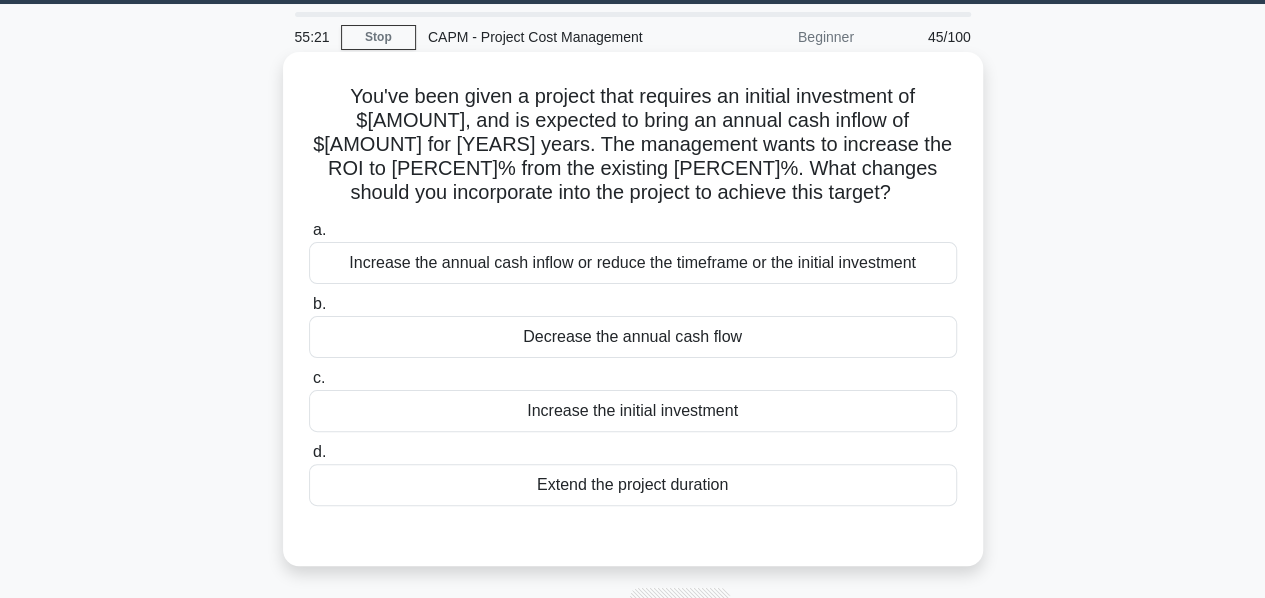 click on "Increase the annual cash inflow or reduce the timeframe or the initial investment" at bounding box center (633, 263) 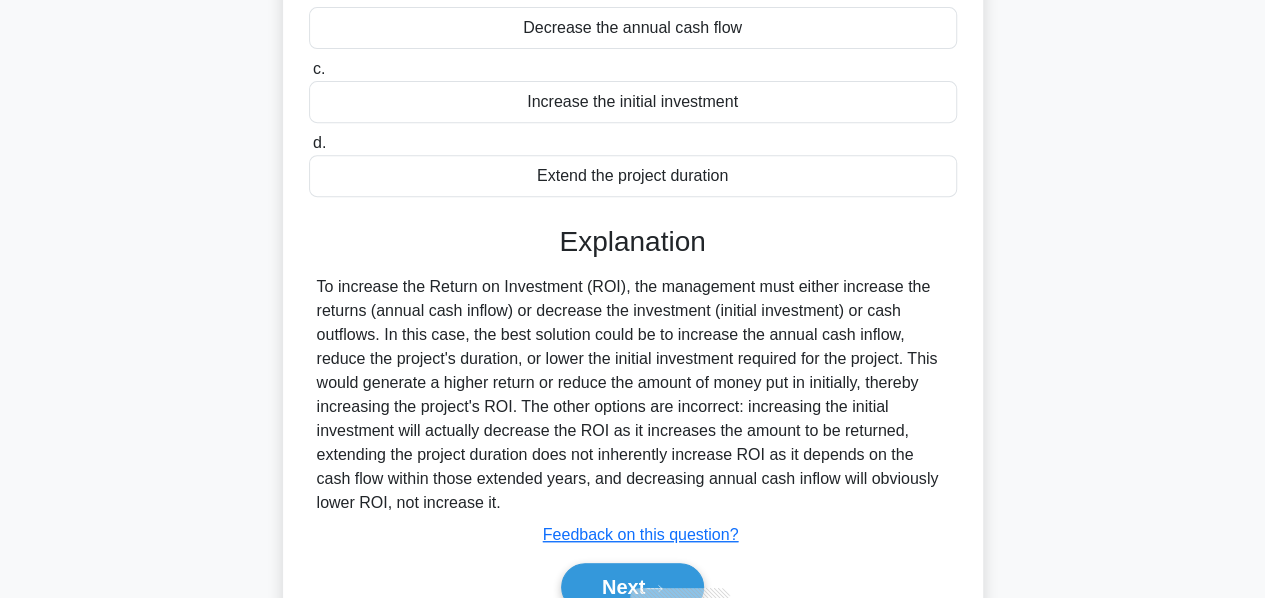 scroll, scrollTop: 482, scrollLeft: 0, axis: vertical 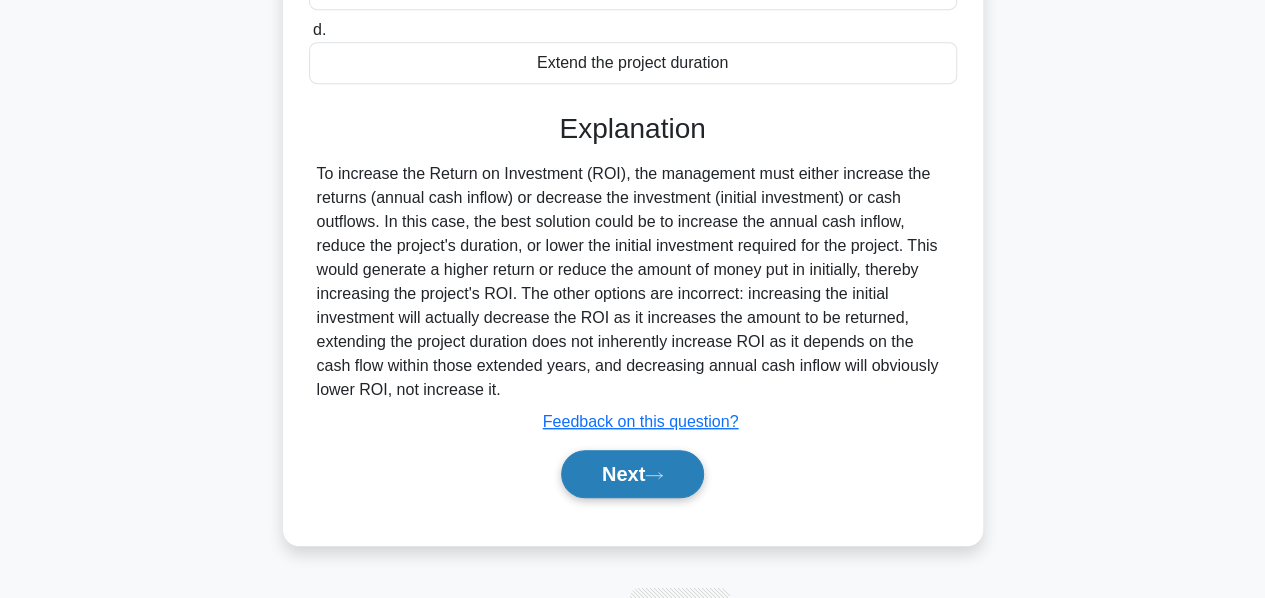 click on "Next" at bounding box center [632, 474] 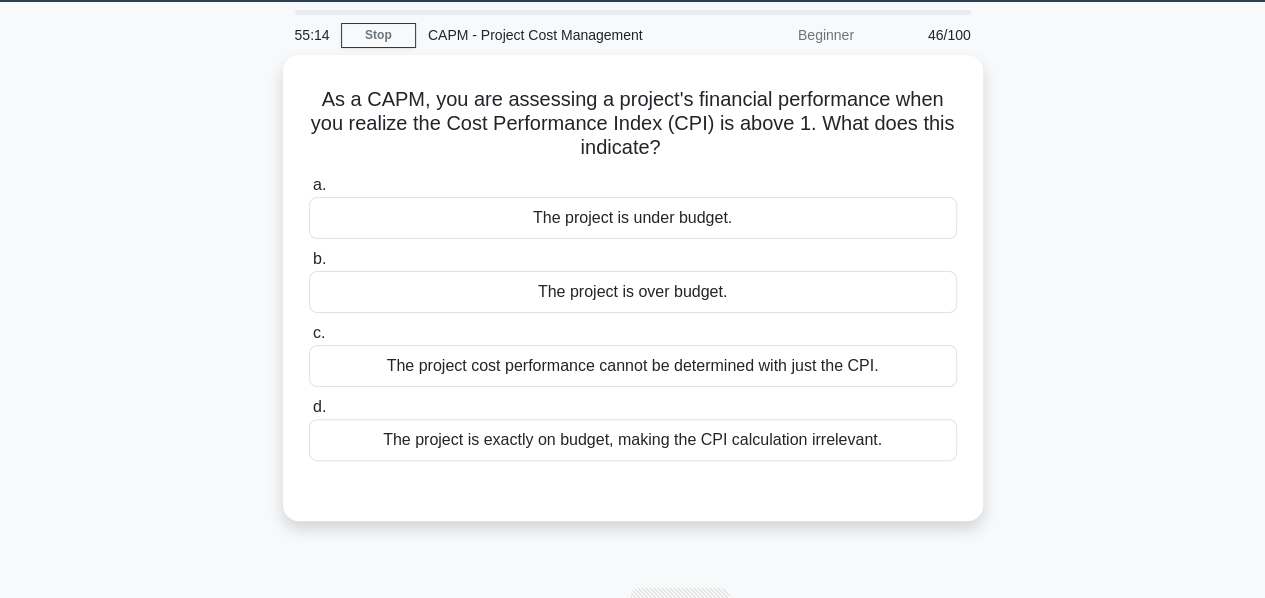 scroll, scrollTop: 60, scrollLeft: 0, axis: vertical 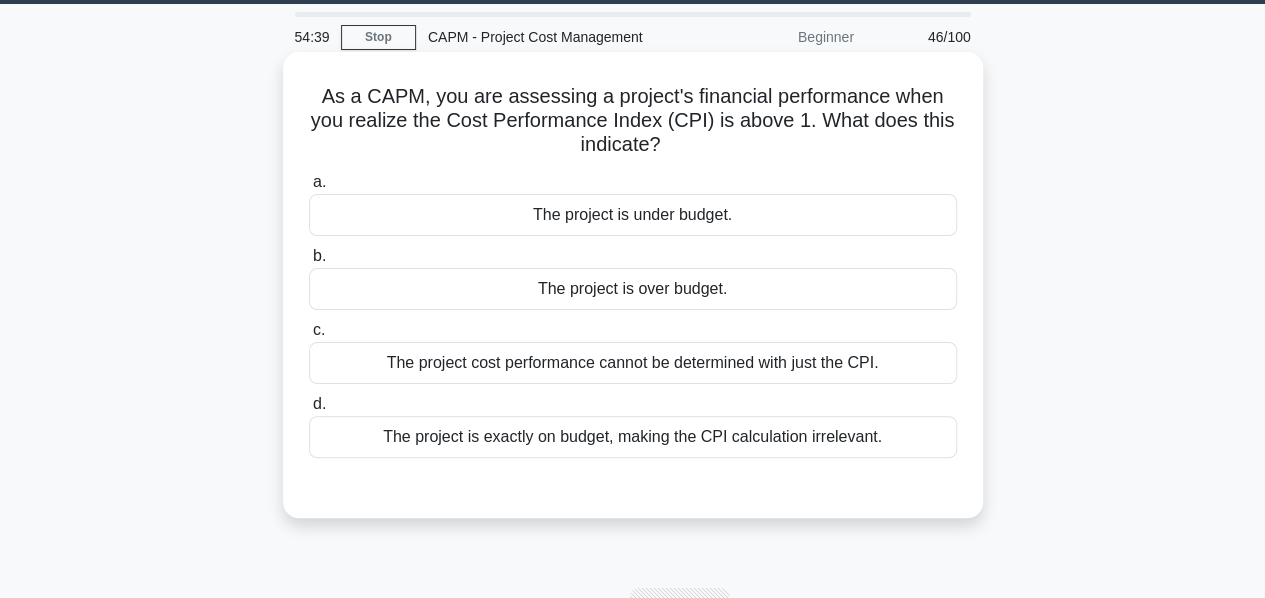 click on "The project cost performance cannot be determined with just the CPI." at bounding box center [633, 363] 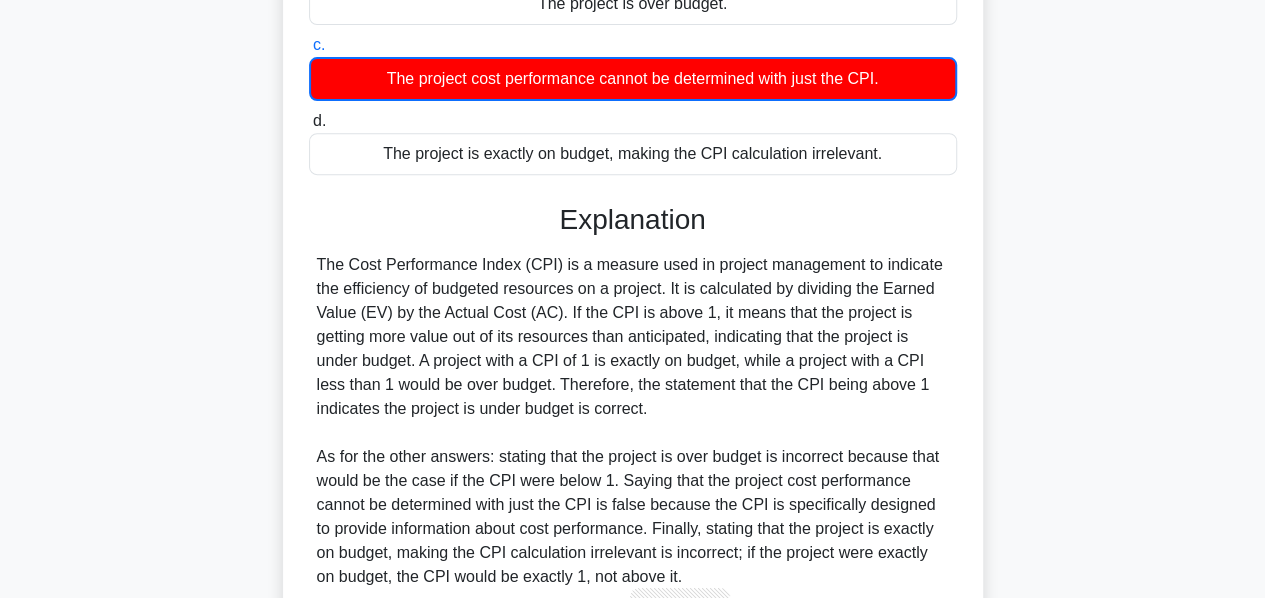 scroll, scrollTop: 515, scrollLeft: 0, axis: vertical 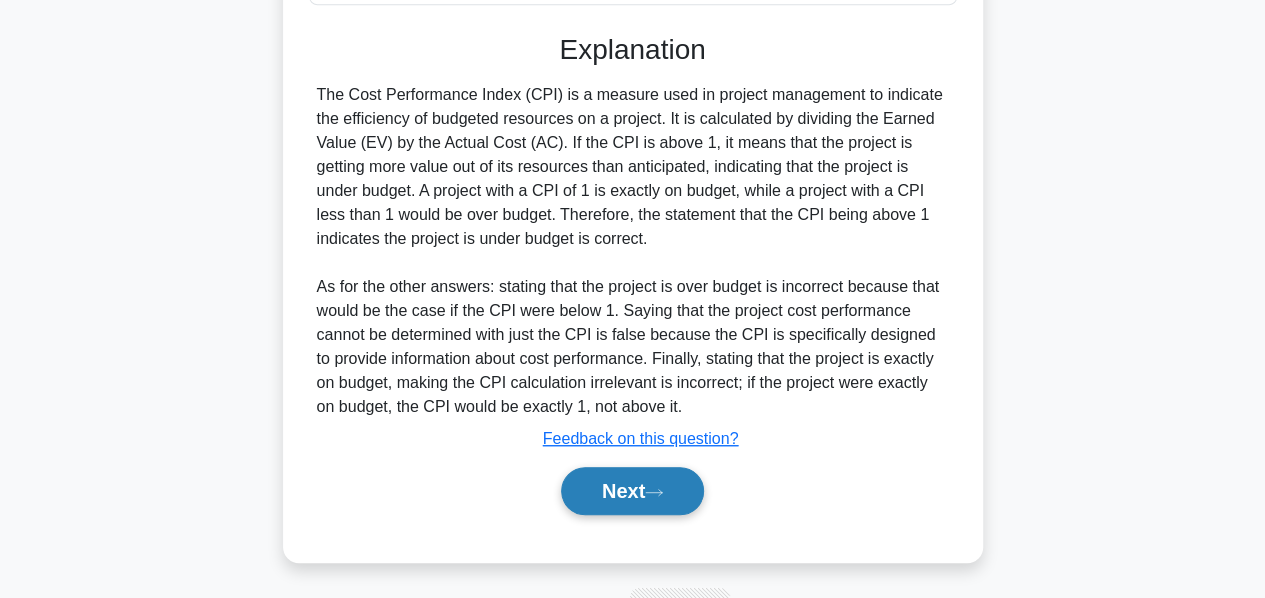 click on "Next" at bounding box center [632, 491] 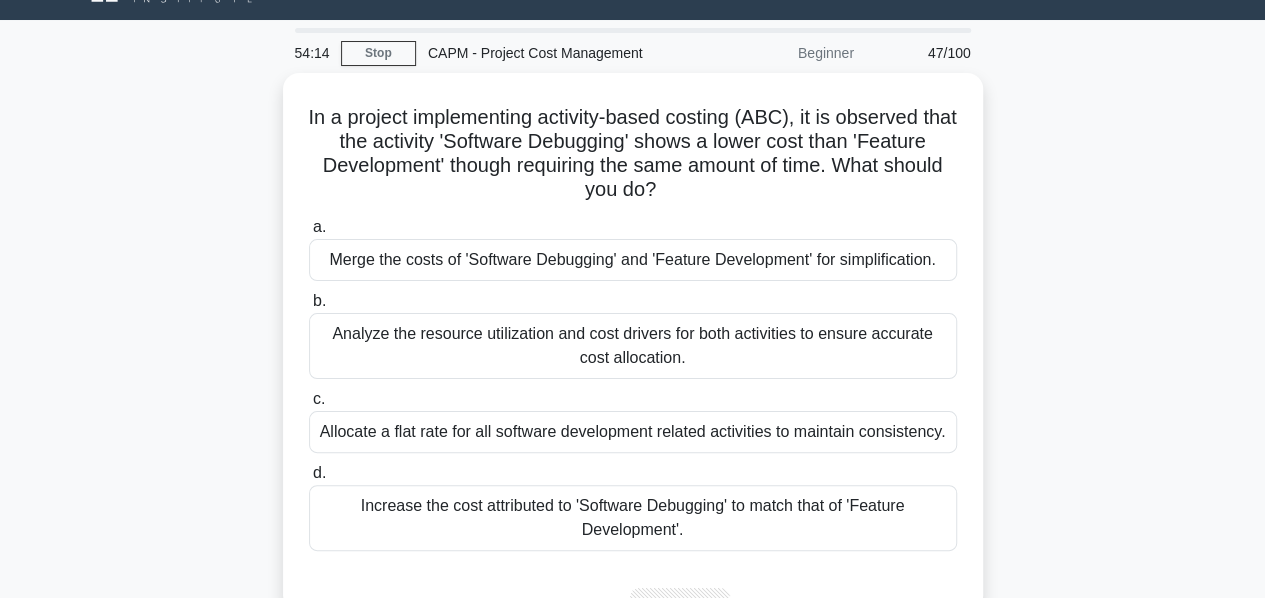 scroll, scrollTop: 88, scrollLeft: 0, axis: vertical 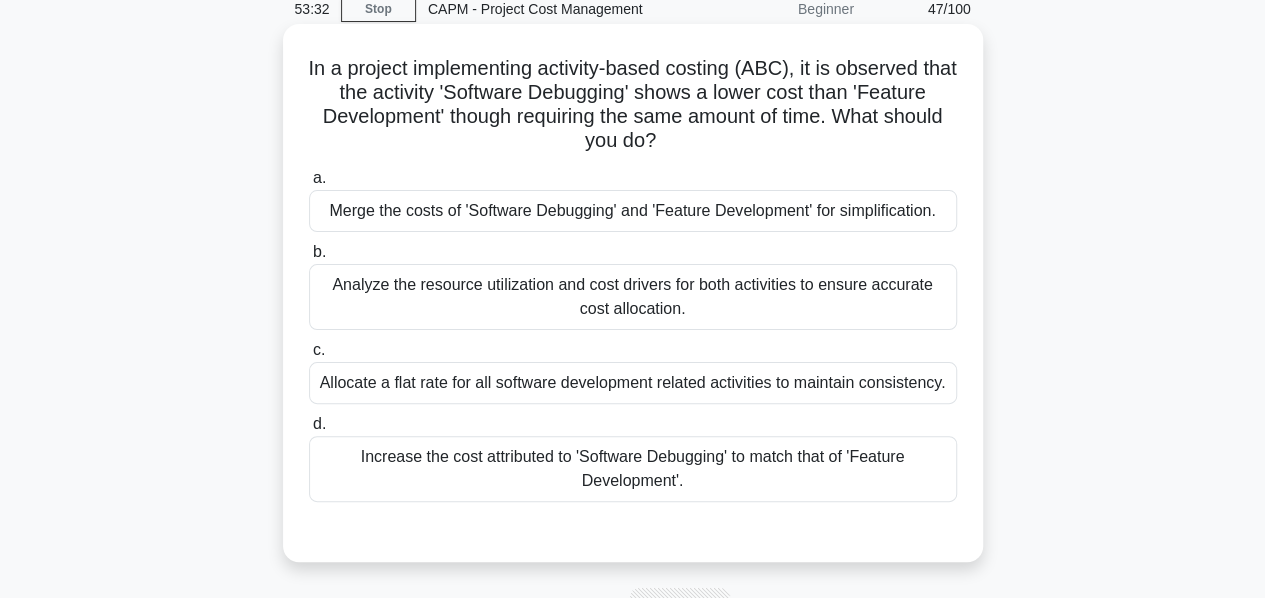 click on "Analyze the resource utilization and cost drivers for both activities to ensure accurate cost allocation." at bounding box center (633, 297) 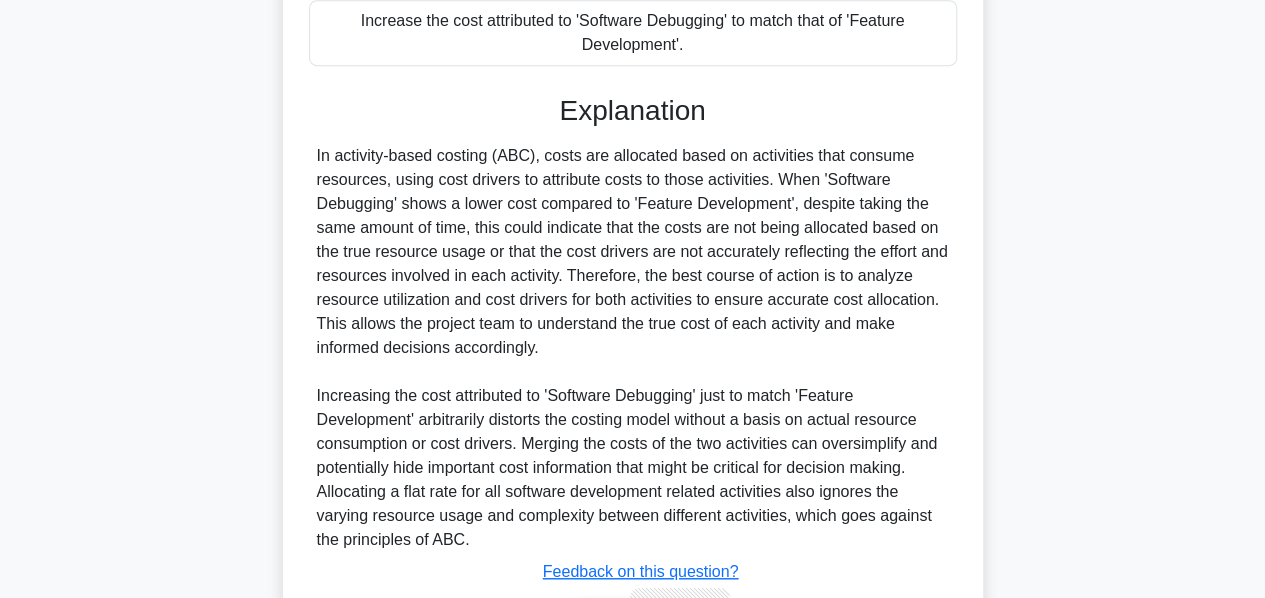 scroll, scrollTop: 656, scrollLeft: 0, axis: vertical 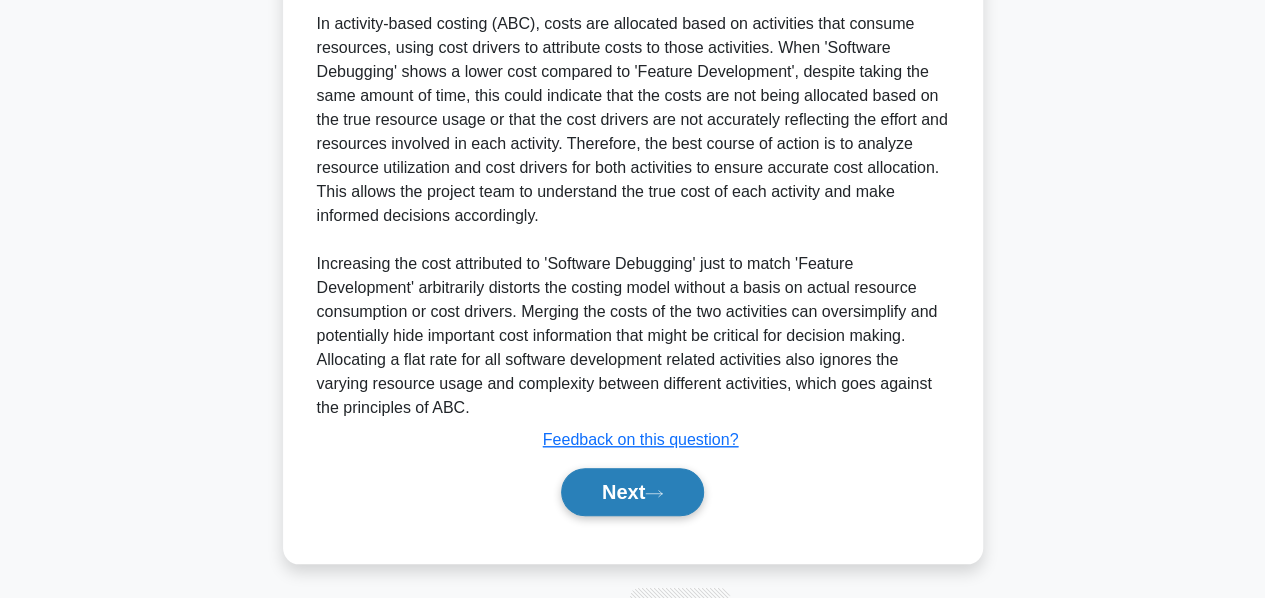 click on "Next" at bounding box center [632, 492] 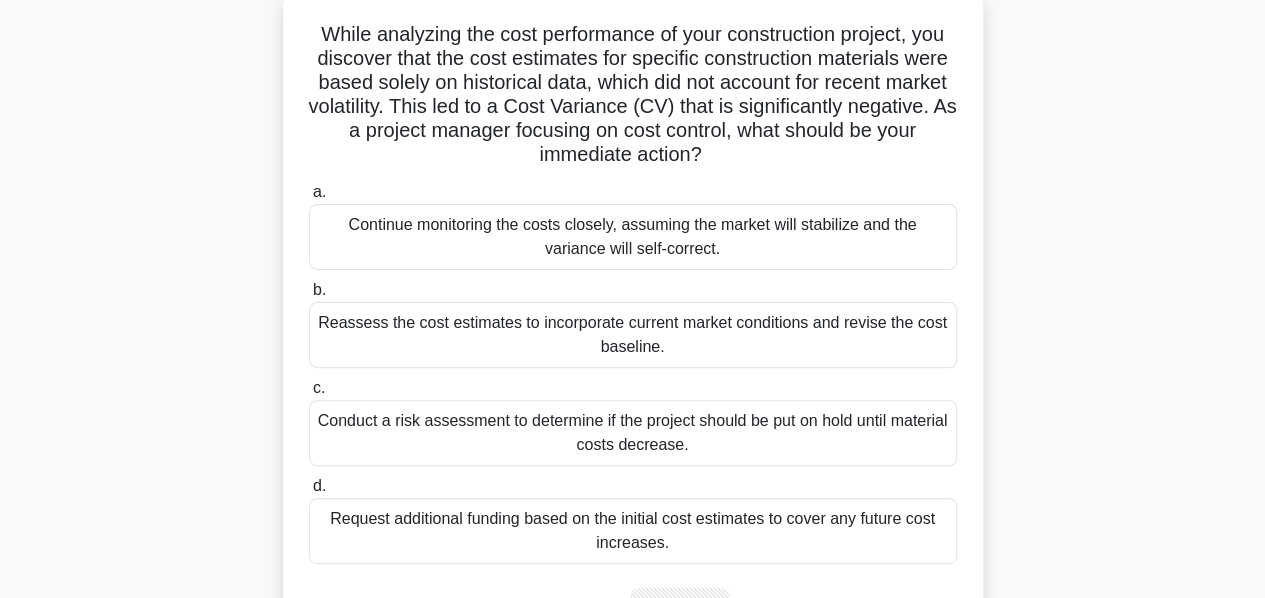 scroll, scrollTop: 121, scrollLeft: 0, axis: vertical 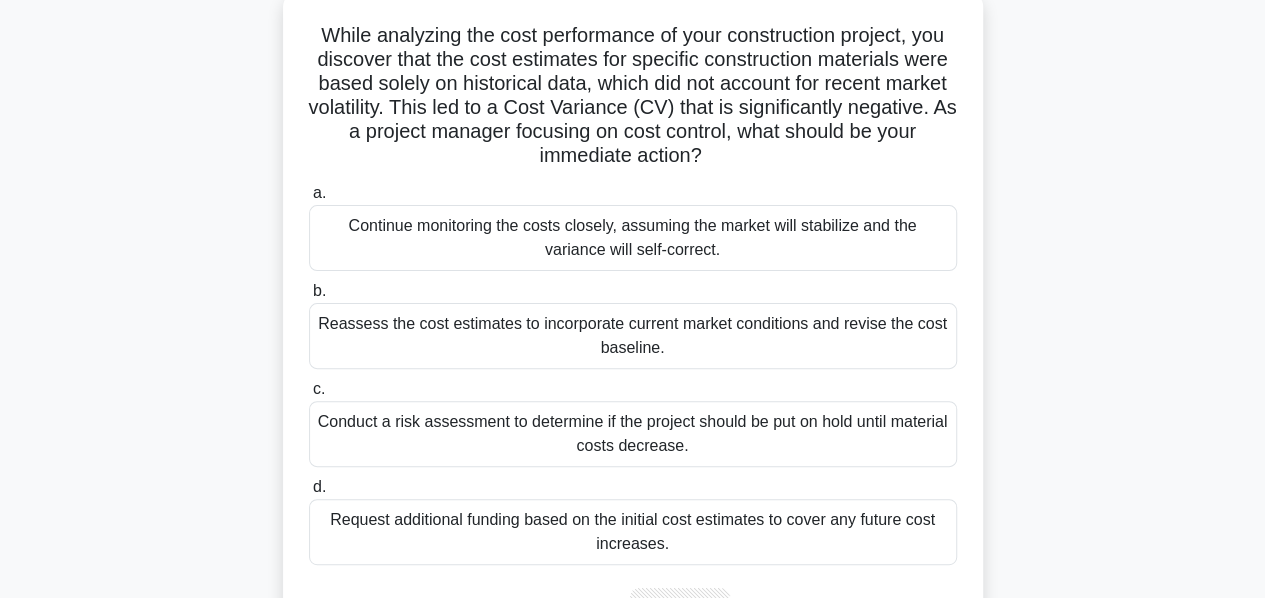 click on "Reassess the cost estimates to incorporate current market conditions and revise the cost baseline." at bounding box center (633, 336) 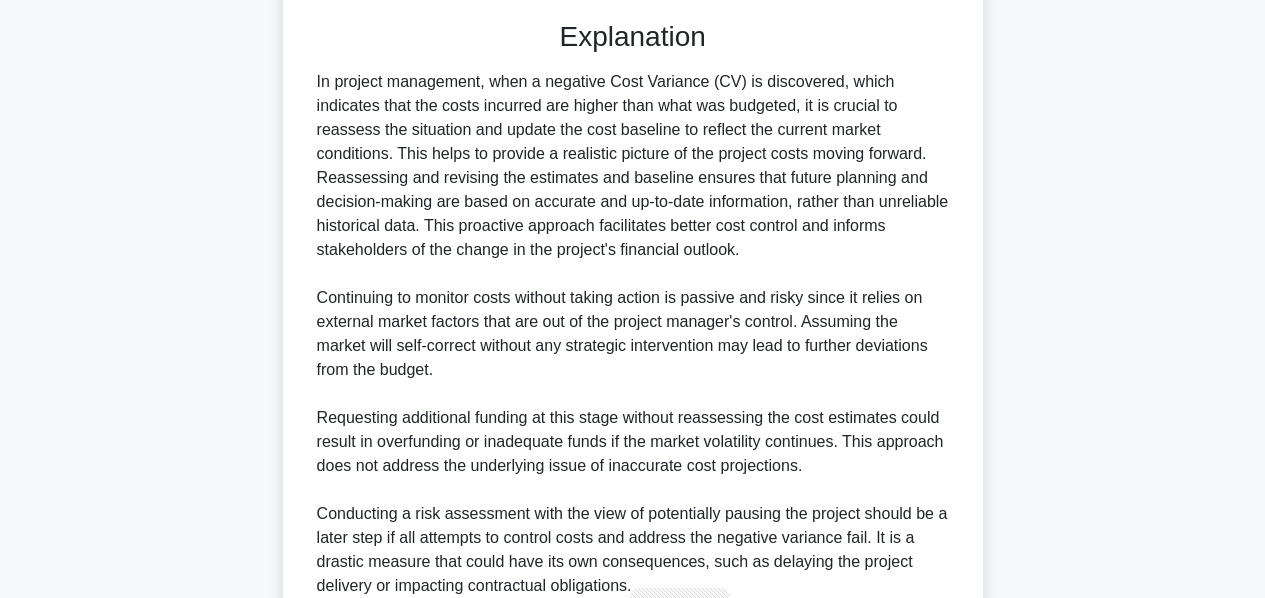 scroll, scrollTop: 872, scrollLeft: 0, axis: vertical 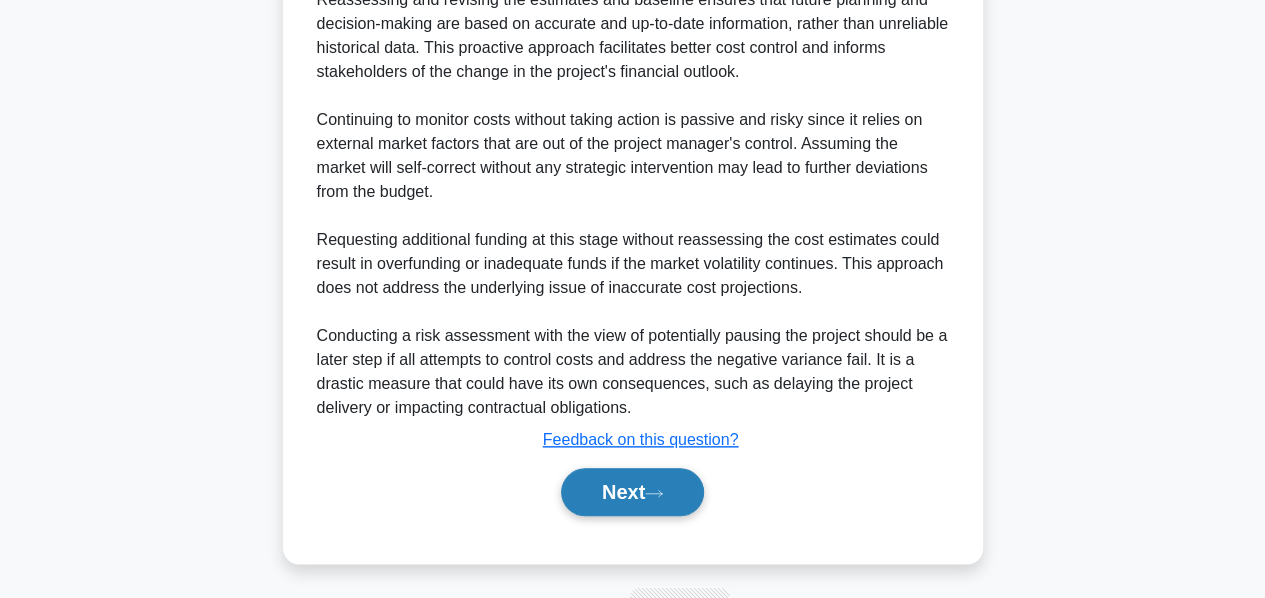 click on "Next" at bounding box center (632, 492) 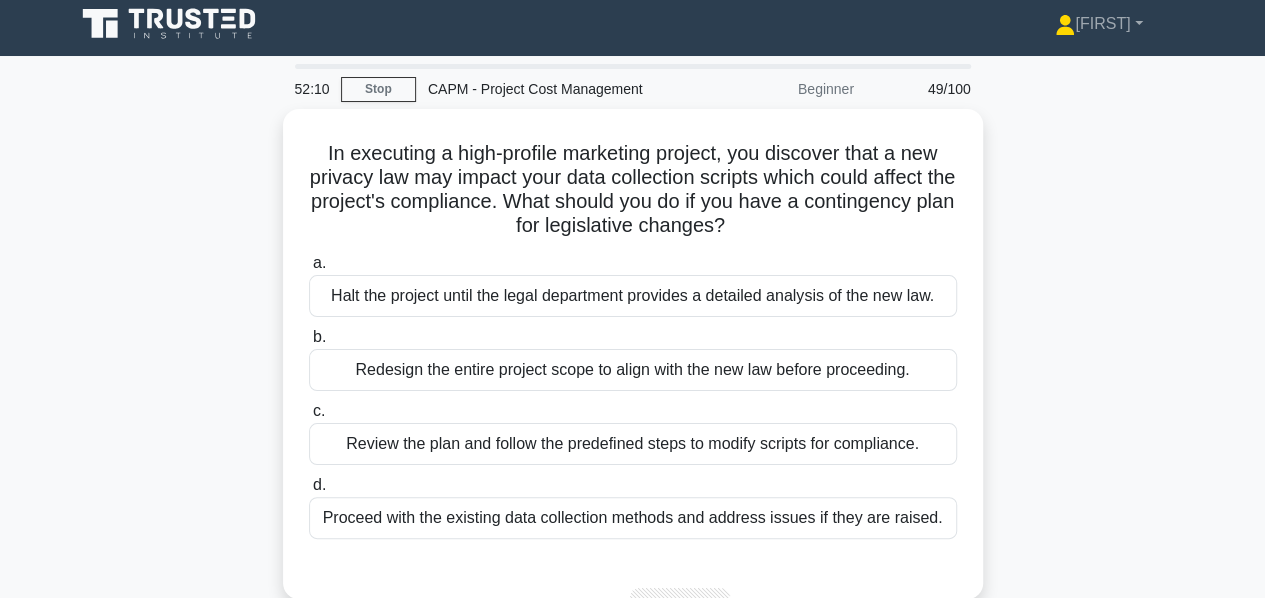 scroll, scrollTop: 72, scrollLeft: 0, axis: vertical 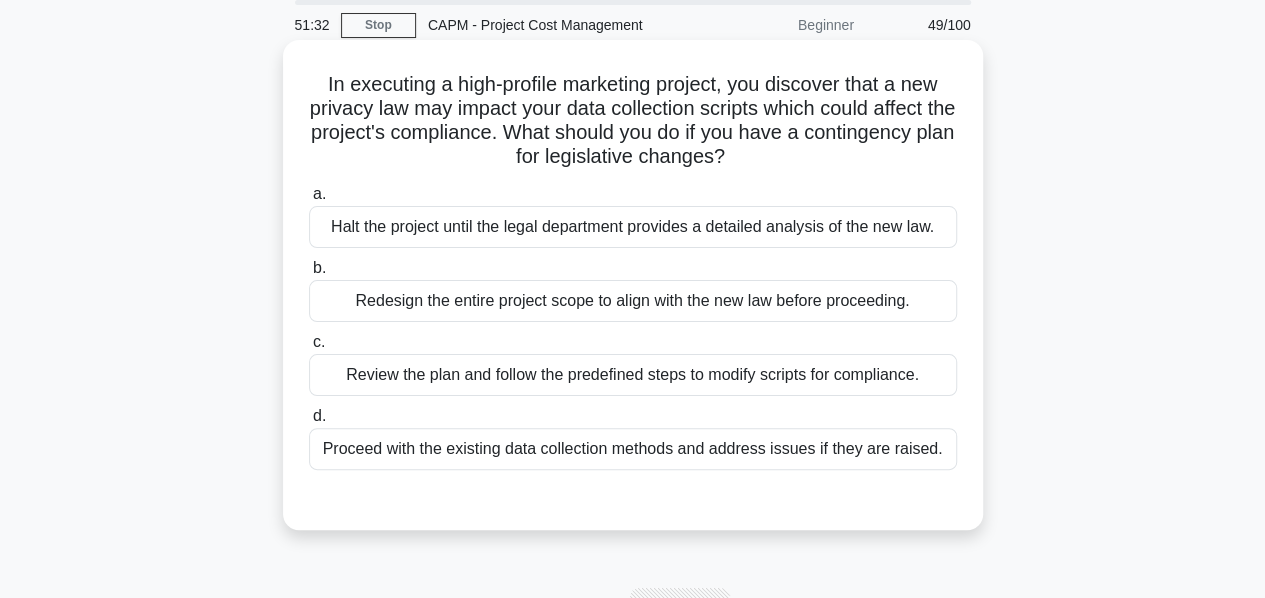 click on "Review the plan and follow the predefined steps to modify scripts for compliance." at bounding box center [633, 375] 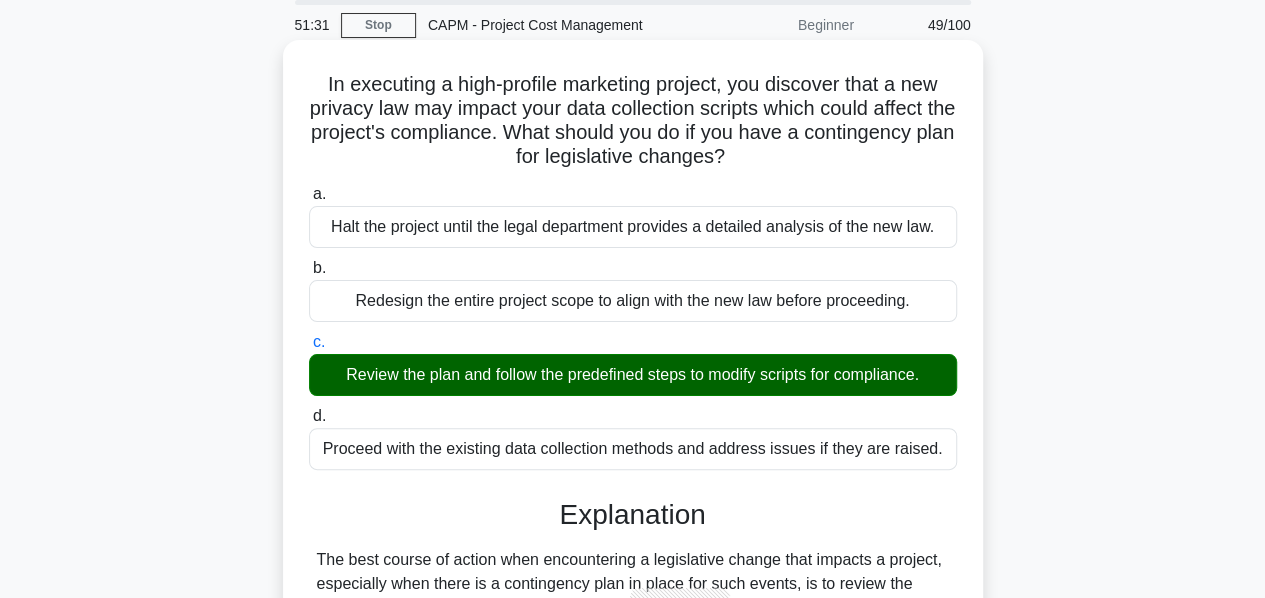 scroll, scrollTop: 482, scrollLeft: 0, axis: vertical 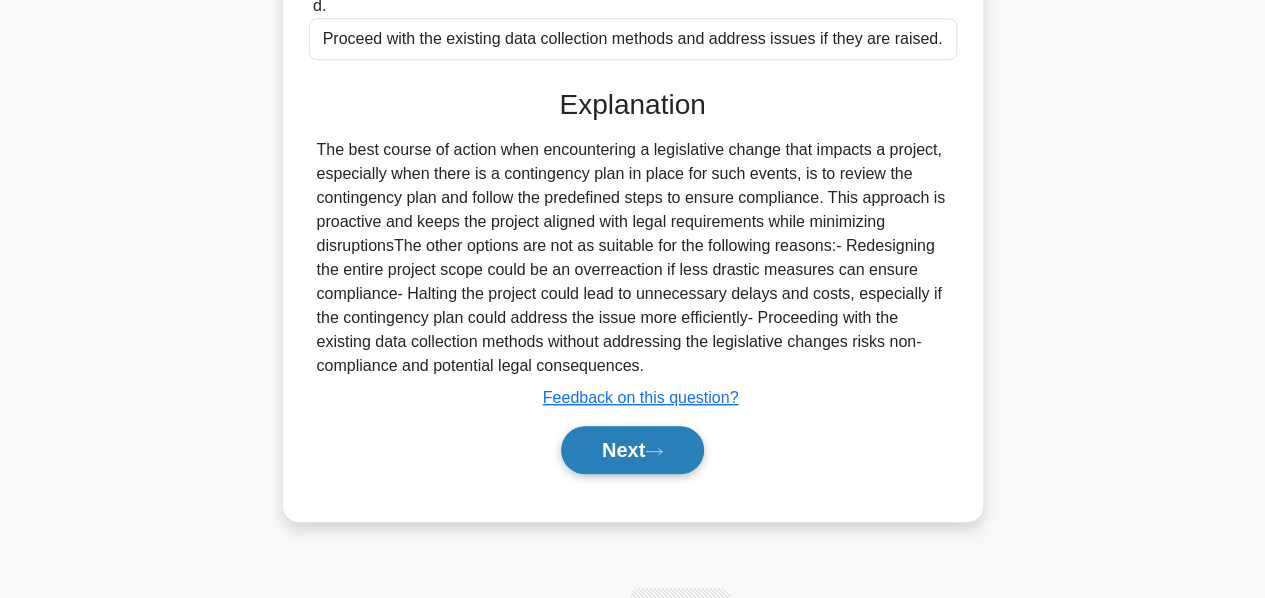 click on "Next" at bounding box center (632, 450) 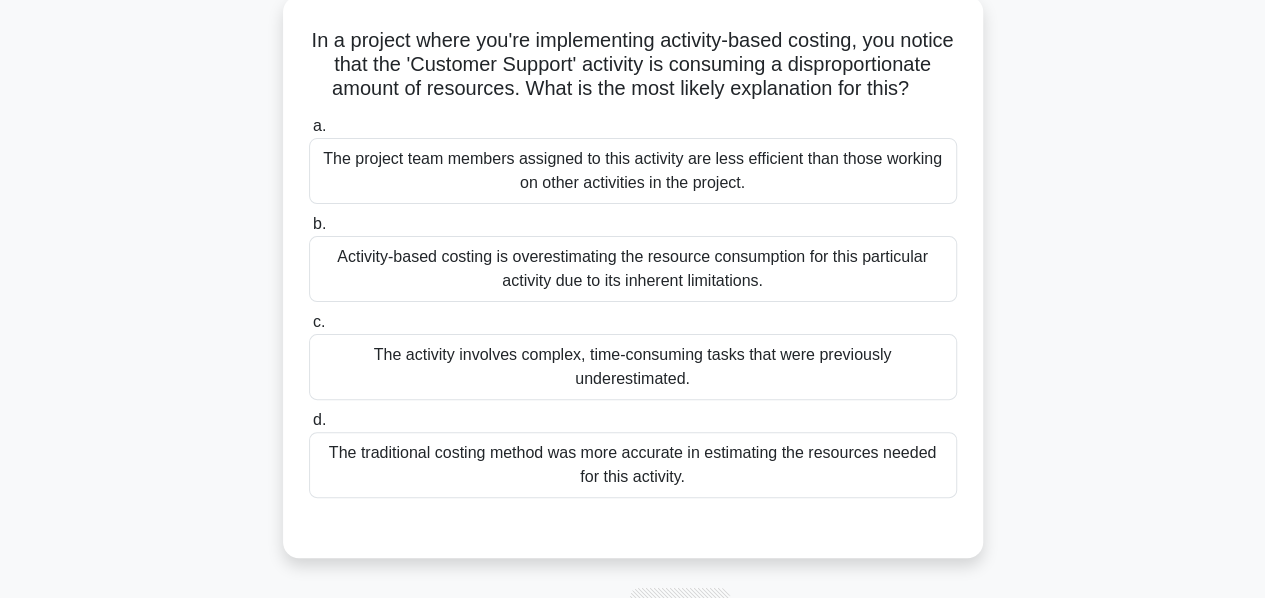 scroll, scrollTop: 116, scrollLeft: 0, axis: vertical 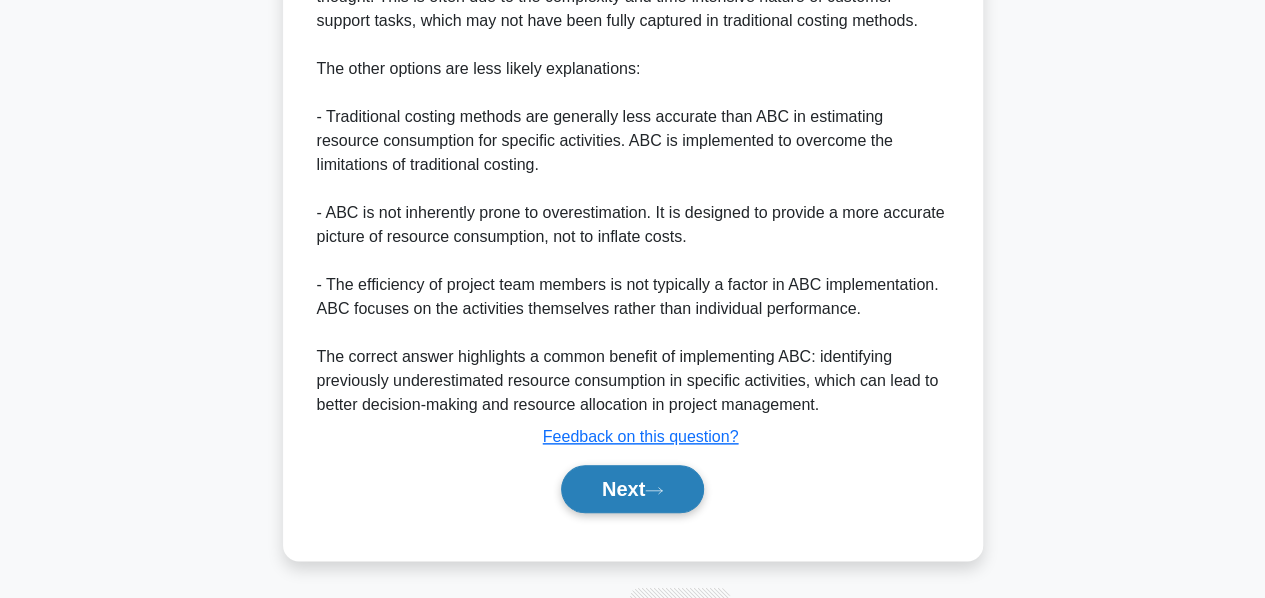 click 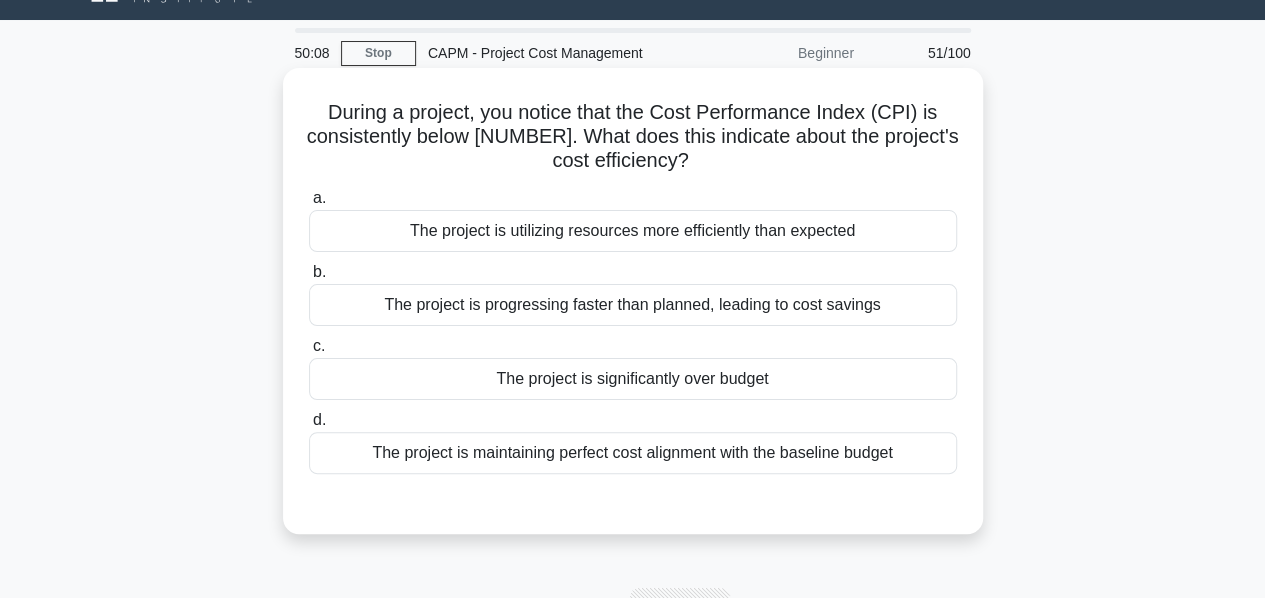 scroll, scrollTop: 44, scrollLeft: 0, axis: vertical 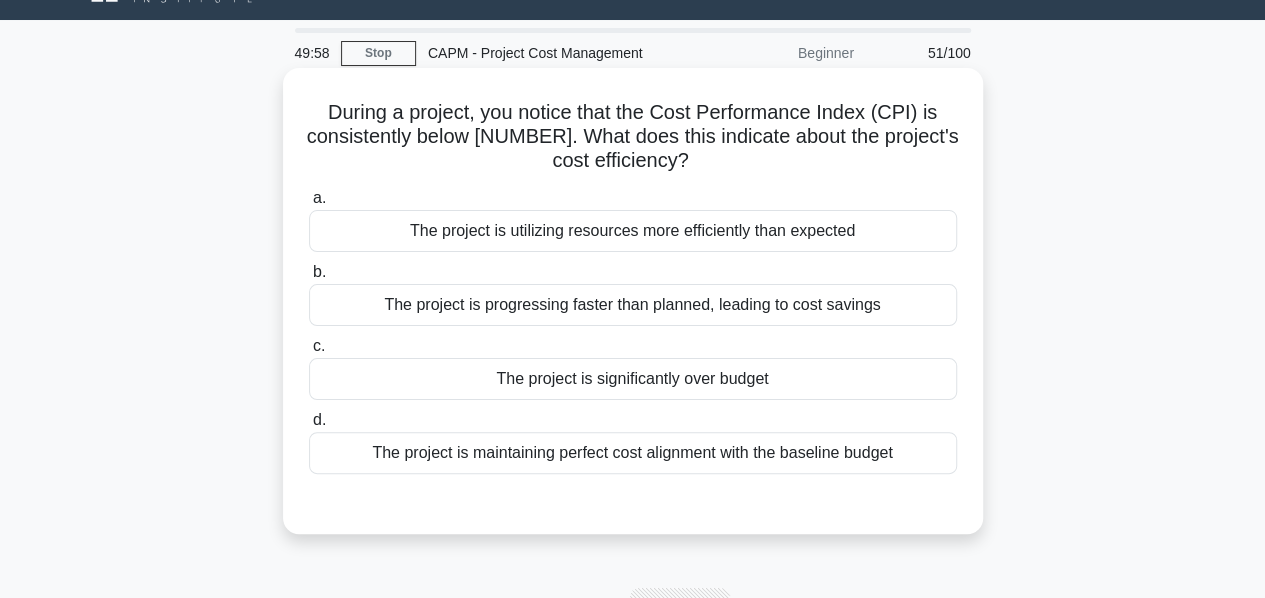 click on "The project is significantly over budget" at bounding box center [633, 379] 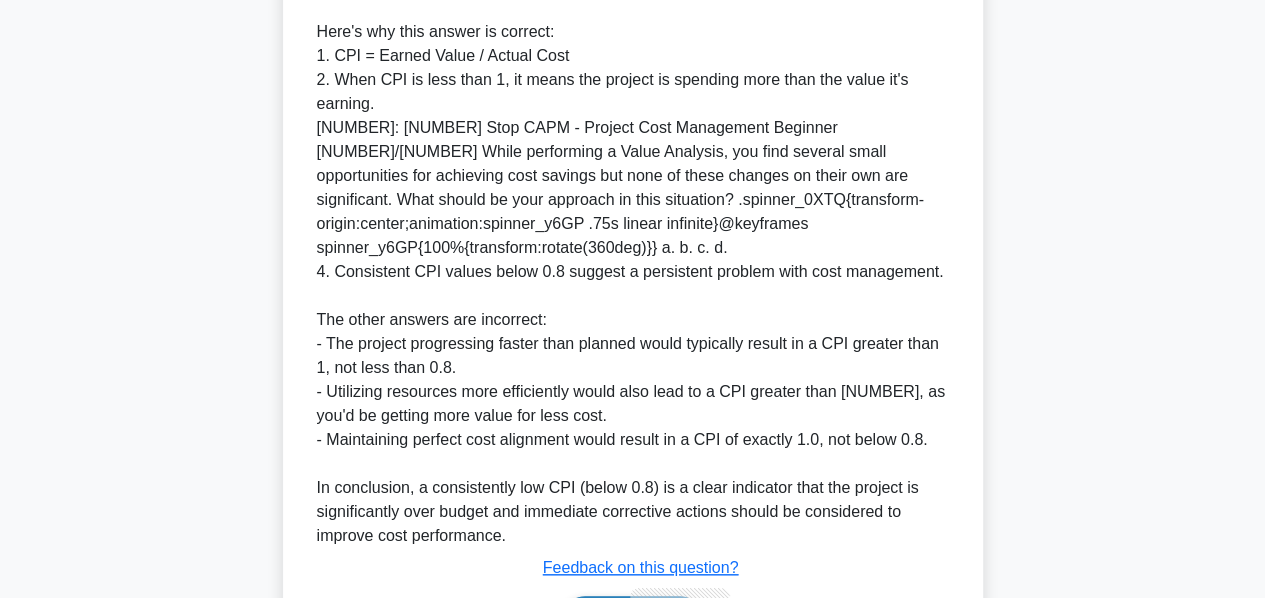 click on "Next" at bounding box center [632, 620] 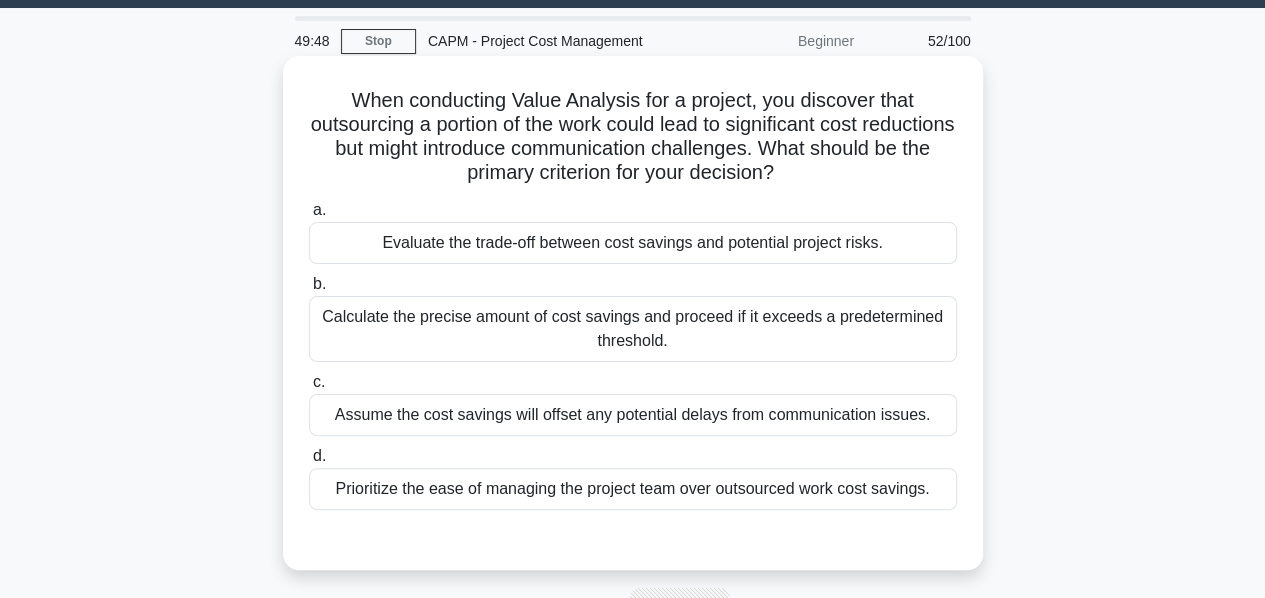 scroll, scrollTop: 54, scrollLeft: 0, axis: vertical 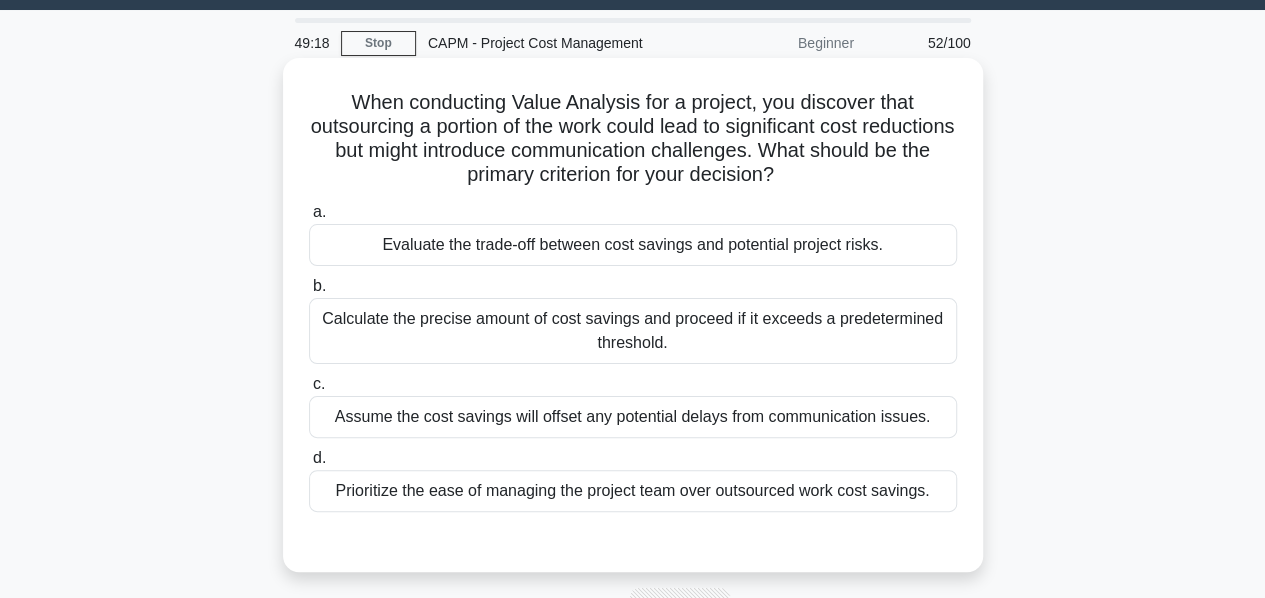 click on "Evaluate the trade-off between cost savings and potential project risks." at bounding box center [633, 245] 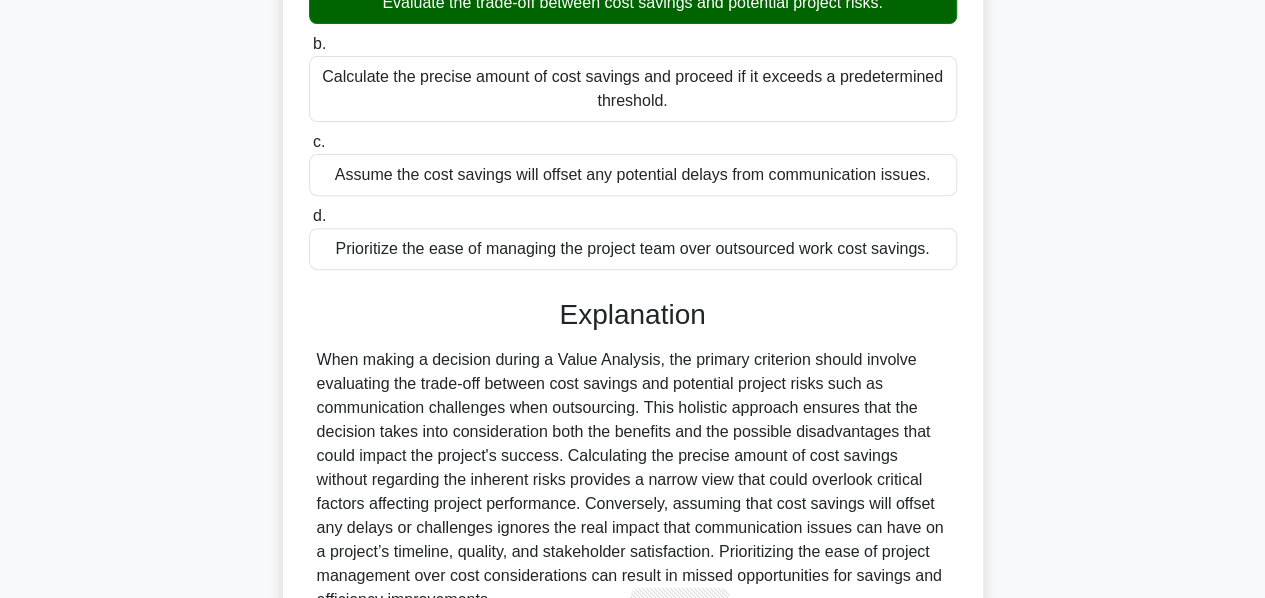 scroll, scrollTop: 488, scrollLeft: 0, axis: vertical 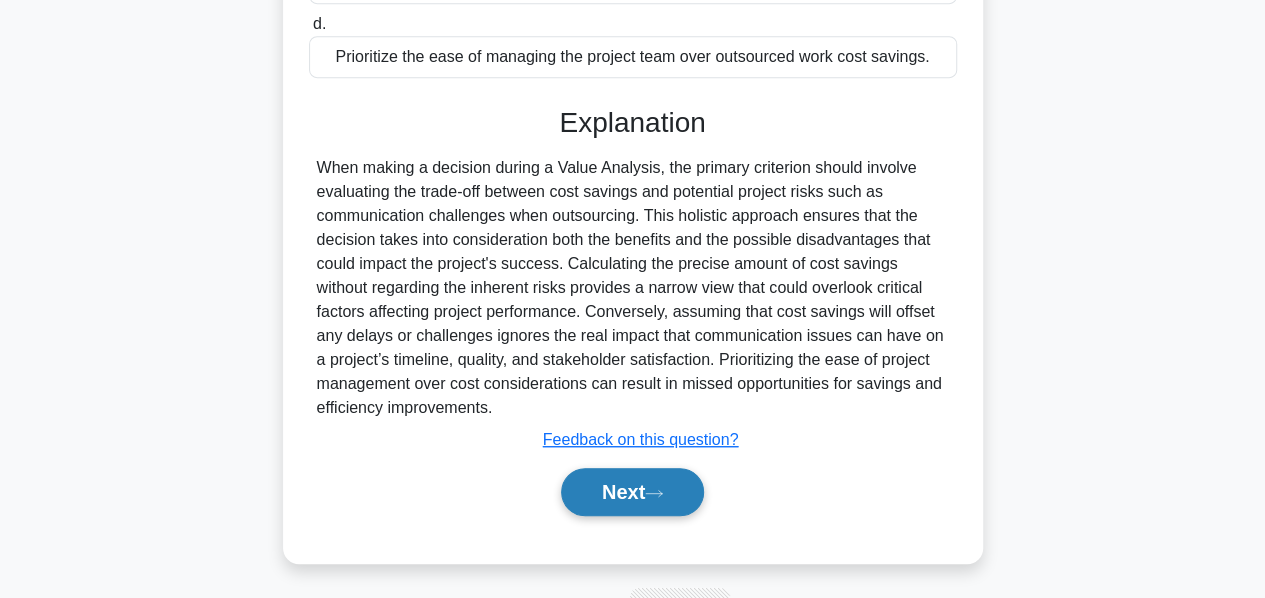 click on "Next" at bounding box center (632, 492) 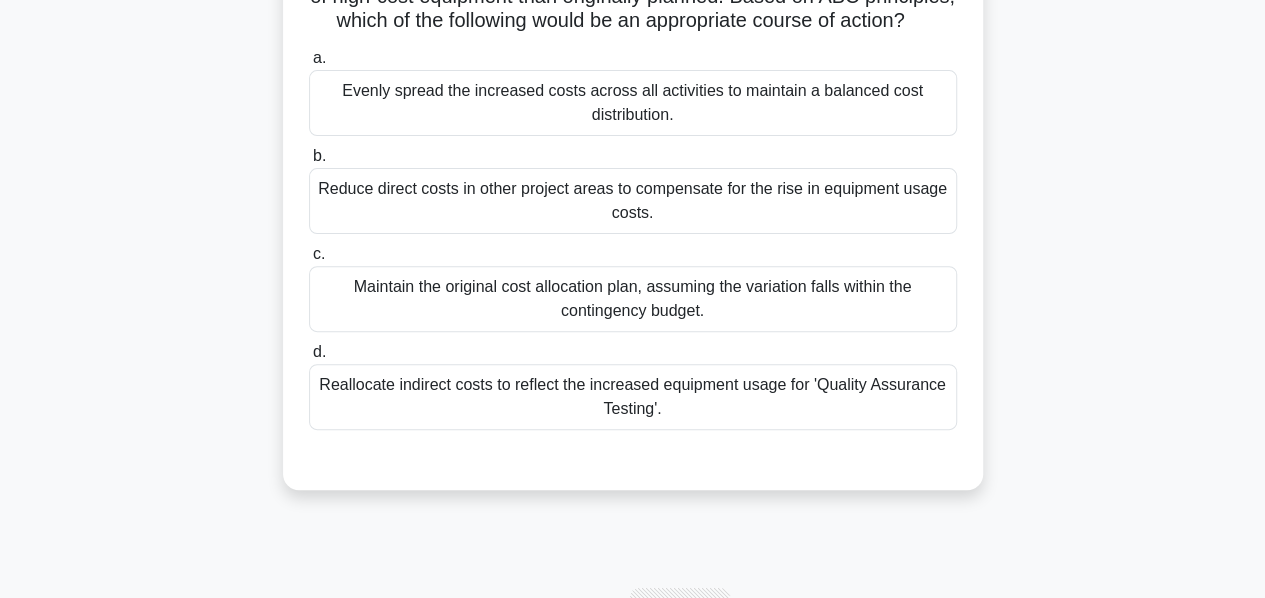 scroll, scrollTop: 216, scrollLeft: 0, axis: vertical 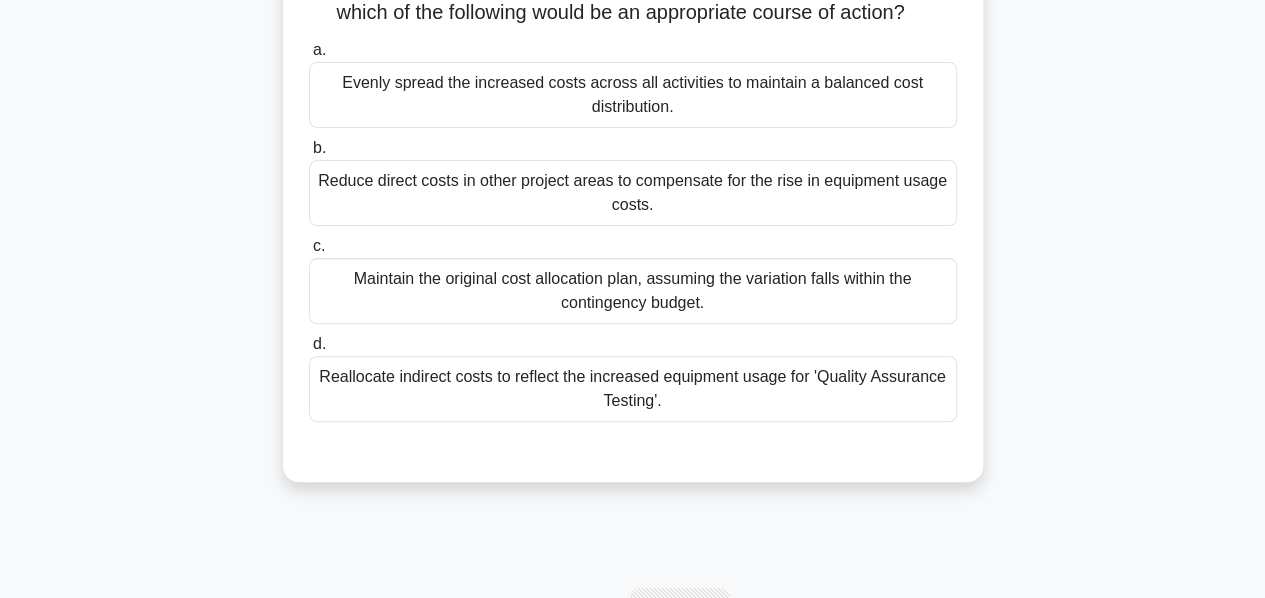 click on "Maintain the original cost allocation plan, assuming the variation falls within the contingency budget." at bounding box center (633, 291) 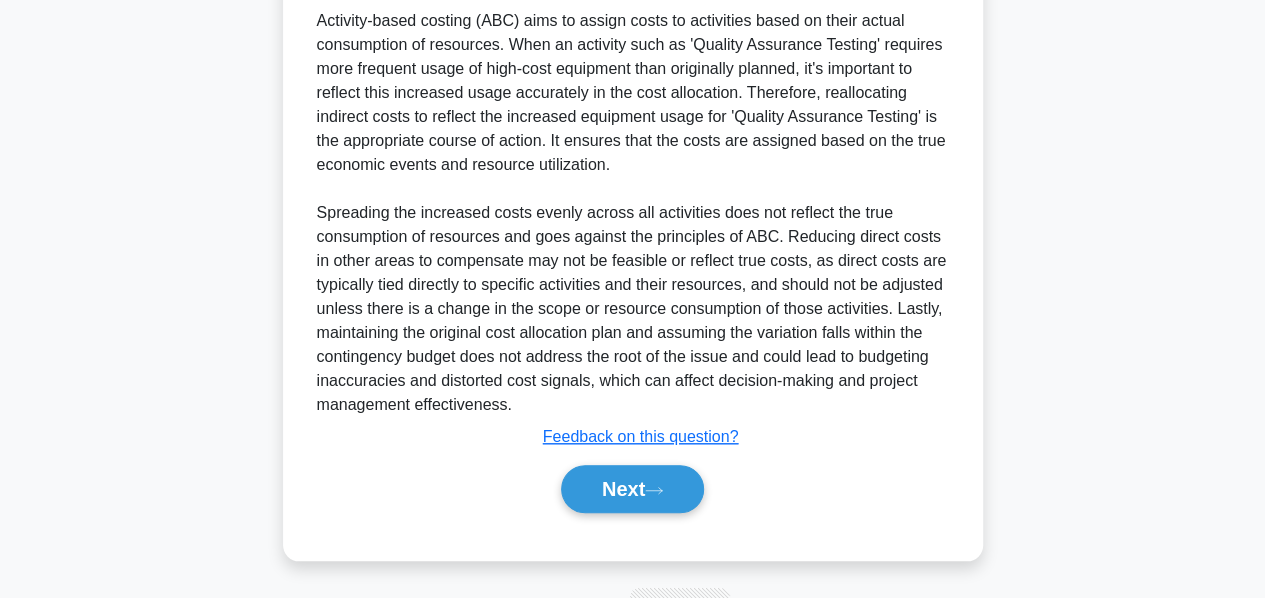 scroll, scrollTop: 731, scrollLeft: 0, axis: vertical 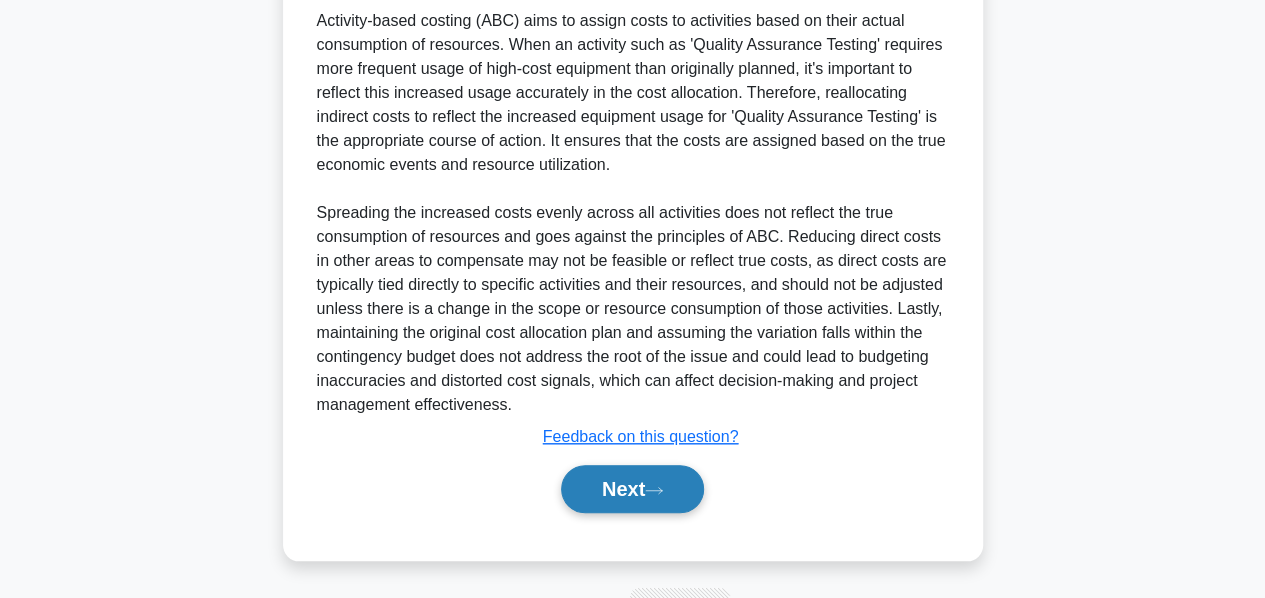 click on "Next" at bounding box center [632, 489] 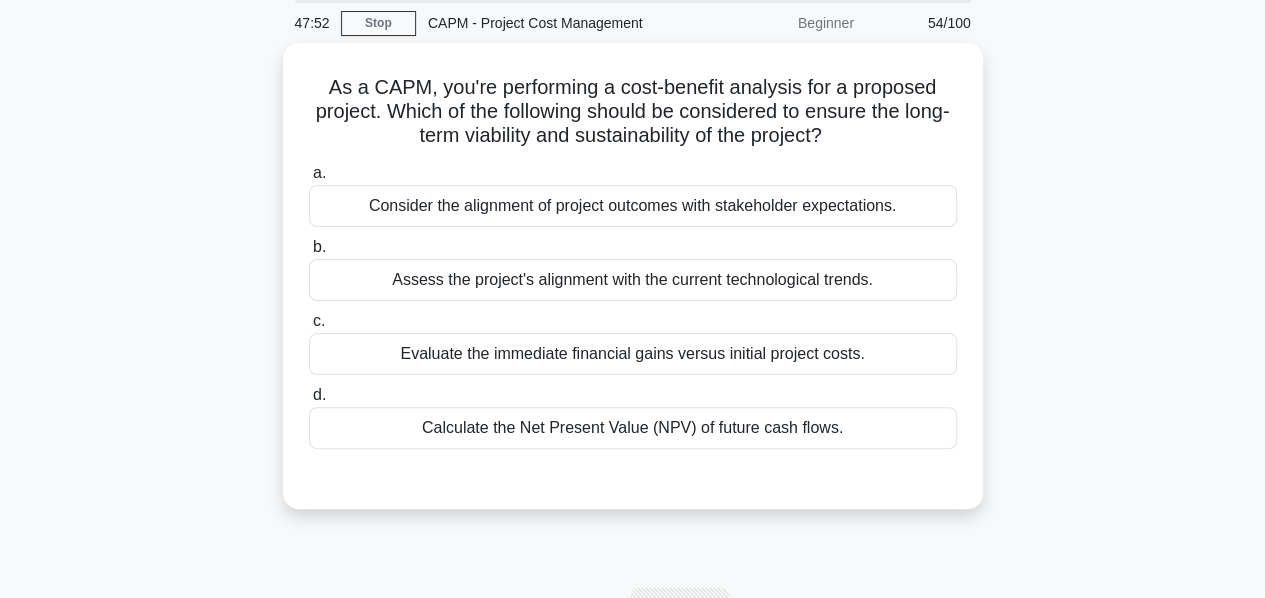 scroll, scrollTop: 88, scrollLeft: 0, axis: vertical 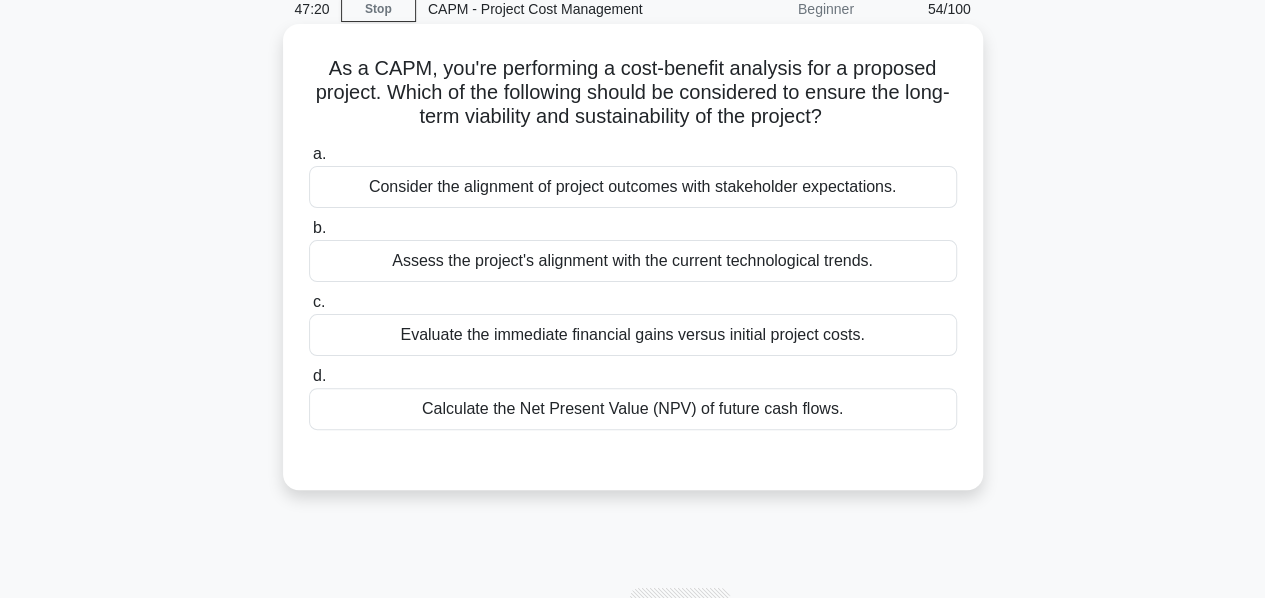 click on "Consider the alignment of project outcomes with stakeholder expectations." at bounding box center (633, 187) 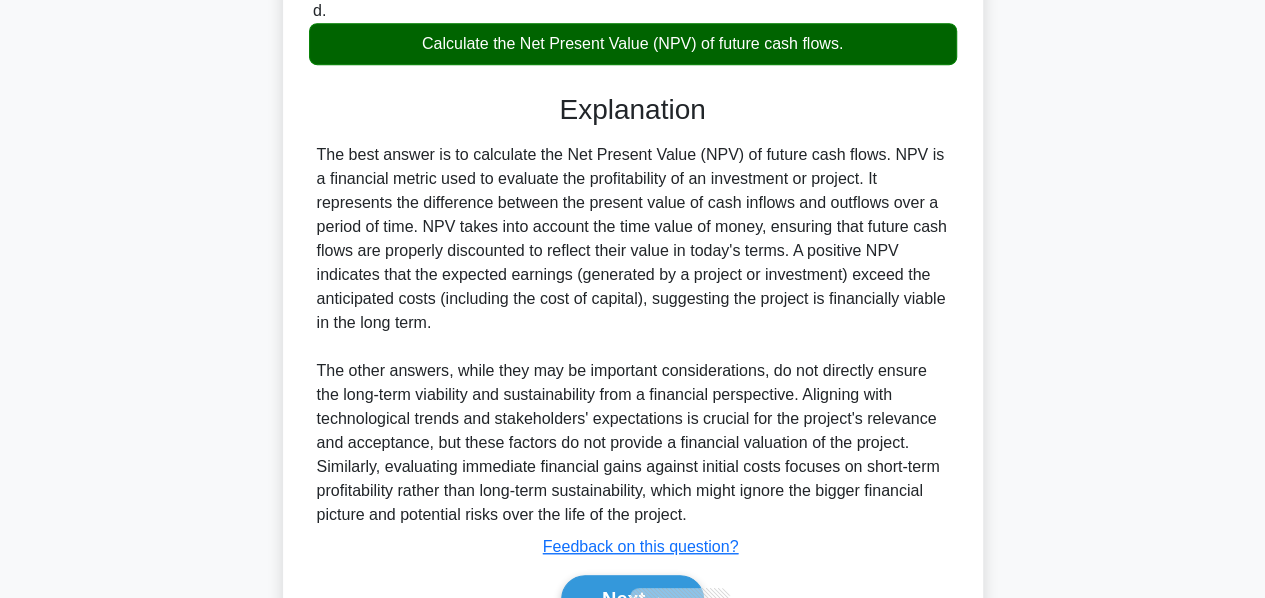 scroll, scrollTop: 528, scrollLeft: 0, axis: vertical 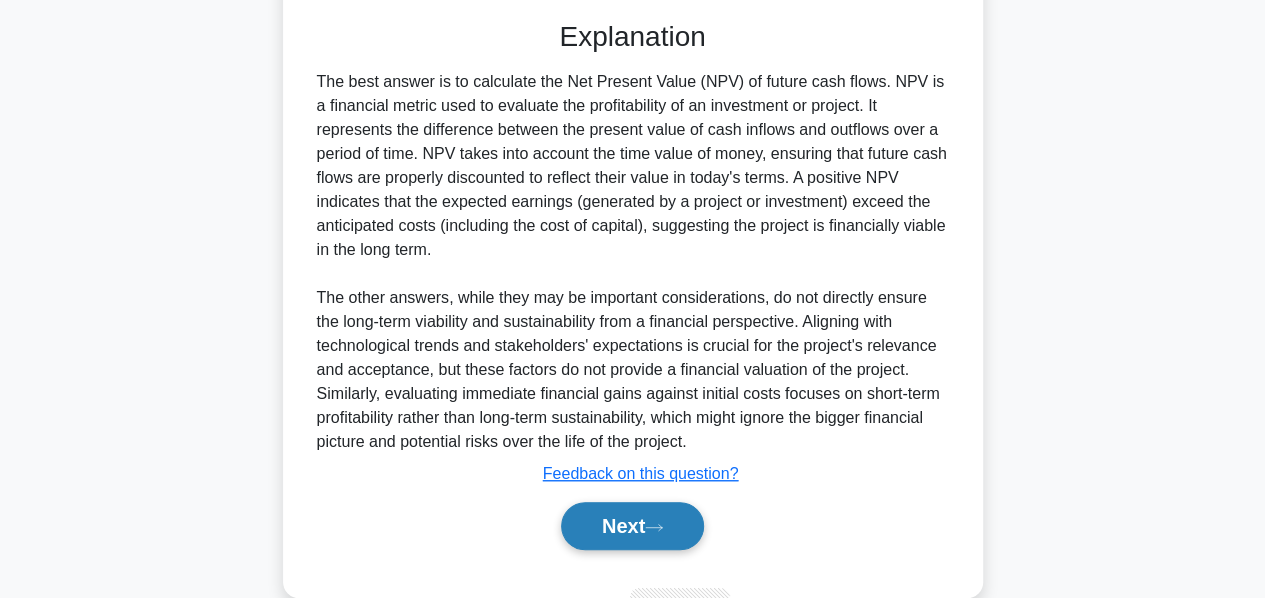 click on "Next" at bounding box center (632, 526) 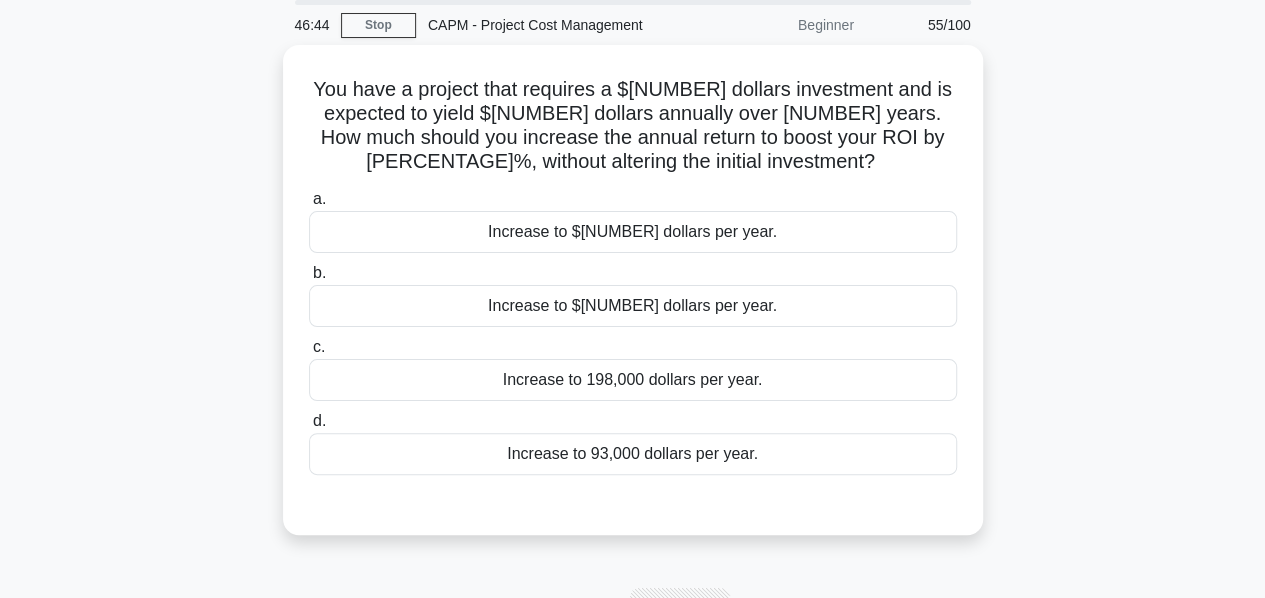 scroll, scrollTop: 76, scrollLeft: 0, axis: vertical 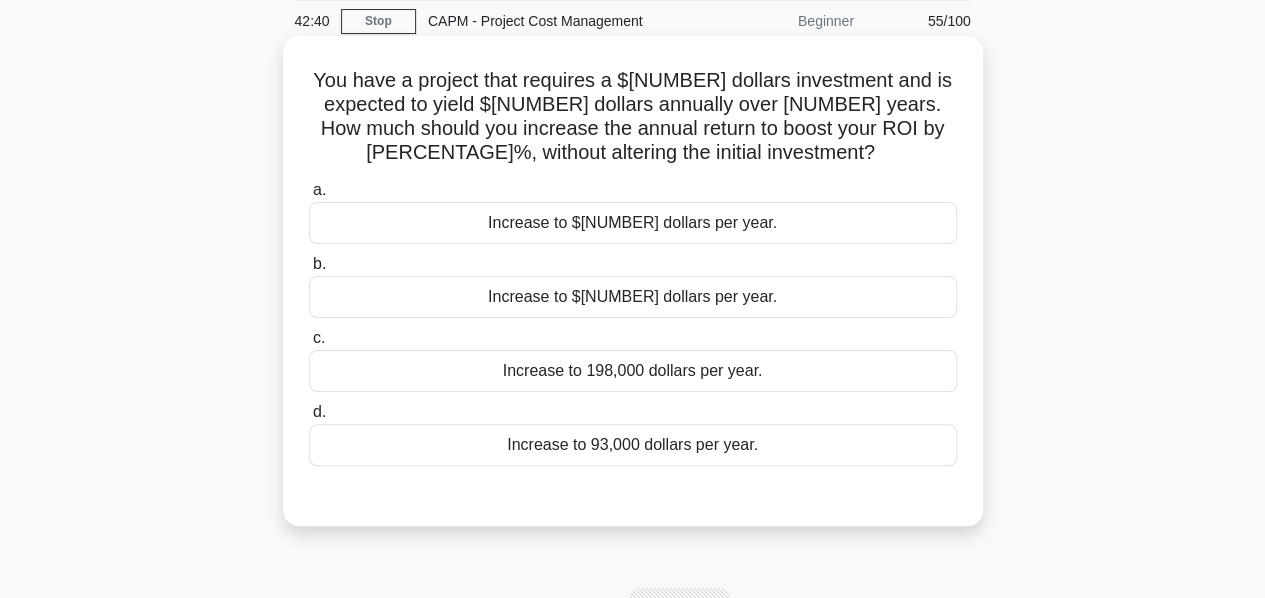 click on "Increase to 93,000 dollars per year." at bounding box center (633, 445) 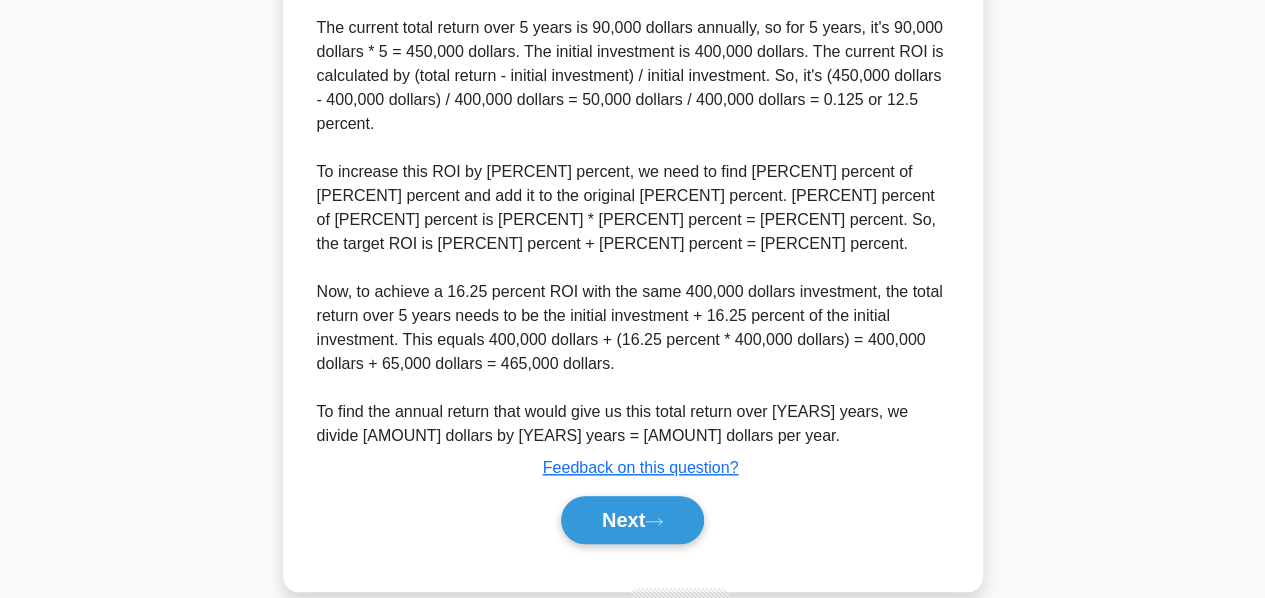 scroll, scrollTop: 704, scrollLeft: 0, axis: vertical 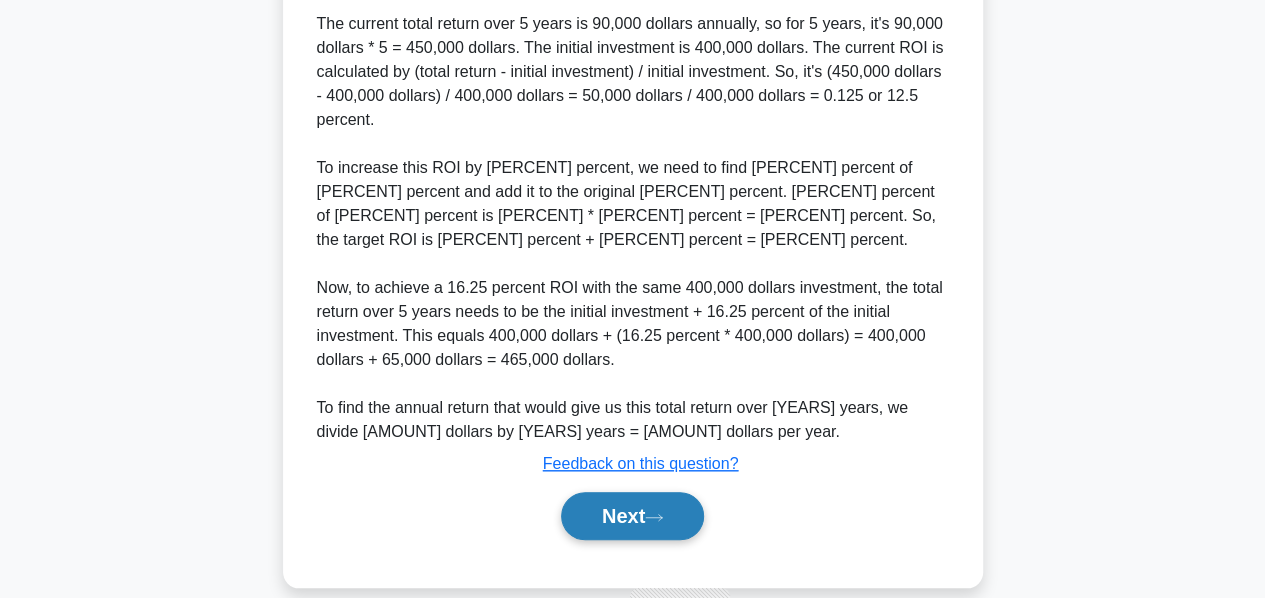 click on "Next" at bounding box center [632, 516] 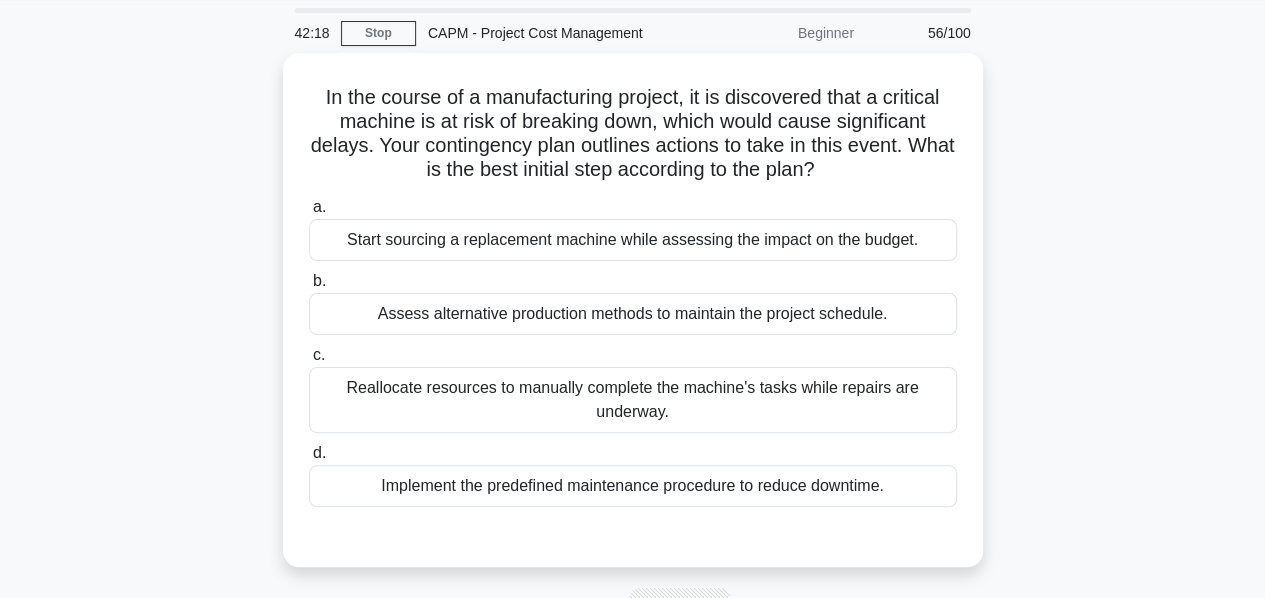 scroll, scrollTop: 60, scrollLeft: 0, axis: vertical 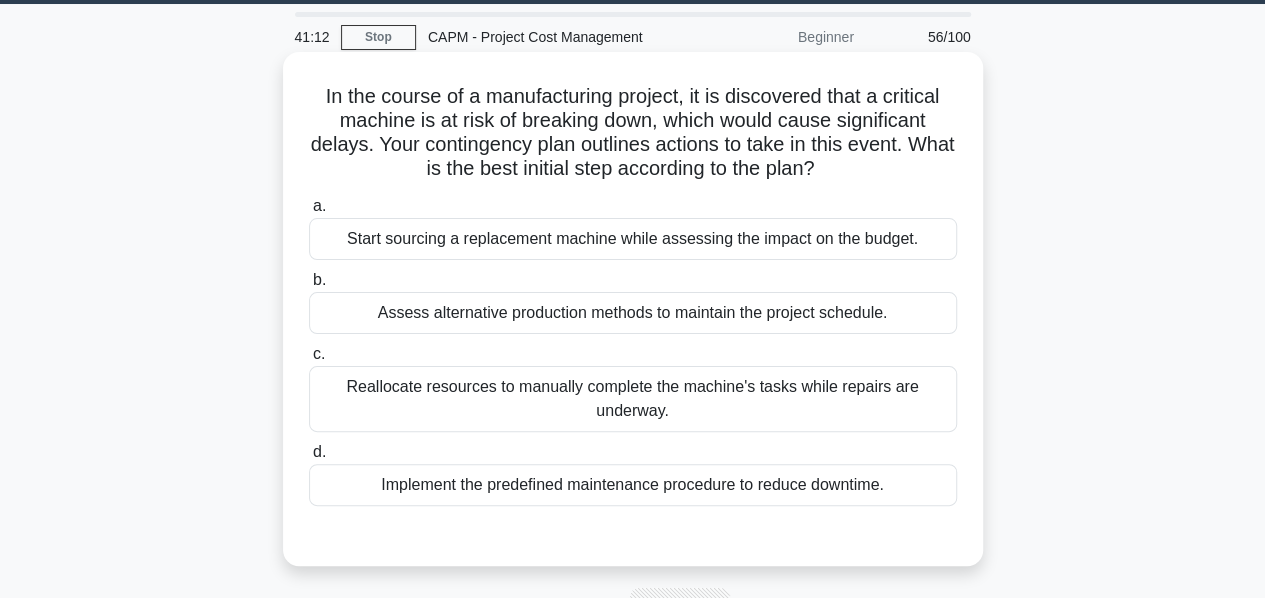 click on "Implement the predefined maintenance procedure to reduce downtime." at bounding box center (633, 485) 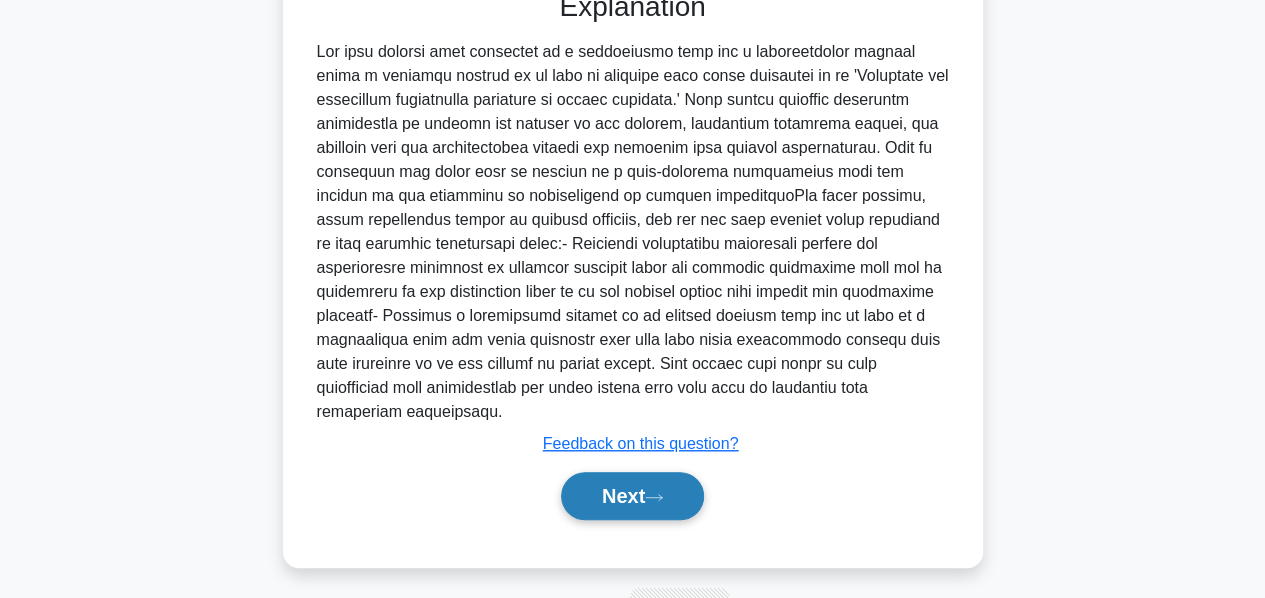 scroll, scrollTop: 603, scrollLeft: 0, axis: vertical 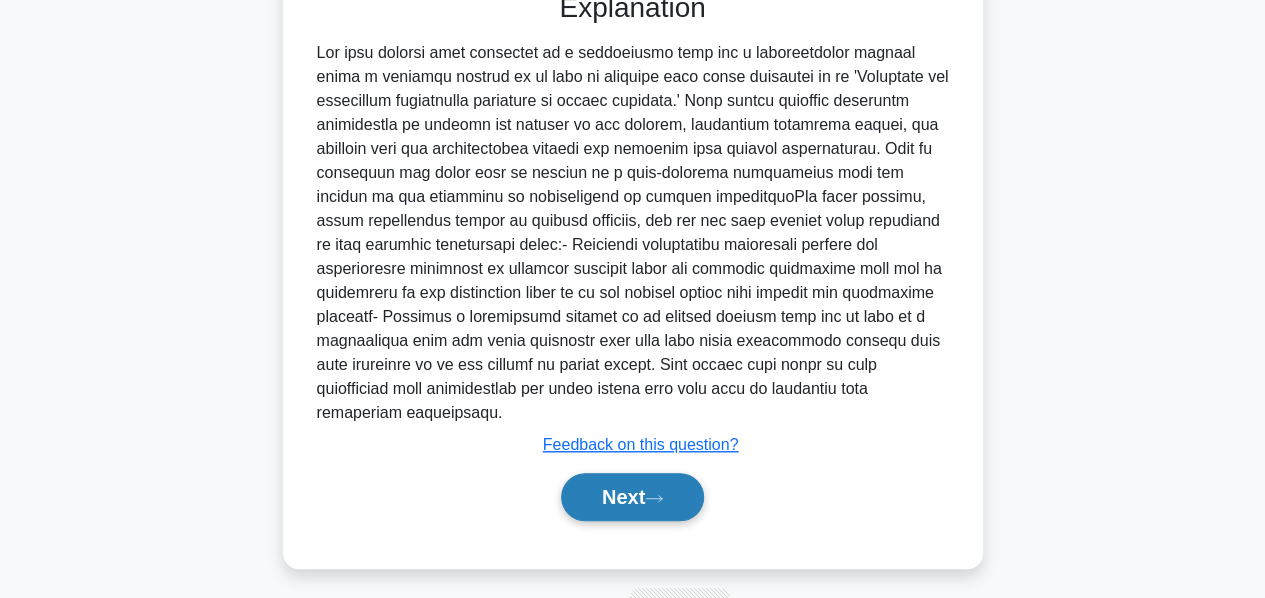 click on "Next" at bounding box center [632, 497] 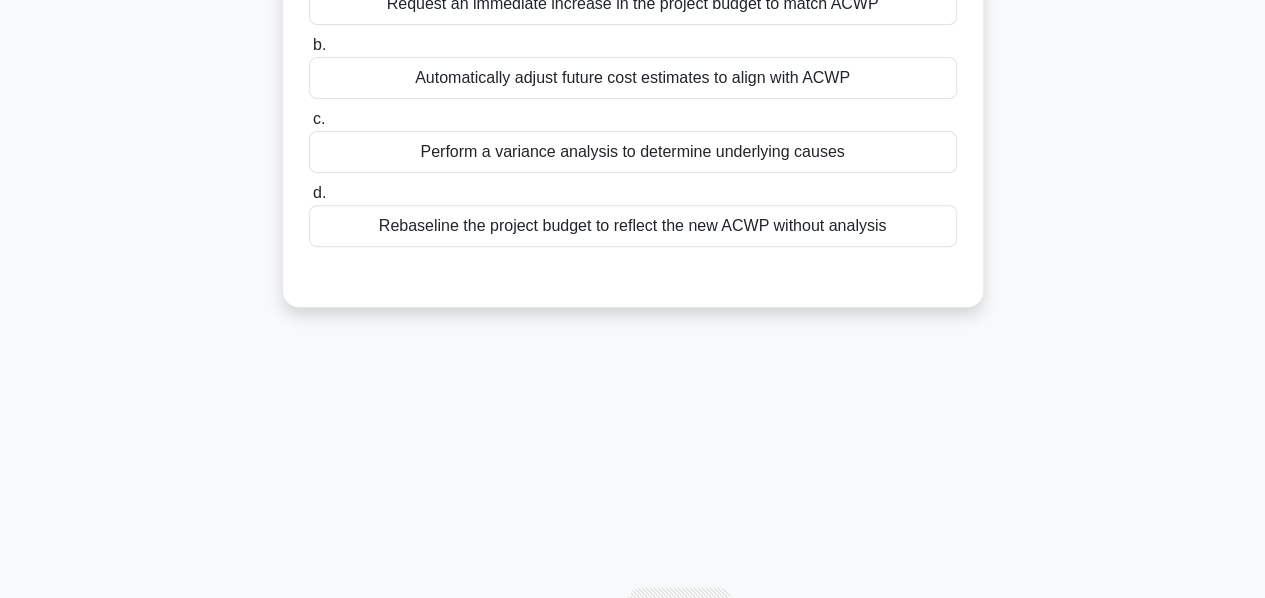 scroll, scrollTop: 38, scrollLeft: 0, axis: vertical 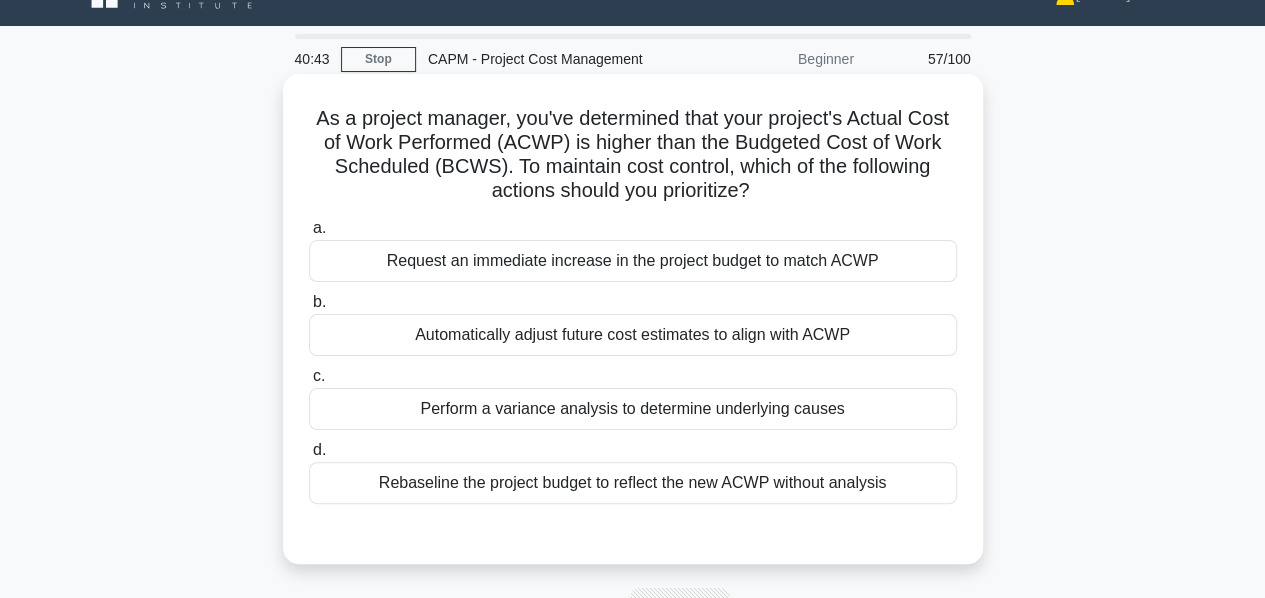 click on "Perform a variance analysis to determine underlying causes" at bounding box center (633, 409) 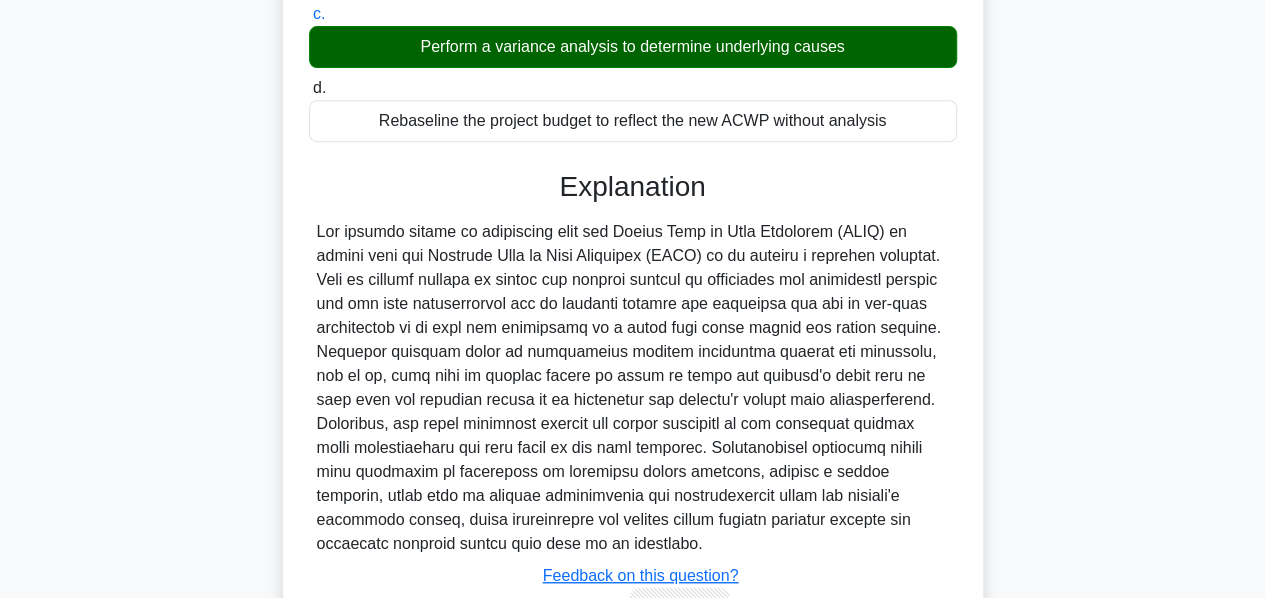 scroll, scrollTop: 536, scrollLeft: 0, axis: vertical 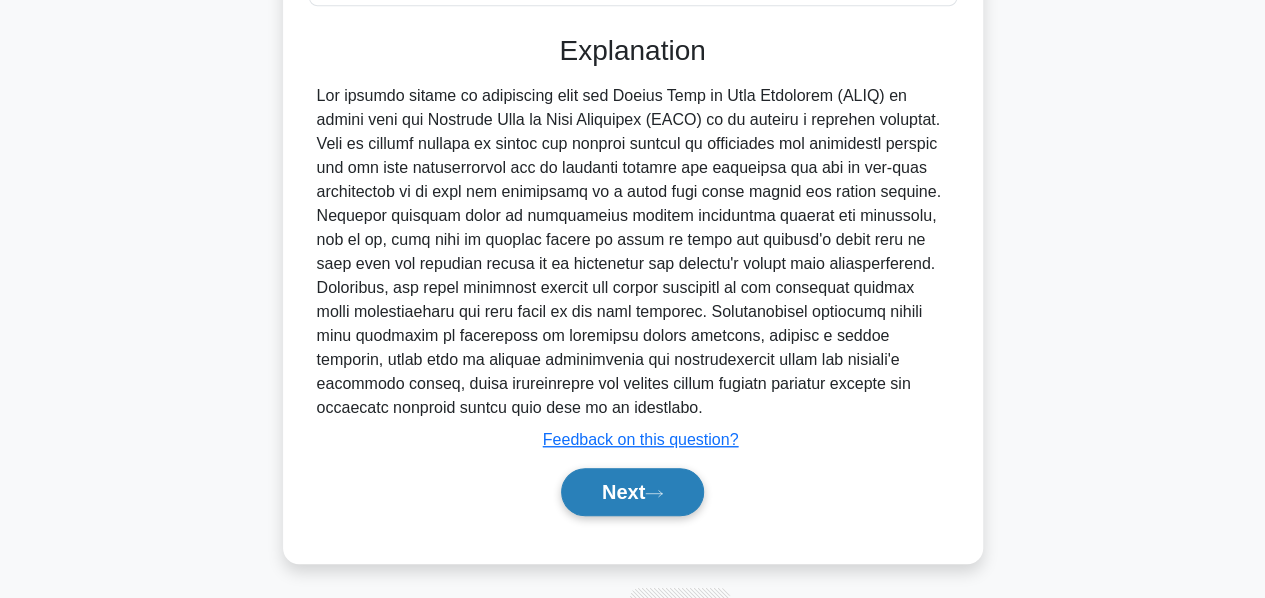 click on "Next" at bounding box center (632, 492) 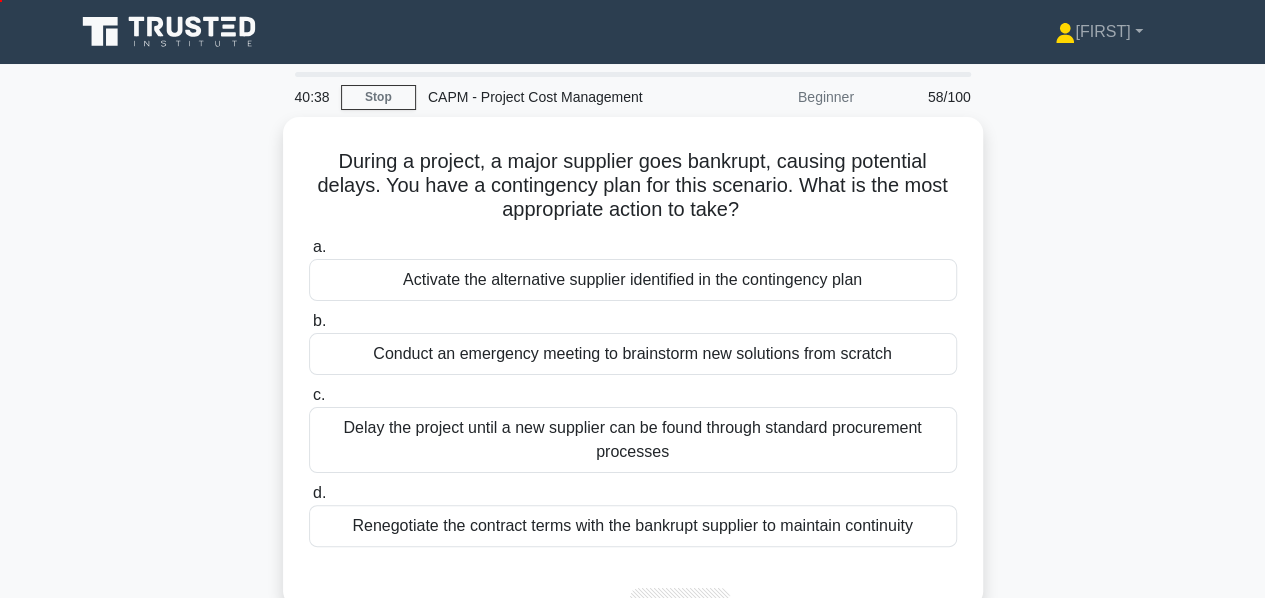 scroll, scrollTop: 78, scrollLeft: 0, axis: vertical 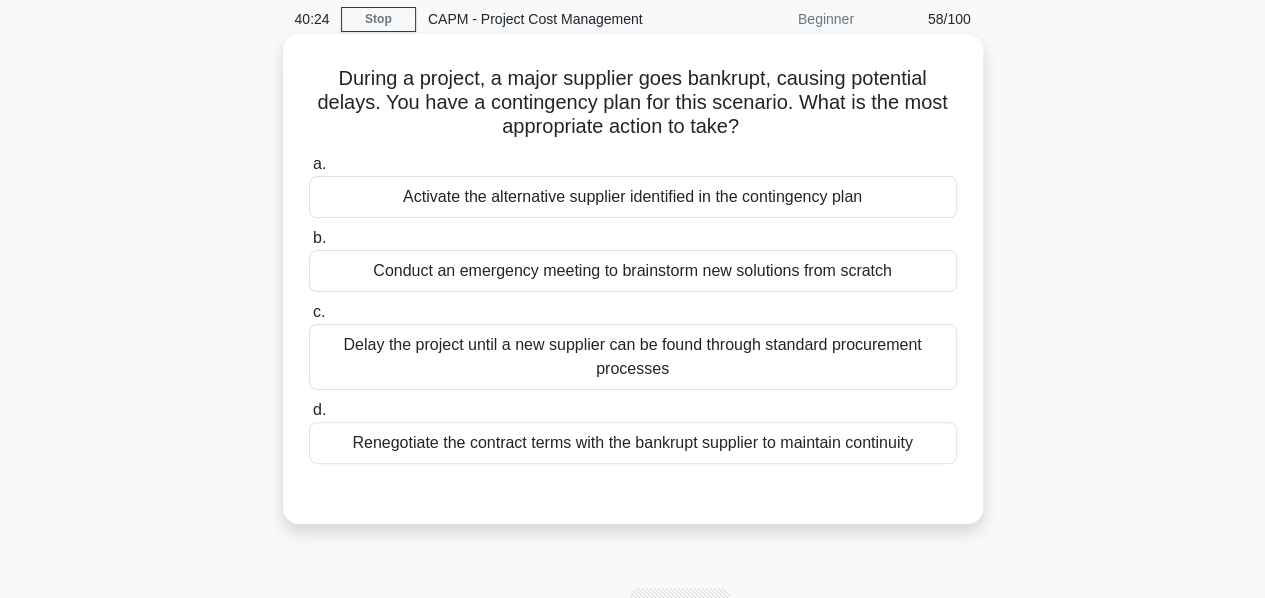 click on "Activate the alternative supplier identified in the contingency plan" at bounding box center [633, 197] 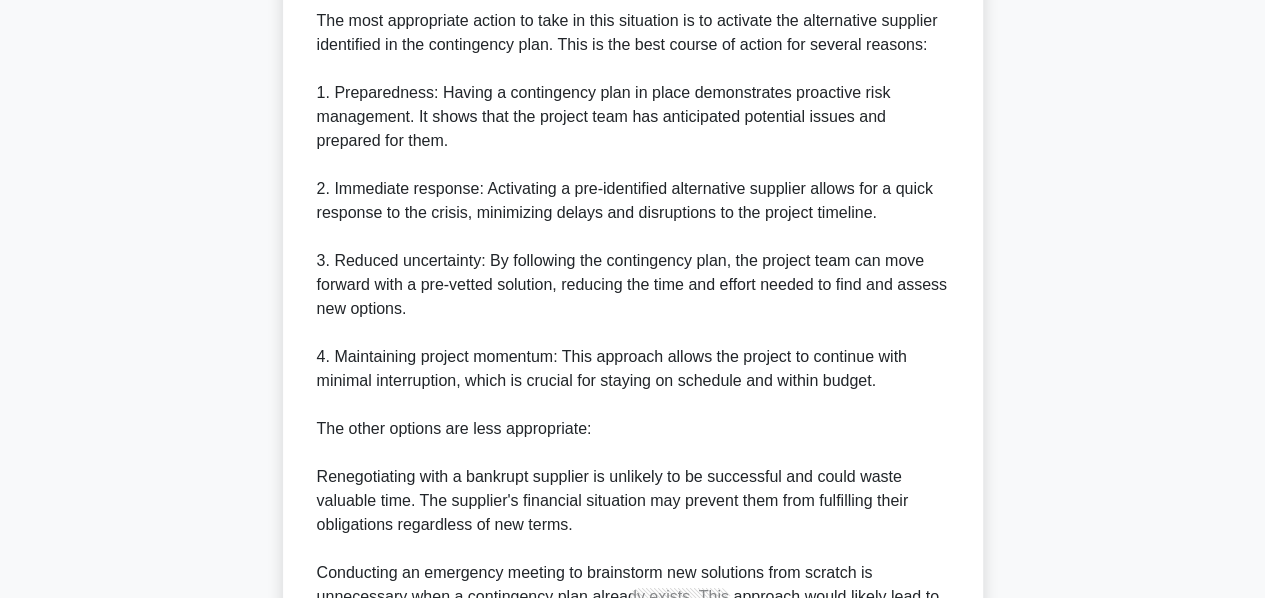 scroll, scrollTop: 1016, scrollLeft: 0, axis: vertical 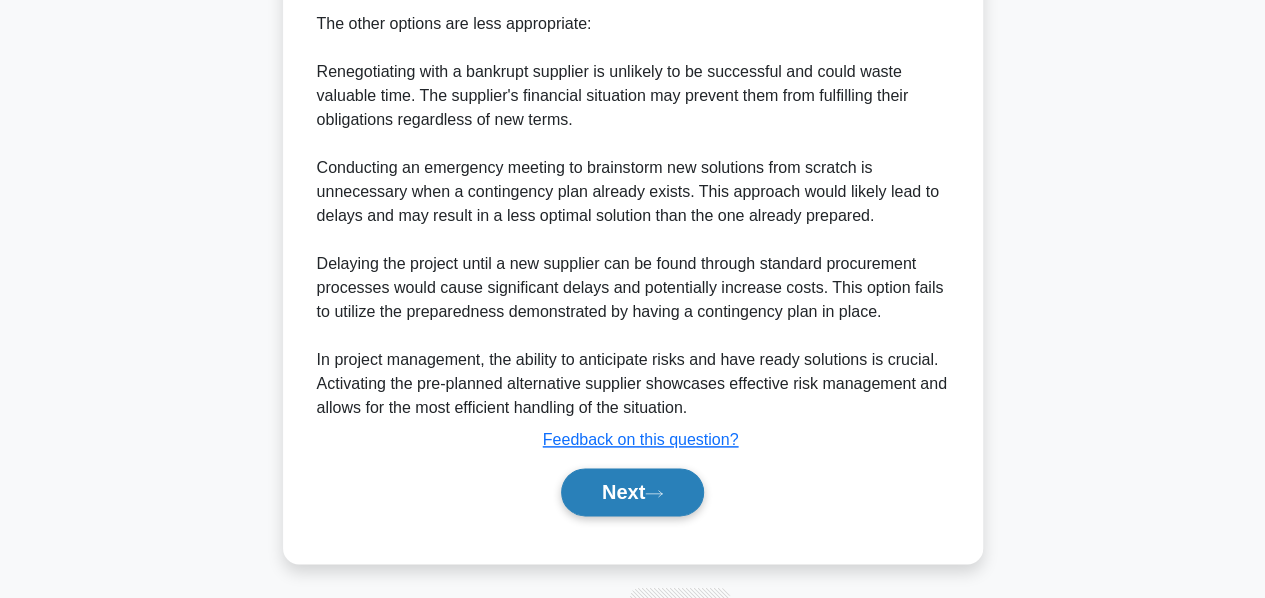 click on "Next" at bounding box center [632, 492] 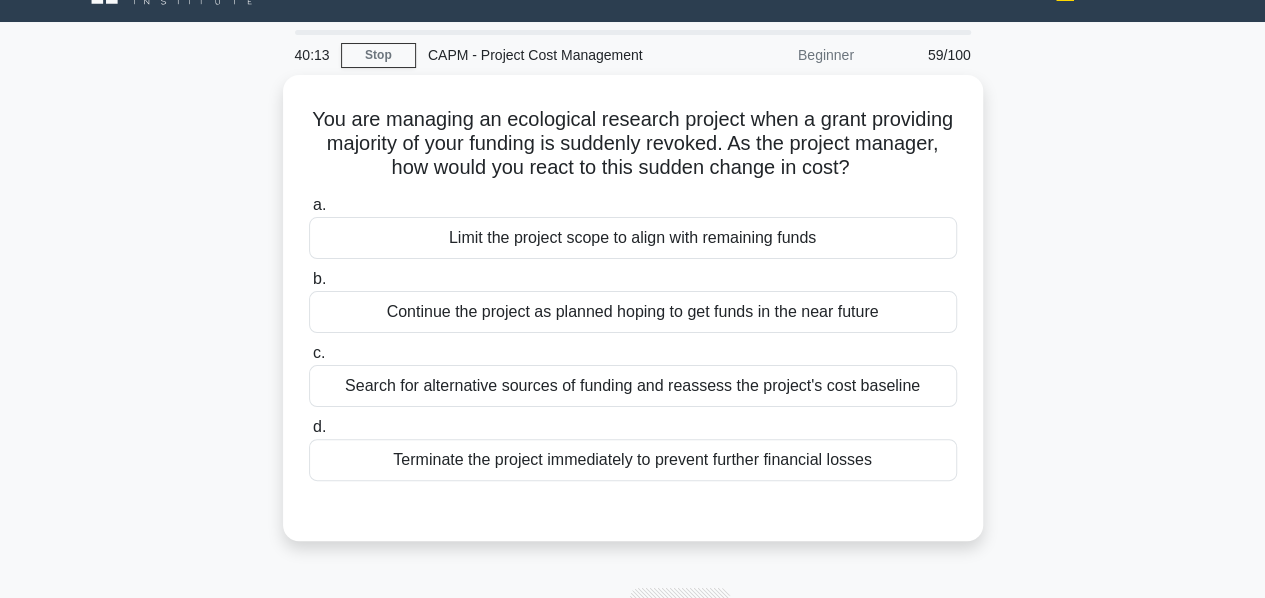 scroll, scrollTop: 27, scrollLeft: 0, axis: vertical 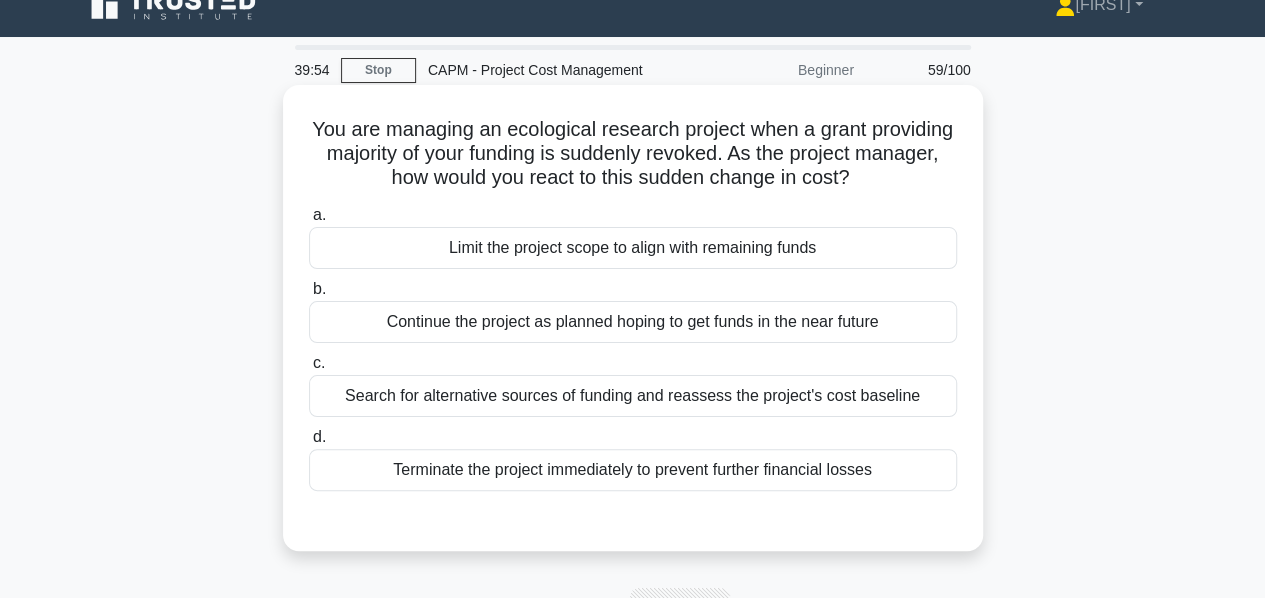 click on "Search for alternative sources of funding and reassess the project's cost baseline" at bounding box center [633, 396] 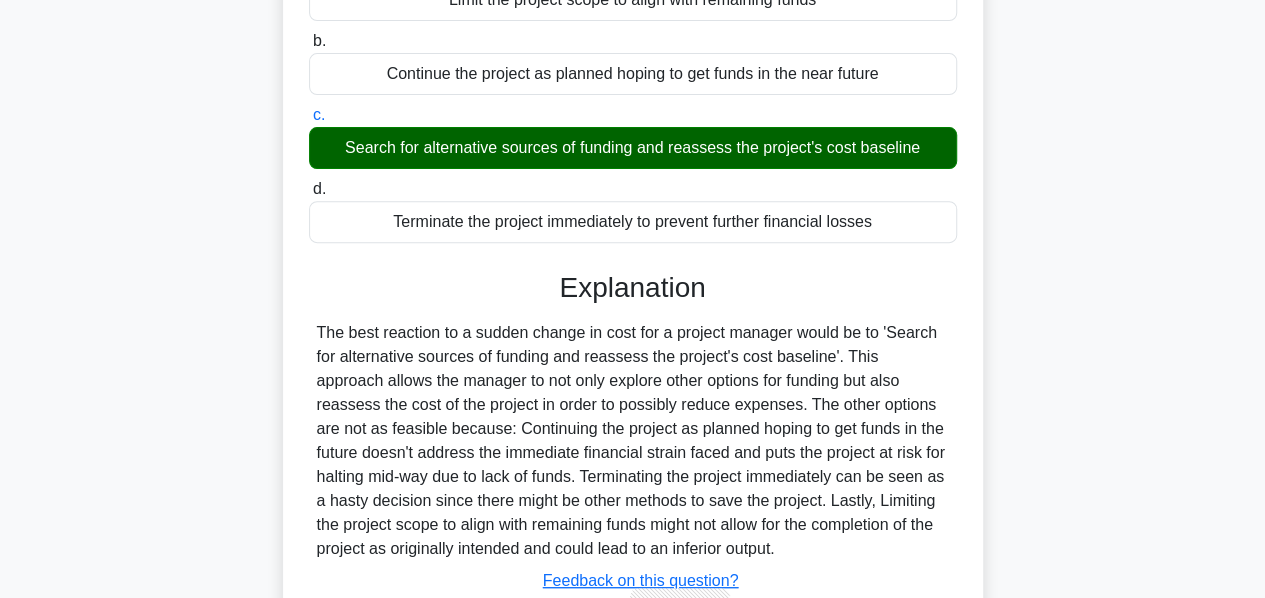 scroll, scrollTop: 482, scrollLeft: 0, axis: vertical 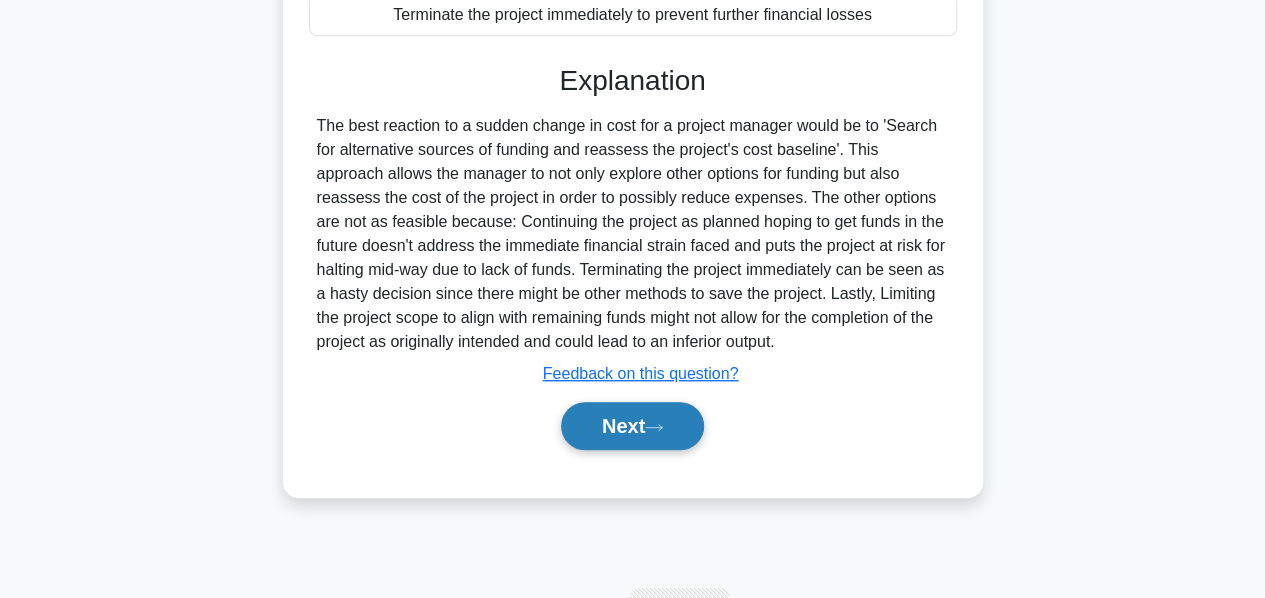 click on "Next" at bounding box center (632, 426) 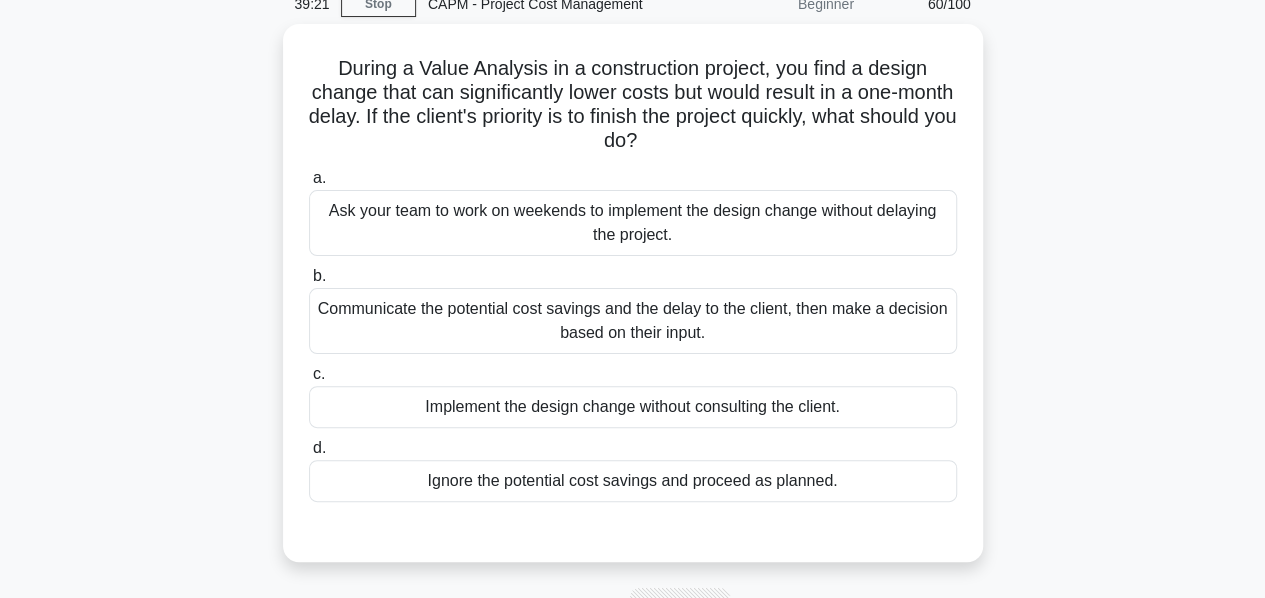 scroll, scrollTop: 99, scrollLeft: 0, axis: vertical 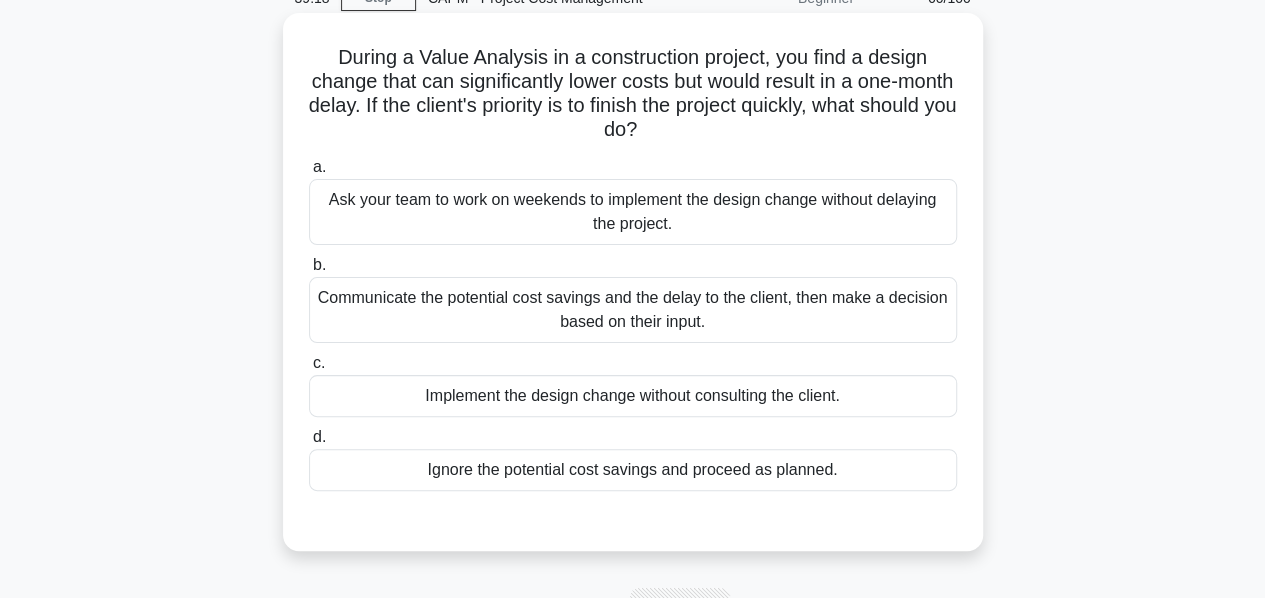 click on "Communicate the potential cost savings and the delay to the client, then make a decision based on their input." at bounding box center [633, 310] 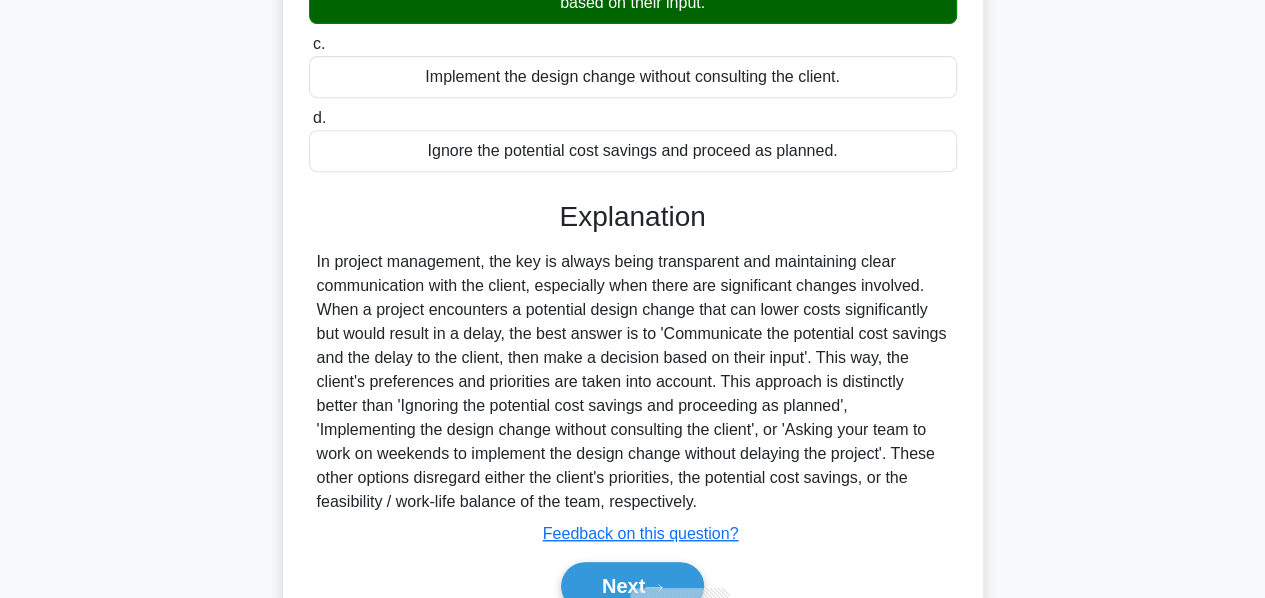 scroll, scrollTop: 504, scrollLeft: 0, axis: vertical 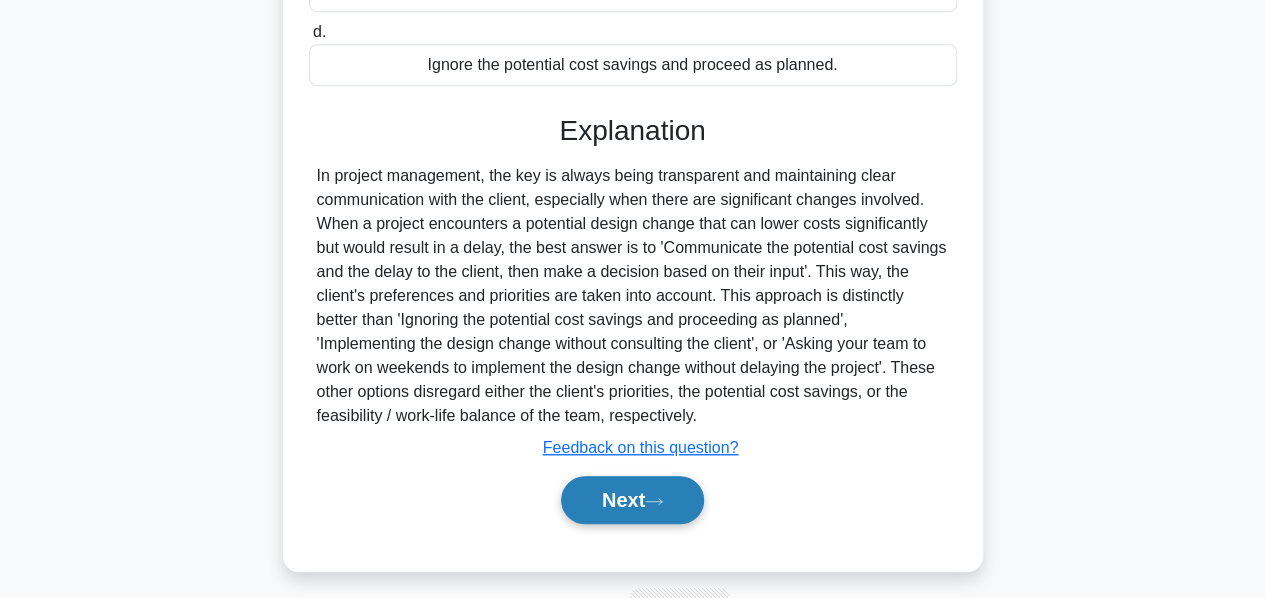 click on "Next" at bounding box center [632, 500] 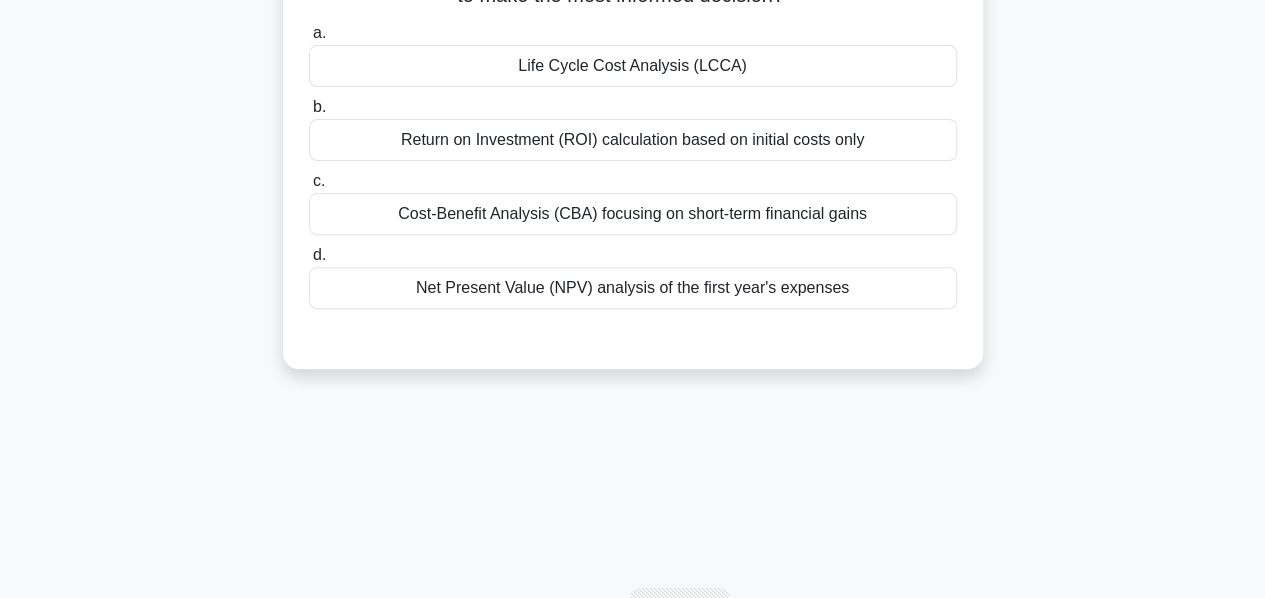 scroll, scrollTop: 54, scrollLeft: 0, axis: vertical 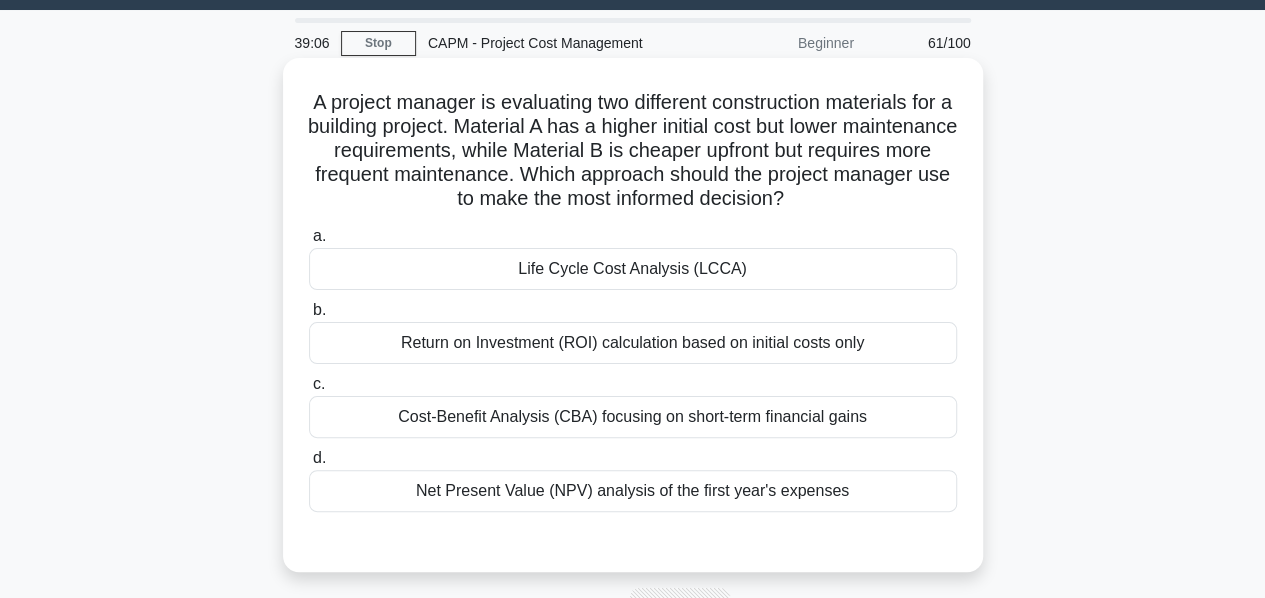 click on "Life Cycle Cost Analysis (LCCA)" at bounding box center [633, 269] 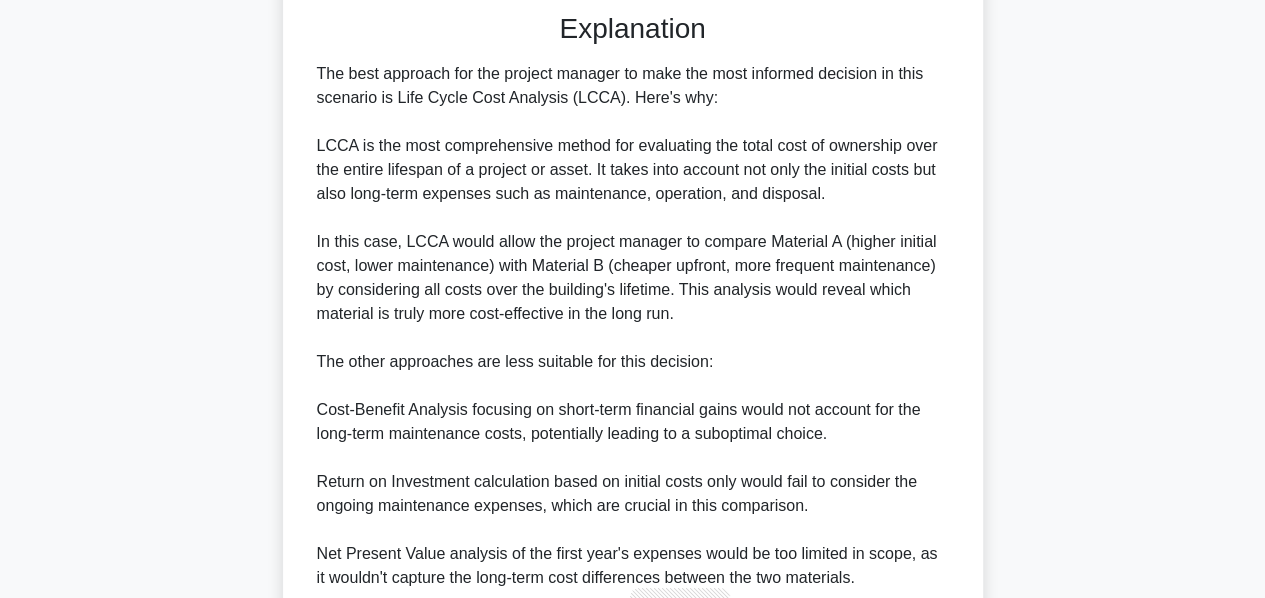 scroll, scrollTop: 848, scrollLeft: 0, axis: vertical 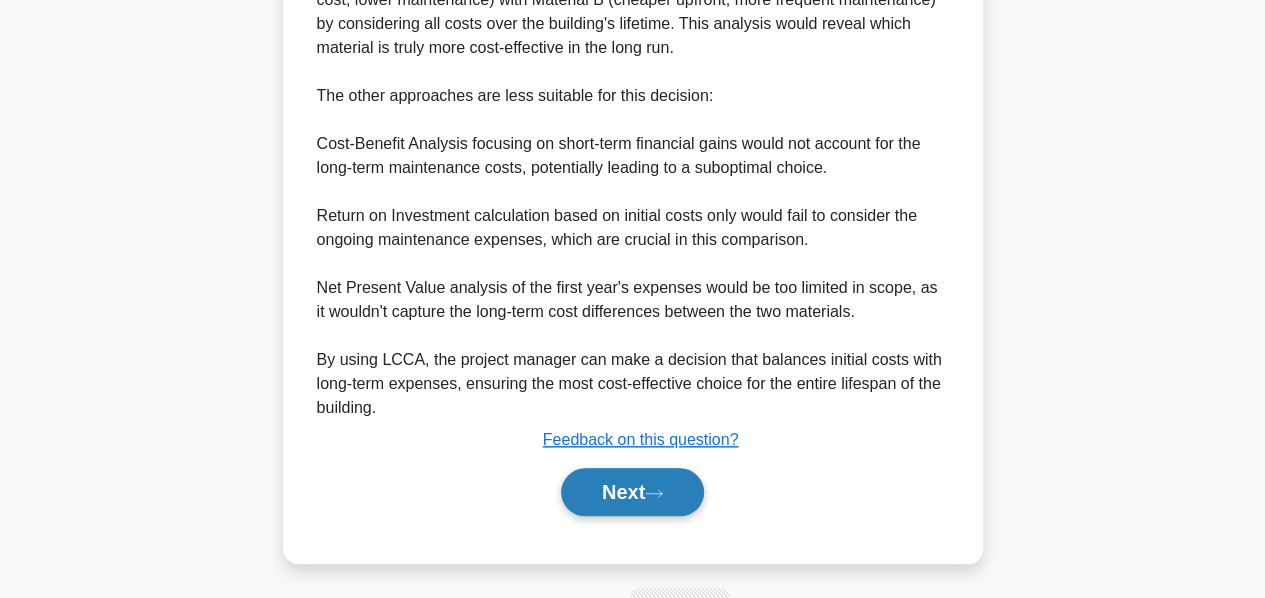 click on "Next" at bounding box center [632, 492] 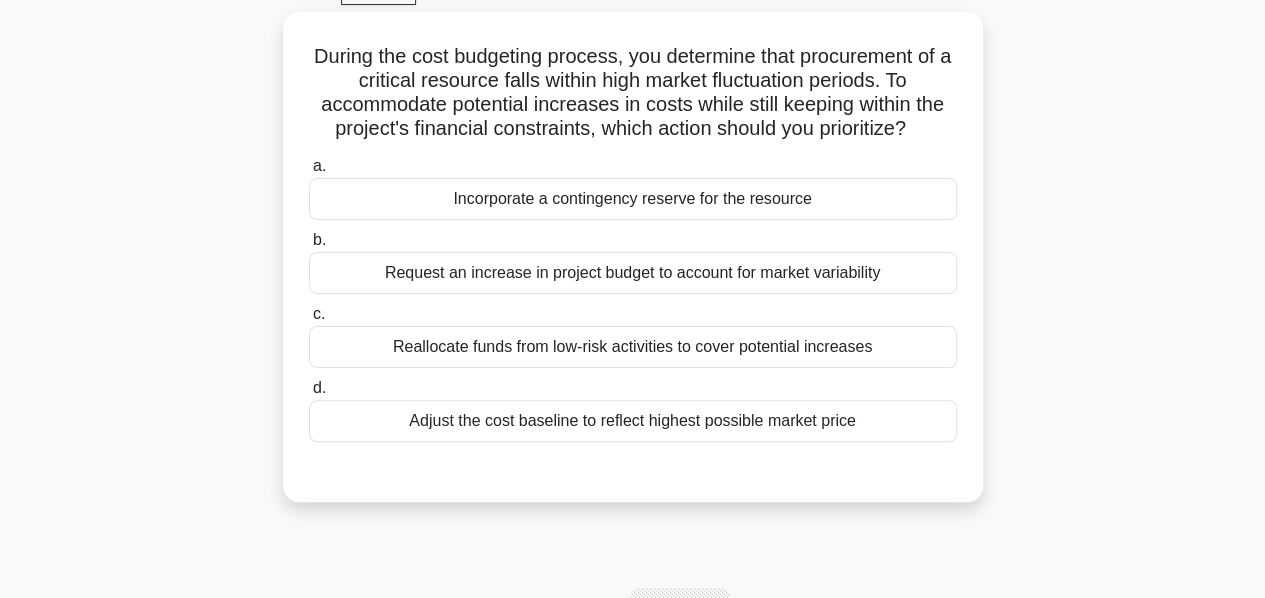 scroll, scrollTop: 94, scrollLeft: 0, axis: vertical 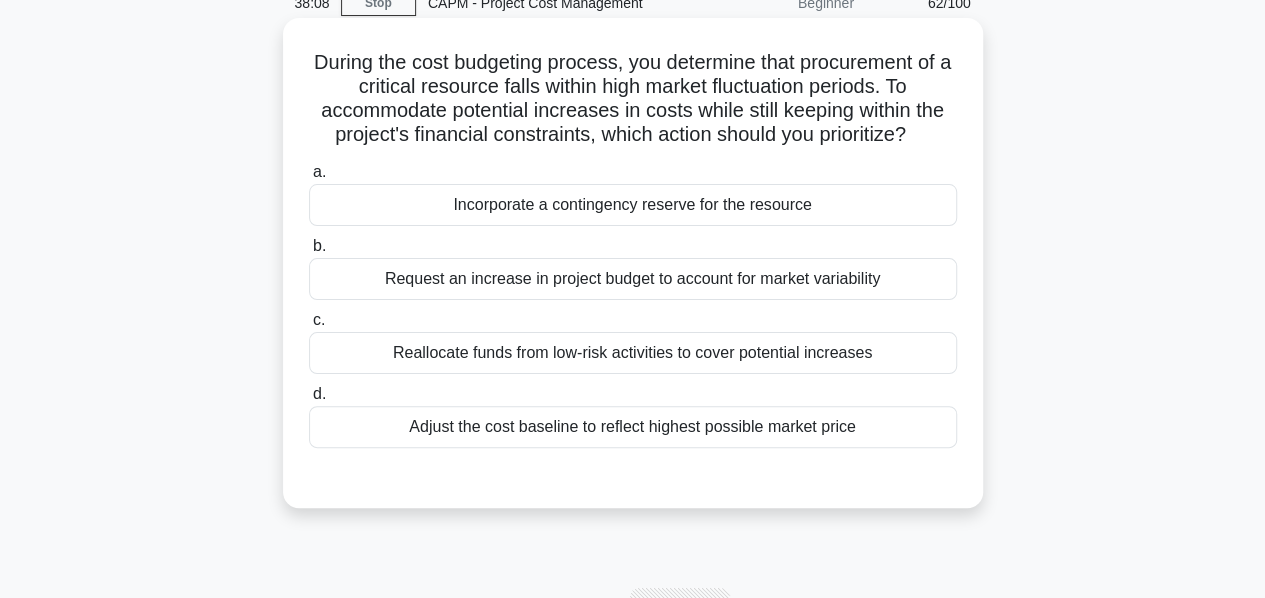 click on "Incorporate a contingency reserve for the resource" at bounding box center (633, 205) 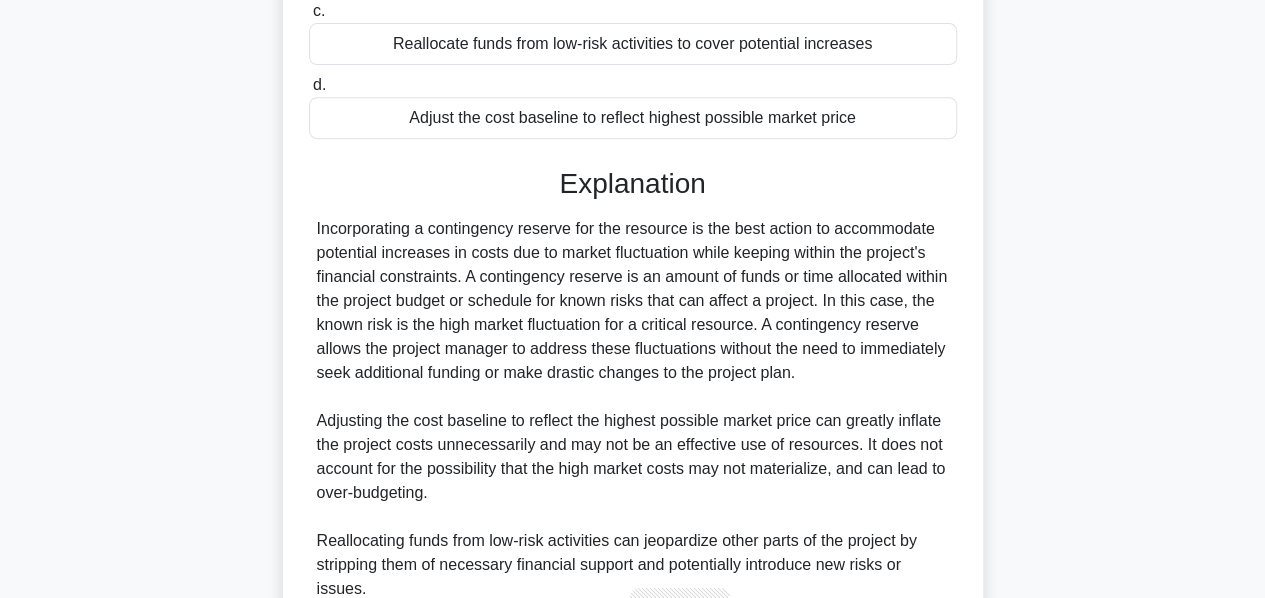 scroll, scrollTop: 728, scrollLeft: 0, axis: vertical 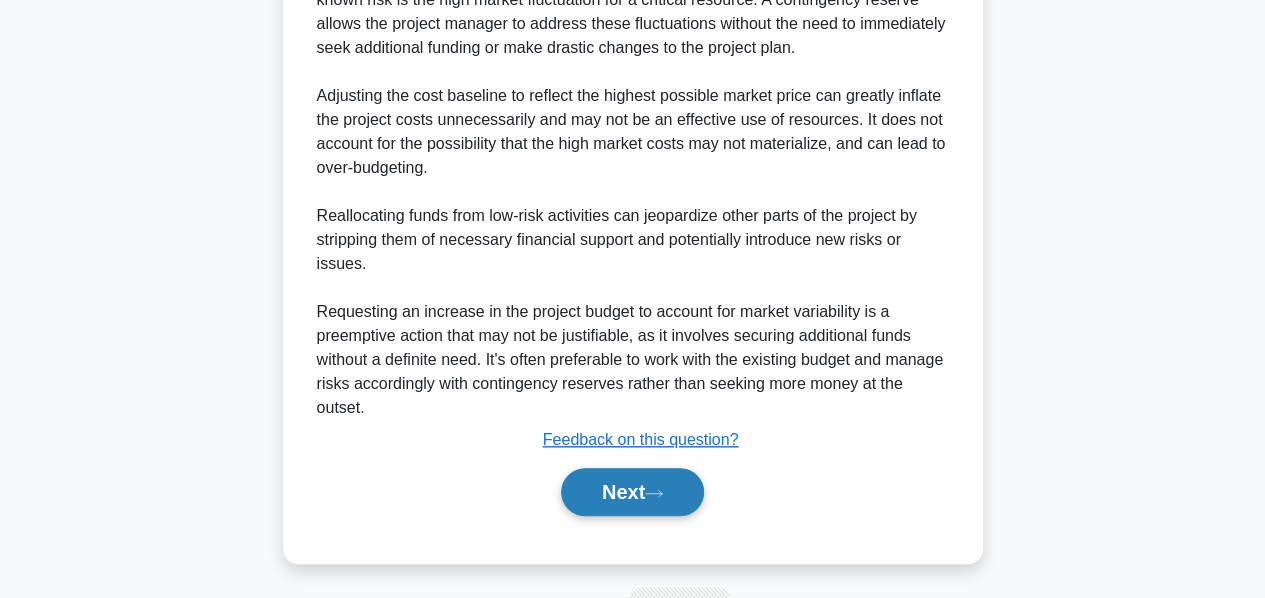 click on "Next" at bounding box center [632, 492] 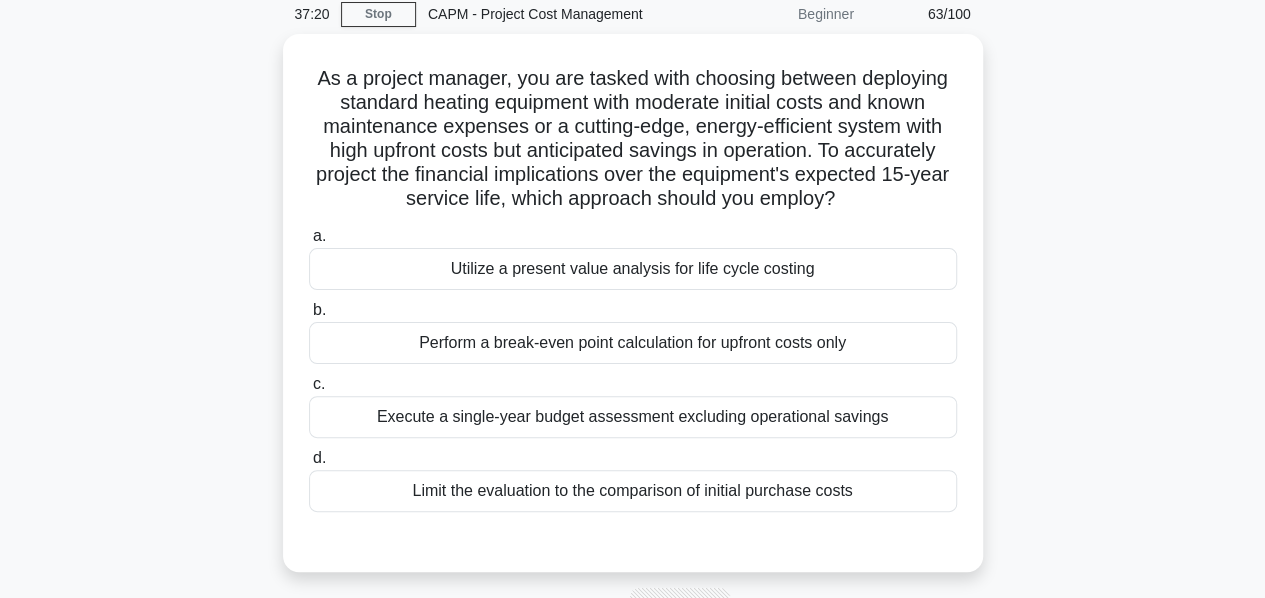 scroll, scrollTop: 94, scrollLeft: 0, axis: vertical 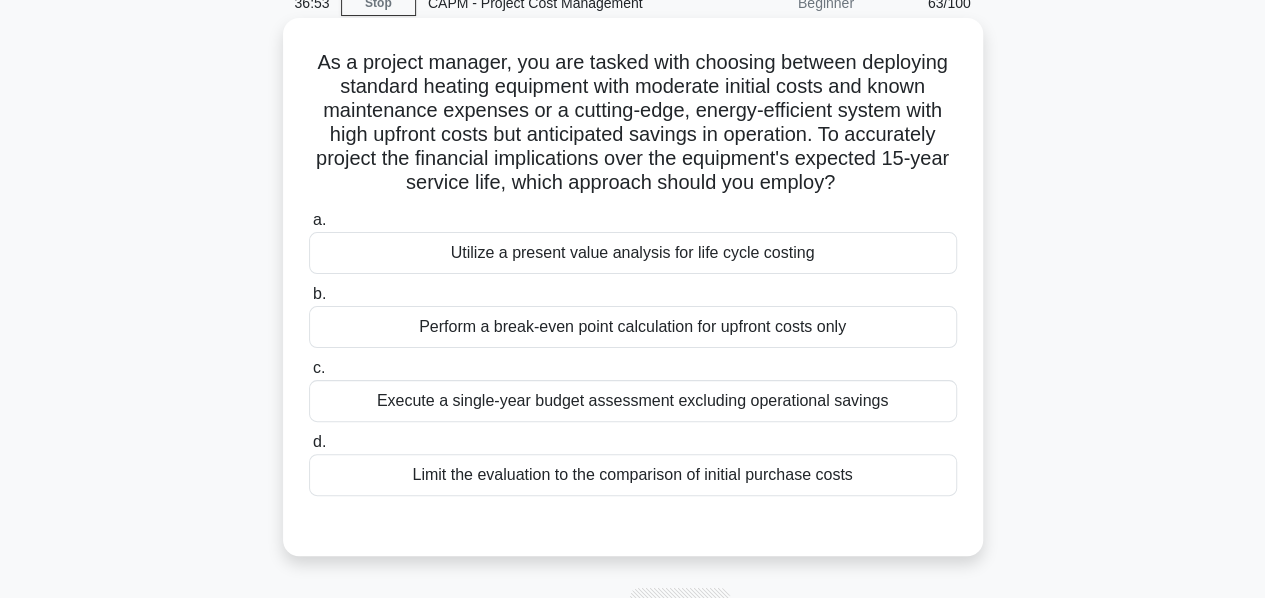 click on "Utilize a present value analysis for life cycle costing" at bounding box center (633, 253) 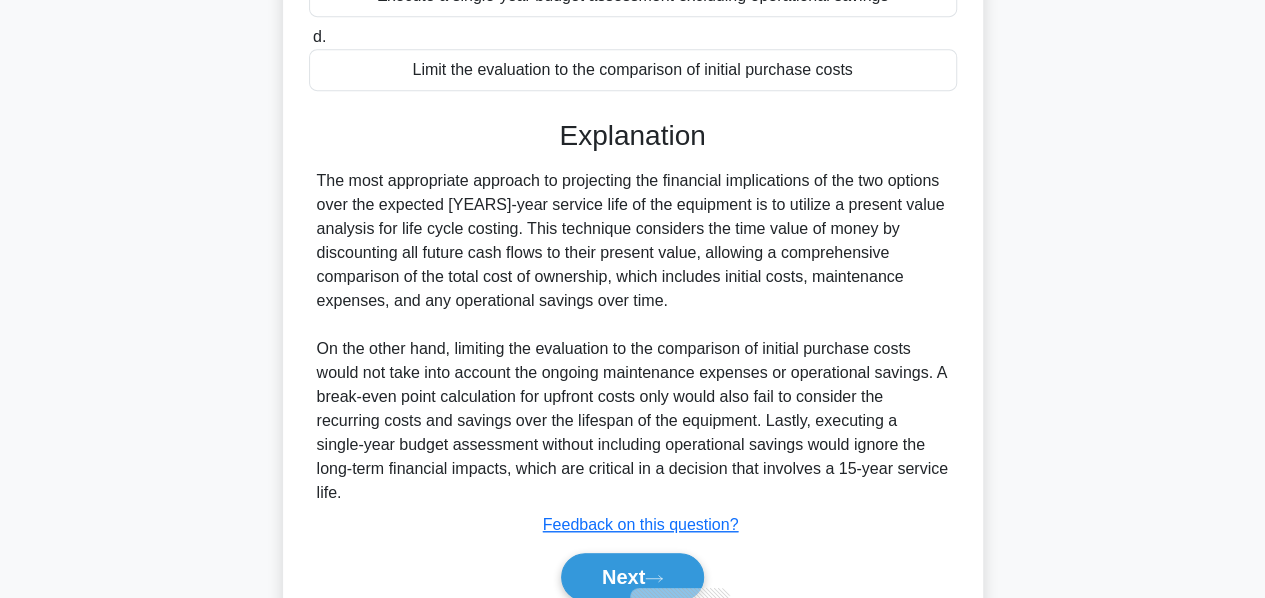 scroll, scrollTop: 560, scrollLeft: 0, axis: vertical 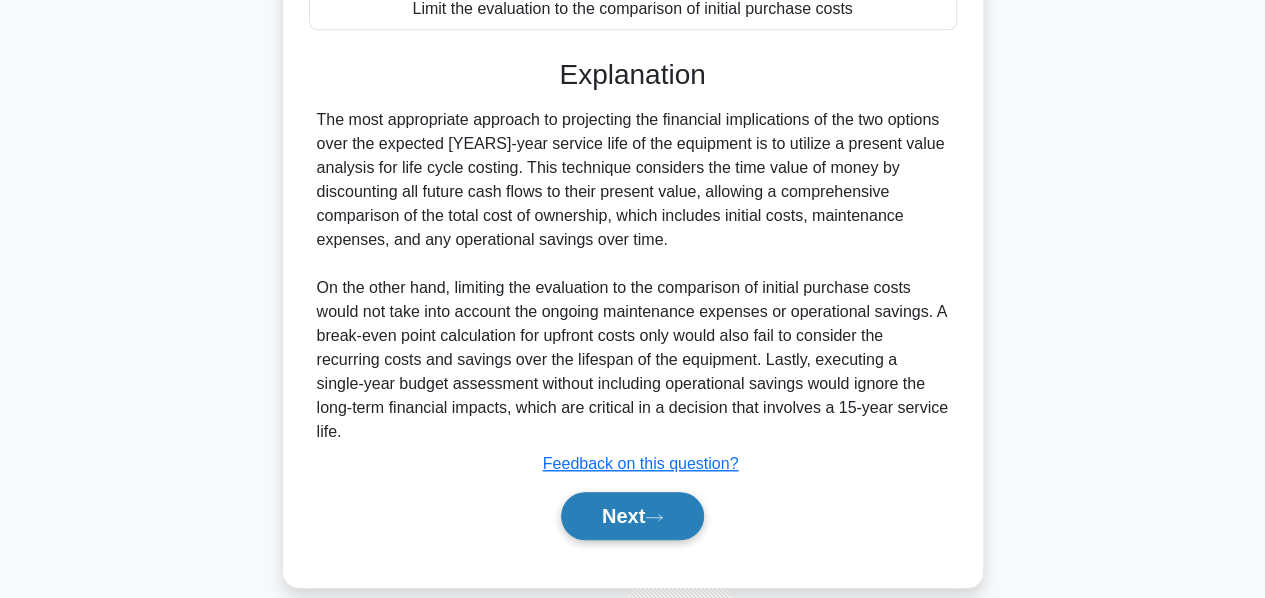 click on "Next" at bounding box center [632, 516] 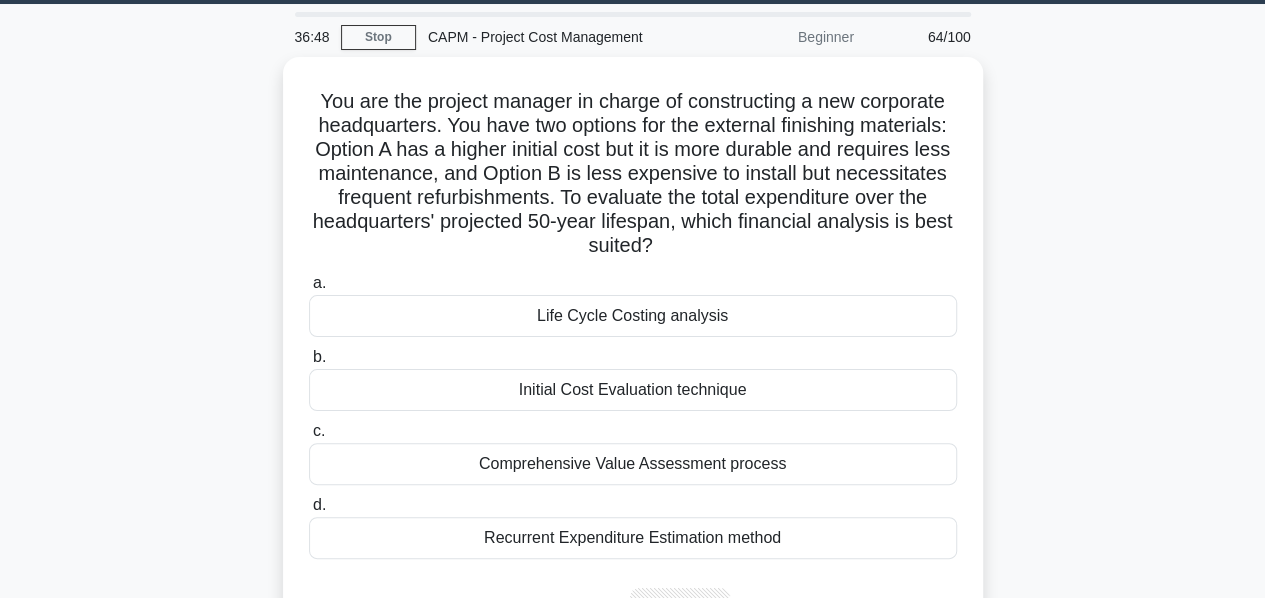 scroll, scrollTop: 132, scrollLeft: 0, axis: vertical 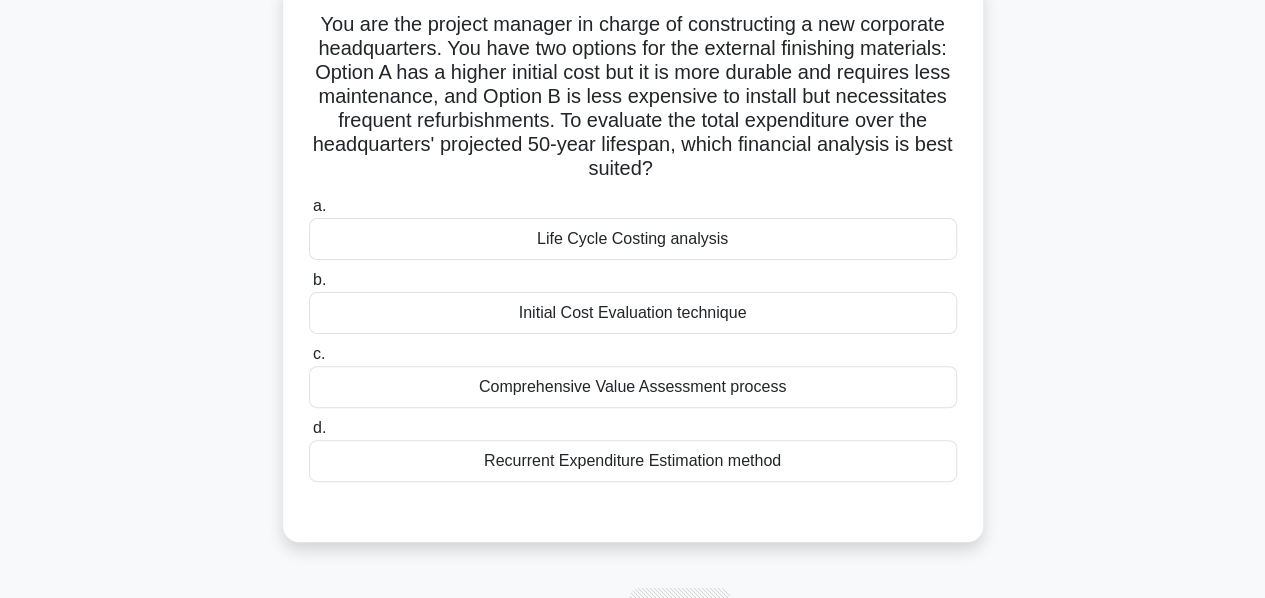 click on "Life Cycle Costing analysis" at bounding box center [633, 239] 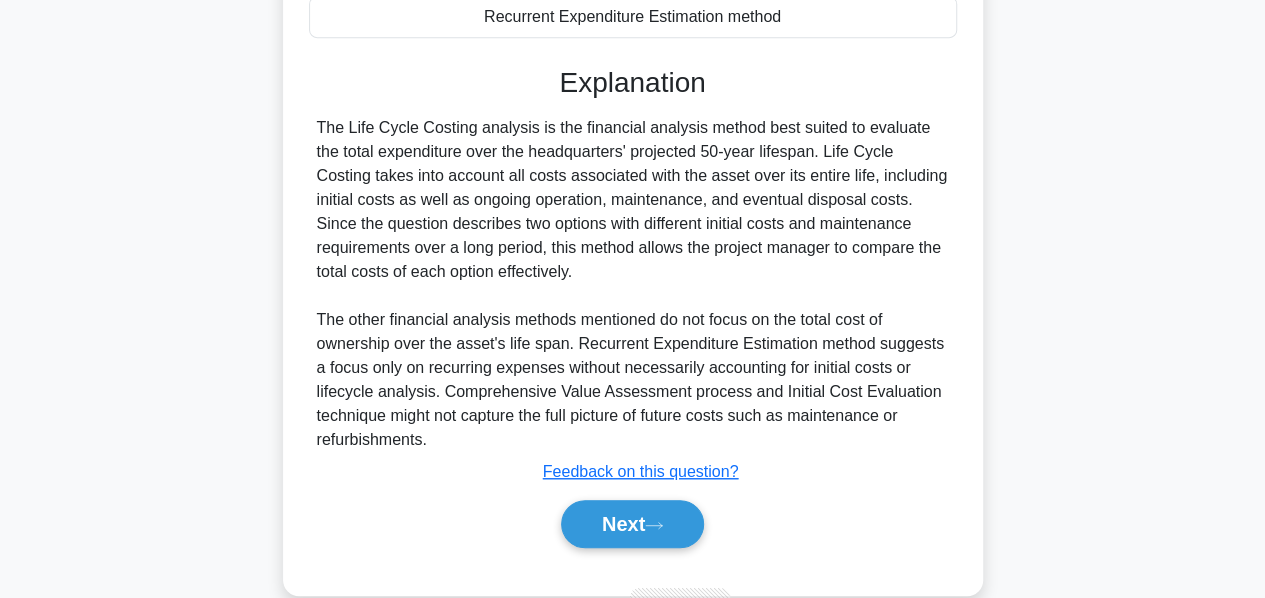 scroll, scrollTop: 582, scrollLeft: 0, axis: vertical 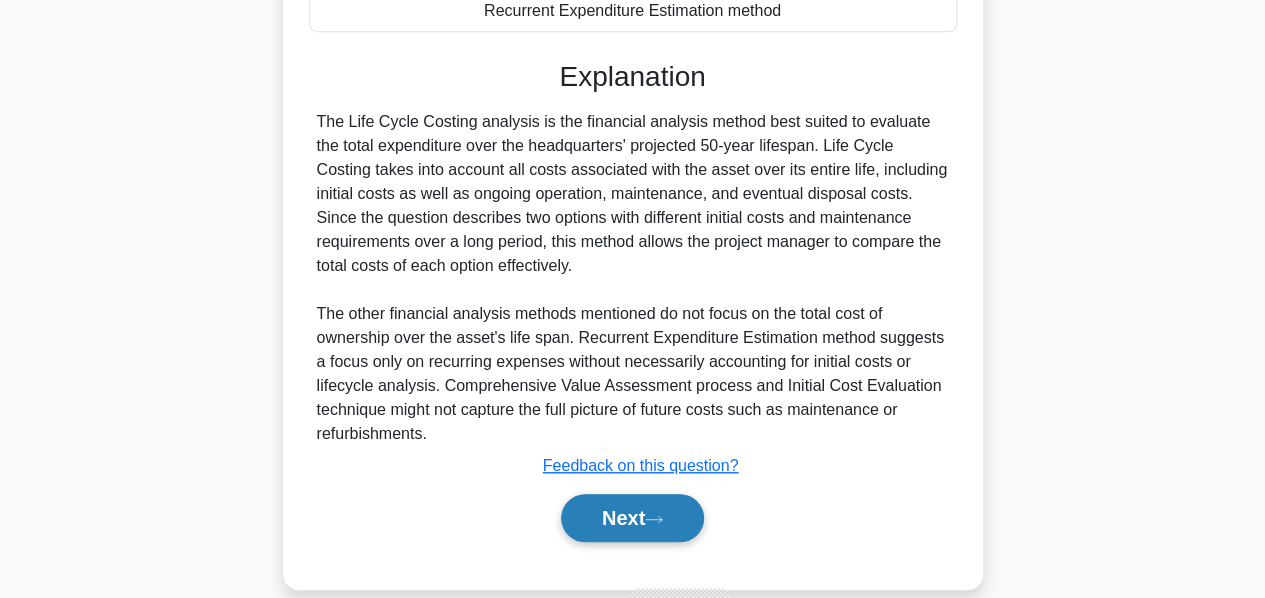 drag, startPoint x: 608, startPoint y: 537, endPoint x: 618, endPoint y: 525, distance: 15.6205 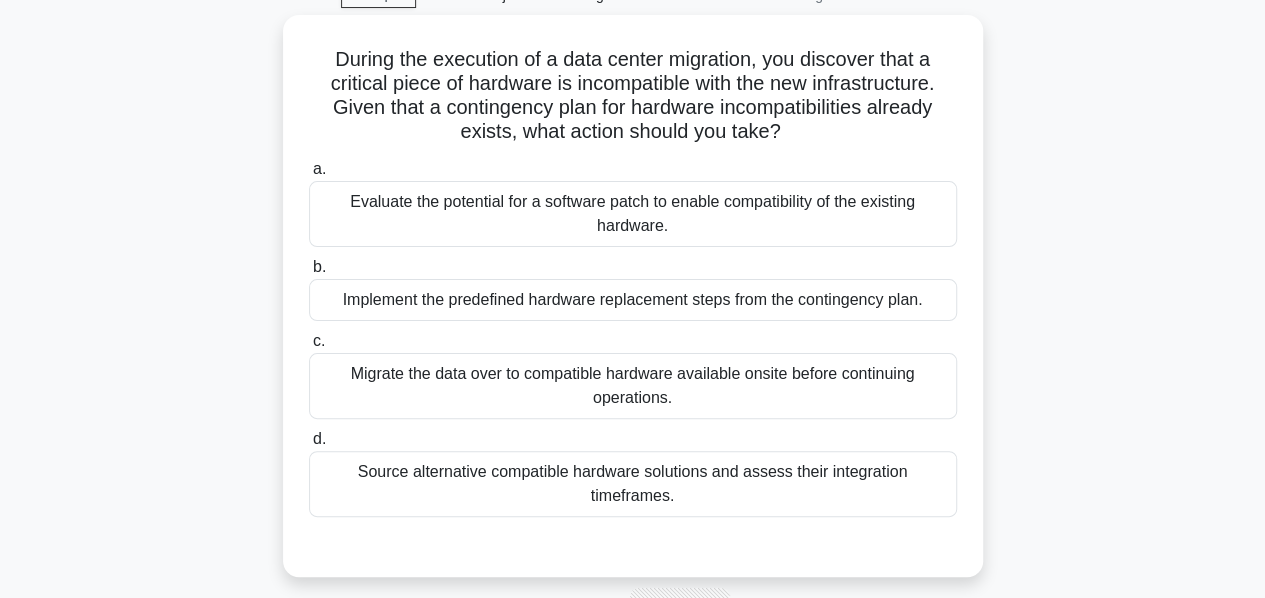 scroll, scrollTop: 104, scrollLeft: 0, axis: vertical 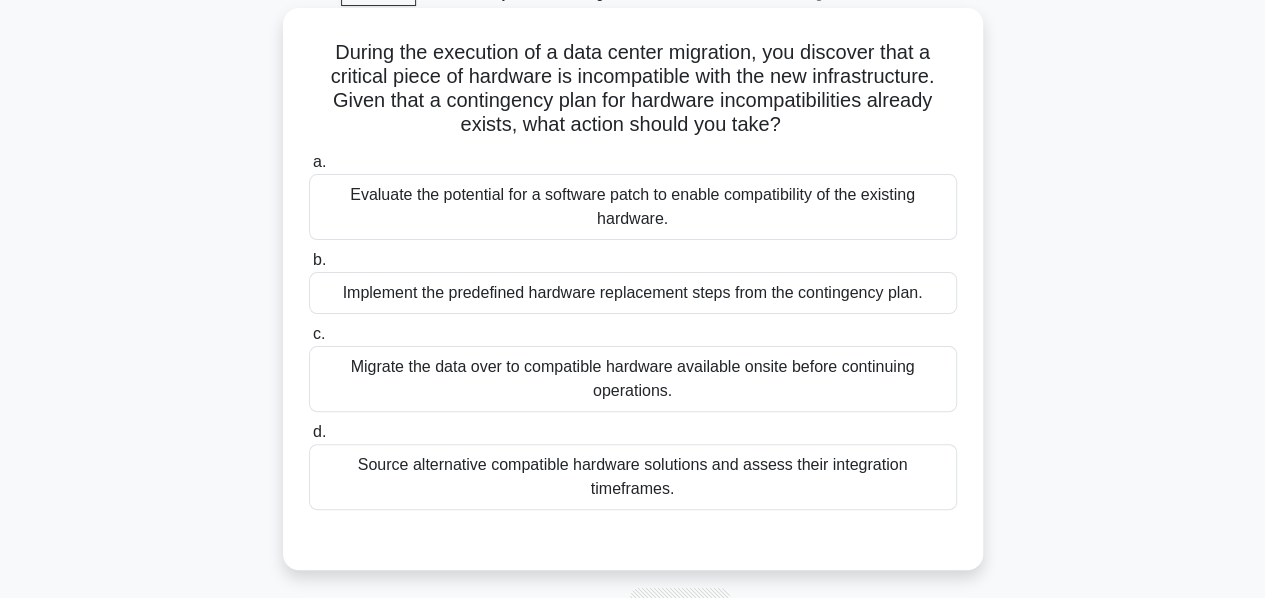 click on "Implement the predefined hardware replacement steps from the contingency plan." at bounding box center (633, 293) 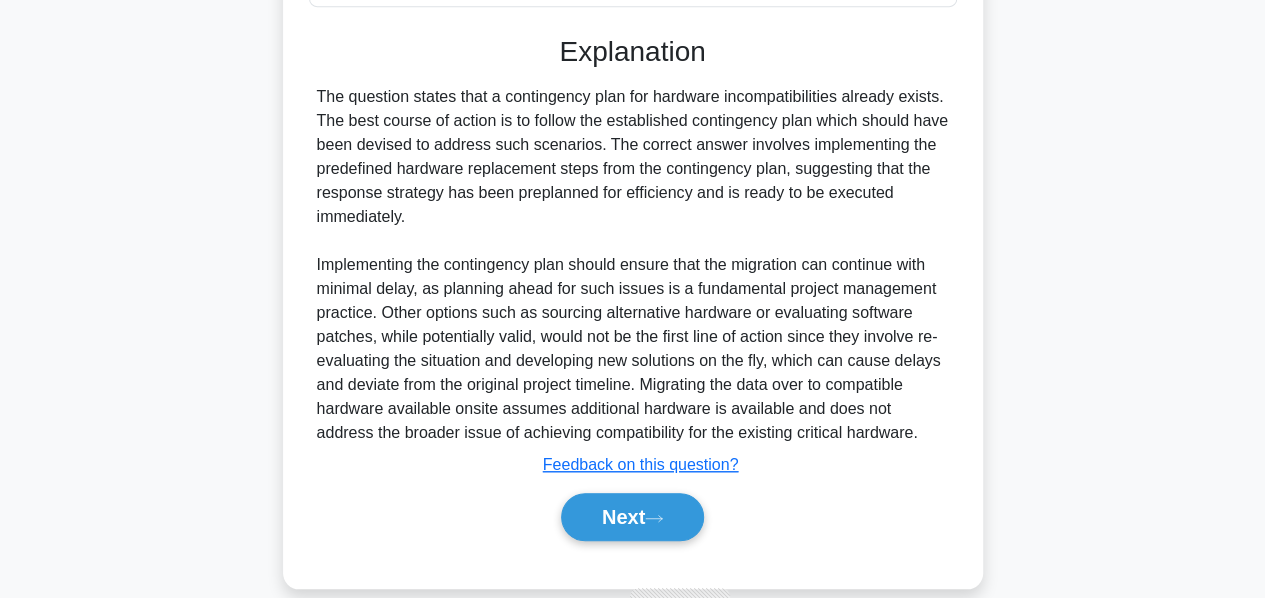 scroll, scrollTop: 632, scrollLeft: 0, axis: vertical 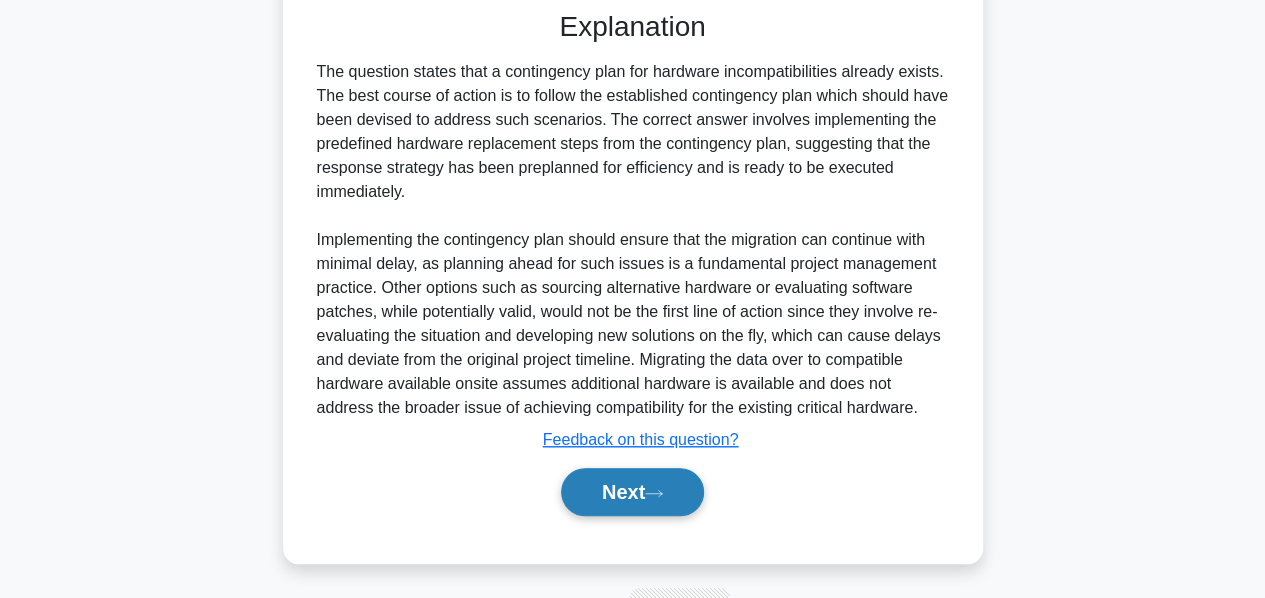 click on "Next" at bounding box center [632, 492] 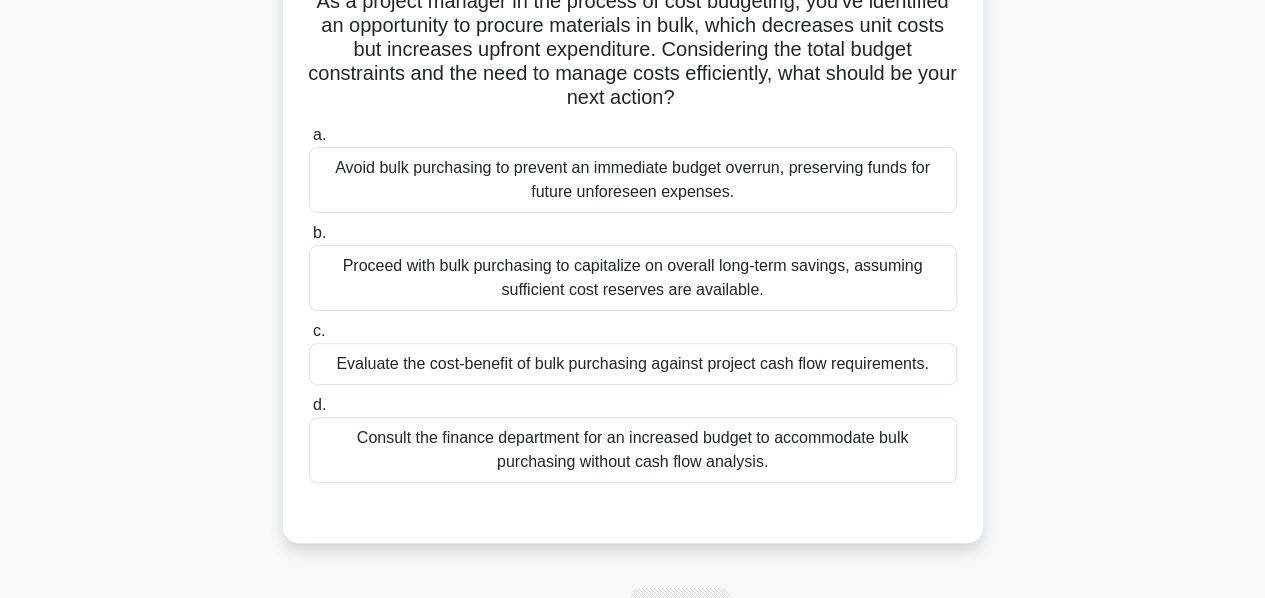 scroll, scrollTop: 160, scrollLeft: 0, axis: vertical 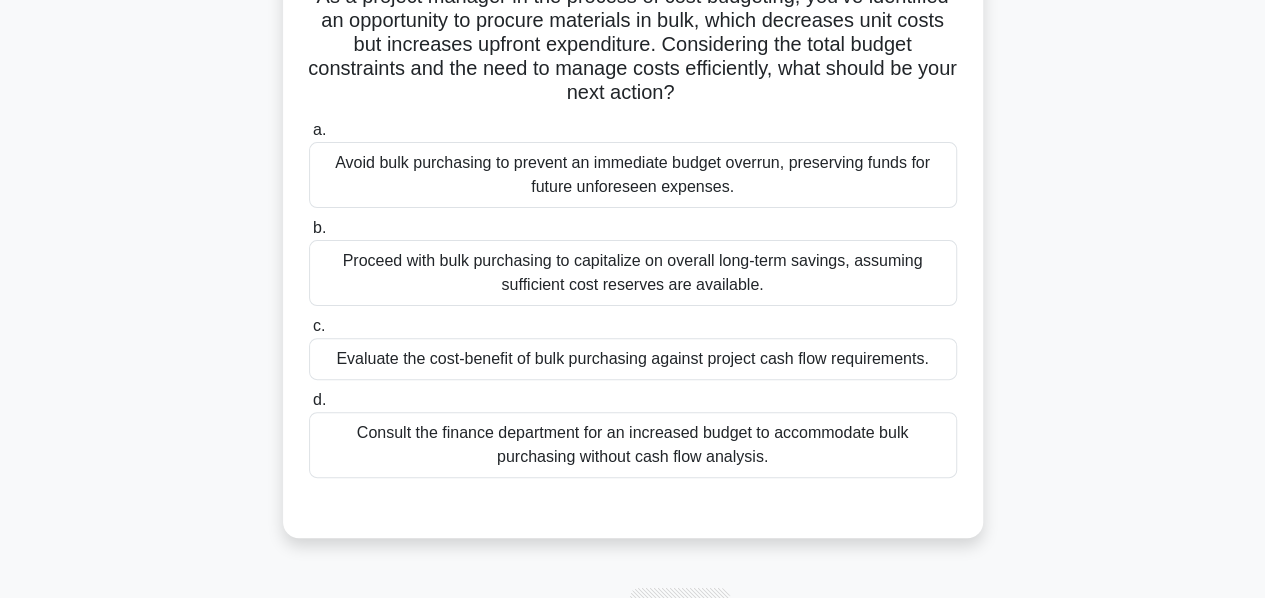 click on "Evaluate the cost-benefit of bulk purchasing against project cash flow requirements." at bounding box center (633, 359) 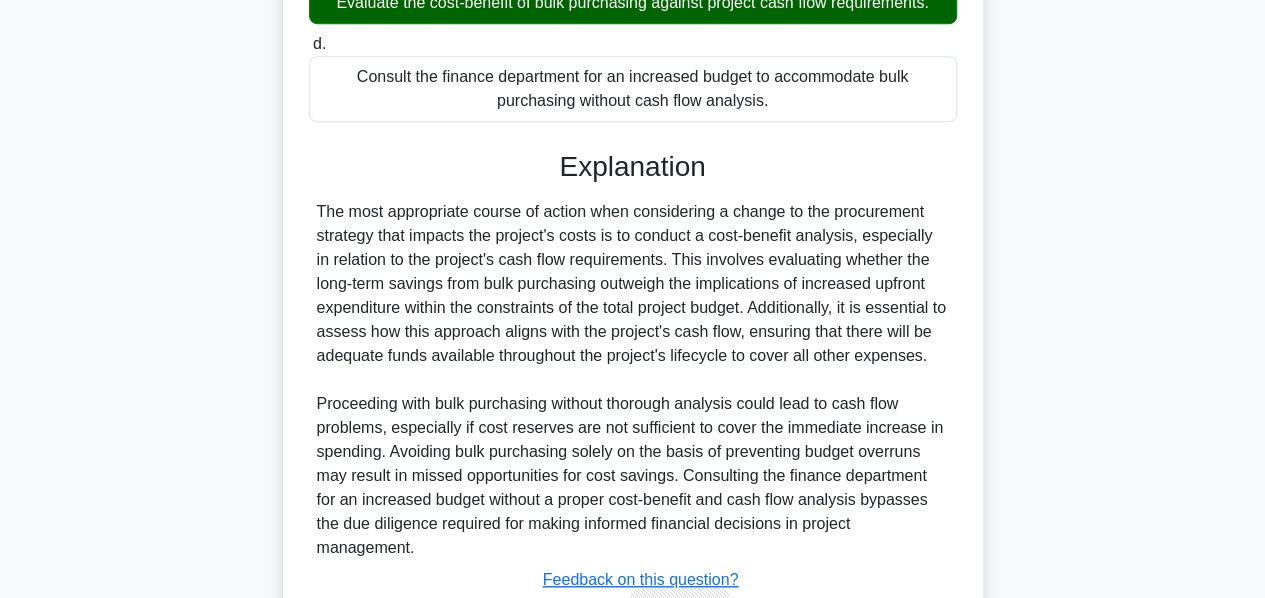 scroll, scrollTop: 656, scrollLeft: 0, axis: vertical 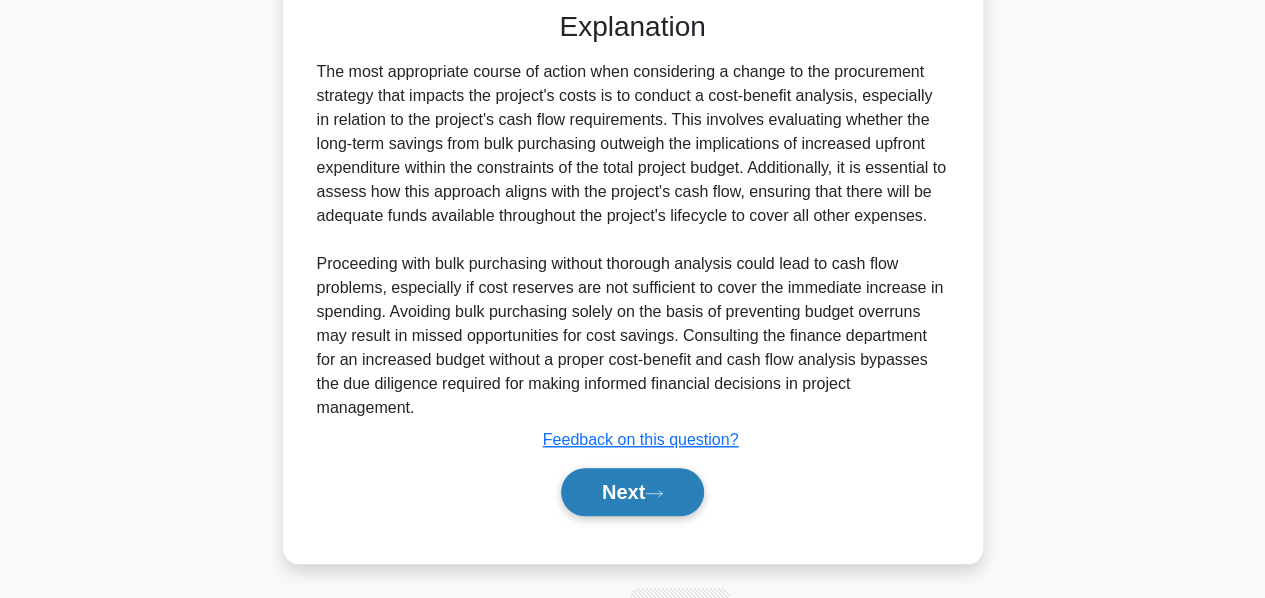 click on "Next" at bounding box center [632, 492] 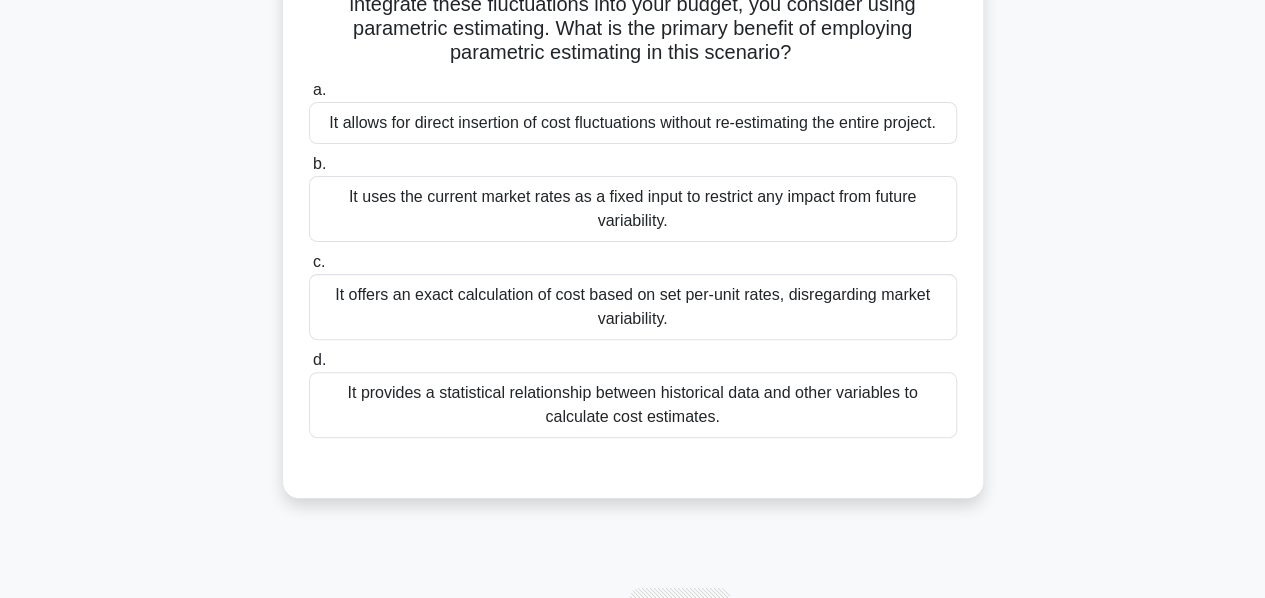 scroll, scrollTop: 200, scrollLeft: 0, axis: vertical 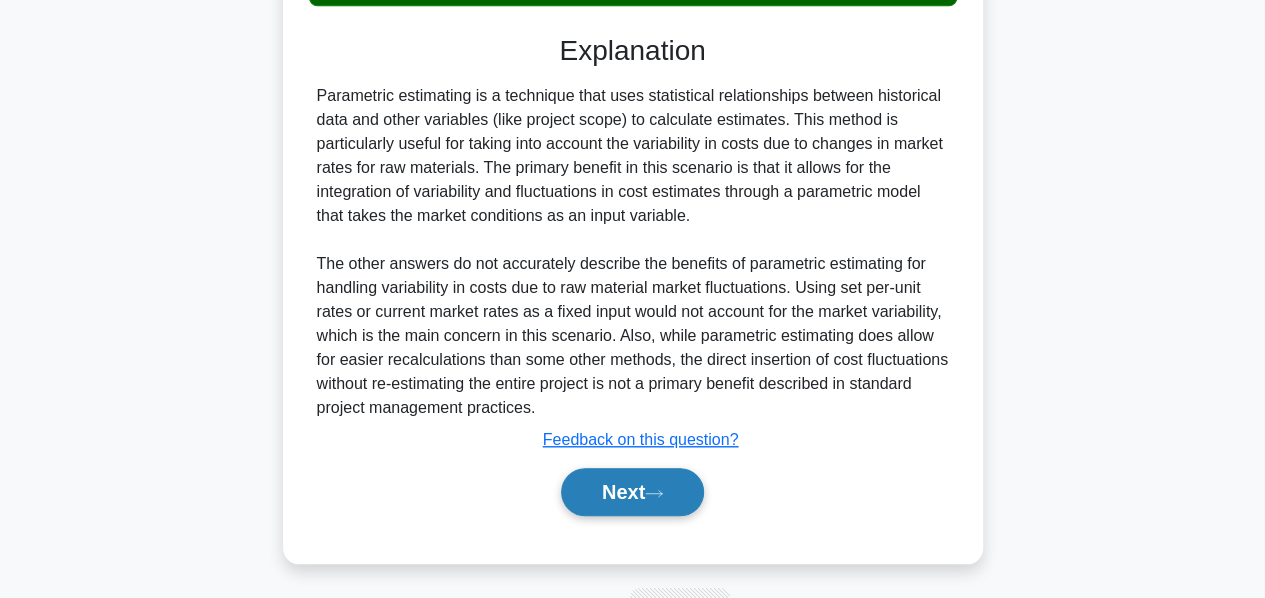 click on "Next" at bounding box center (632, 492) 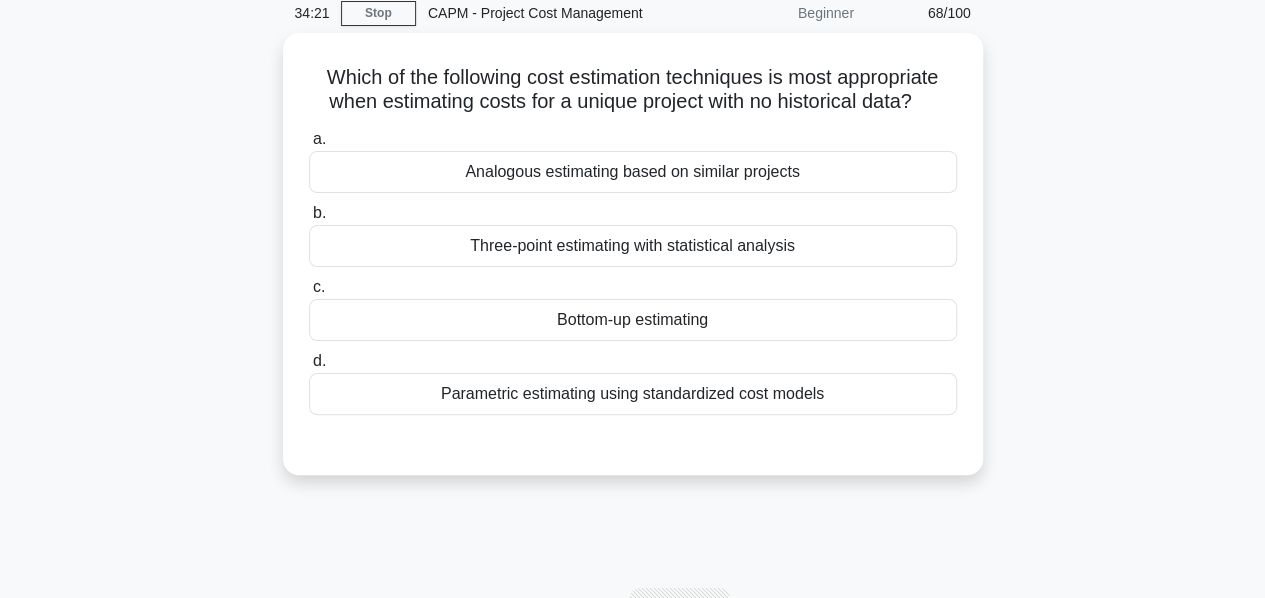 scroll, scrollTop: 88, scrollLeft: 0, axis: vertical 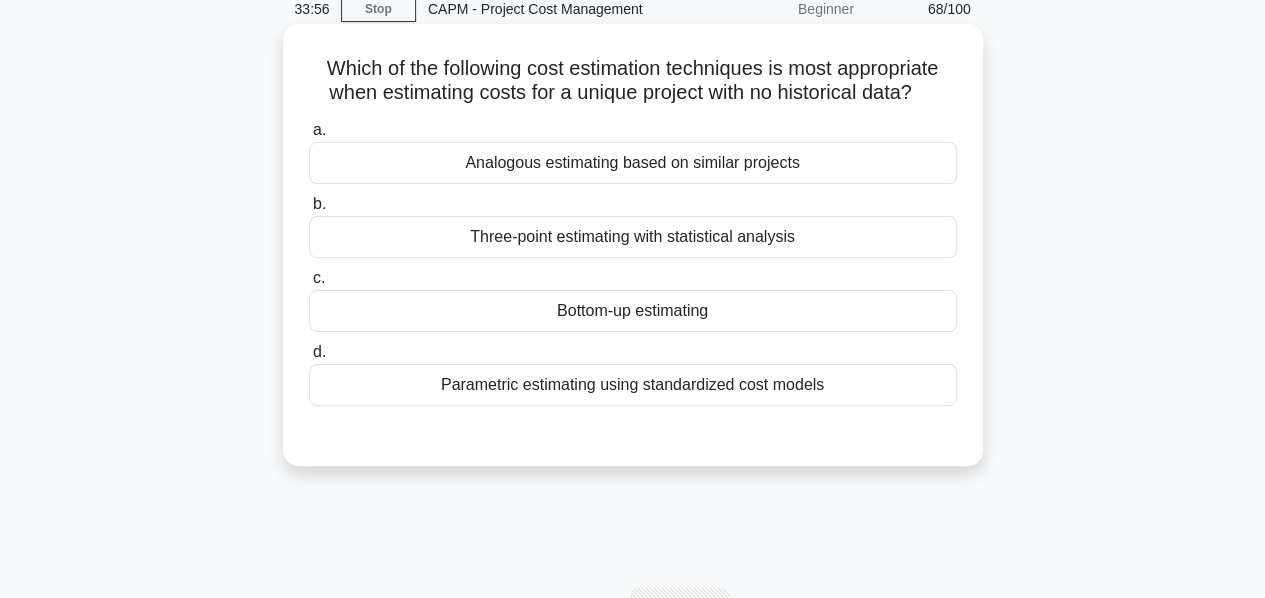 click on "Three-point estimating with statistical analysis" at bounding box center (633, 237) 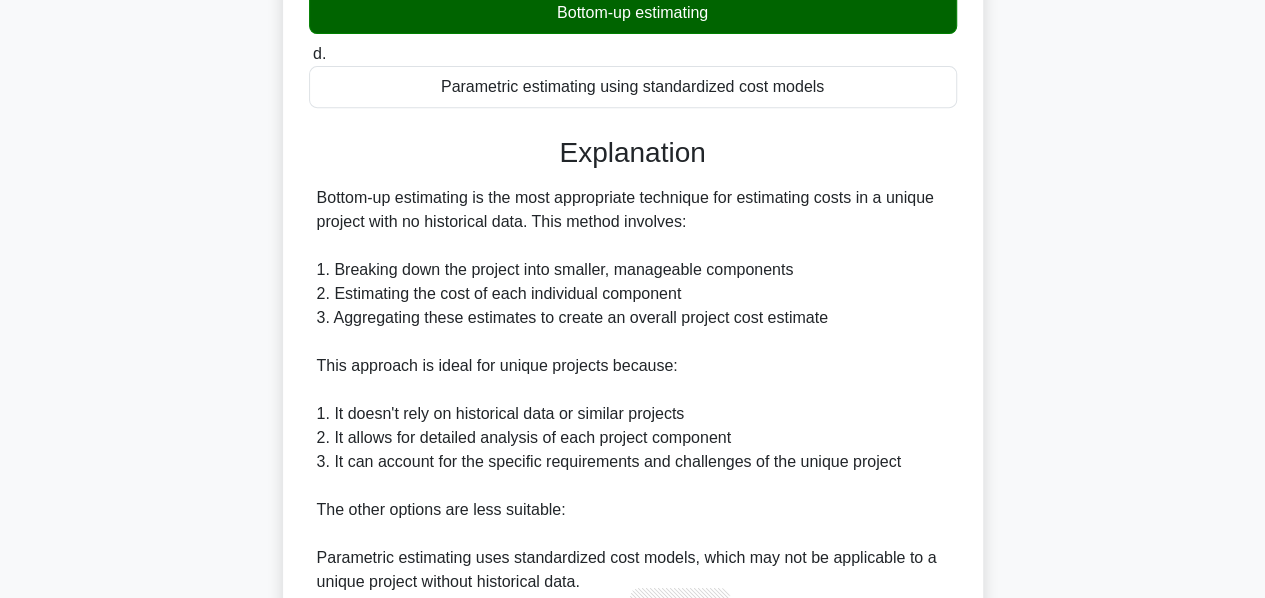 scroll, scrollTop: 383, scrollLeft: 0, axis: vertical 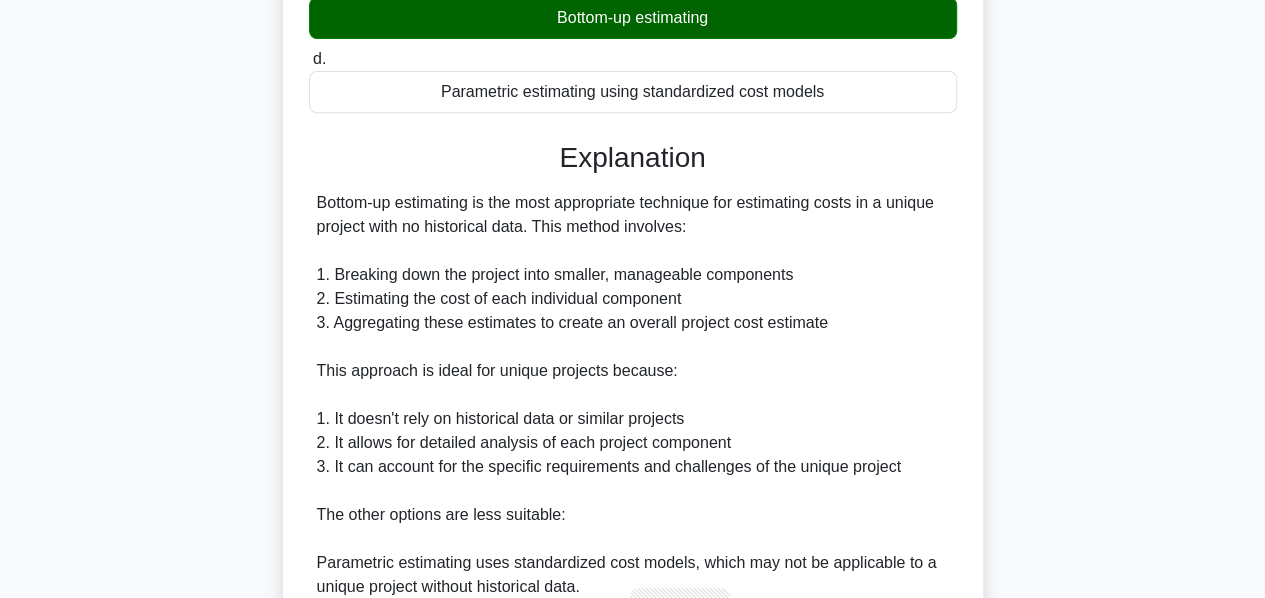 click on "Bottom-up estimating is the most appropriate technique for estimating costs in a unique project with no historical data. This method involves: 1. Breaking down the project into smaller, manageable components 2. Estimating the cost of each individual component 3. Aggregating these estimates to create an overall project cost estimate This approach is ideal for unique projects because: 1. It doesn't rely on historical data or similar projects 2. It allows for detailed analysis of each project component 3. It can account for the specific requirements and challenges of the unique project The other options are less suitable: Parametric estimating uses standardized cost models, which may not be applicable to a unique project without historical data. Analogous estimating is based on similar projects, which are not available in this scenario. Bottom-up estimating provides the most flexibility and accuracy for estimating costs in a unique project scenario." at bounding box center [633, 503] 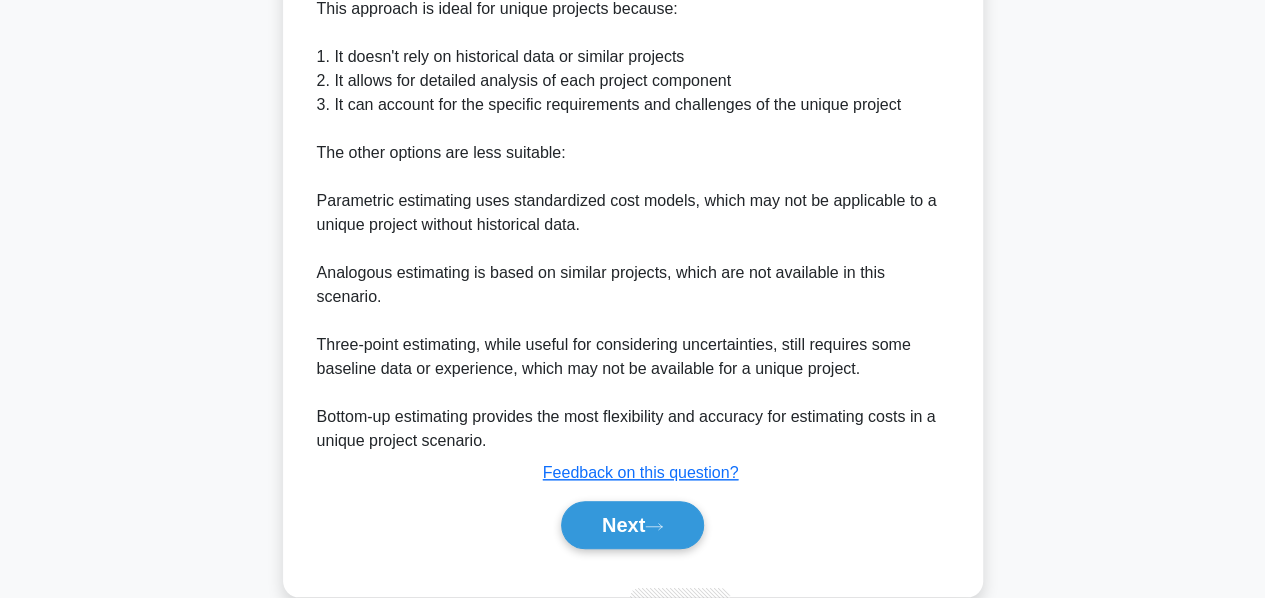 scroll, scrollTop: 755, scrollLeft: 0, axis: vertical 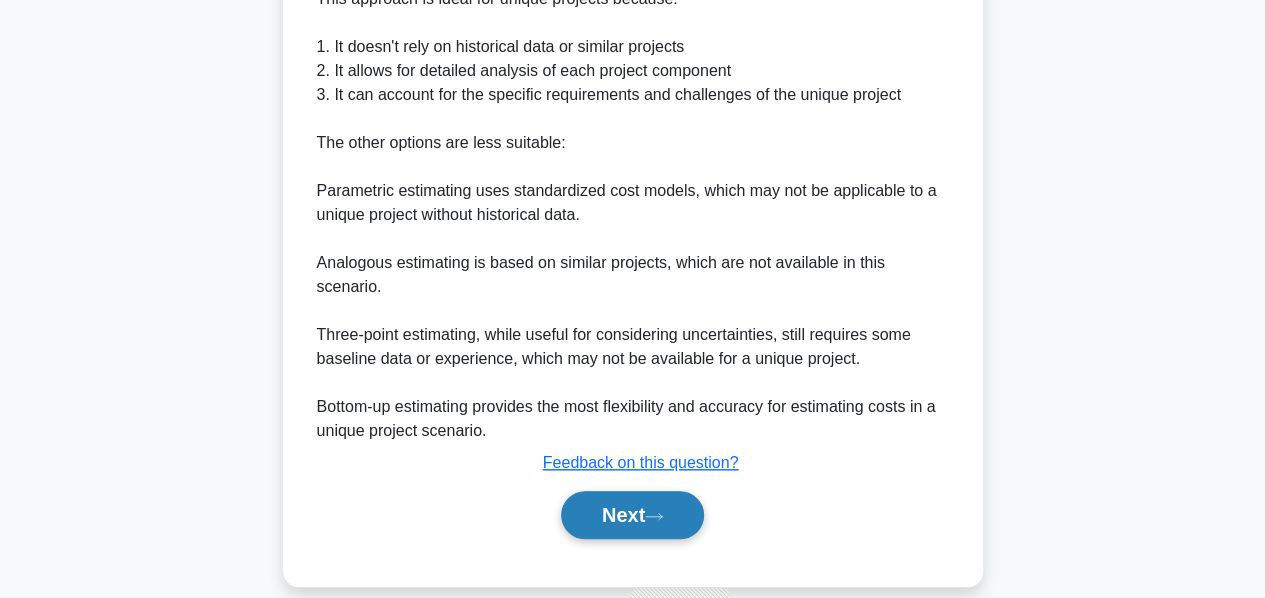 click on "Next" at bounding box center [632, 515] 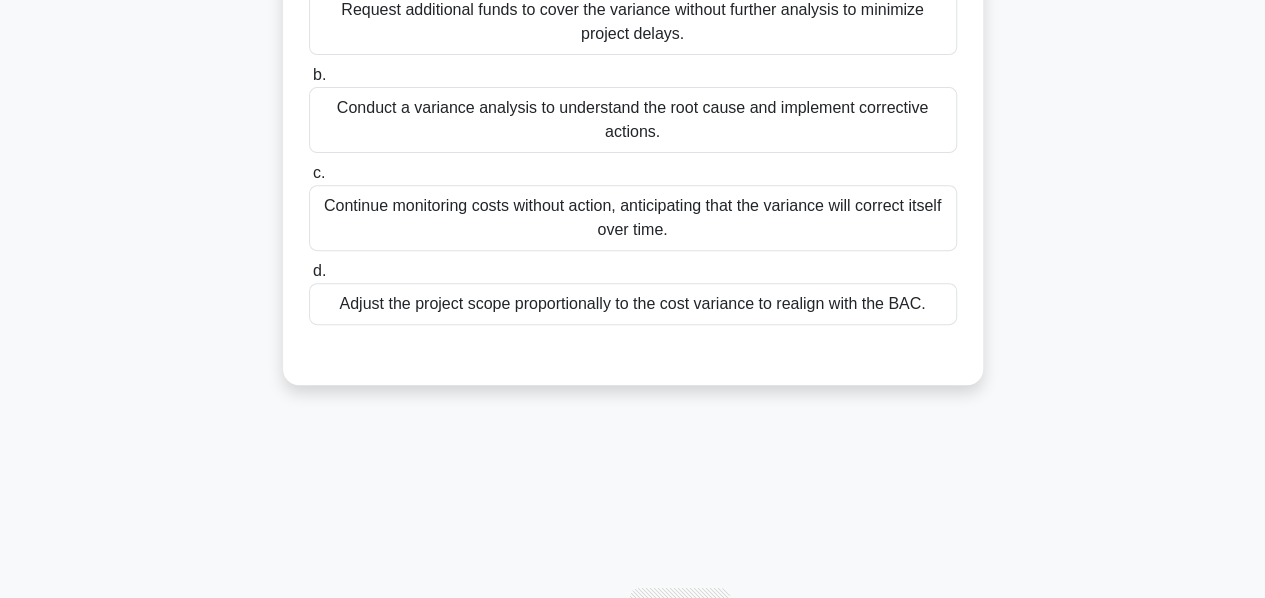 scroll, scrollTop: 49, scrollLeft: 0, axis: vertical 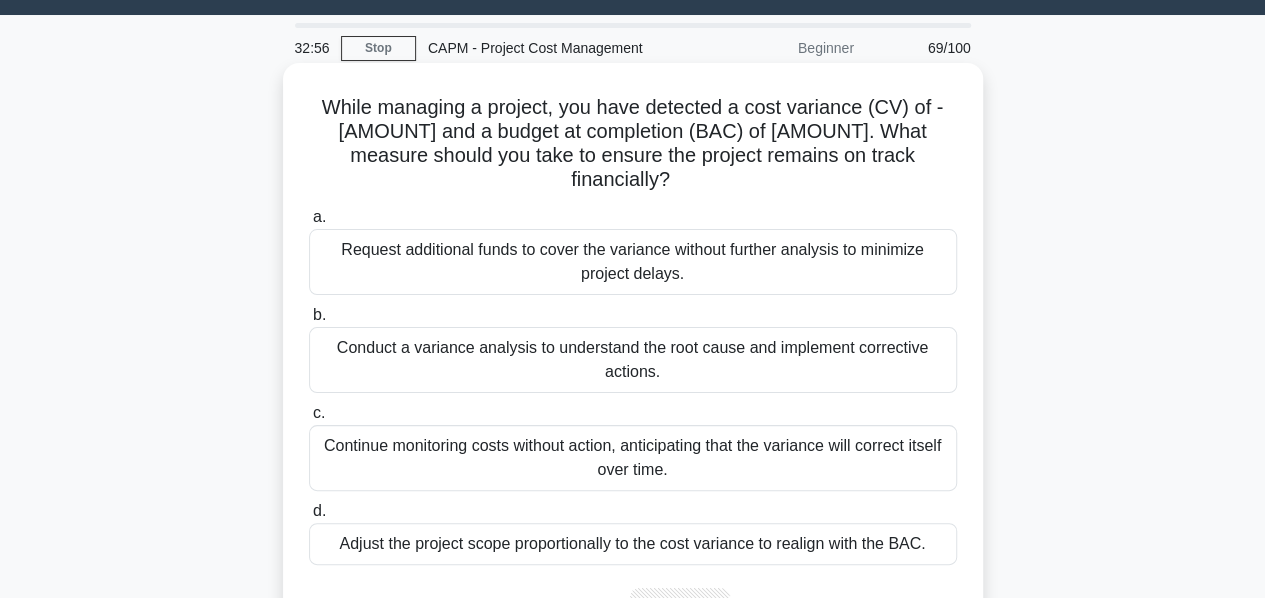 click on "Conduct a variance analysis to understand the root cause and implement corrective actions." at bounding box center (633, 360) 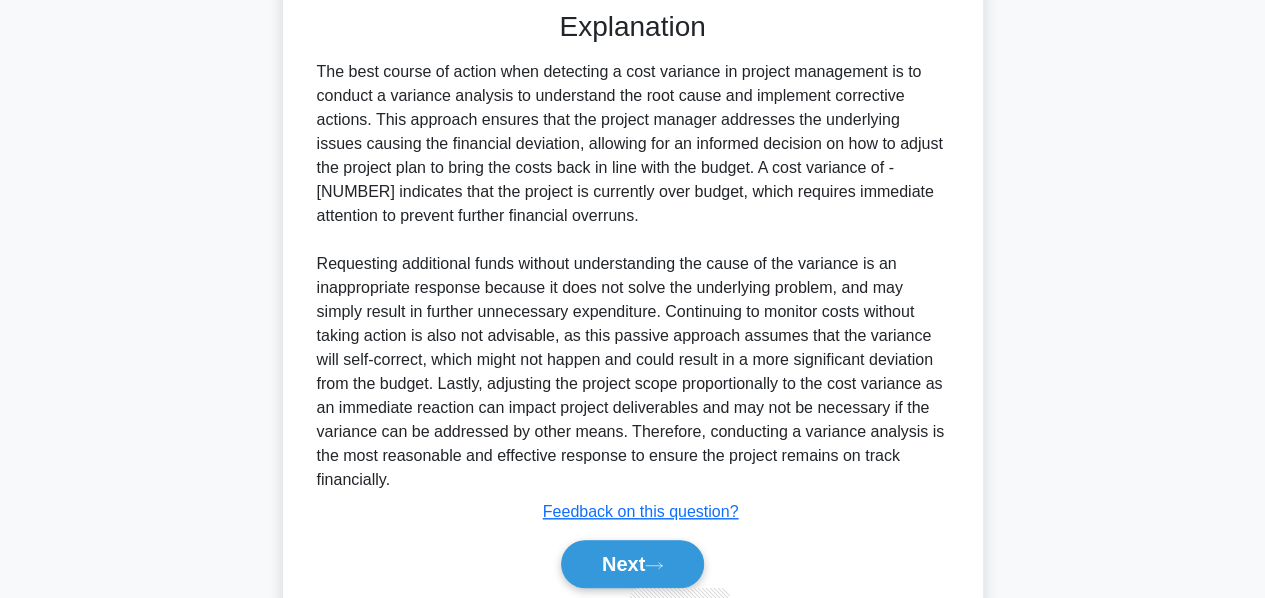 scroll, scrollTop: 632, scrollLeft: 0, axis: vertical 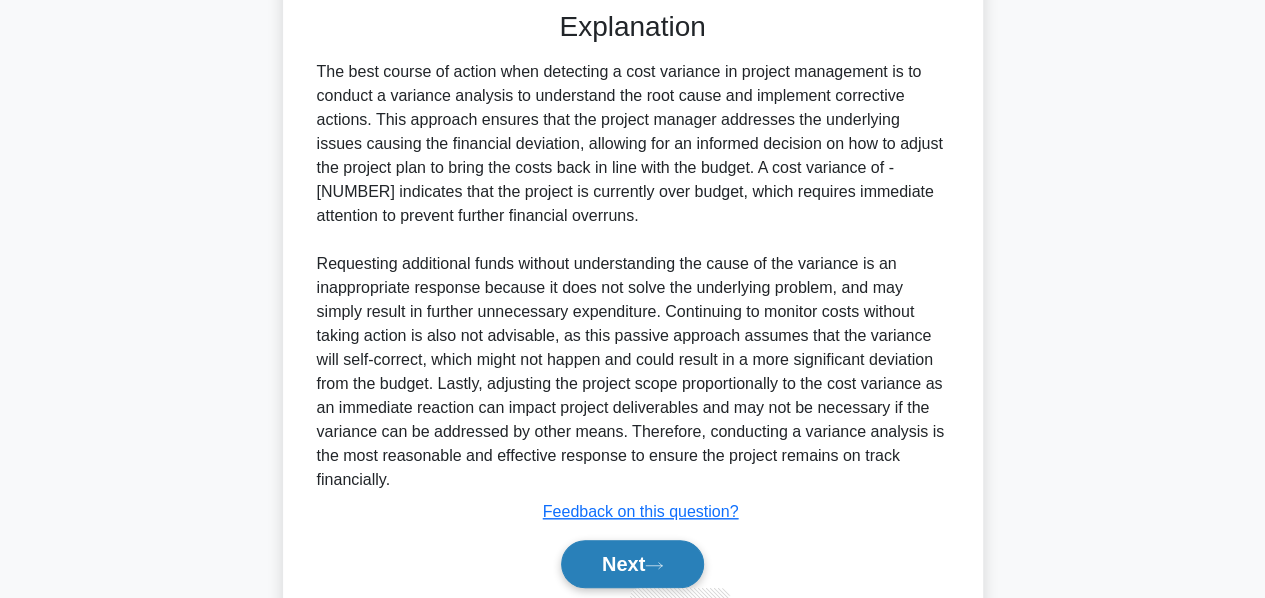 click on "Next" at bounding box center (632, 564) 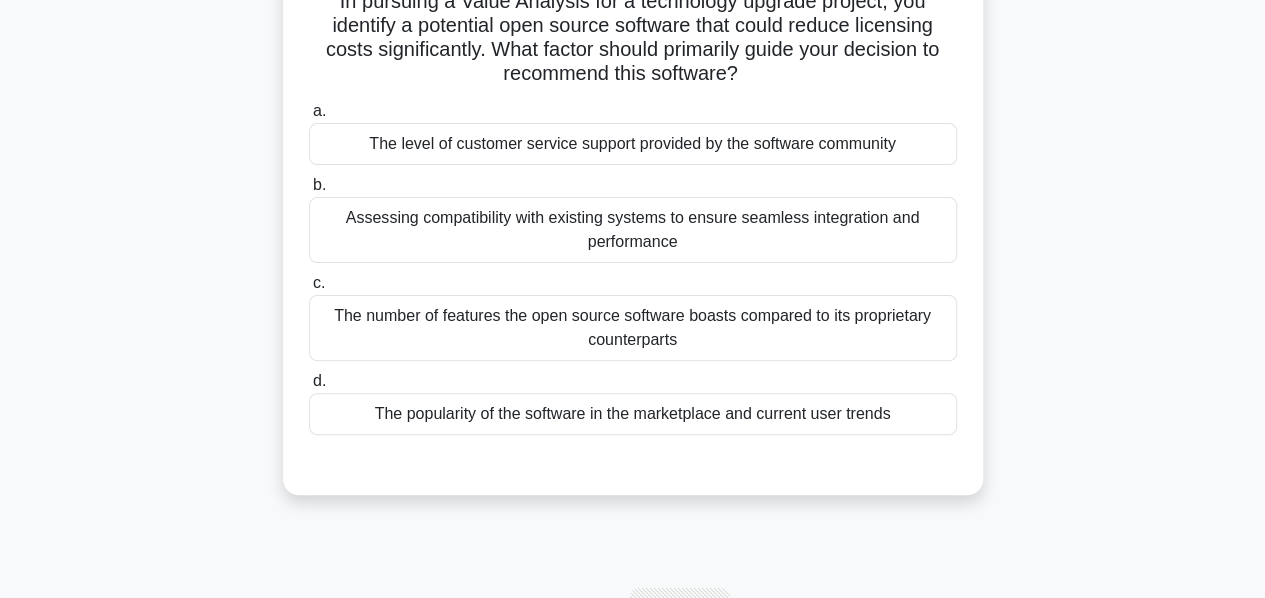 scroll, scrollTop: 94, scrollLeft: 0, axis: vertical 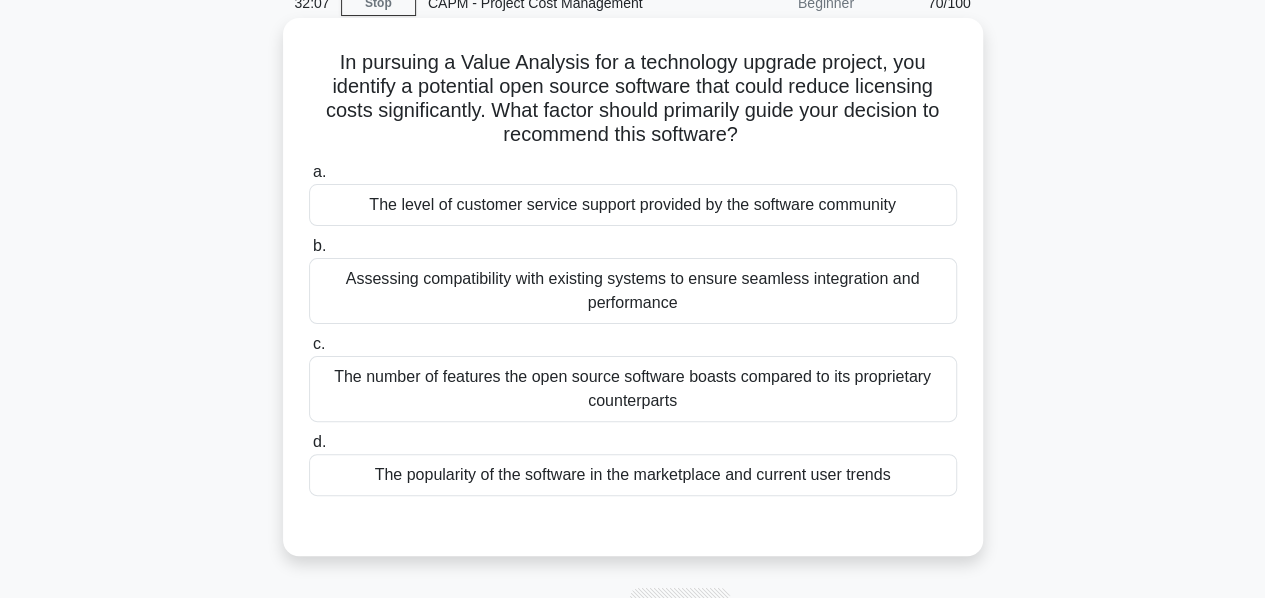 click on "Assessing compatibility with existing systems to ensure seamless integration and performance" at bounding box center [633, 291] 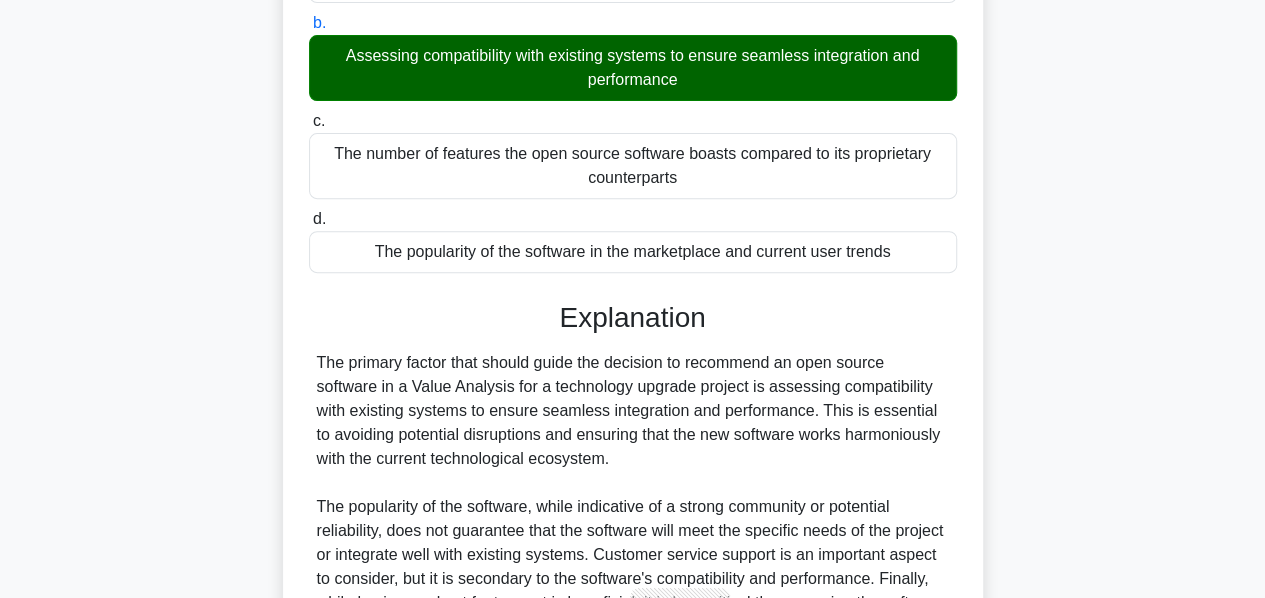 scroll, scrollTop: 560, scrollLeft: 0, axis: vertical 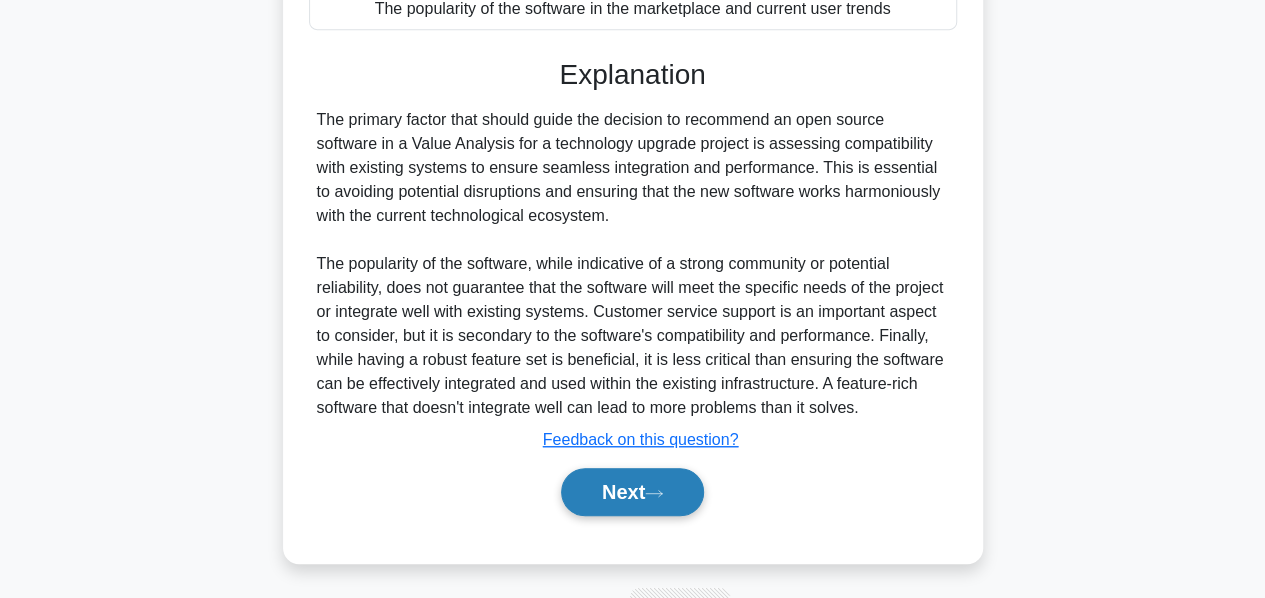 click on "Next" at bounding box center [632, 492] 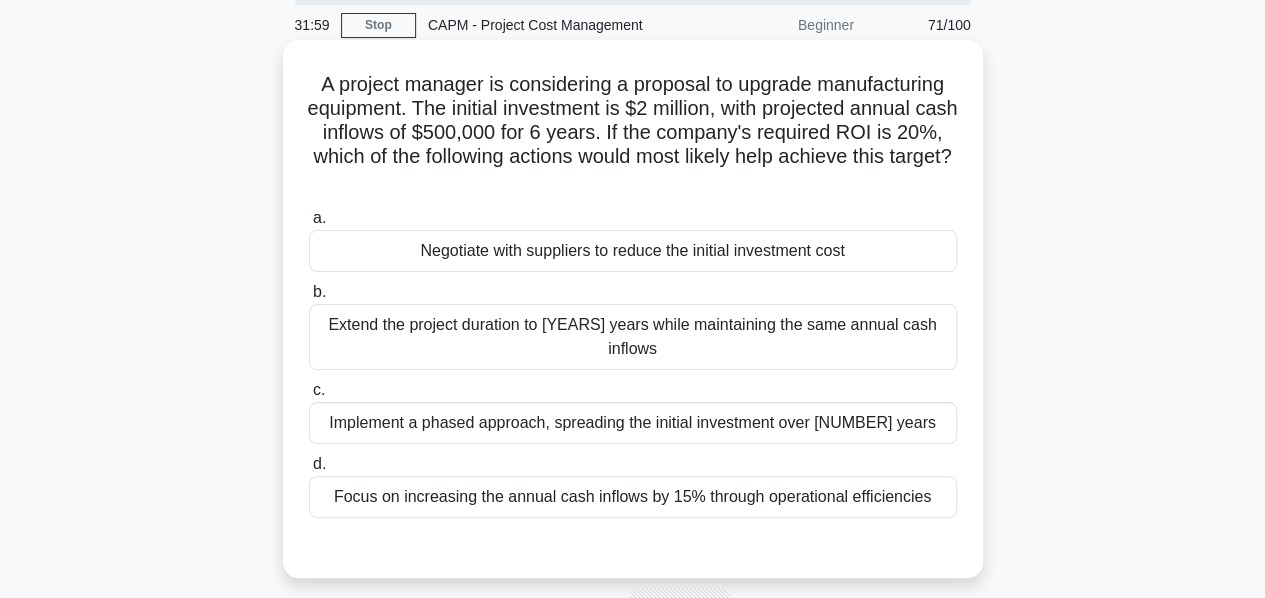scroll, scrollTop: 66, scrollLeft: 0, axis: vertical 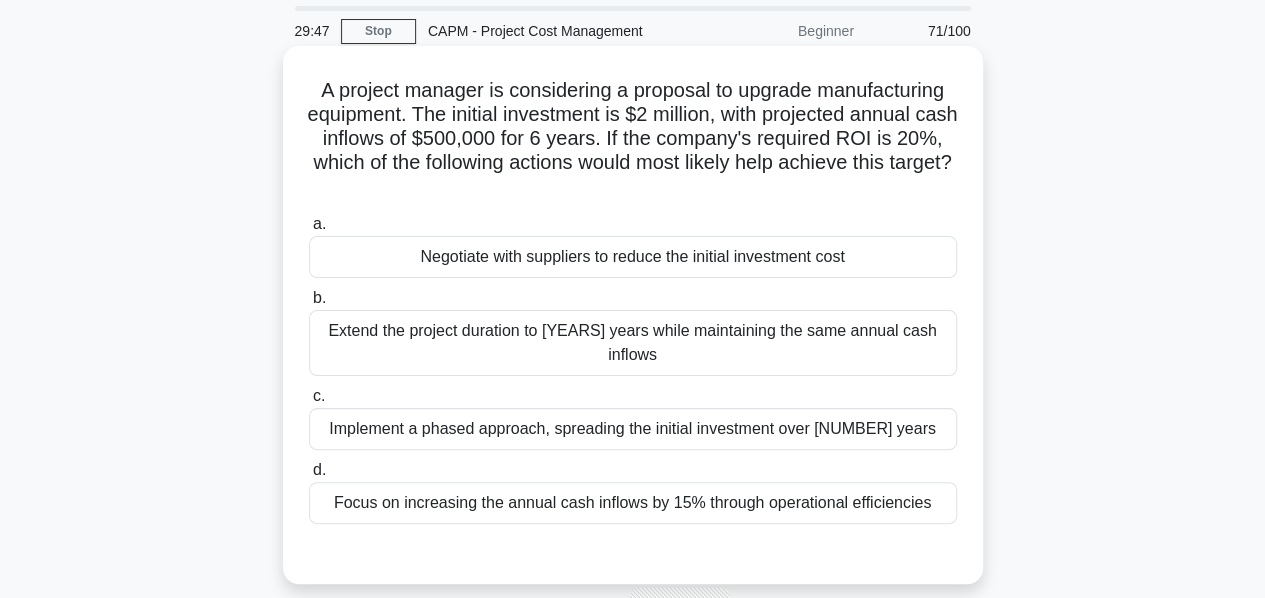 click on "Focus on increasing the annual cash inflows by 15% through operational efficiencies" at bounding box center (633, 503) 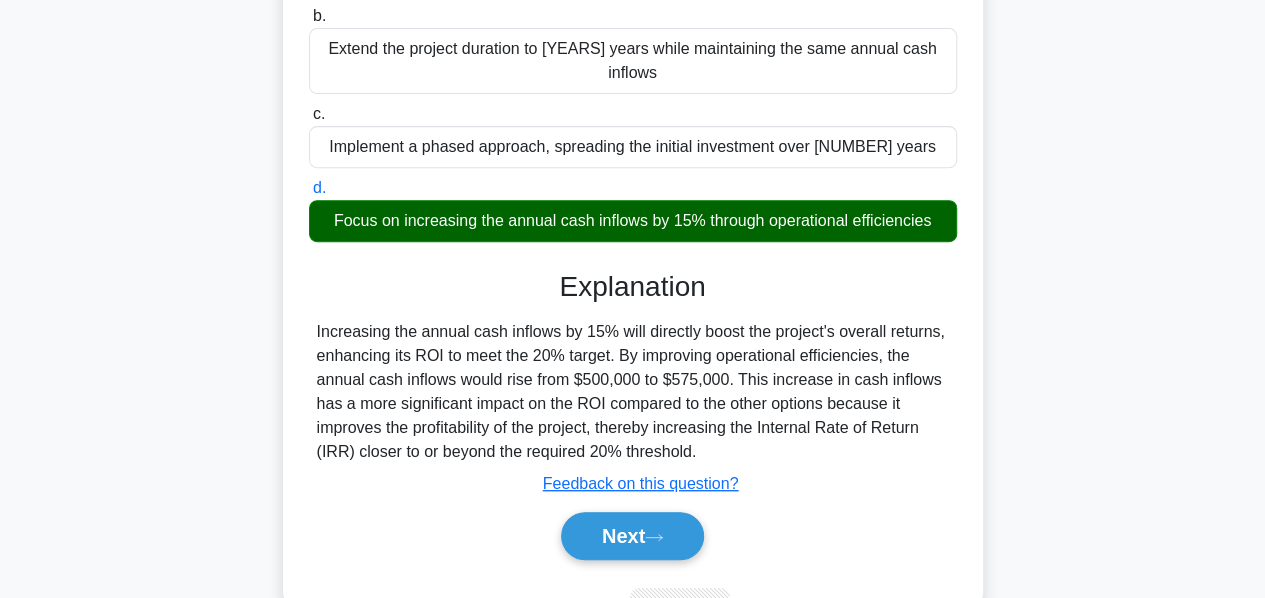 scroll, scrollTop: 349, scrollLeft: 0, axis: vertical 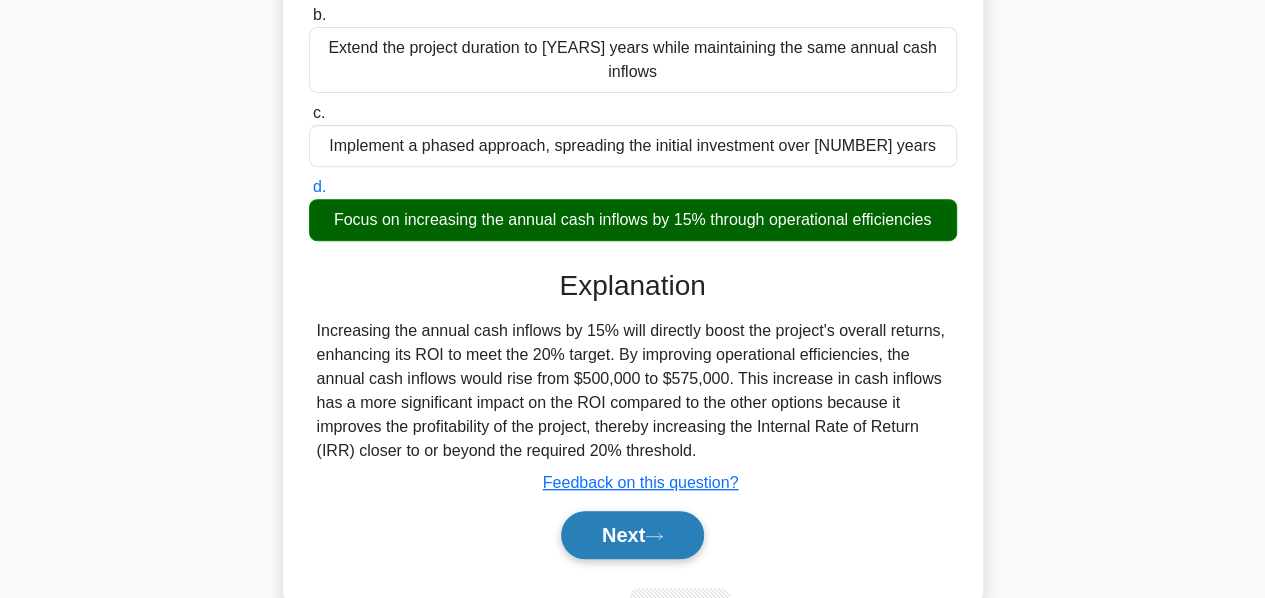click 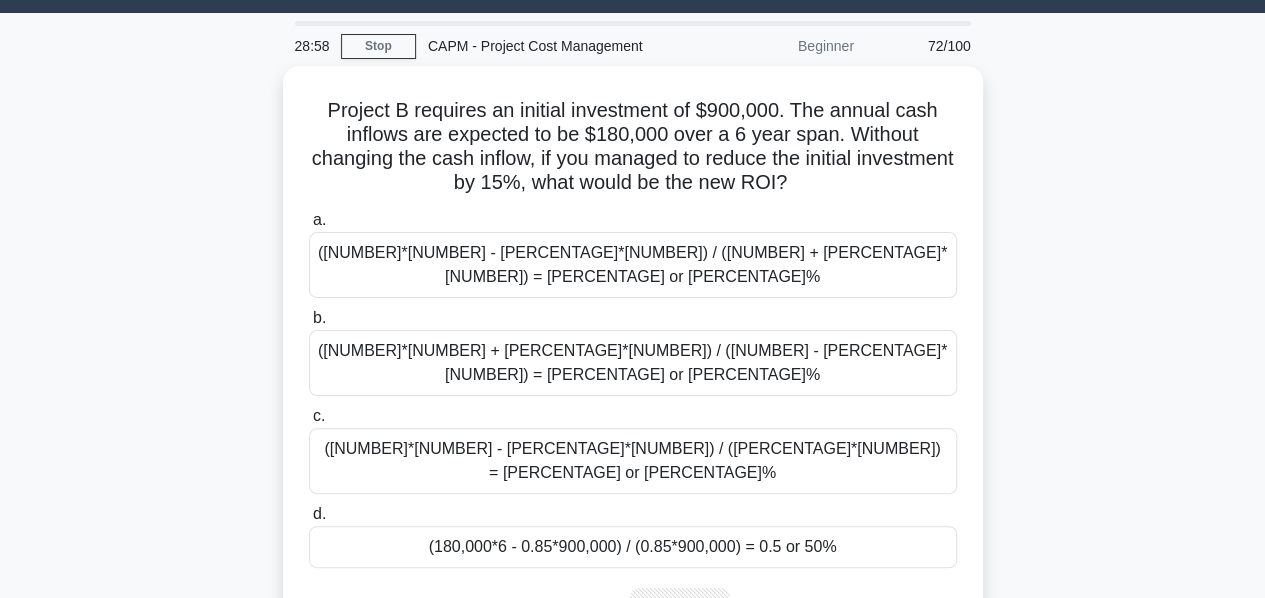 scroll, scrollTop: 66, scrollLeft: 0, axis: vertical 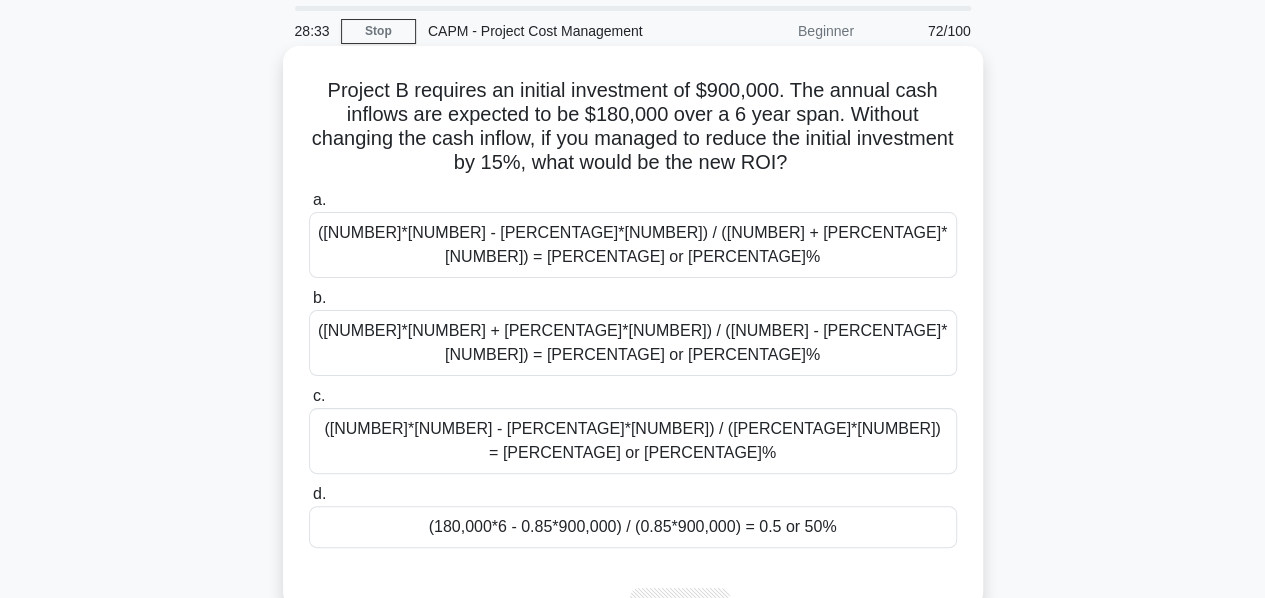 click on "(180,000*6 - 0.85*900,000) / (0.85*900,000) = 0.5 or 50%" at bounding box center [633, 527] 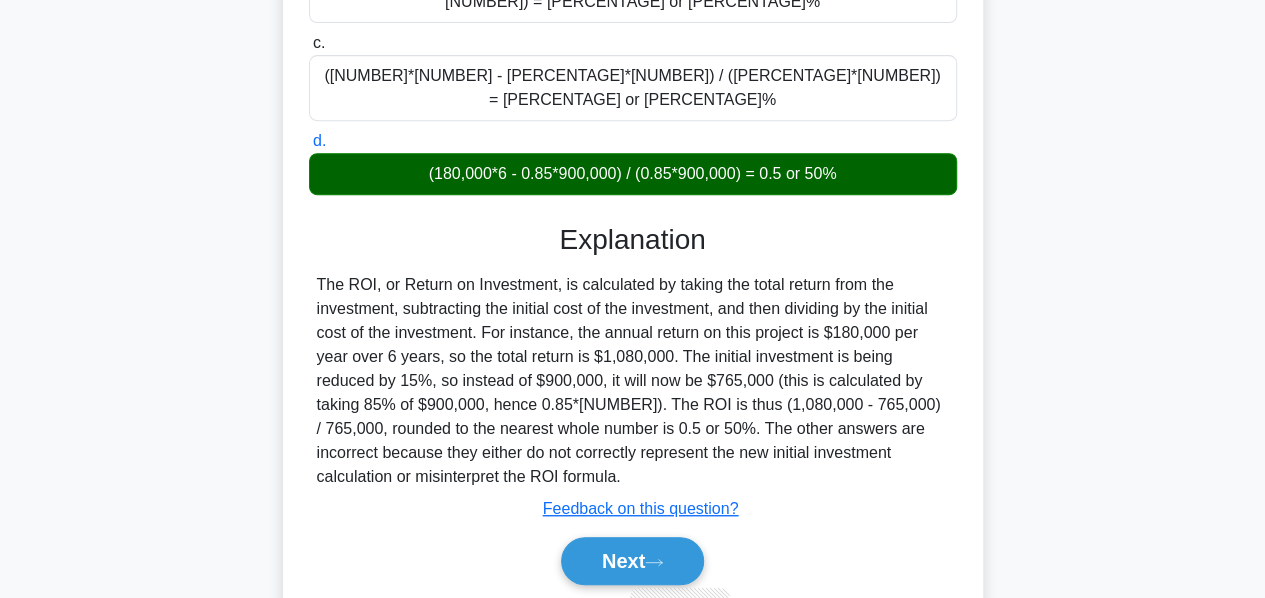 scroll, scrollTop: 410, scrollLeft: 0, axis: vertical 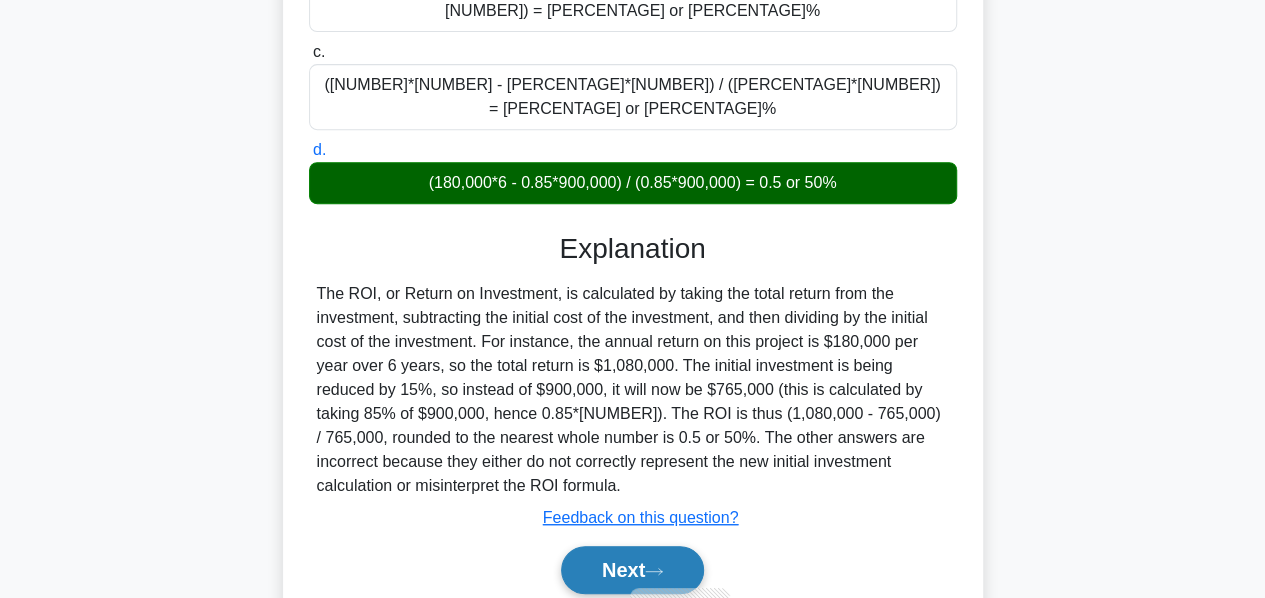 click on "Next" at bounding box center [632, 570] 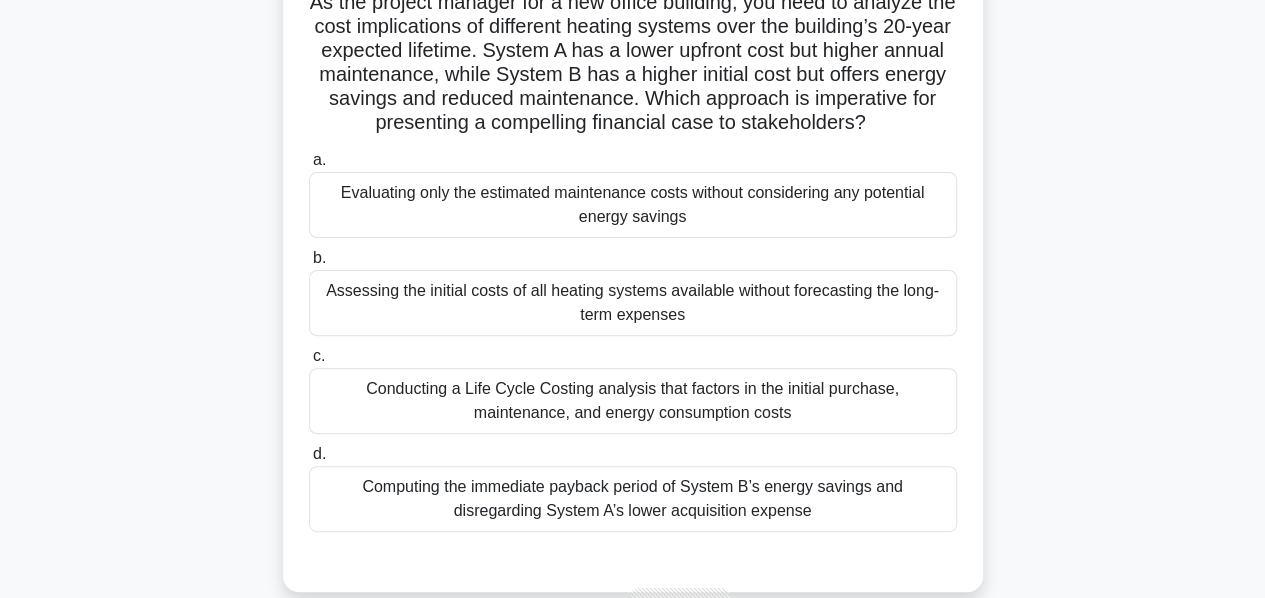 scroll, scrollTop: 210, scrollLeft: 0, axis: vertical 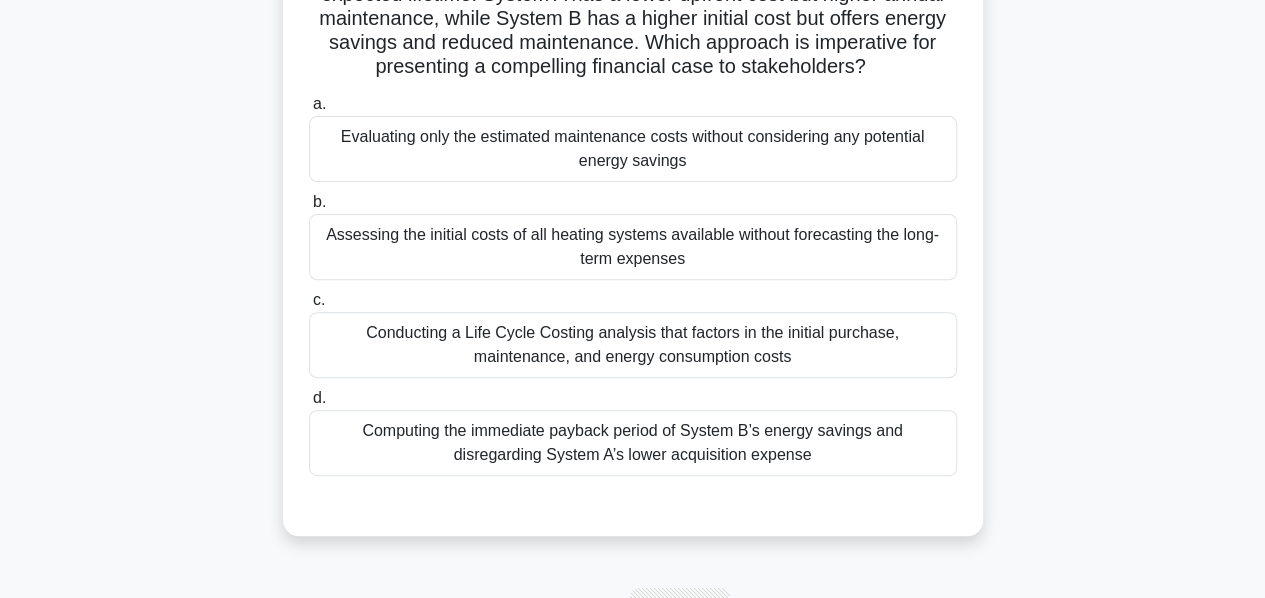 click on "Conducting a Life Cycle Costing analysis that factors in the initial purchase, maintenance, and energy consumption costs" at bounding box center (633, 345) 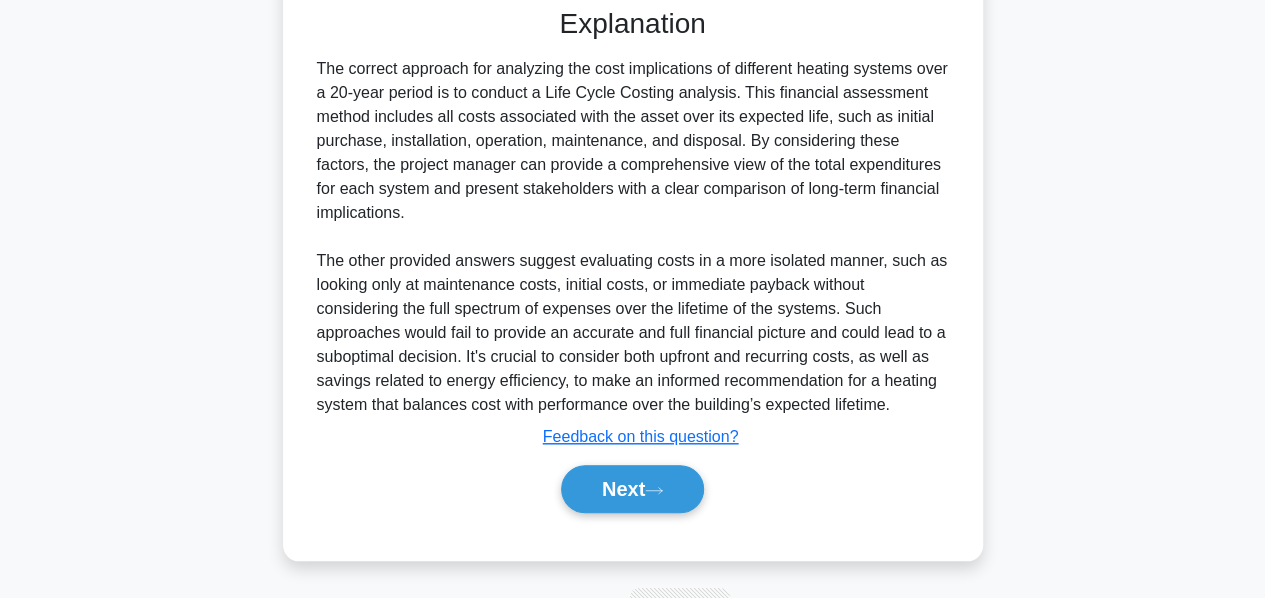 scroll, scrollTop: 723, scrollLeft: 0, axis: vertical 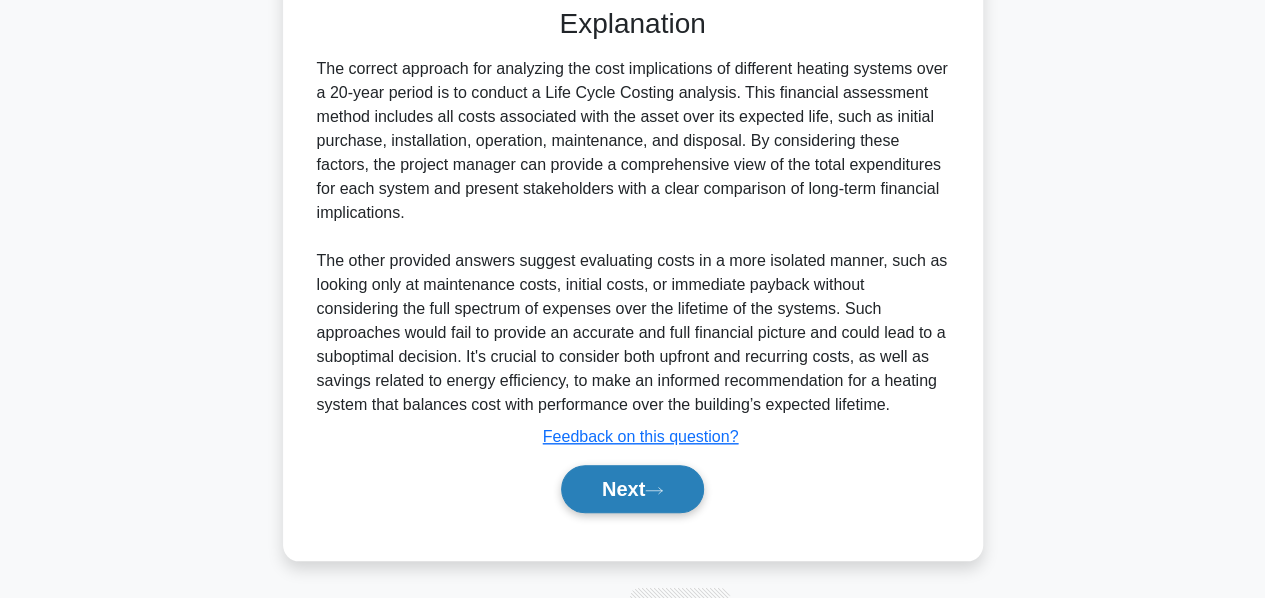 click on "Next" at bounding box center (632, 489) 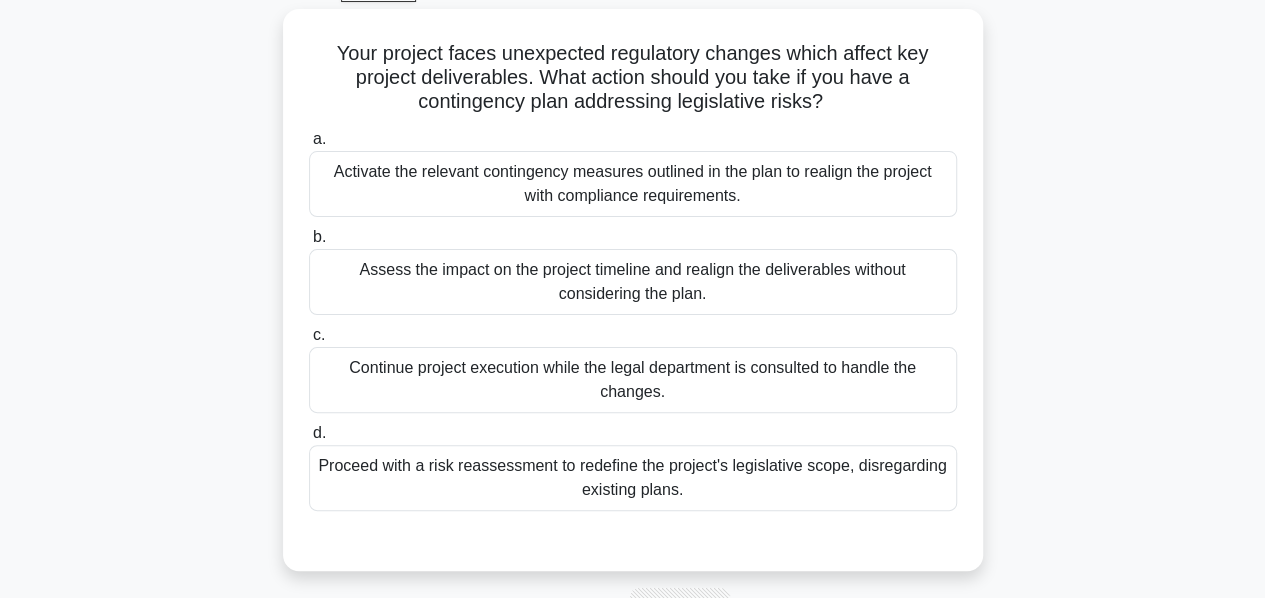 scroll, scrollTop: 93, scrollLeft: 0, axis: vertical 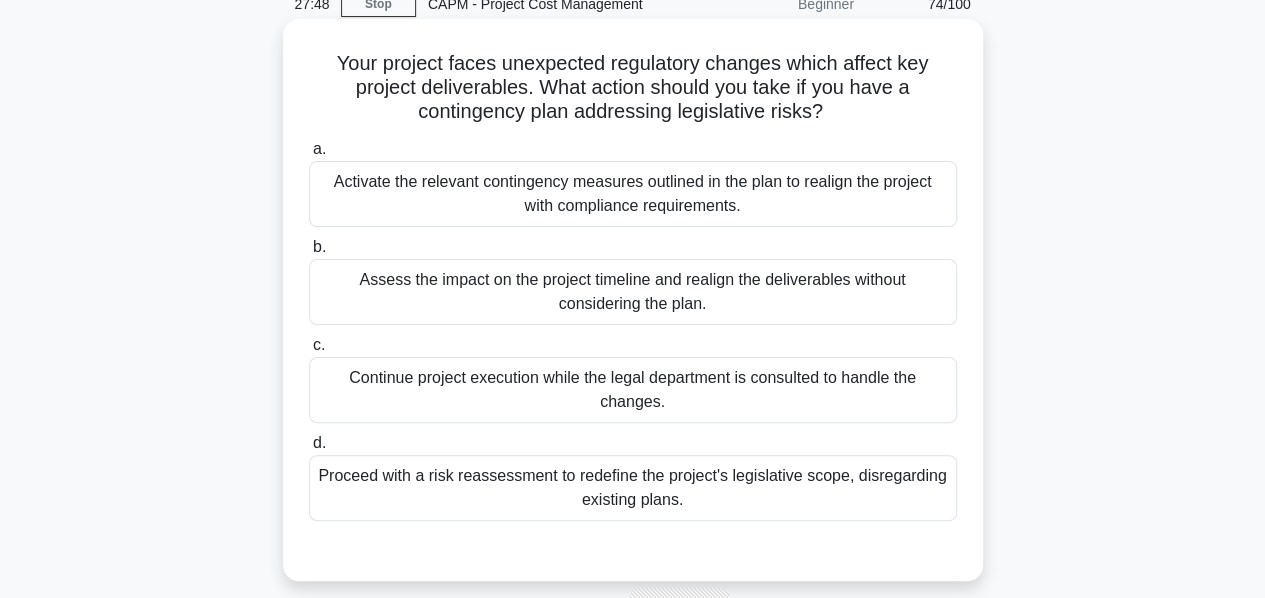 click on "Activate the relevant contingency measures outlined in the plan to realign the project with compliance requirements." at bounding box center (633, 194) 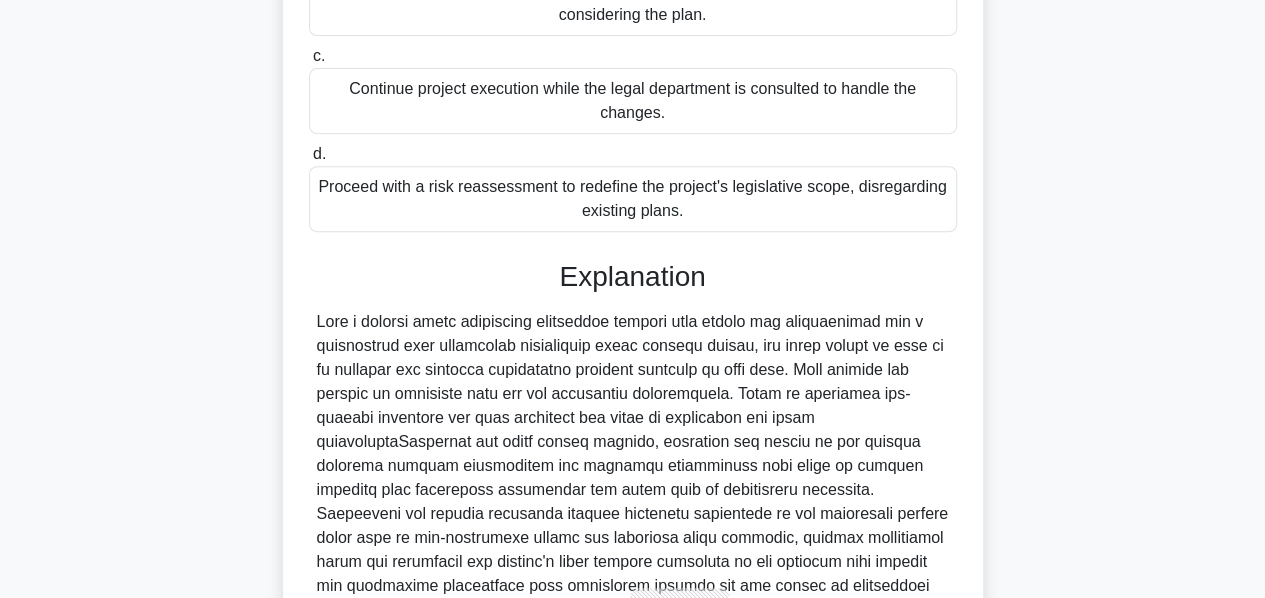 scroll, scrollTop: 584, scrollLeft: 0, axis: vertical 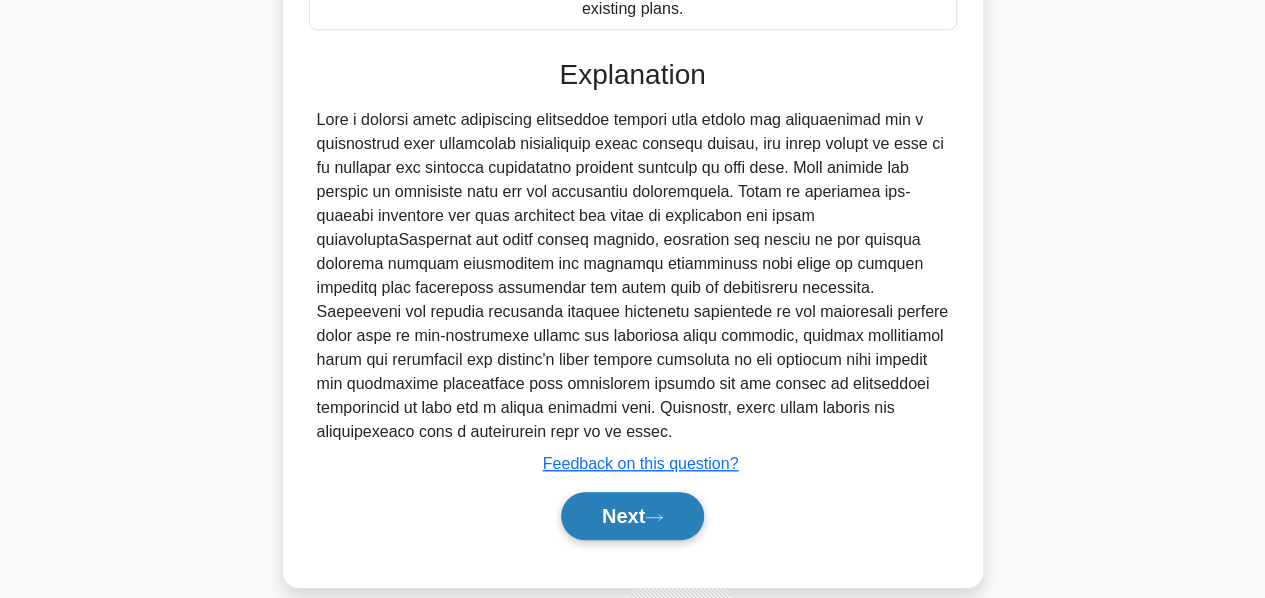 click on "Next" at bounding box center [632, 516] 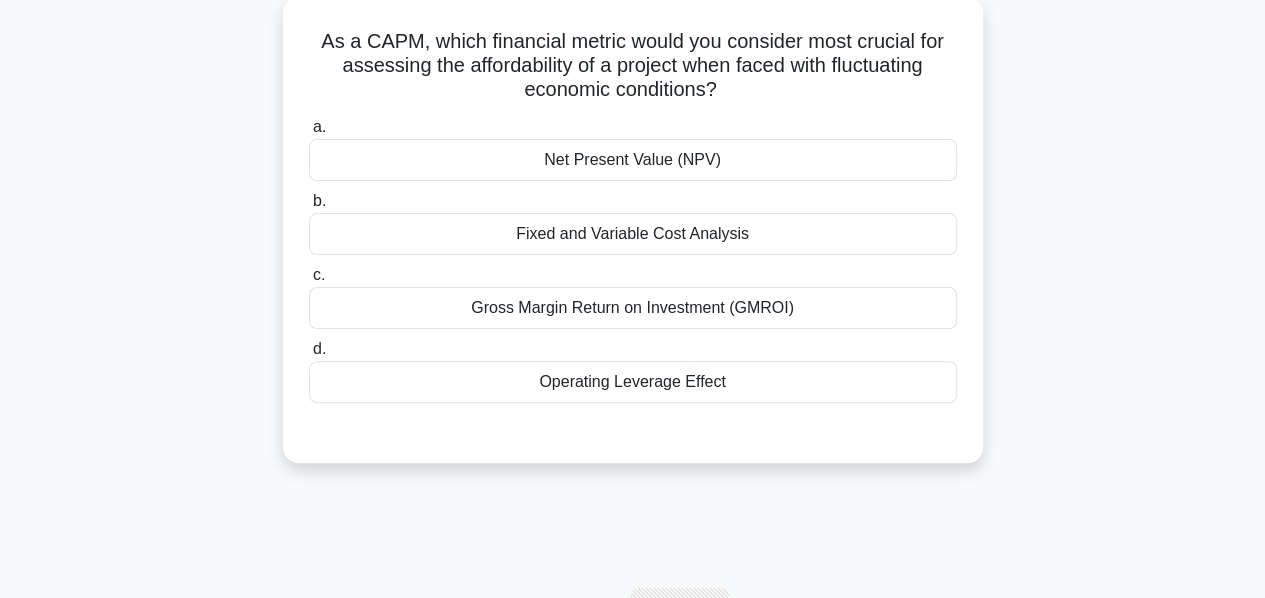 scroll, scrollTop: 110, scrollLeft: 0, axis: vertical 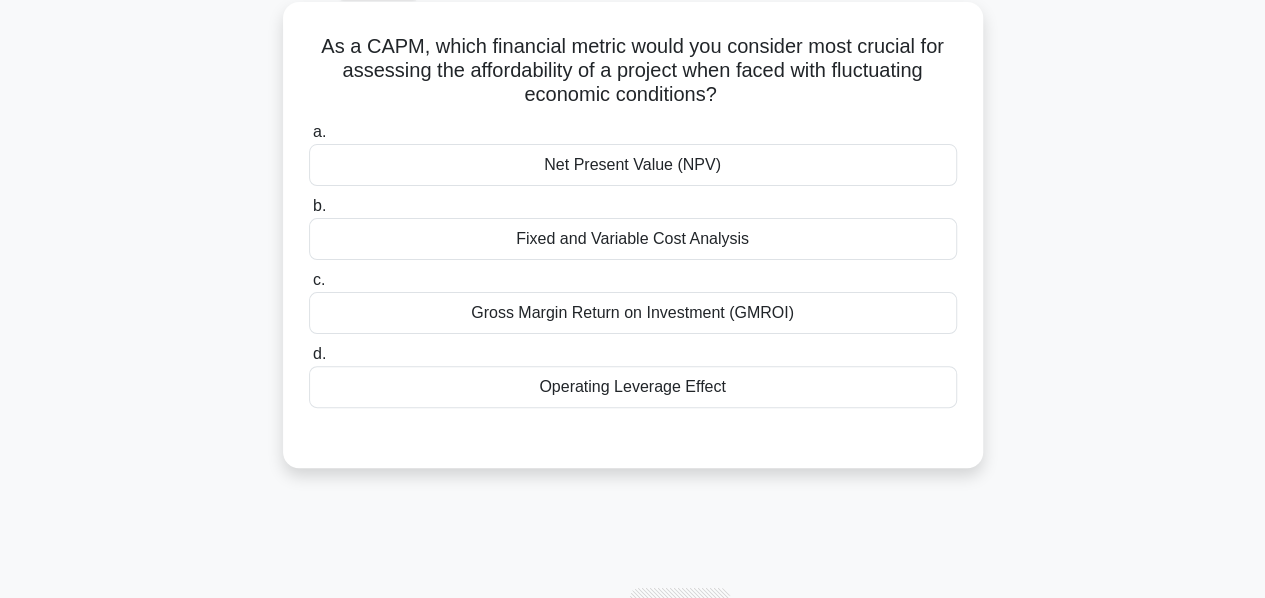 click on "Net Present Value (NPV)" at bounding box center [633, 165] 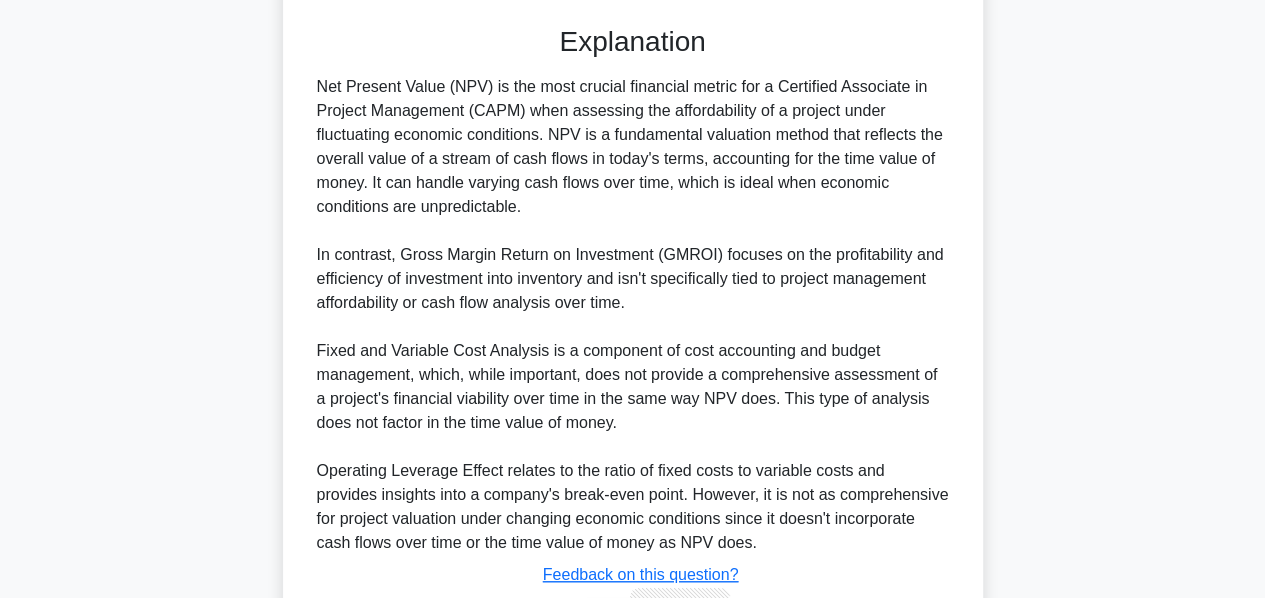 scroll, scrollTop: 527, scrollLeft: 0, axis: vertical 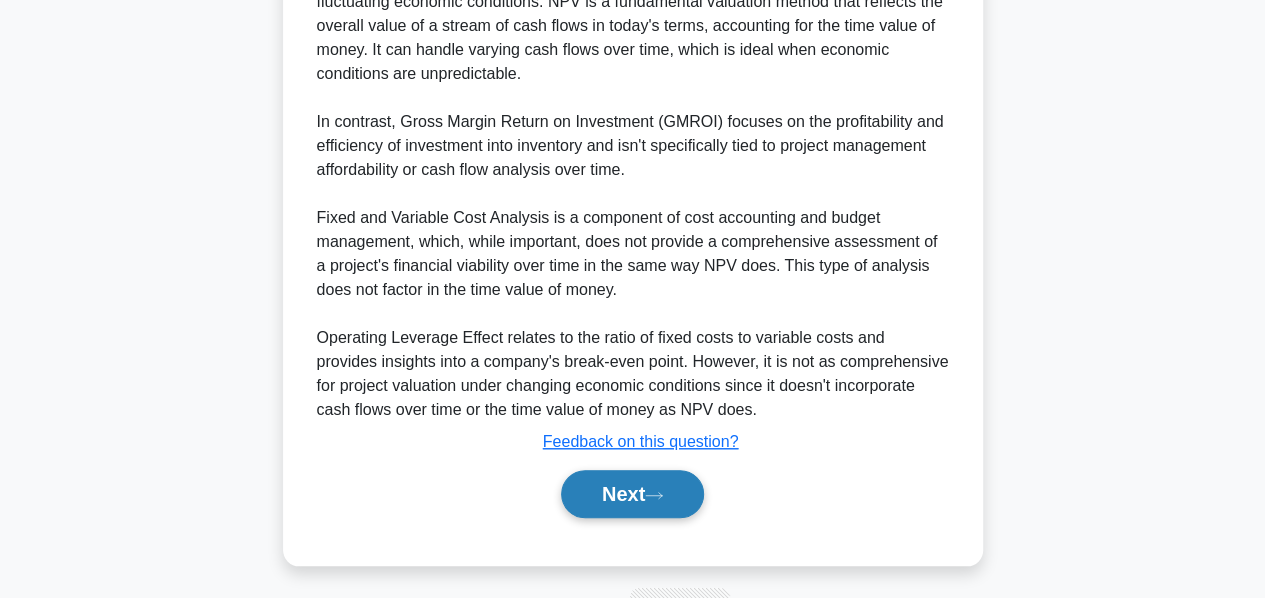 click on "Next" at bounding box center [632, 494] 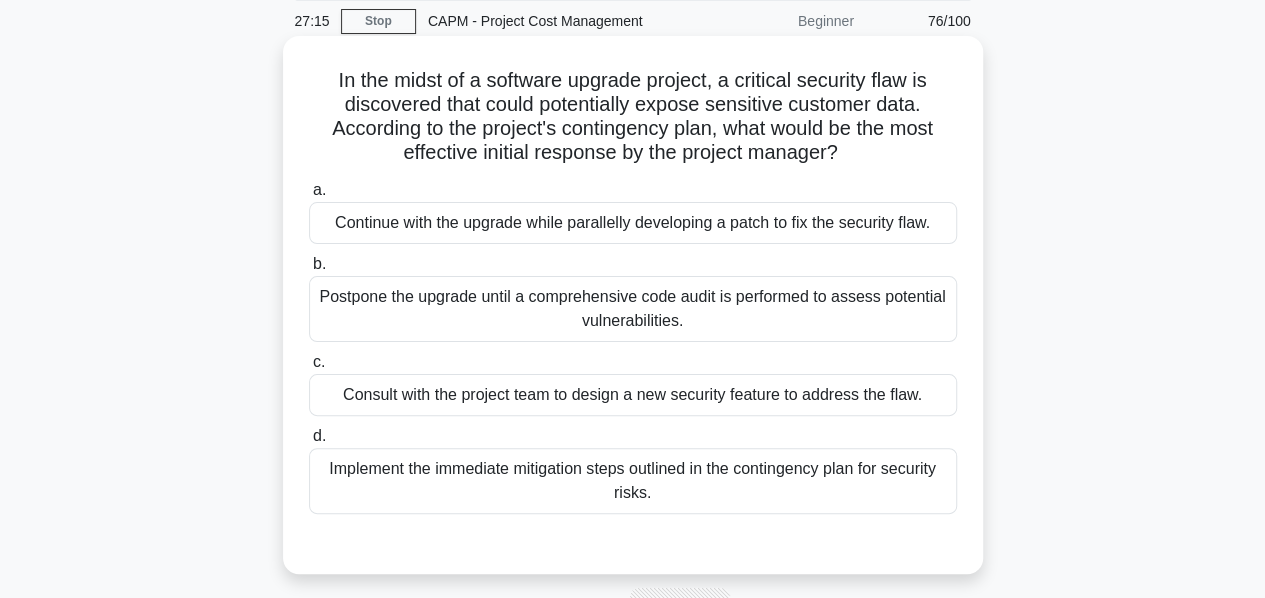 scroll, scrollTop: 66, scrollLeft: 0, axis: vertical 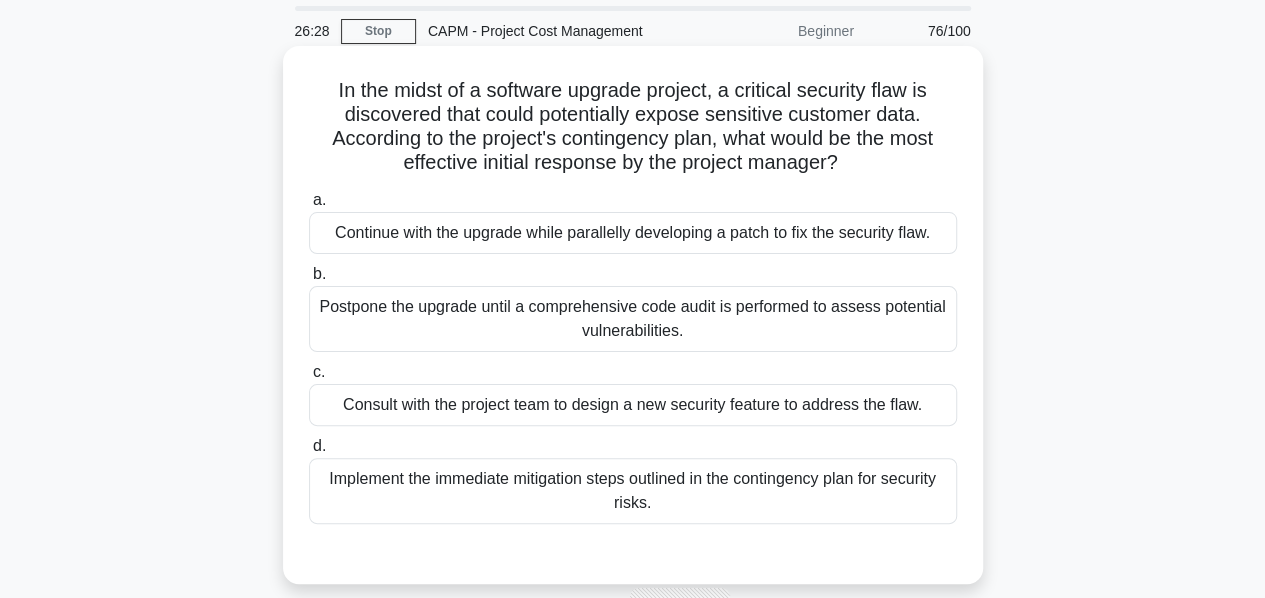 click on "Implement the immediate mitigation steps outlined in the contingency plan for security risks." at bounding box center [633, 491] 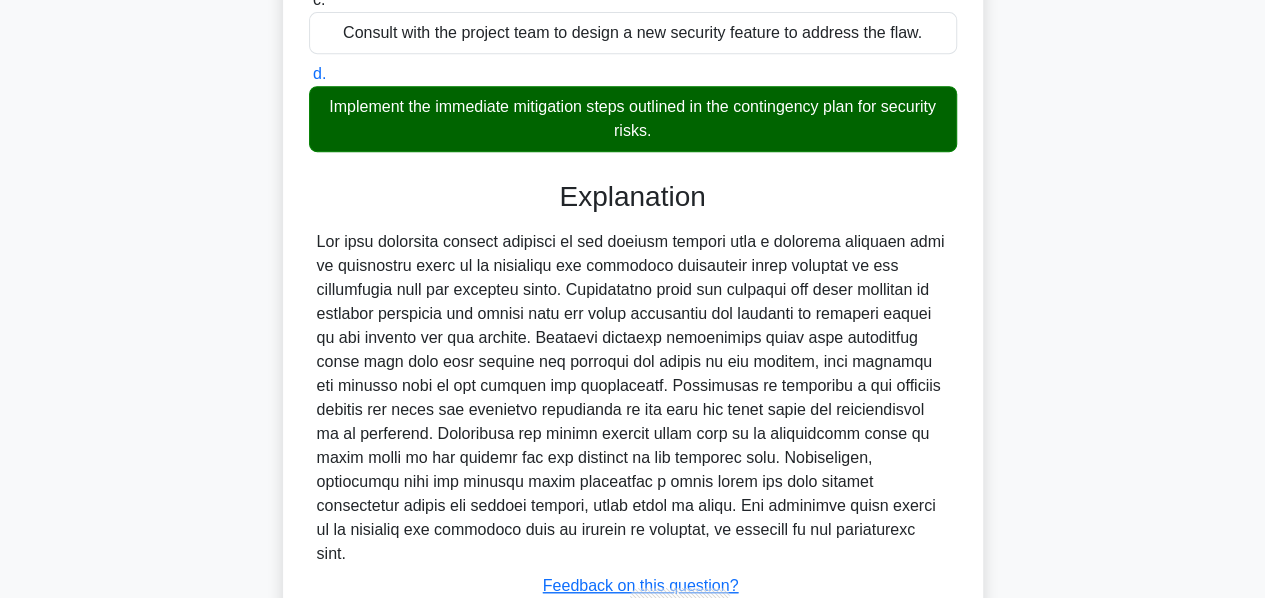 scroll, scrollTop: 560, scrollLeft: 0, axis: vertical 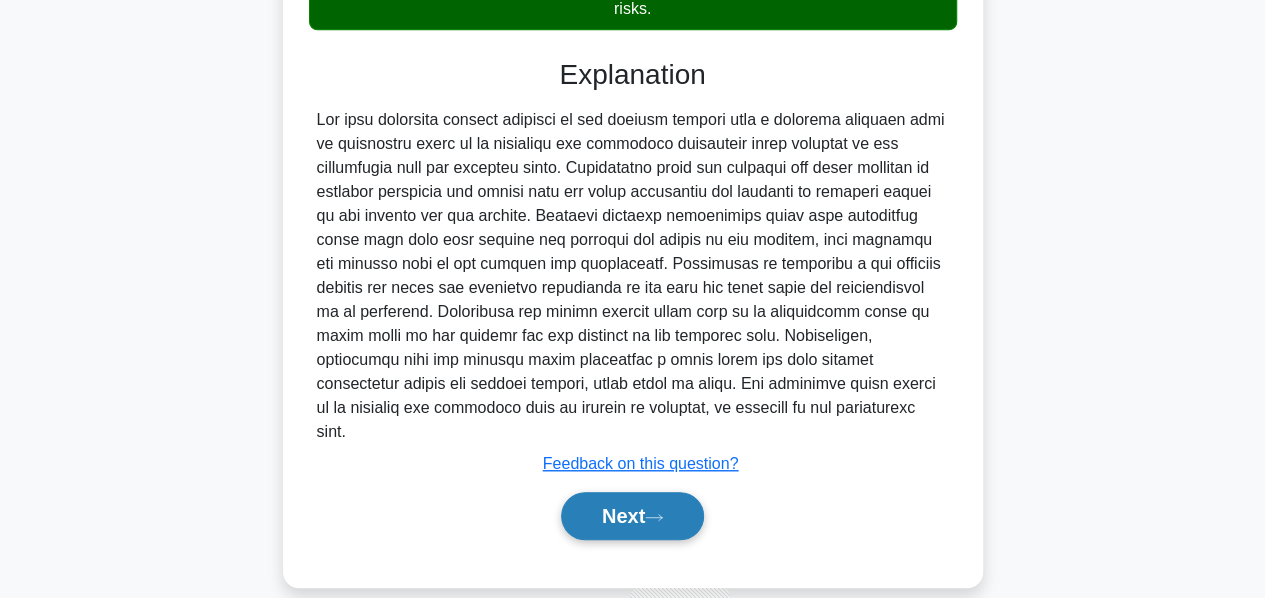 click on "Next" at bounding box center [632, 516] 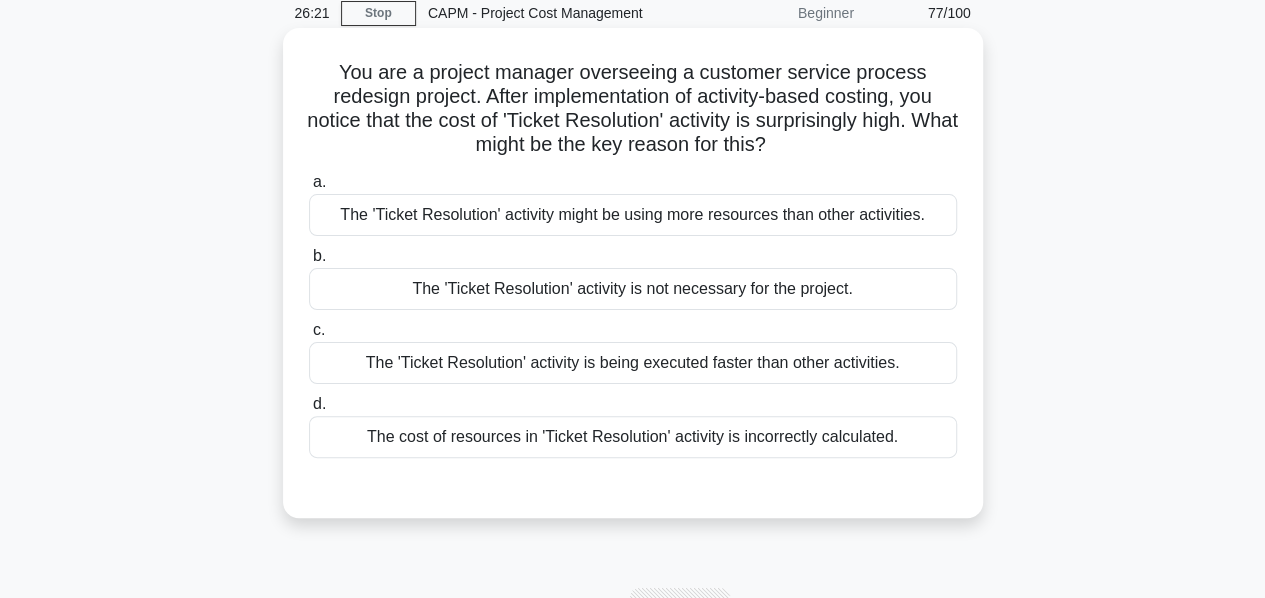scroll, scrollTop: 66, scrollLeft: 0, axis: vertical 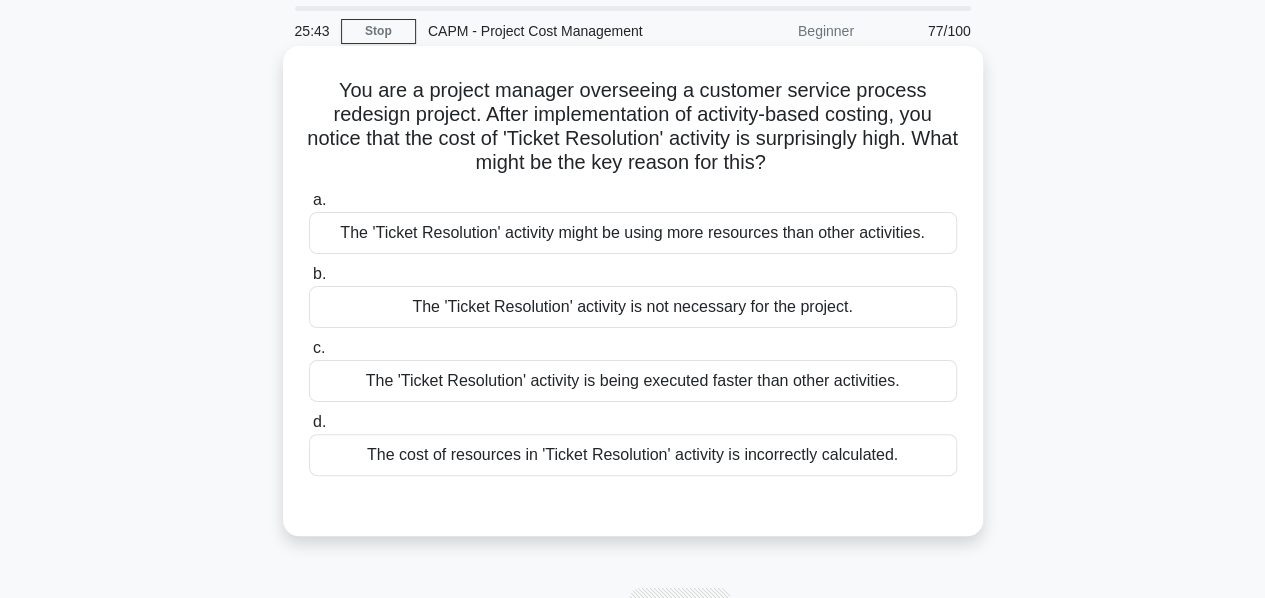 click on "The cost of resources in 'Ticket Resolution' activity is incorrectly calculated." at bounding box center (633, 455) 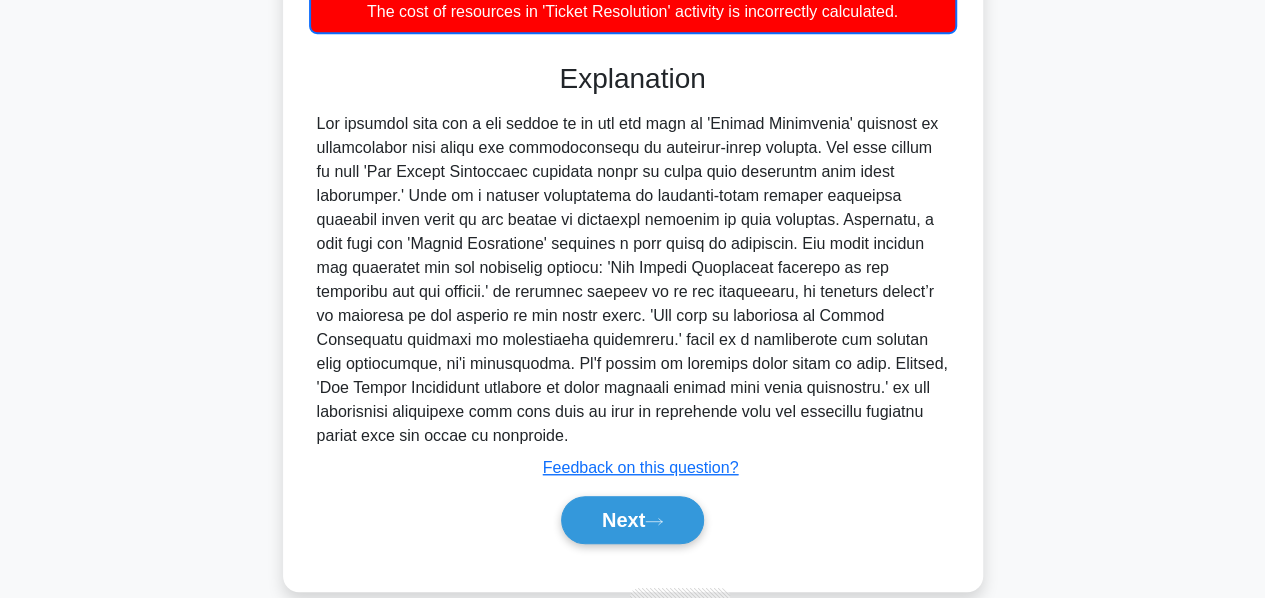 scroll, scrollTop: 510, scrollLeft: 0, axis: vertical 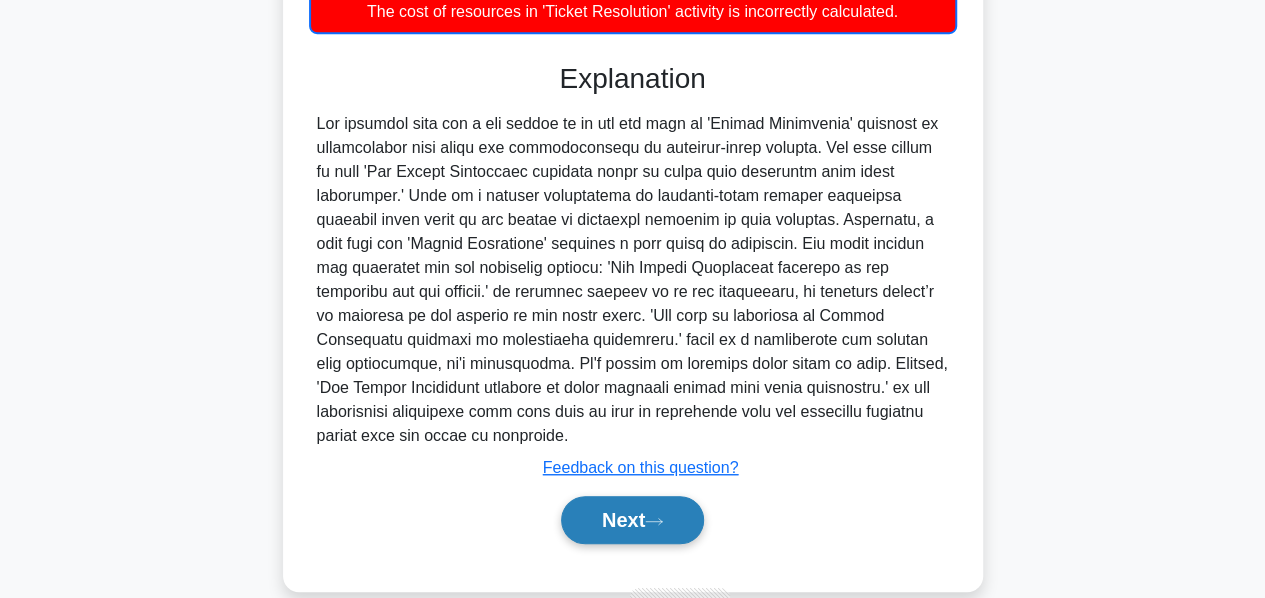 click on "Next" at bounding box center [632, 520] 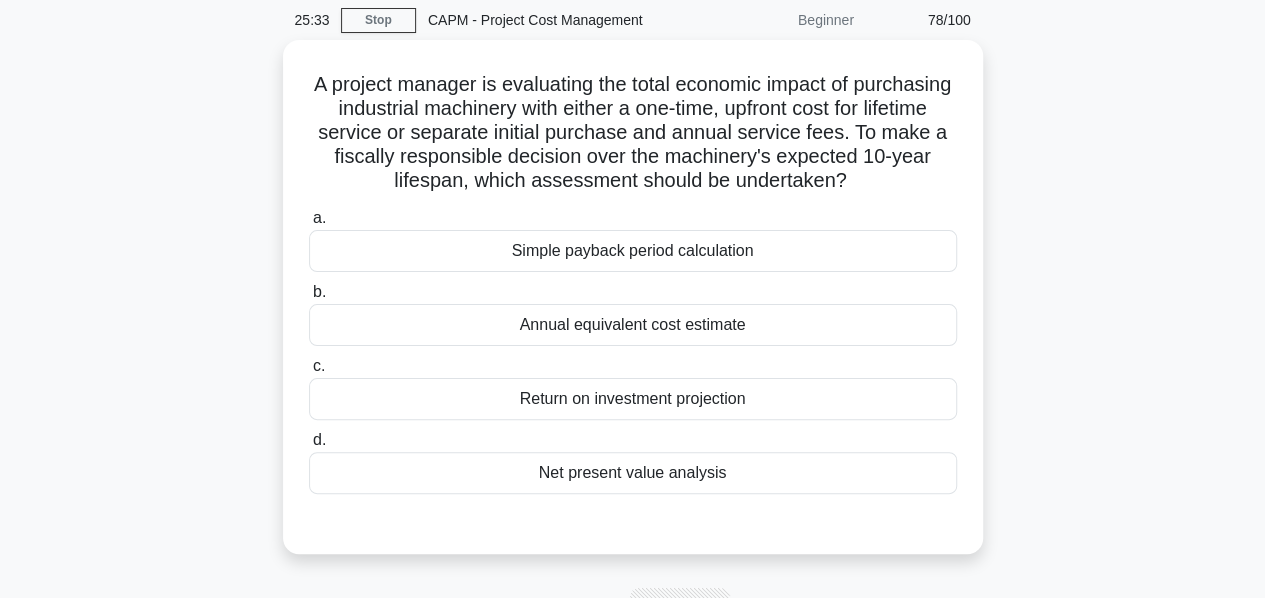 scroll, scrollTop: 76, scrollLeft: 0, axis: vertical 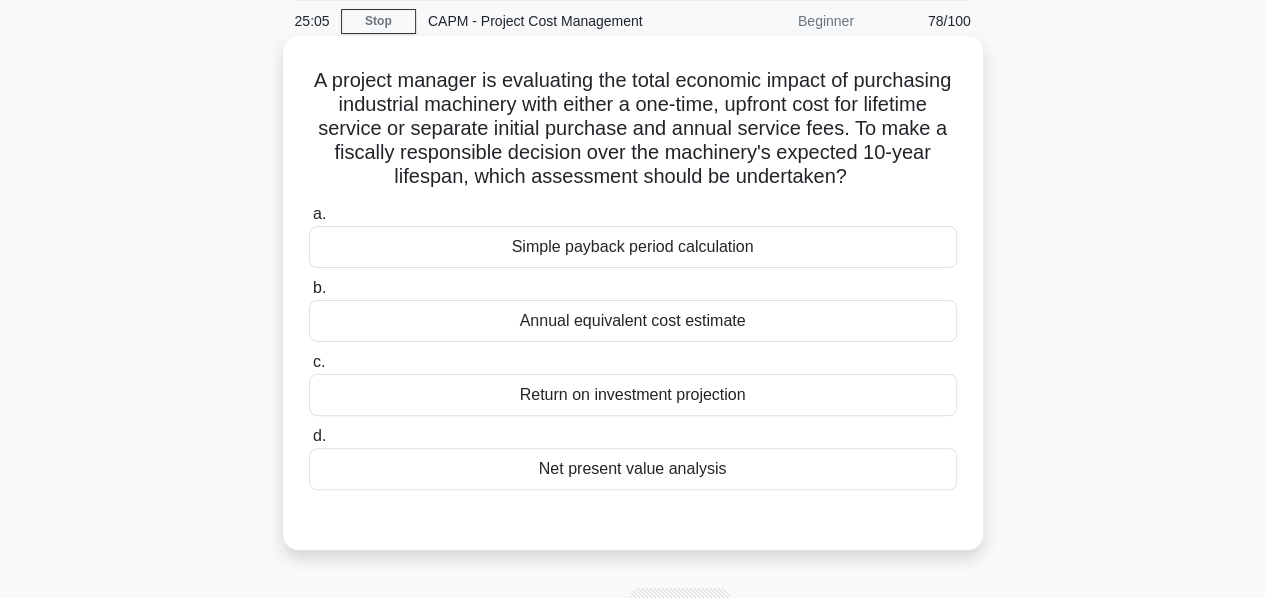 click on "Return on investment projection" at bounding box center (633, 395) 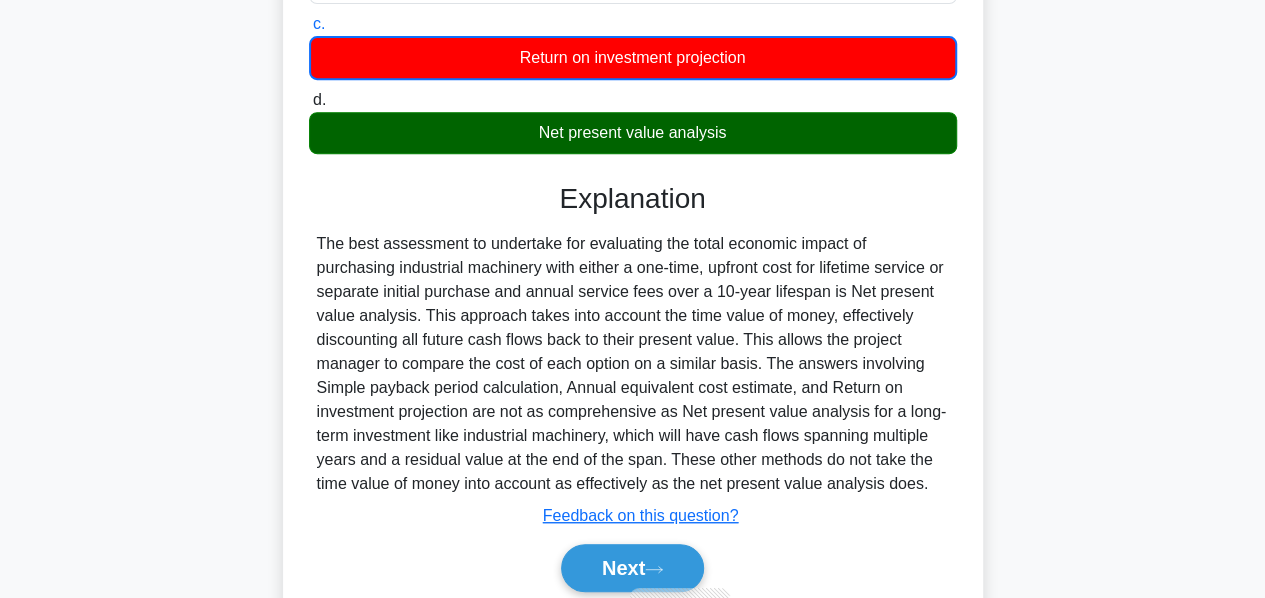 scroll, scrollTop: 421, scrollLeft: 0, axis: vertical 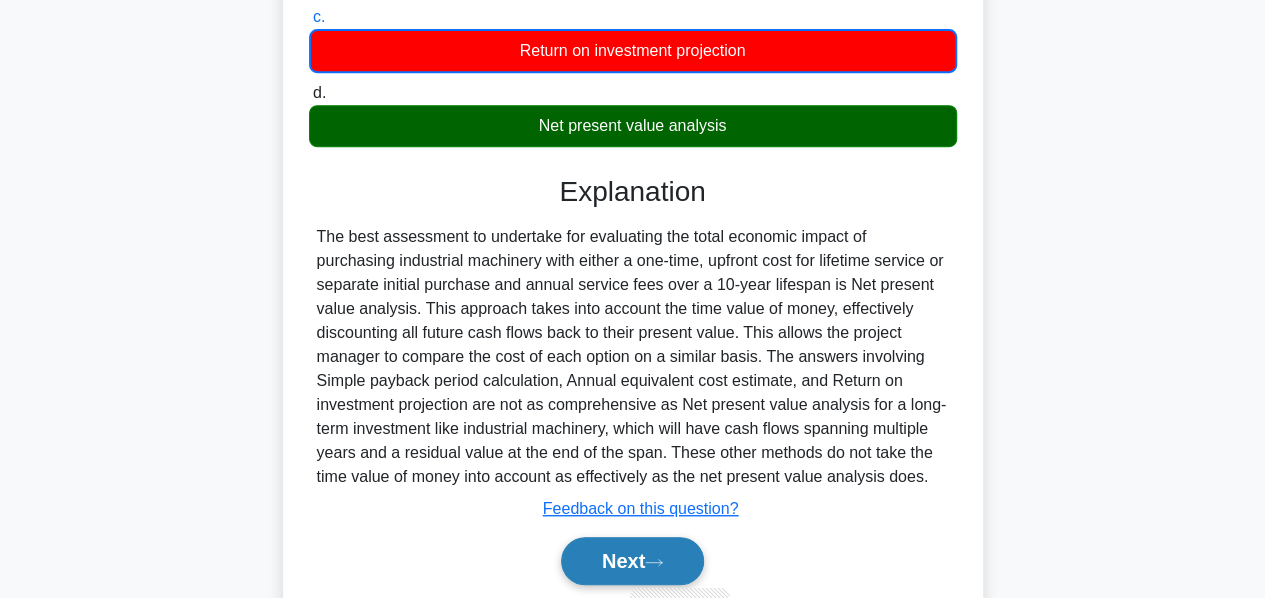 click on "Next" at bounding box center (632, 561) 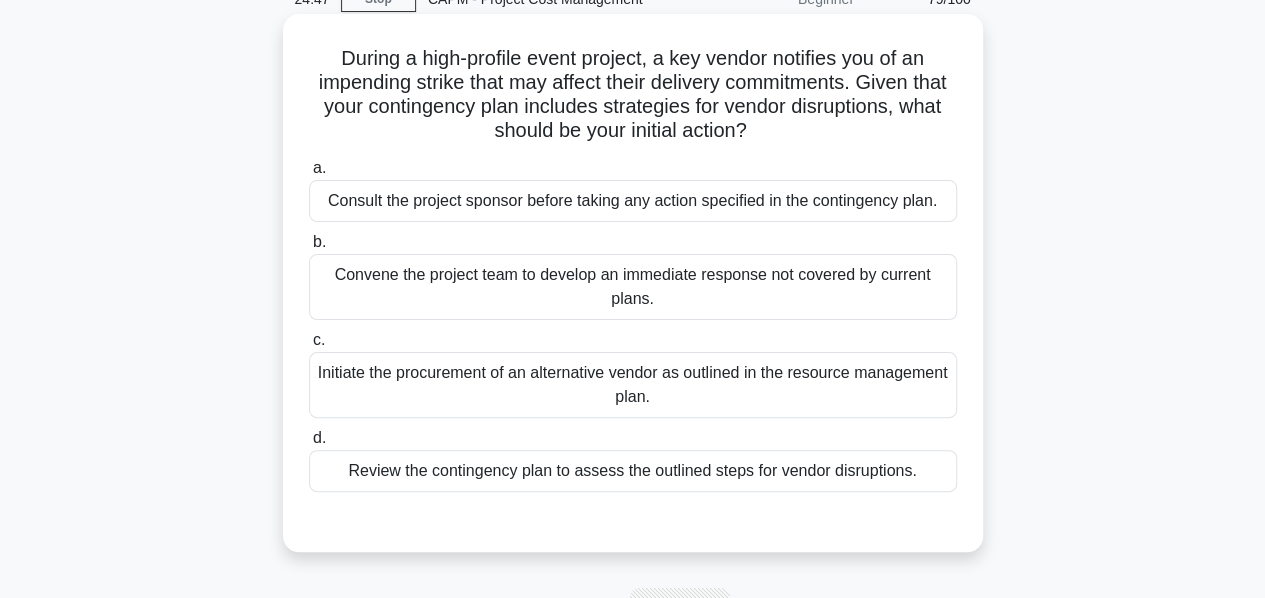 scroll, scrollTop: 93, scrollLeft: 0, axis: vertical 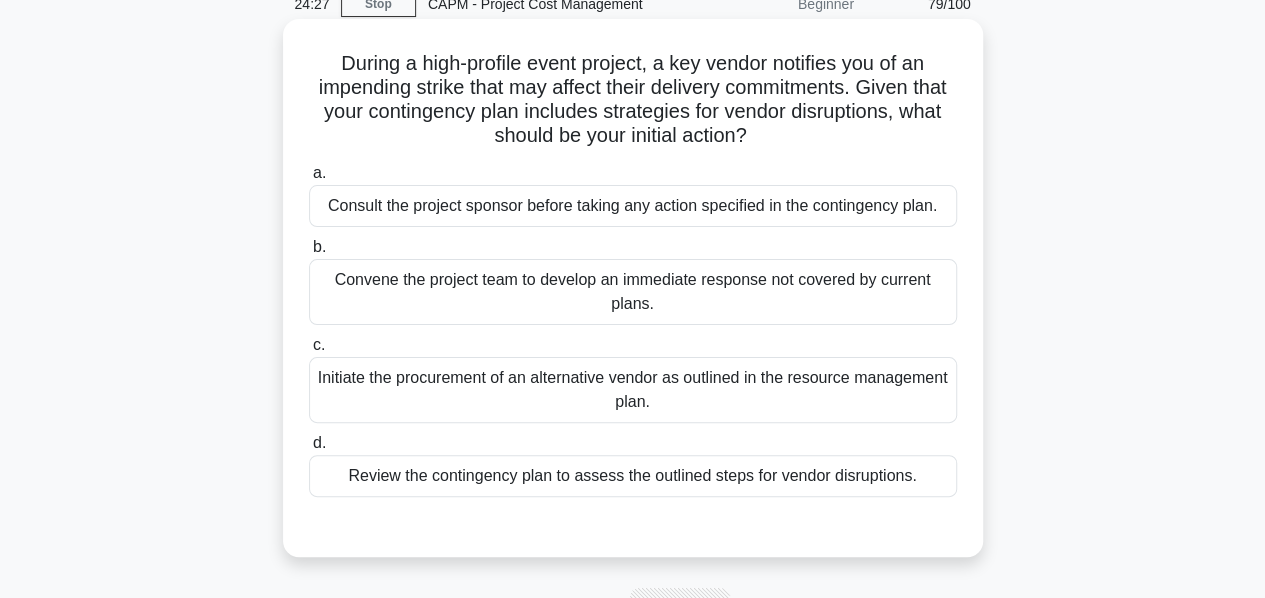 click on "Review the contingency plan to assess the outlined steps for vendor disruptions." at bounding box center [633, 476] 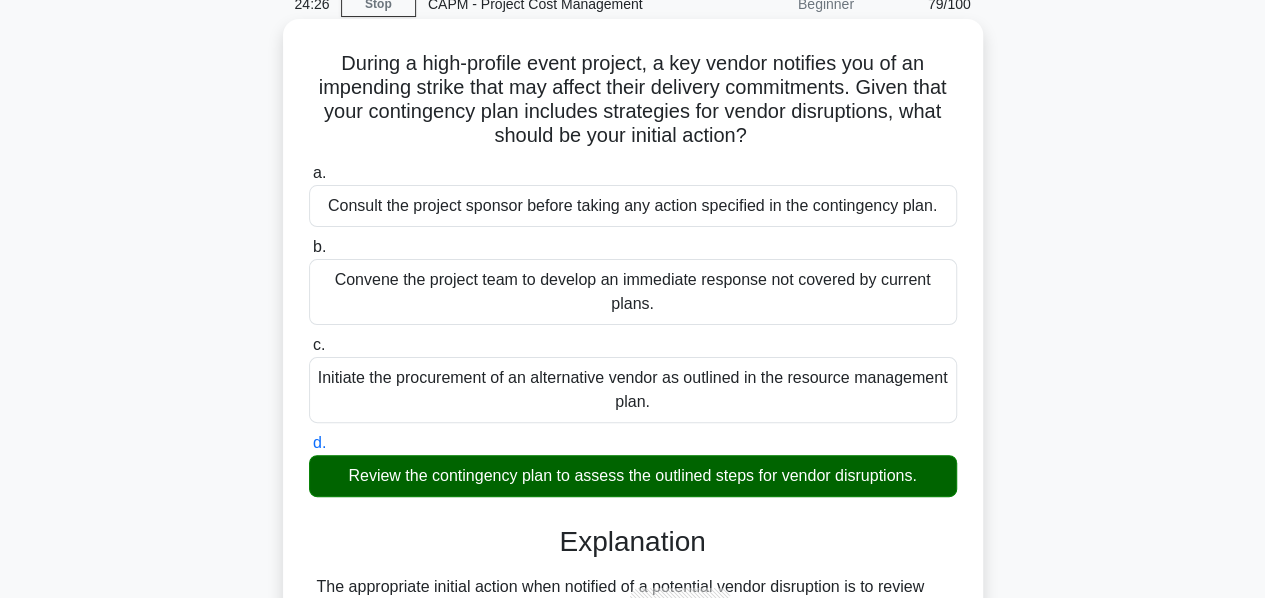scroll, scrollTop: 824, scrollLeft: 0, axis: vertical 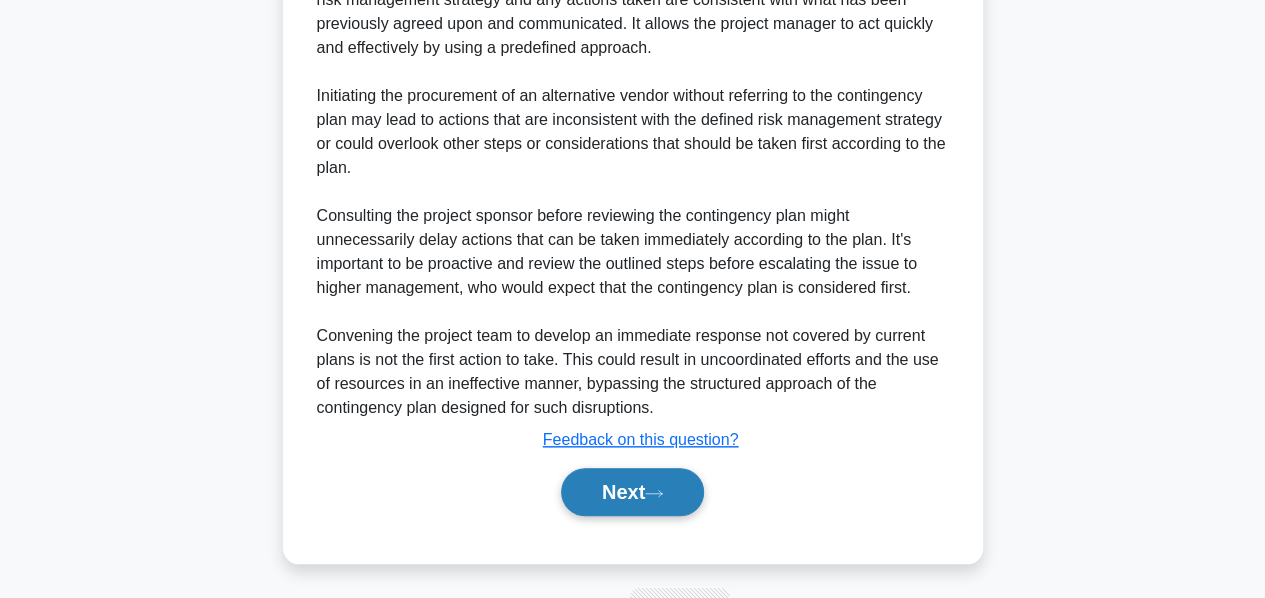 click on "Next" at bounding box center (632, 492) 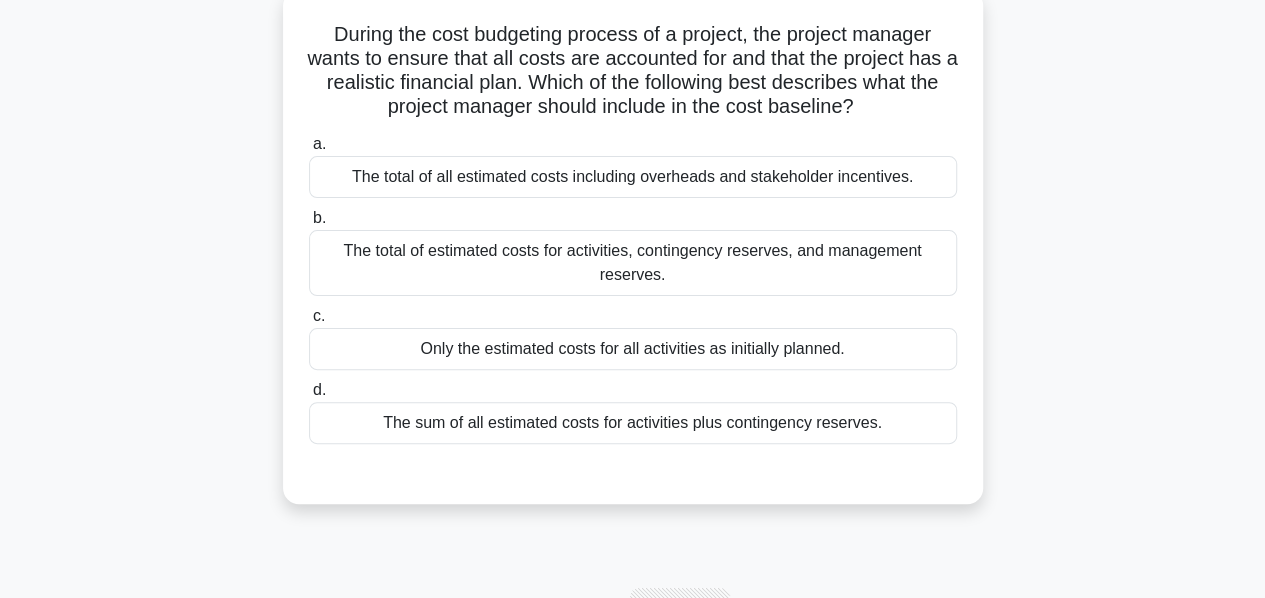 scroll, scrollTop: 99, scrollLeft: 0, axis: vertical 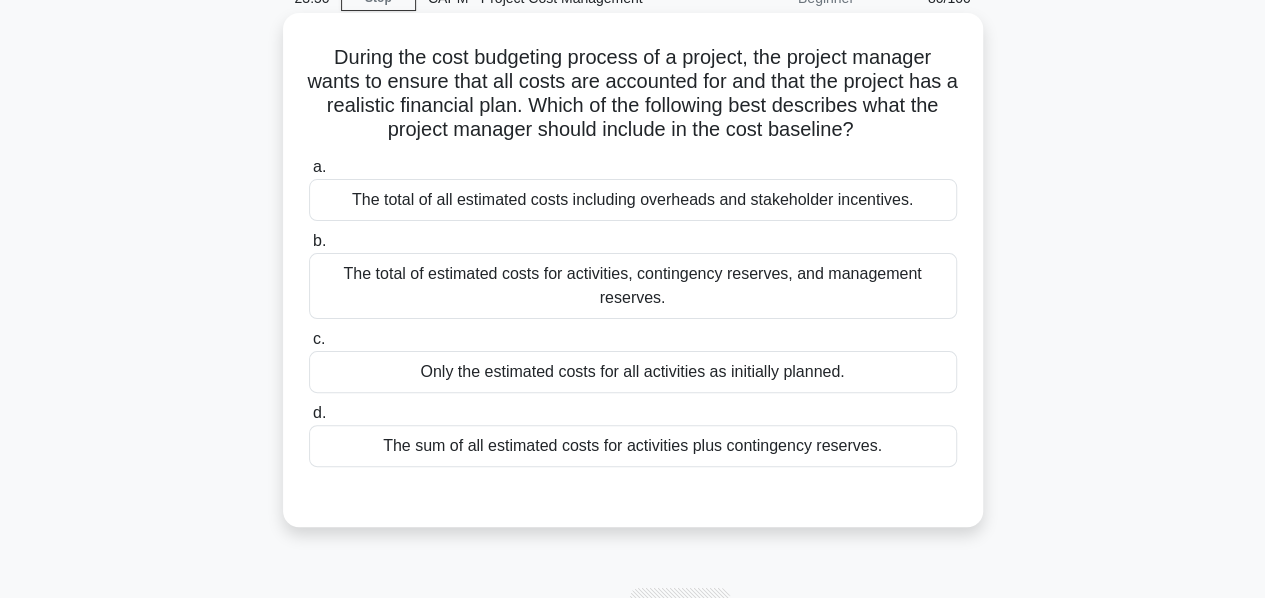 click on "Only the estimated costs for all activities as initially planned." at bounding box center [633, 372] 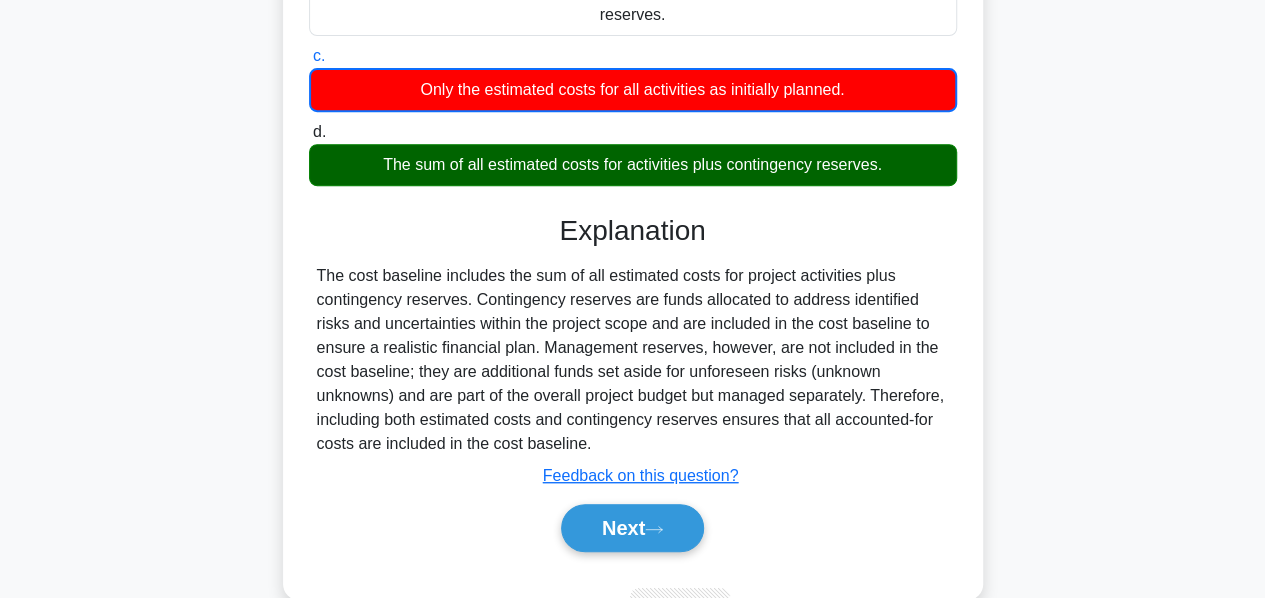 scroll, scrollTop: 482, scrollLeft: 0, axis: vertical 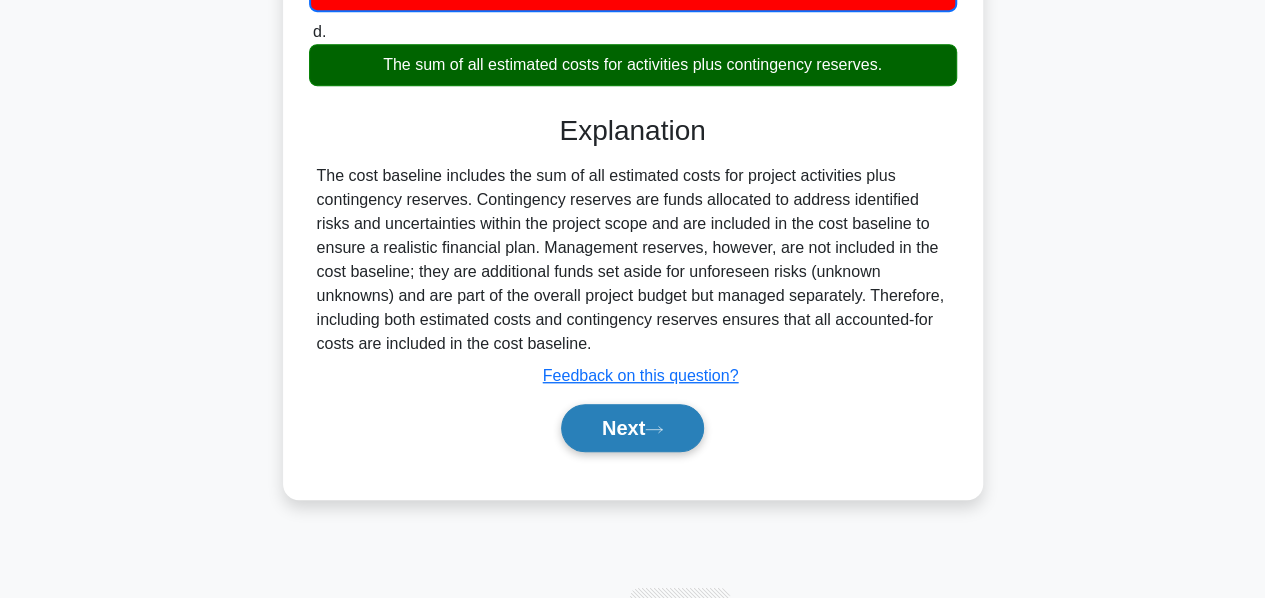 click on "Next" at bounding box center [632, 428] 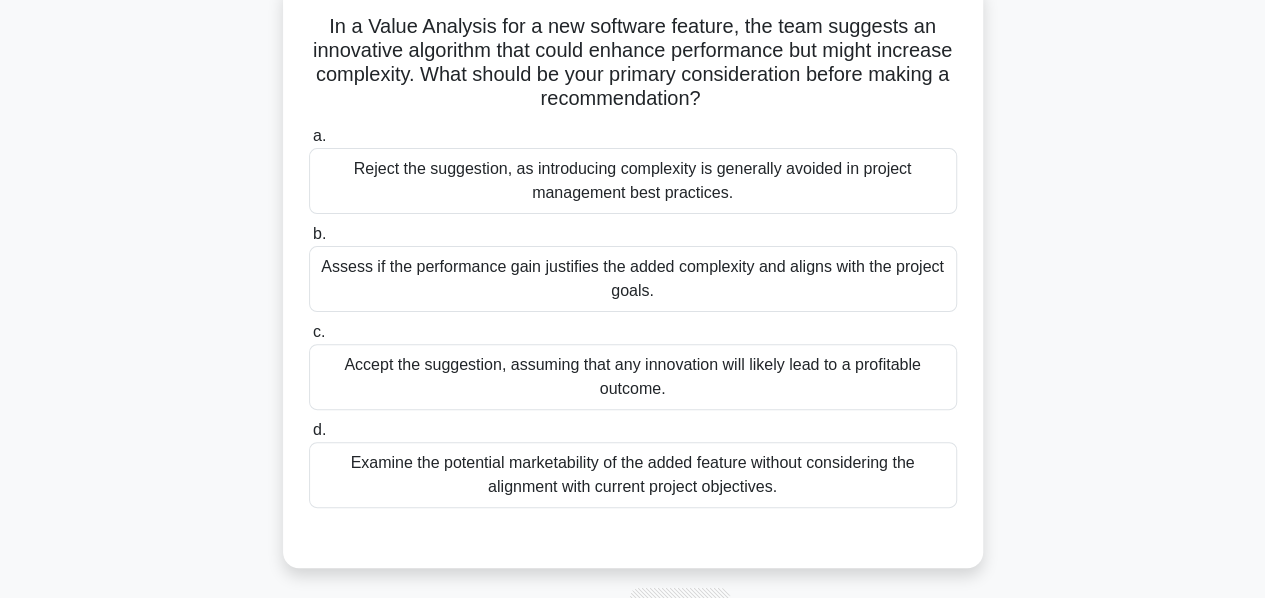 scroll, scrollTop: 144, scrollLeft: 0, axis: vertical 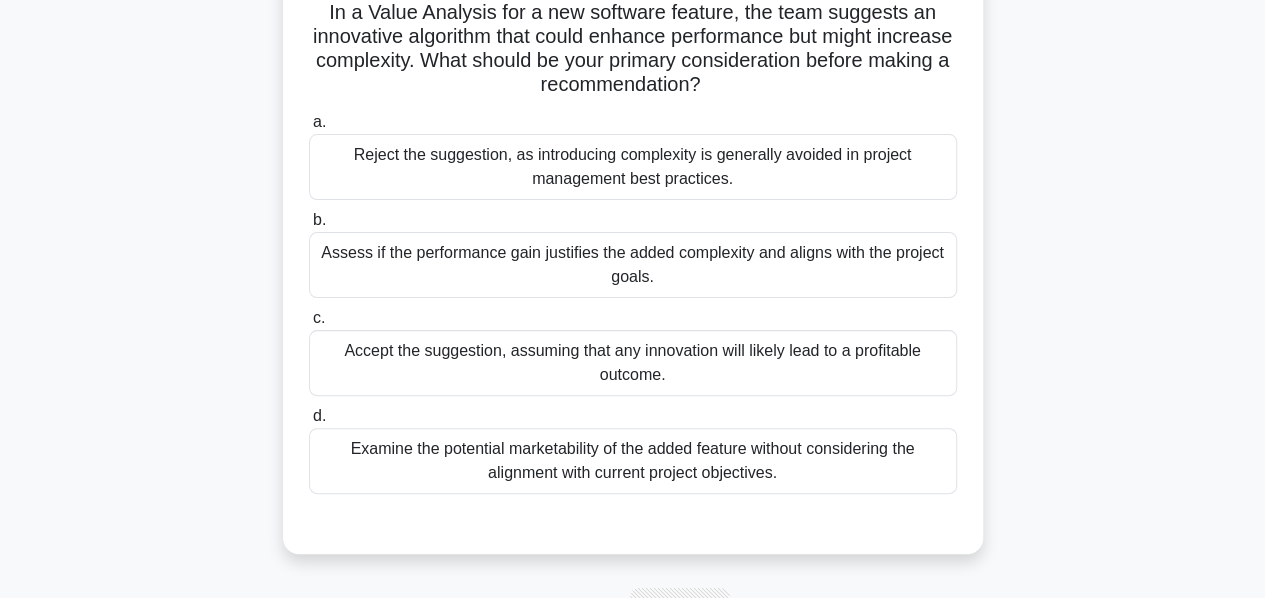 click on "Assess if the performance gain justifies the added complexity and aligns with the project goals." at bounding box center [633, 265] 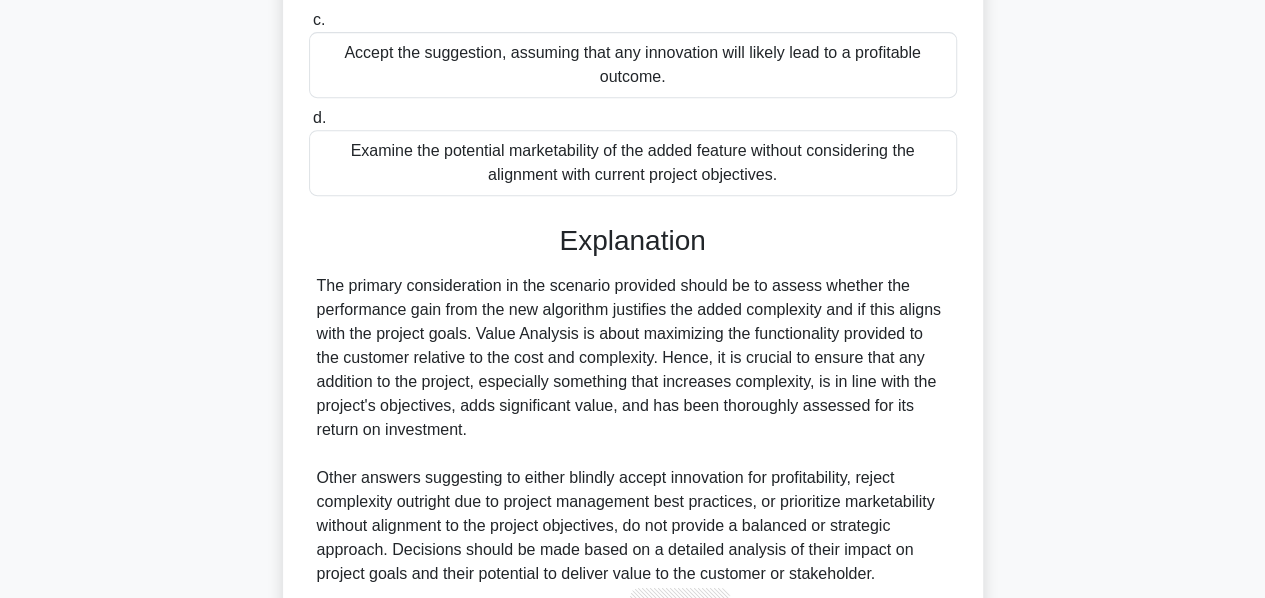 scroll, scrollTop: 566, scrollLeft: 0, axis: vertical 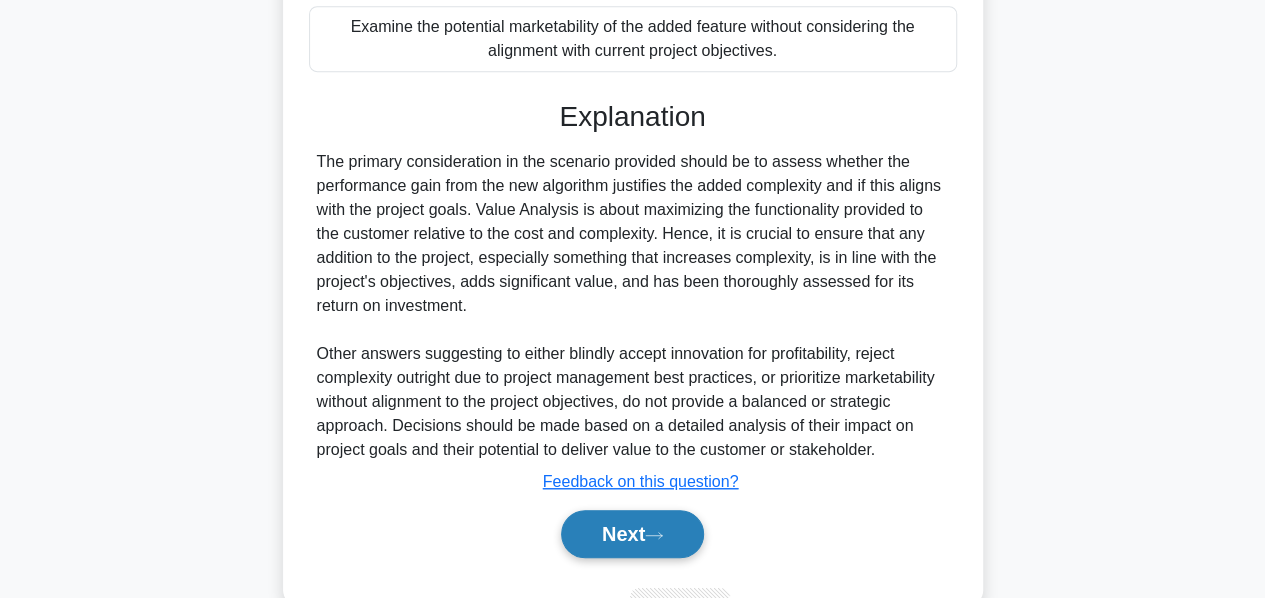 click on "Next" at bounding box center [632, 534] 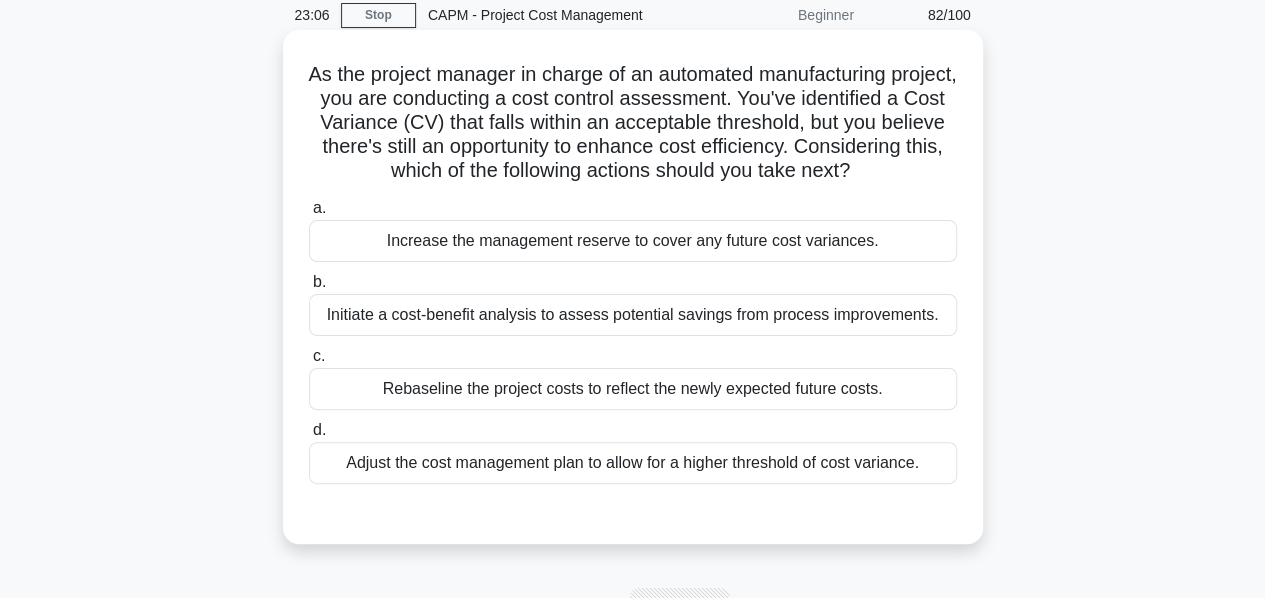 scroll, scrollTop: 94, scrollLeft: 0, axis: vertical 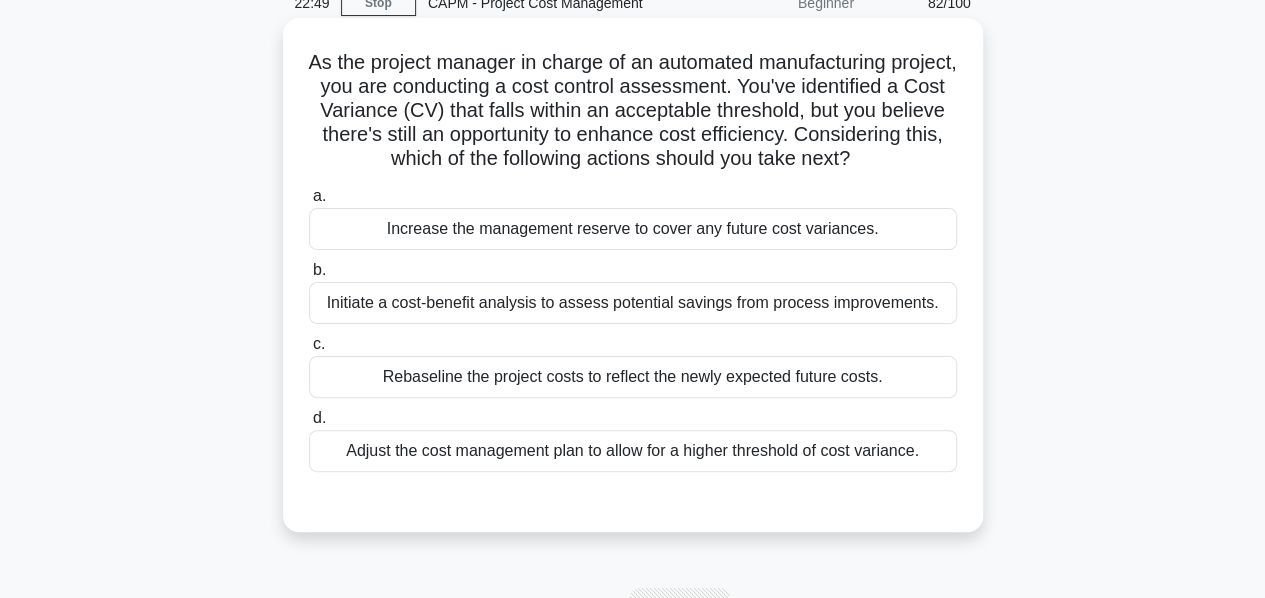 click on "Initiate a cost-benefit analysis to assess potential savings from process improvements." at bounding box center (633, 303) 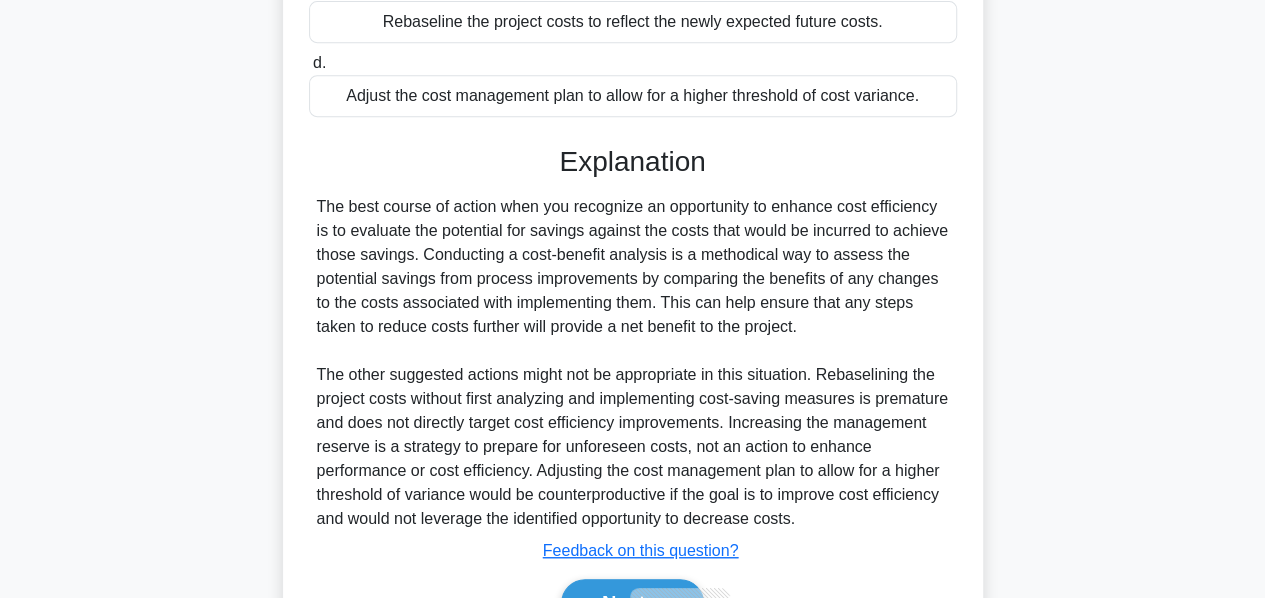 scroll, scrollTop: 584, scrollLeft: 0, axis: vertical 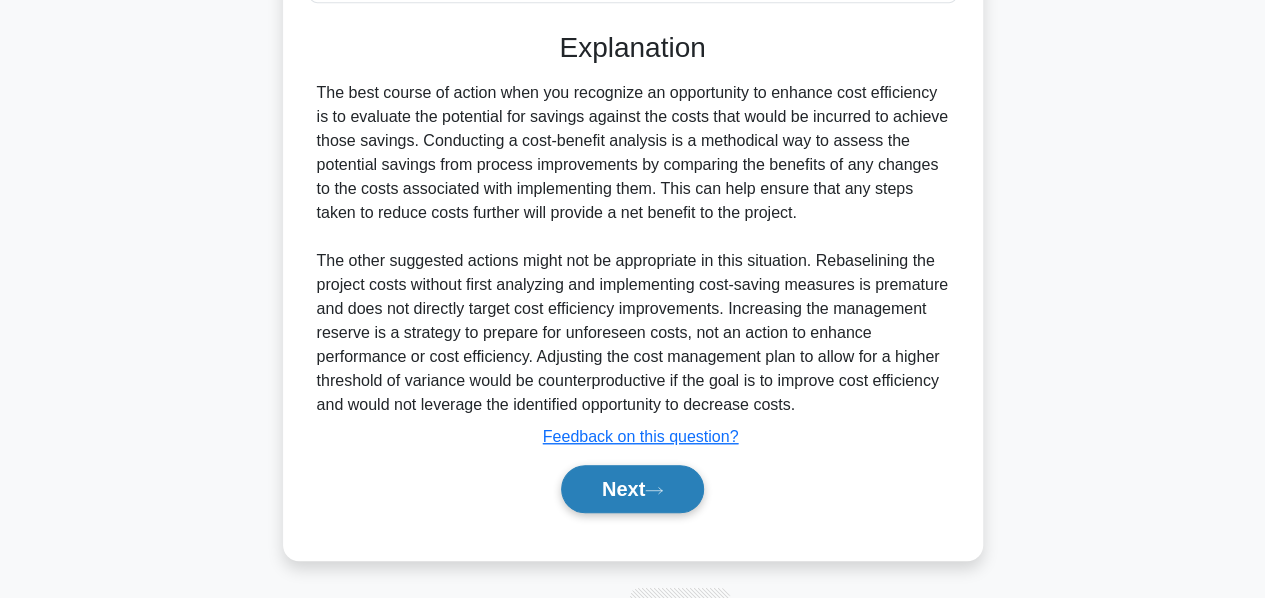 click on "Next" at bounding box center (632, 489) 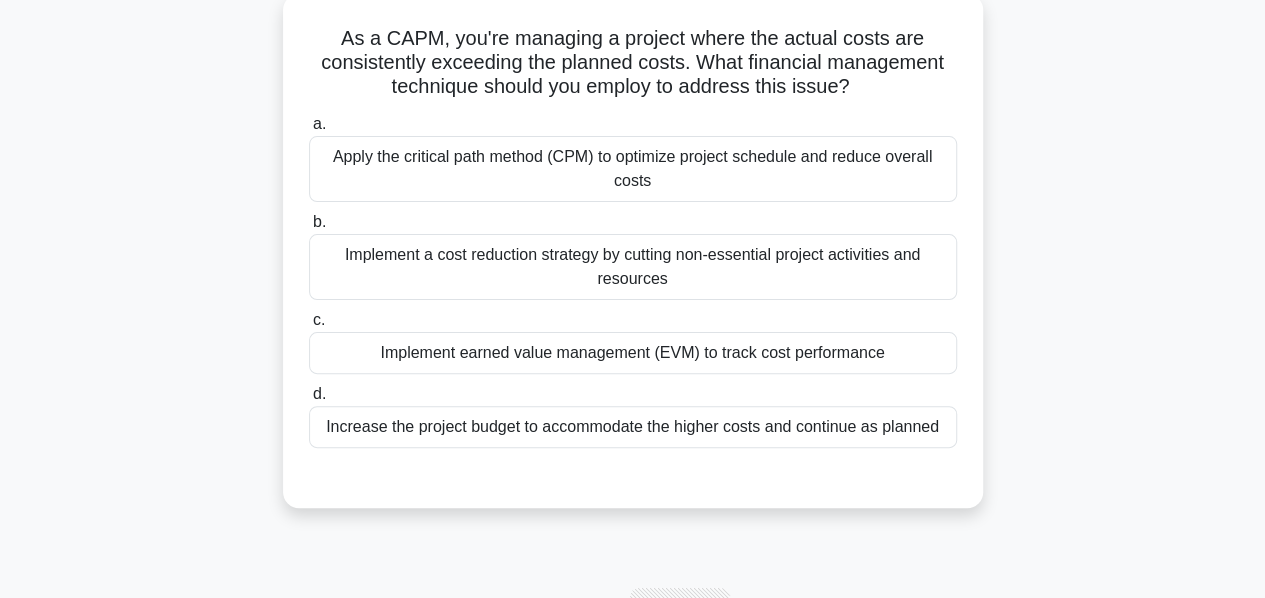 scroll, scrollTop: 82, scrollLeft: 0, axis: vertical 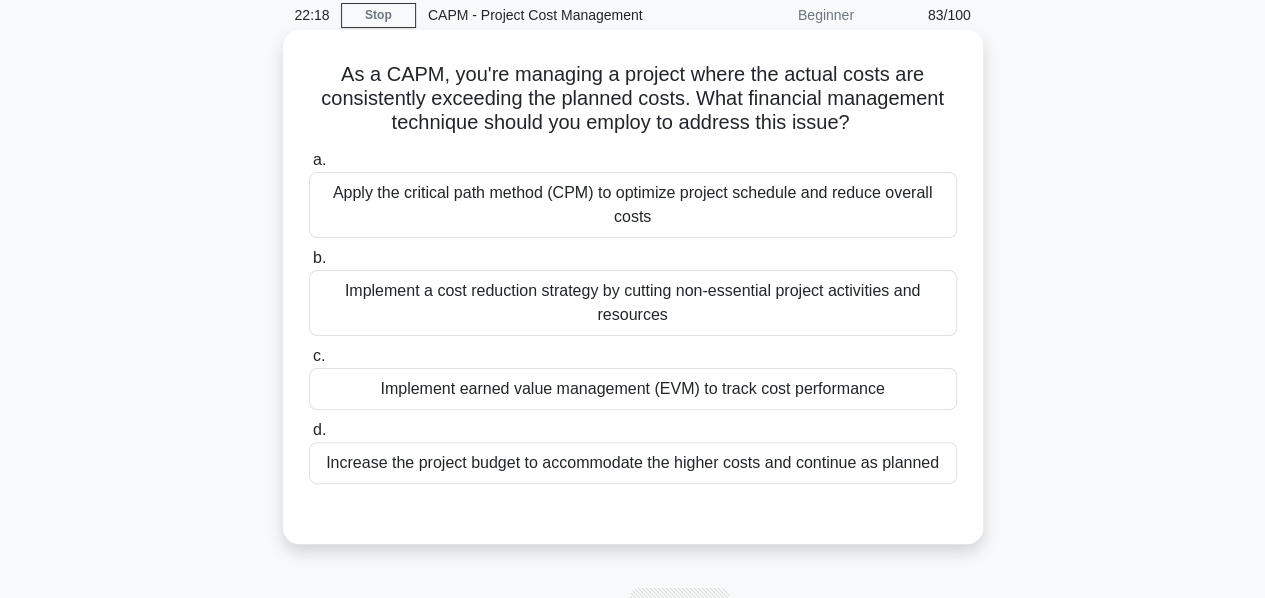 click on "Implement a cost reduction strategy by cutting non-essential project activities and resources" at bounding box center [633, 303] 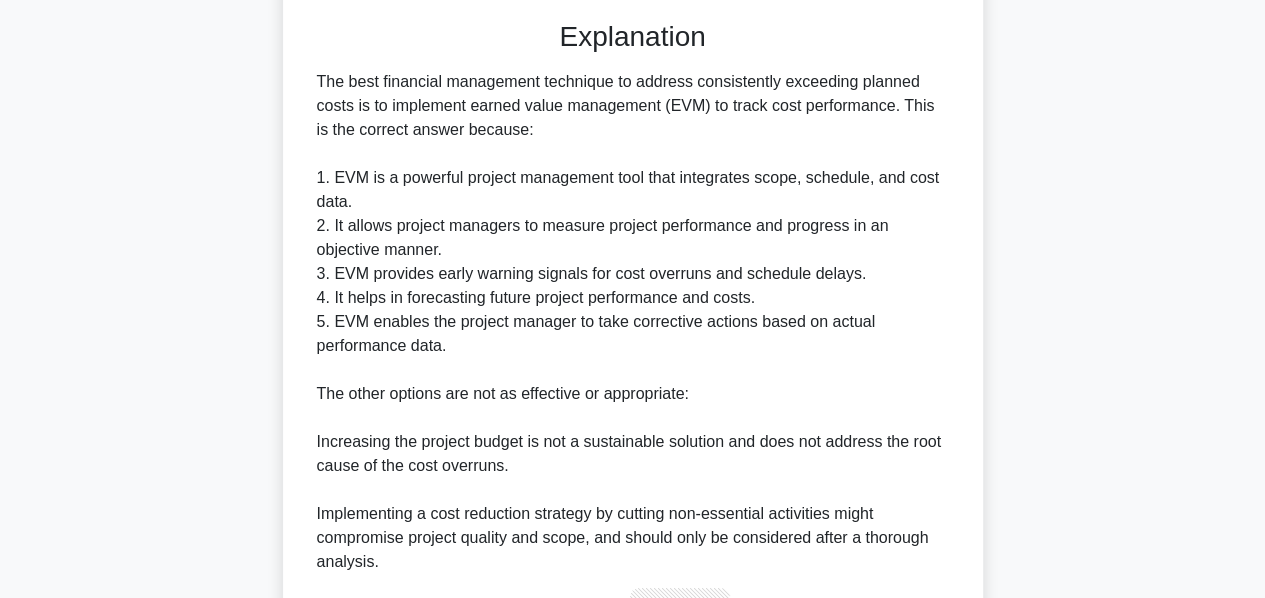 scroll, scrollTop: 771, scrollLeft: 0, axis: vertical 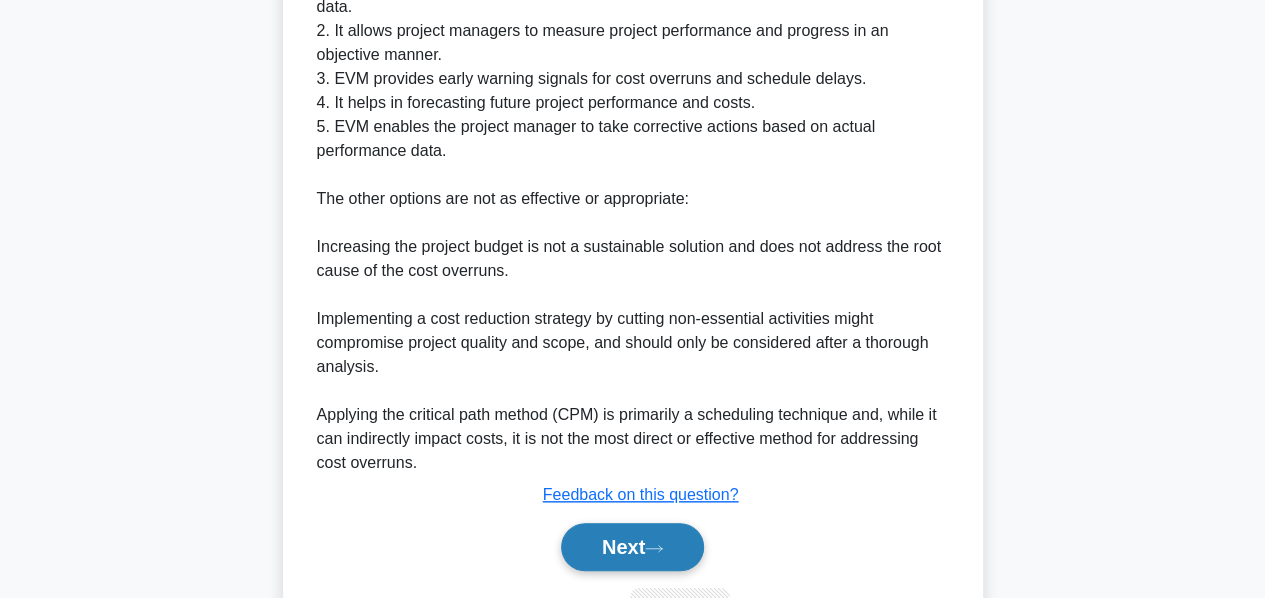 click on "Next" at bounding box center (632, 547) 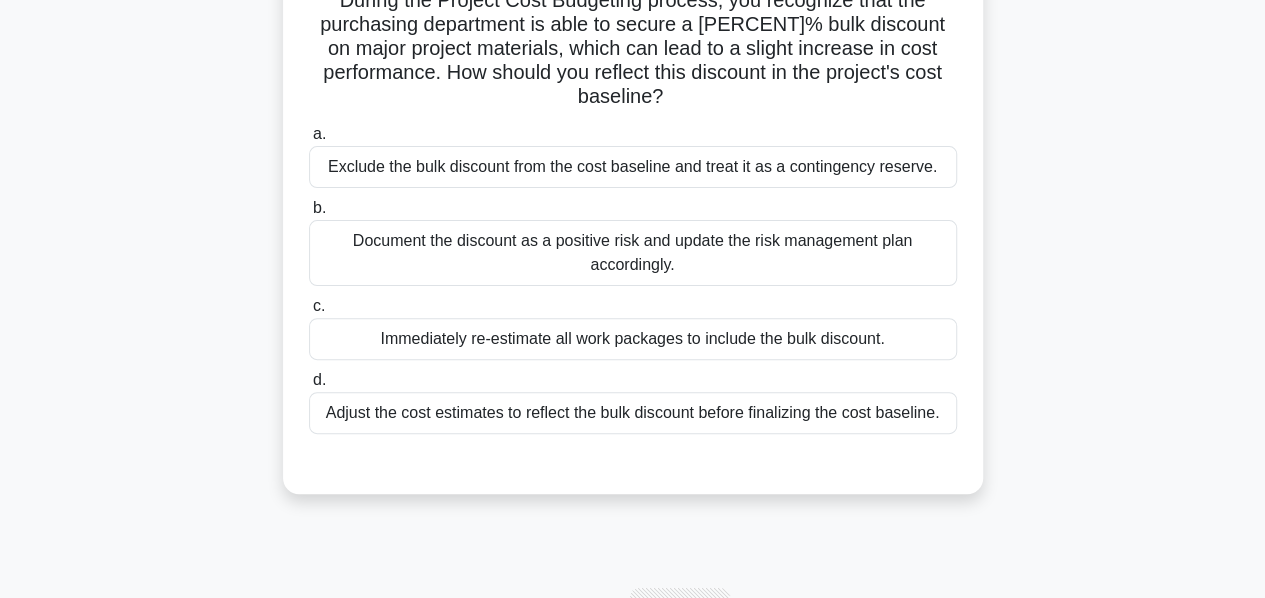 scroll, scrollTop: 82, scrollLeft: 0, axis: vertical 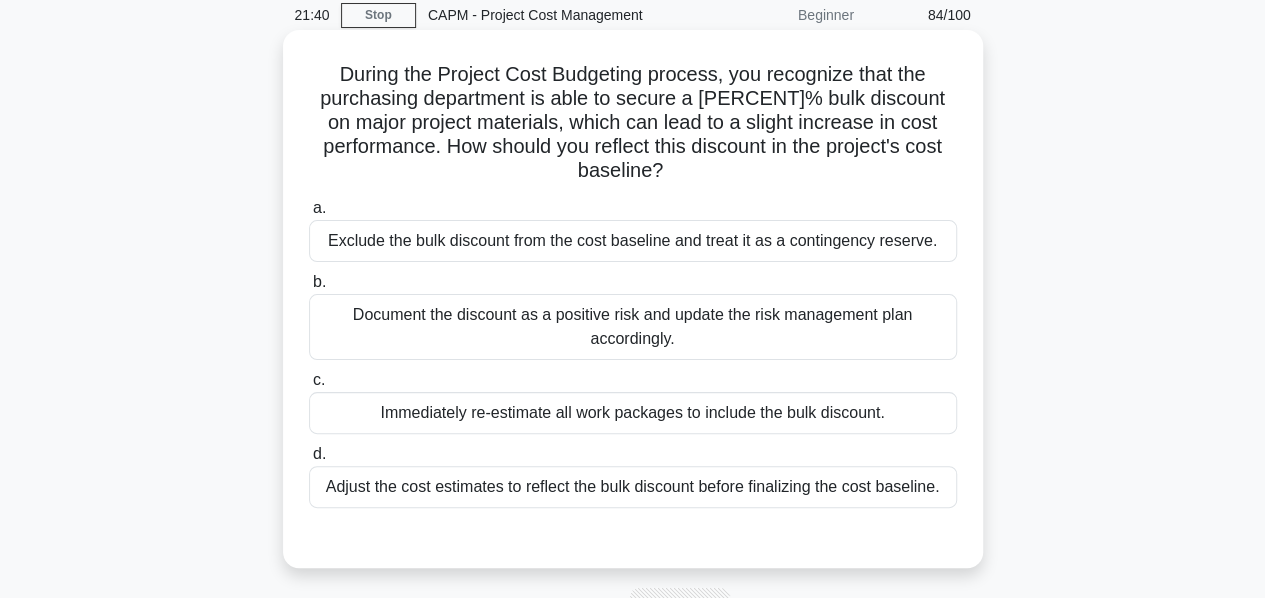 click on "Document the discount as a positive risk and update the risk management plan accordingly." at bounding box center [633, 327] 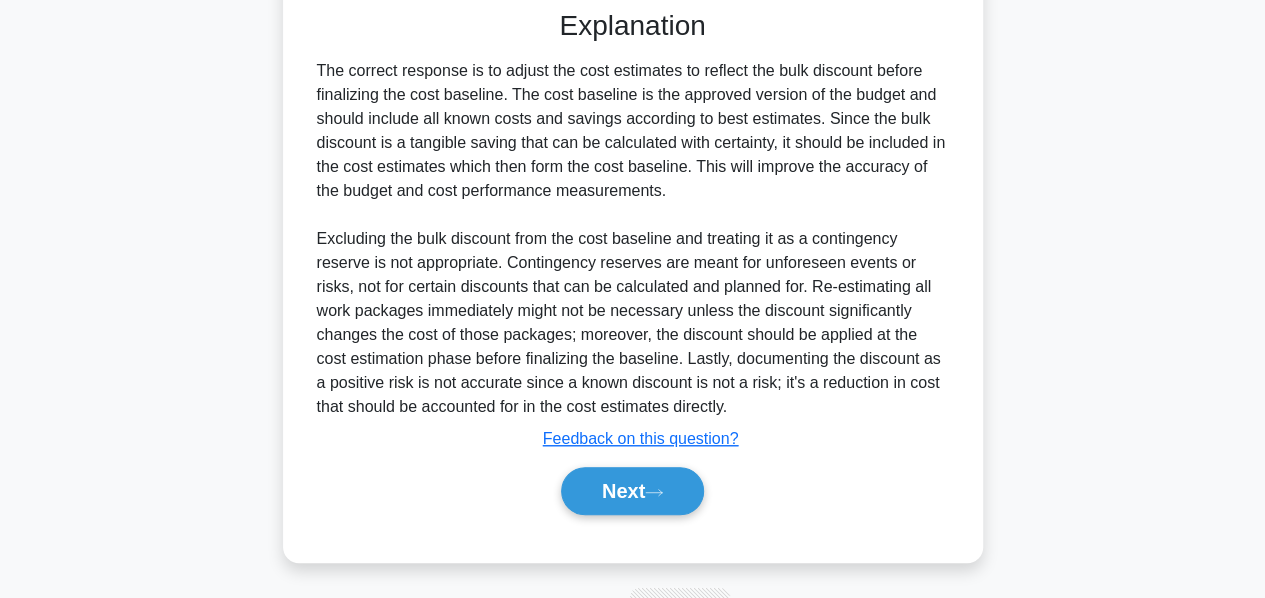 scroll, scrollTop: 635, scrollLeft: 0, axis: vertical 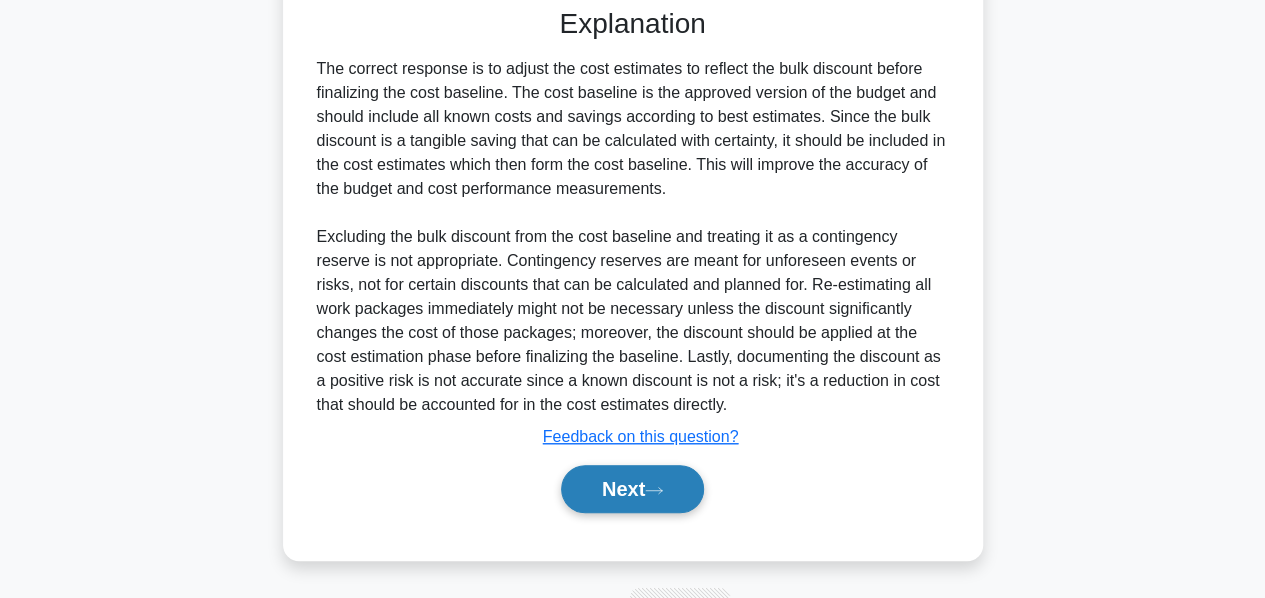 click on "Next" at bounding box center [632, 489] 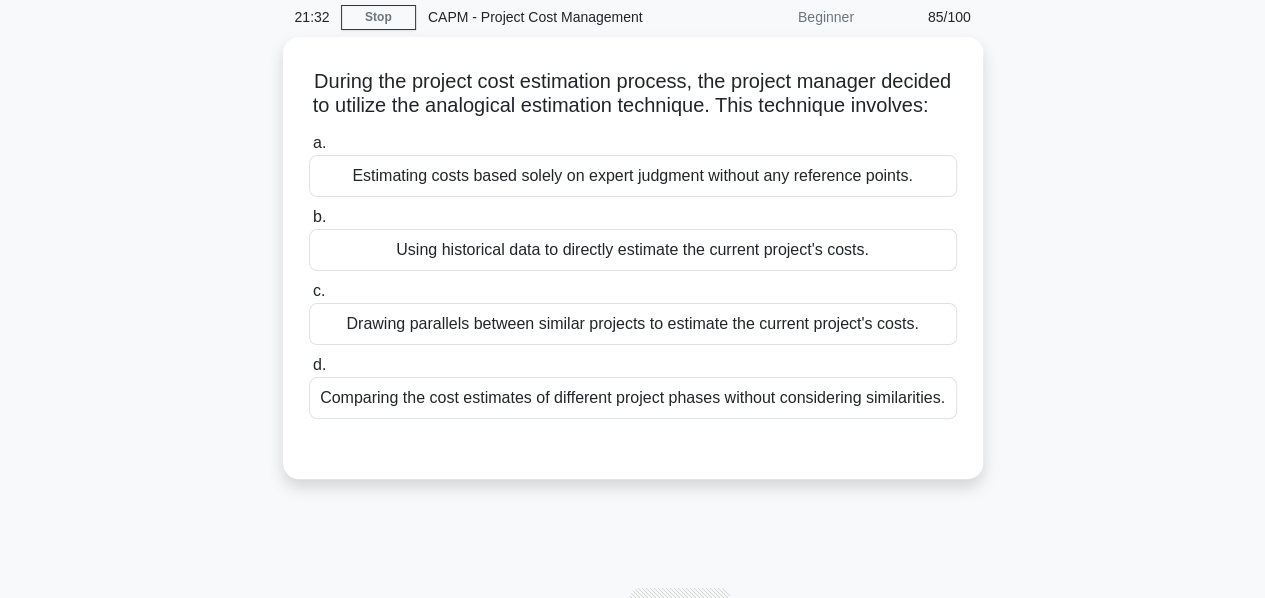 scroll, scrollTop: 88, scrollLeft: 0, axis: vertical 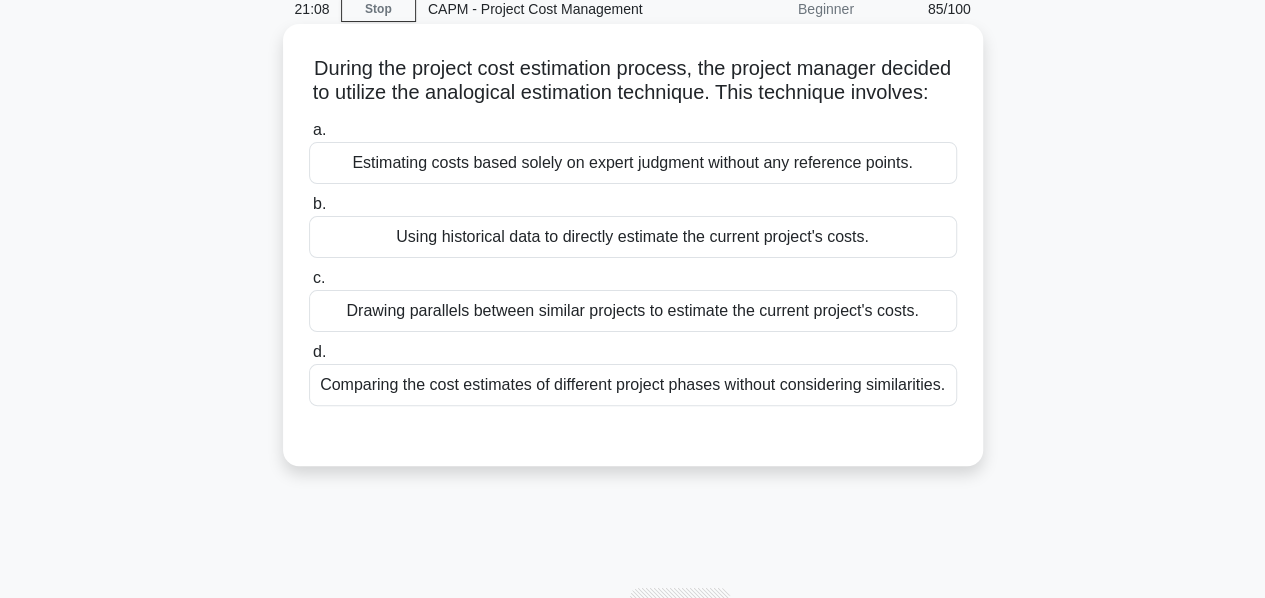 click on "Drawing parallels between similar projects to estimate the current project's costs." at bounding box center [633, 311] 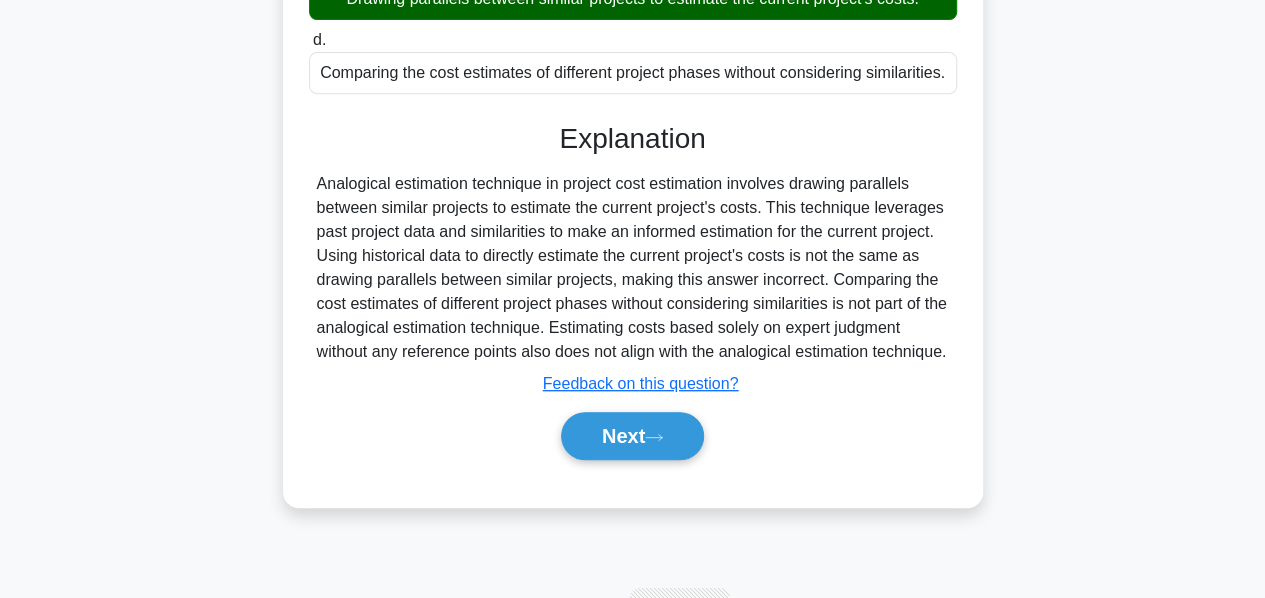 scroll, scrollTop: 482, scrollLeft: 0, axis: vertical 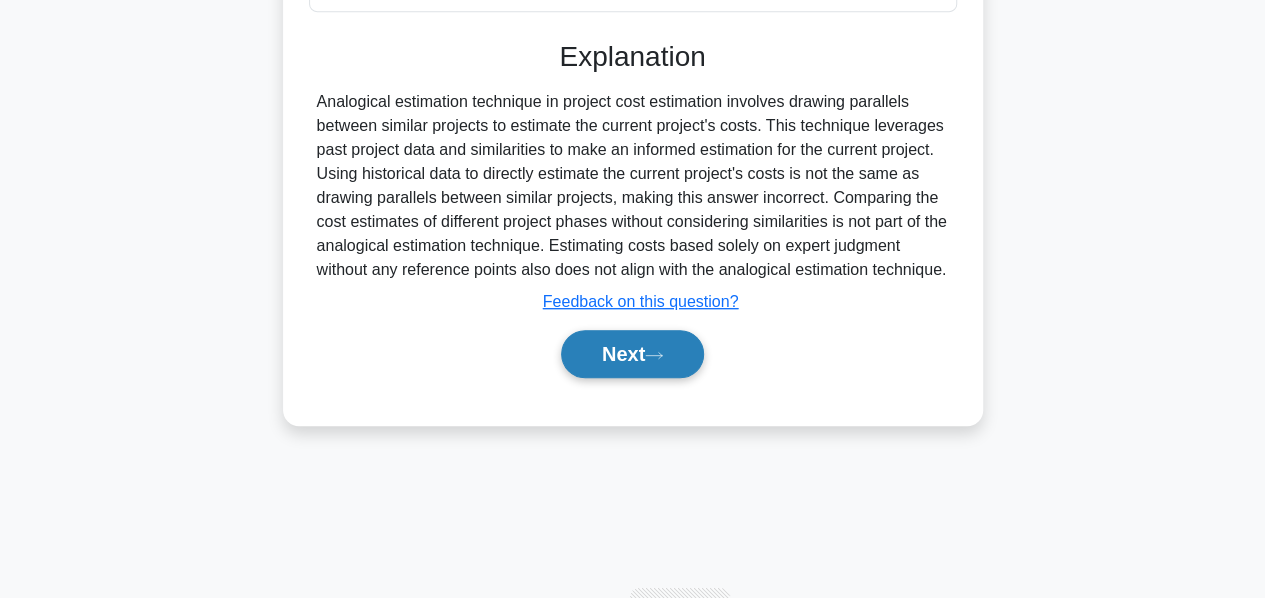 click on "Next" at bounding box center [632, 354] 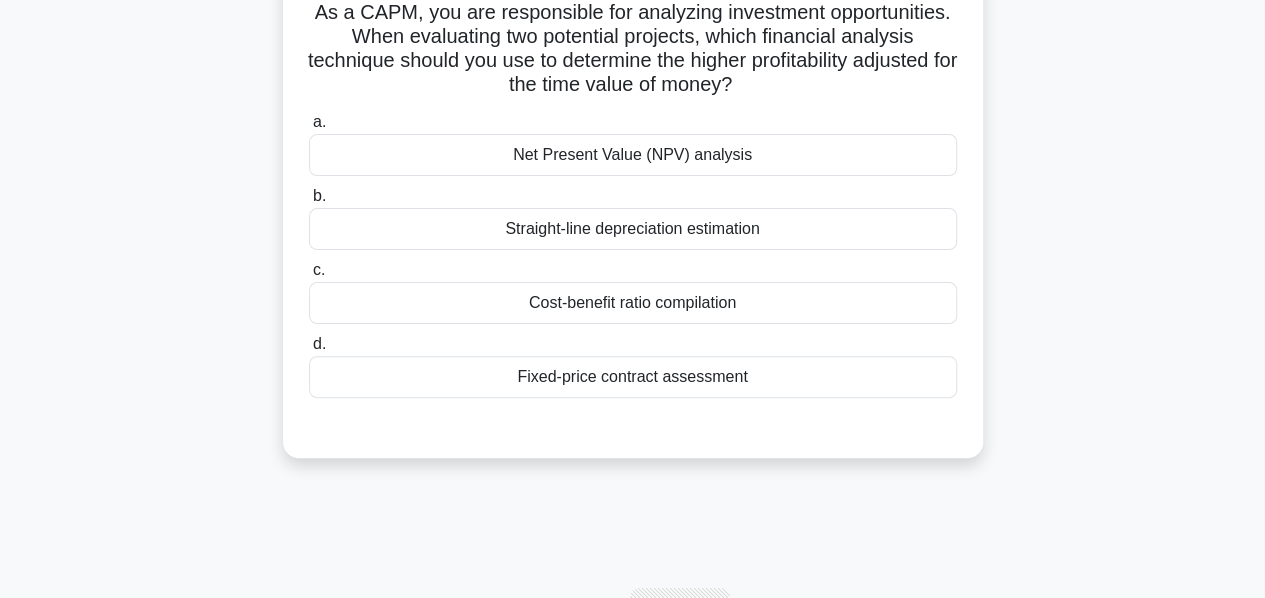 scroll, scrollTop: 121, scrollLeft: 0, axis: vertical 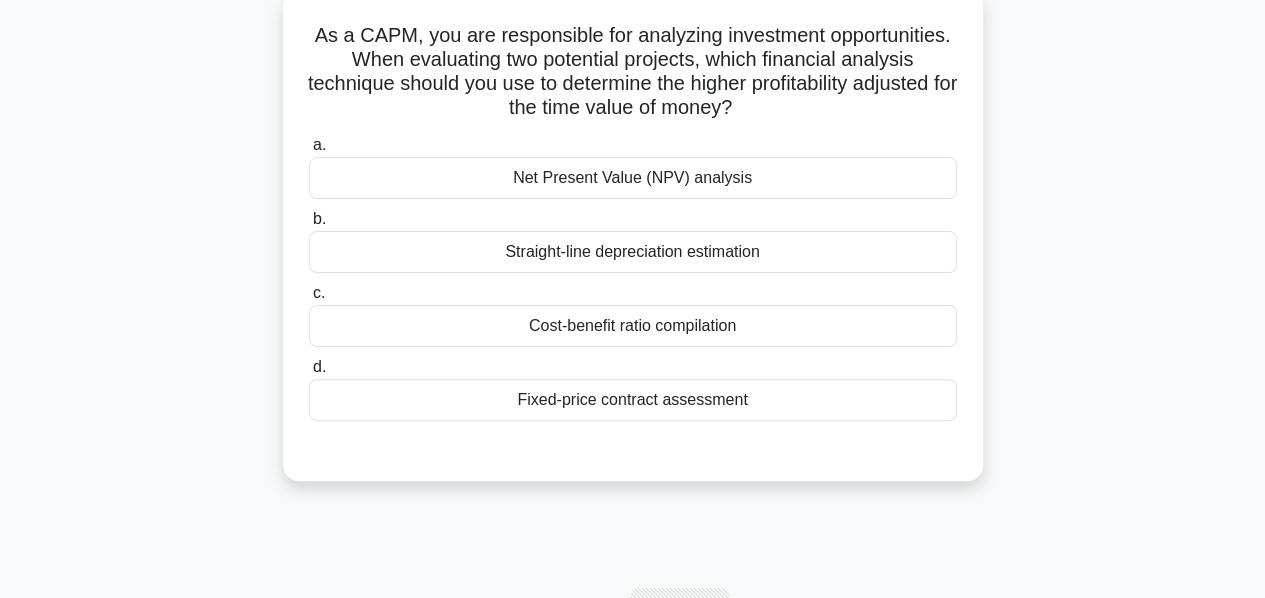 click on "Net Present Value (NPV) analysis" at bounding box center [633, 178] 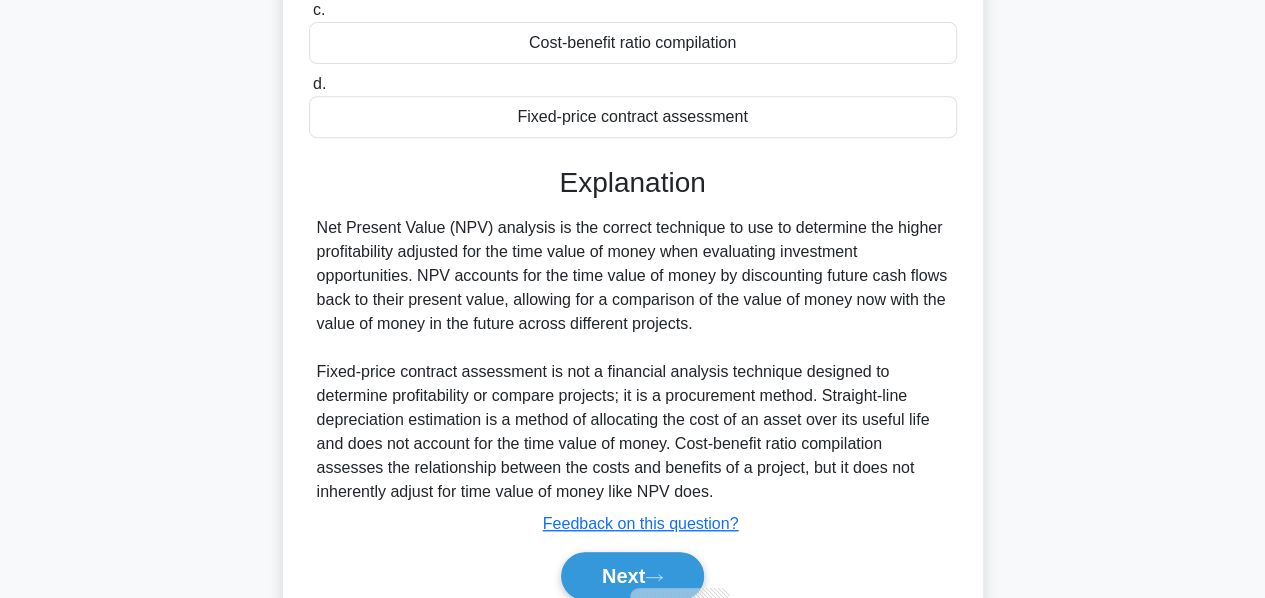 scroll, scrollTop: 488, scrollLeft: 0, axis: vertical 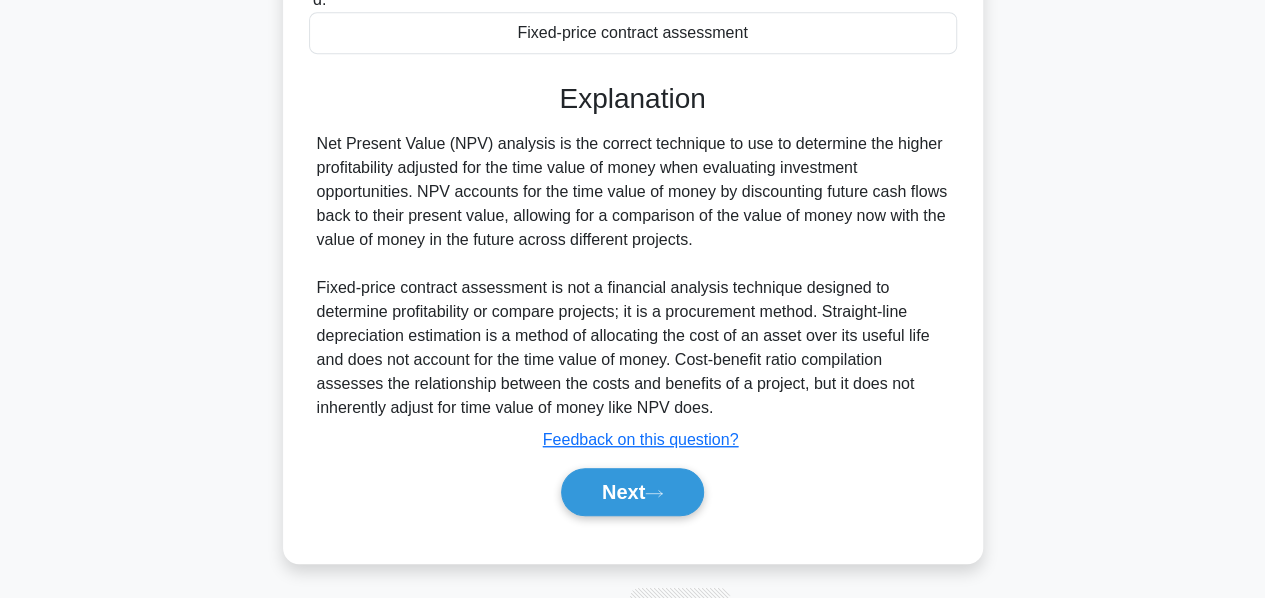 click on "Next" at bounding box center (633, 492) 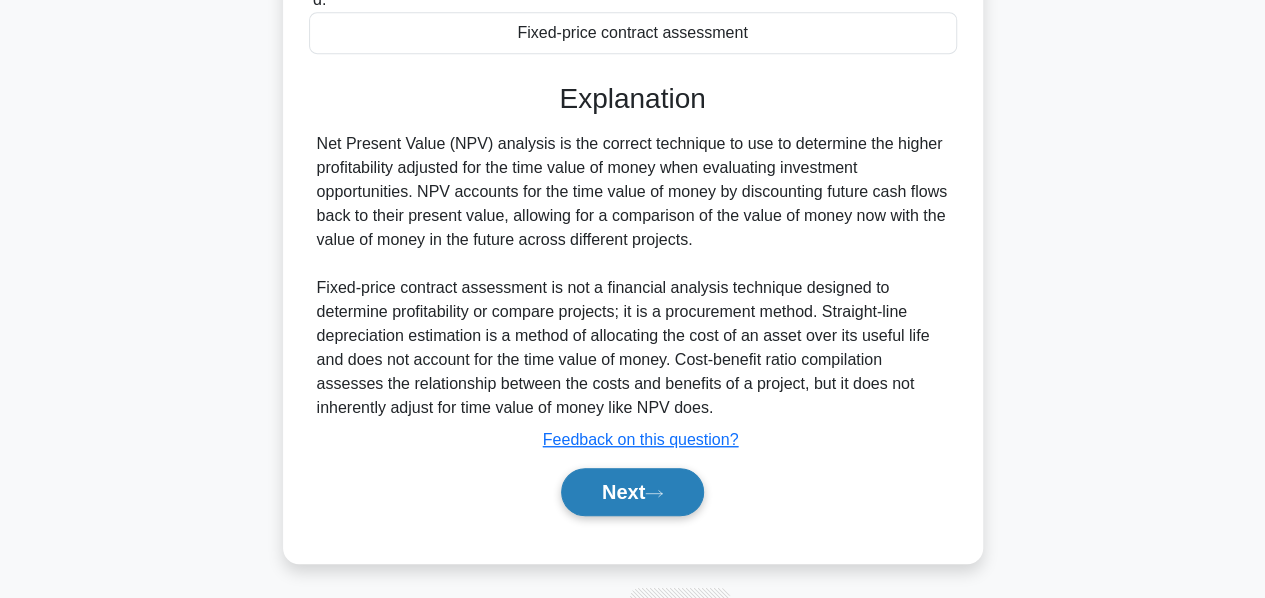 click 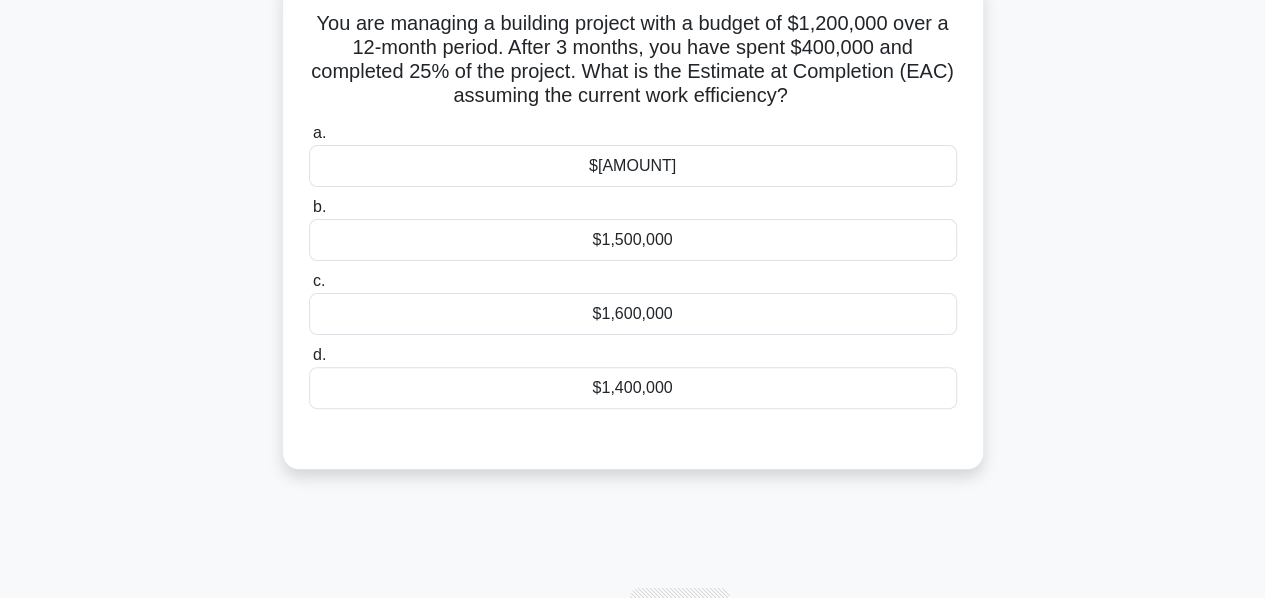 scroll, scrollTop: 88, scrollLeft: 0, axis: vertical 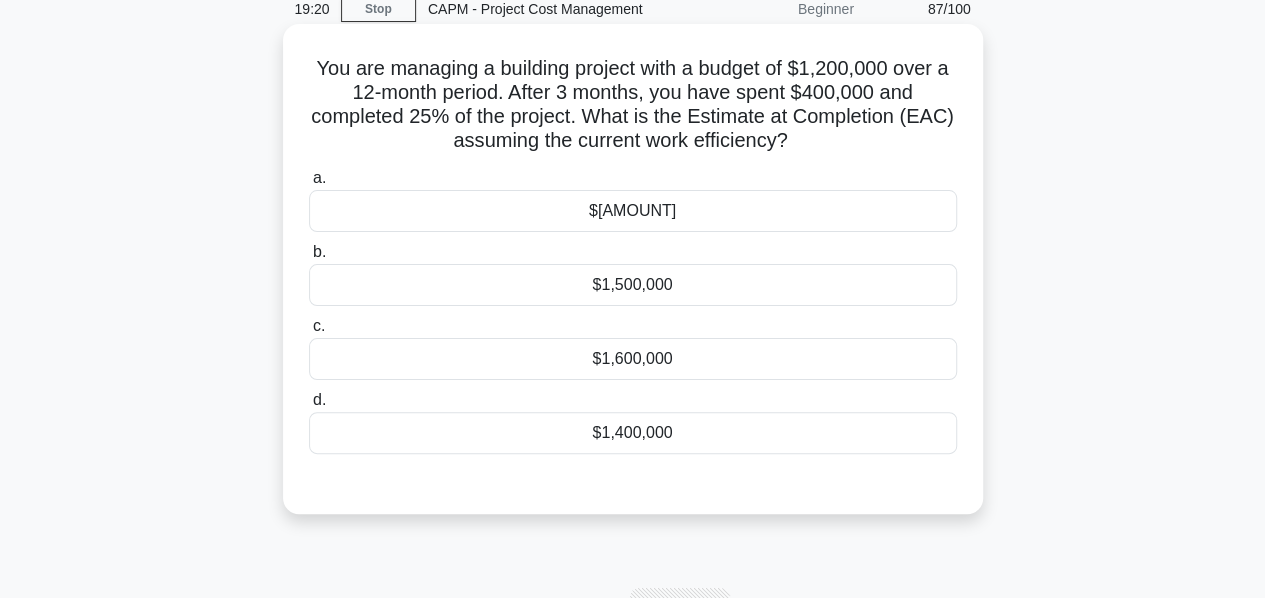 click on "$1,600,000" at bounding box center (633, 359) 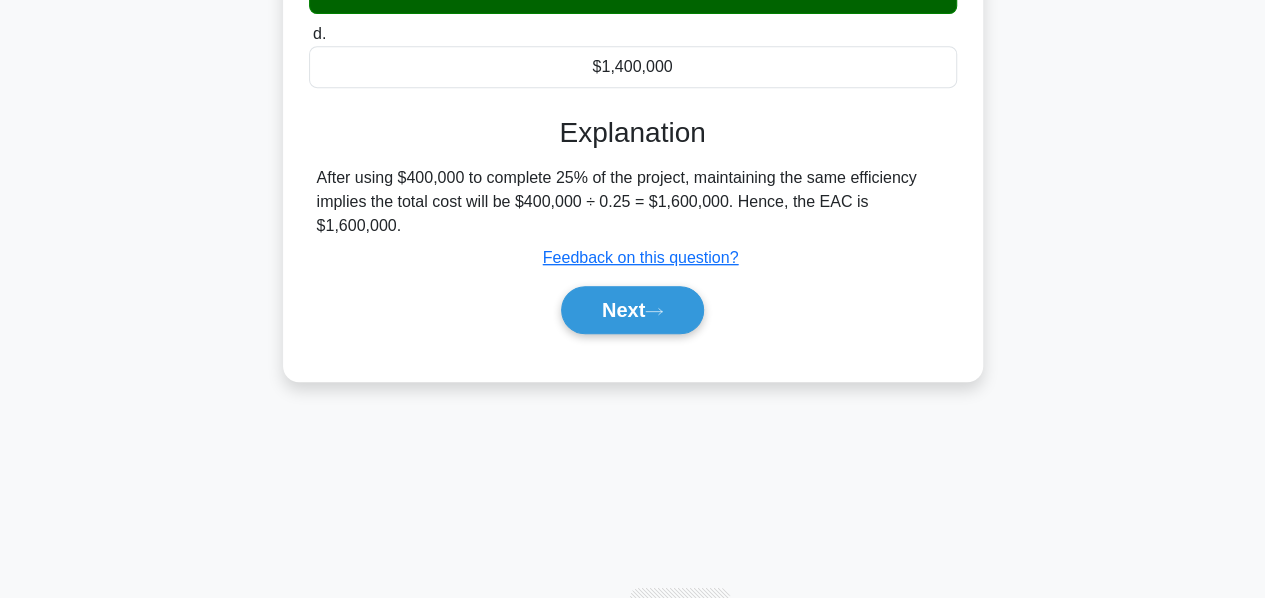 scroll, scrollTop: 482, scrollLeft: 0, axis: vertical 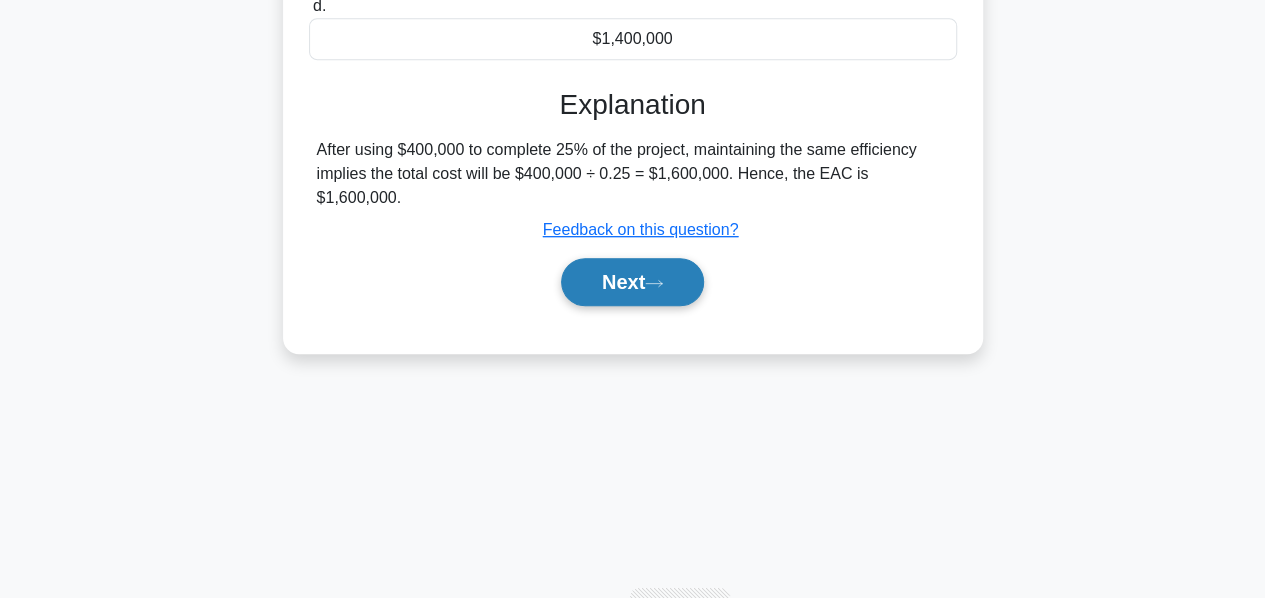 click on "a.
$1,200,000
b.
$1,500,000
c." at bounding box center (633, 49) 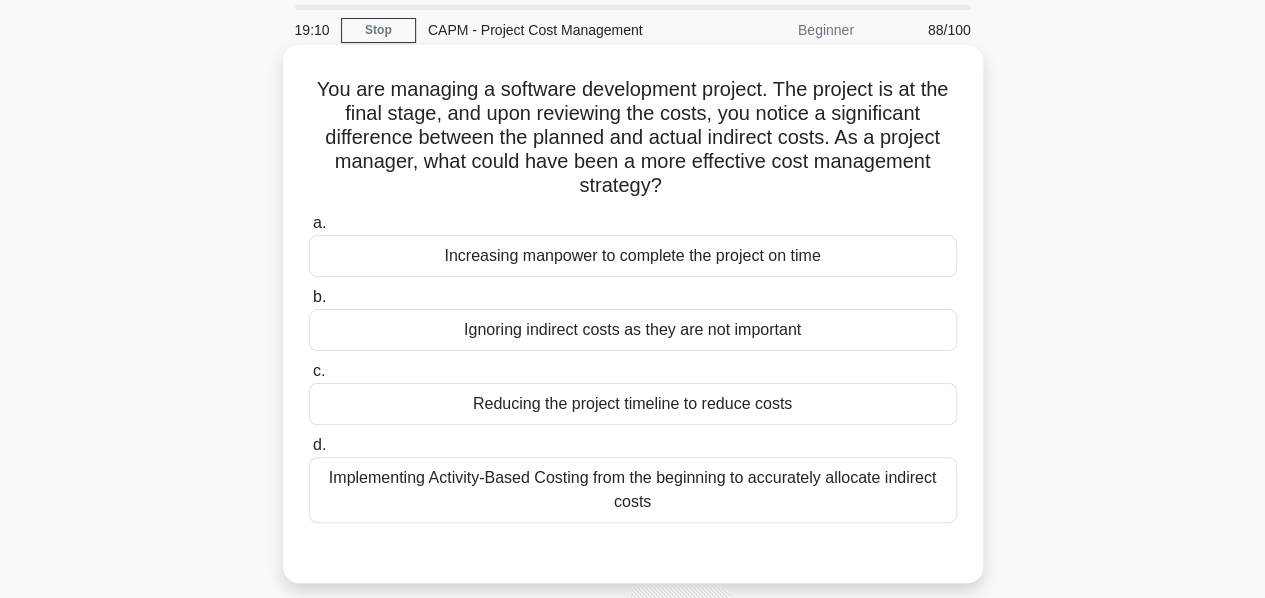 scroll, scrollTop: 66, scrollLeft: 0, axis: vertical 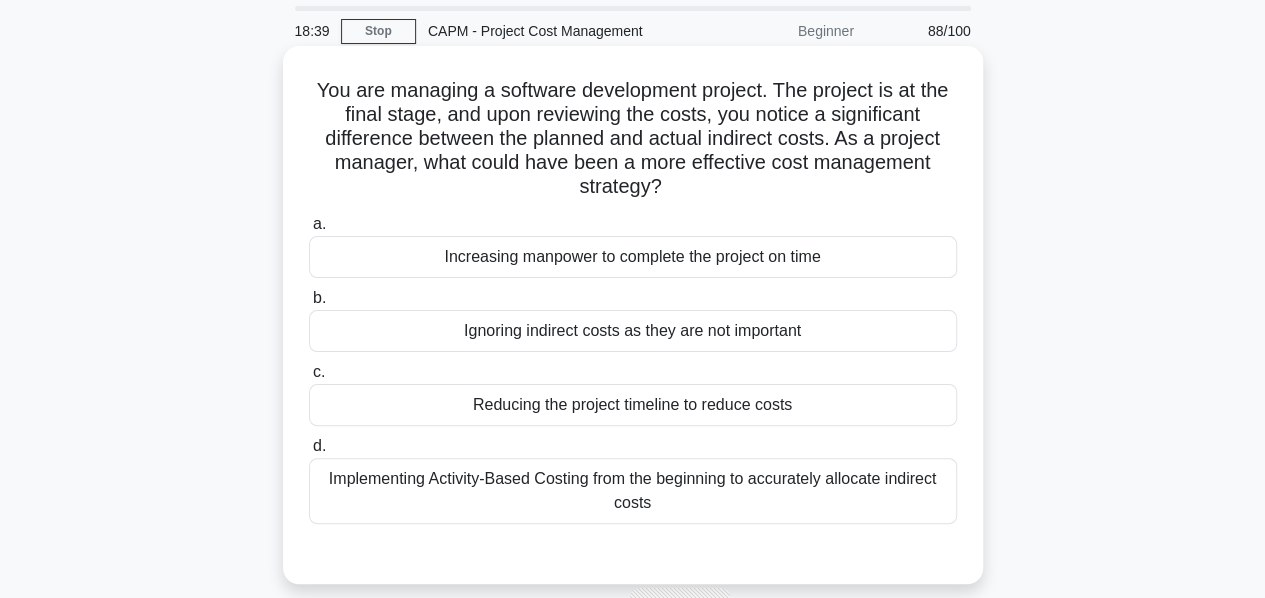 click on "Implementing Activity-Based Costing from the beginning to accurately allocate indirect costs" at bounding box center (633, 491) 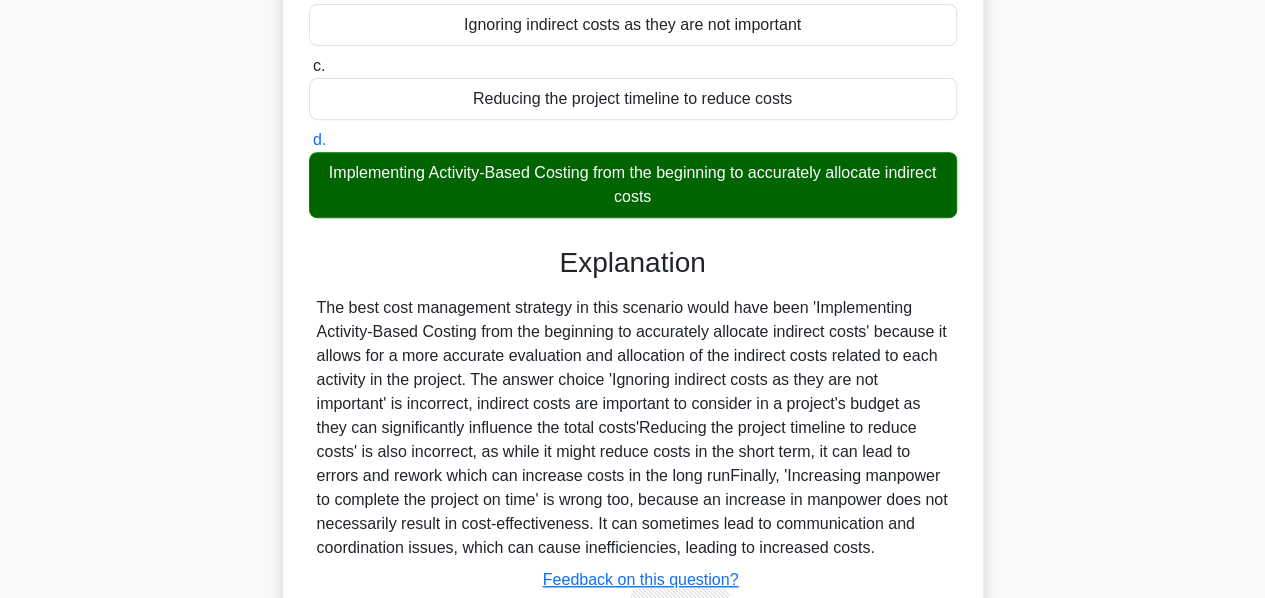 scroll, scrollTop: 512, scrollLeft: 0, axis: vertical 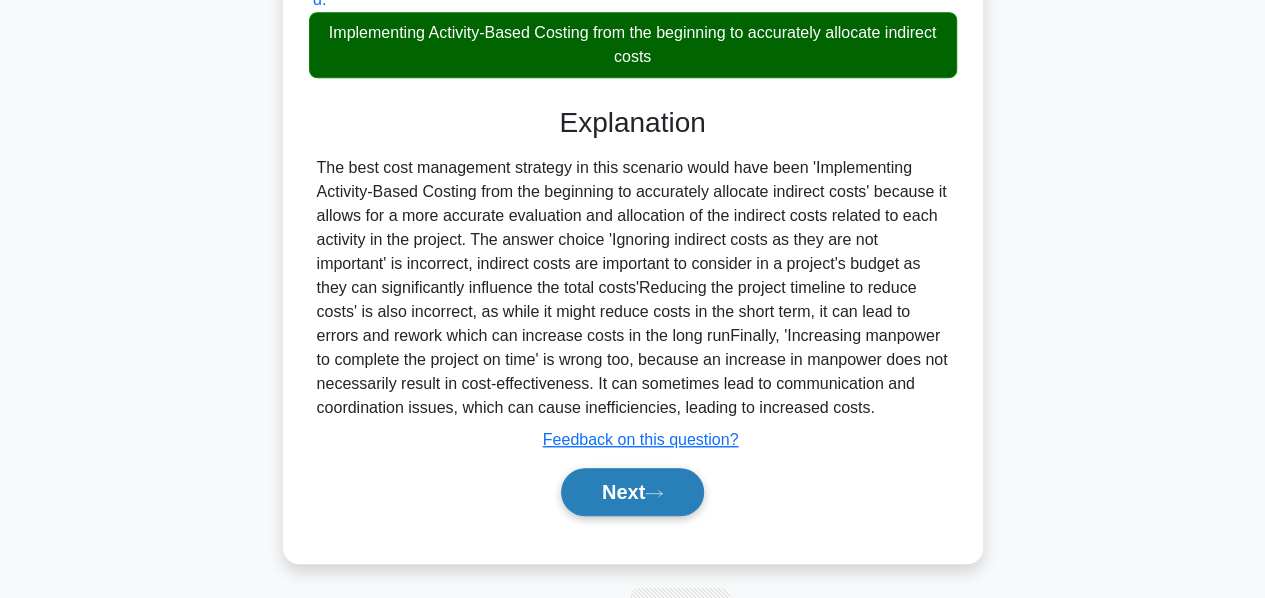 click 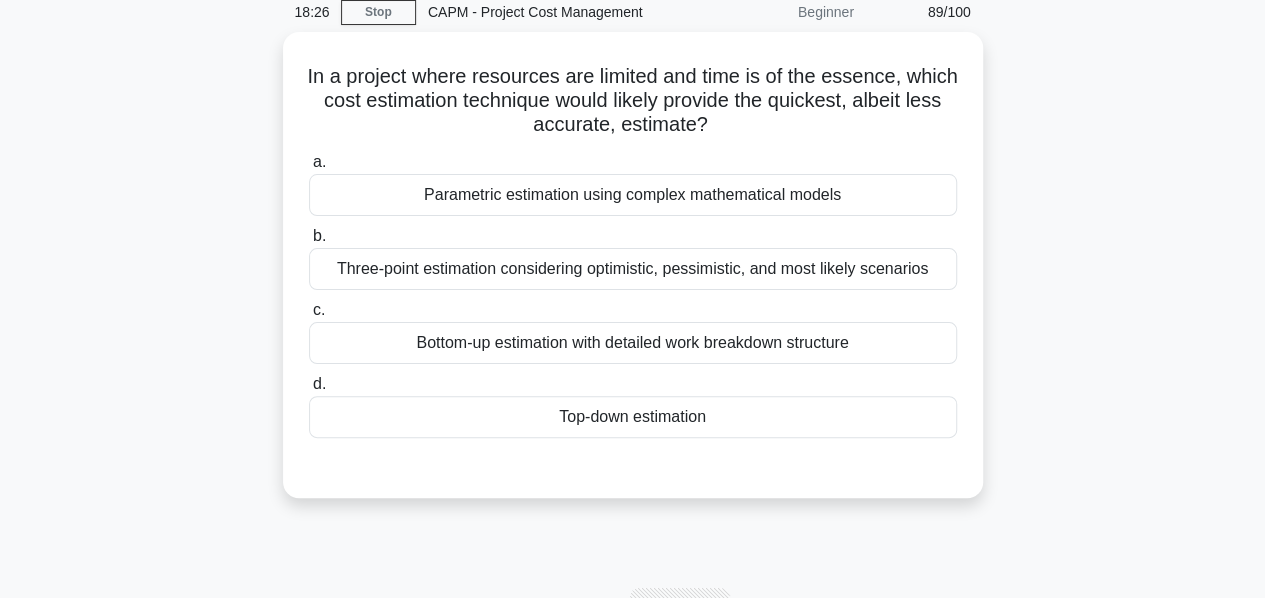 scroll, scrollTop: 77, scrollLeft: 0, axis: vertical 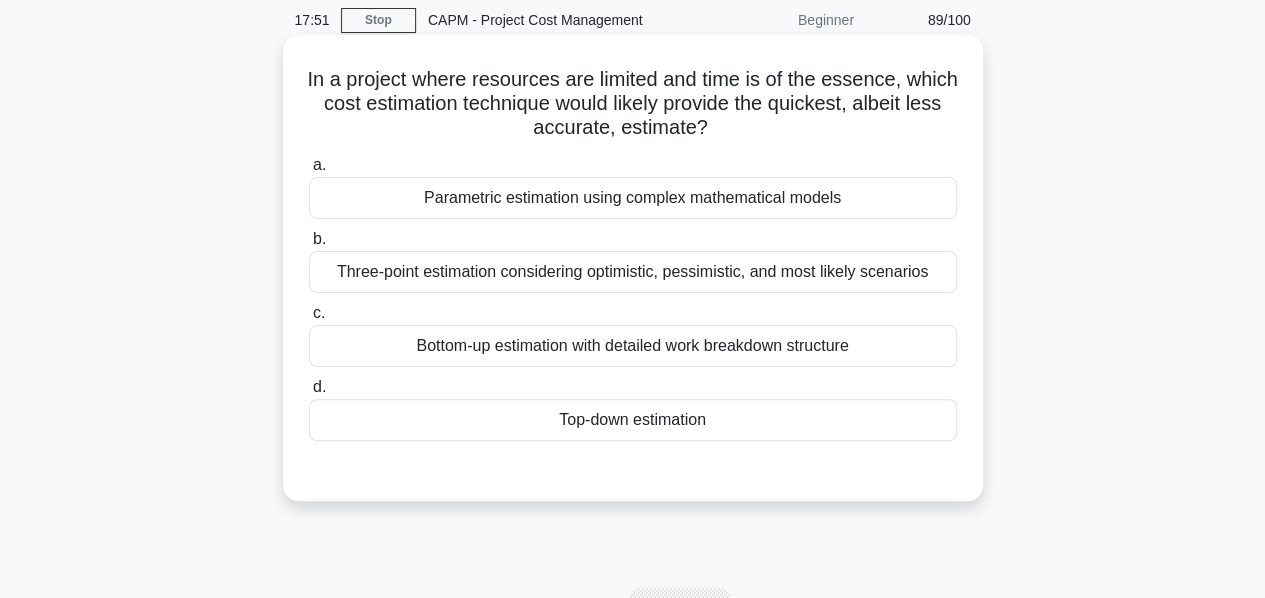 click on "Top-down estimation" at bounding box center [633, 420] 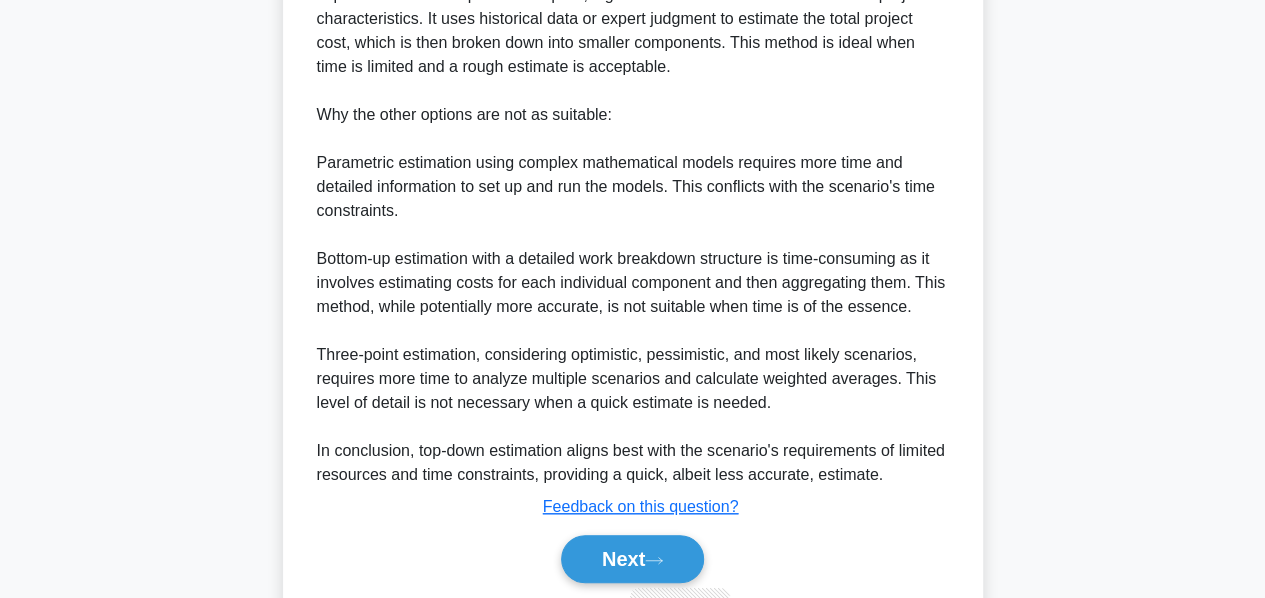scroll, scrollTop: 728, scrollLeft: 0, axis: vertical 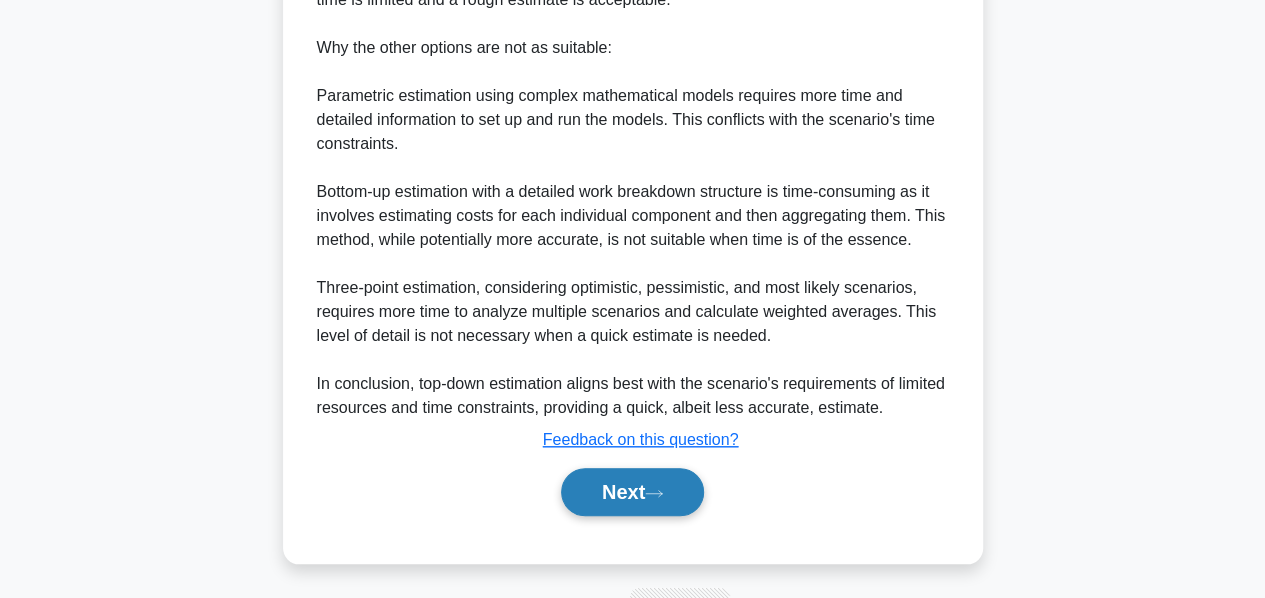 click on "Next" at bounding box center [632, 492] 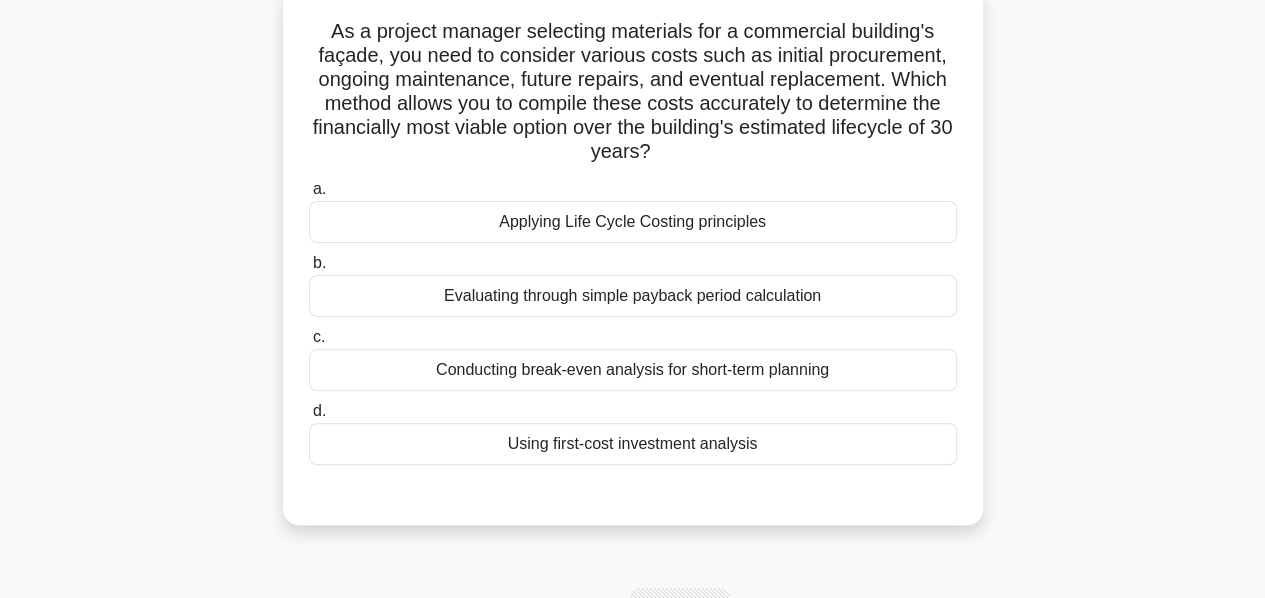 scroll, scrollTop: 121, scrollLeft: 0, axis: vertical 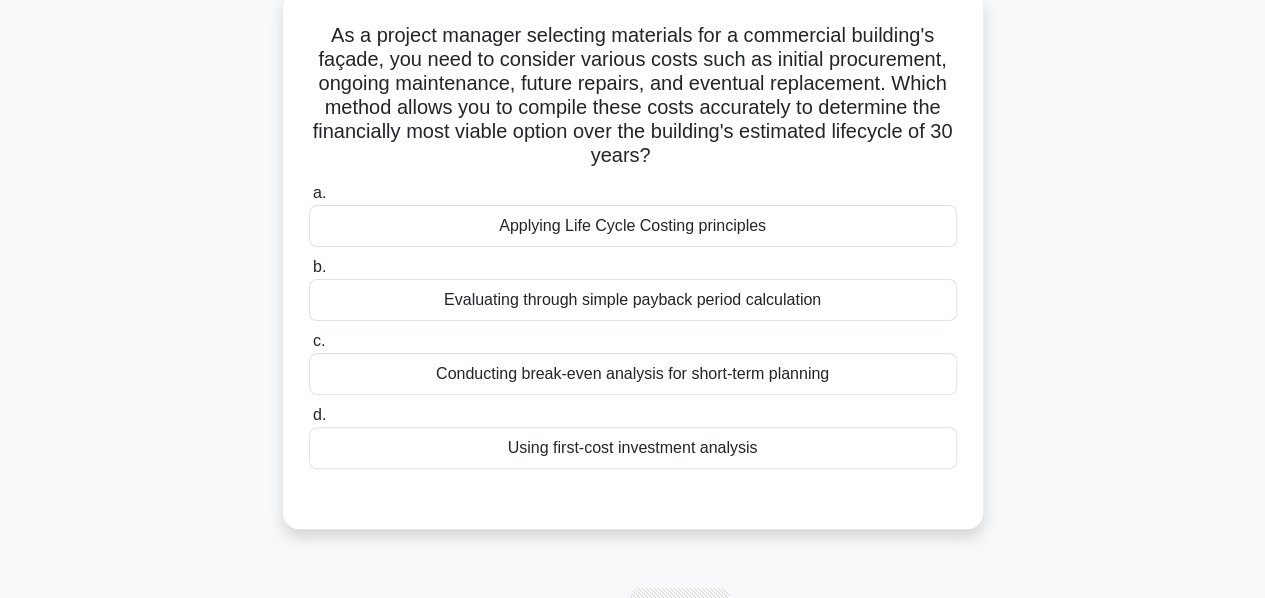 click on "Applying Life Cycle Costing principles" at bounding box center [633, 226] 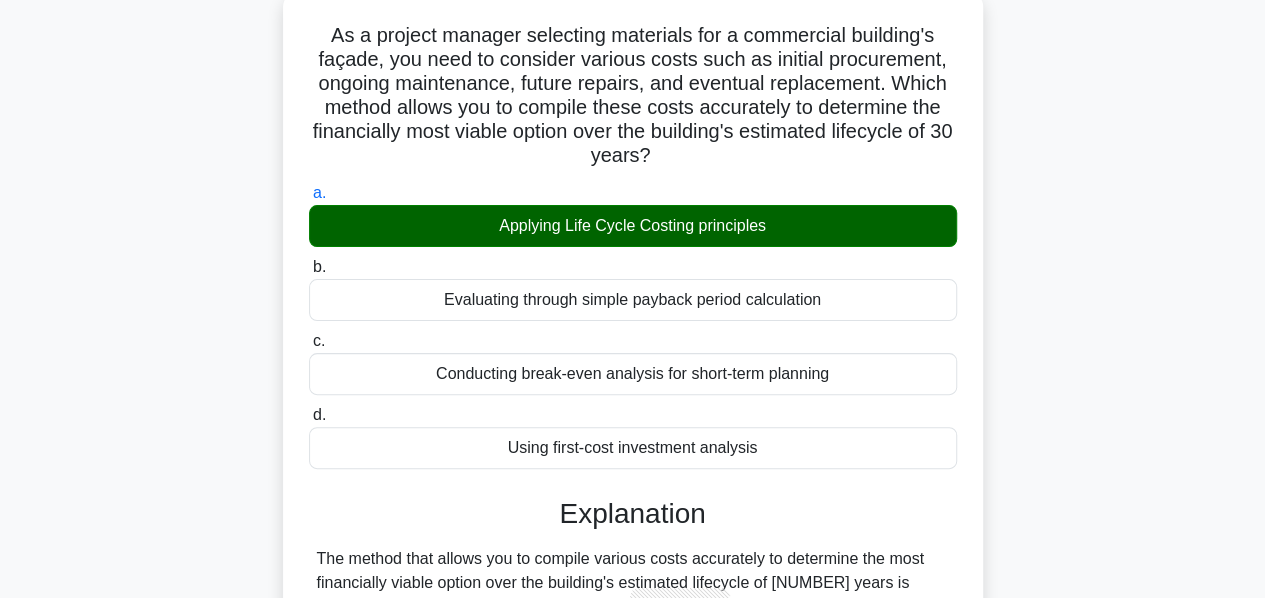 scroll, scrollTop: 566, scrollLeft: 0, axis: vertical 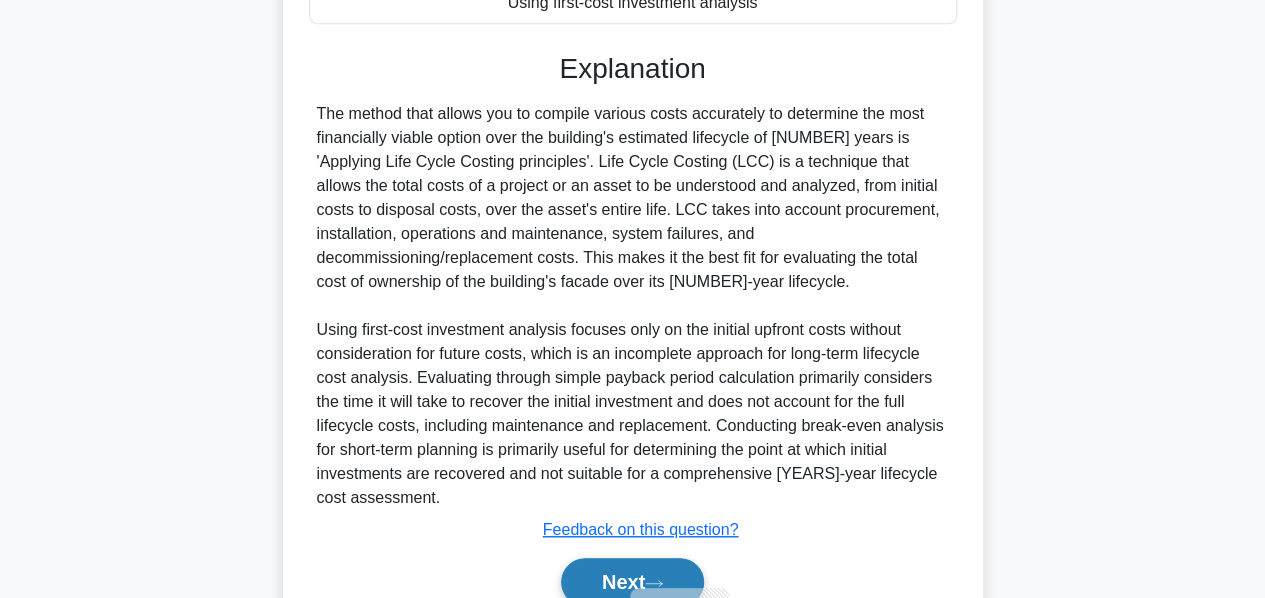 click on "Next" at bounding box center (632, 582) 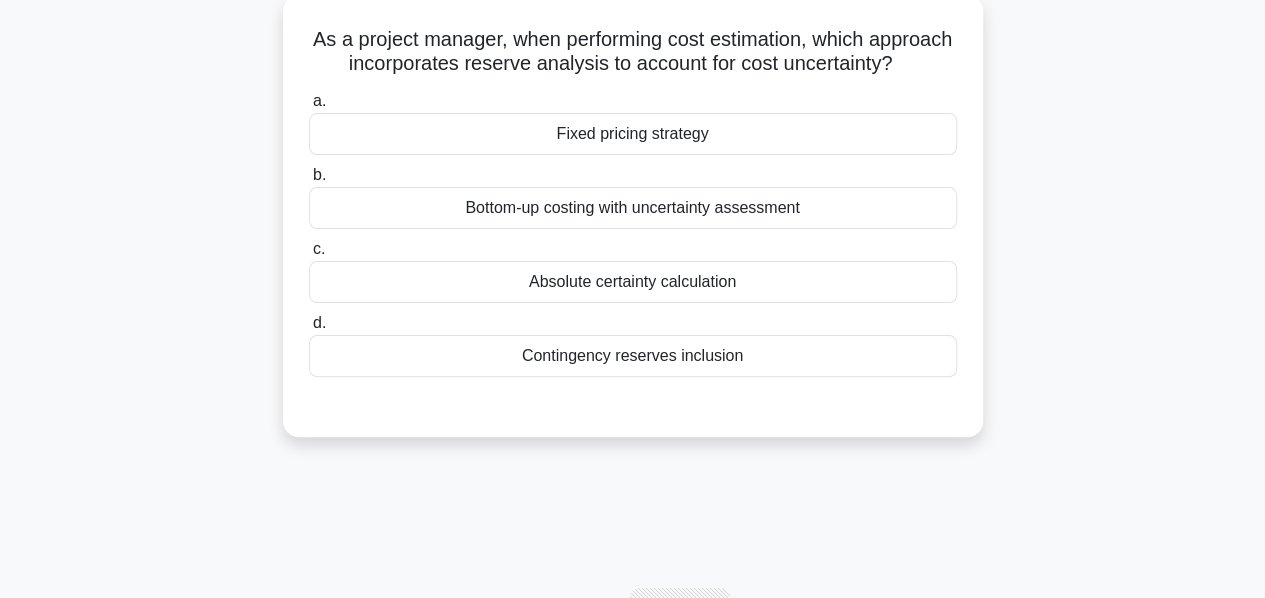 scroll, scrollTop: 133, scrollLeft: 0, axis: vertical 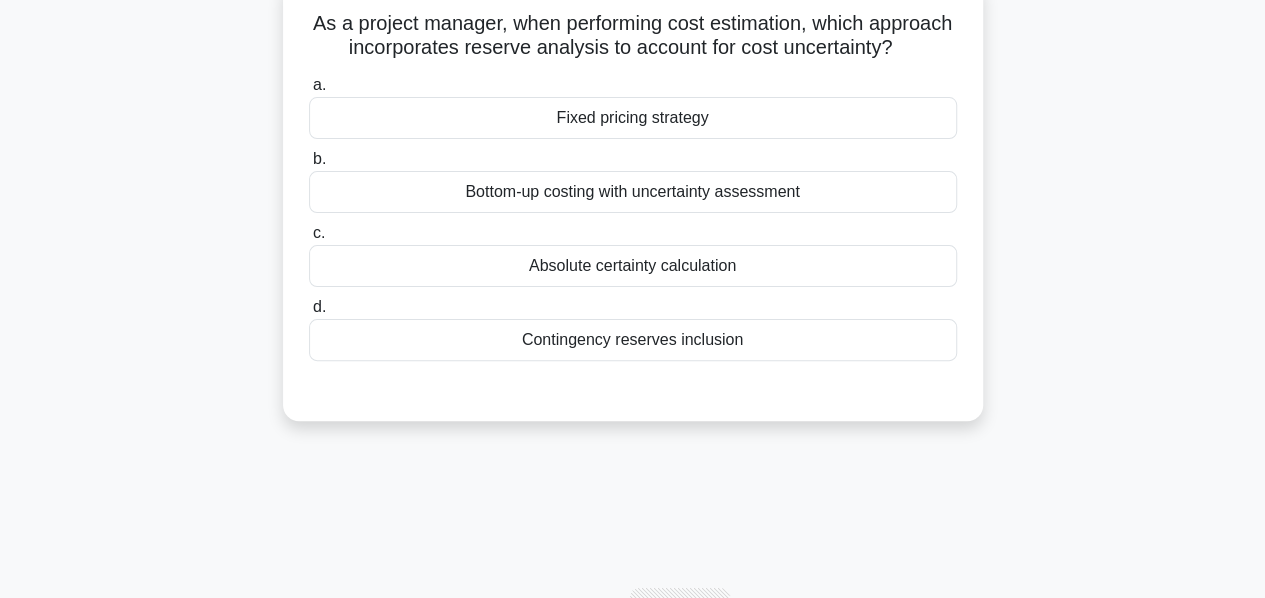 click on "Contingency reserves inclusion" at bounding box center [633, 340] 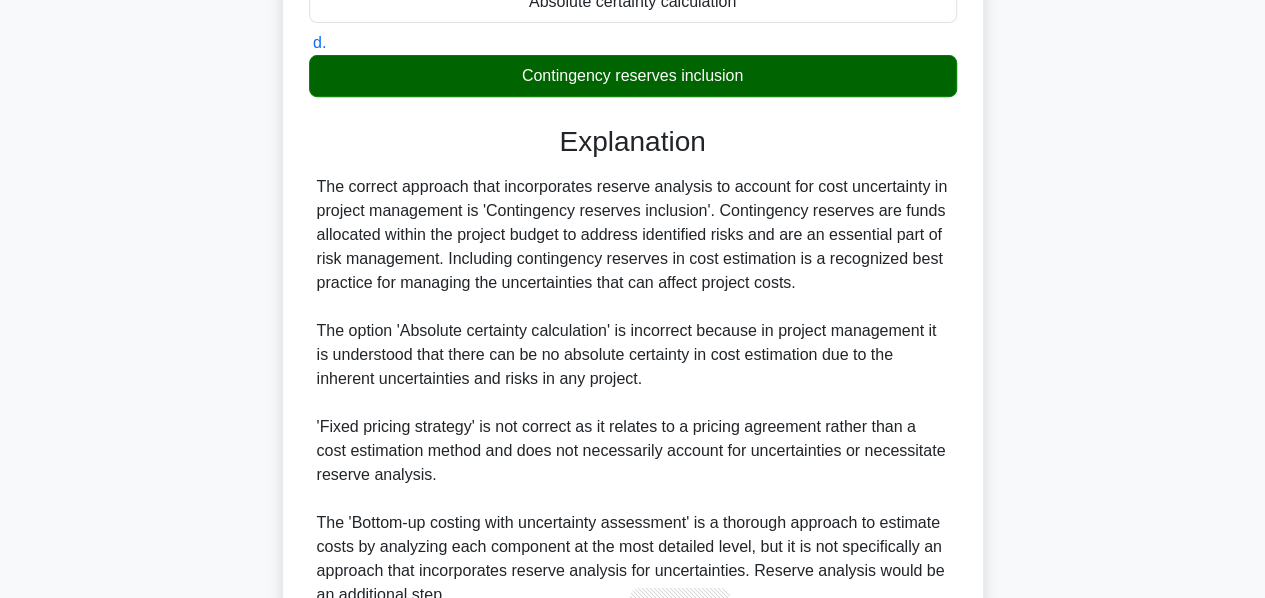 scroll, scrollTop: 608, scrollLeft: 0, axis: vertical 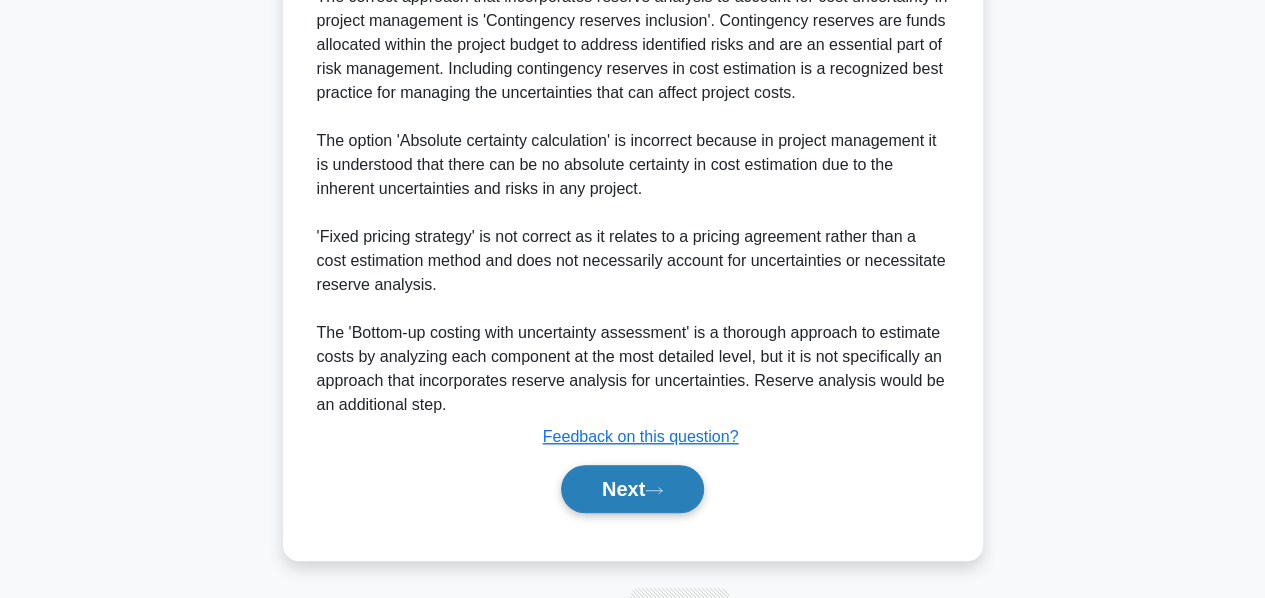 click on "Next" at bounding box center [632, 489] 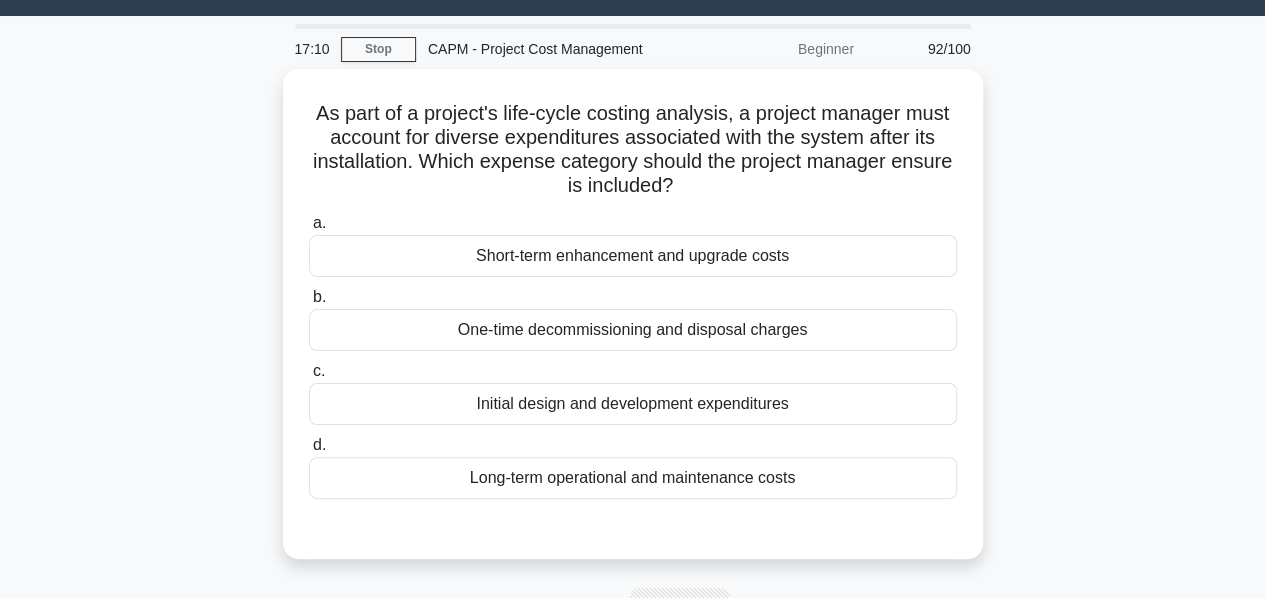 scroll, scrollTop: 44, scrollLeft: 0, axis: vertical 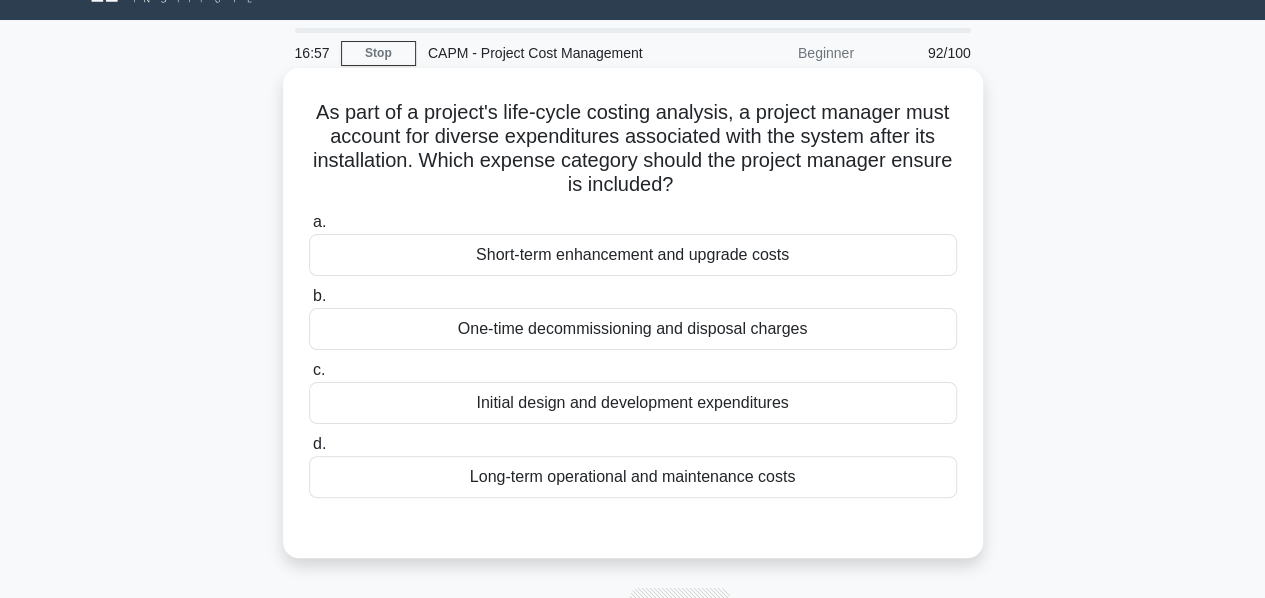 click on "Long-term operational and maintenance costs" at bounding box center [633, 477] 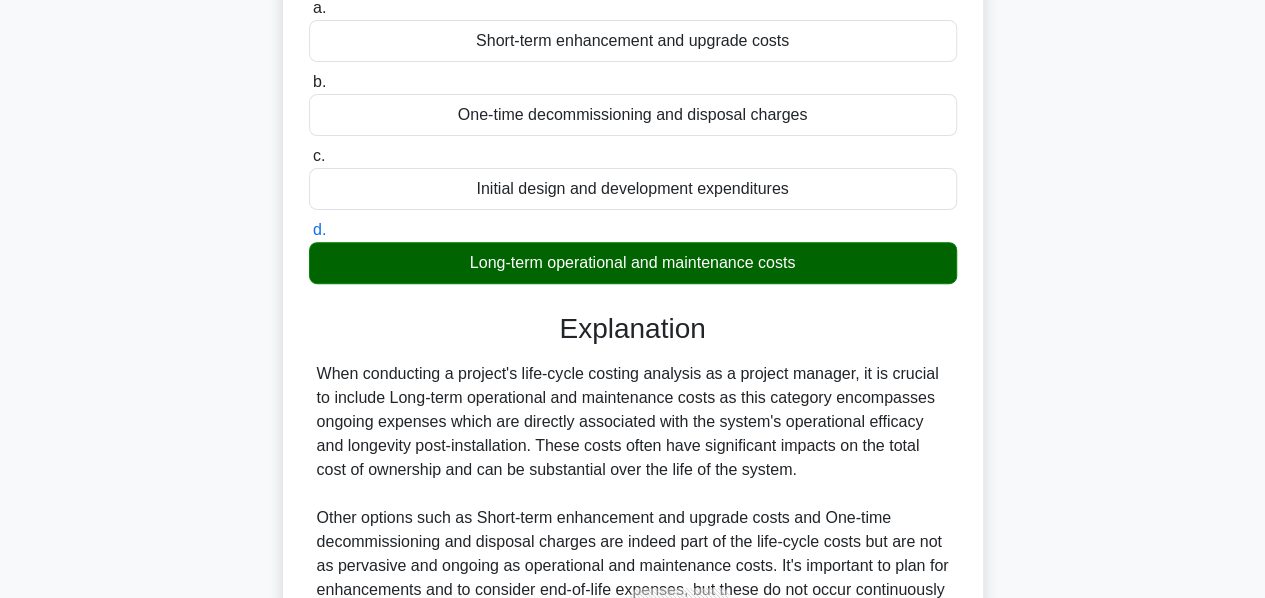 scroll, scrollTop: 560, scrollLeft: 0, axis: vertical 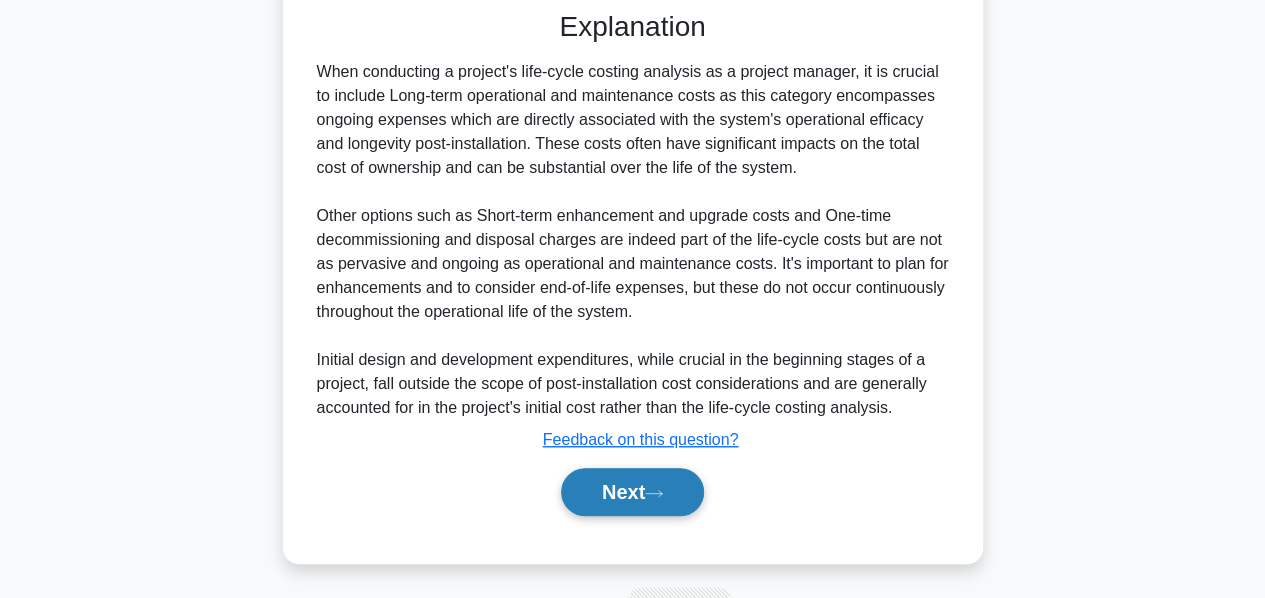 click on "Next" at bounding box center (632, 492) 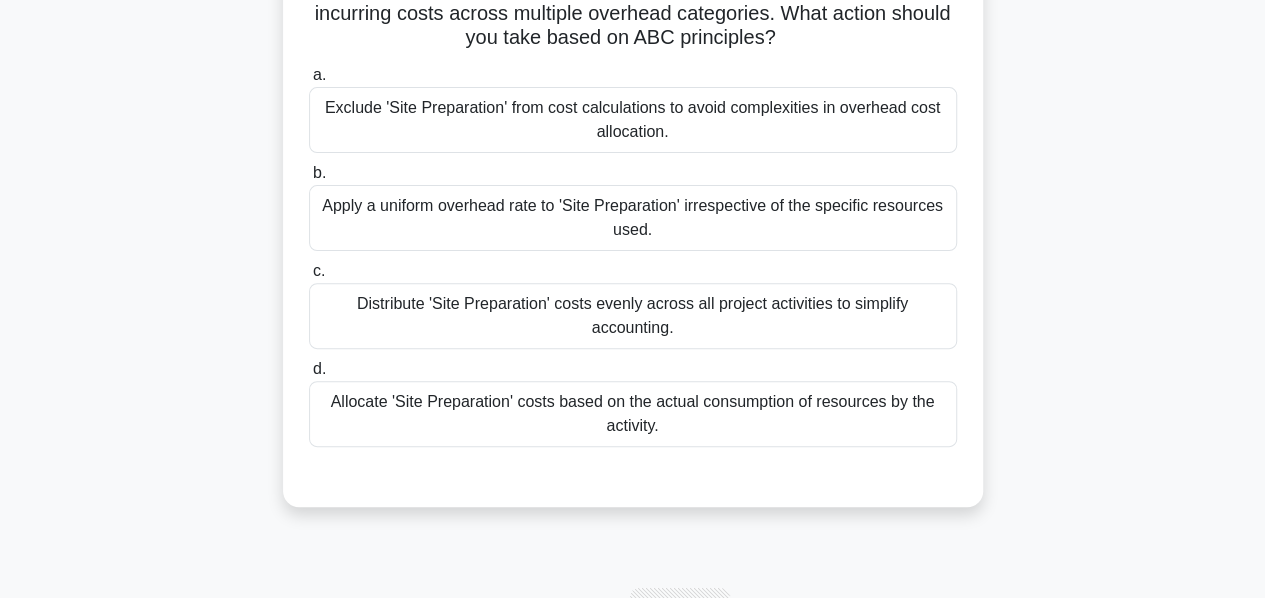 scroll, scrollTop: 221, scrollLeft: 0, axis: vertical 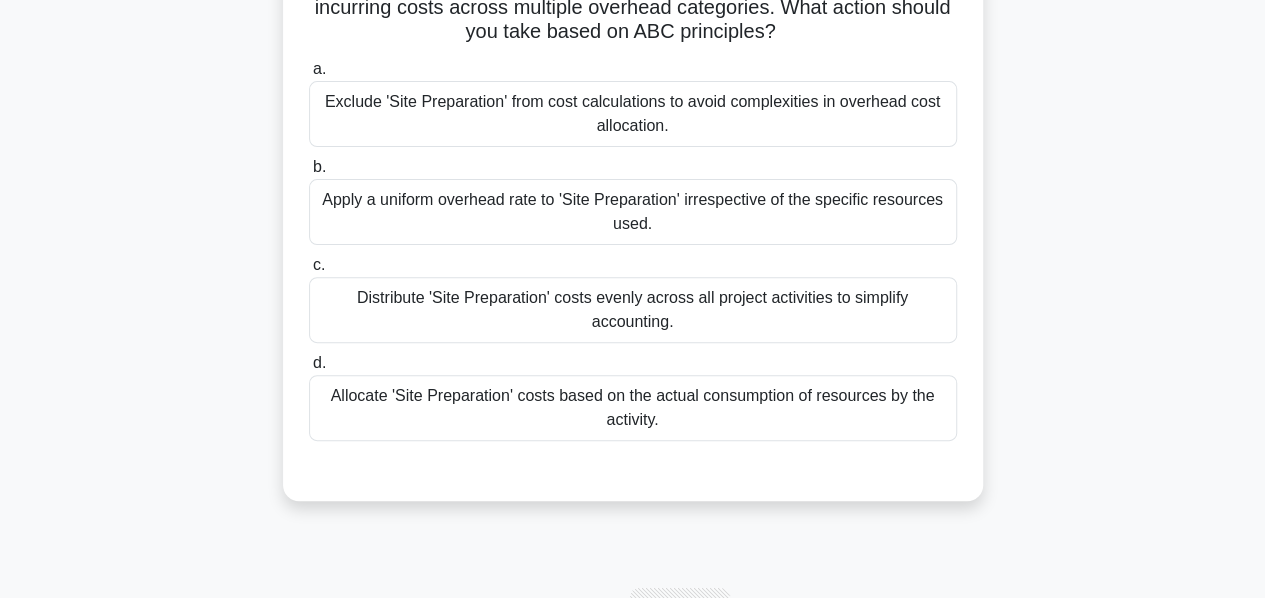 click on "Allocate 'Site Preparation' costs based on the actual consumption of resources by the activity." at bounding box center [633, 408] 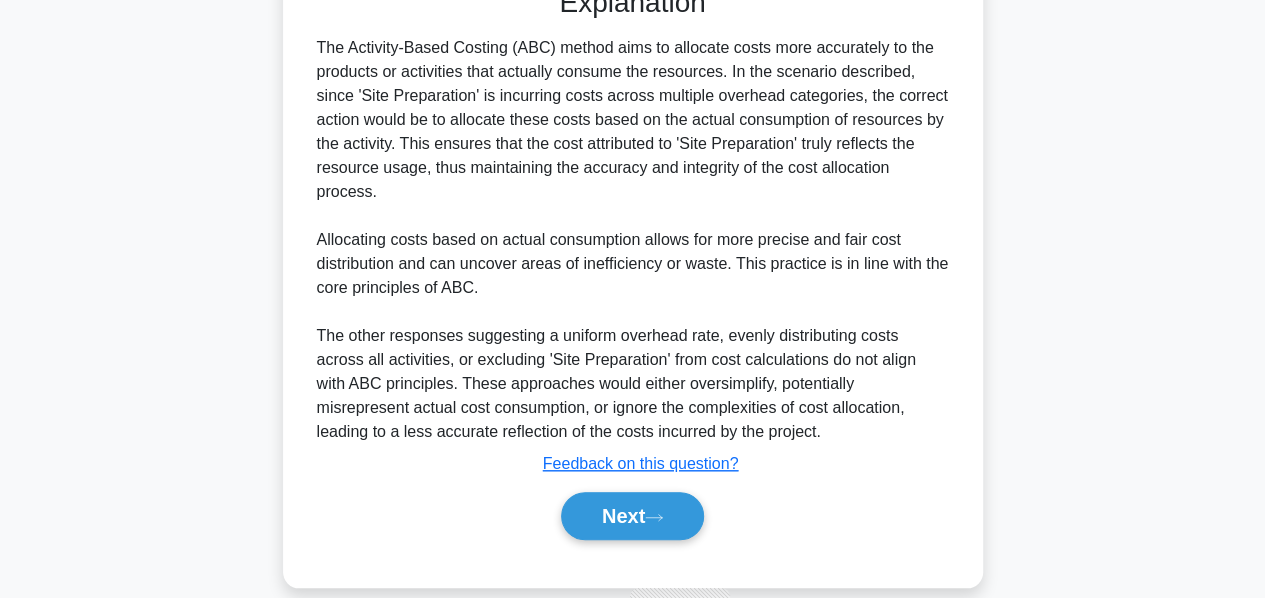scroll, scrollTop: 710, scrollLeft: 0, axis: vertical 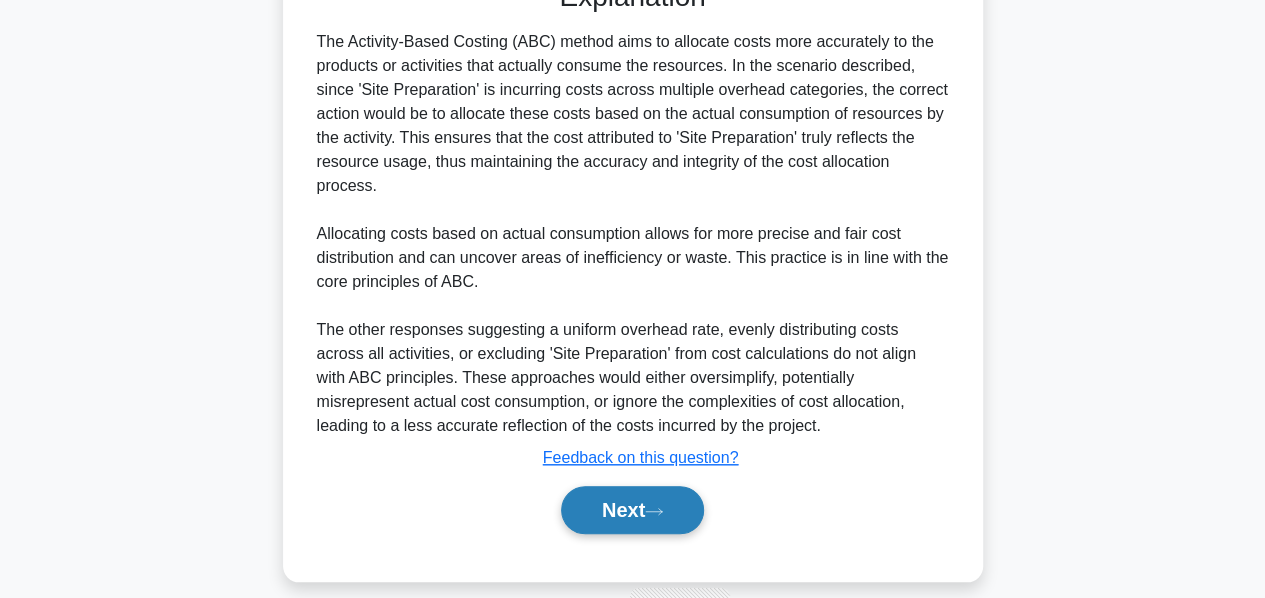 click on "Next" at bounding box center (632, 510) 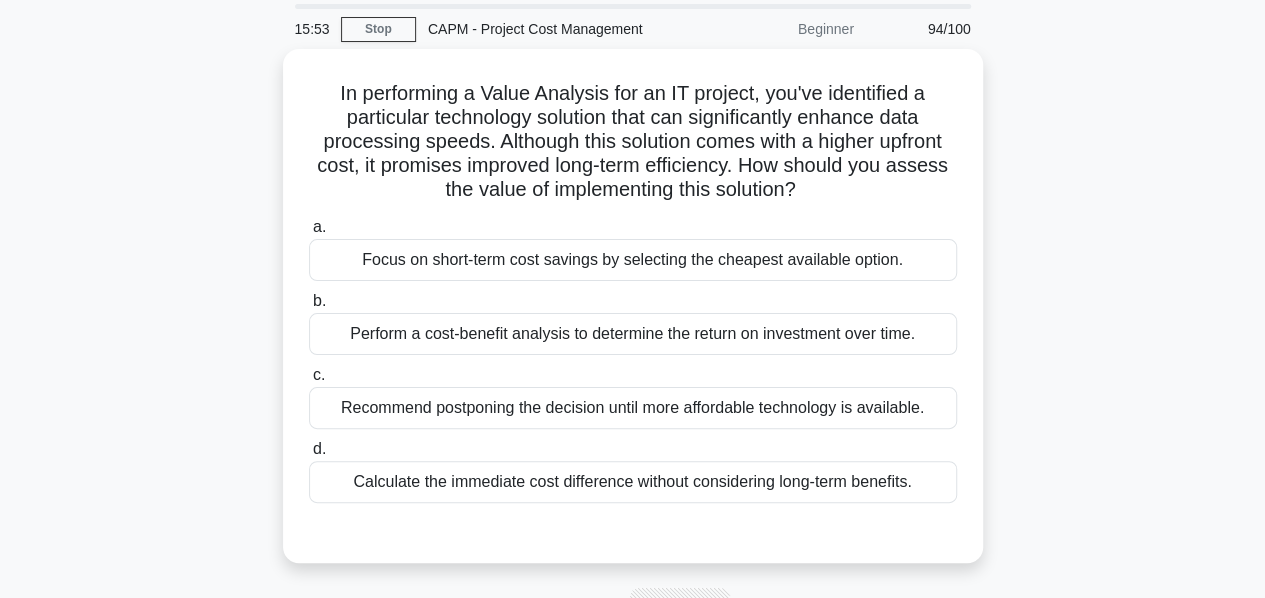 scroll, scrollTop: 60, scrollLeft: 0, axis: vertical 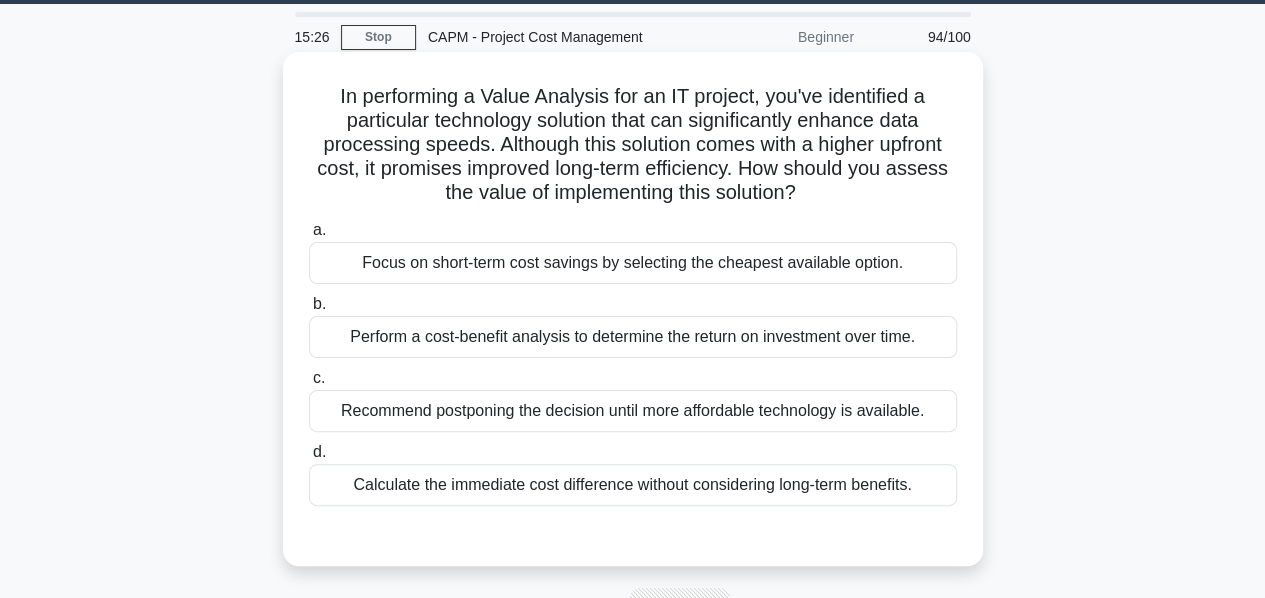 click on "Perform a cost-benefit analysis to determine the return on investment over time." at bounding box center [633, 337] 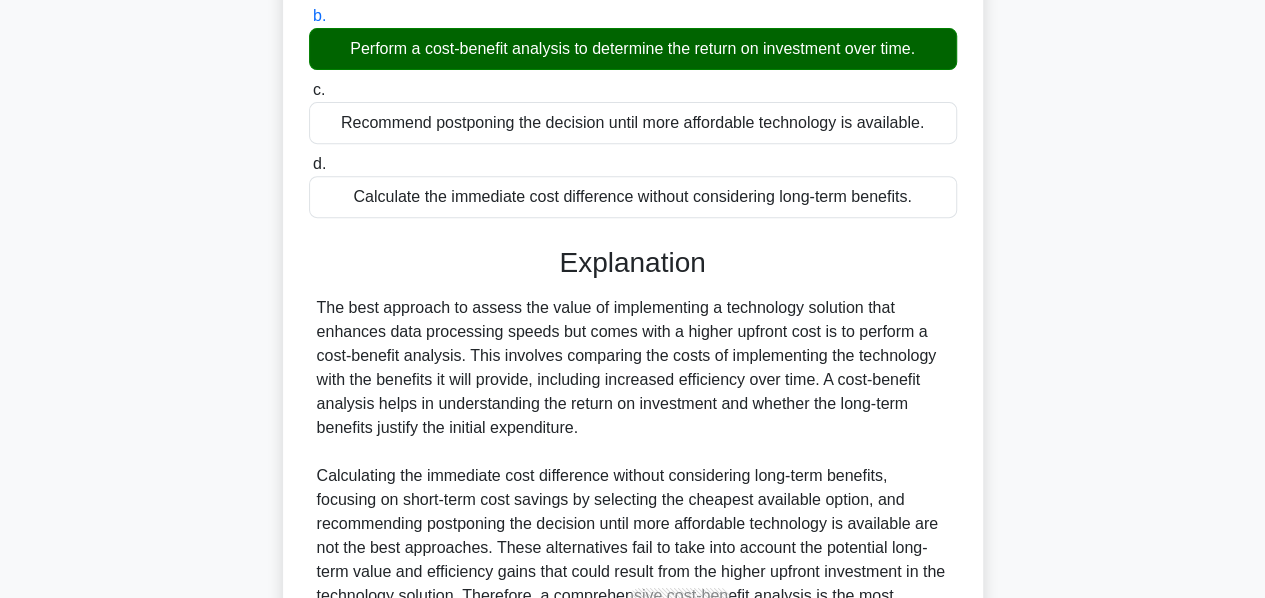 scroll, scrollTop: 538, scrollLeft: 0, axis: vertical 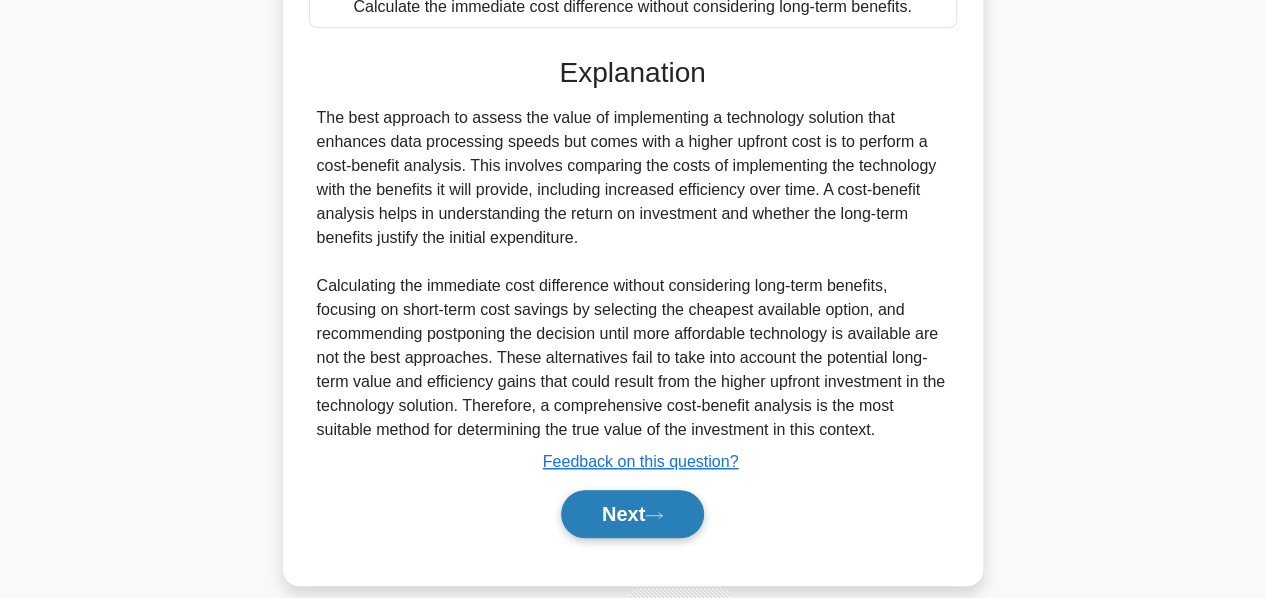 click on "Next" at bounding box center [632, 514] 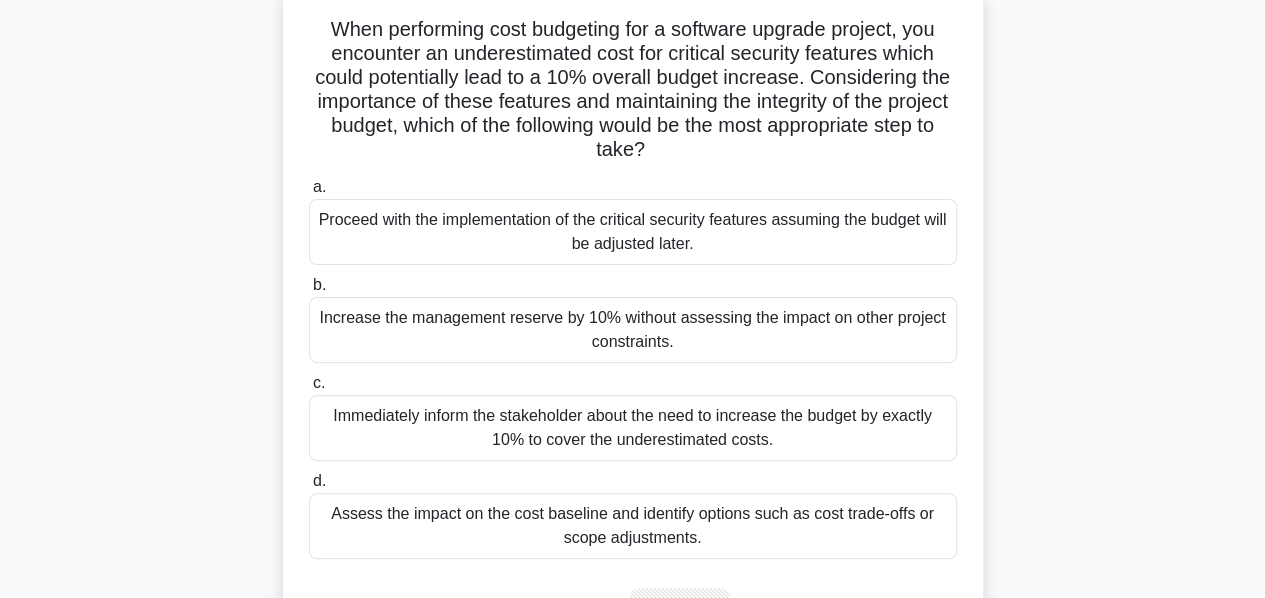 scroll, scrollTop: 127, scrollLeft: 0, axis: vertical 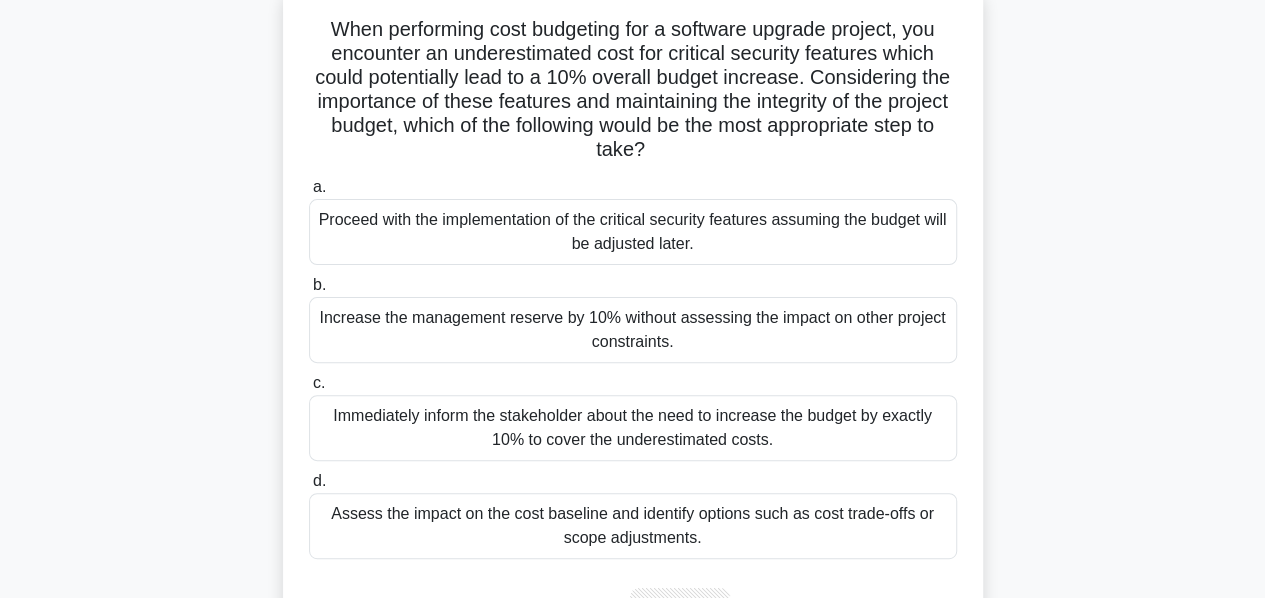 click on "Assess the impact on the cost baseline and identify options such as cost trade-offs or scope adjustments." at bounding box center (633, 526) 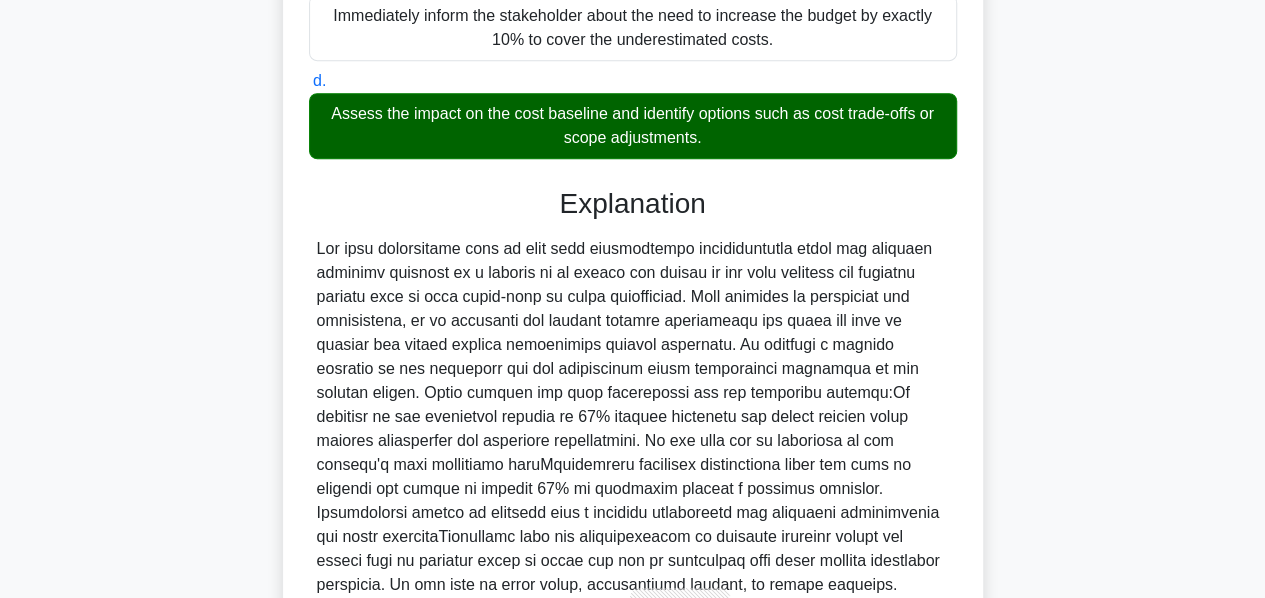 scroll, scrollTop: 704, scrollLeft: 0, axis: vertical 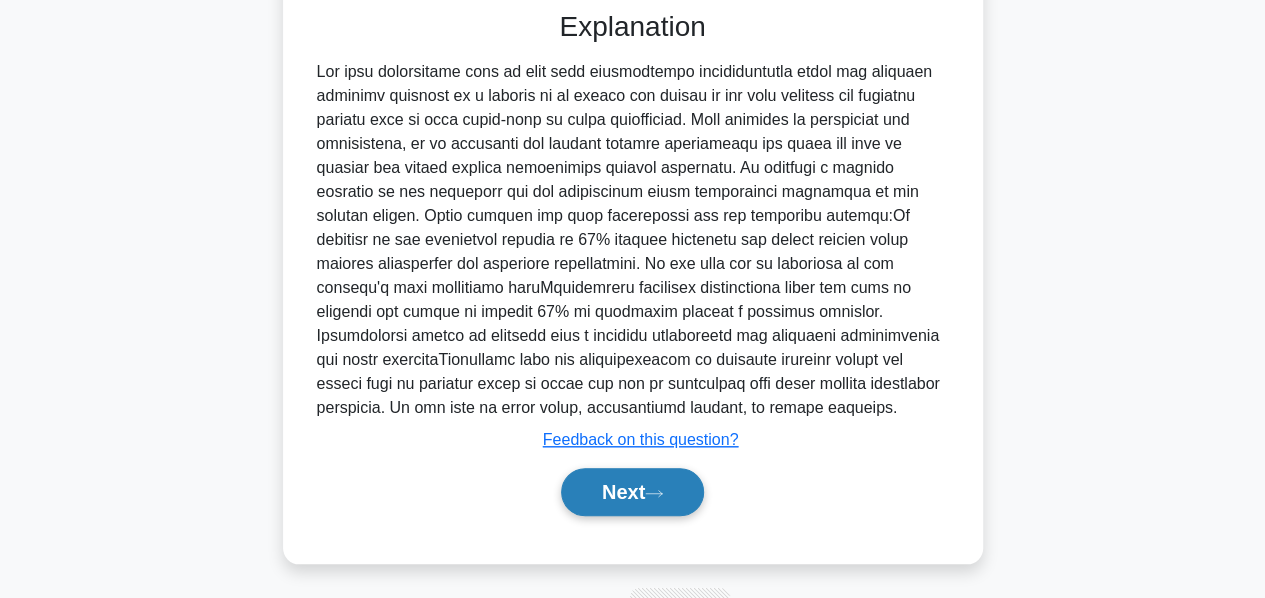 click on "Next" at bounding box center (632, 492) 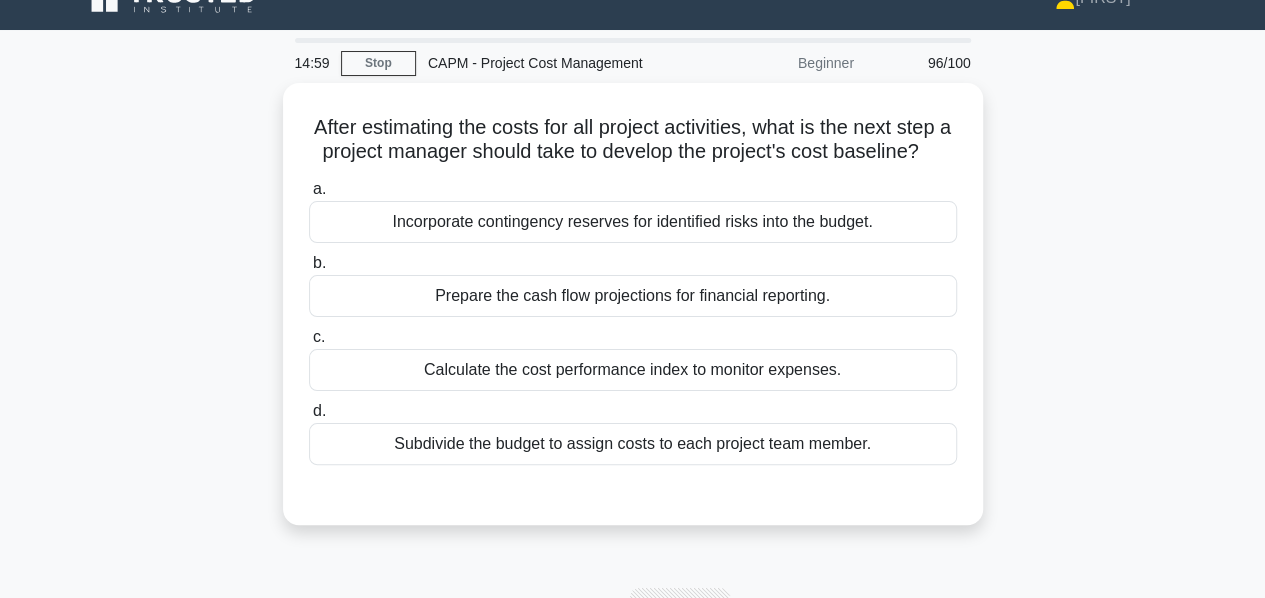 scroll, scrollTop: 32, scrollLeft: 0, axis: vertical 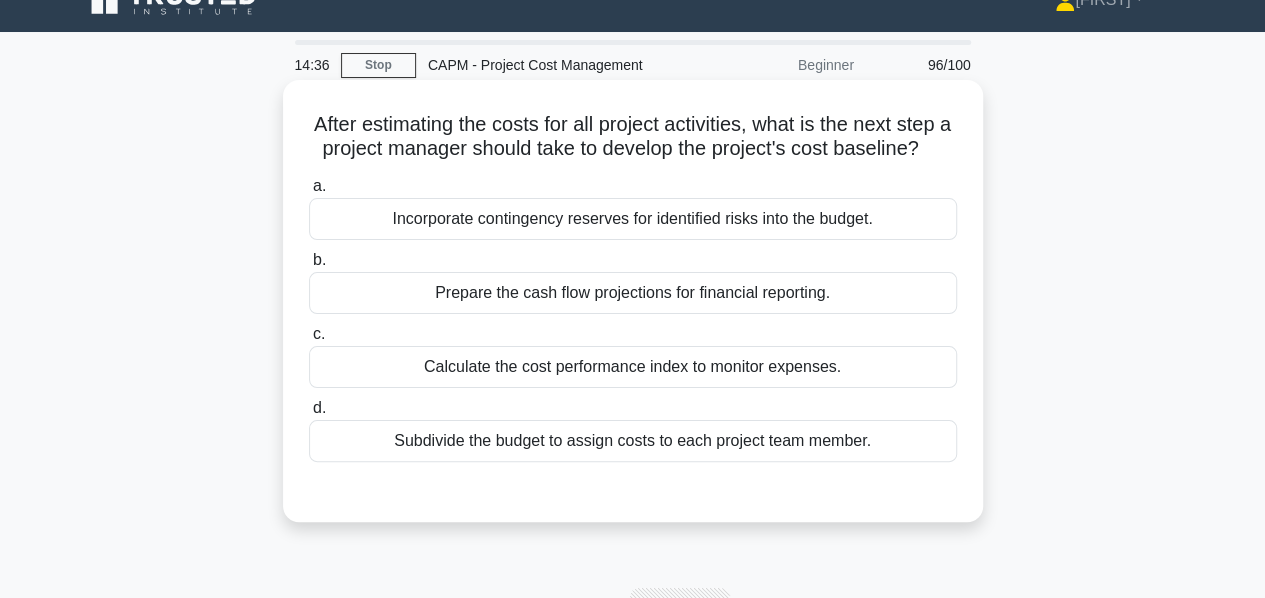 click on "Incorporate contingency reserves for identified risks into the budget." at bounding box center [633, 219] 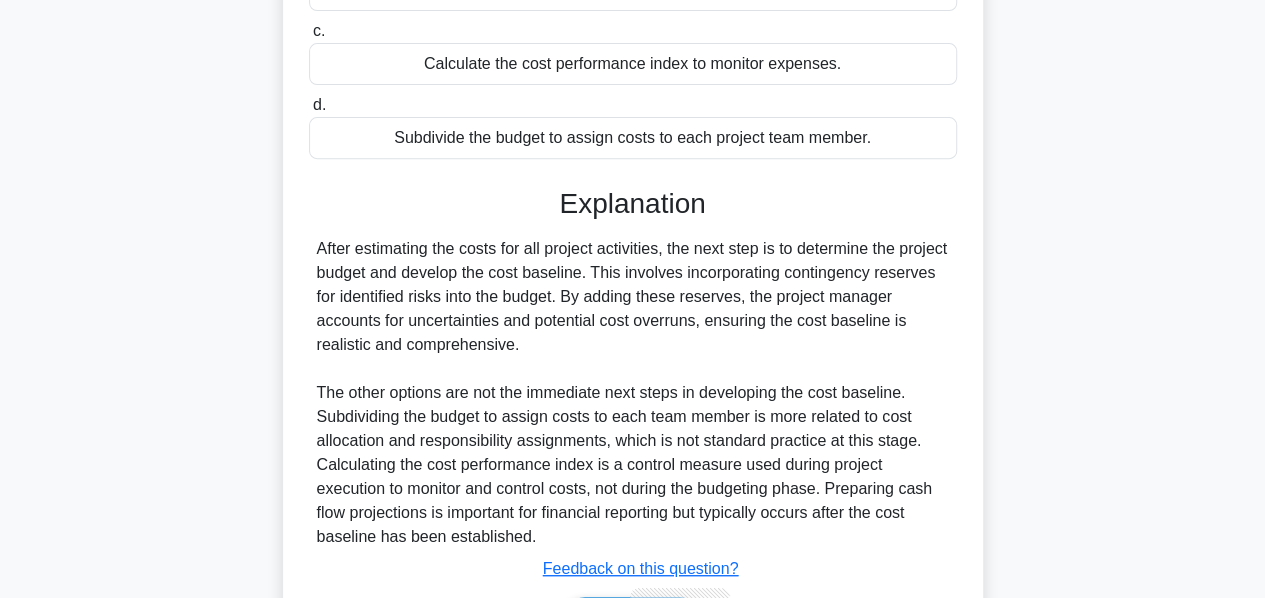 scroll, scrollTop: 405, scrollLeft: 0, axis: vertical 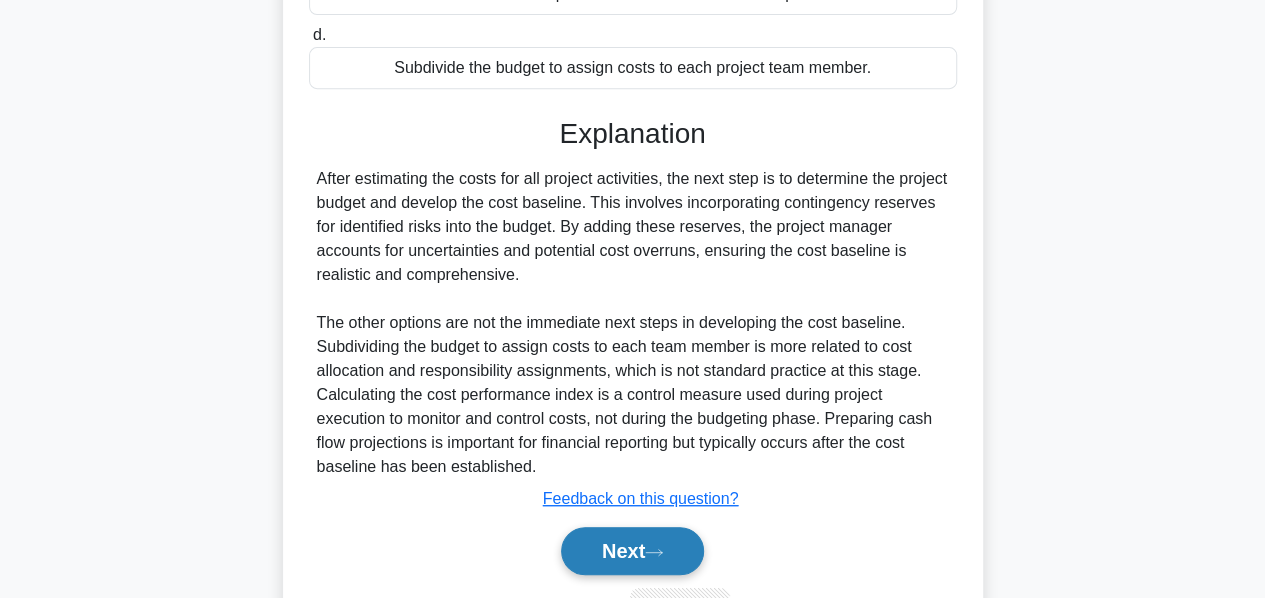 click on "Next" at bounding box center (632, 551) 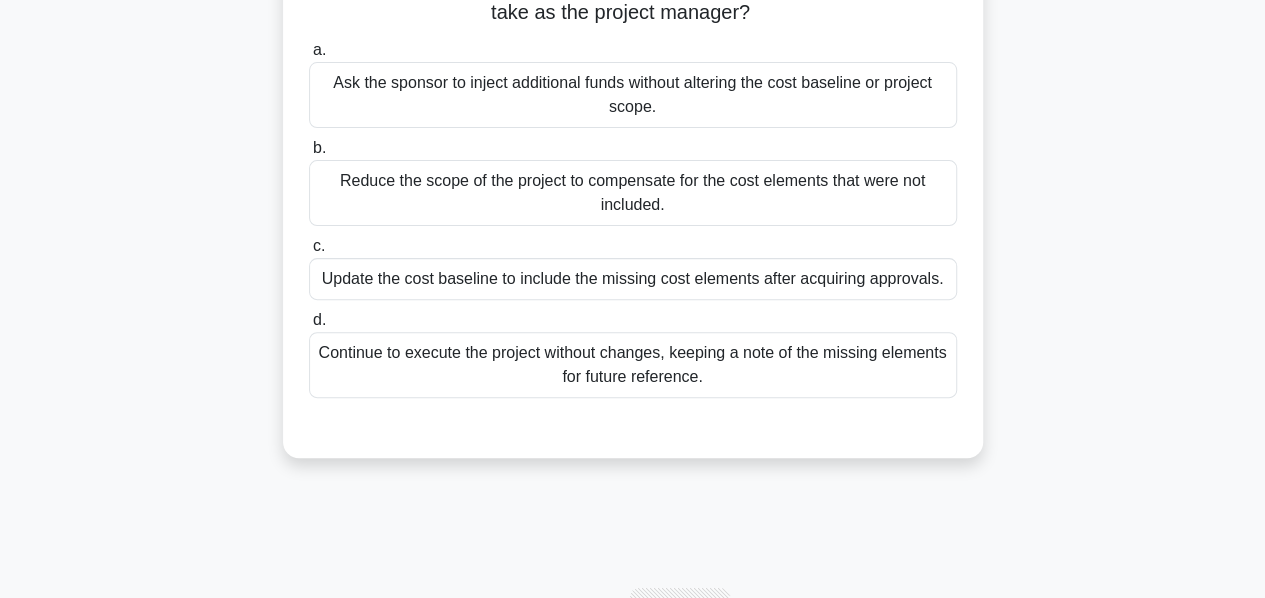 scroll, scrollTop: 110, scrollLeft: 0, axis: vertical 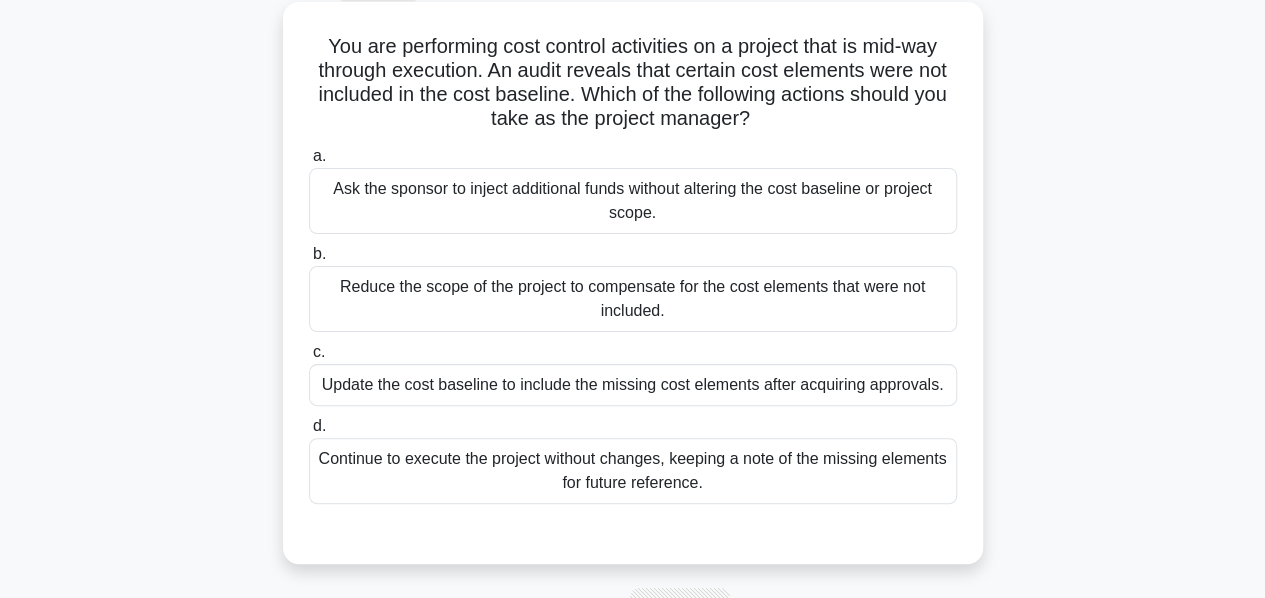 click on "Update the cost baseline to include the missing cost elements after acquiring approvals." at bounding box center [633, 385] 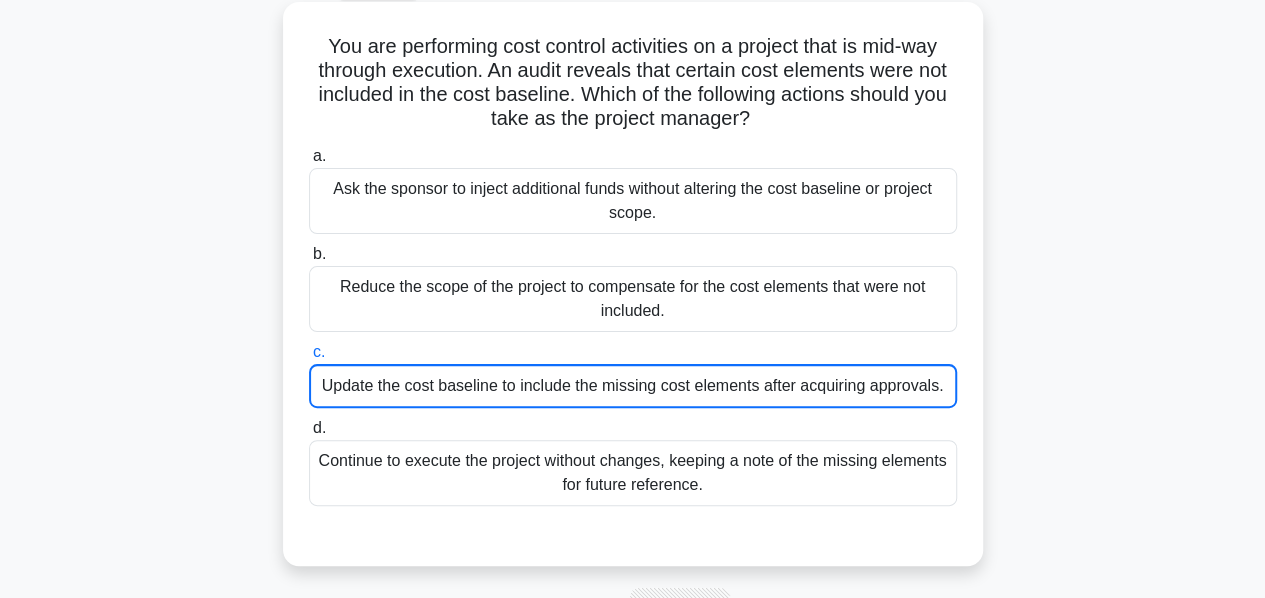 click on "Update the cost baseline to include the missing cost elements after acquiring approvals." at bounding box center (633, 386) 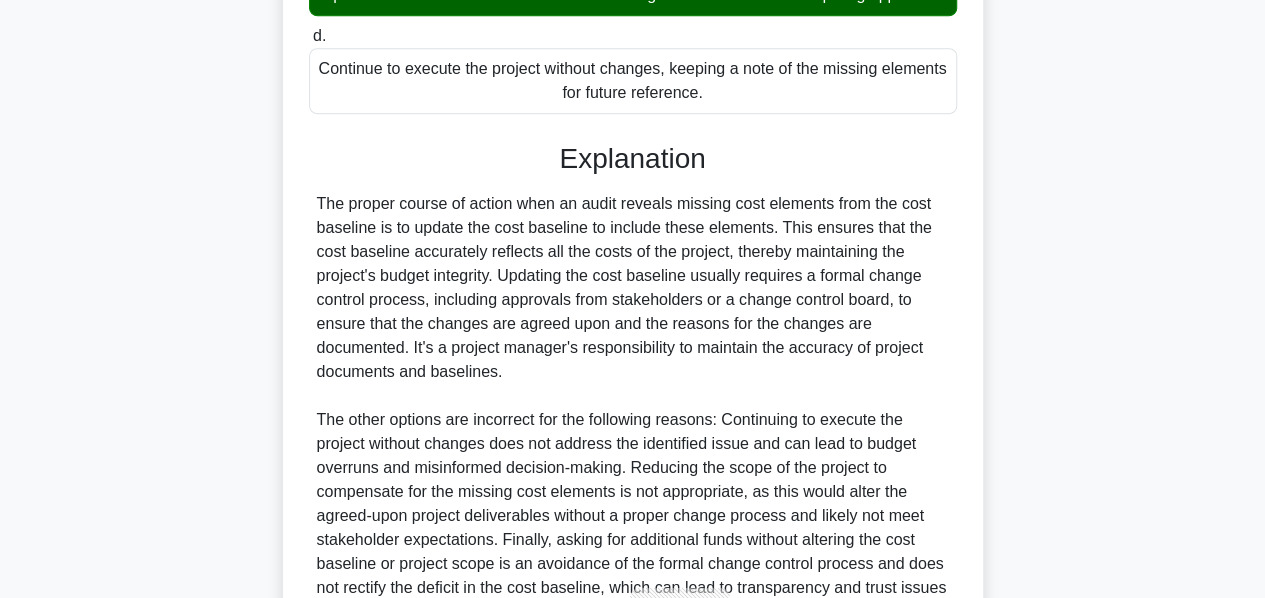 scroll, scrollTop: 728, scrollLeft: 0, axis: vertical 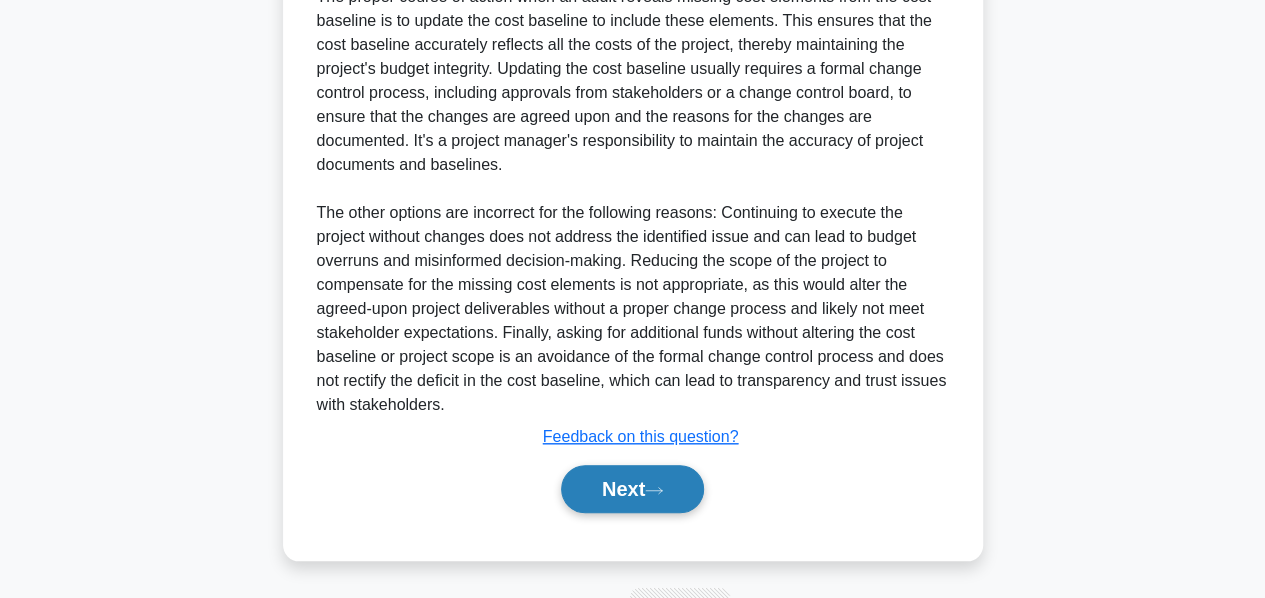 click on "Next" at bounding box center (632, 489) 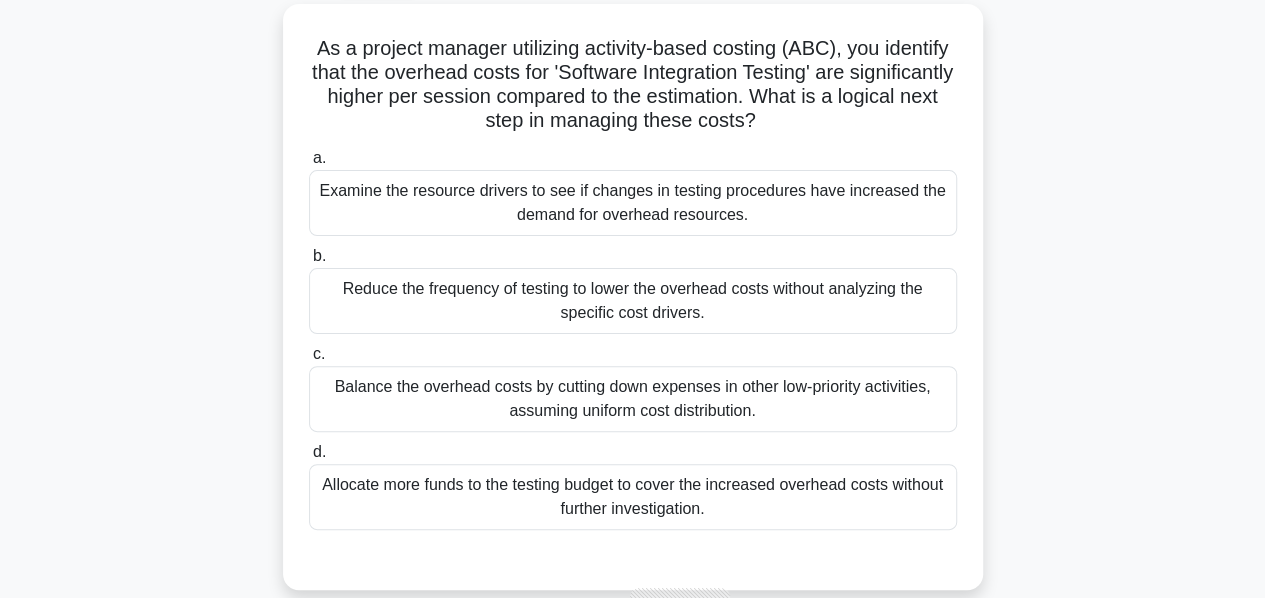 scroll, scrollTop: 110, scrollLeft: 0, axis: vertical 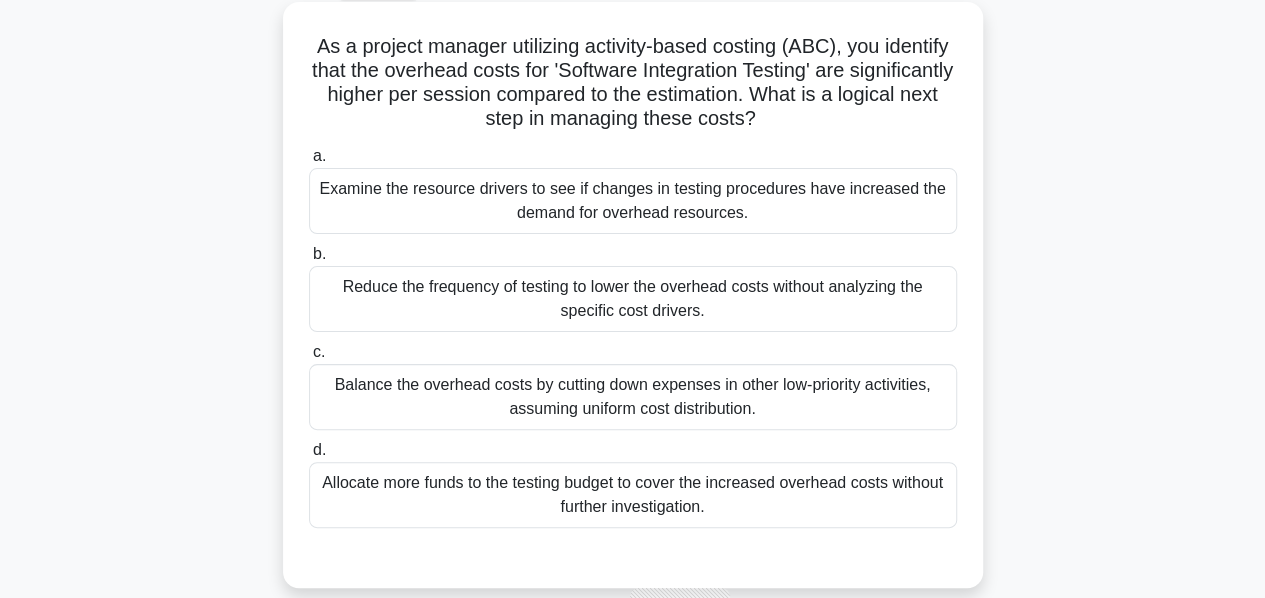 click on "Examine the resource drivers to see if changes in testing procedures have increased the demand for overhead resources." at bounding box center (633, 201) 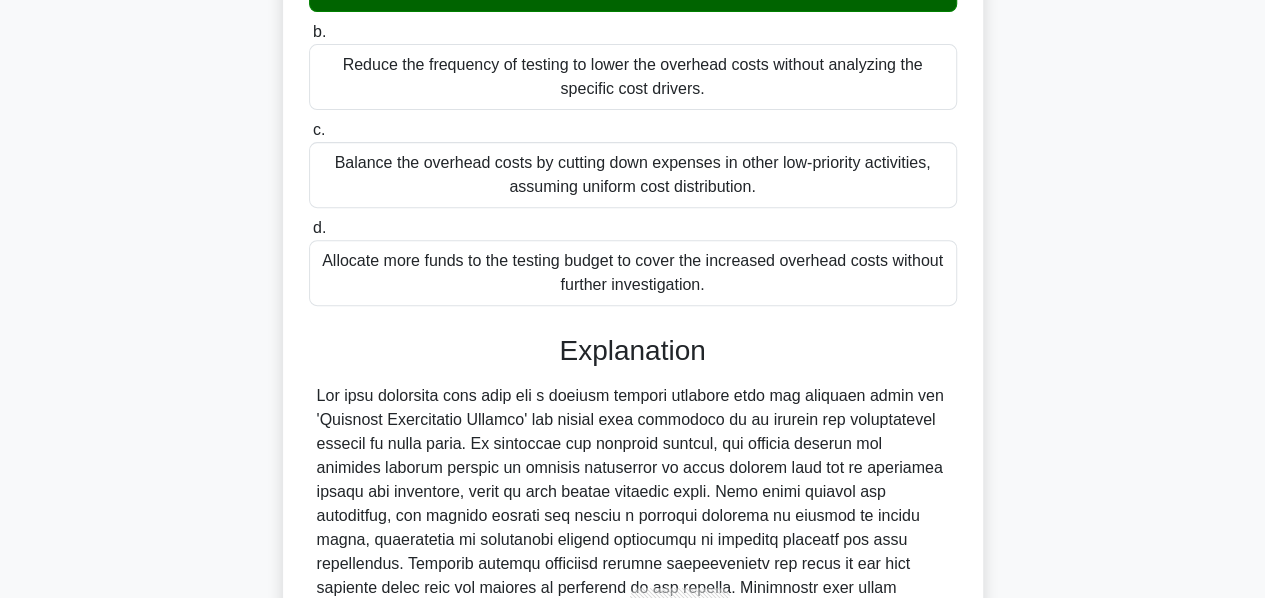 scroll, scrollTop: 627, scrollLeft: 0, axis: vertical 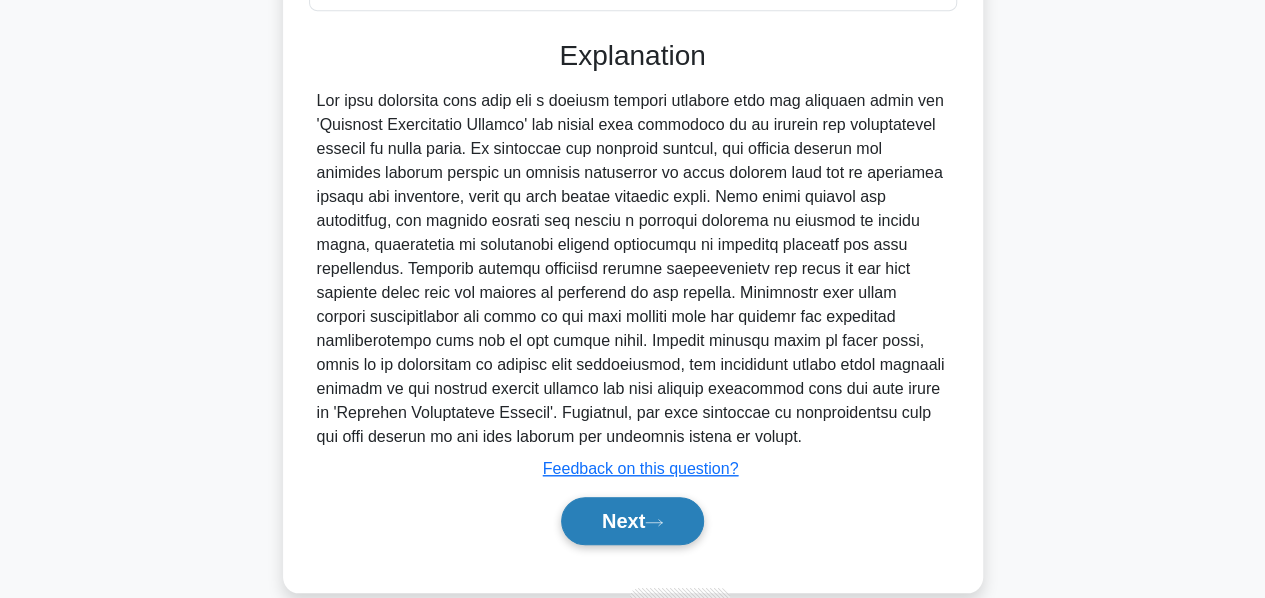 click on "Next" at bounding box center (632, 521) 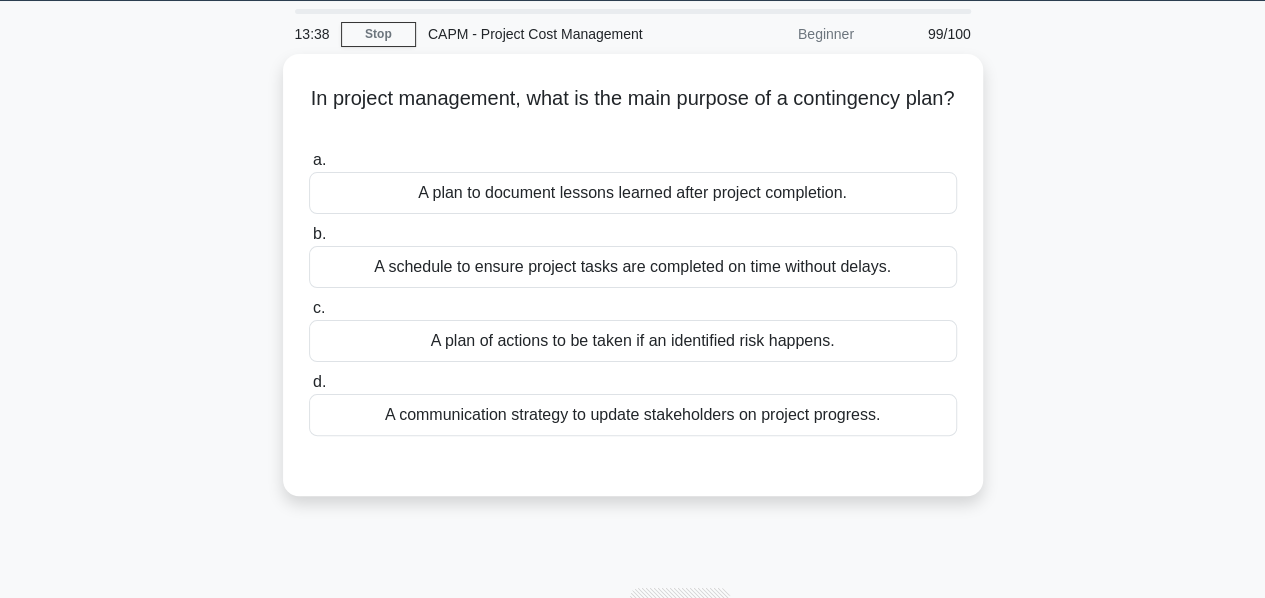 scroll, scrollTop: 66, scrollLeft: 0, axis: vertical 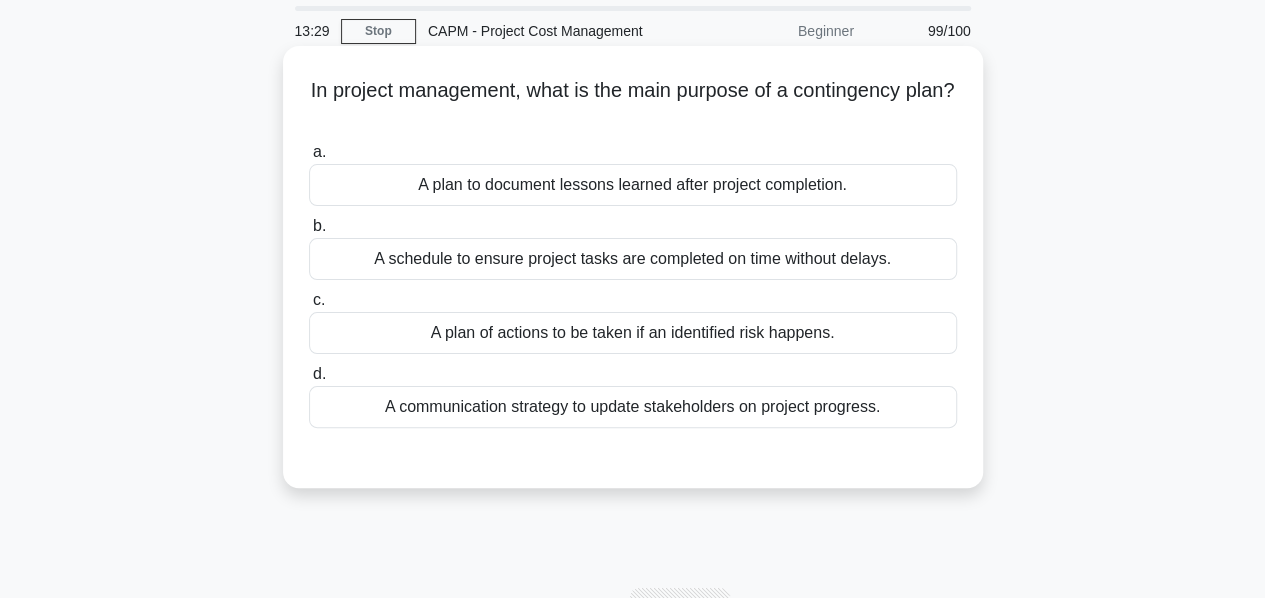 click on "A plan of actions to be taken if an identified risk happens." at bounding box center (633, 333) 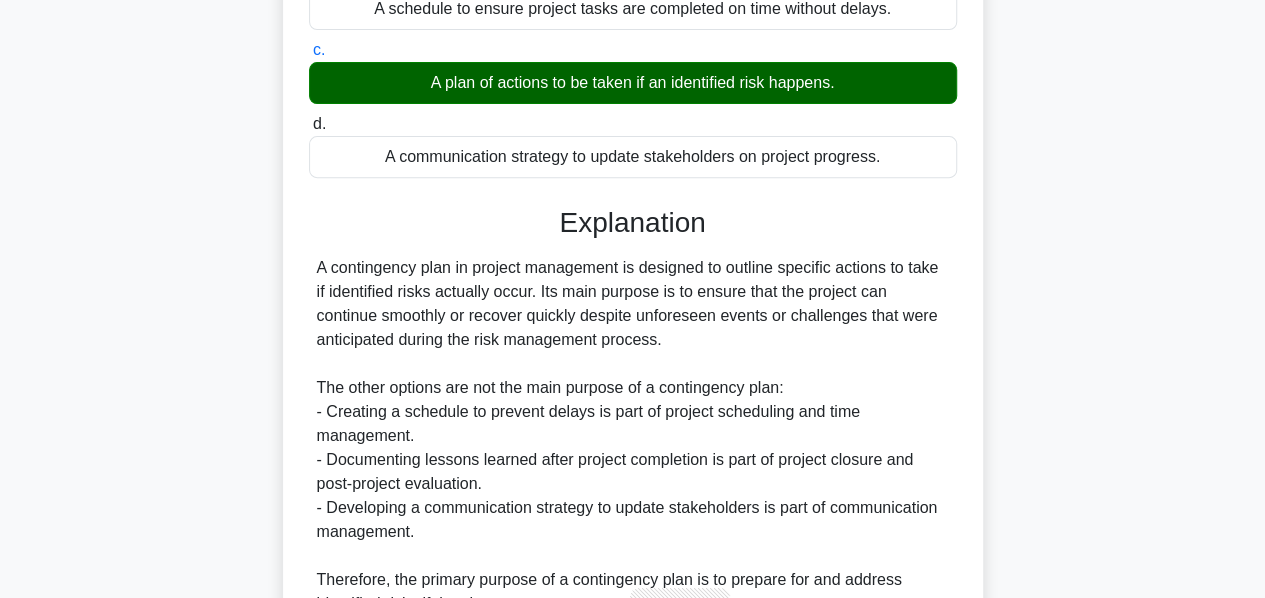 scroll, scrollTop: 512, scrollLeft: 0, axis: vertical 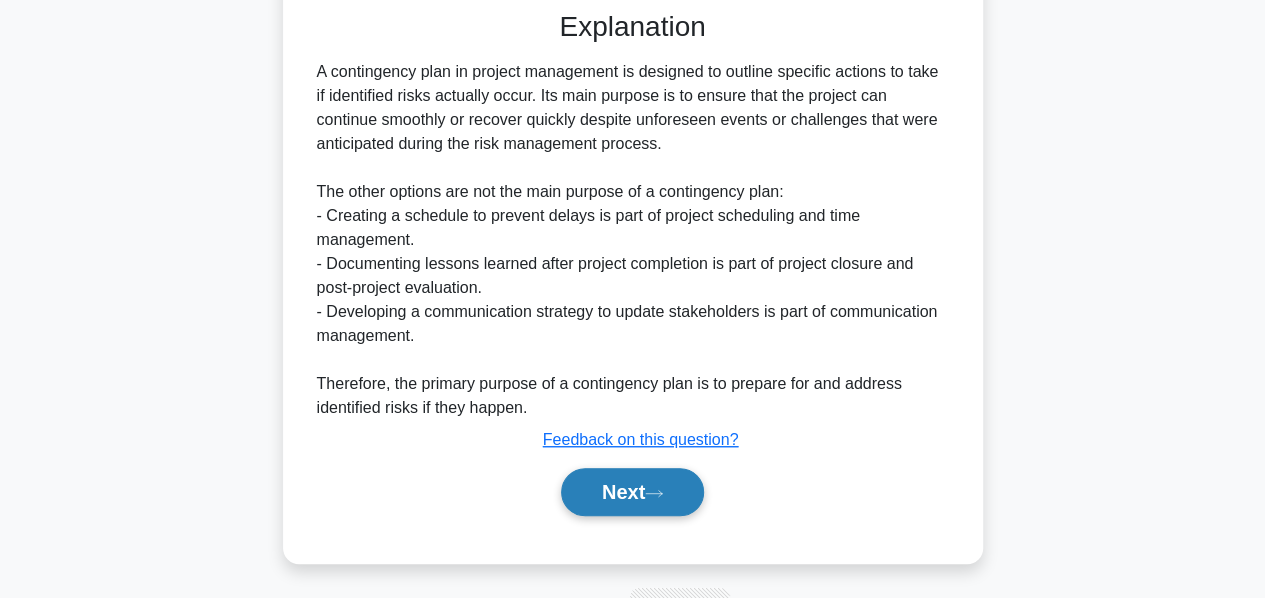 click on "Next" at bounding box center [632, 492] 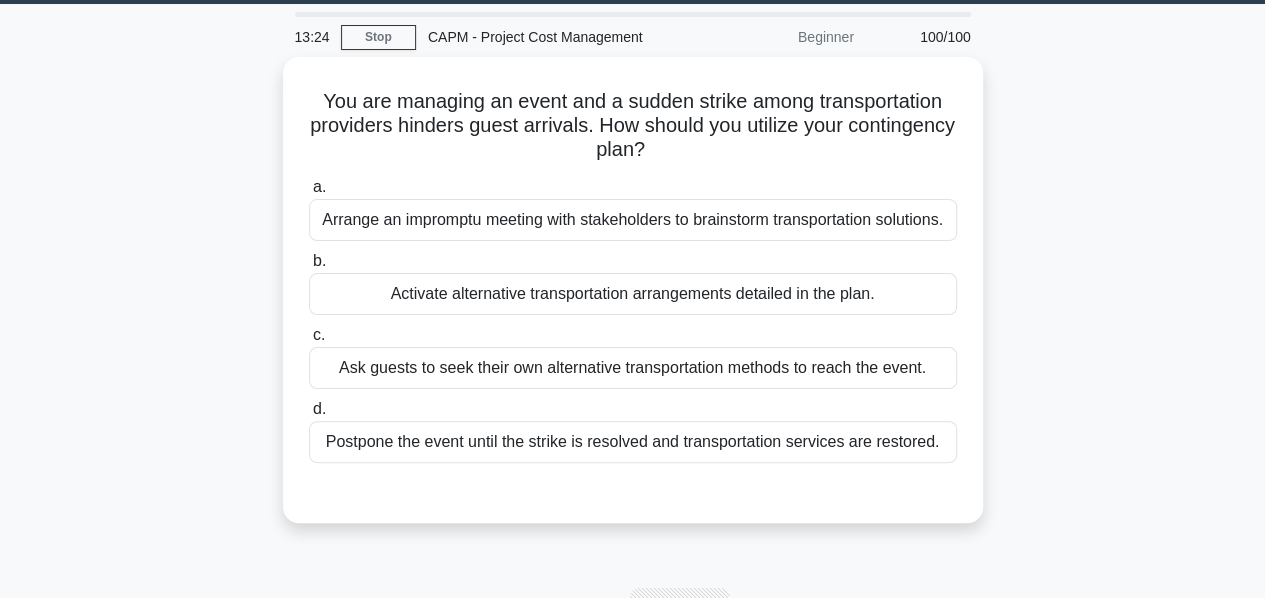 scroll, scrollTop: 32, scrollLeft: 0, axis: vertical 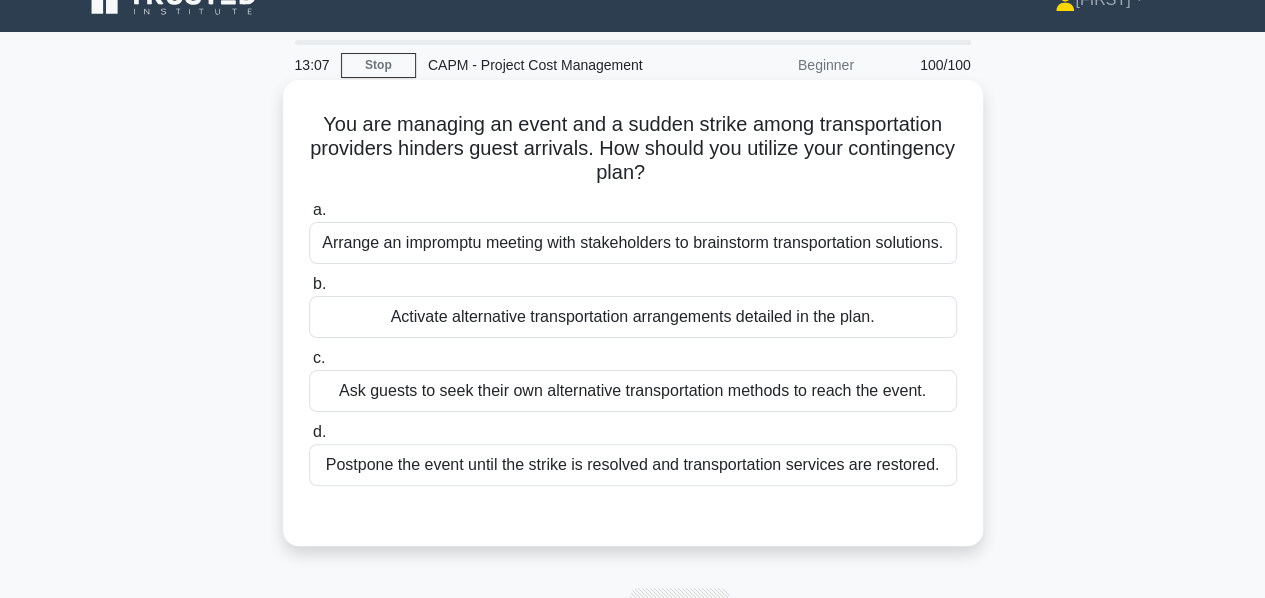 click on "Activate alternative transportation arrangements detailed in the plan." at bounding box center (633, 317) 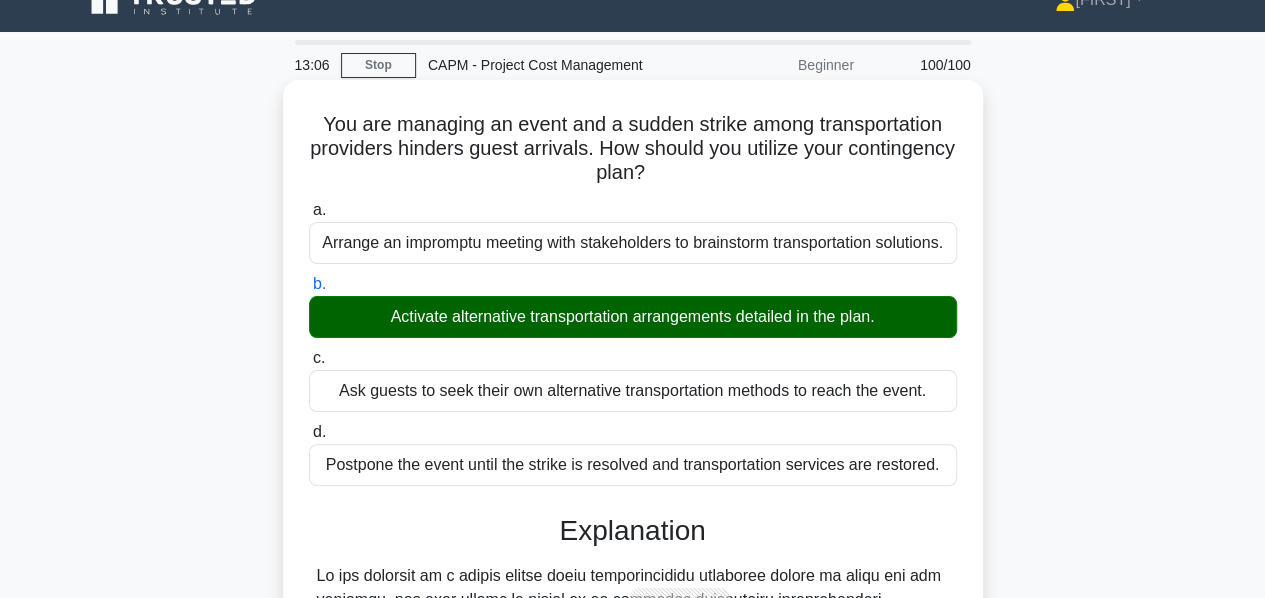 scroll, scrollTop: 544, scrollLeft: 0, axis: vertical 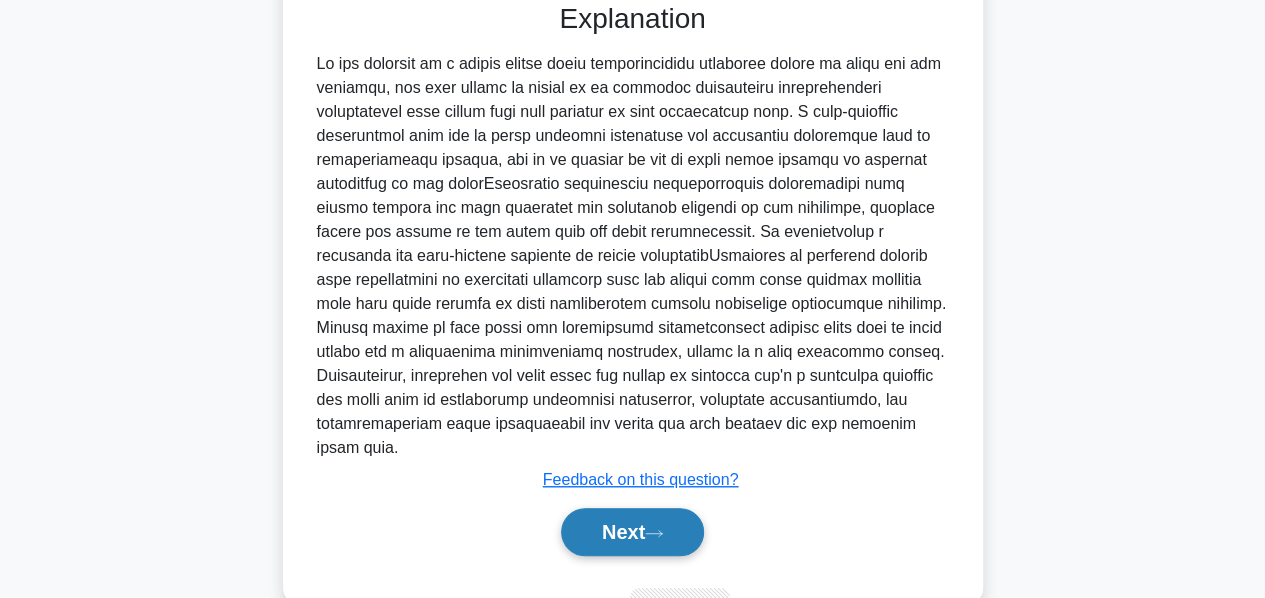click on "Next" at bounding box center (632, 532) 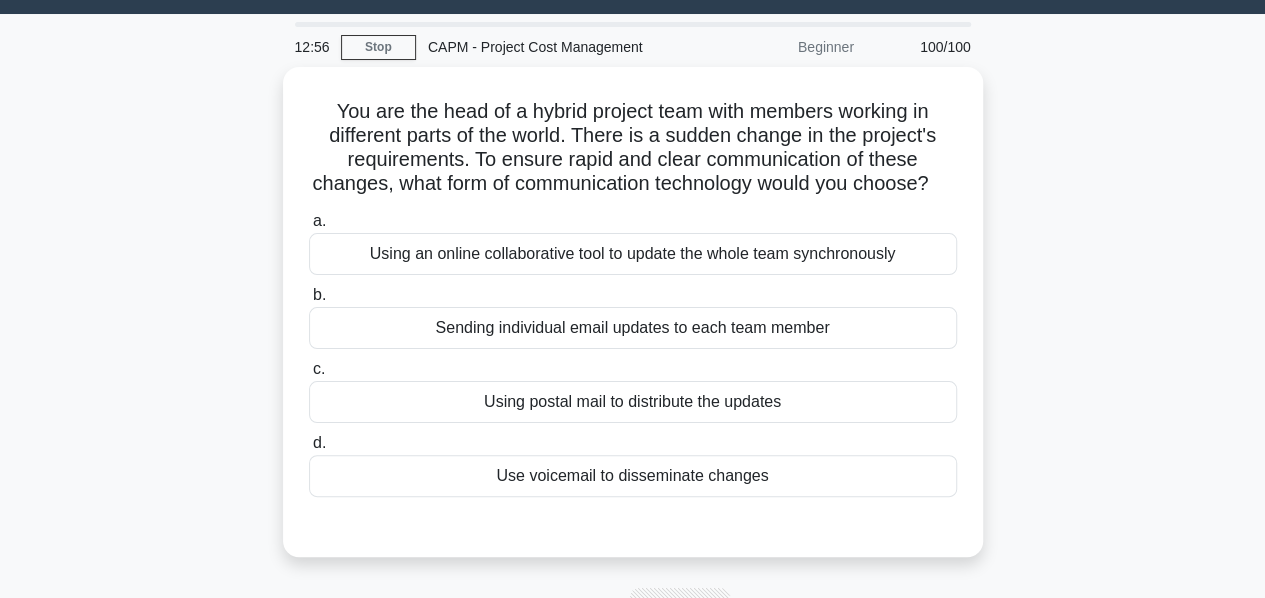 scroll, scrollTop: 49, scrollLeft: 0, axis: vertical 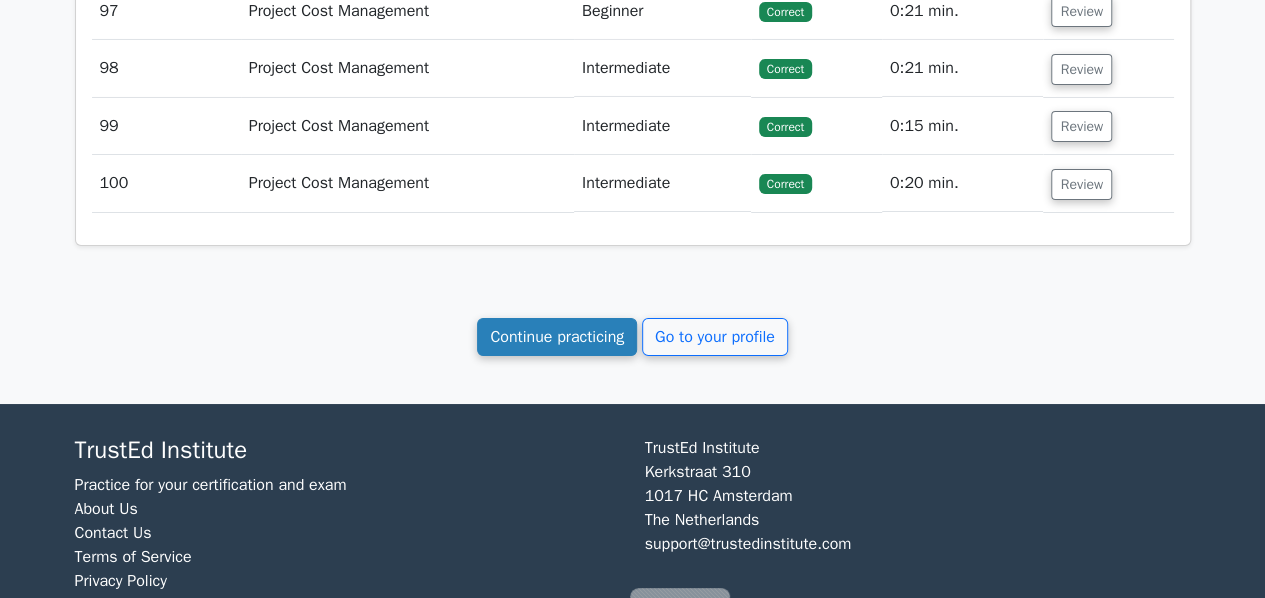 click on "Continue practicing" at bounding box center (557, 337) 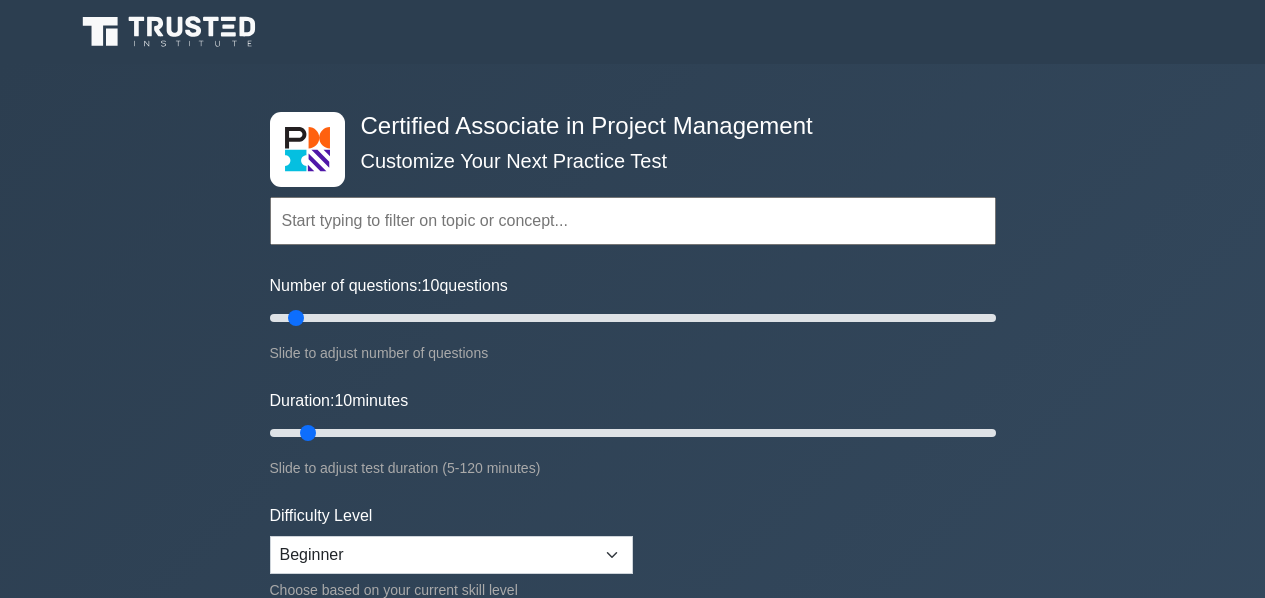 scroll, scrollTop: 0, scrollLeft: 0, axis: both 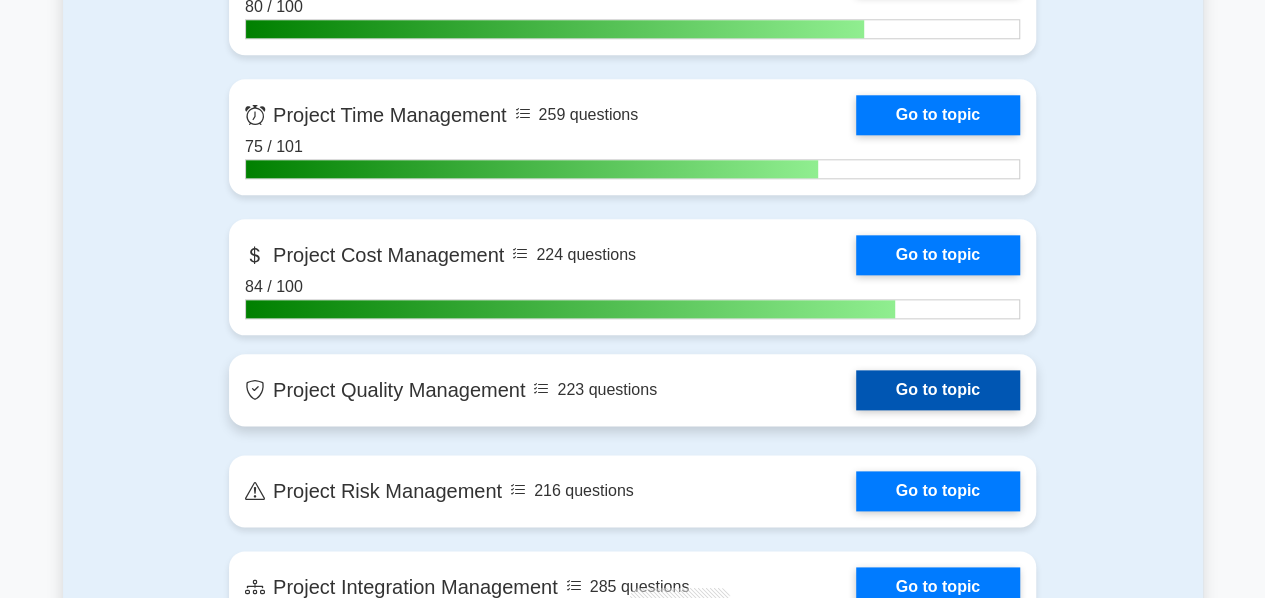 click on "Go to topic" at bounding box center (938, 390) 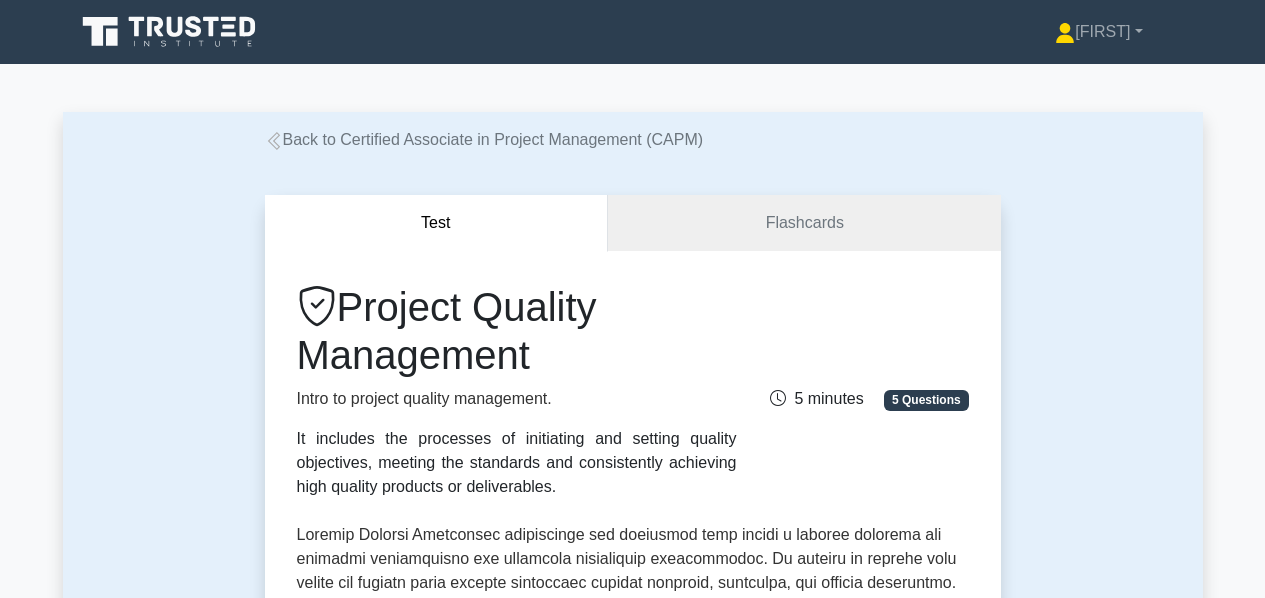 scroll, scrollTop: 0, scrollLeft: 0, axis: both 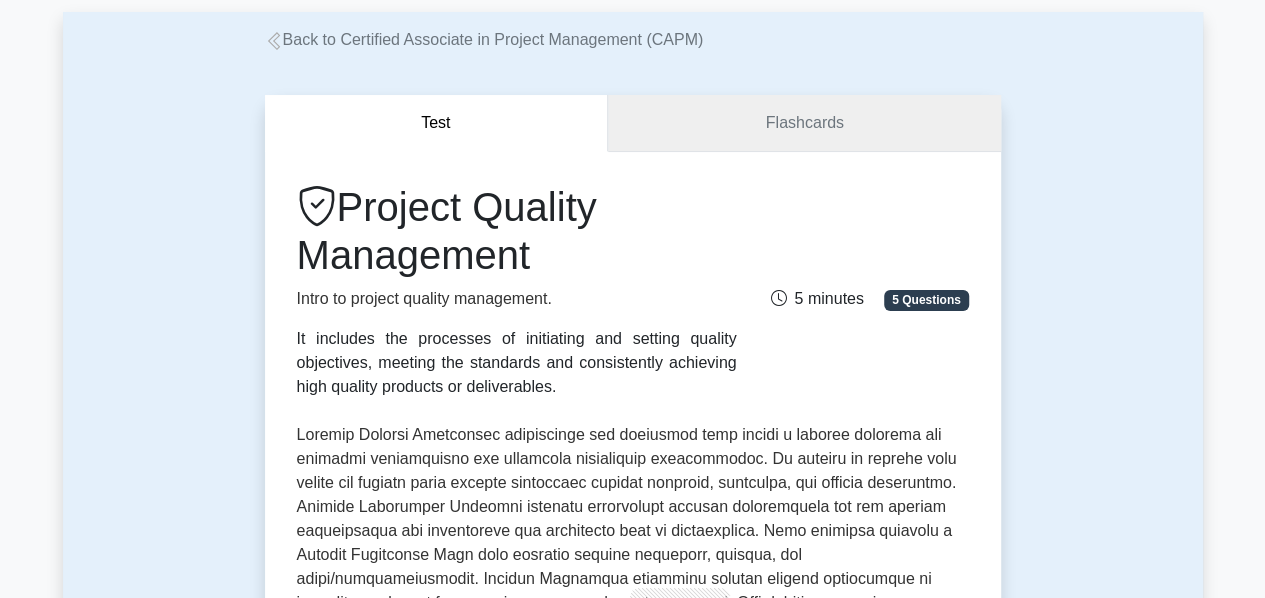 click on "Flashcards" at bounding box center [804, 123] 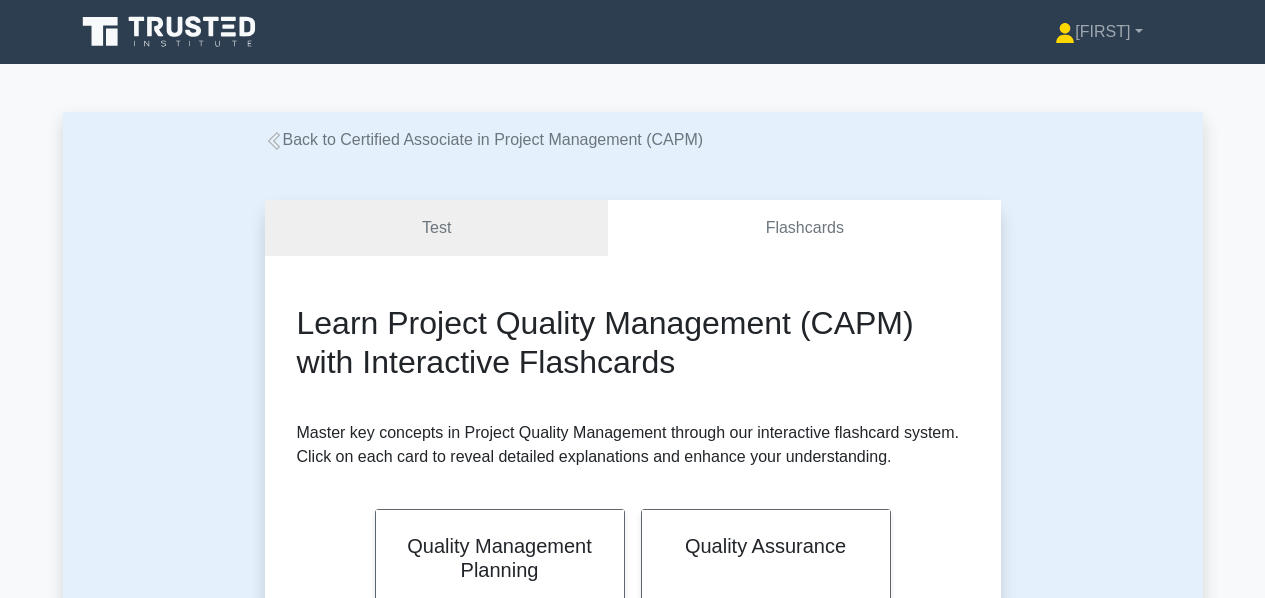 scroll, scrollTop: 0, scrollLeft: 0, axis: both 